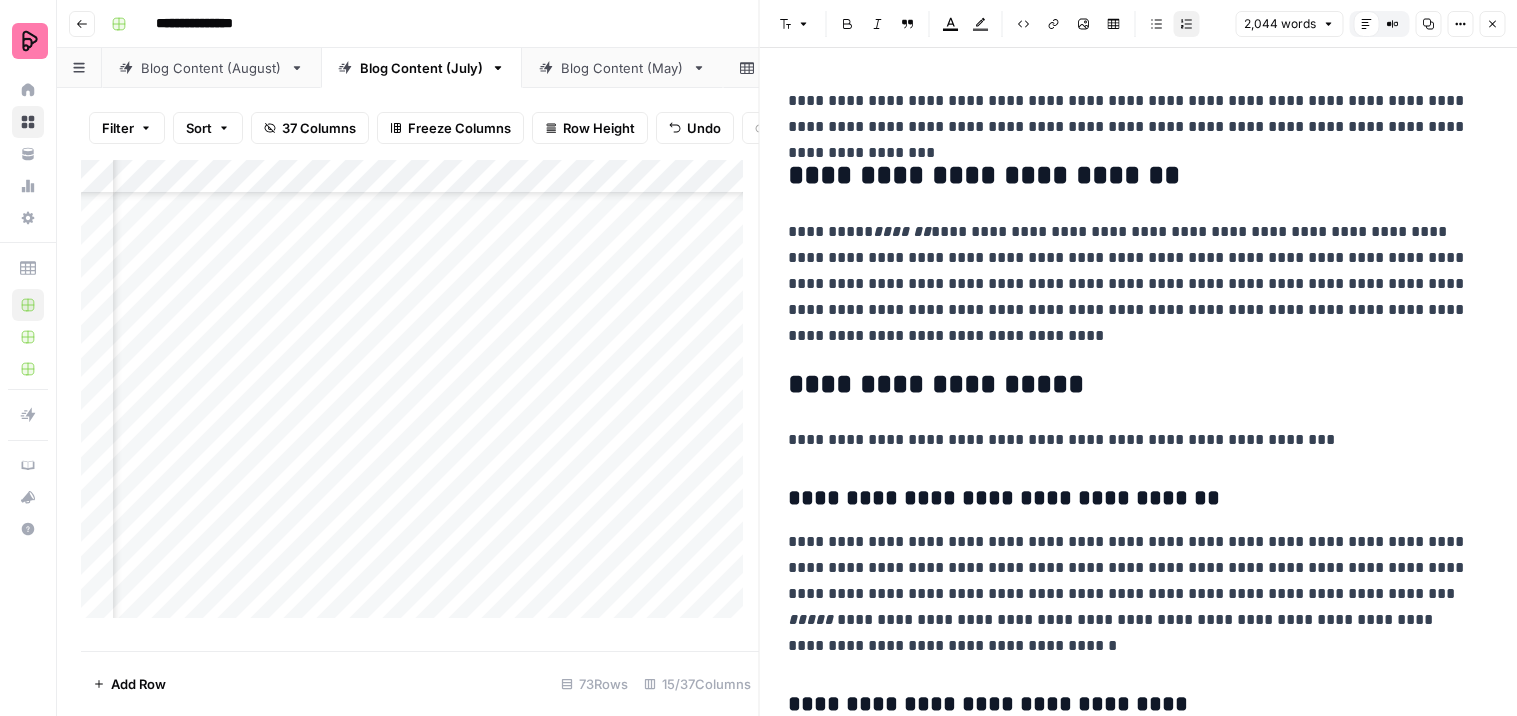 scroll, scrollTop: 0, scrollLeft: 0, axis: both 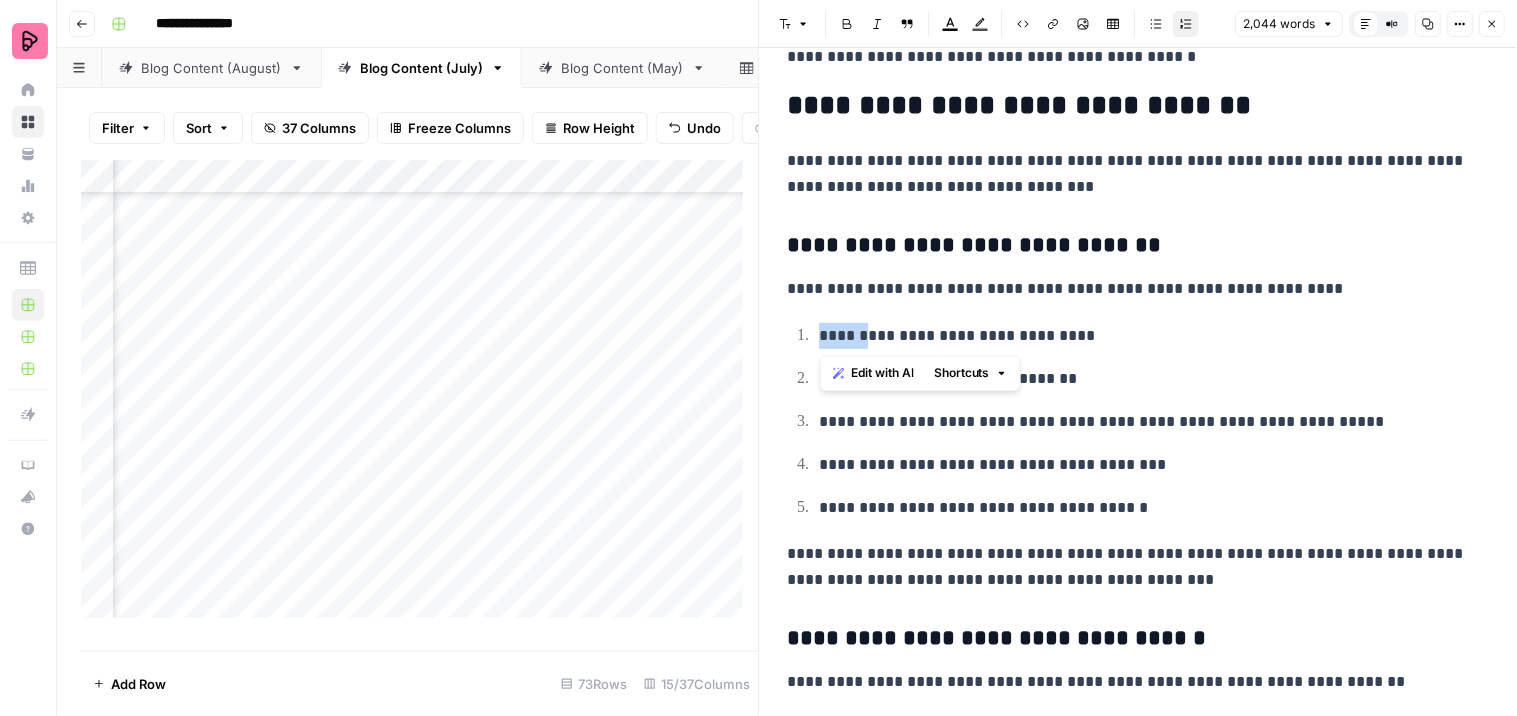 drag, startPoint x: 863, startPoint y: 342, endPoint x: 815, endPoint y: 332, distance: 49.0306 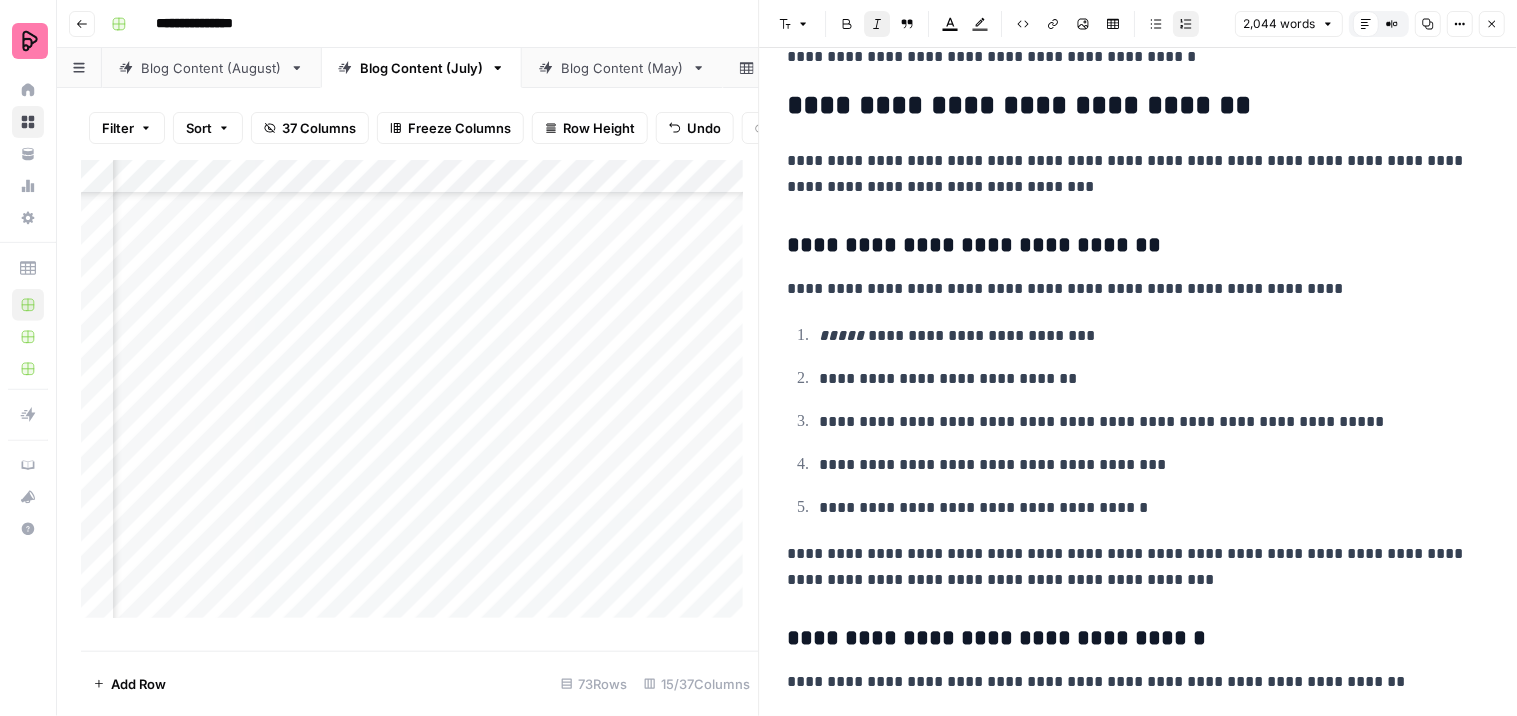 click on "**********" at bounding box center (1139, 1622) 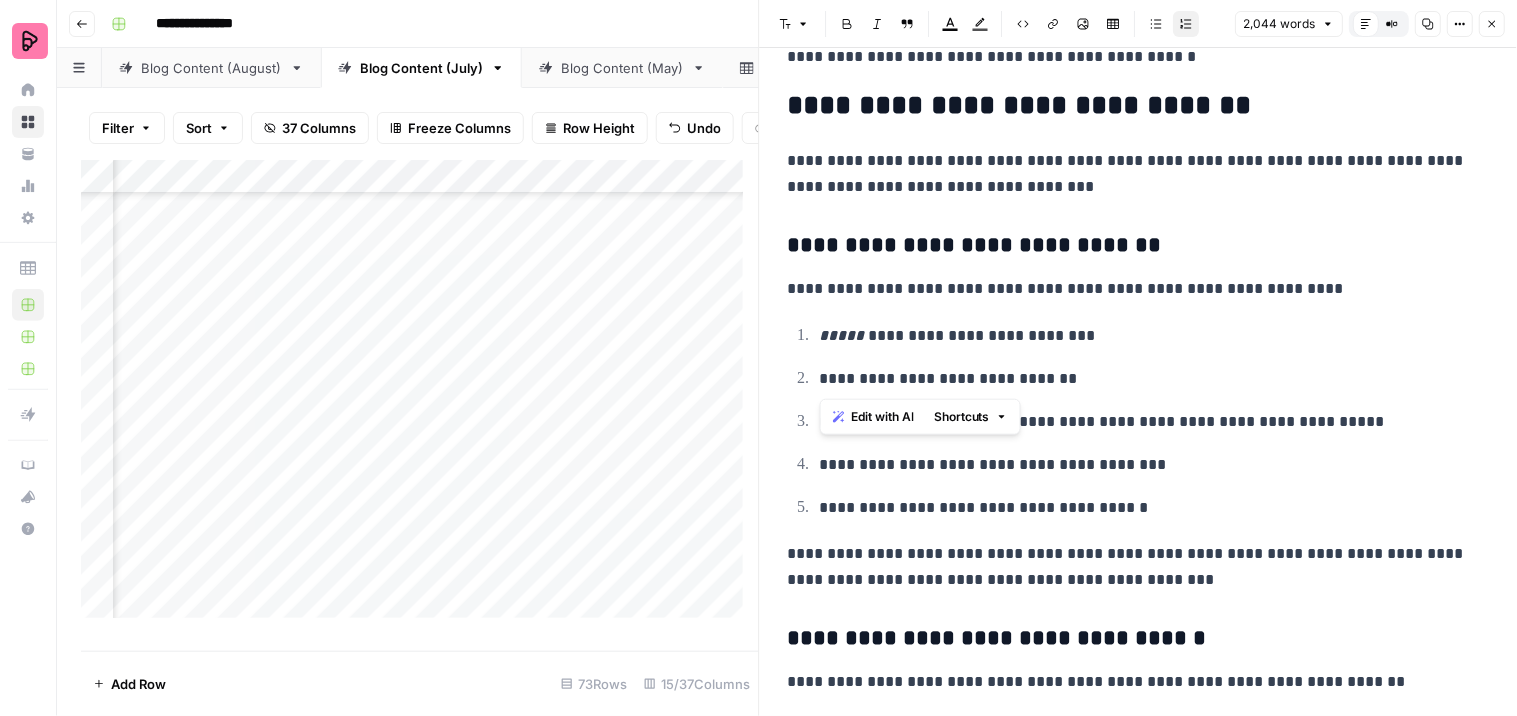 drag, startPoint x: 861, startPoint y: 376, endPoint x: 814, endPoint y: 375, distance: 47.010635 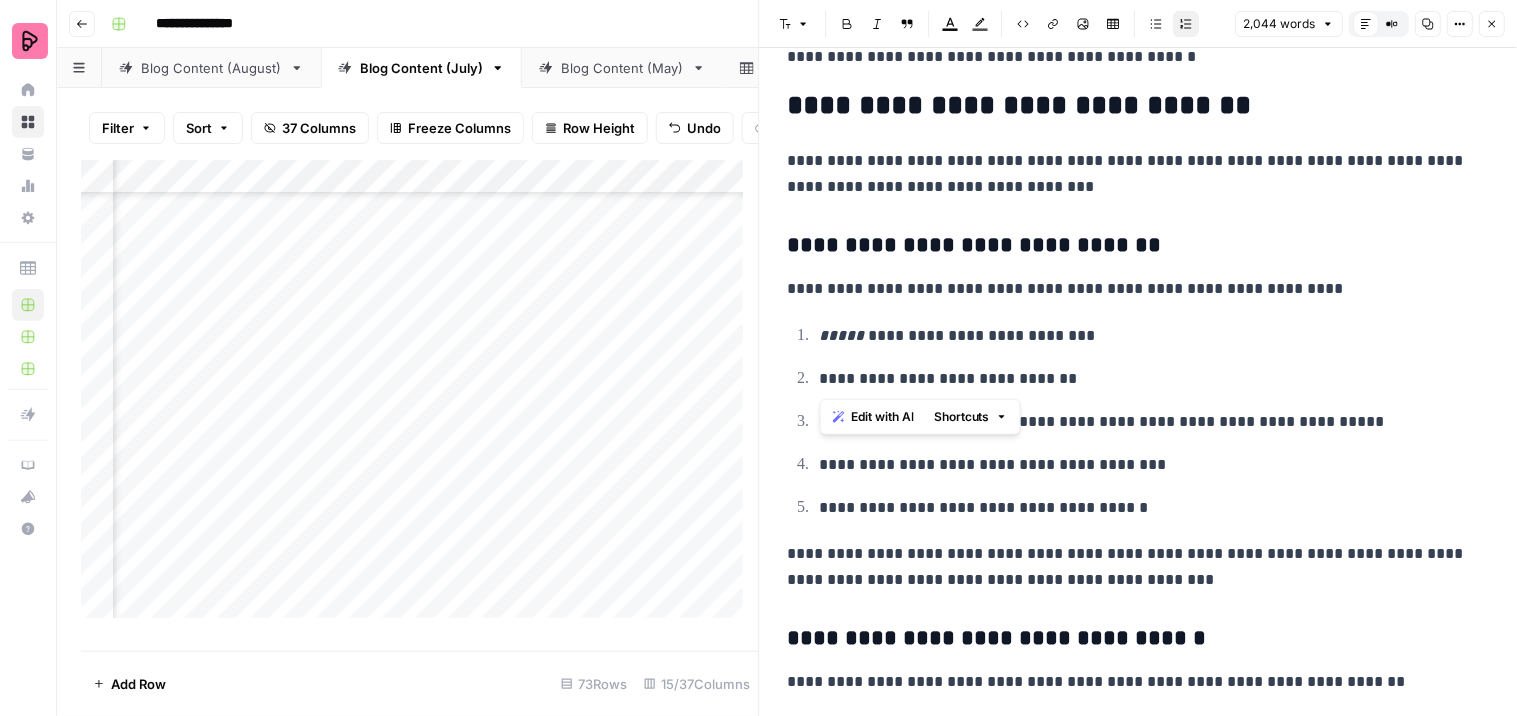 click 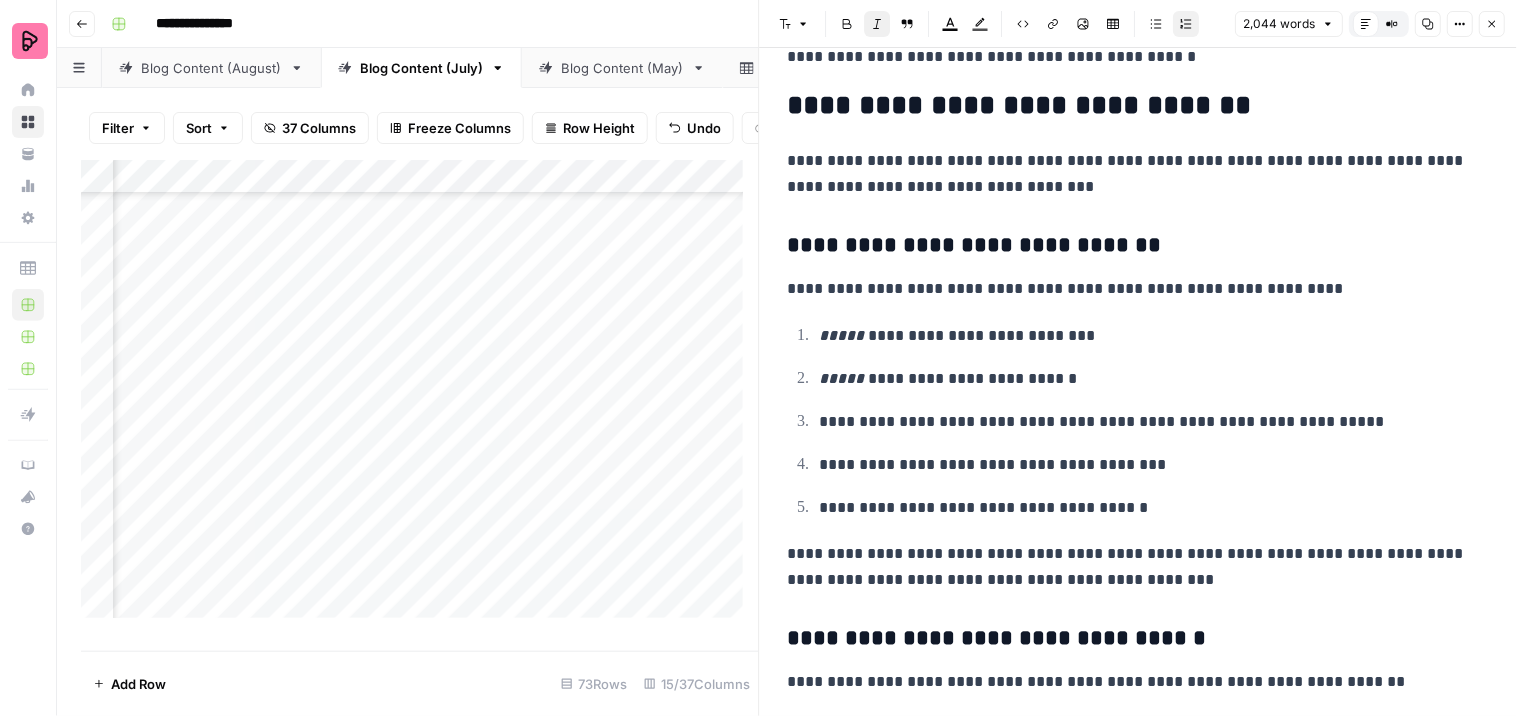 click on "**********" at bounding box center [1139, 1622] 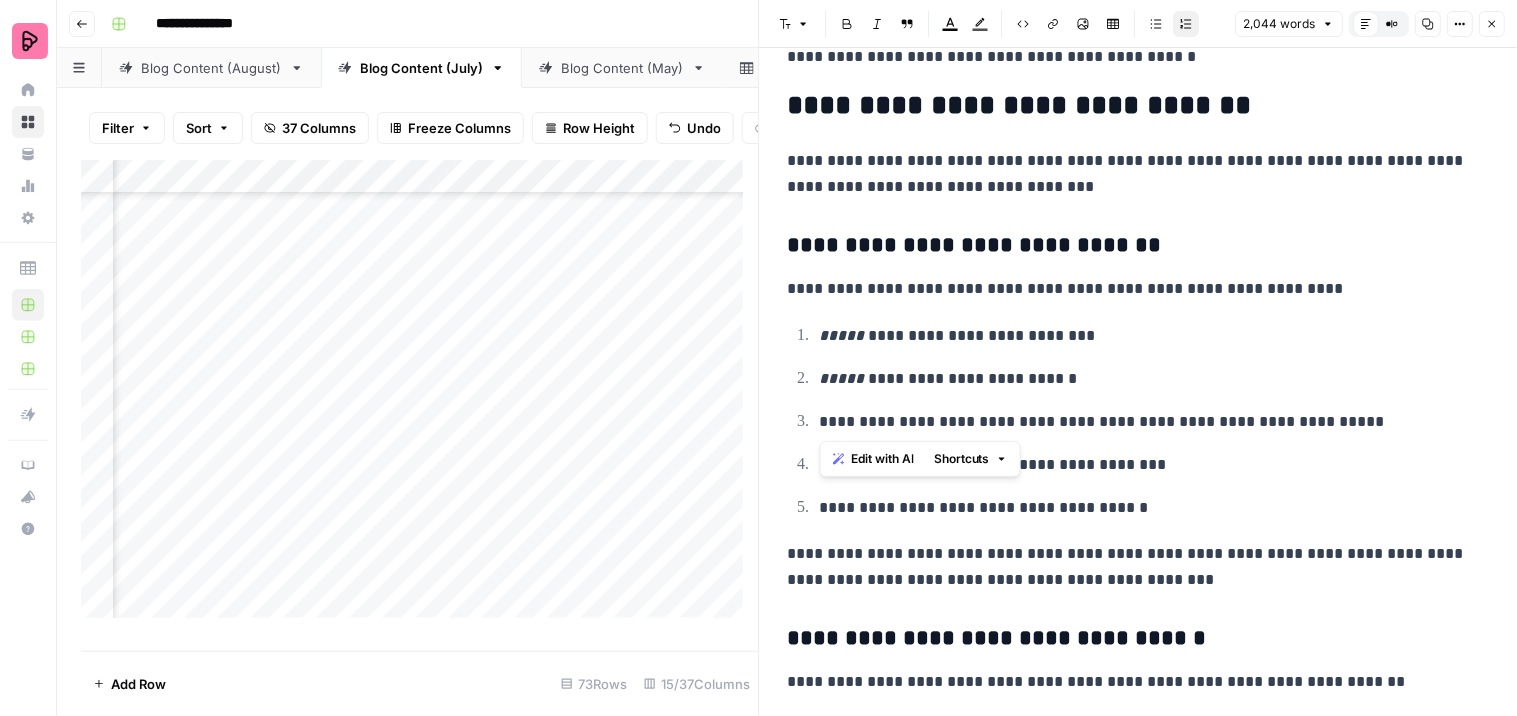 drag, startPoint x: 926, startPoint y: 421, endPoint x: 820, endPoint y: 421, distance: 106 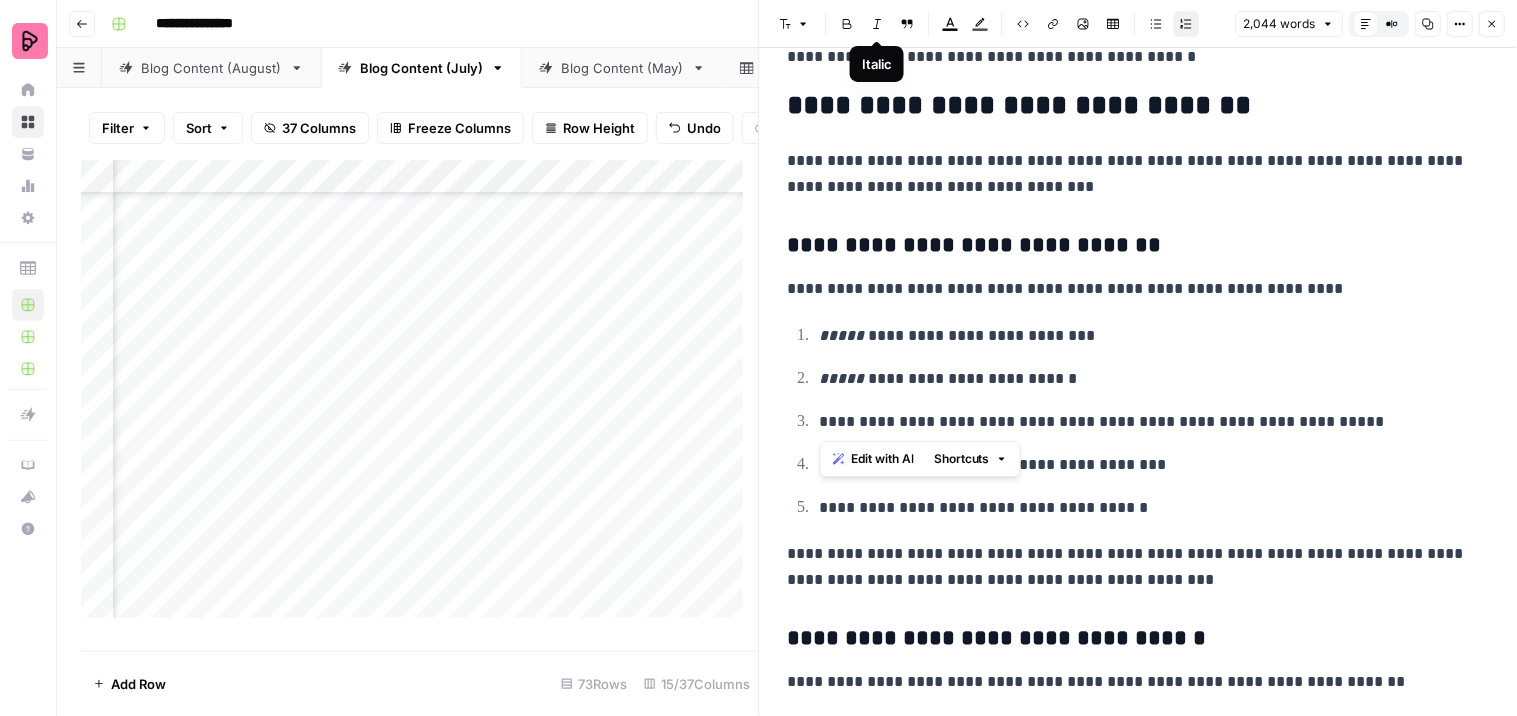 click 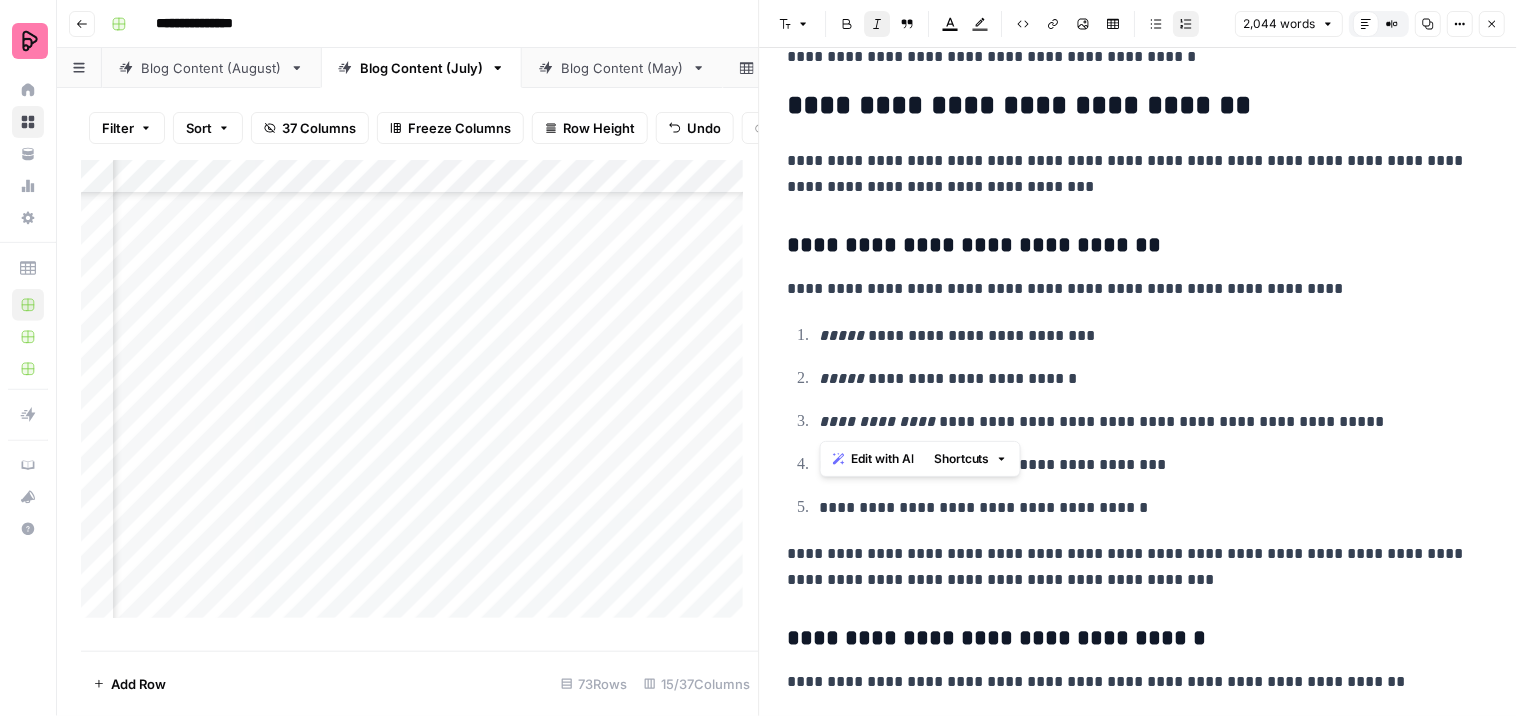 click on "**********" at bounding box center [1146, 336] 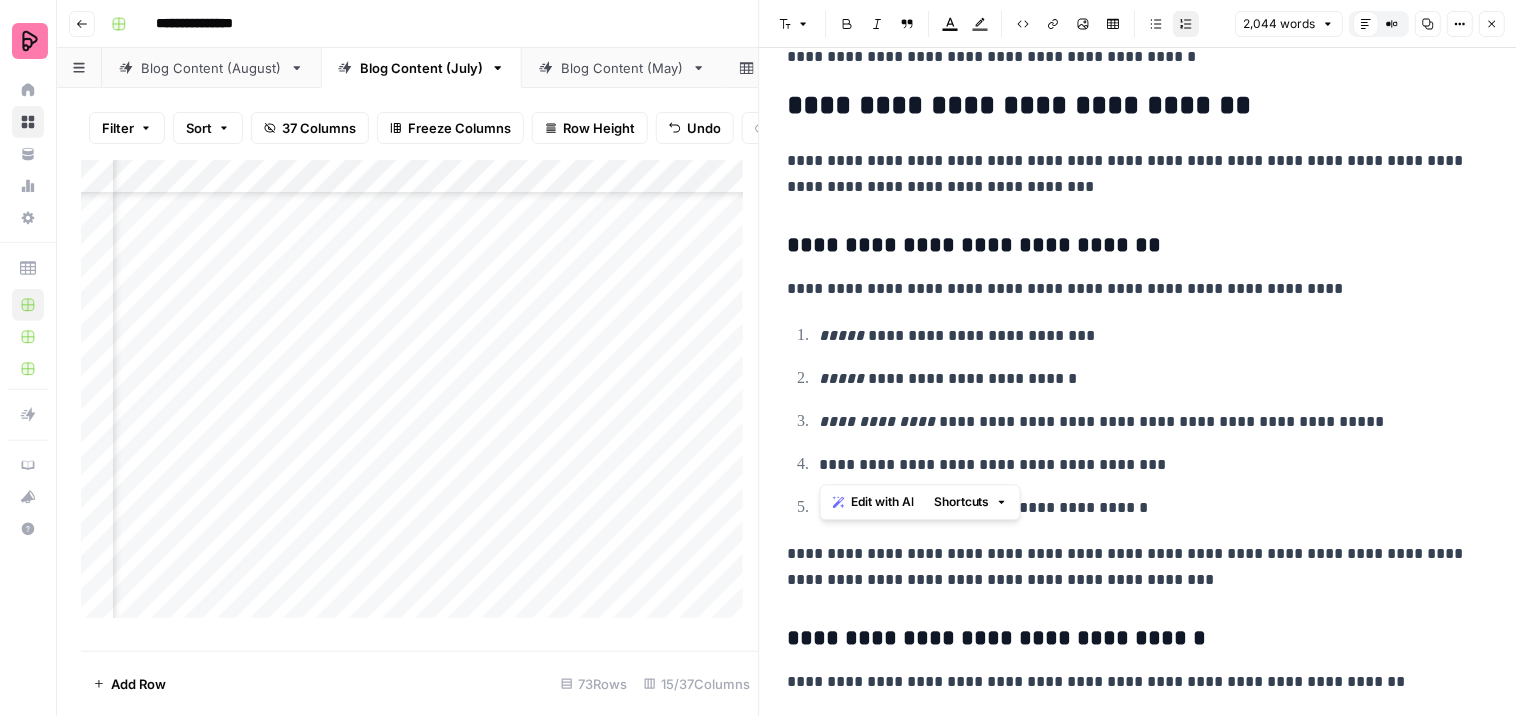 drag, startPoint x: 884, startPoint y: 463, endPoint x: 820, endPoint y: 466, distance: 64.070274 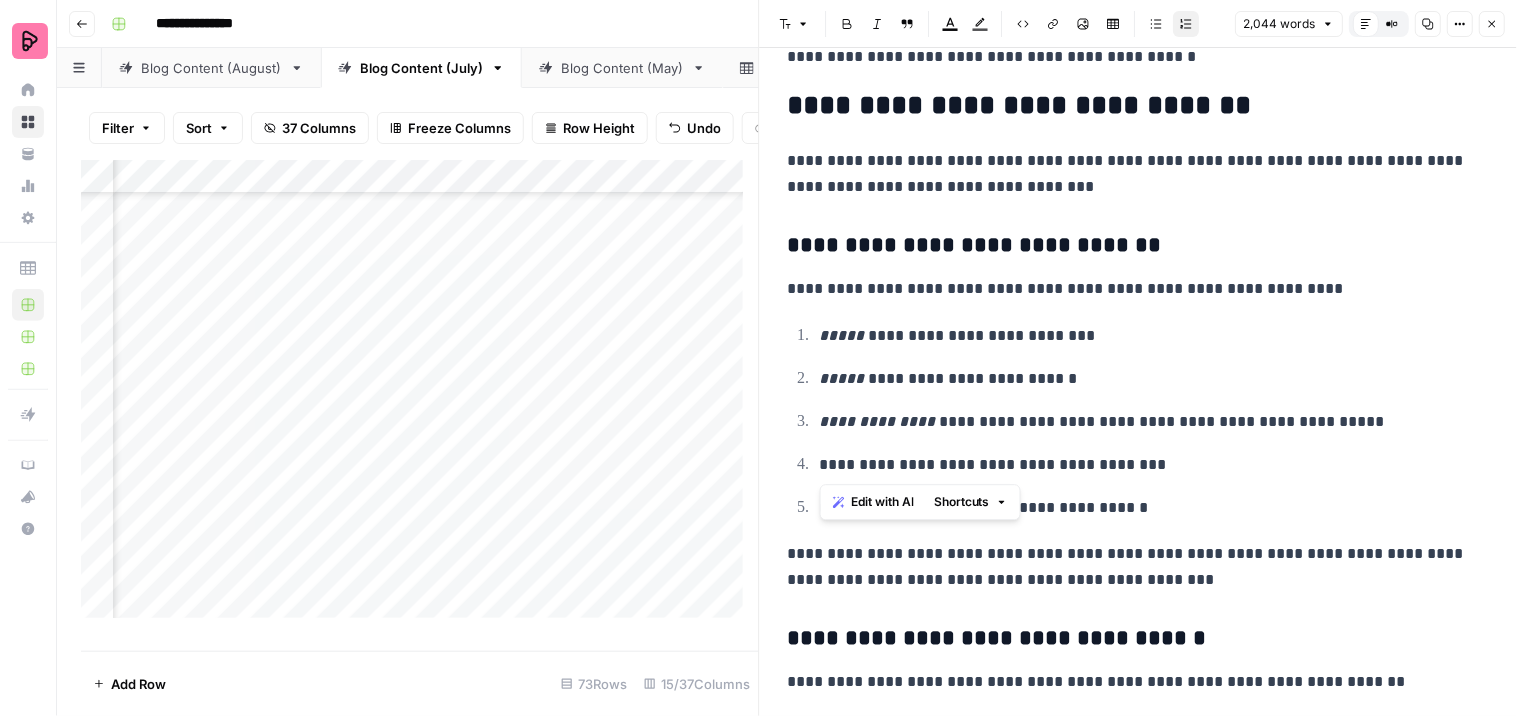 click on "**********" at bounding box center (1146, 465) 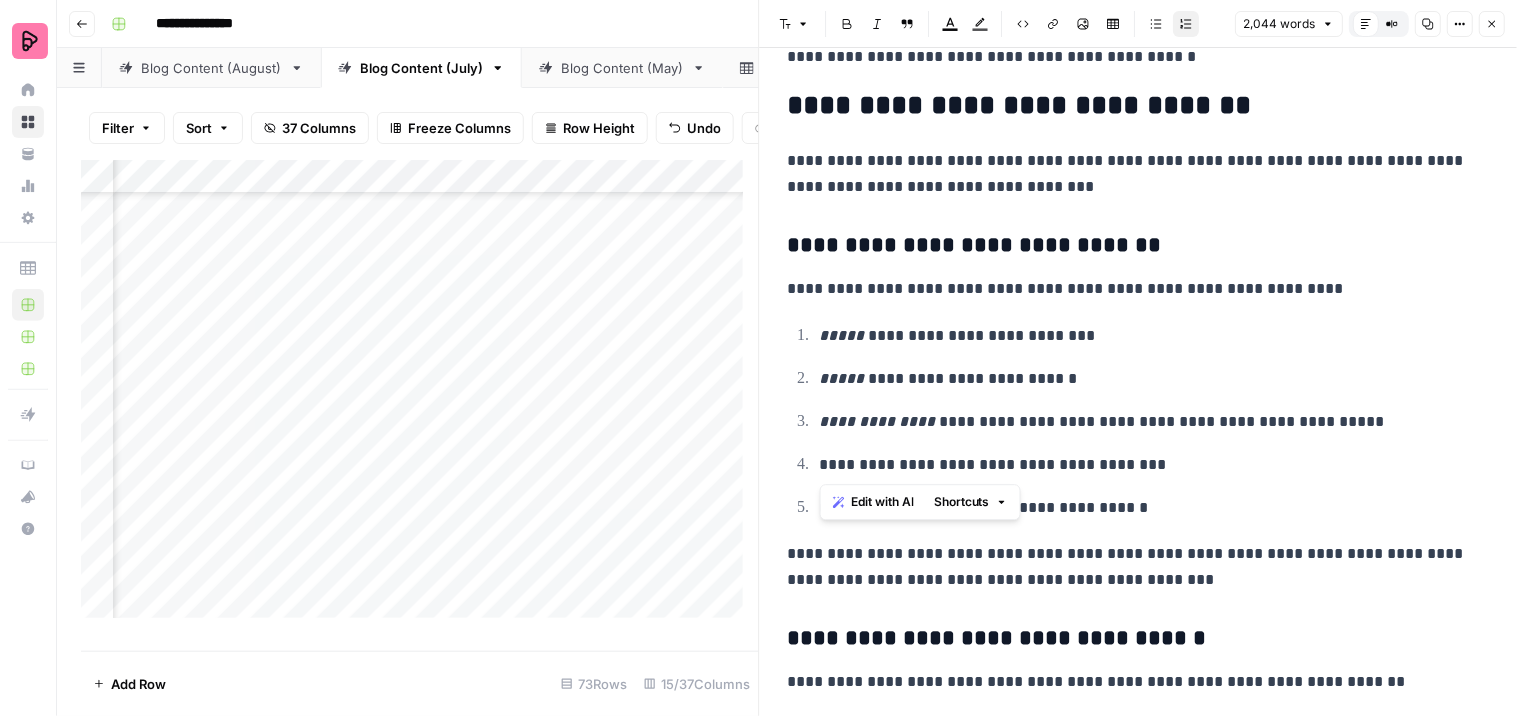 click 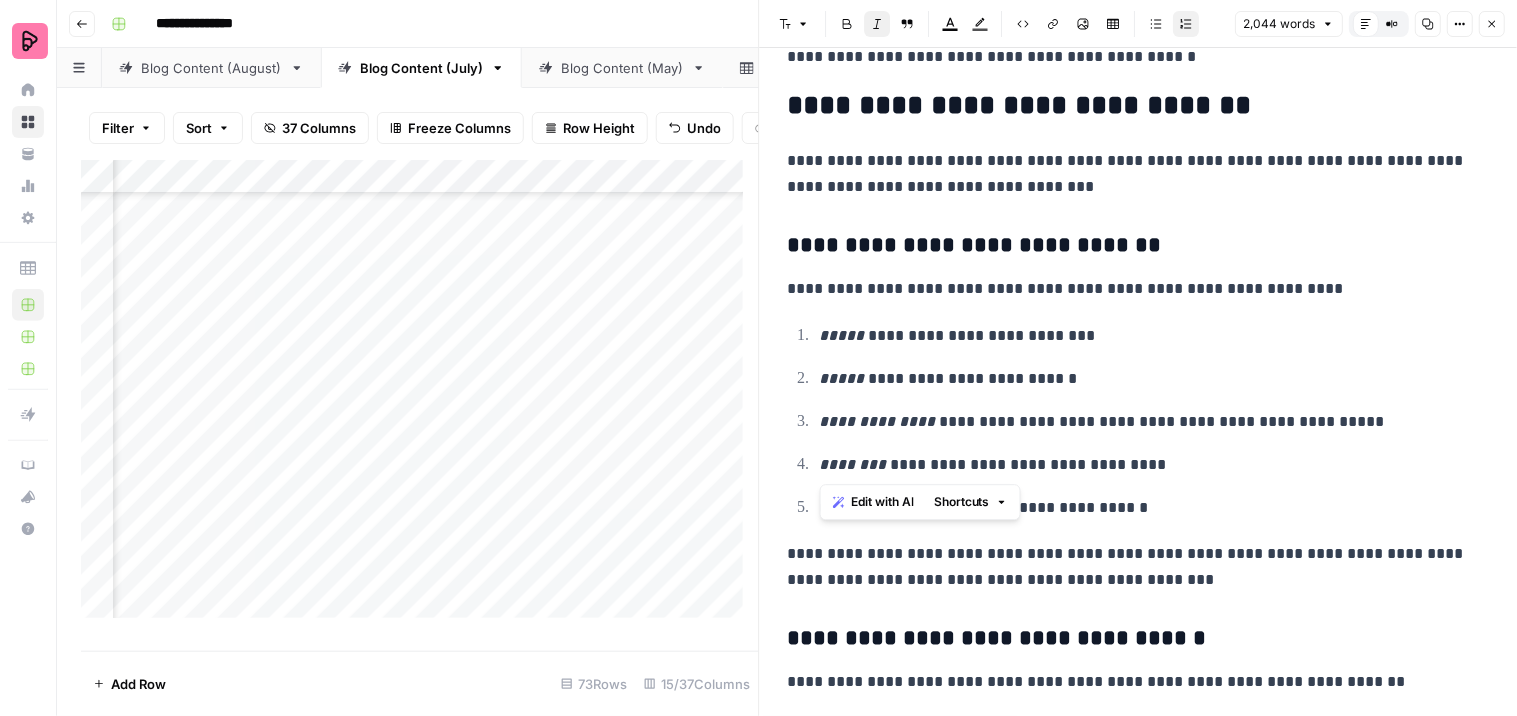 click on "**********" at bounding box center [1139, 1622] 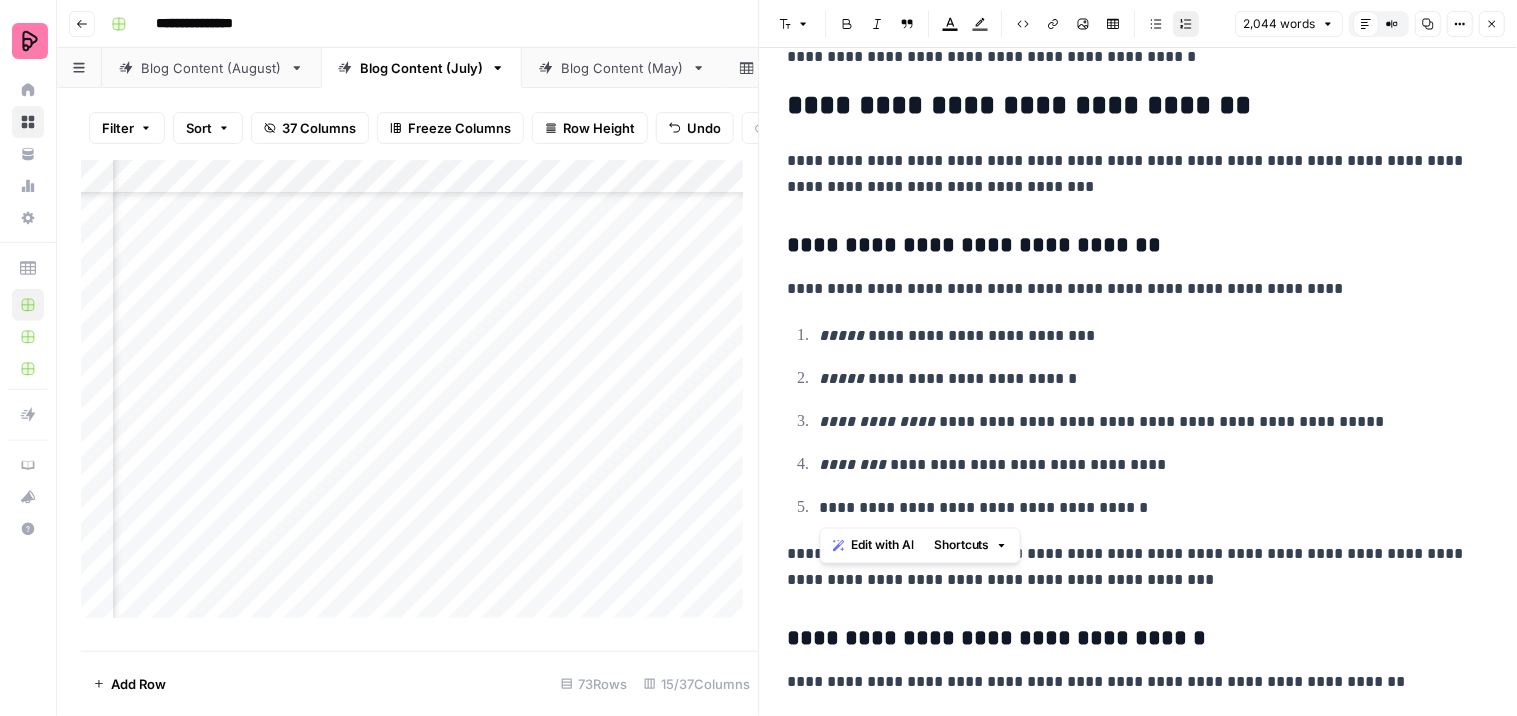 drag, startPoint x: 887, startPoint y: 504, endPoint x: 817, endPoint y: 501, distance: 70.064255 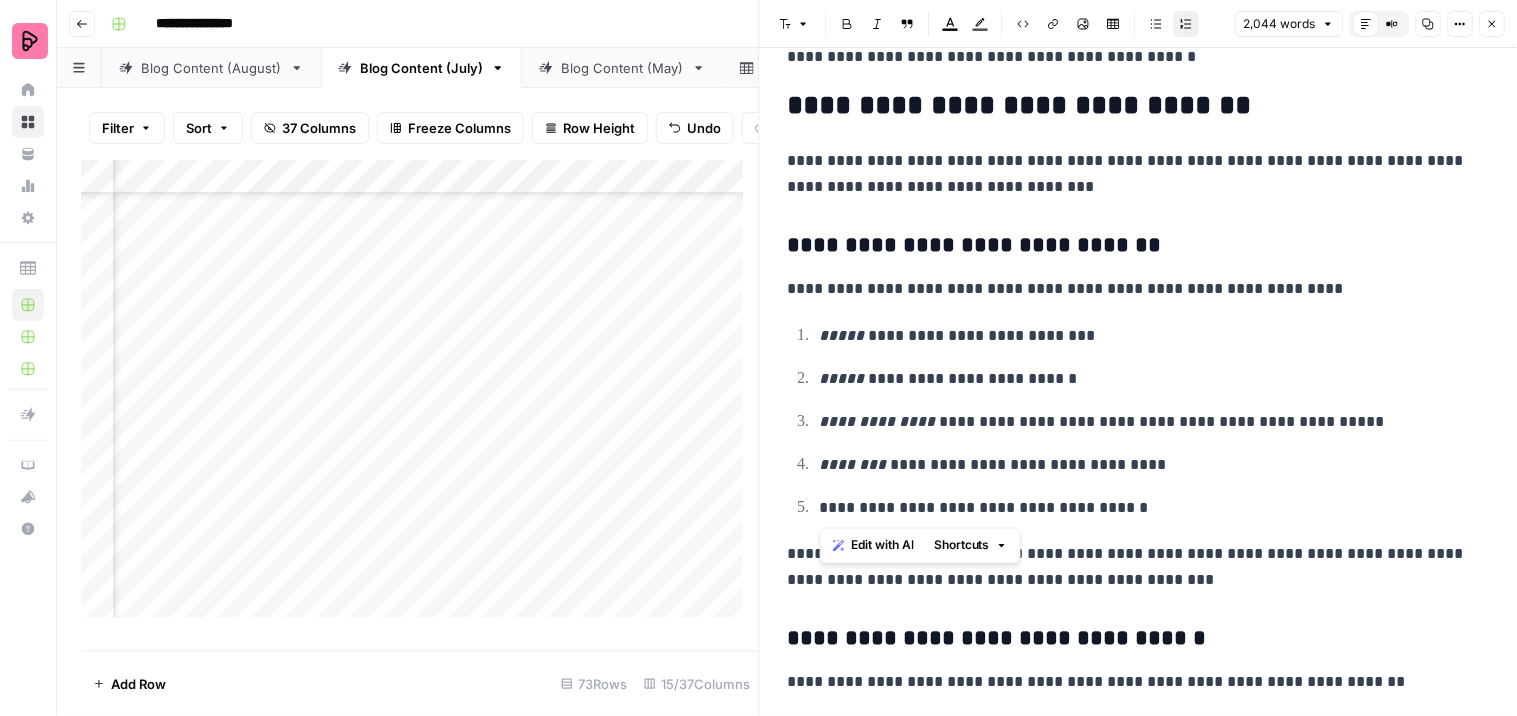 click on "**********" at bounding box center [1152, 507] 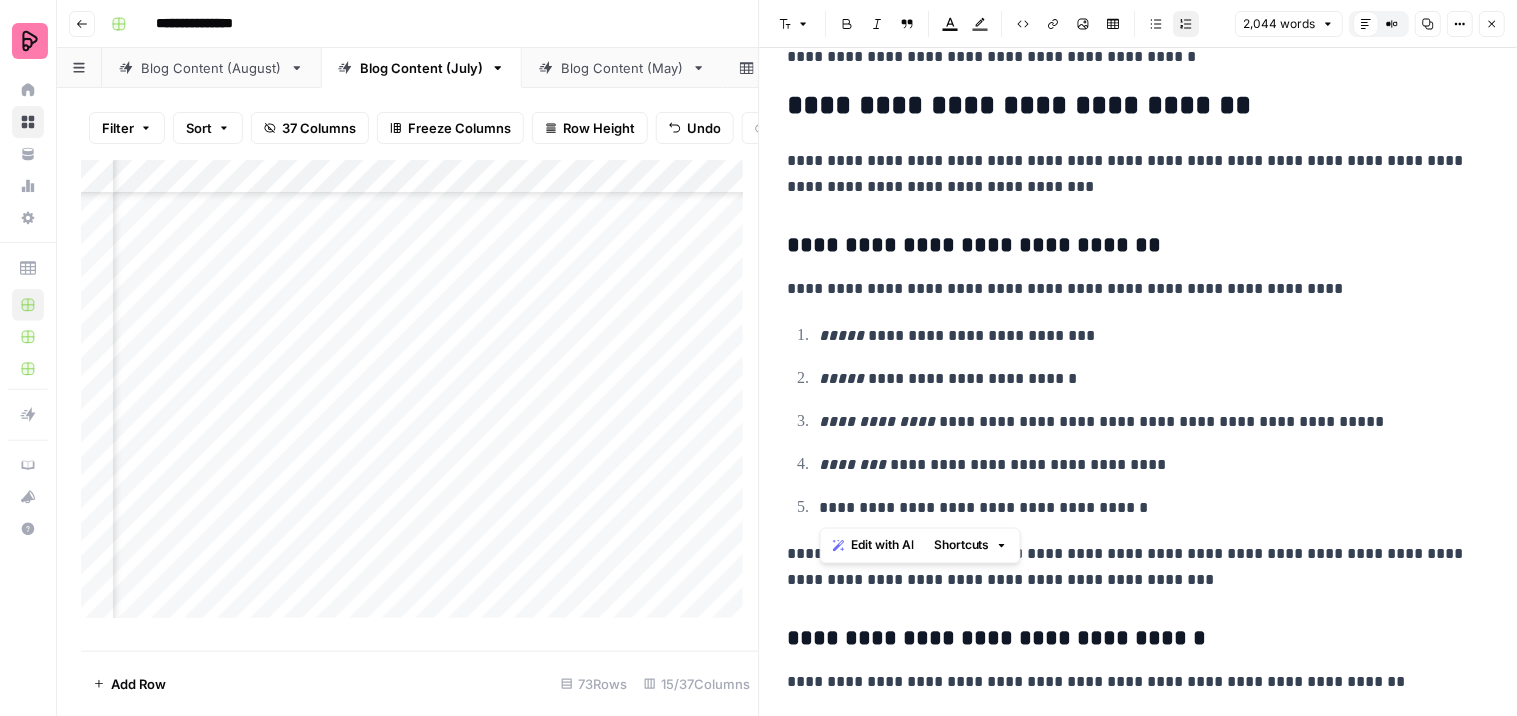 click on "Italic" at bounding box center [878, 24] 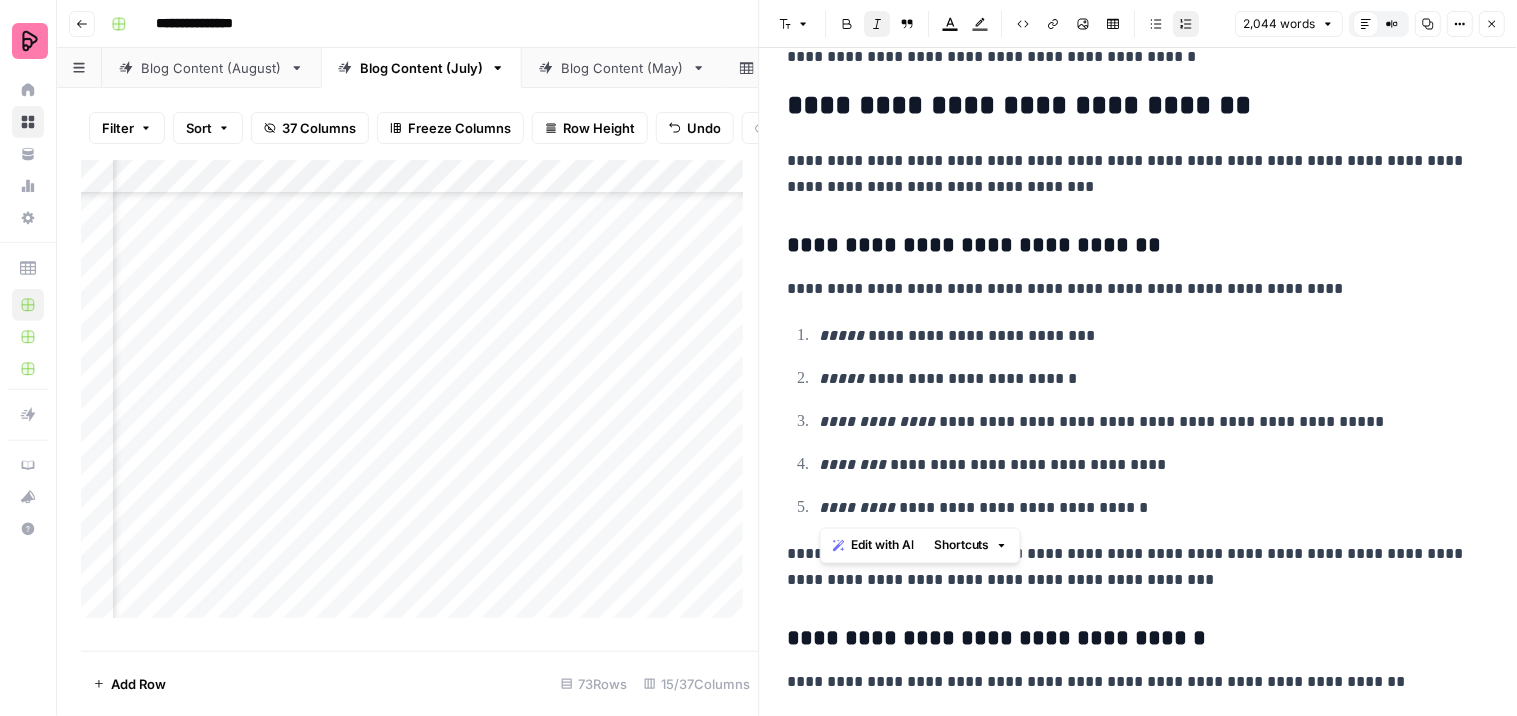 click on "**********" at bounding box center (1139, 421) 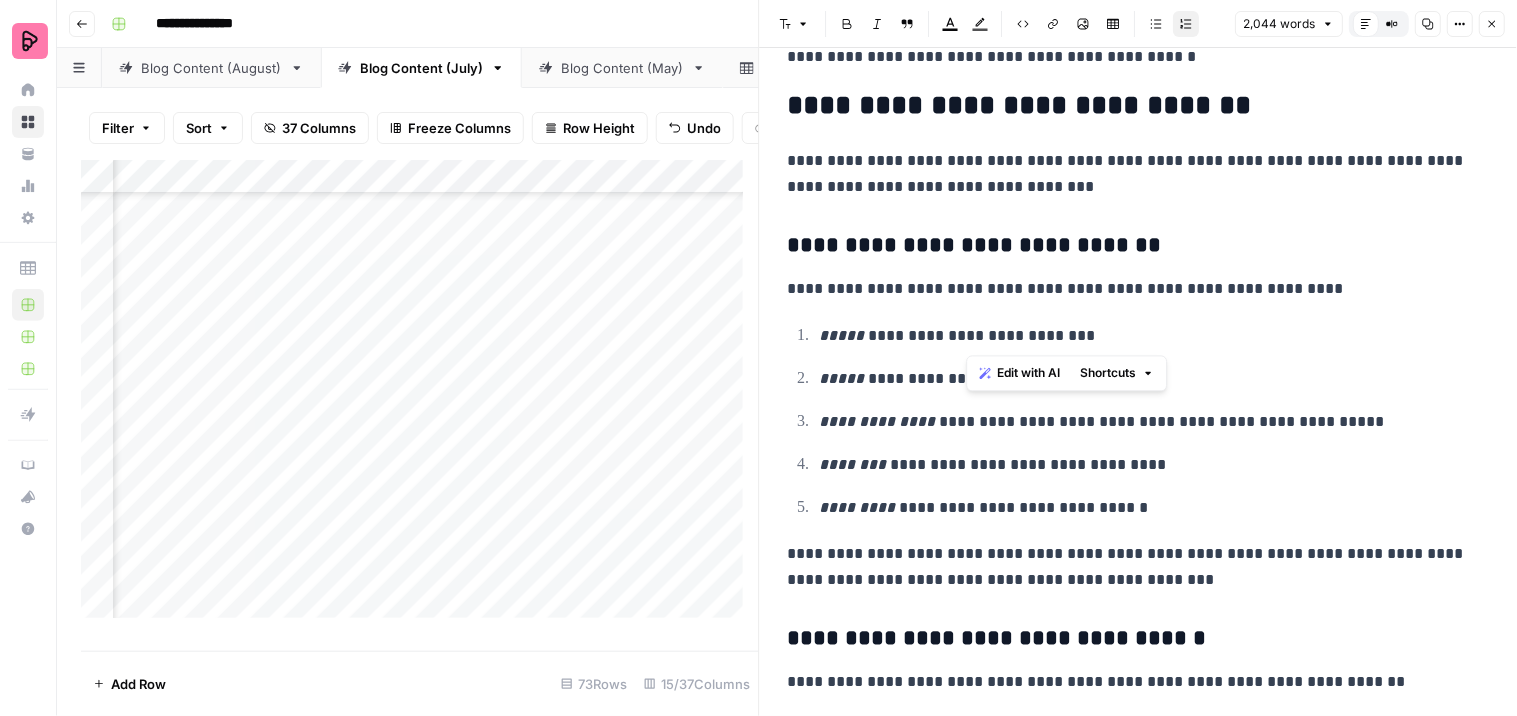 drag, startPoint x: 981, startPoint y: 333, endPoint x: 967, endPoint y: 333, distance: 14 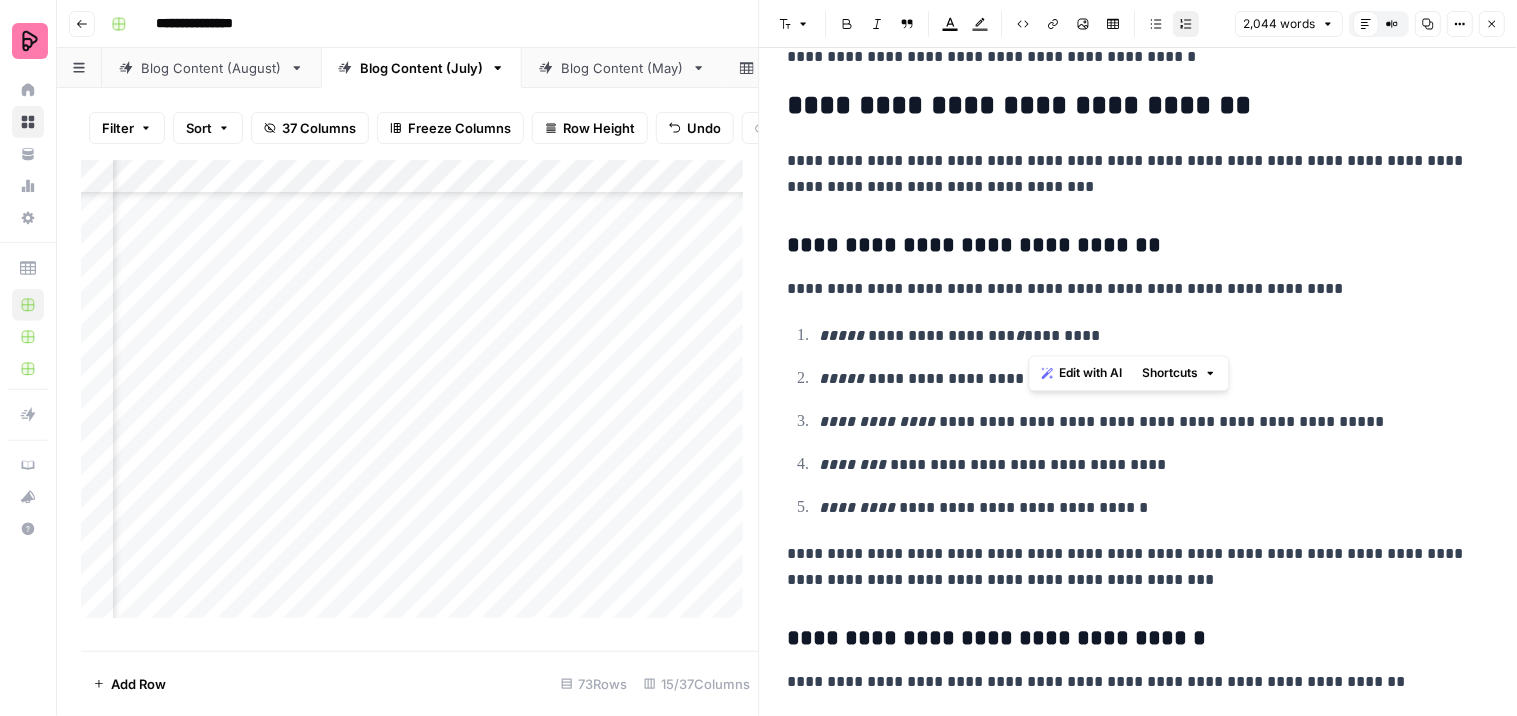 drag, startPoint x: 1041, startPoint y: 337, endPoint x: 1028, endPoint y: 337, distance: 13 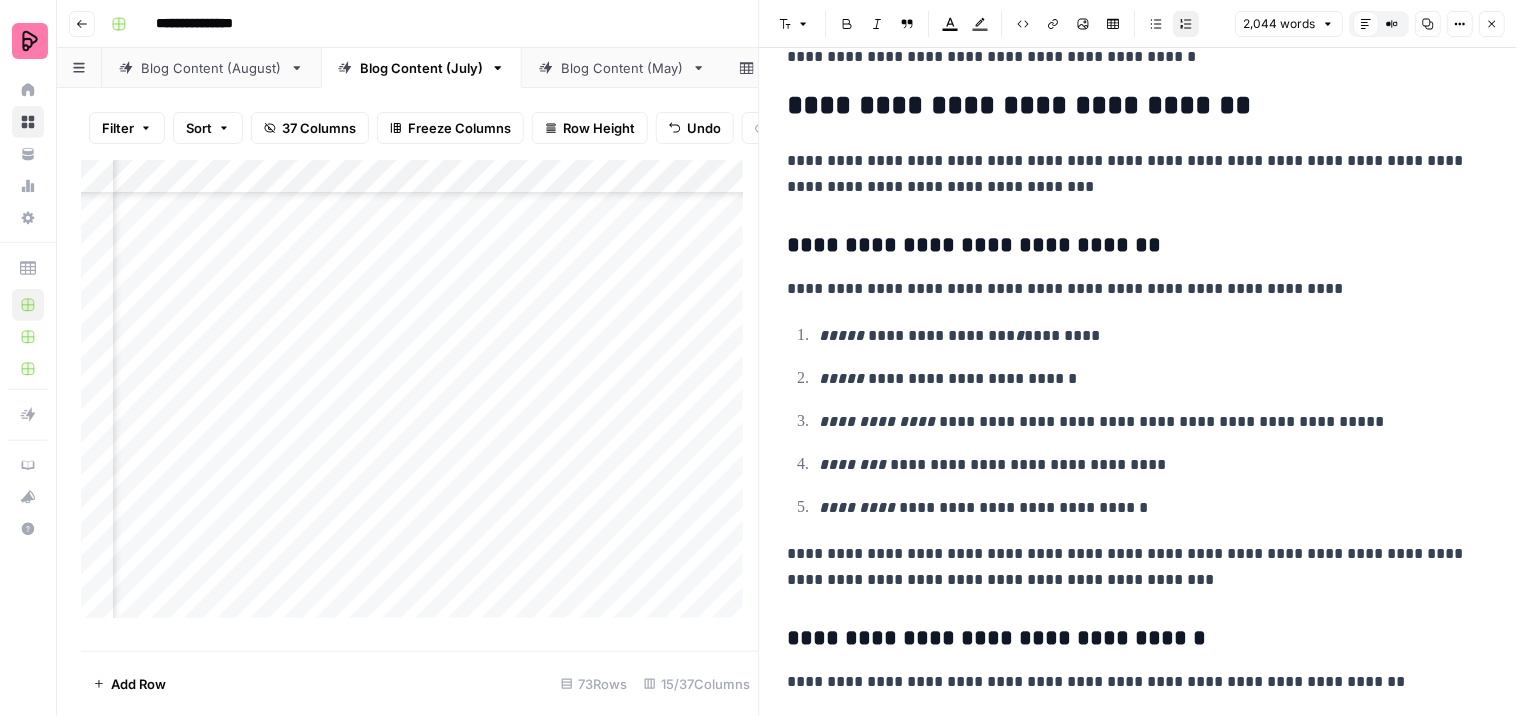 click 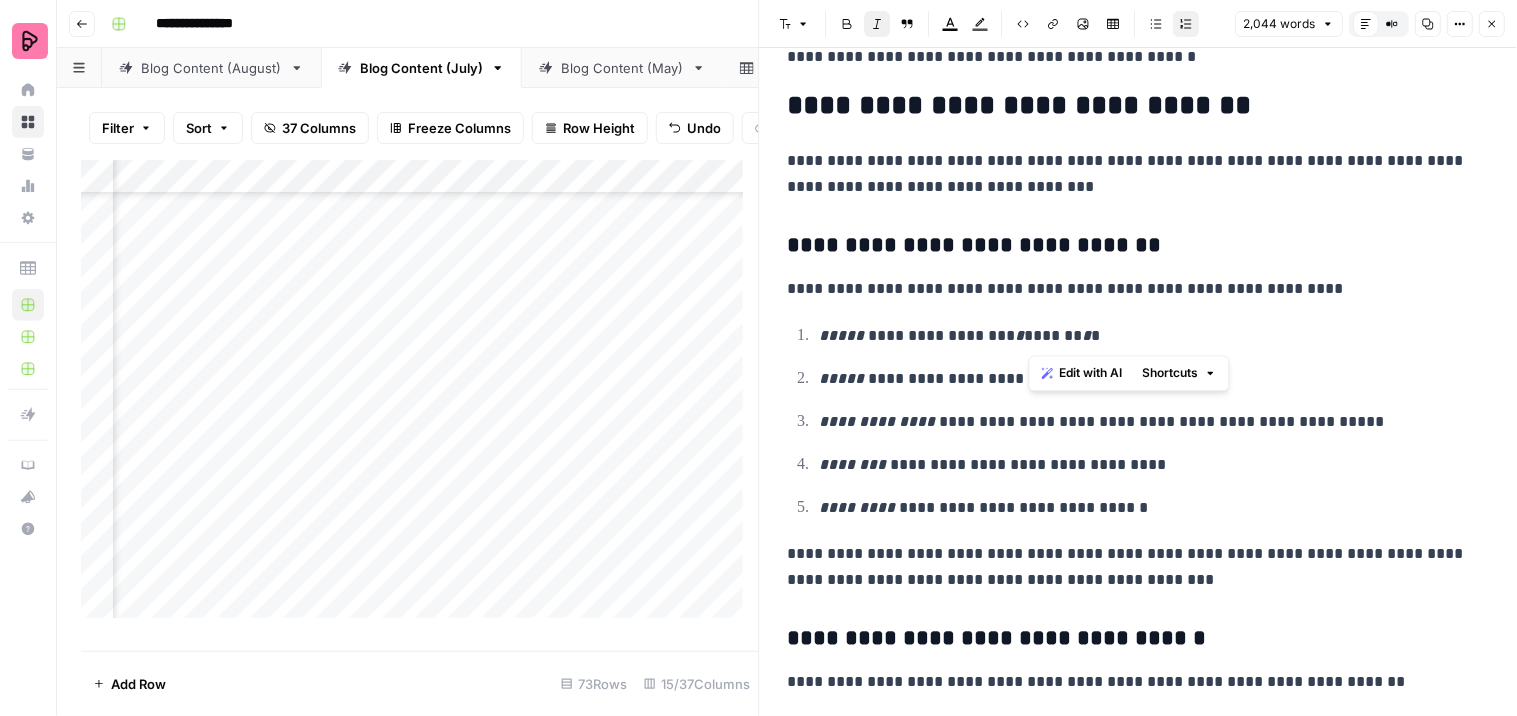click on "**********" at bounding box center (1139, 1622) 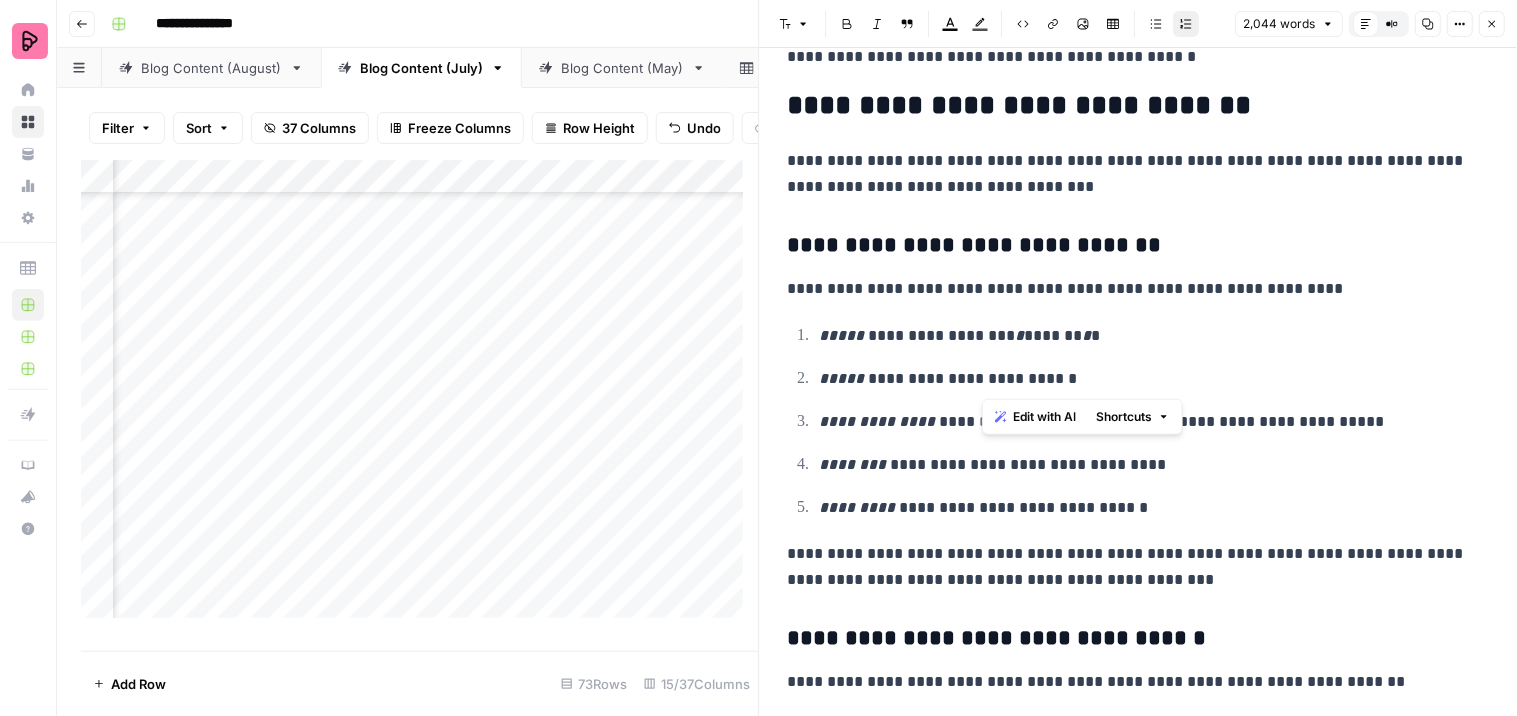 click on "**********" at bounding box center (1146, 379) 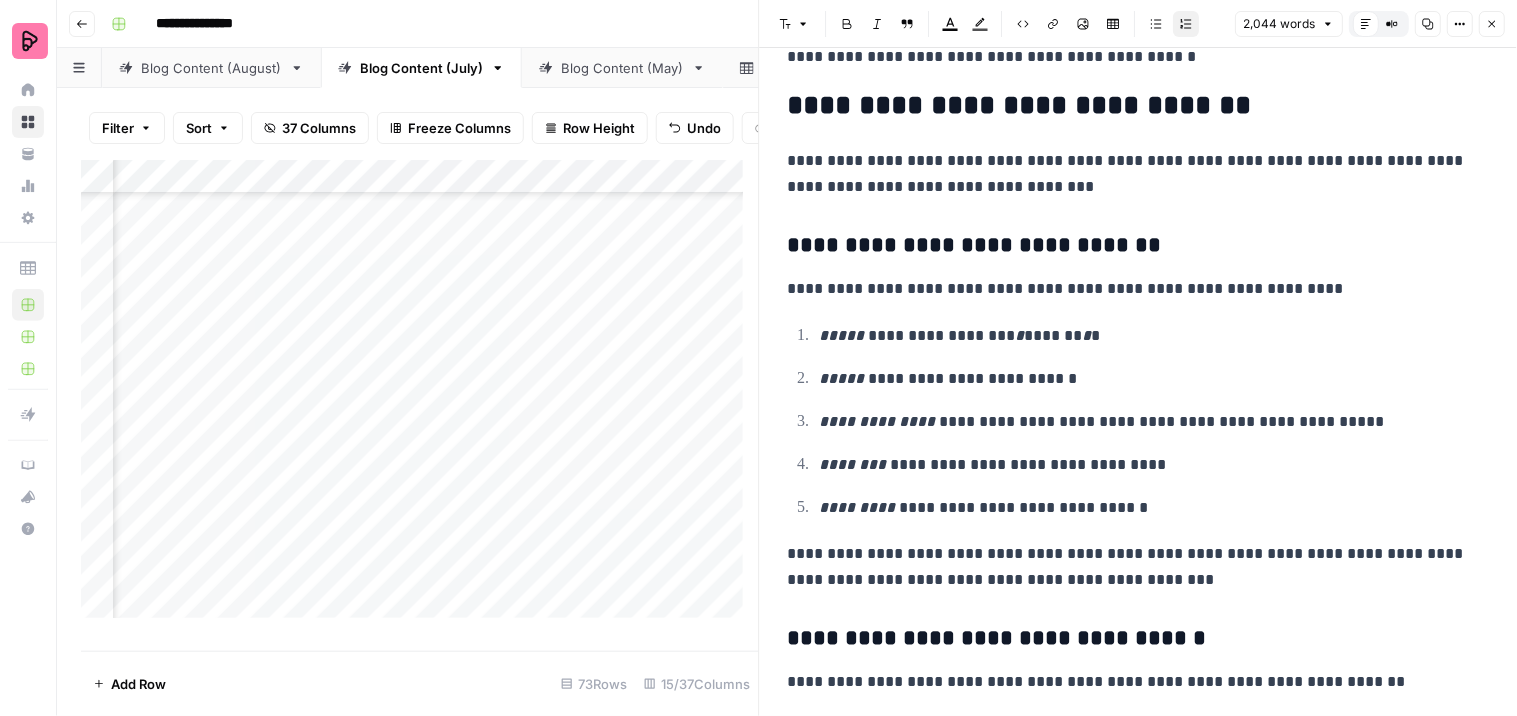 click 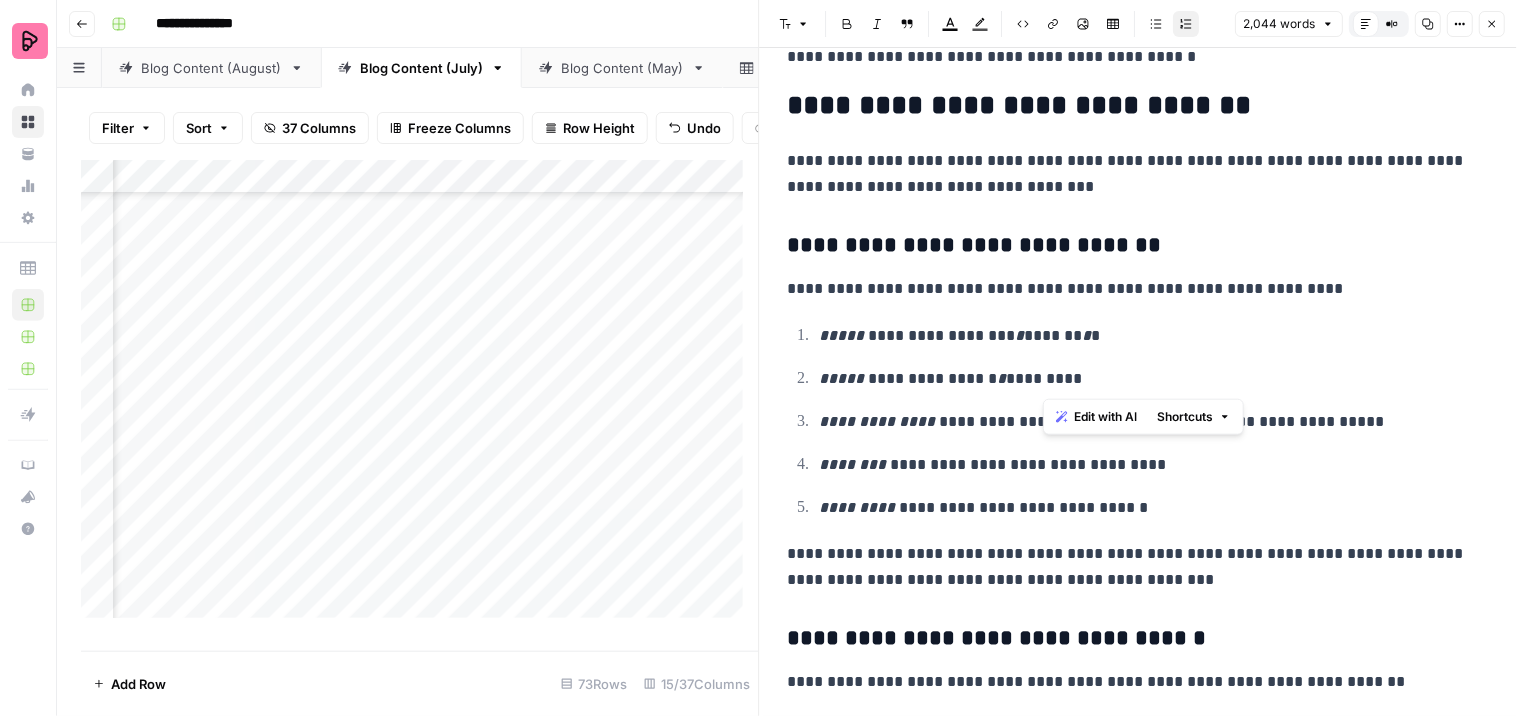 drag, startPoint x: 1055, startPoint y: 377, endPoint x: 1043, endPoint y: 377, distance: 12 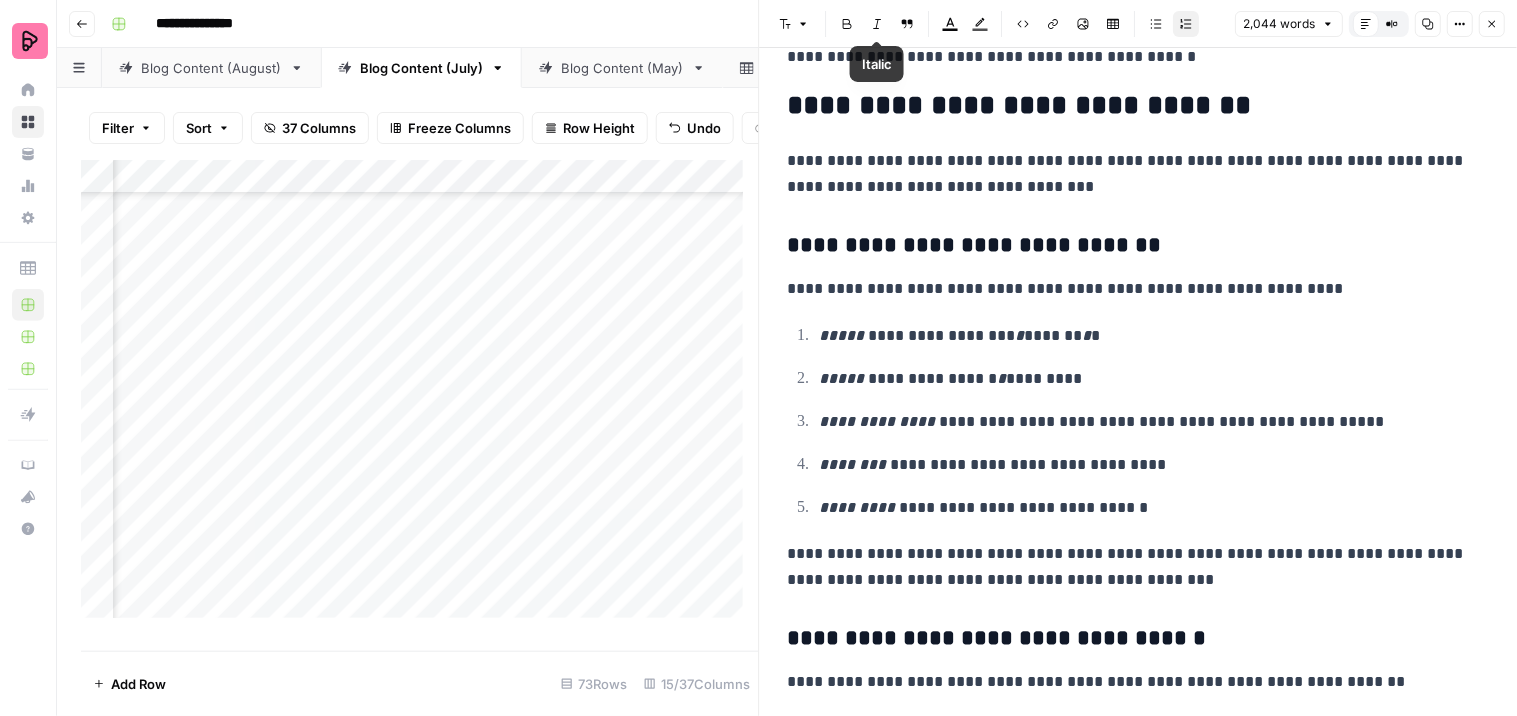 click 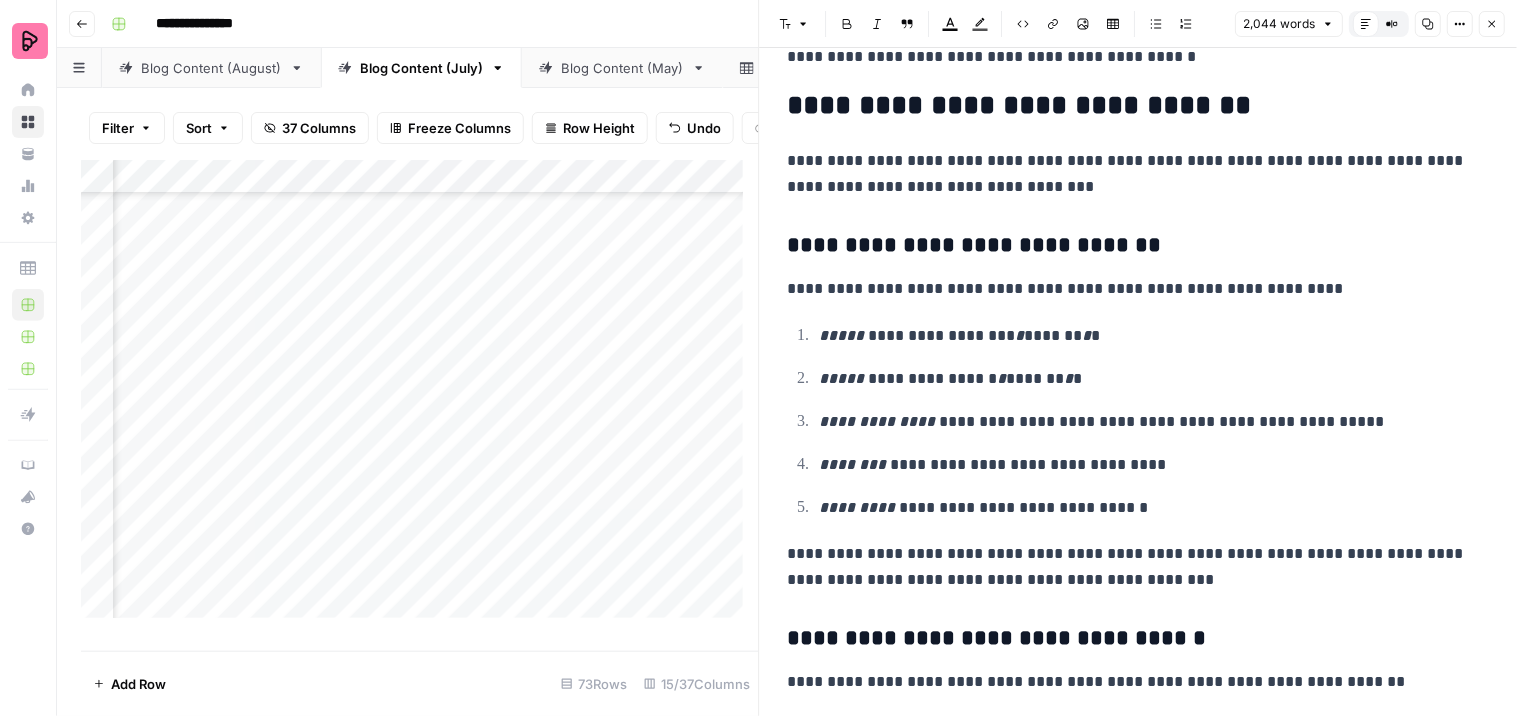 drag, startPoint x: 1268, startPoint y: 242, endPoint x: 1228, endPoint y: 351, distance: 116.10771 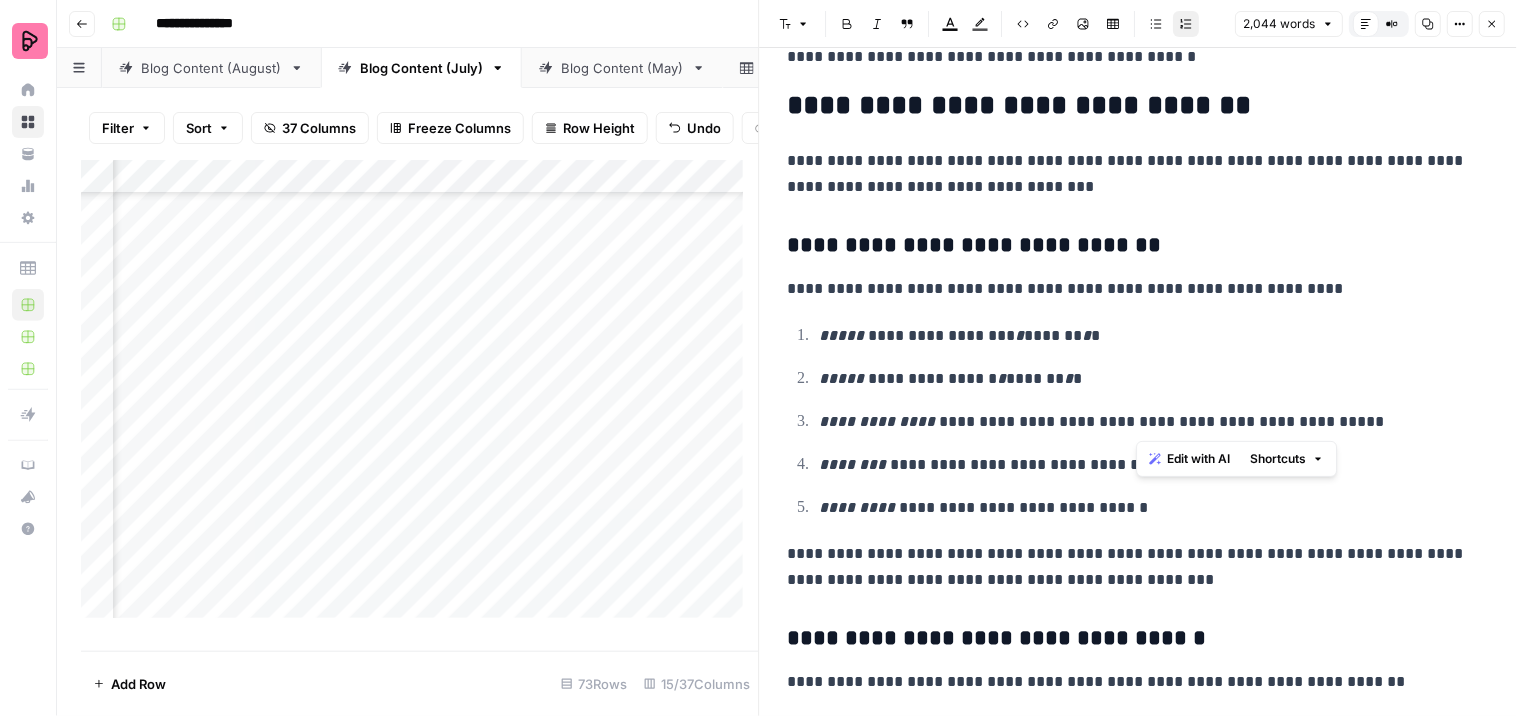 click on "**********" at bounding box center (1146, 422) 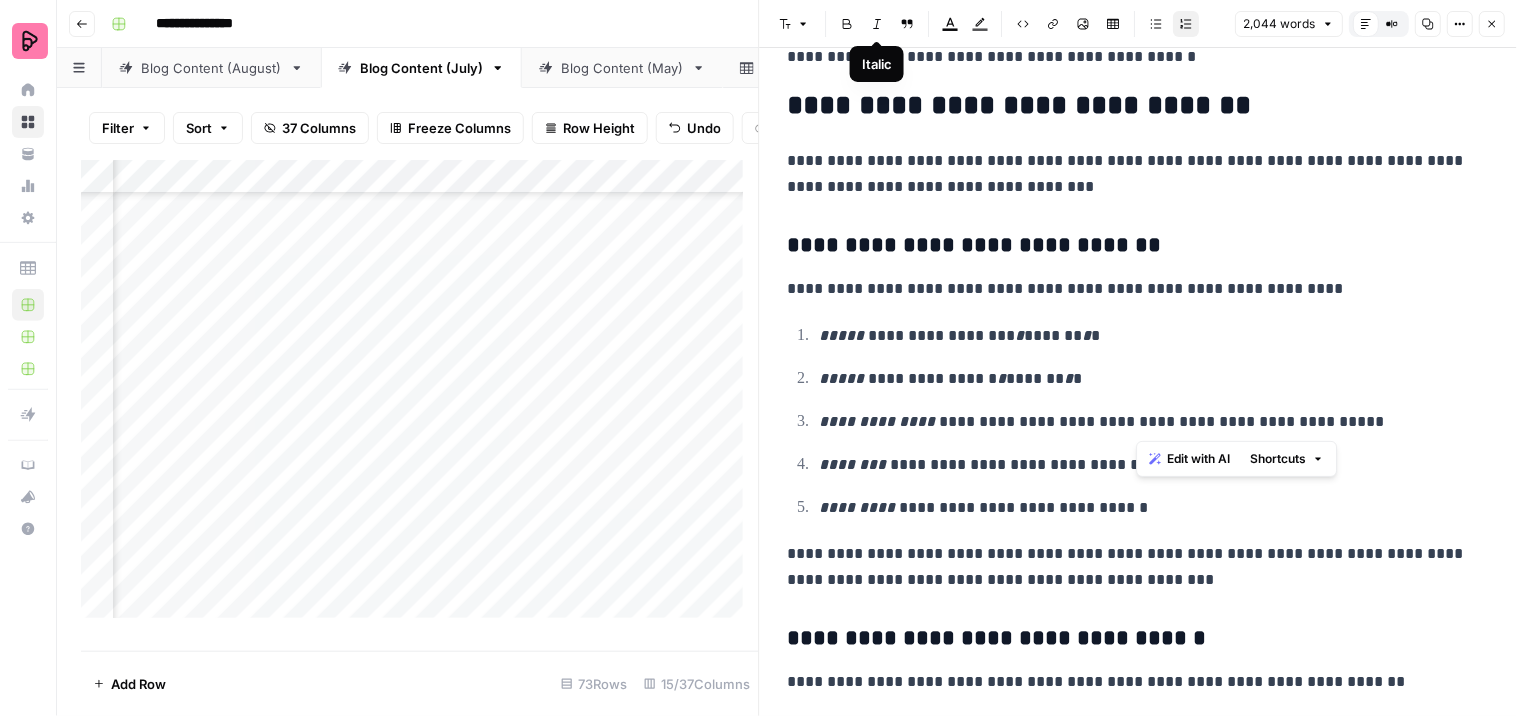click 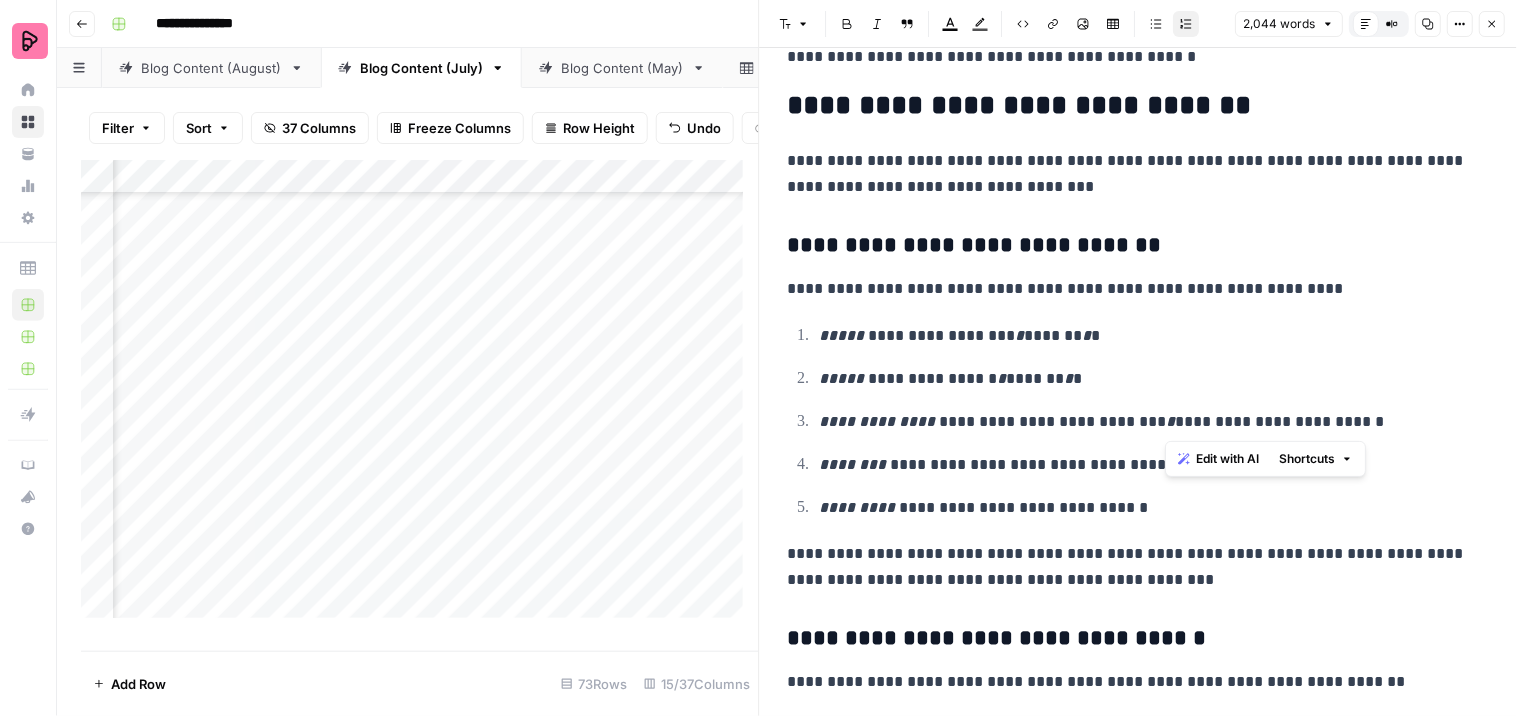 click on "**********" at bounding box center [1146, 422] 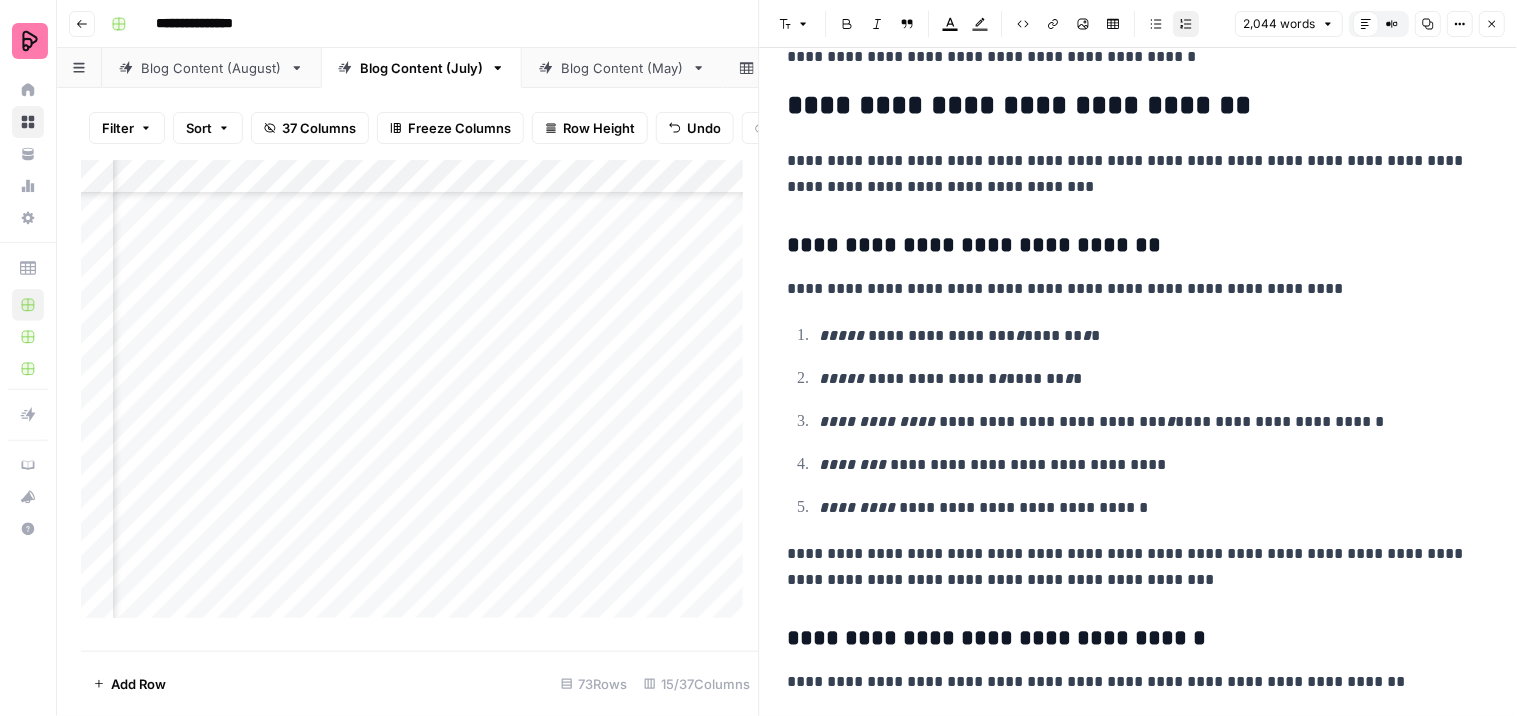 click 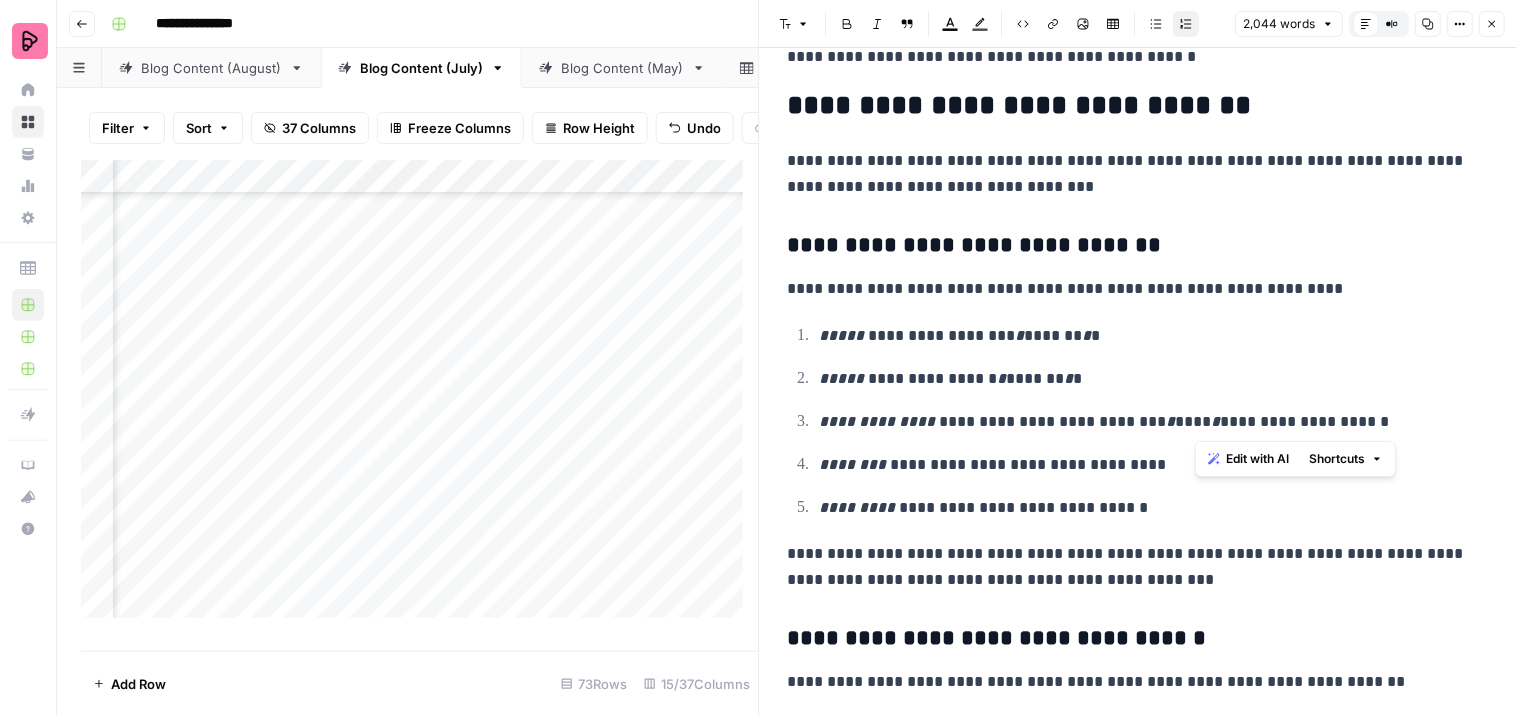 click on "**********" at bounding box center (1146, 422) 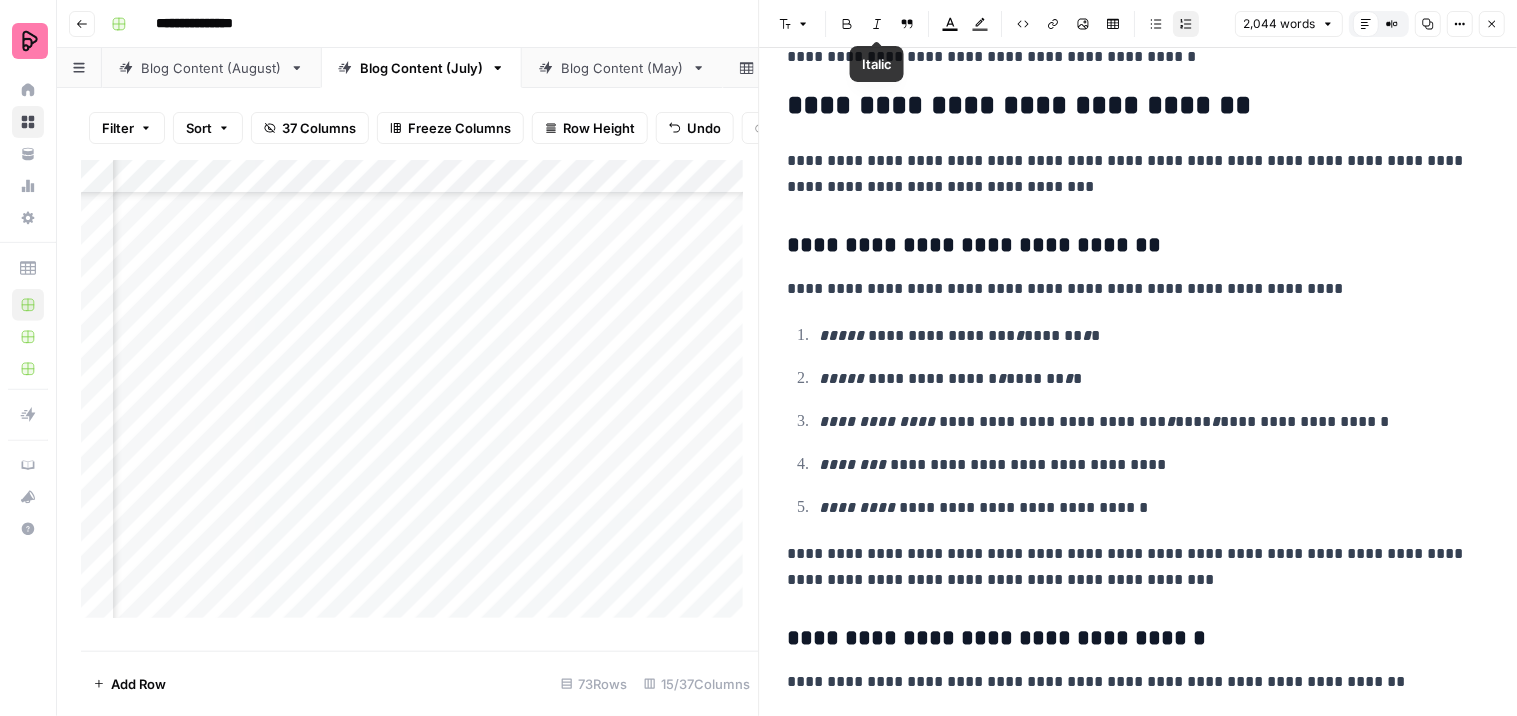 click 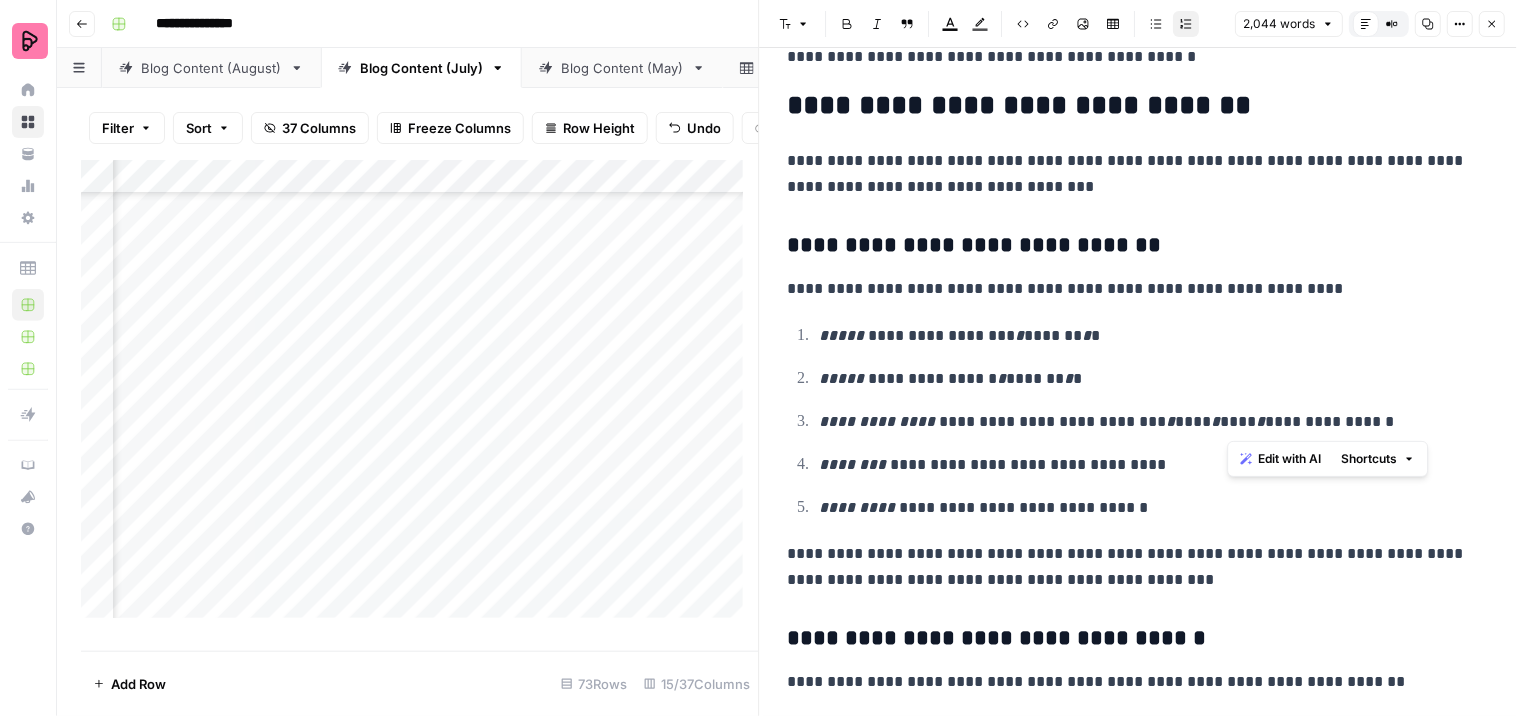 drag, startPoint x: 1240, startPoint y: 418, endPoint x: 1228, endPoint y: 418, distance: 12 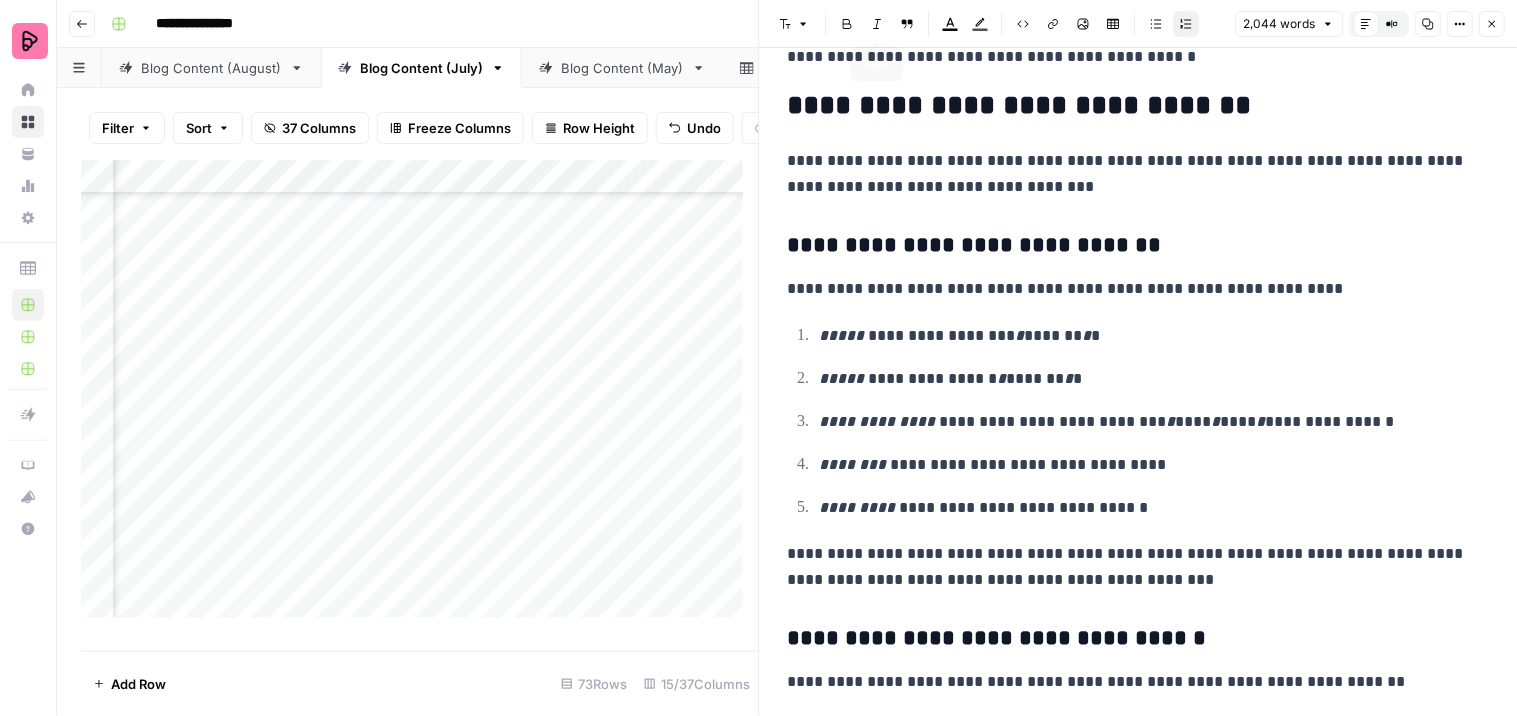 click 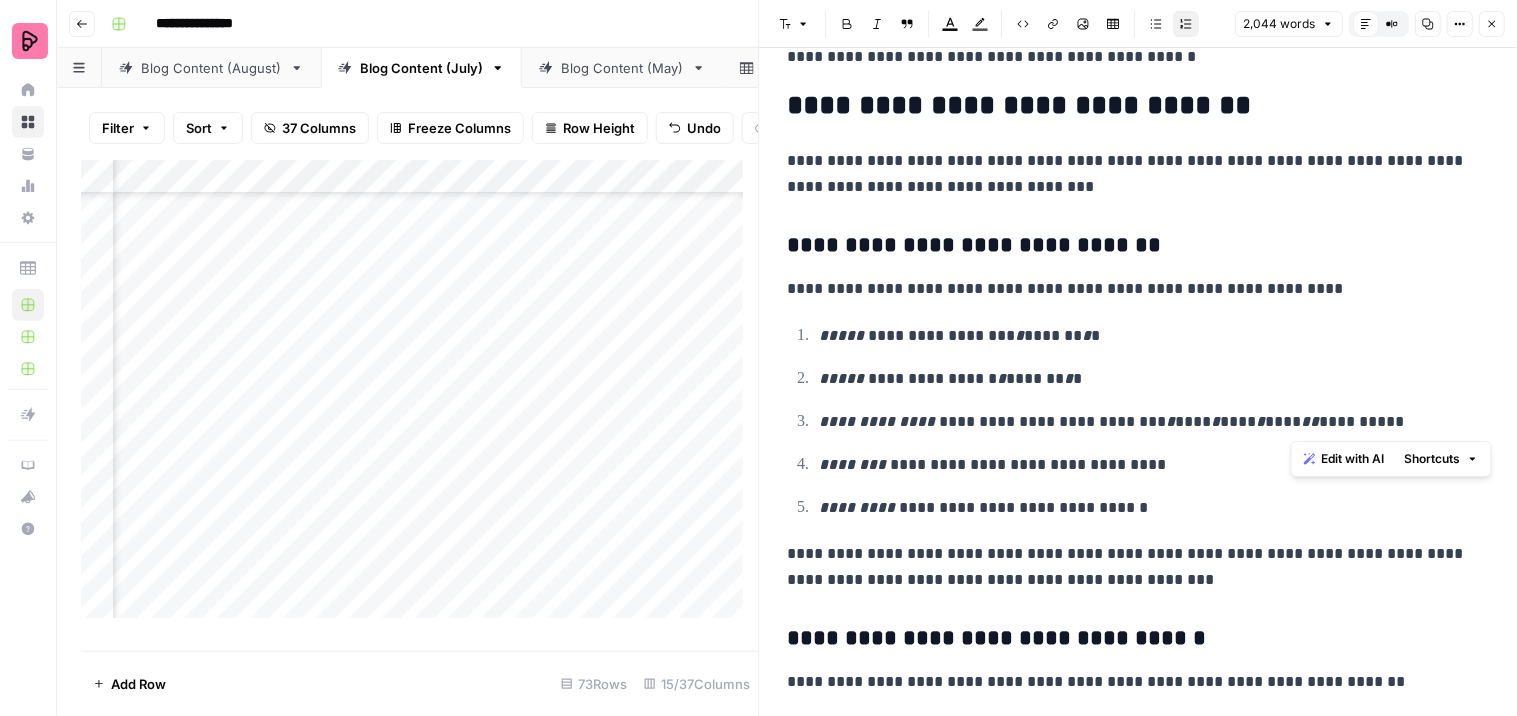 click on "**********" at bounding box center (1146, 422) 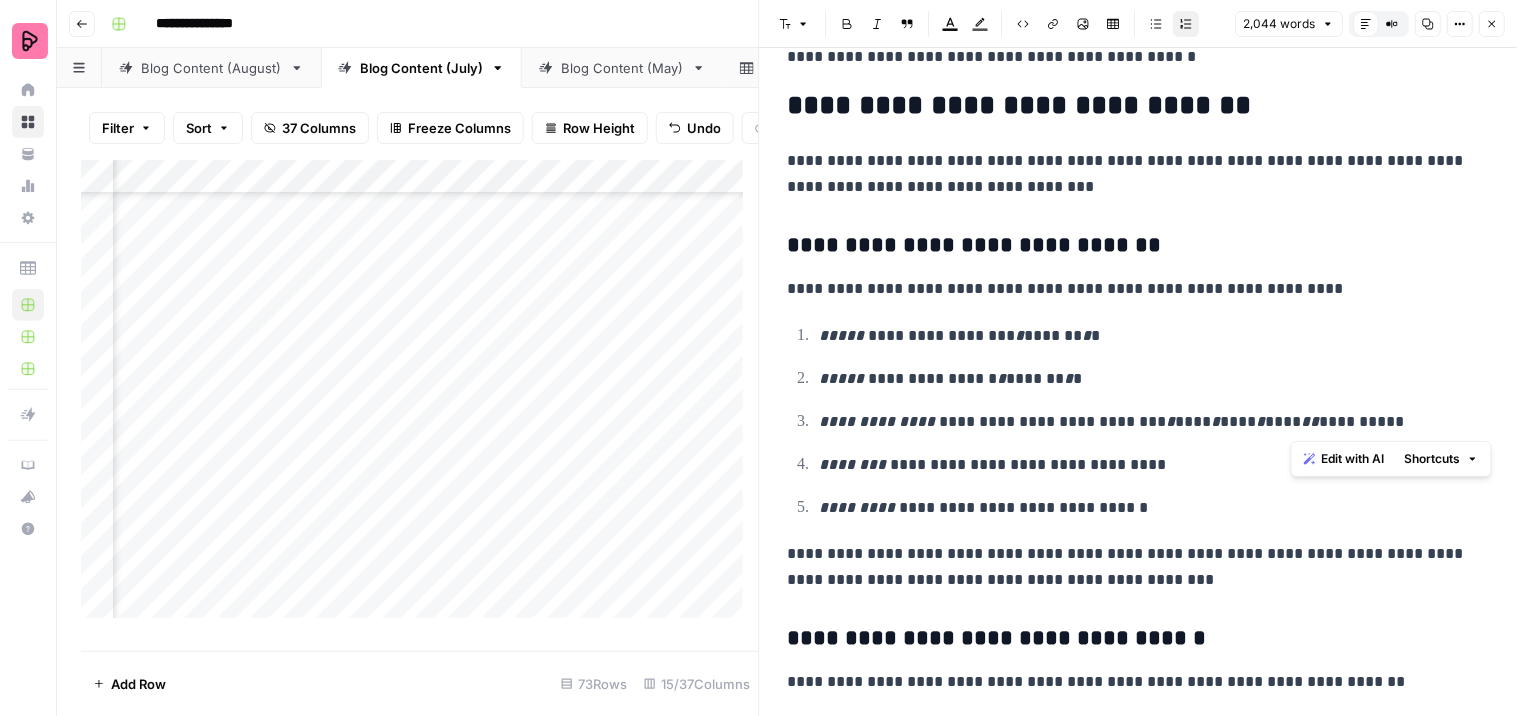 click on "Italic" at bounding box center [878, 24] 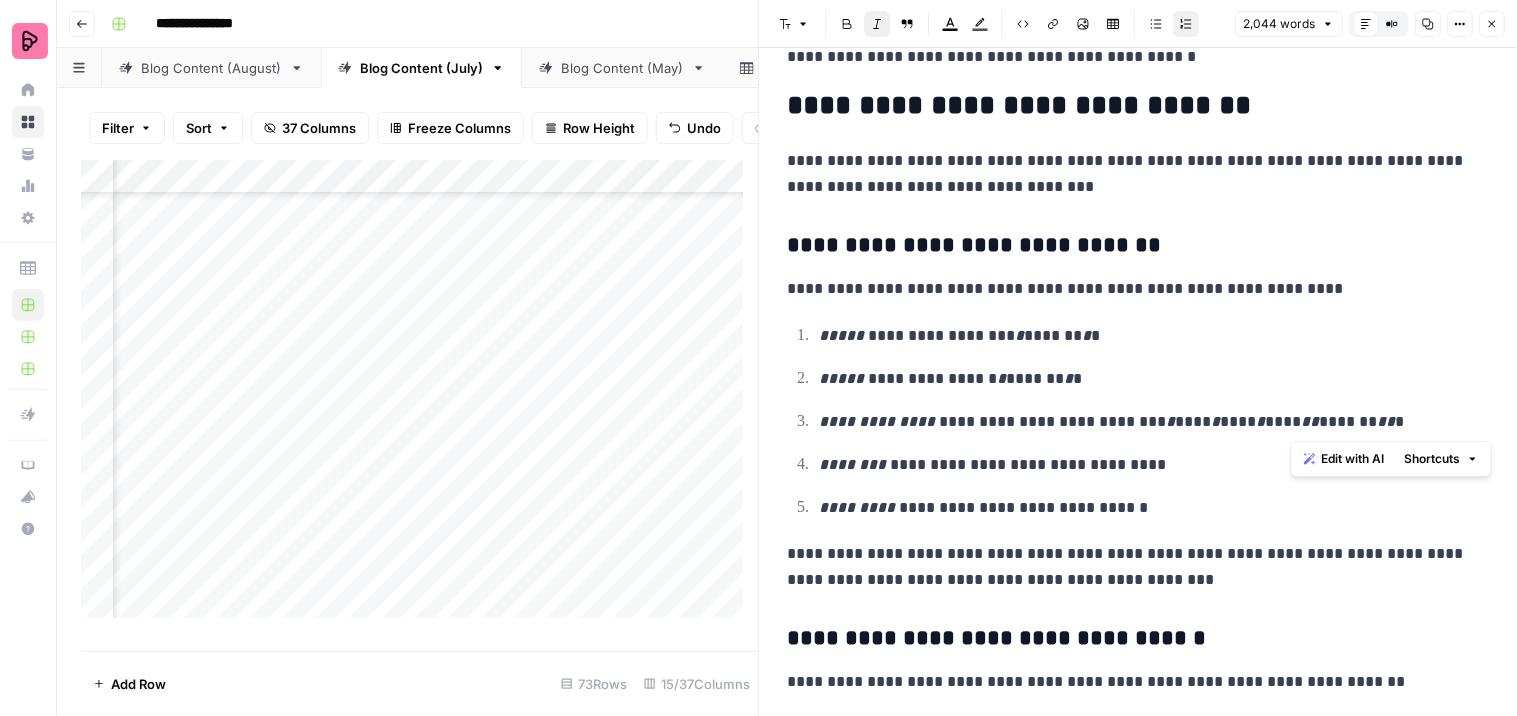 click on "**********" at bounding box center (1146, 465) 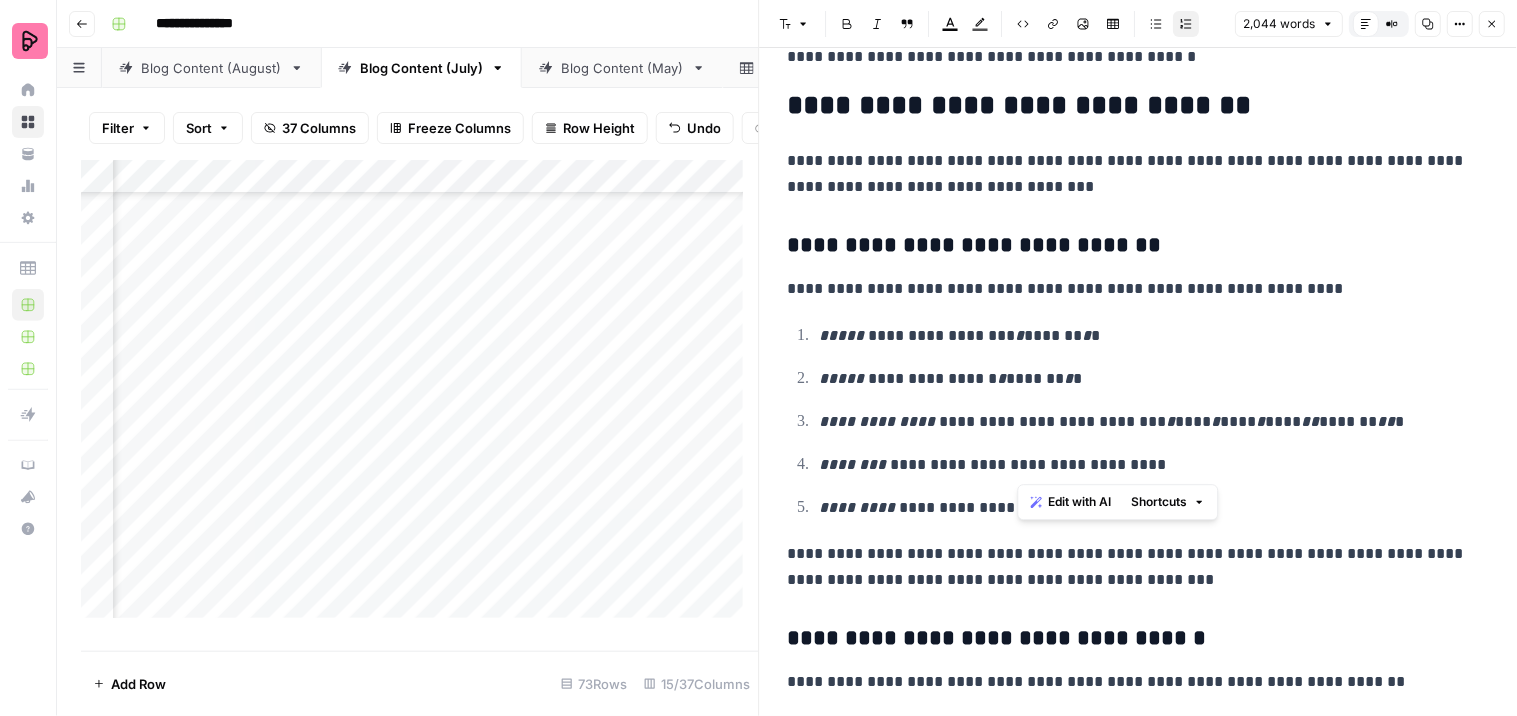 drag, startPoint x: 1028, startPoint y: 467, endPoint x: 1016, endPoint y: 462, distance: 13 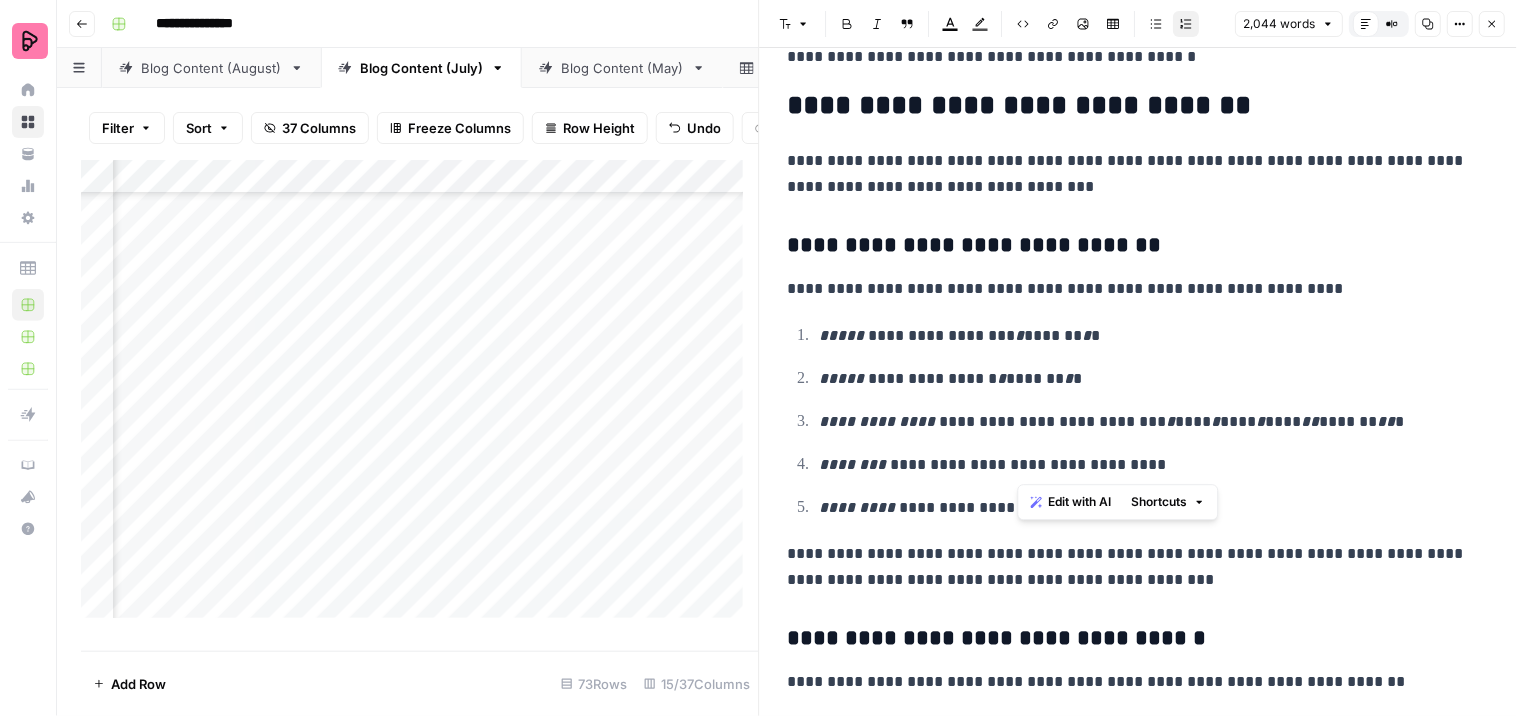 click on "**********" at bounding box center (1146, 465) 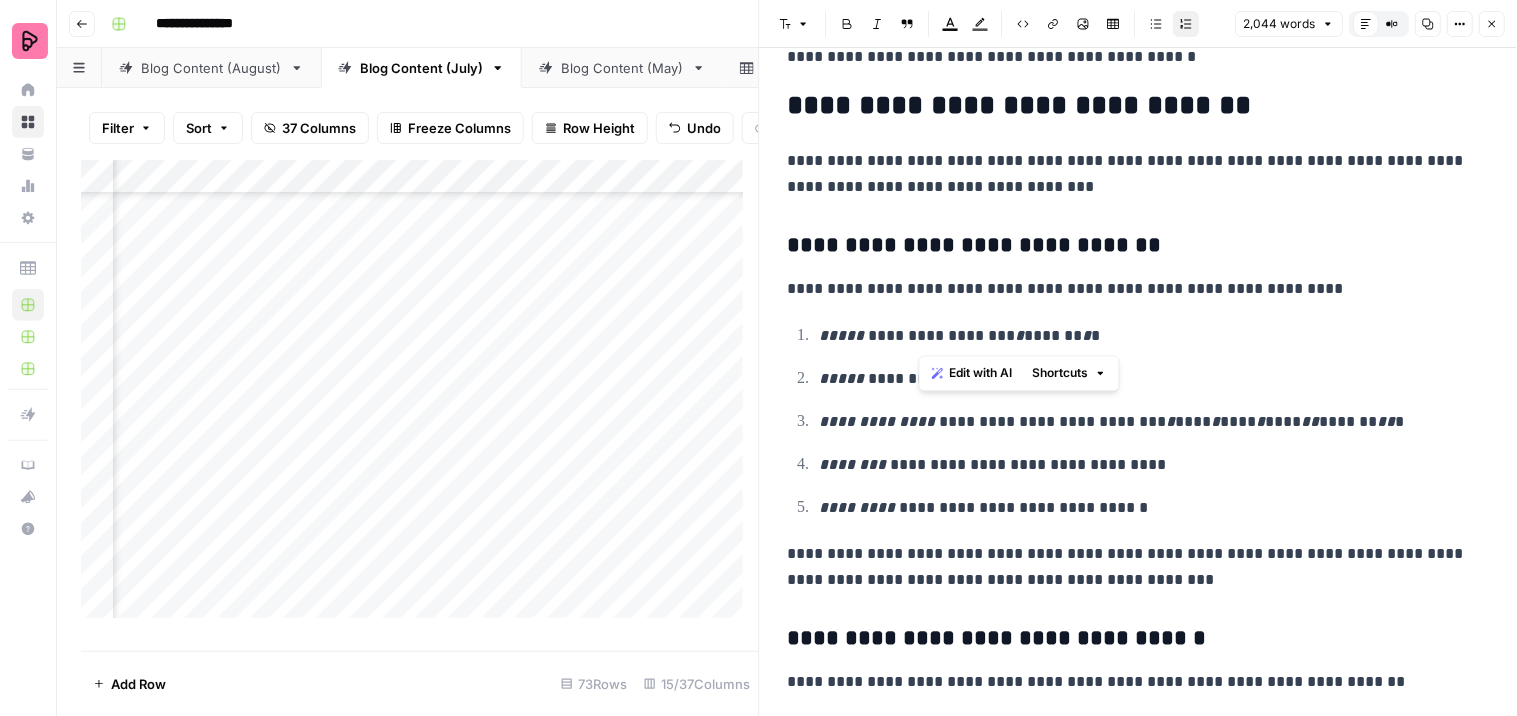 drag, startPoint x: 1047, startPoint y: 332, endPoint x: 920, endPoint y: 327, distance: 127.09839 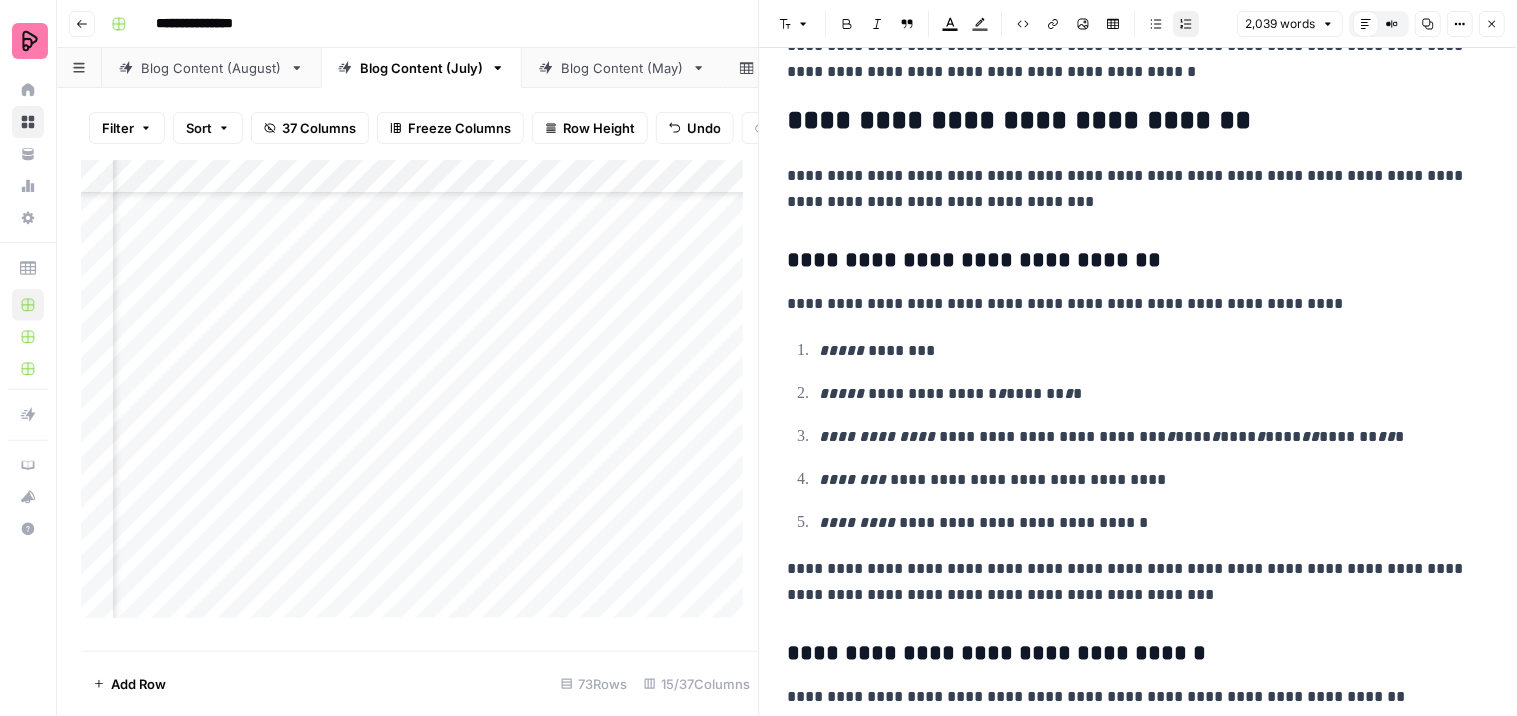 scroll, scrollTop: 2222, scrollLeft: 0, axis: vertical 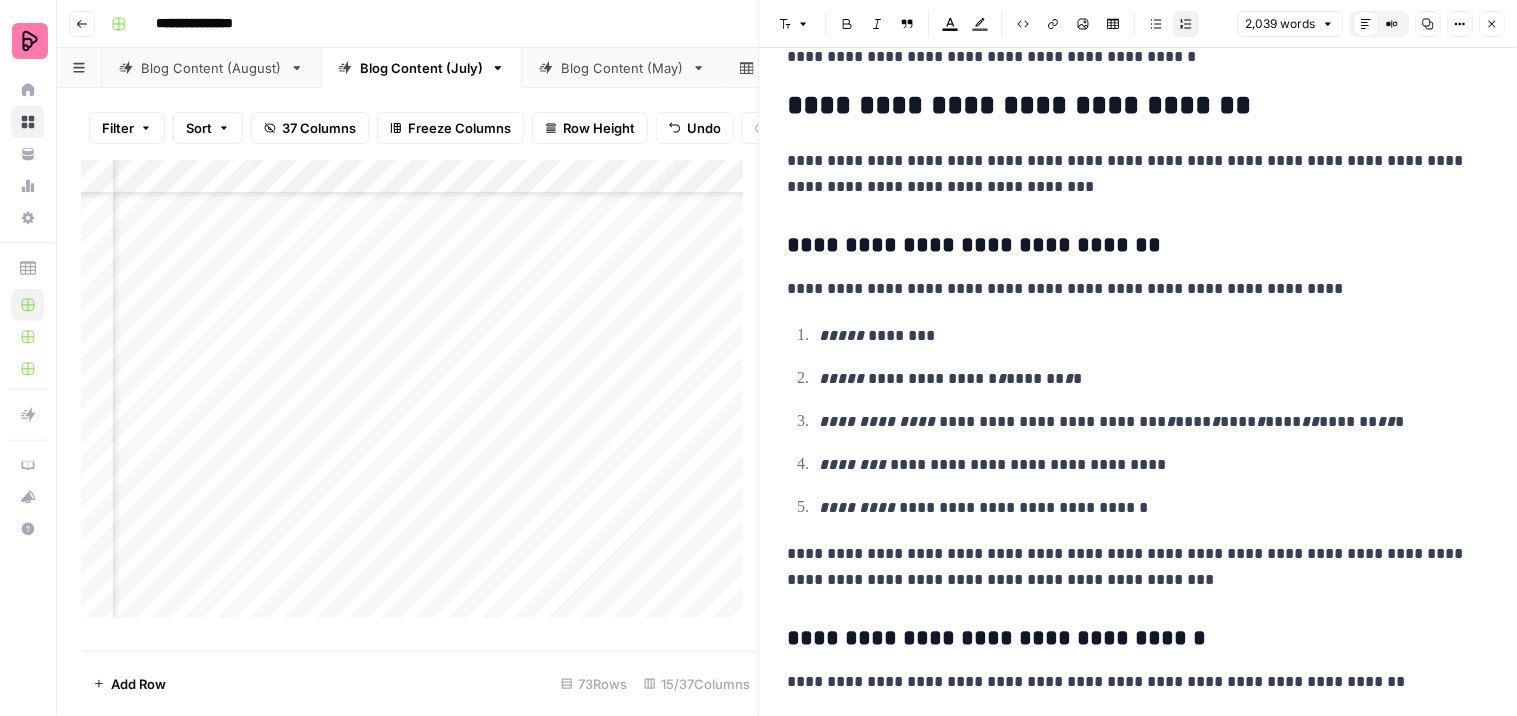 type 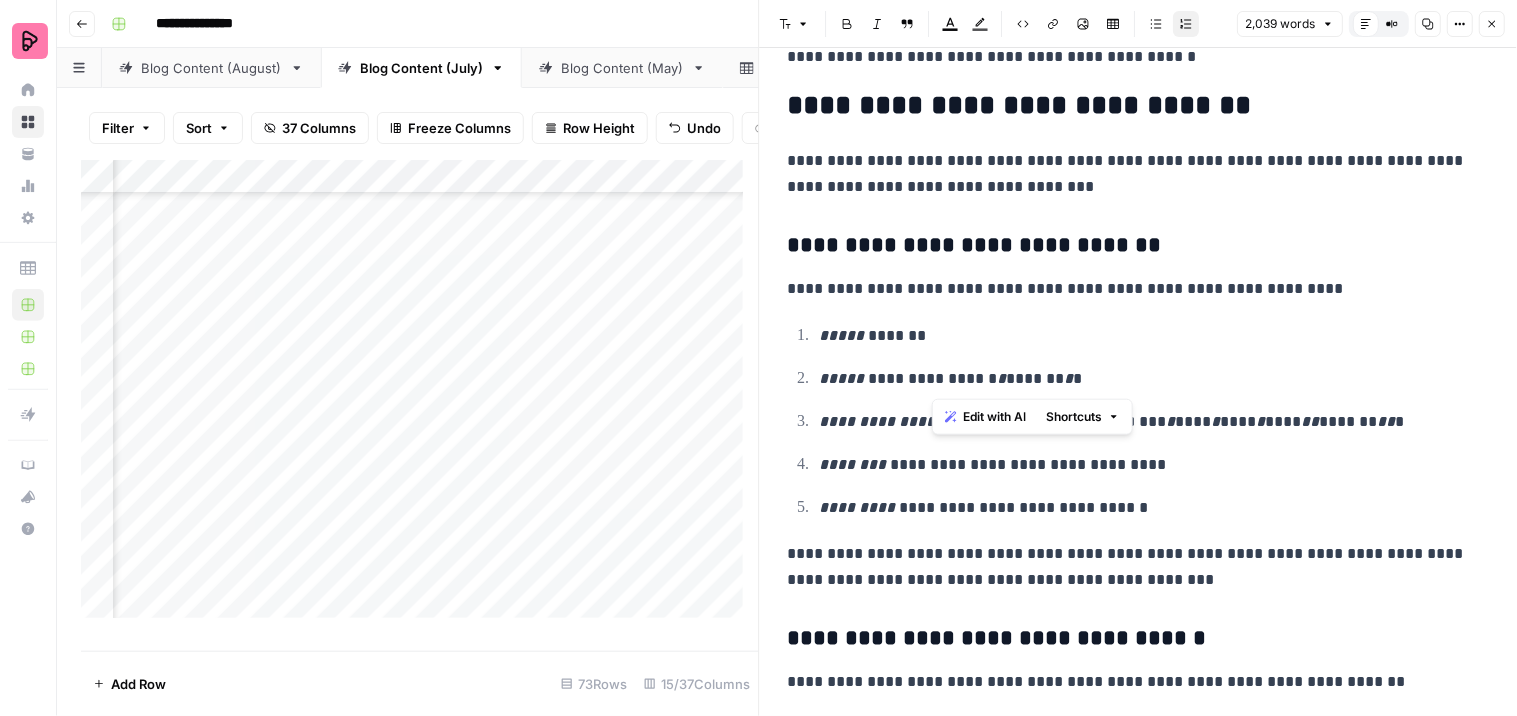 drag, startPoint x: 1066, startPoint y: 380, endPoint x: 933, endPoint y: 388, distance: 133.24039 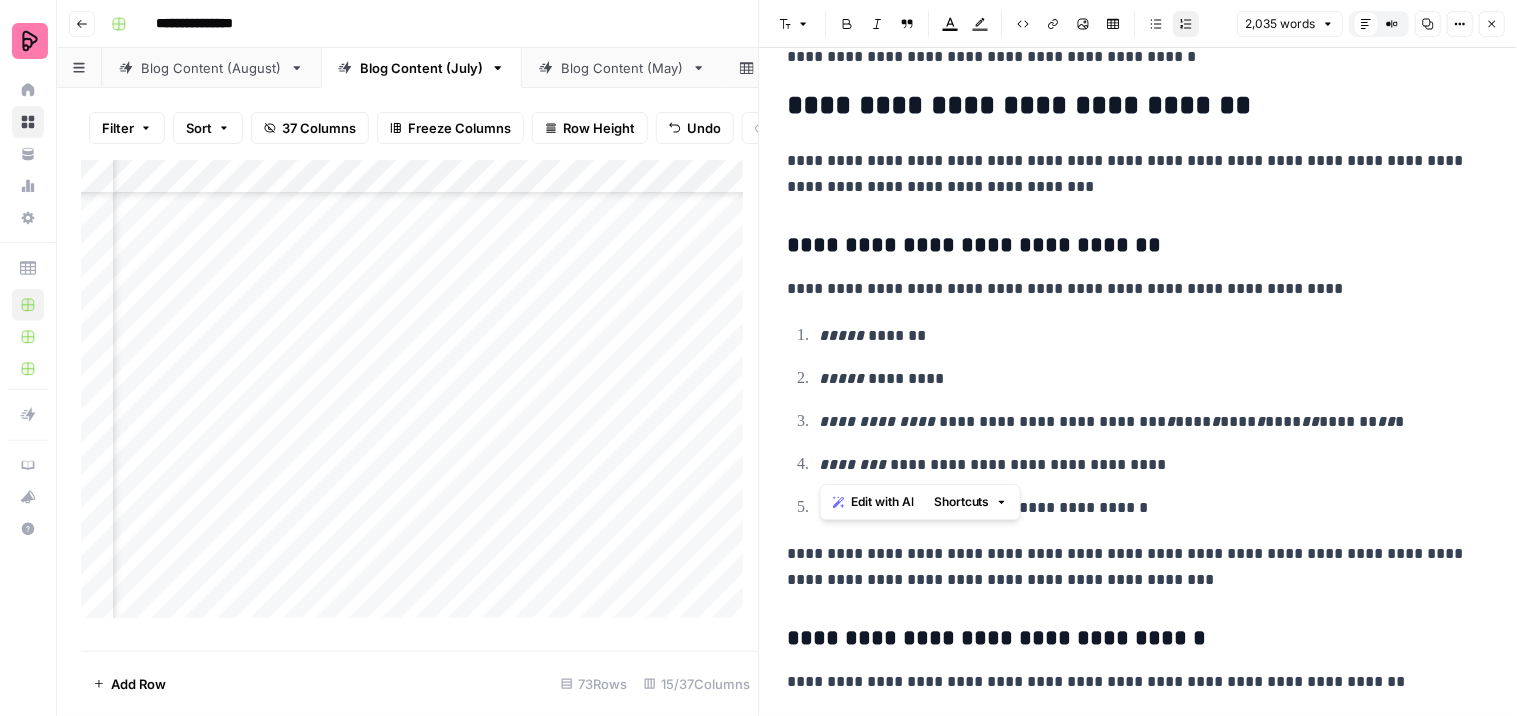 drag, startPoint x: 1342, startPoint y: 405, endPoint x: 1030, endPoint y: 438, distance: 313.74033 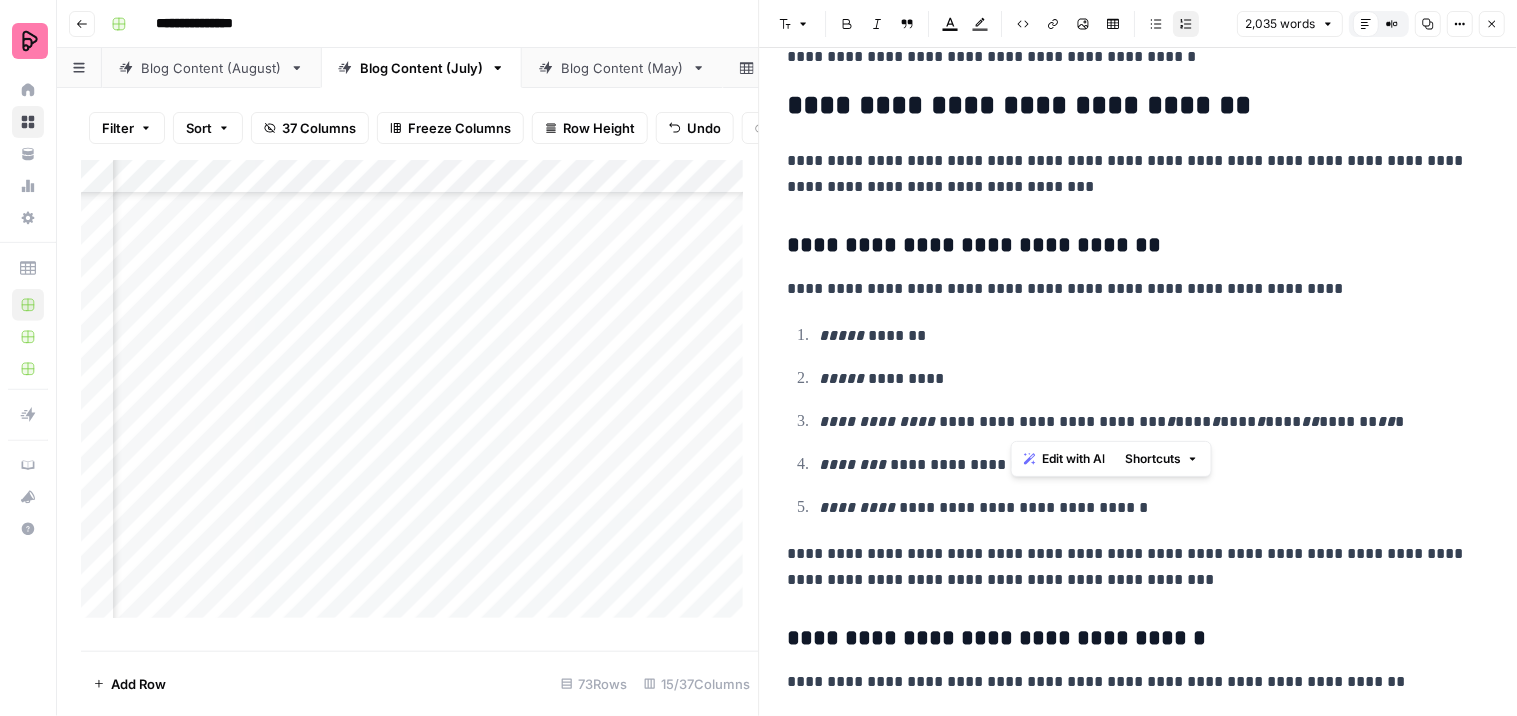 drag, startPoint x: 1321, startPoint y: 416, endPoint x: 1012, endPoint y: 430, distance: 309.317 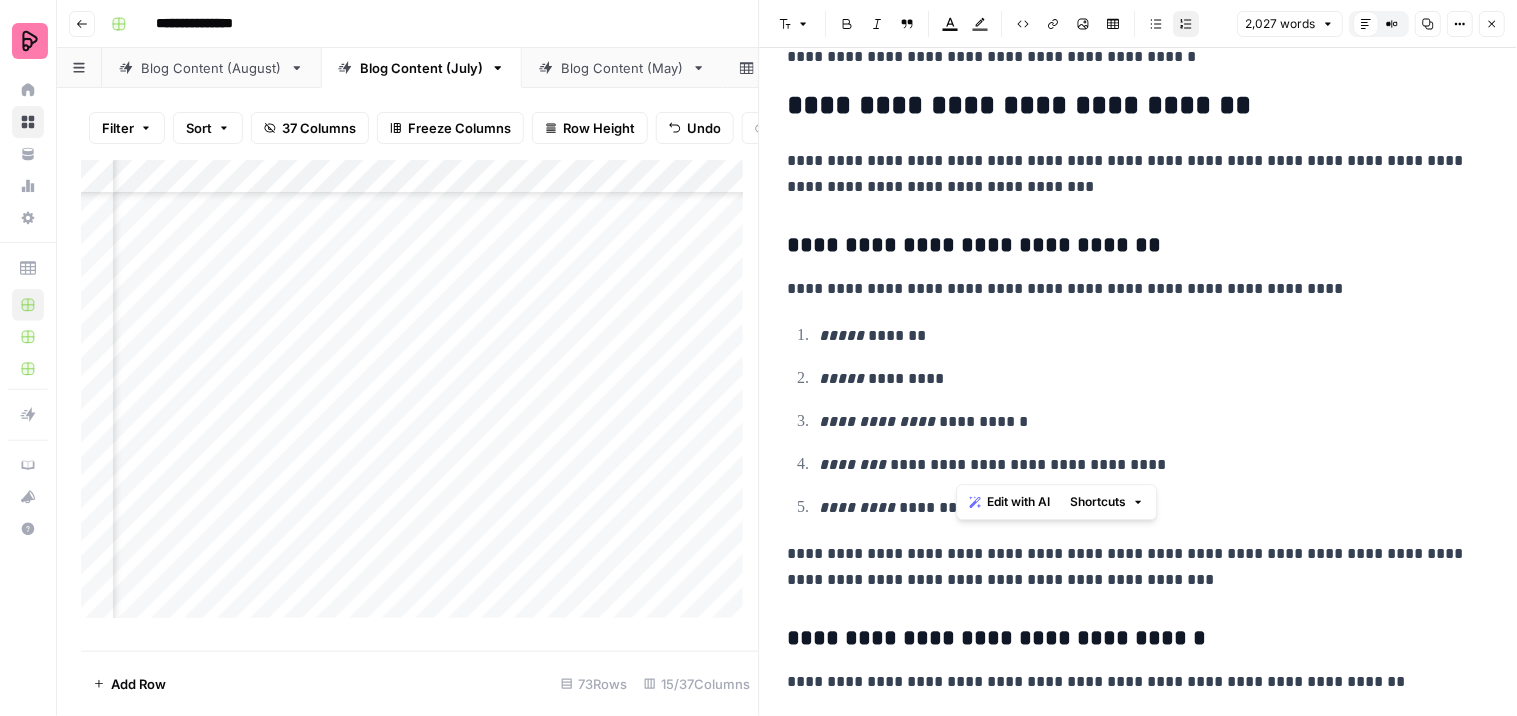 drag, startPoint x: 1138, startPoint y: 463, endPoint x: 956, endPoint y: 462, distance: 182.00275 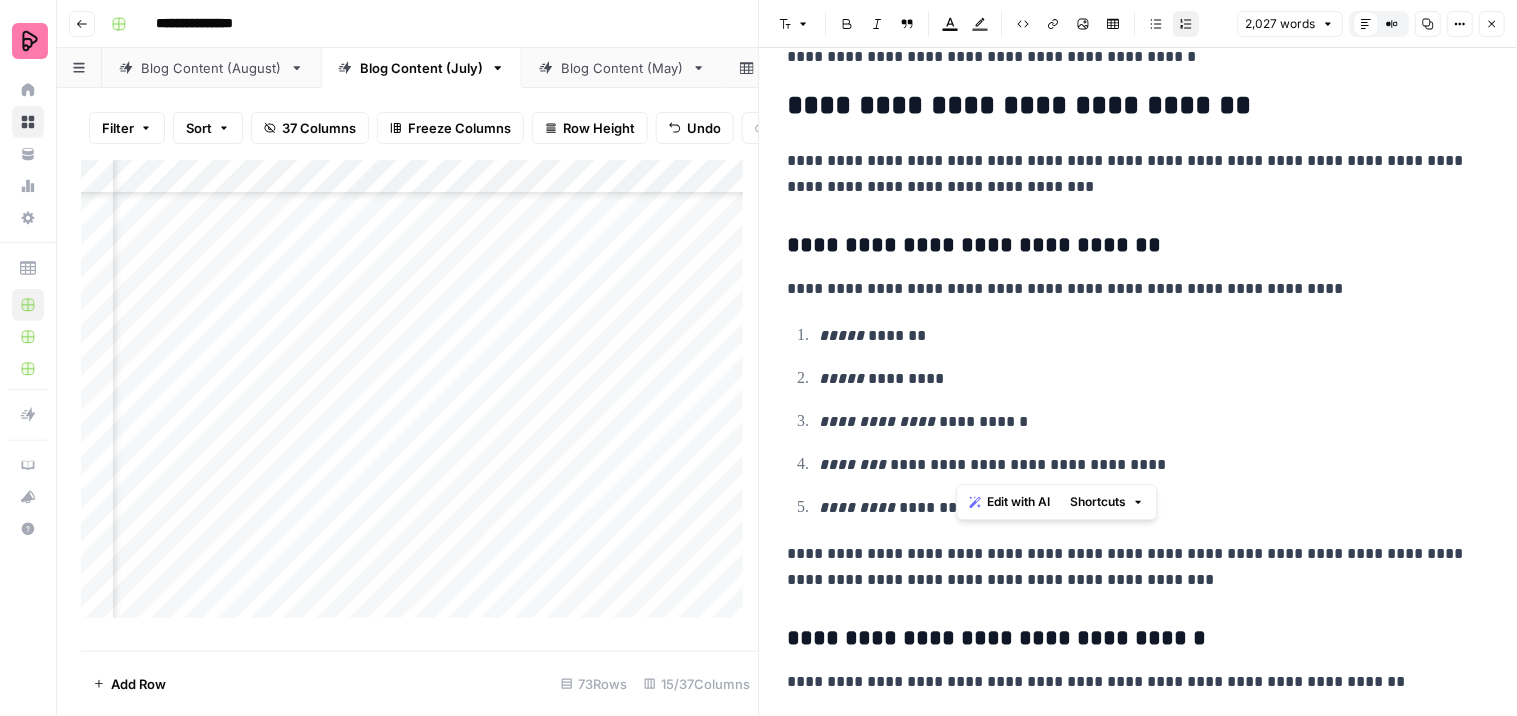 click on "**********" at bounding box center (1146, 465) 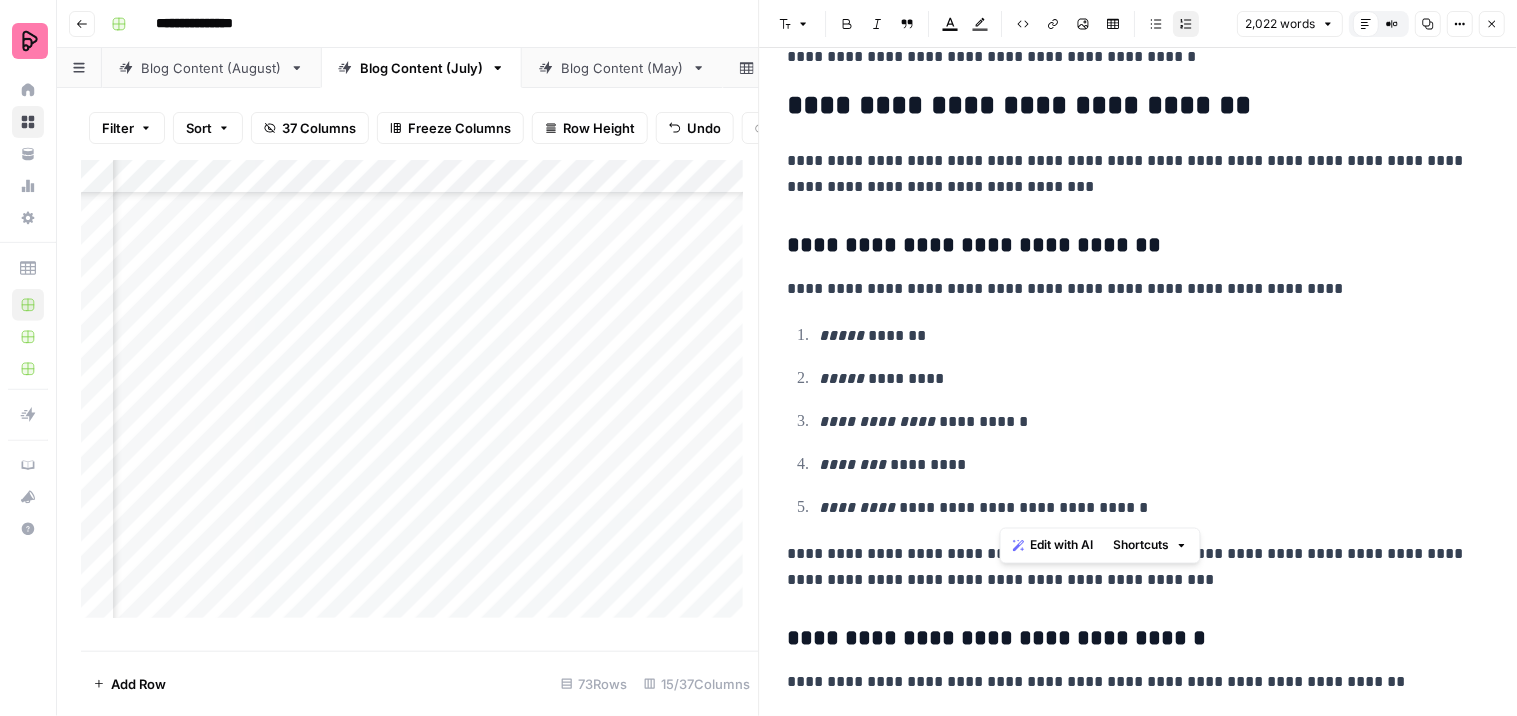drag, startPoint x: 1155, startPoint y: 502, endPoint x: 998, endPoint y: 516, distance: 157.62297 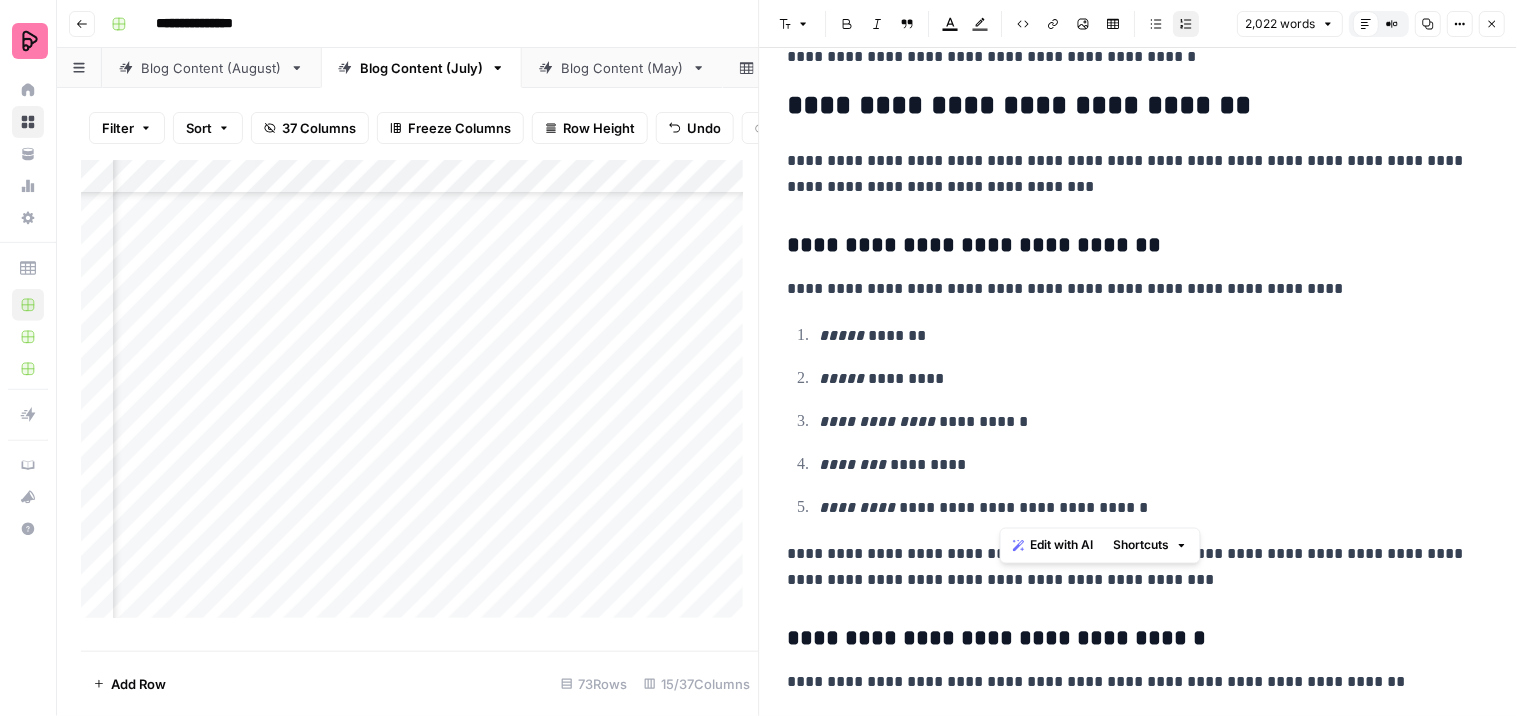 click on "**********" at bounding box center [1146, 508] 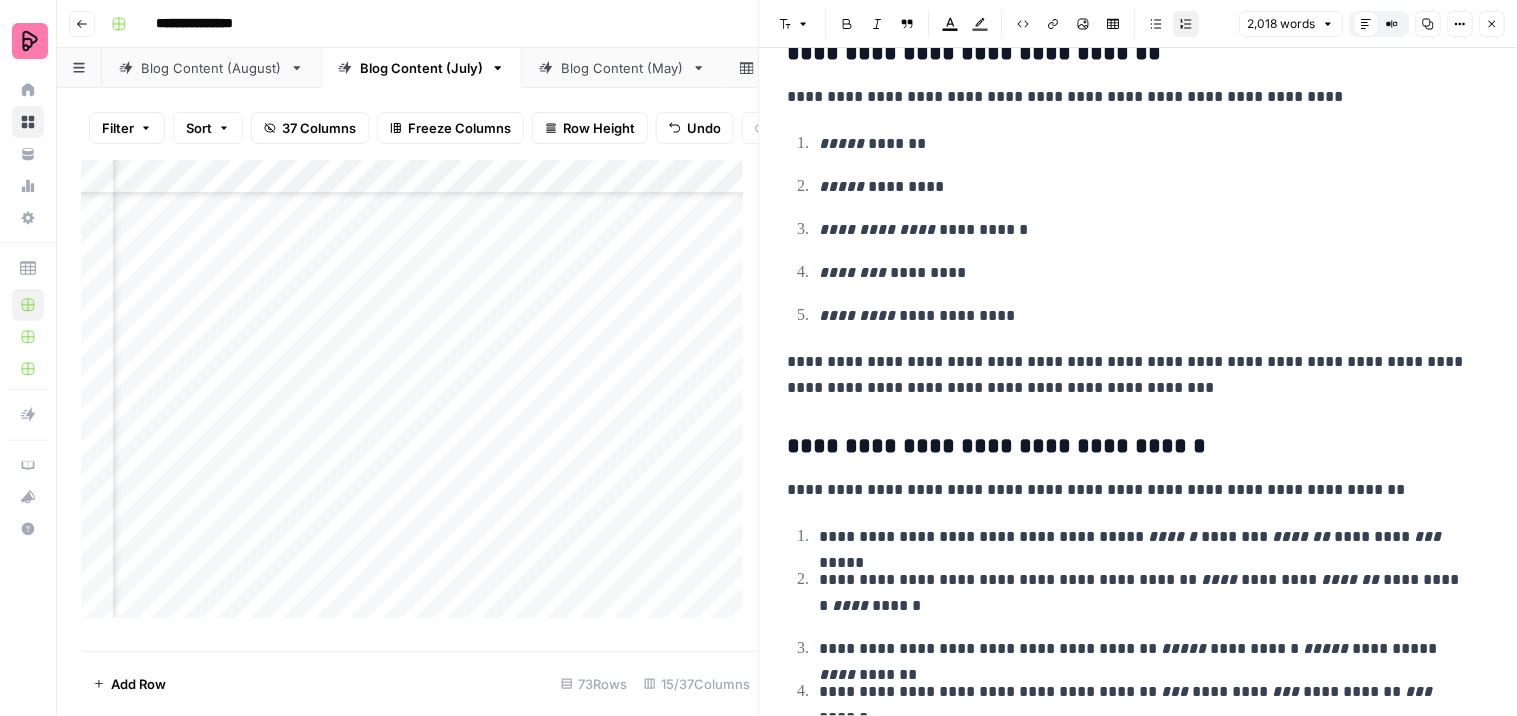 scroll, scrollTop: 2444, scrollLeft: 0, axis: vertical 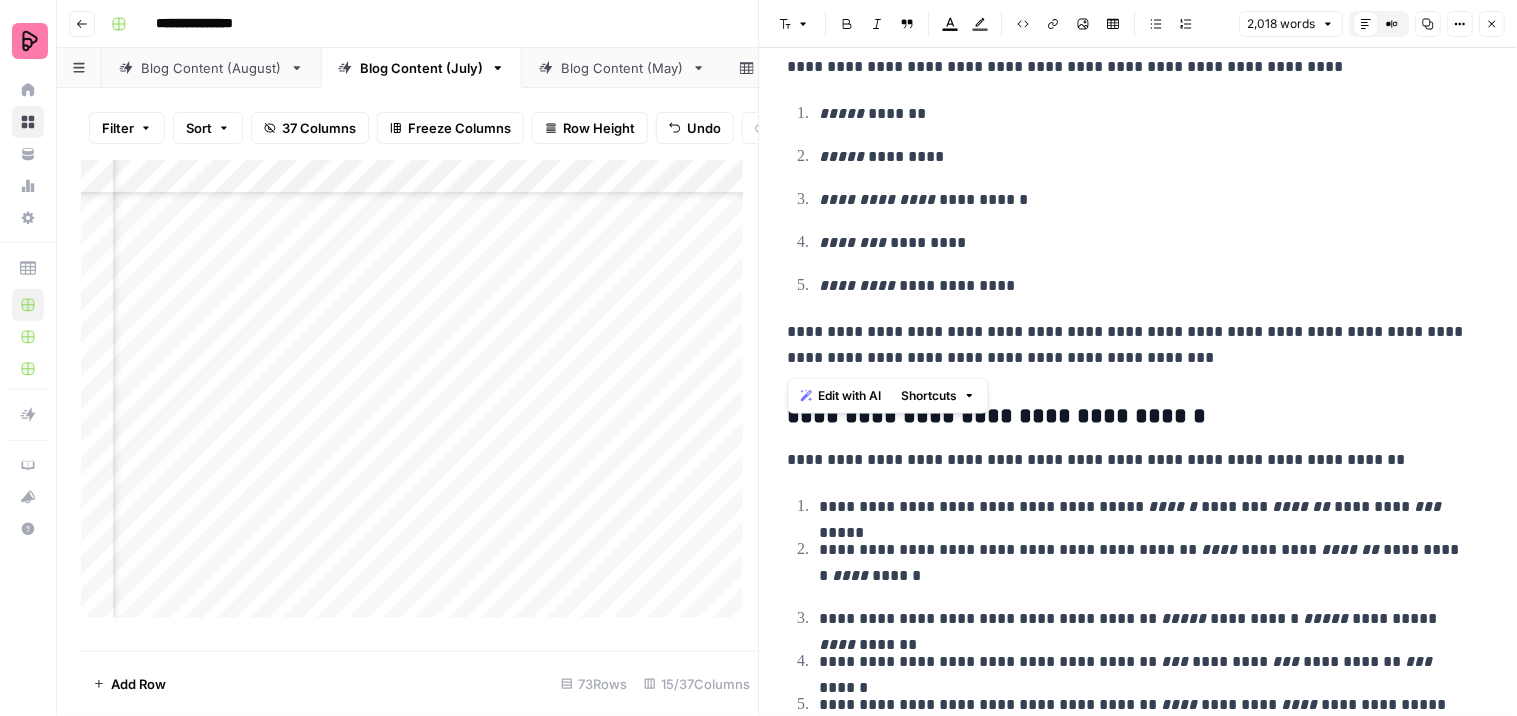 drag, startPoint x: 1177, startPoint y: 363, endPoint x: 784, endPoint y: 338, distance: 393.79437 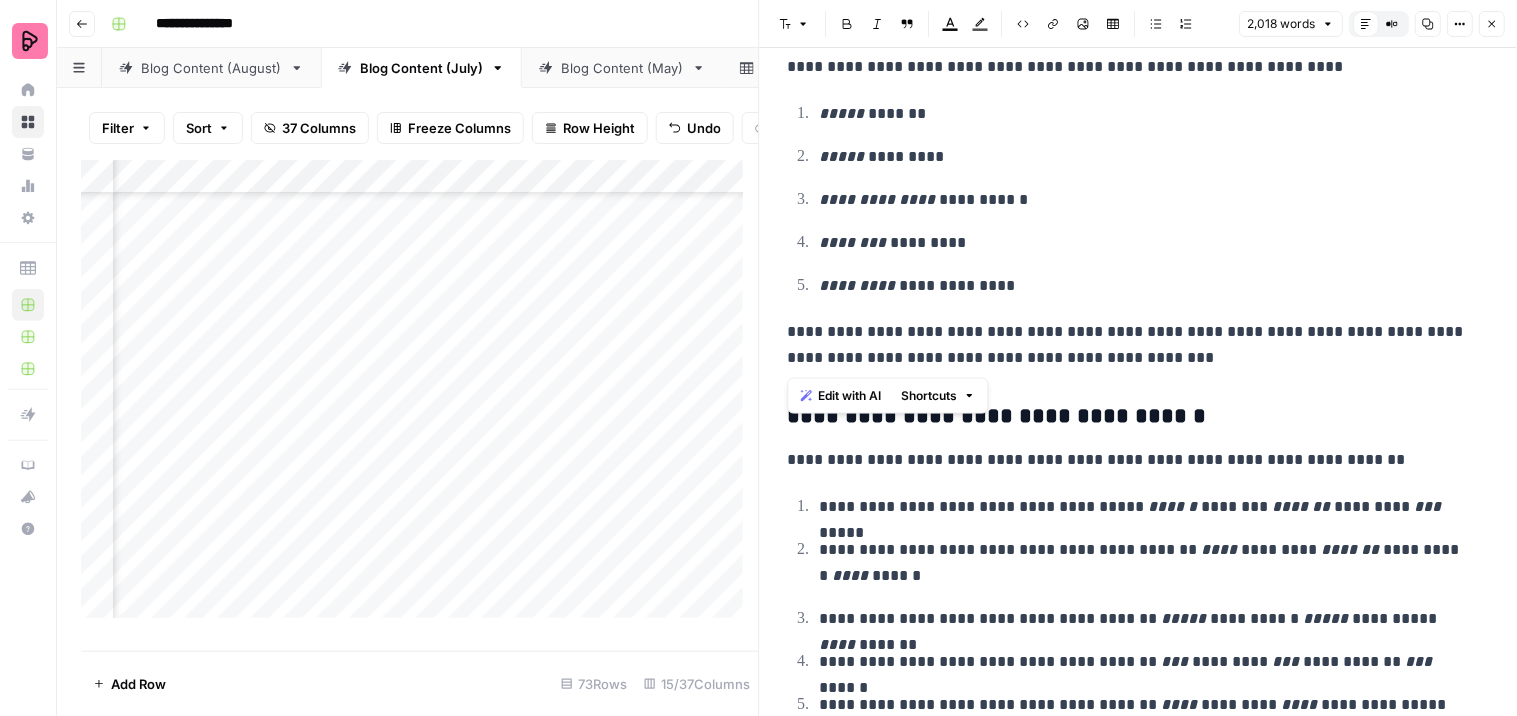 click on "**********" at bounding box center [1139, 1400] 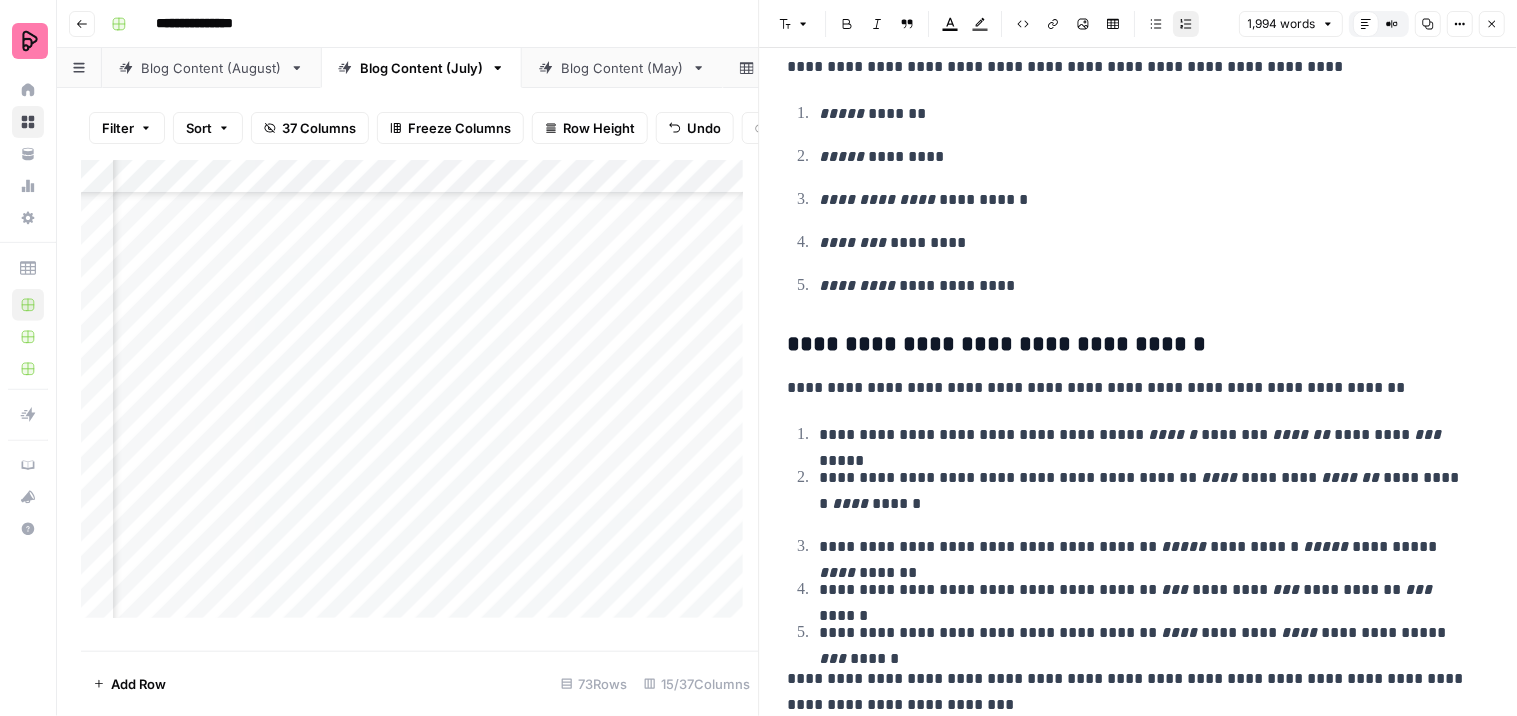 click on "**********" at bounding box center (1146, 435) 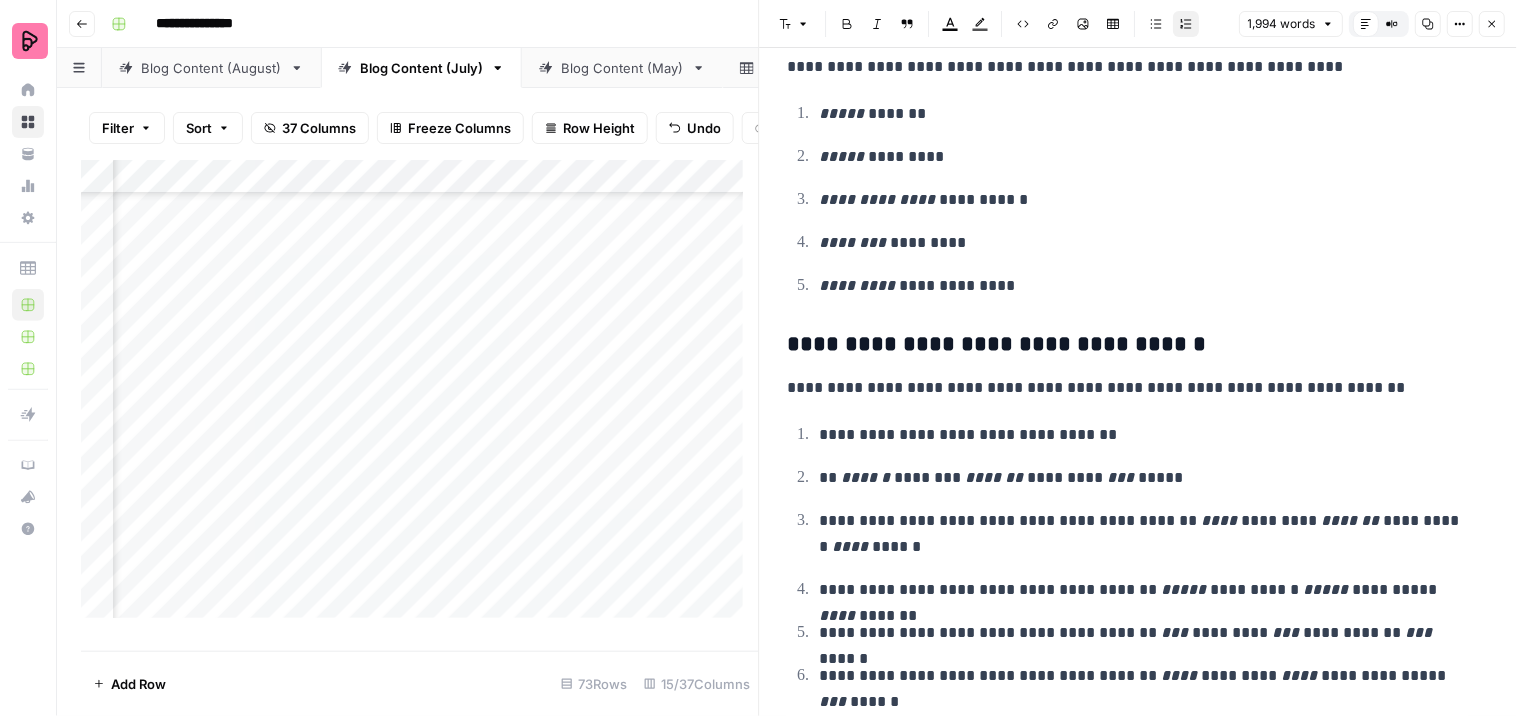 click 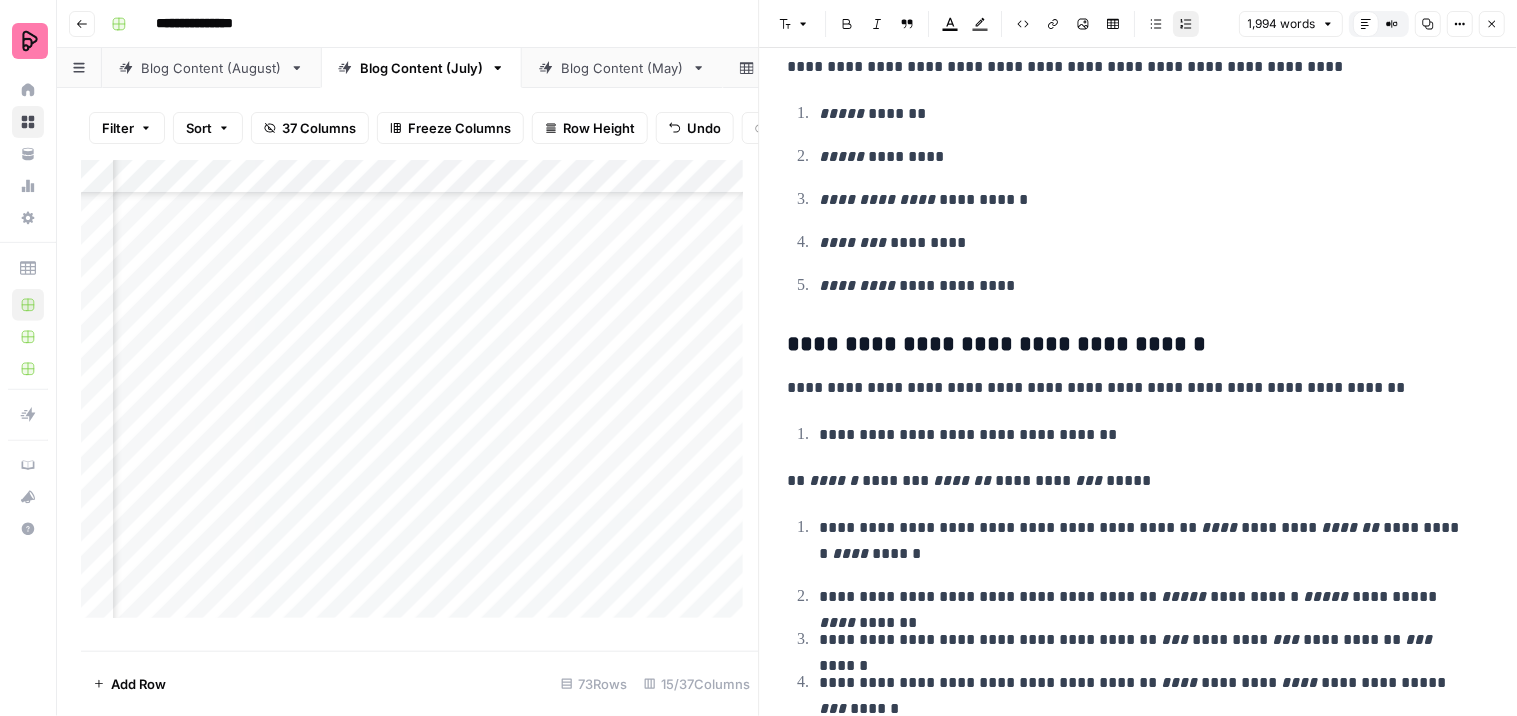 click on "**********" at bounding box center [1146, 435] 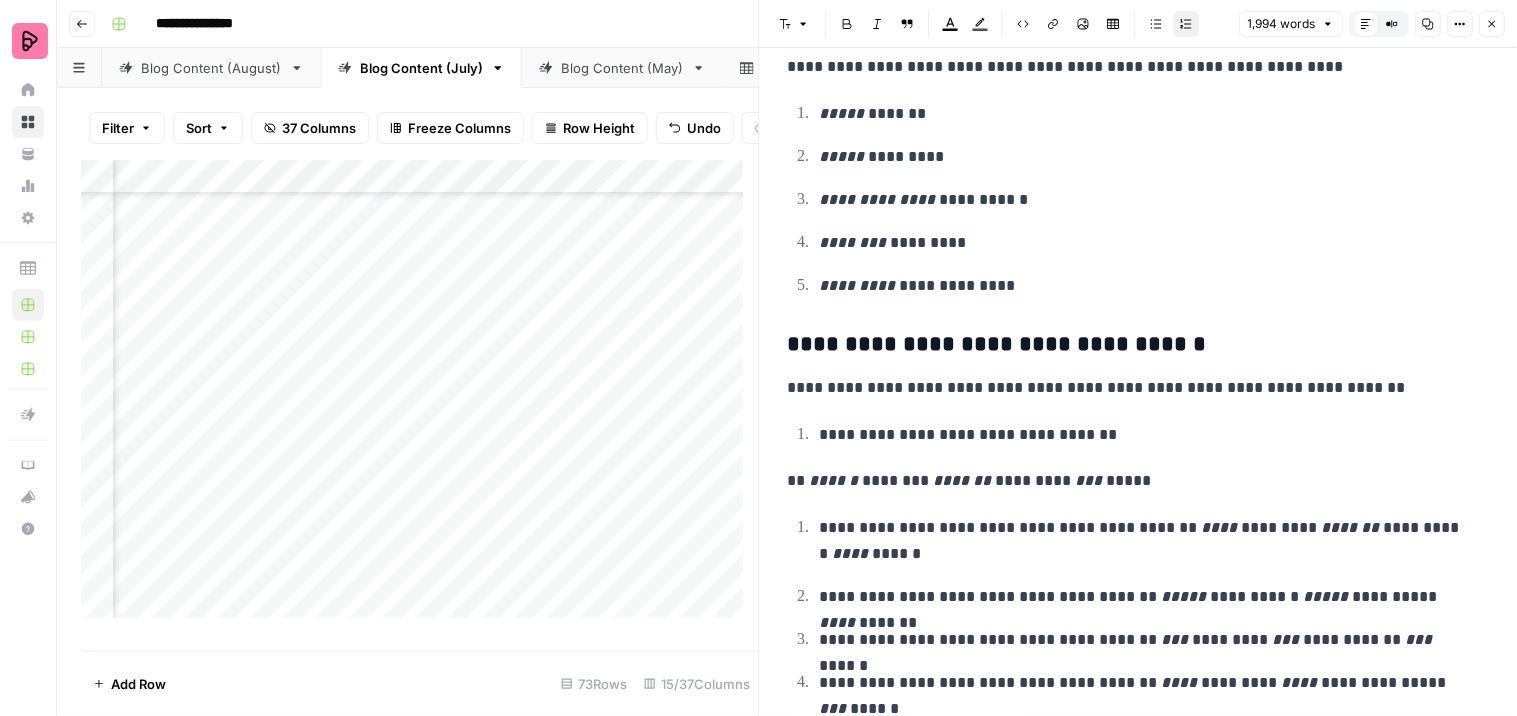click 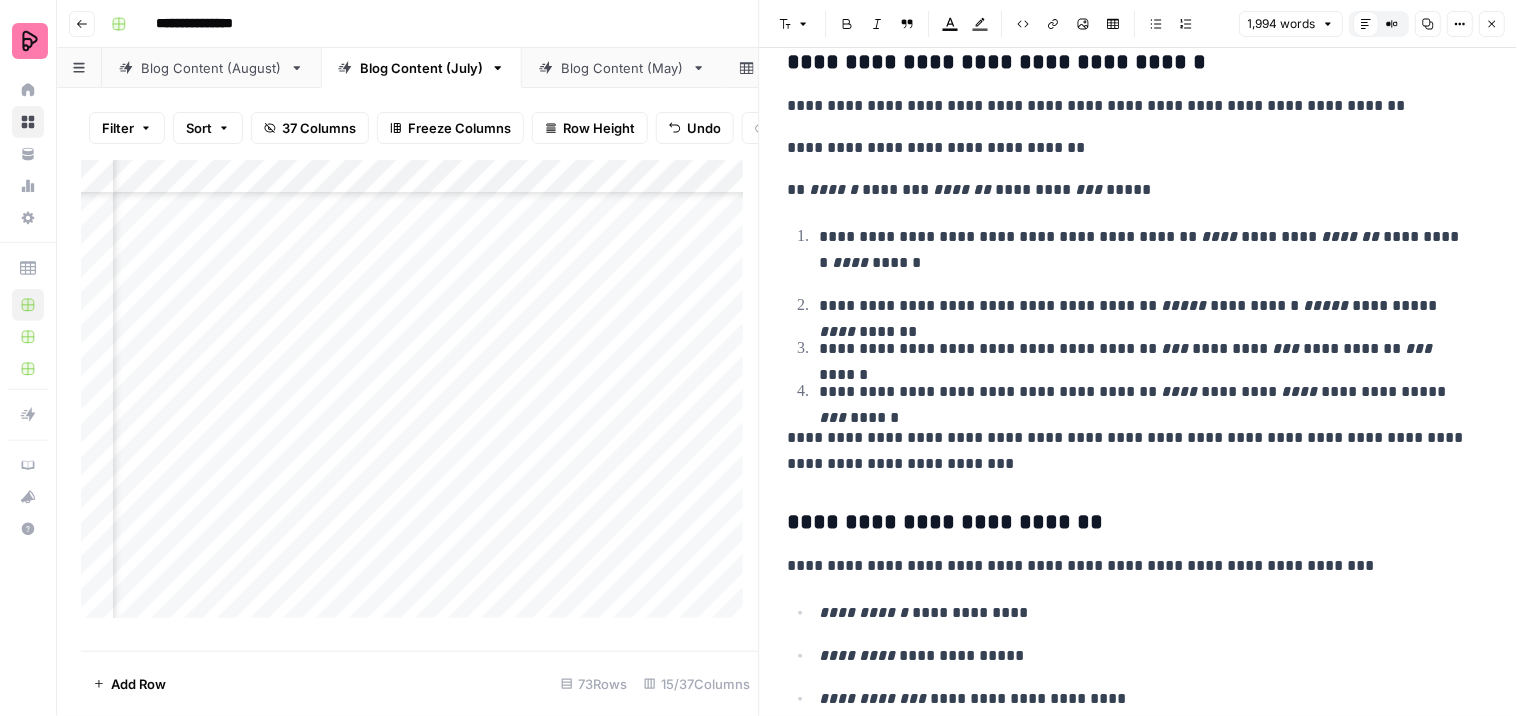 scroll, scrollTop: 2777, scrollLeft: 0, axis: vertical 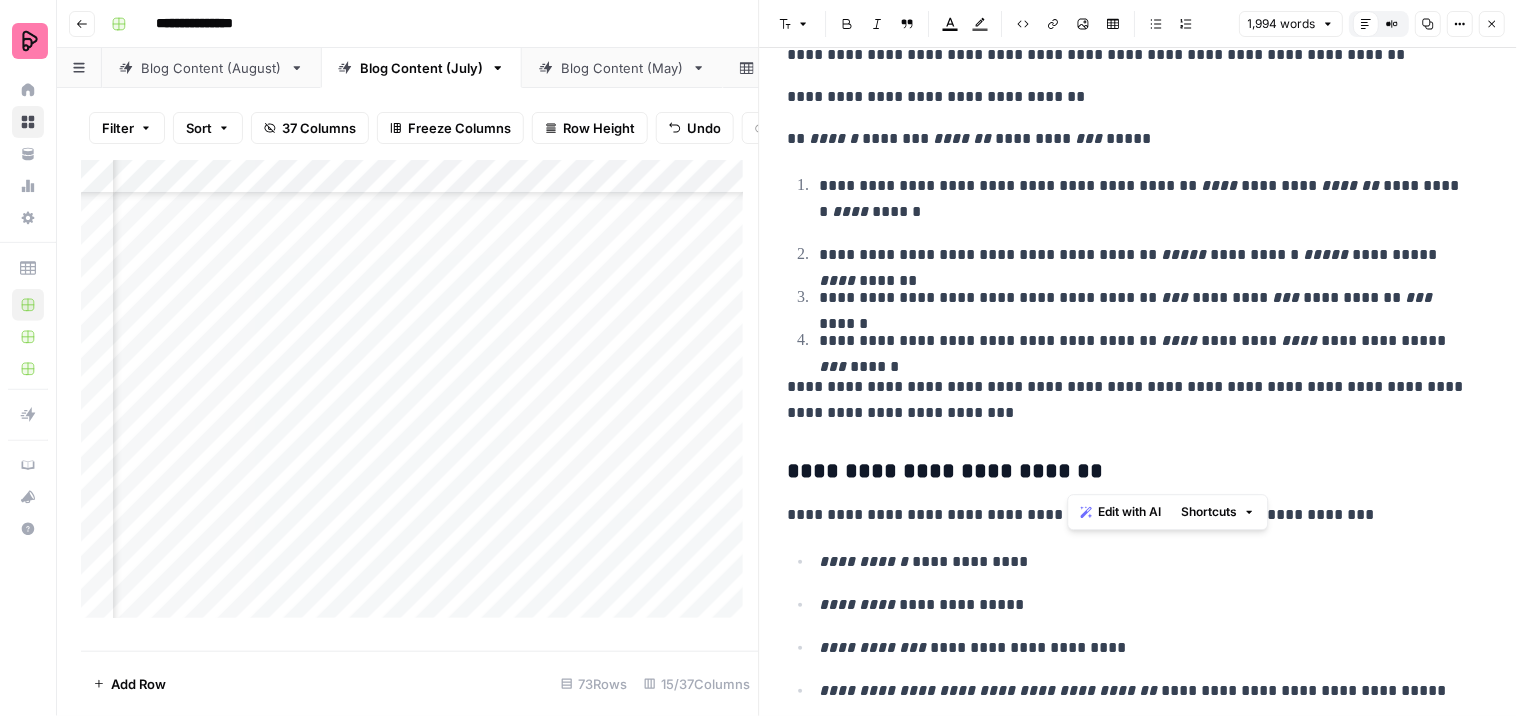 drag, startPoint x: 1435, startPoint y: 388, endPoint x: 1461, endPoint y: 361, distance: 37.48333 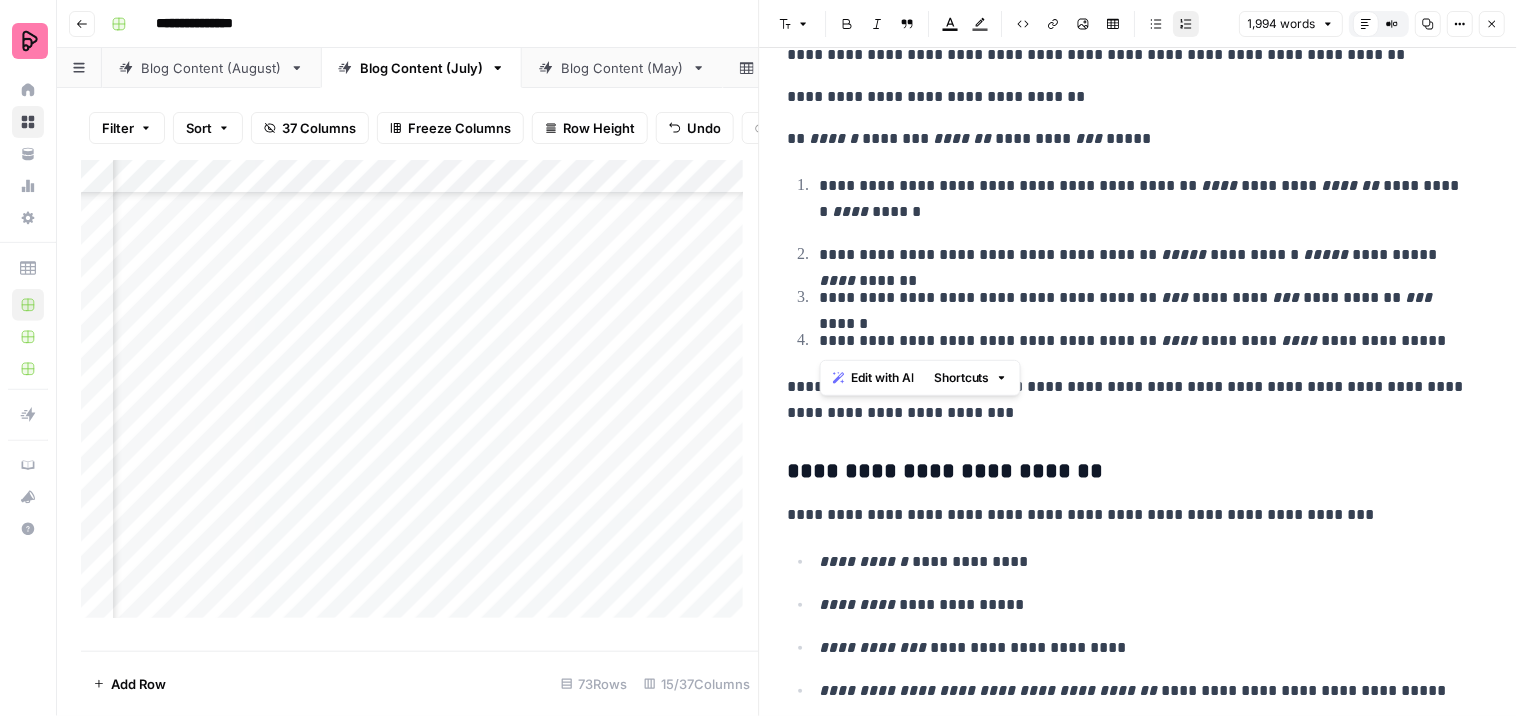 drag, startPoint x: 1431, startPoint y: 335, endPoint x: 815, endPoint y: 186, distance: 633.76416 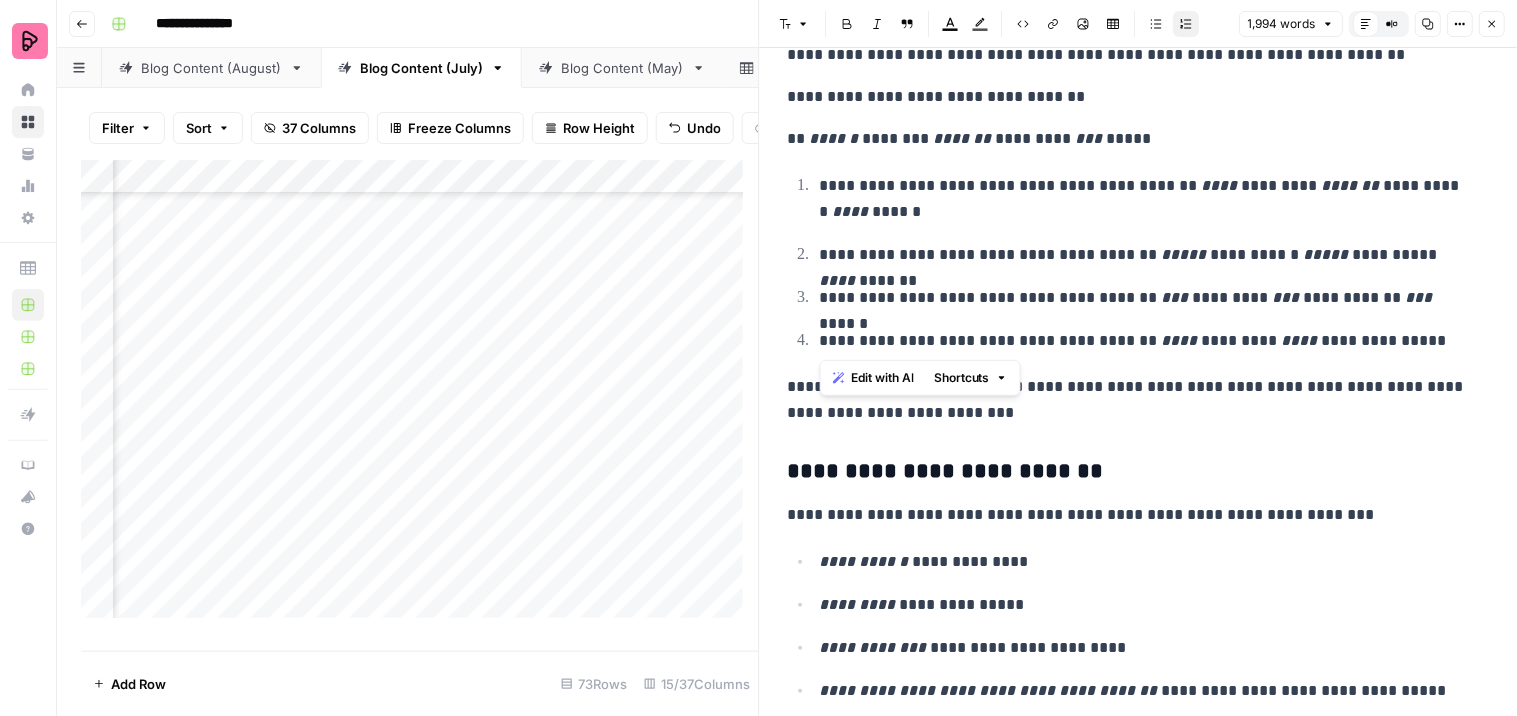 click 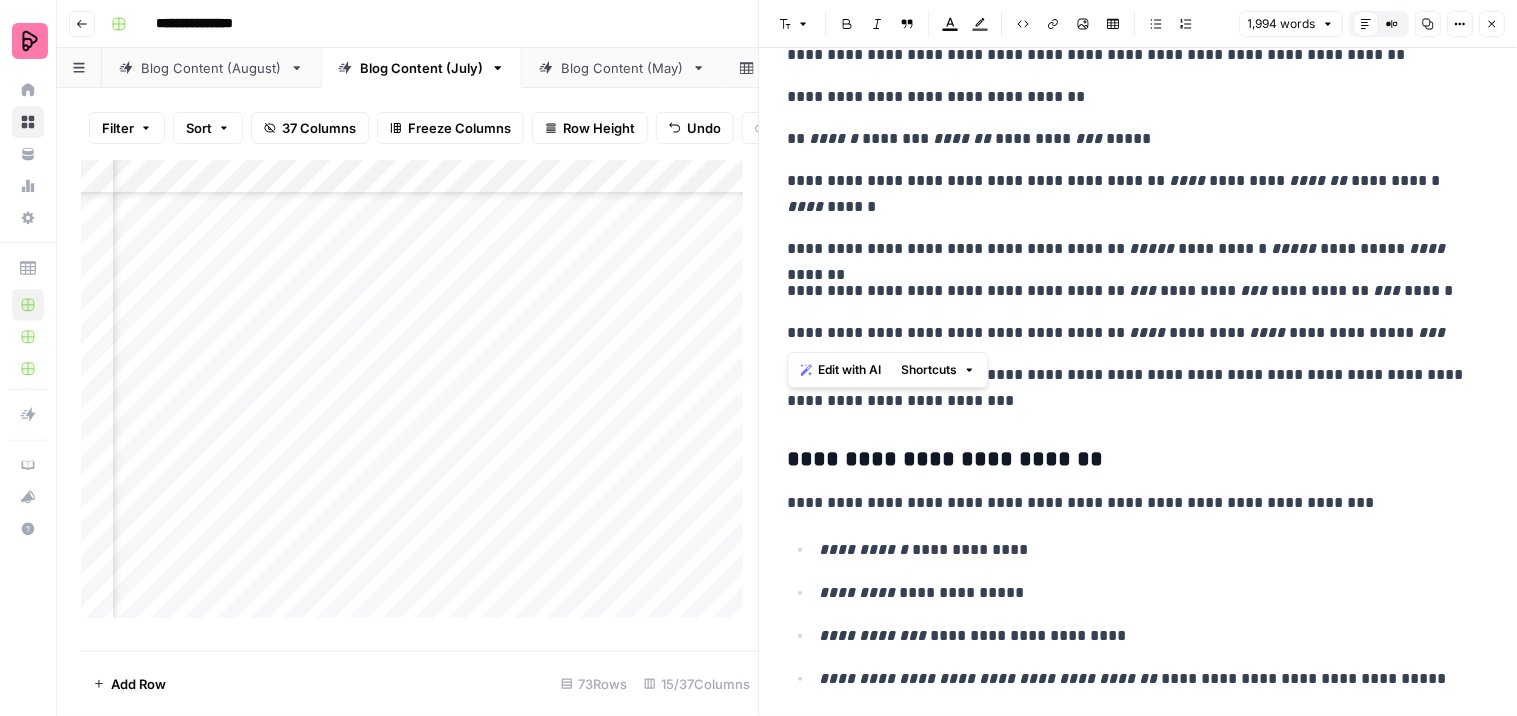 click on "**********" at bounding box center [1139, 1045] 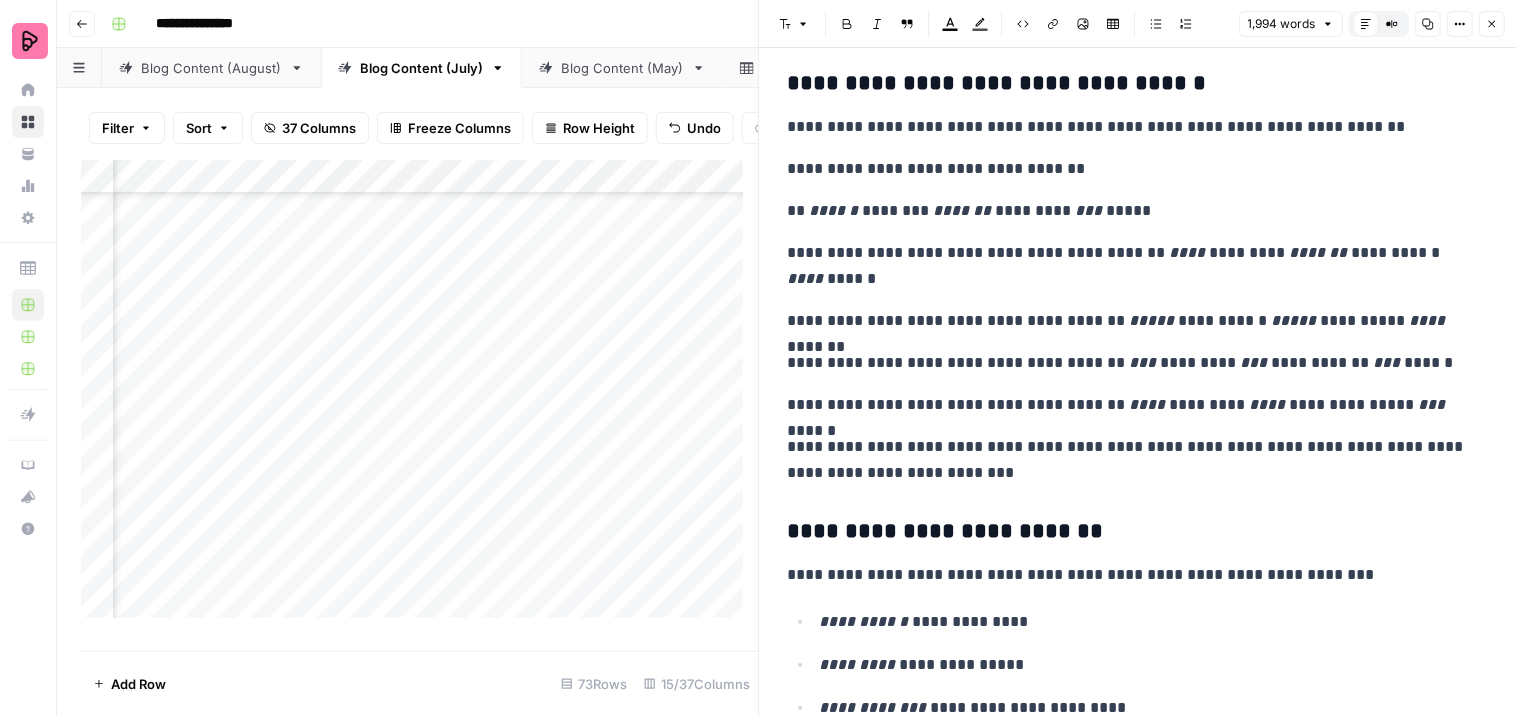 scroll, scrollTop: 2666, scrollLeft: 0, axis: vertical 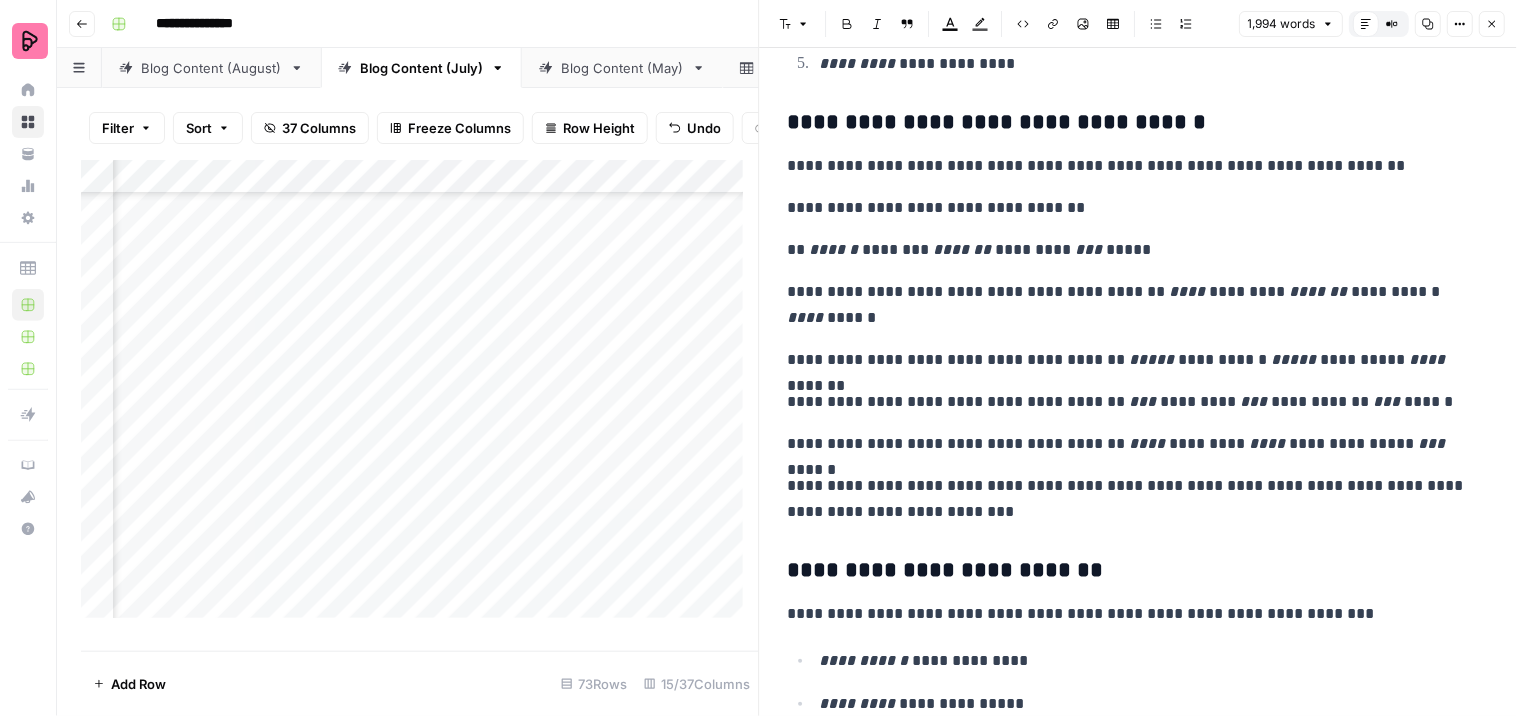 click on "** ****** ******** ******* ********* *** *****" at bounding box center [1130, 250] 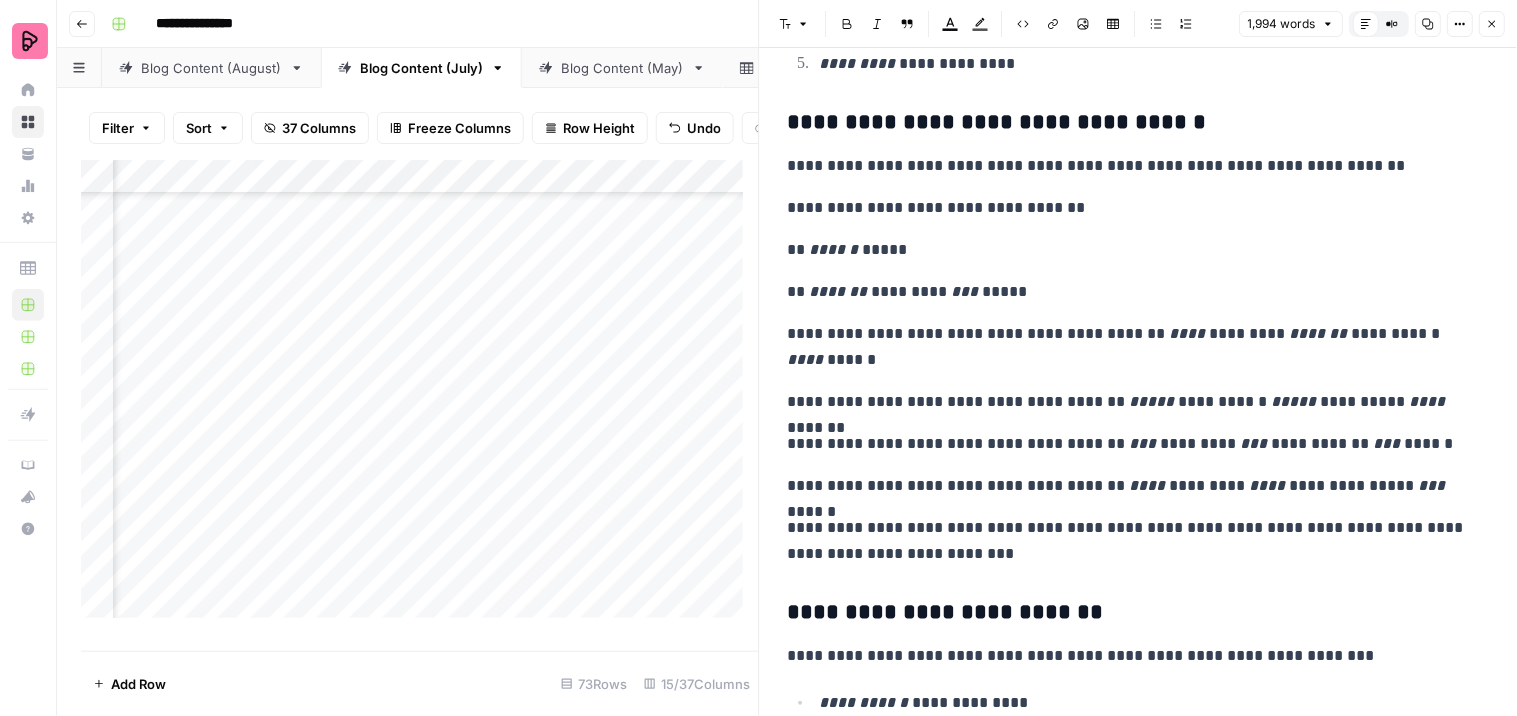 click on "** ******* ********* *** *****" at bounding box center [1130, 292] 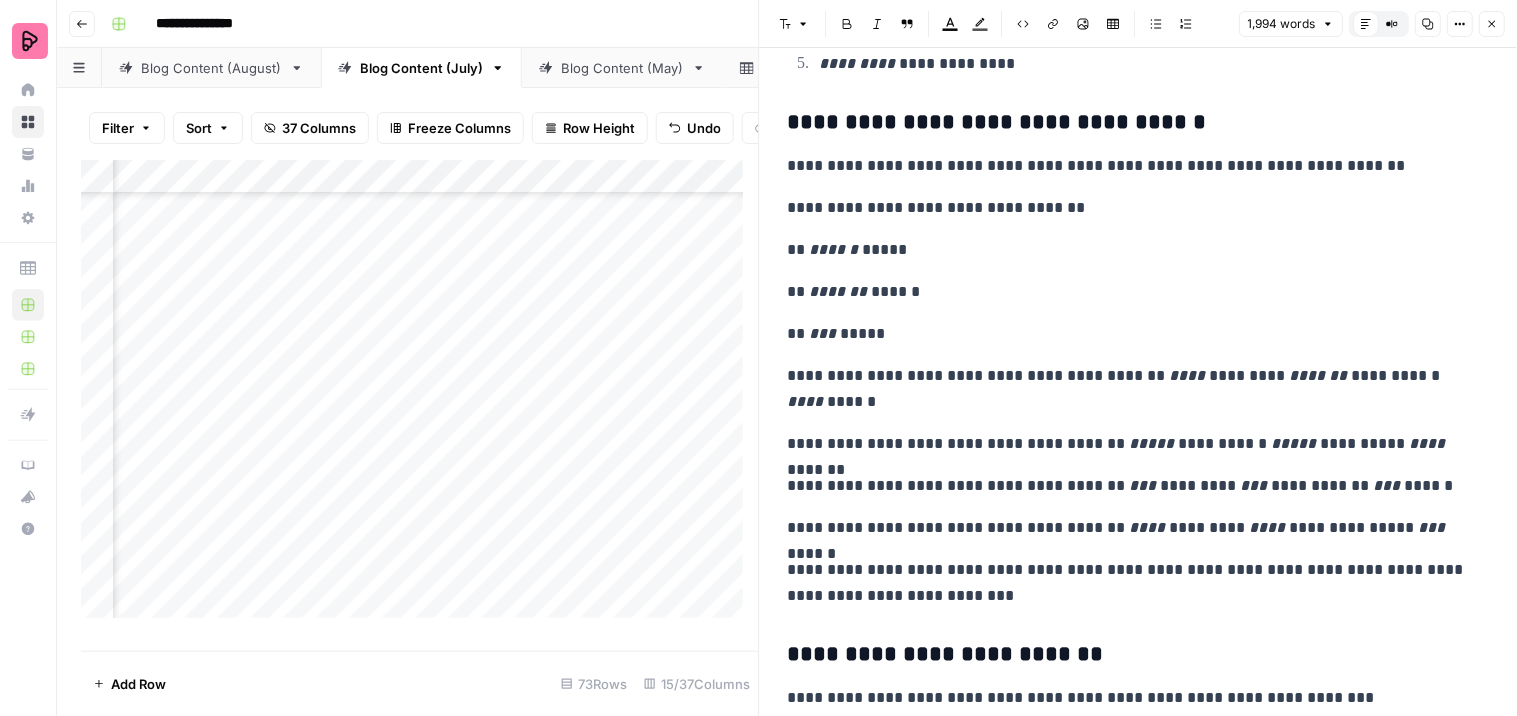 click on "**********" at bounding box center (1130, 389) 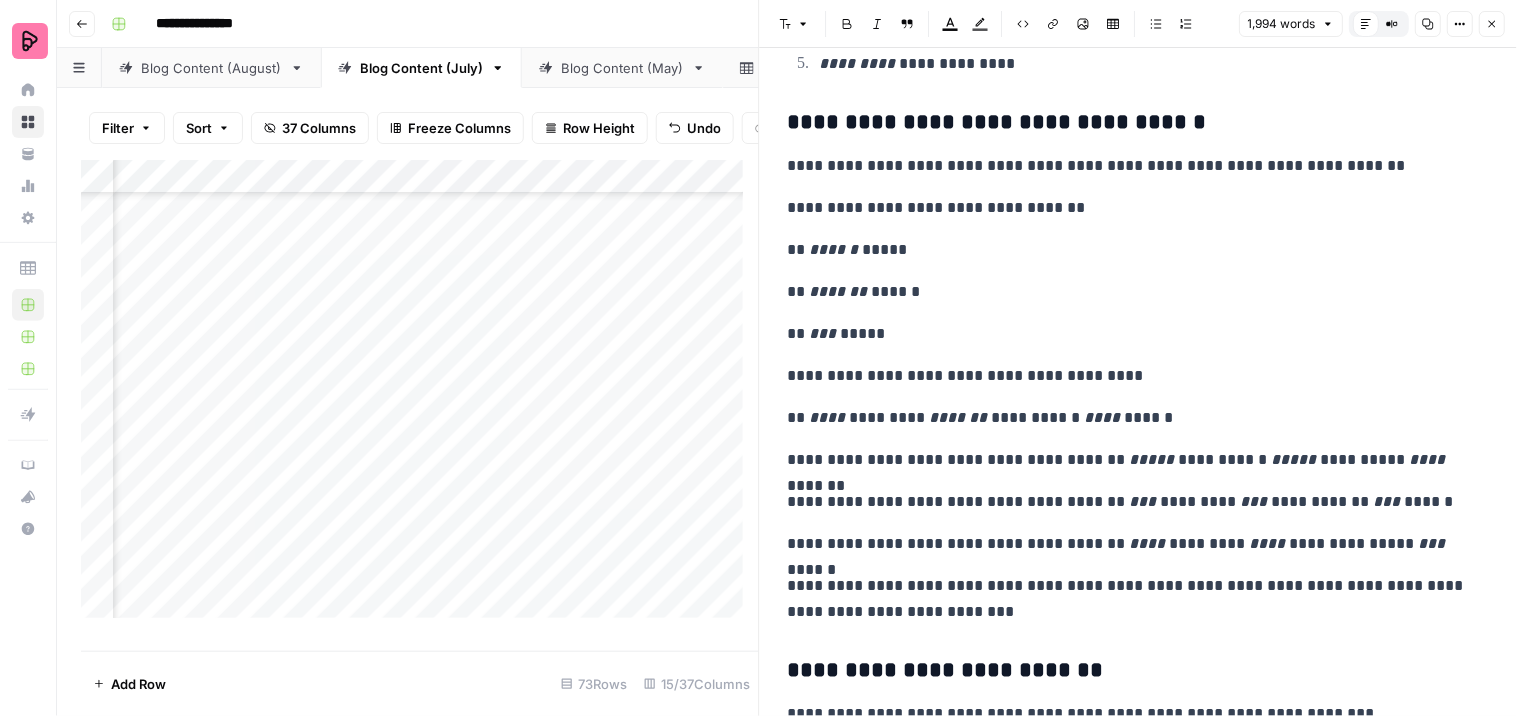 click on "**********" at bounding box center [1130, 418] 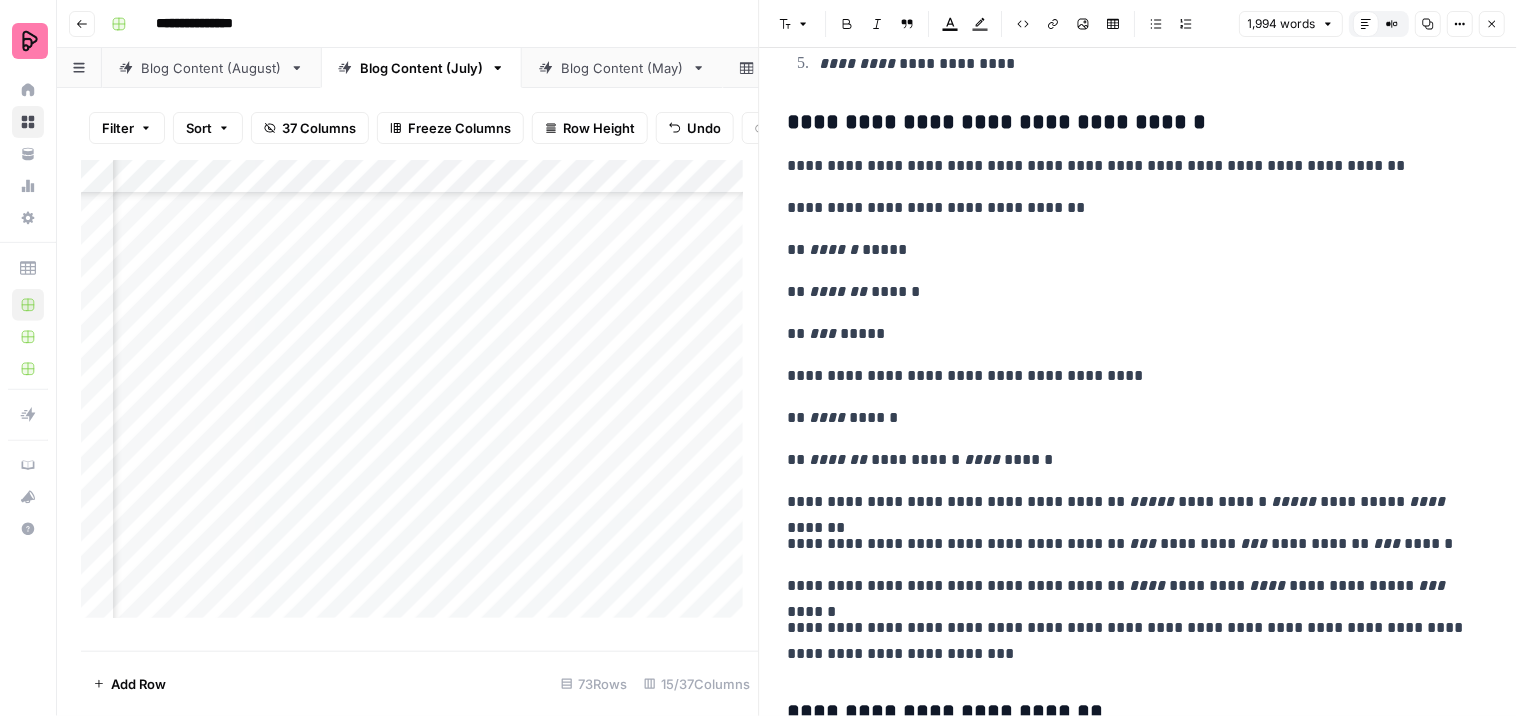 click on "**********" at bounding box center [1130, 460] 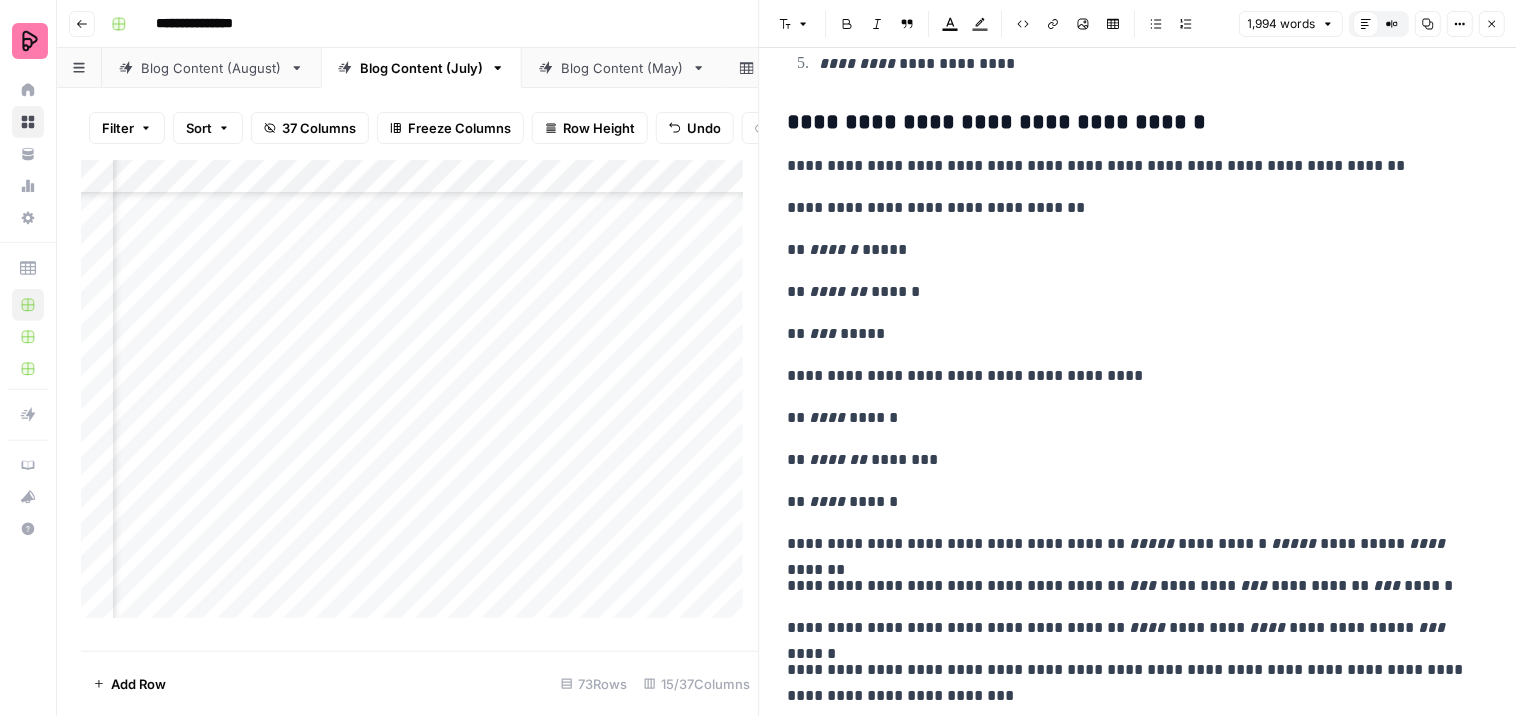 click on "**********" at bounding box center (1130, 544) 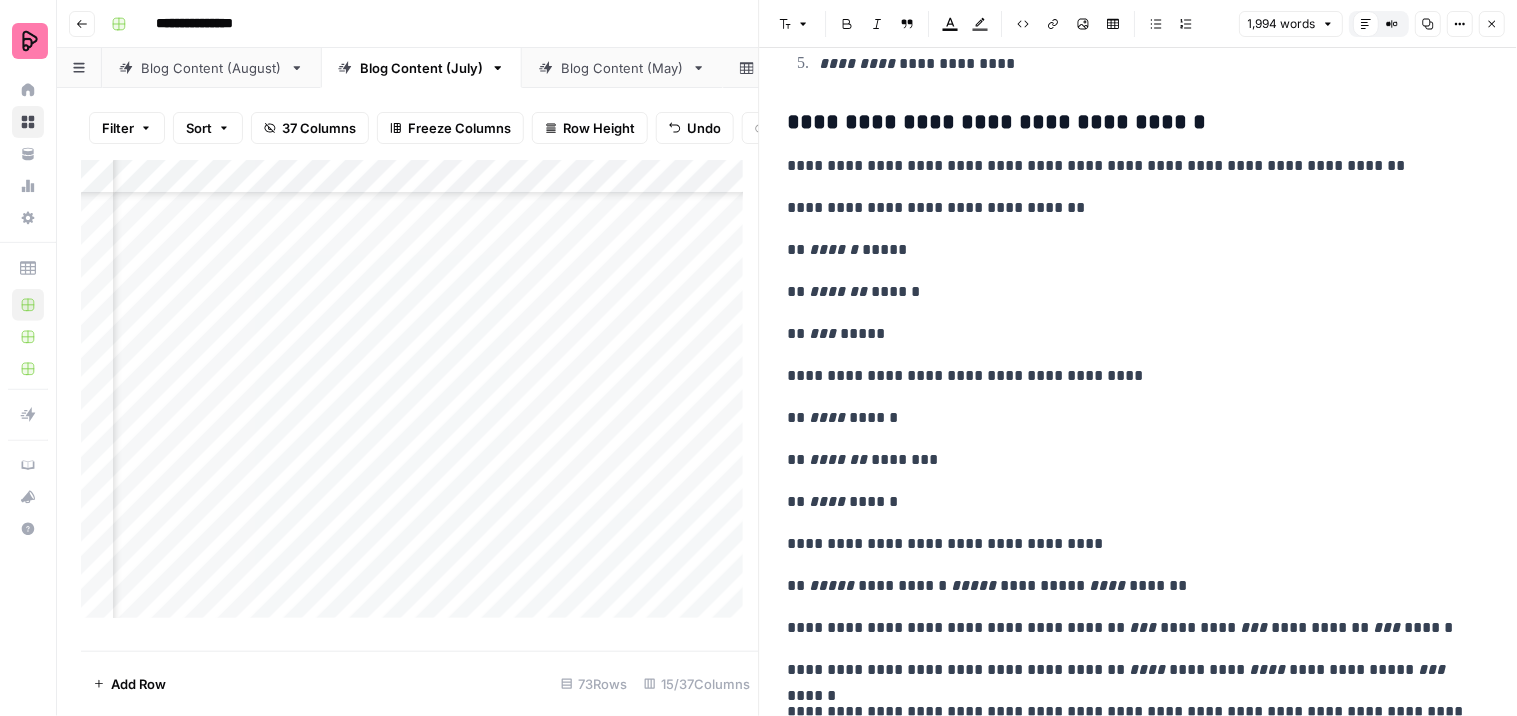 click on "**********" at bounding box center [1130, 586] 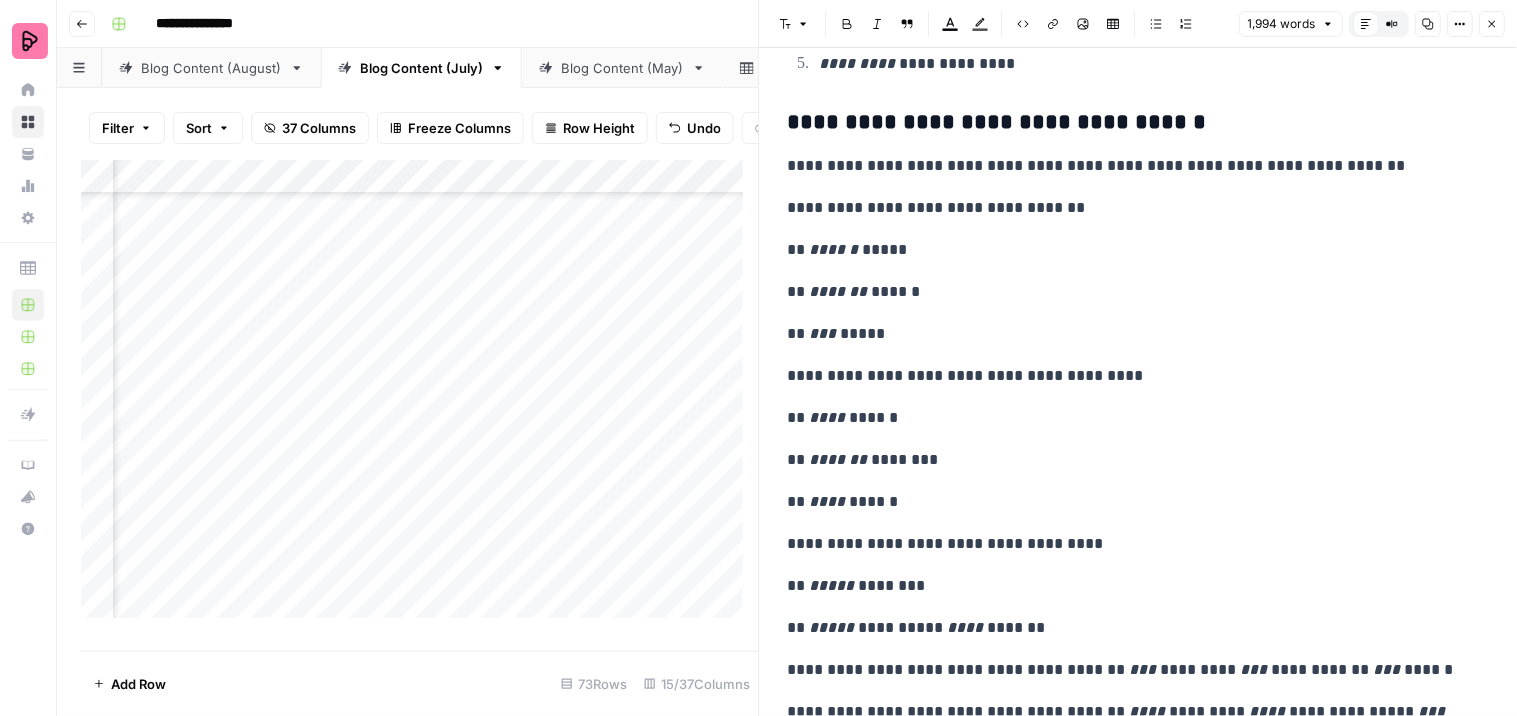 click on "**********" at bounding box center [1130, 628] 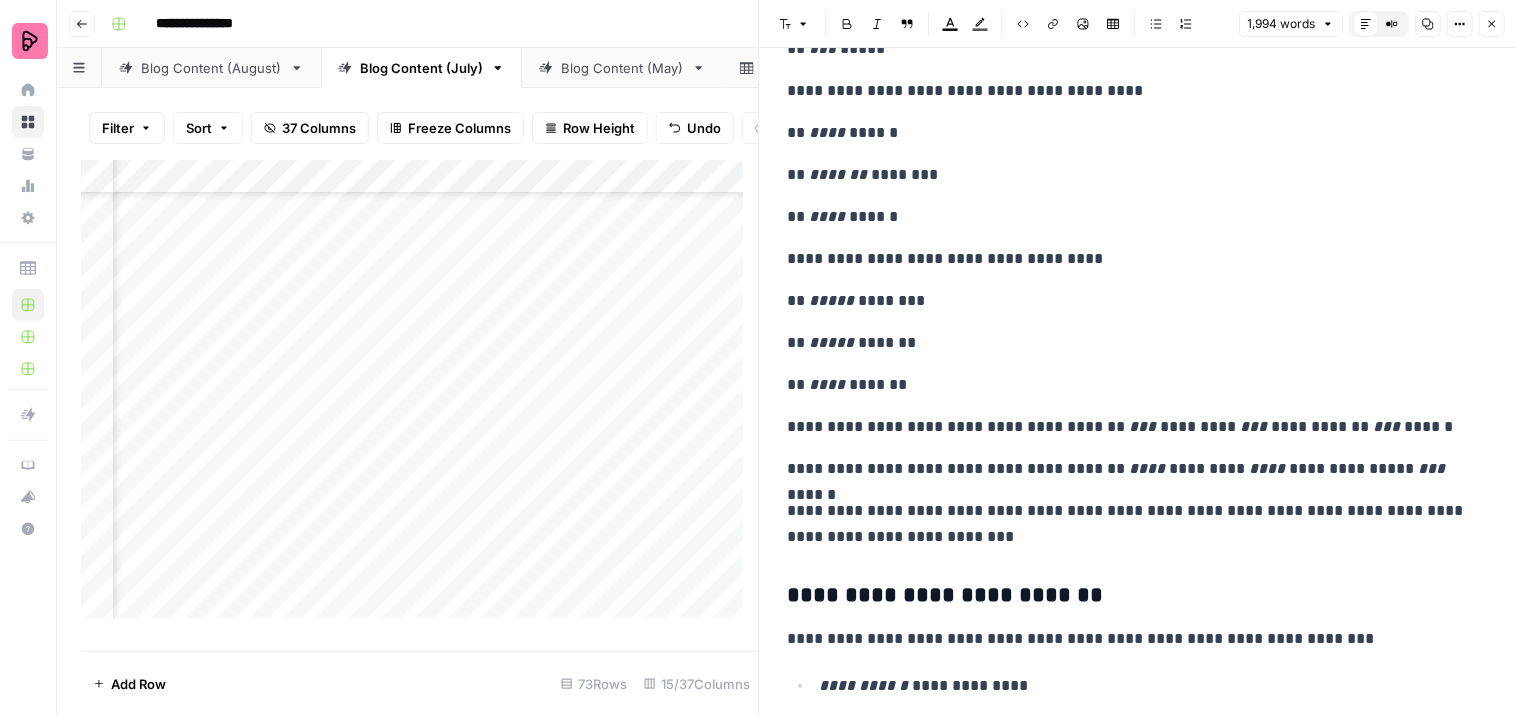 scroll, scrollTop: 3000, scrollLeft: 0, axis: vertical 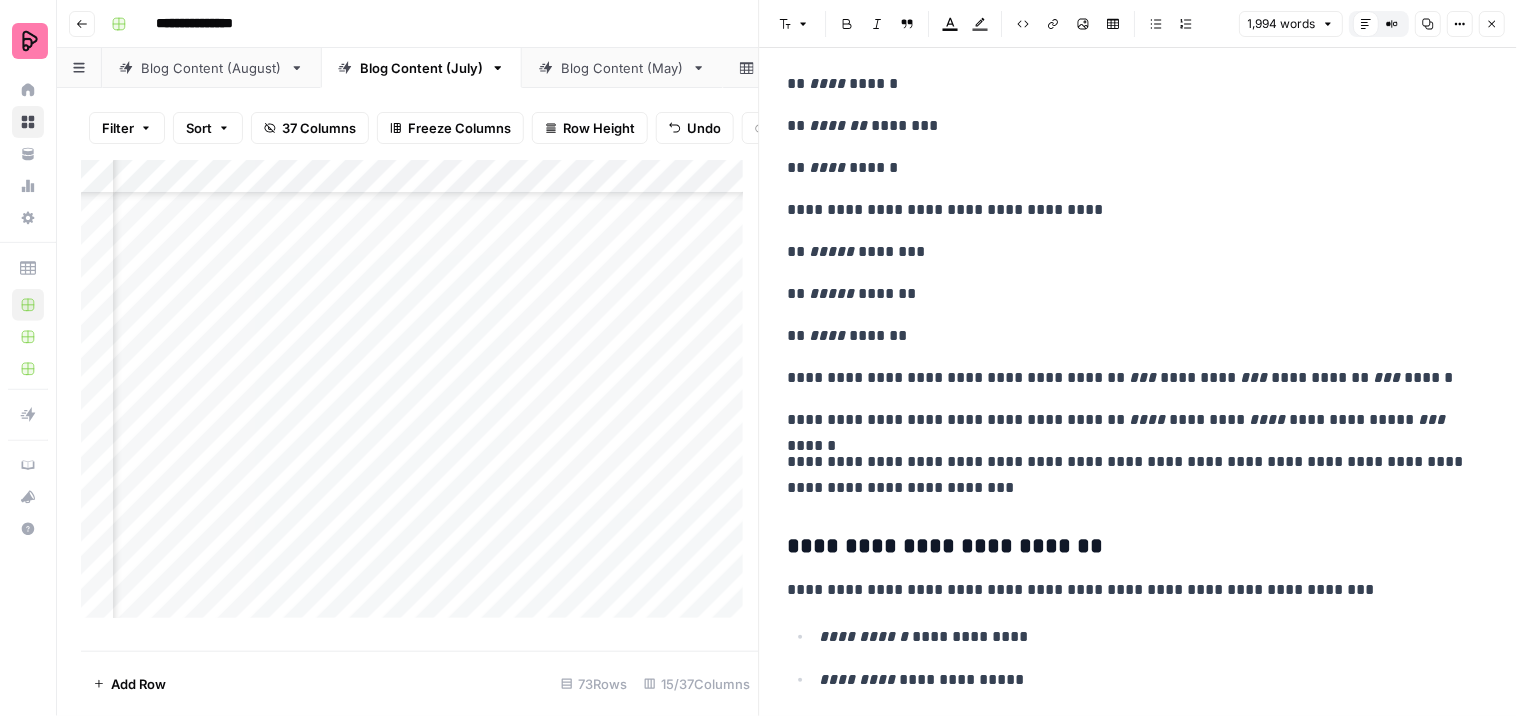 click on "**********" at bounding box center (1130, 378) 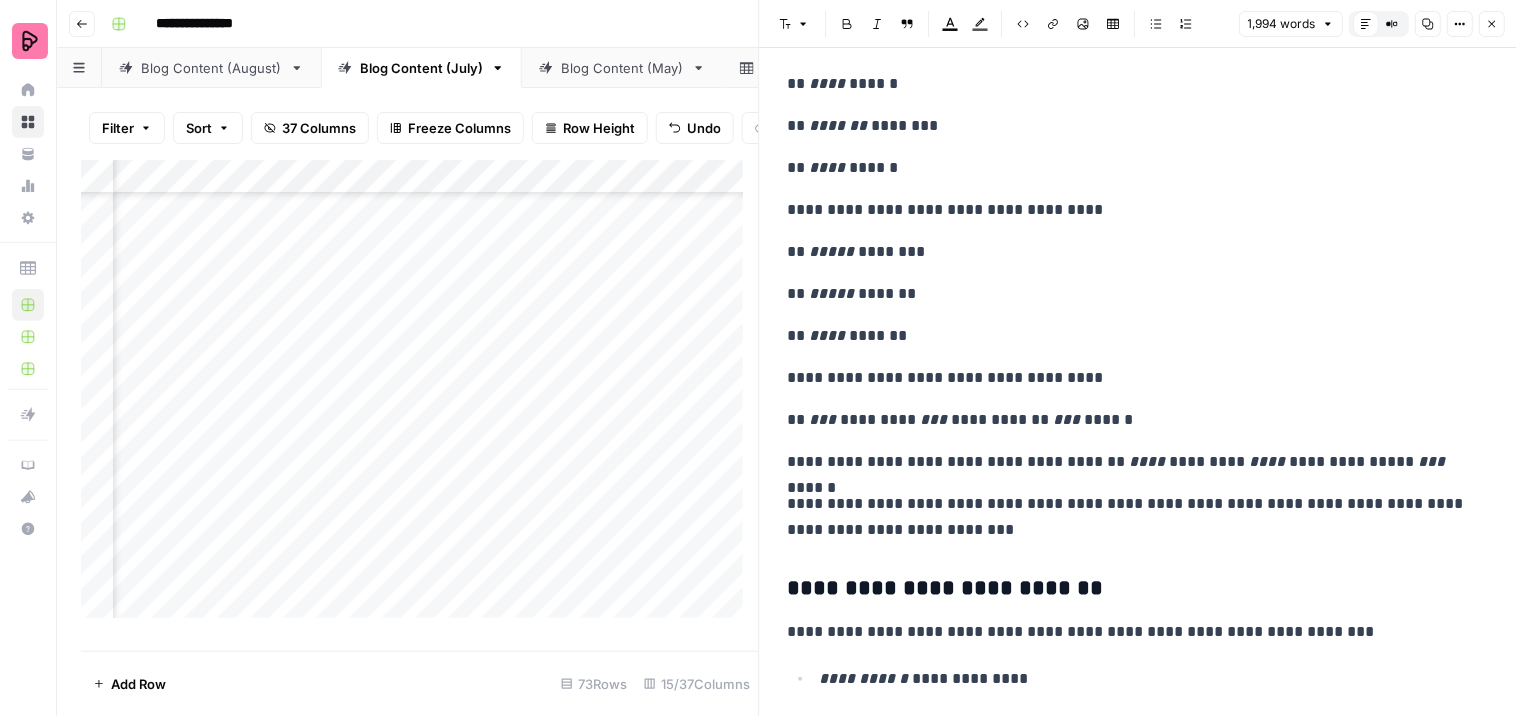 click on "**********" at bounding box center [1130, 420] 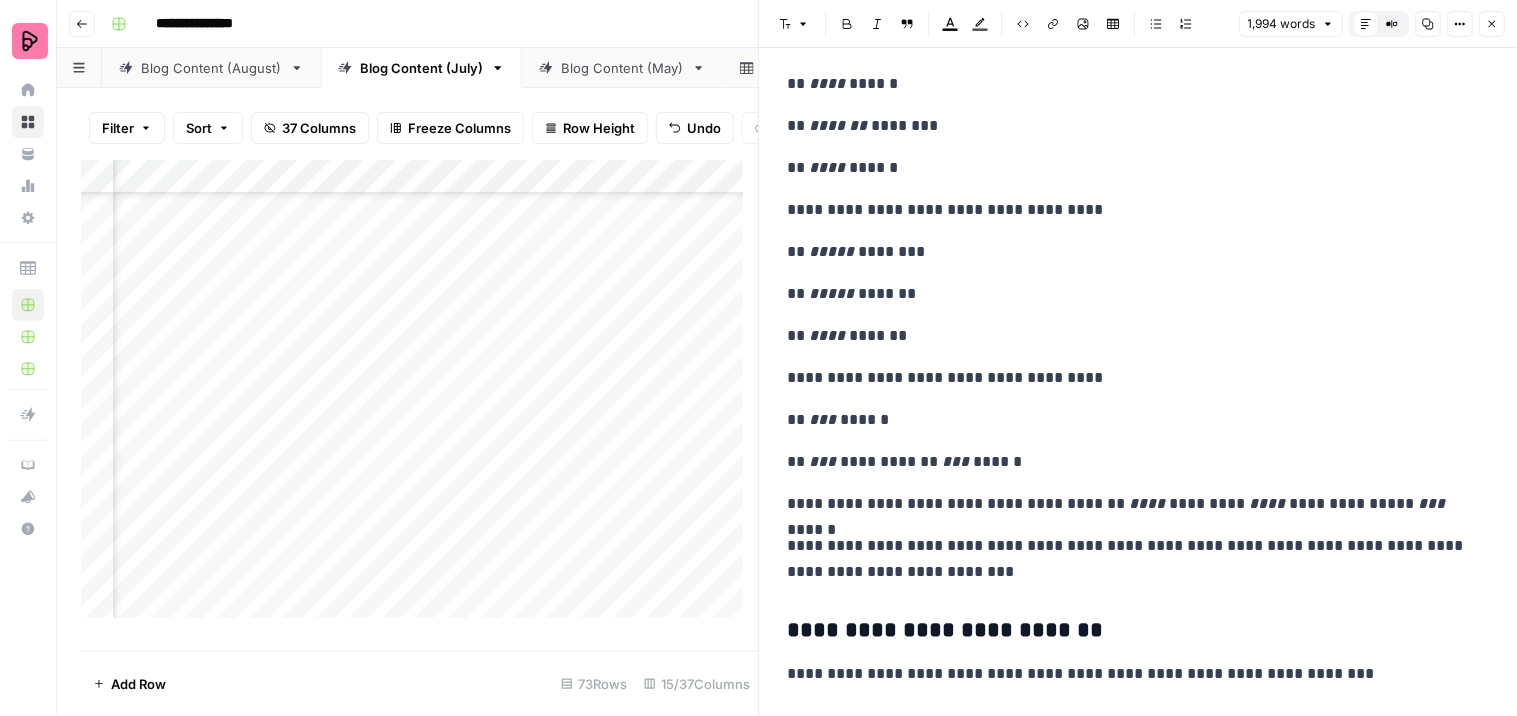 click on "**********" at bounding box center [1130, 462] 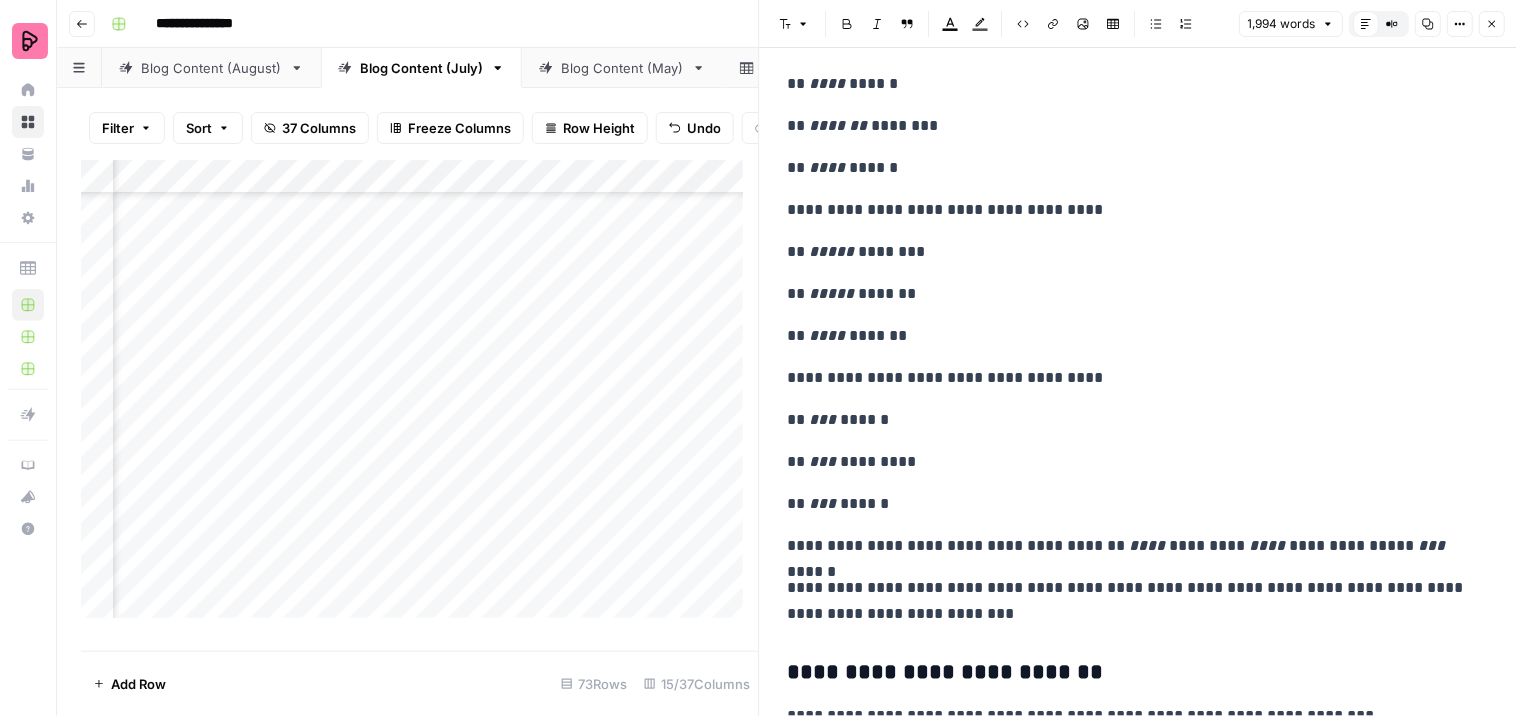 click on "**********" at bounding box center (1130, 546) 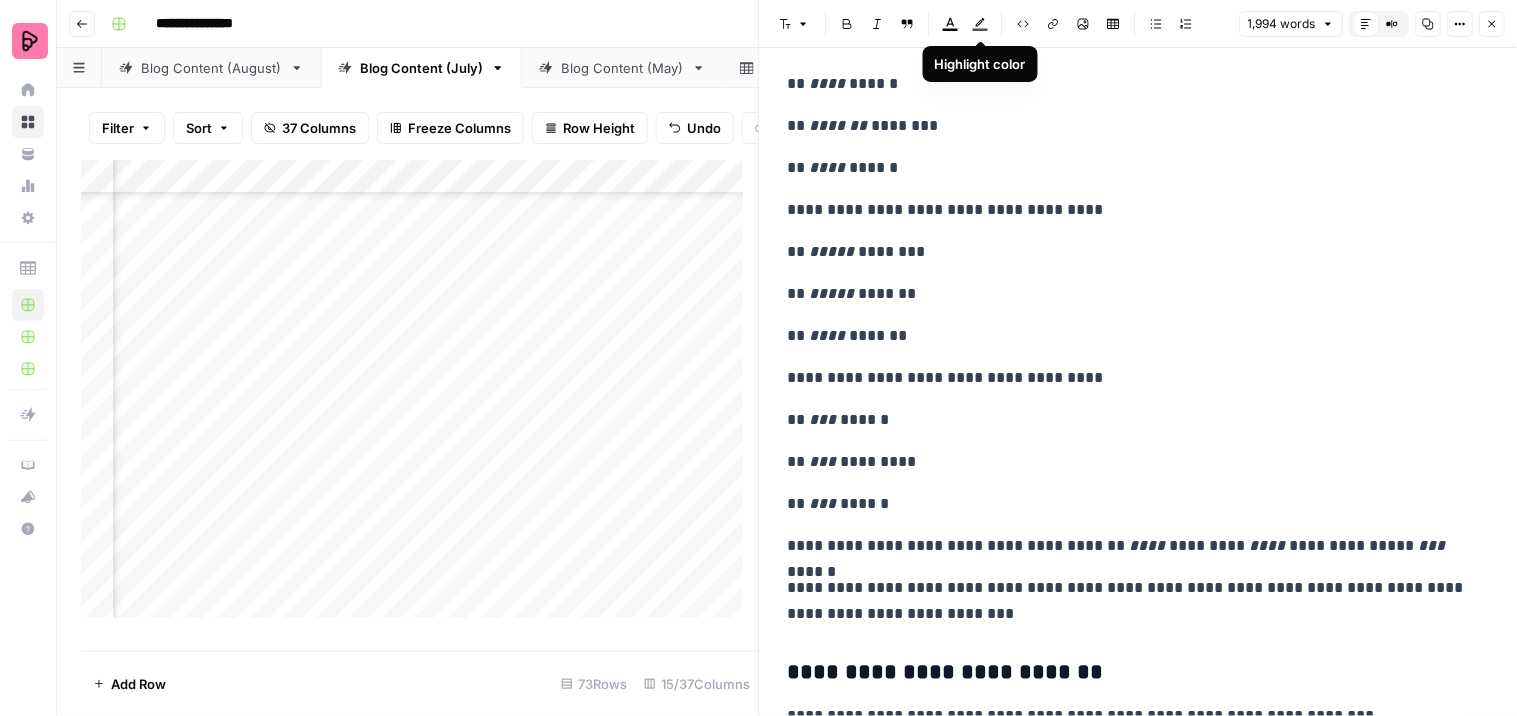 drag, startPoint x: 970, startPoint y: 23, endPoint x: 1197, endPoint y: 140, distance: 255.37816 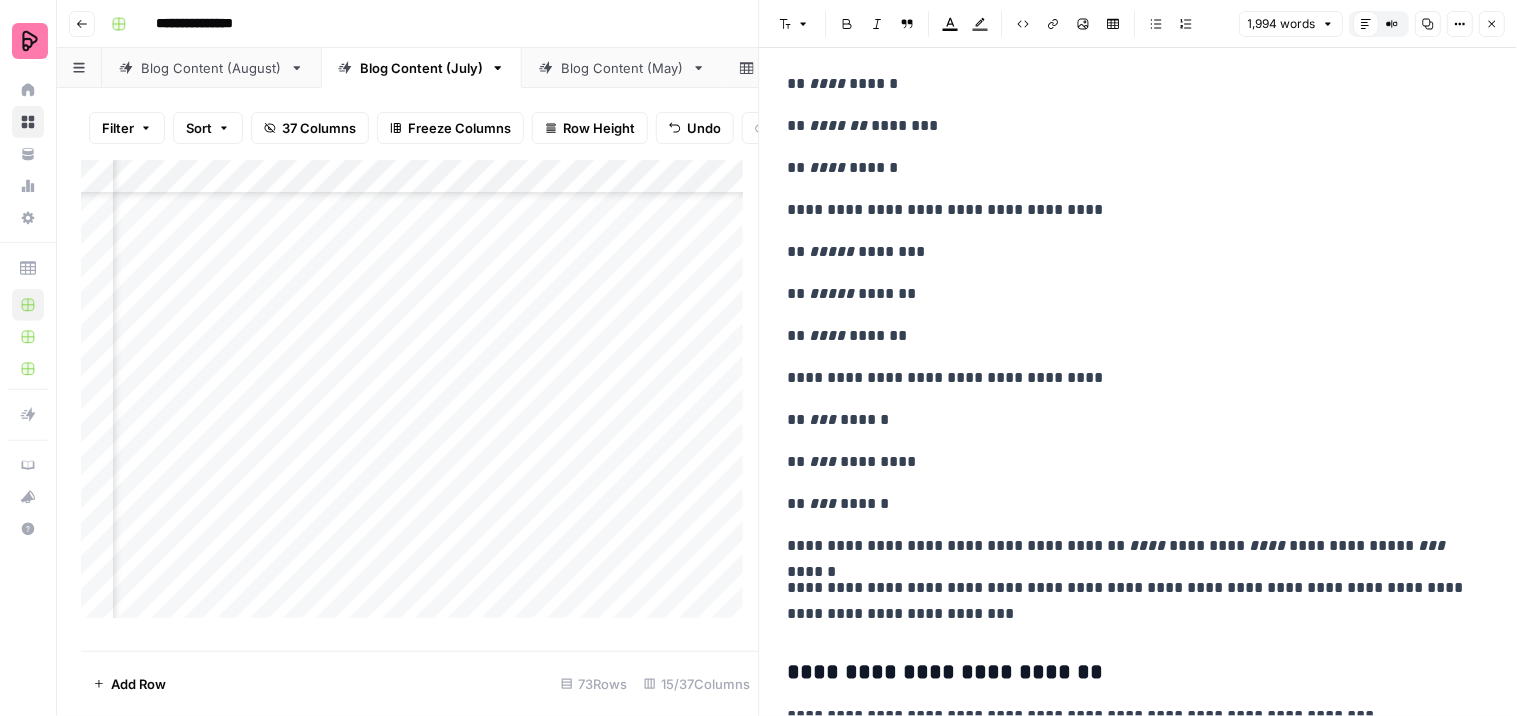 click on "**********" at bounding box center (1130, 546) 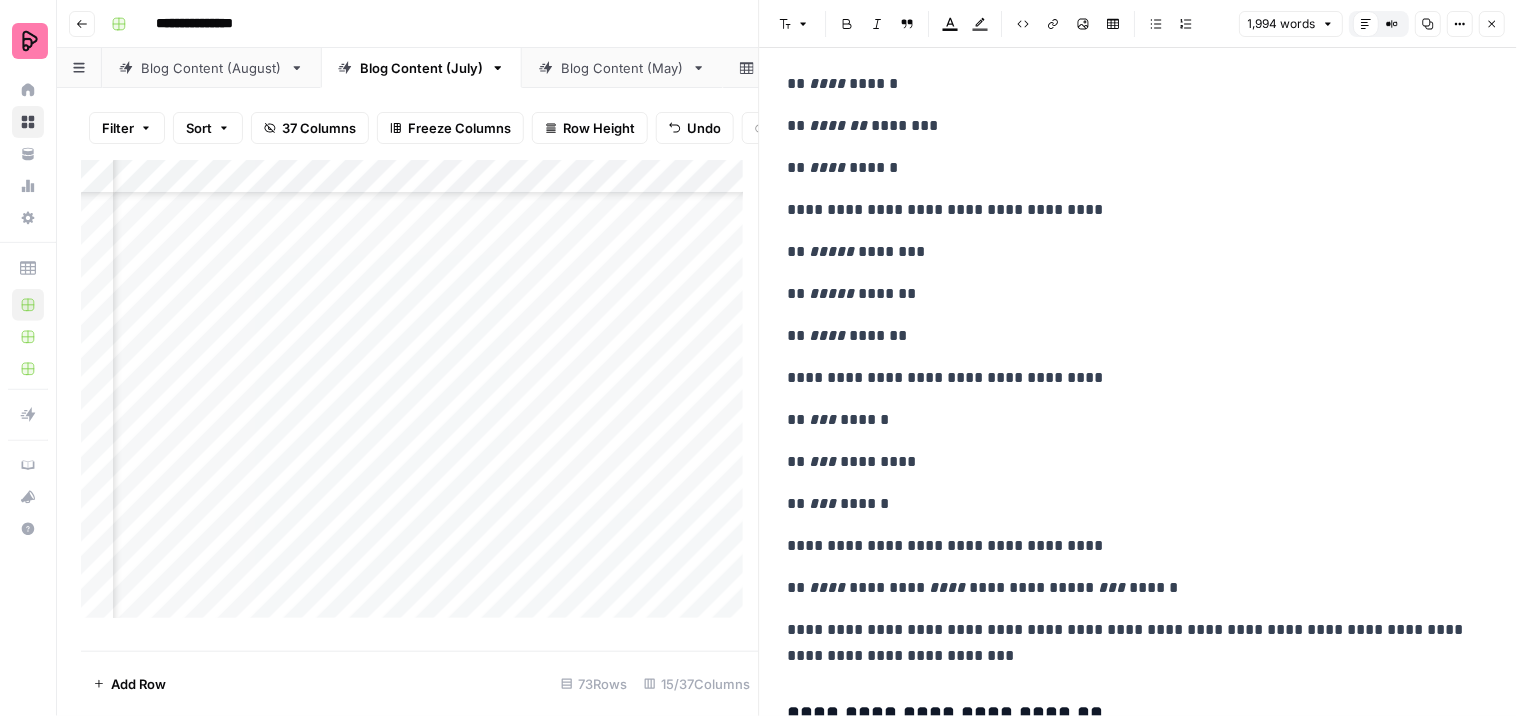 click on "**********" at bounding box center (1130, 588) 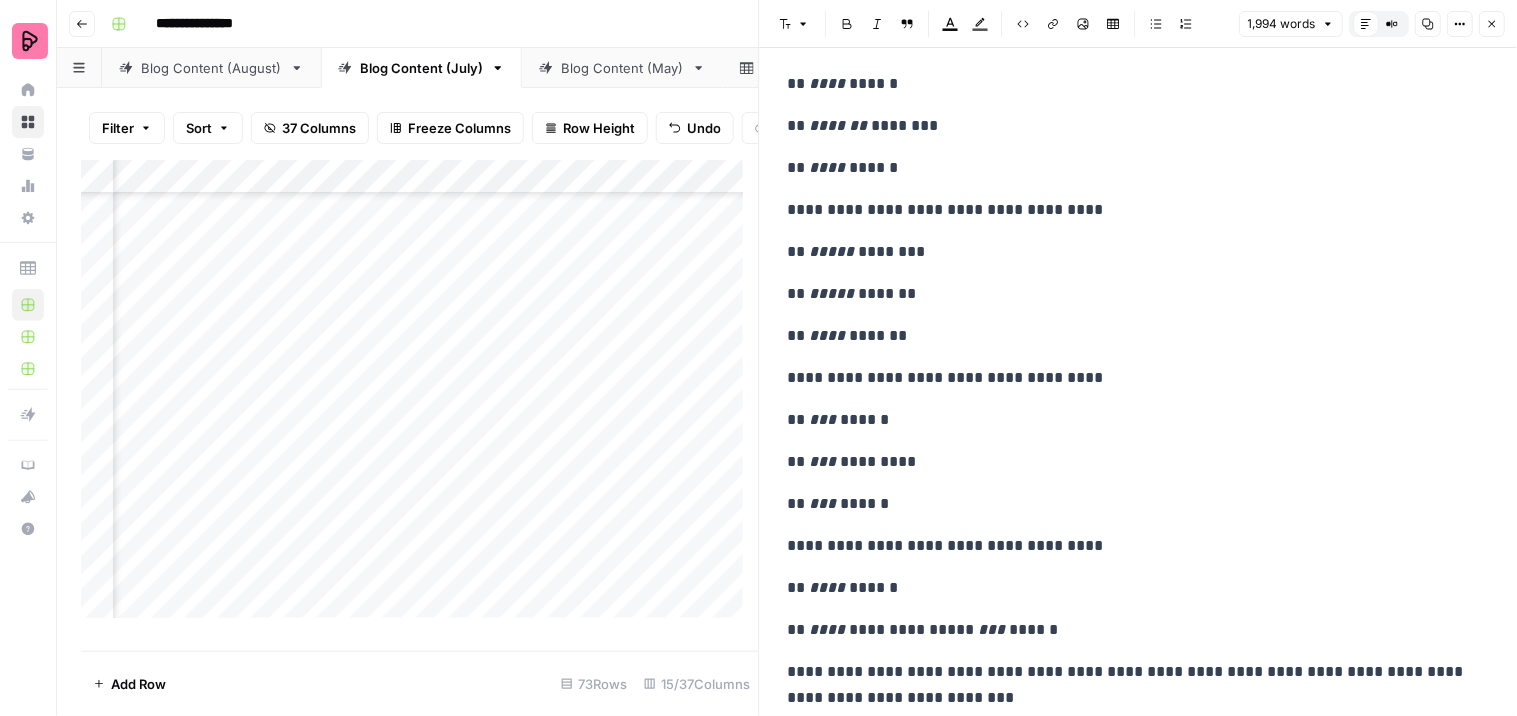 click on "**********" at bounding box center (1130, 630) 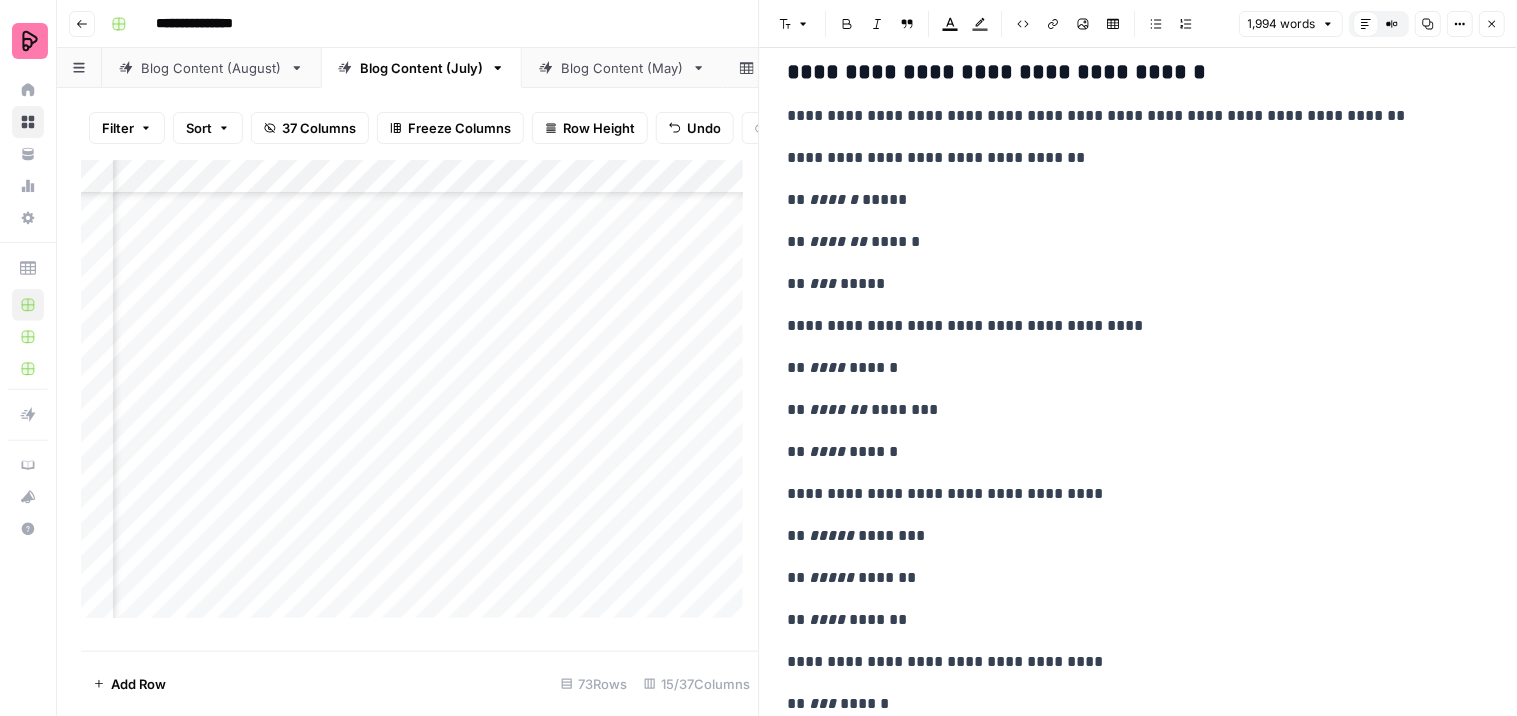 scroll, scrollTop: 2666, scrollLeft: 0, axis: vertical 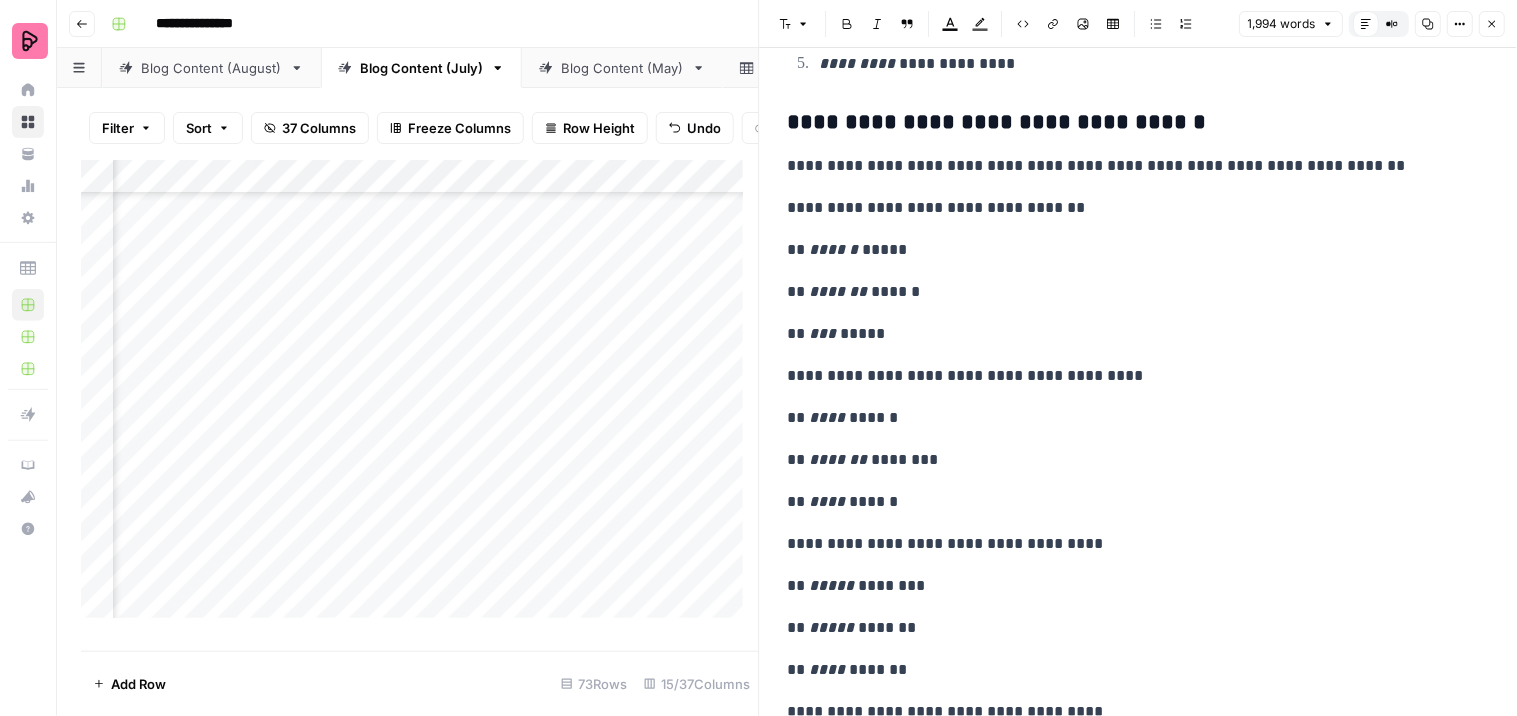 click on "**********" at bounding box center (1130, 208) 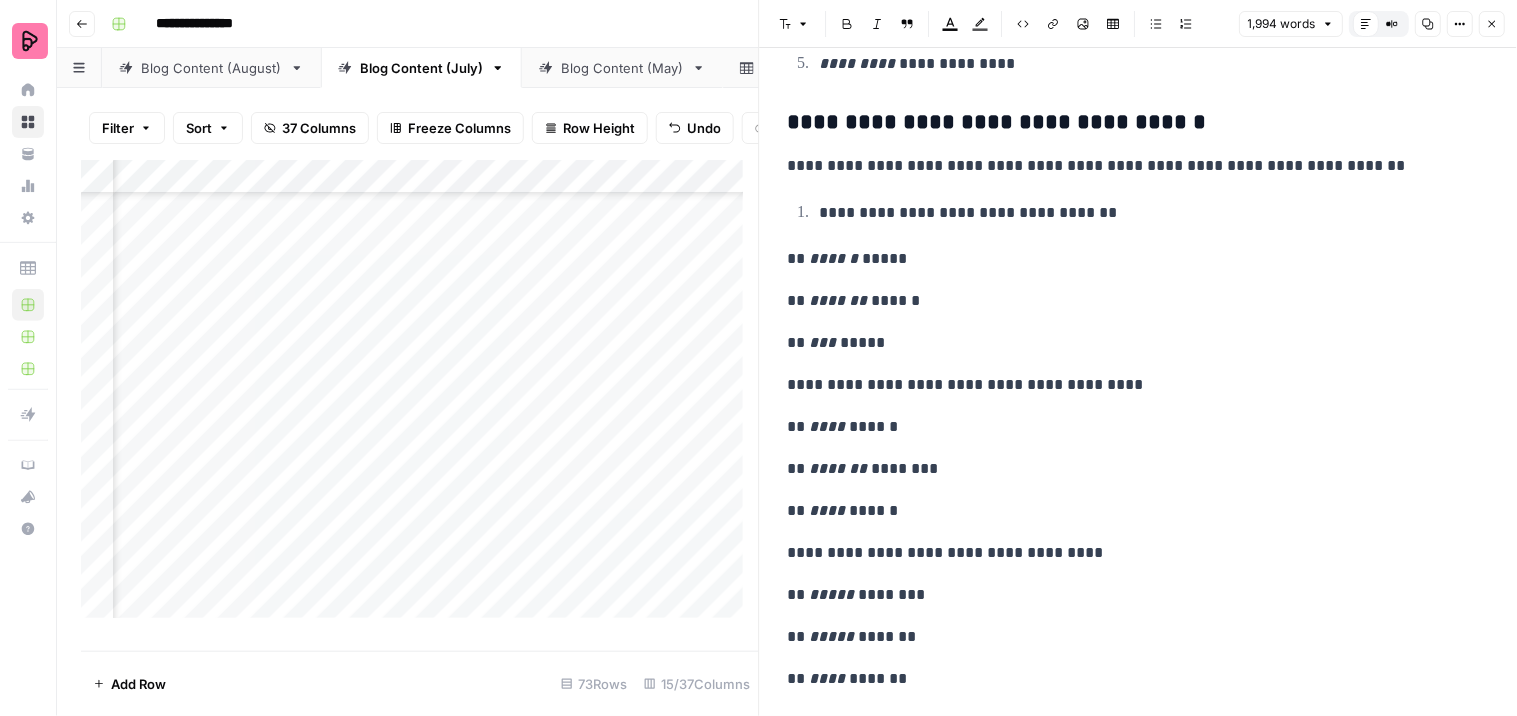 click on "**********" at bounding box center (1130, 385) 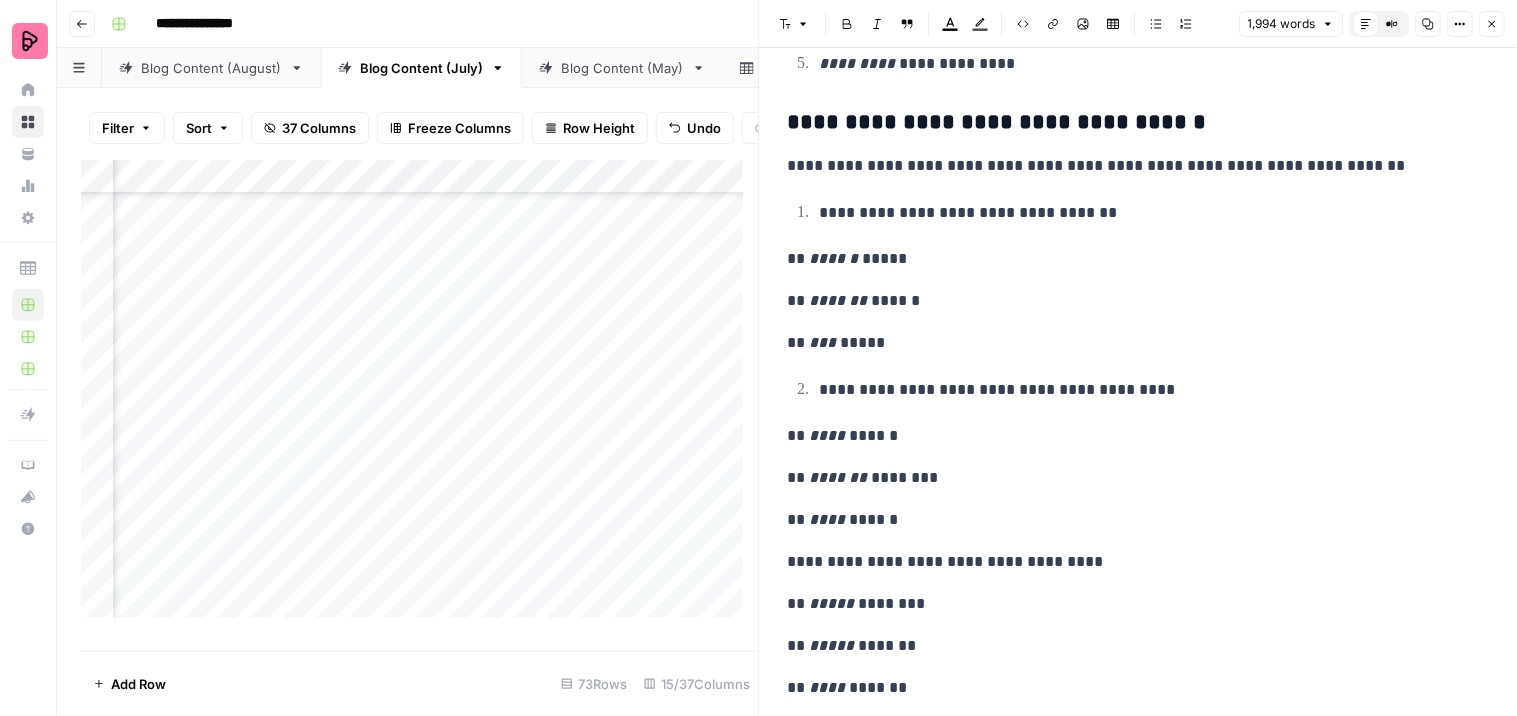 click on "**********" at bounding box center (1130, 562) 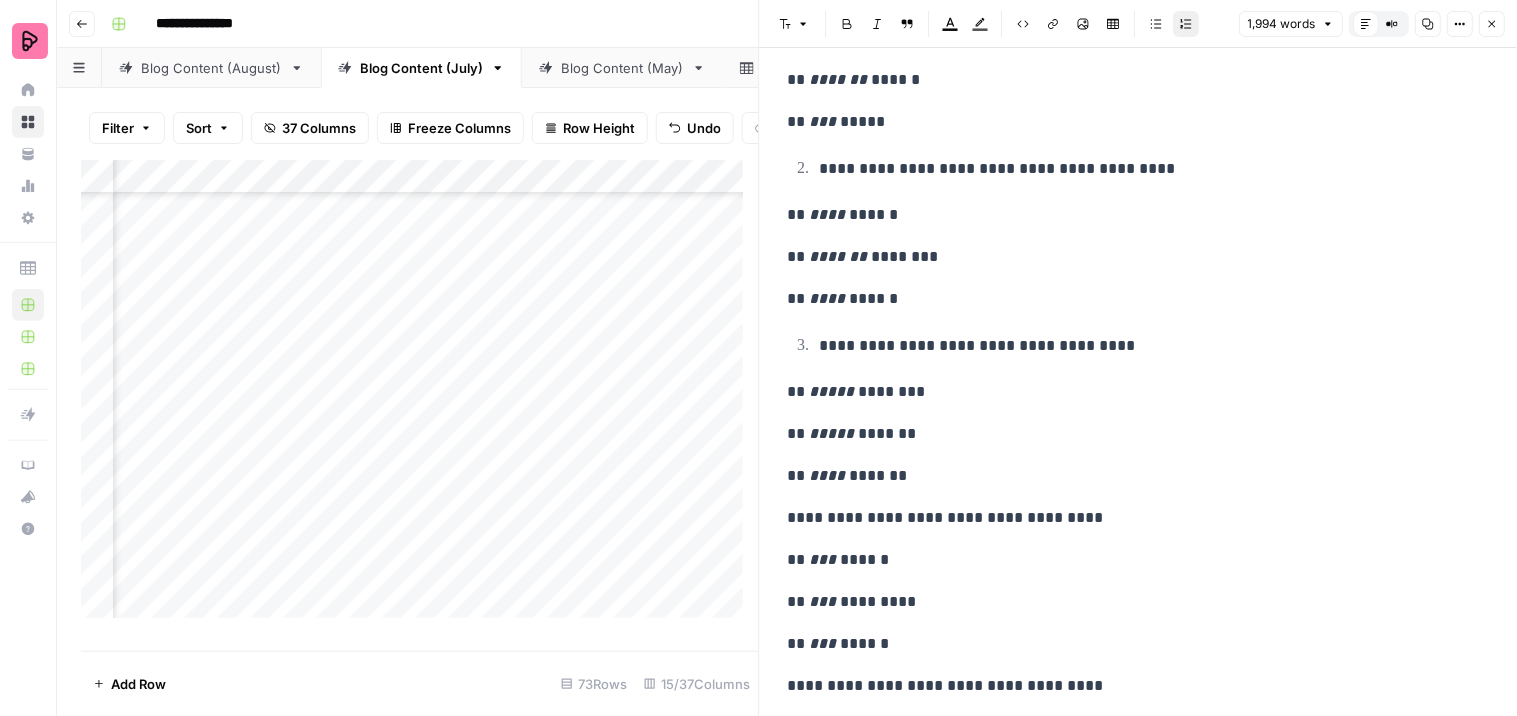 scroll, scrollTop: 2888, scrollLeft: 0, axis: vertical 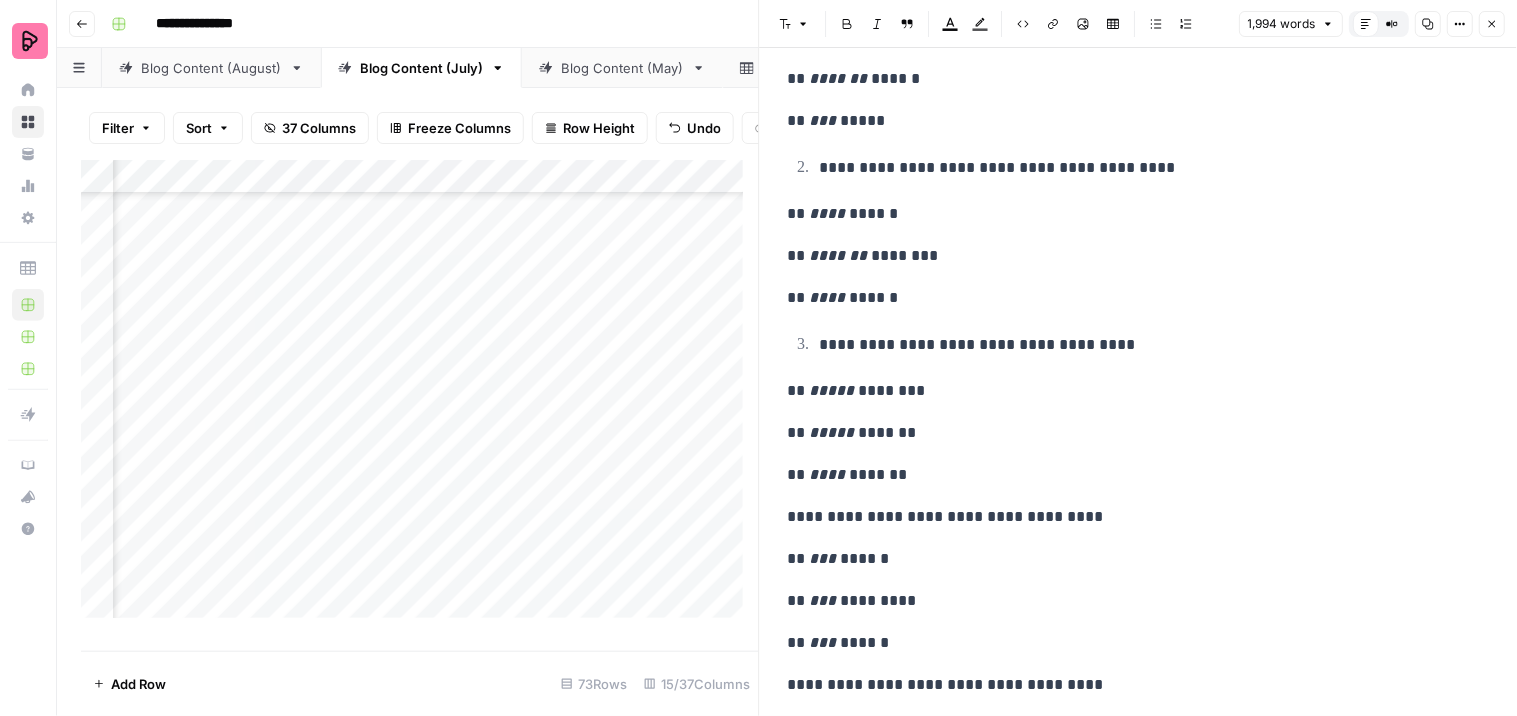 click on "**********" at bounding box center (1130, 517) 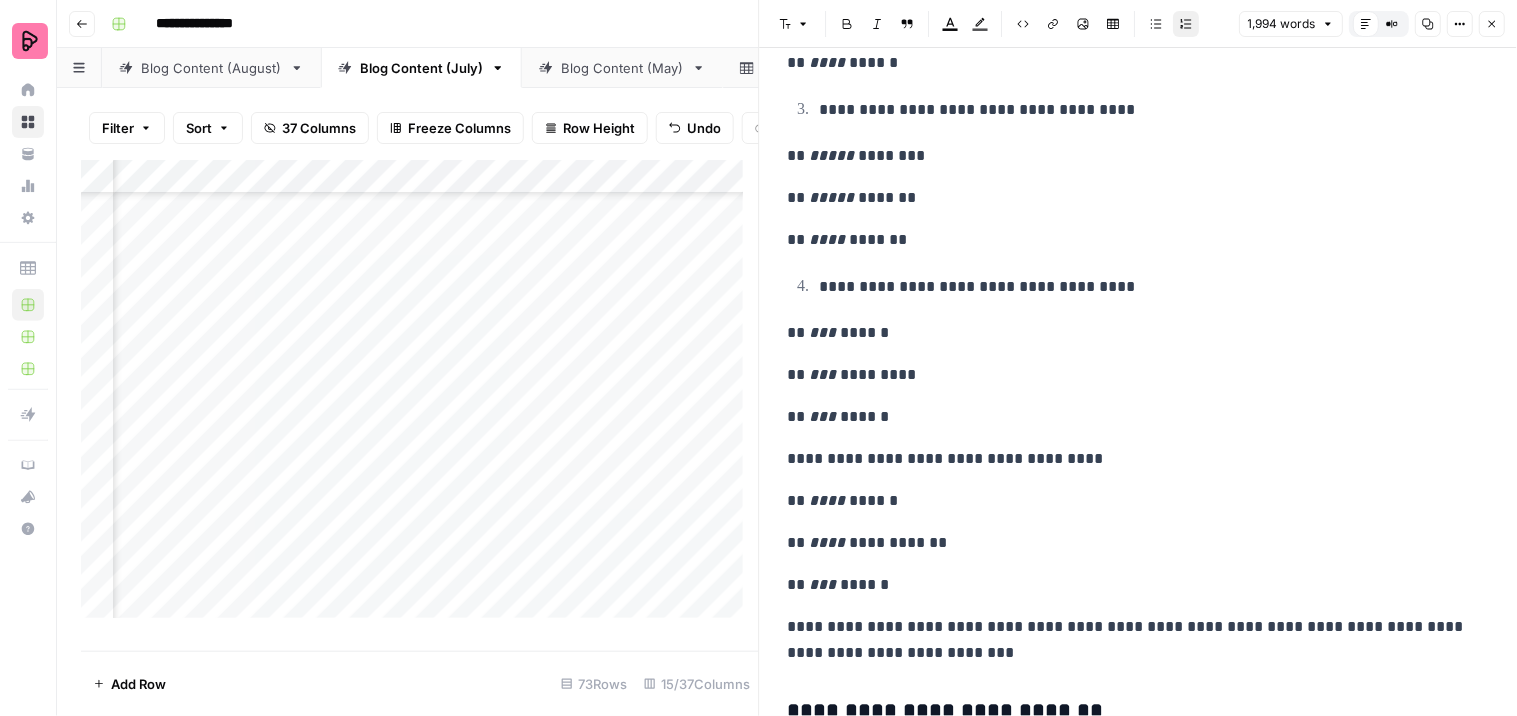 scroll, scrollTop: 3222, scrollLeft: 0, axis: vertical 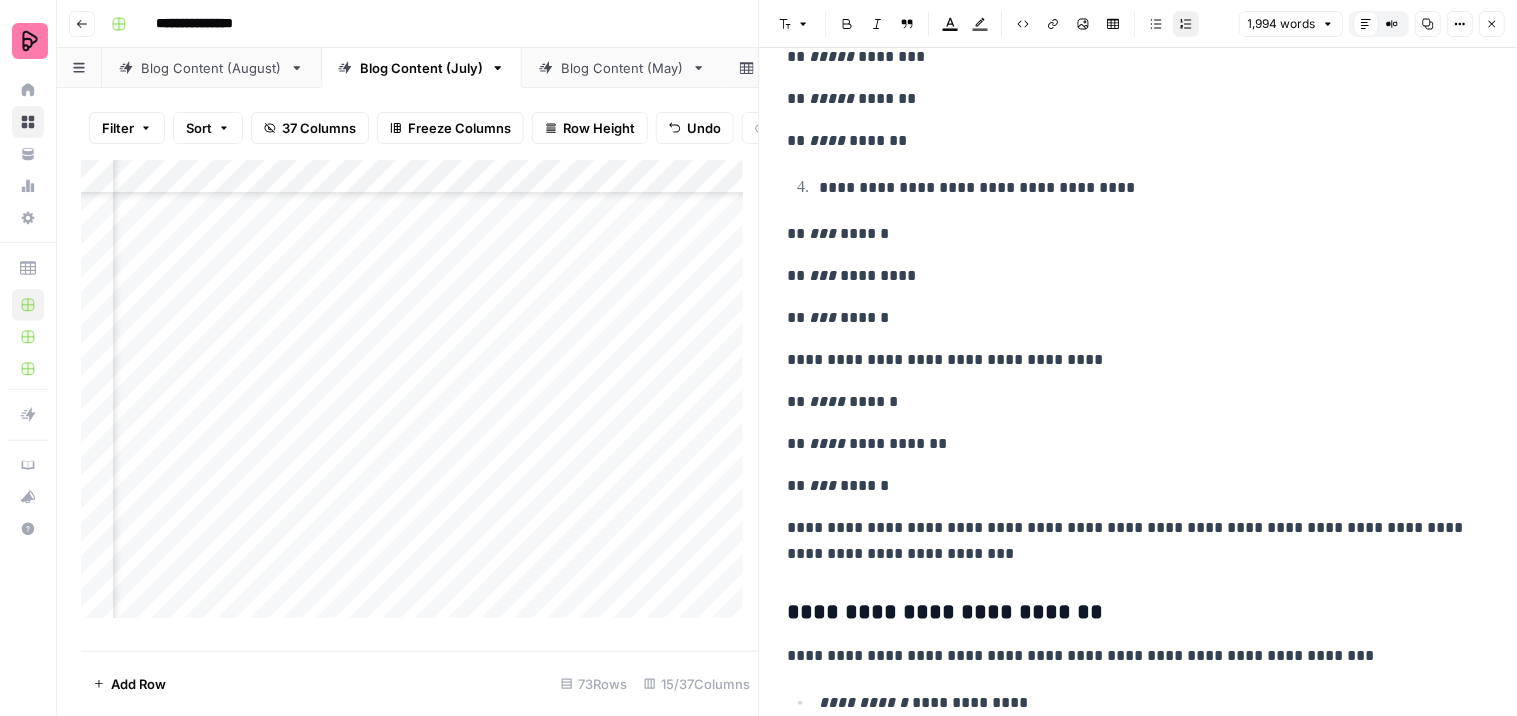 click on "**********" at bounding box center [1130, 360] 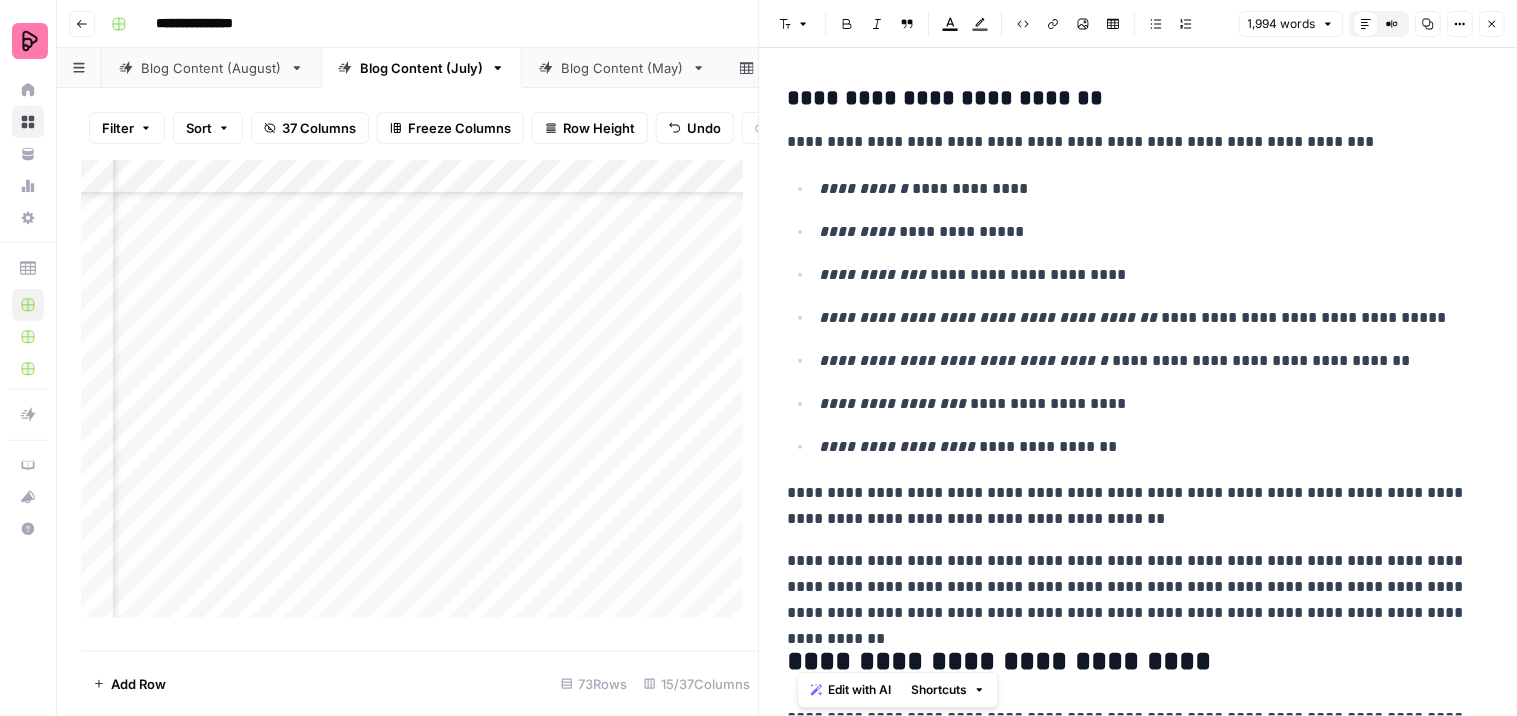 scroll, scrollTop: 3644, scrollLeft: 0, axis: vertical 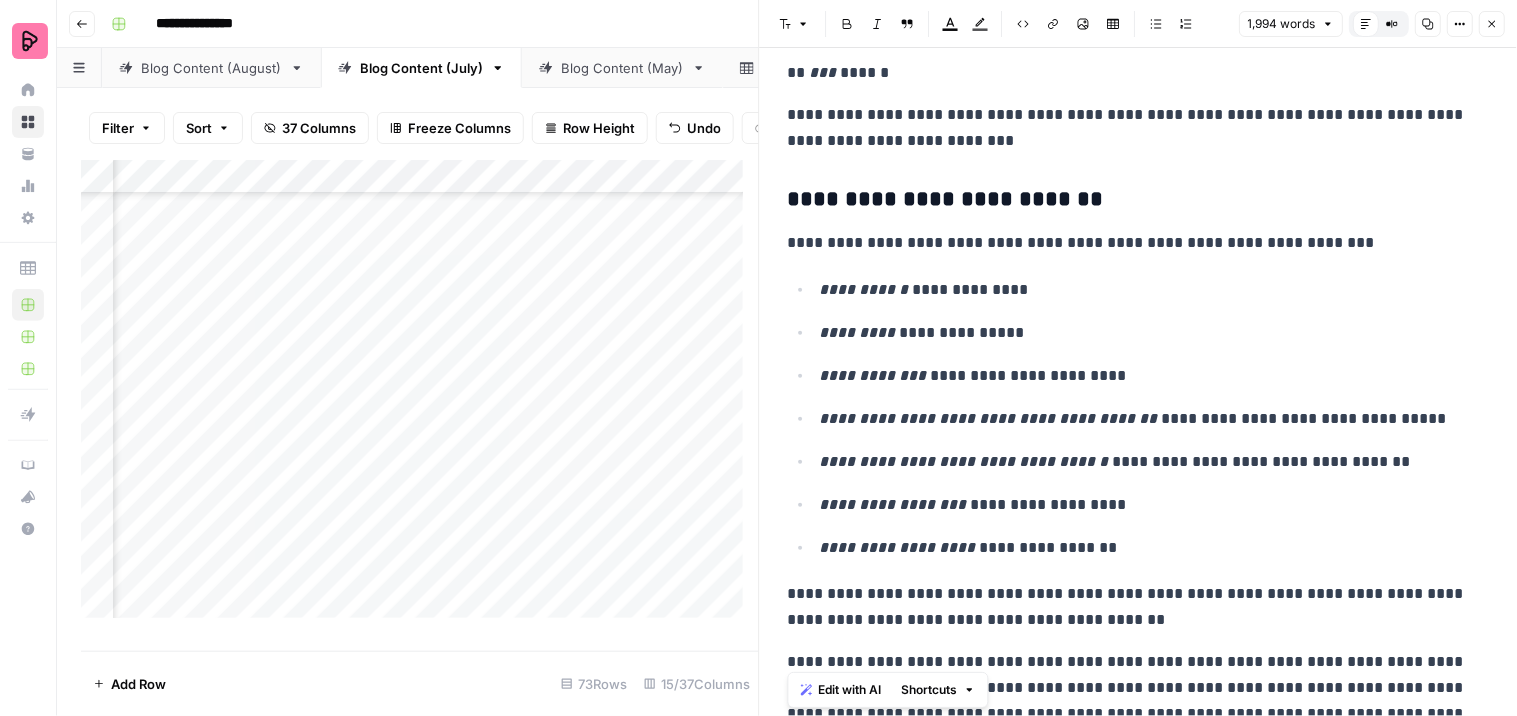 drag, startPoint x: 1416, startPoint y: 570, endPoint x: 785, endPoint y: 207, distance: 727.9629 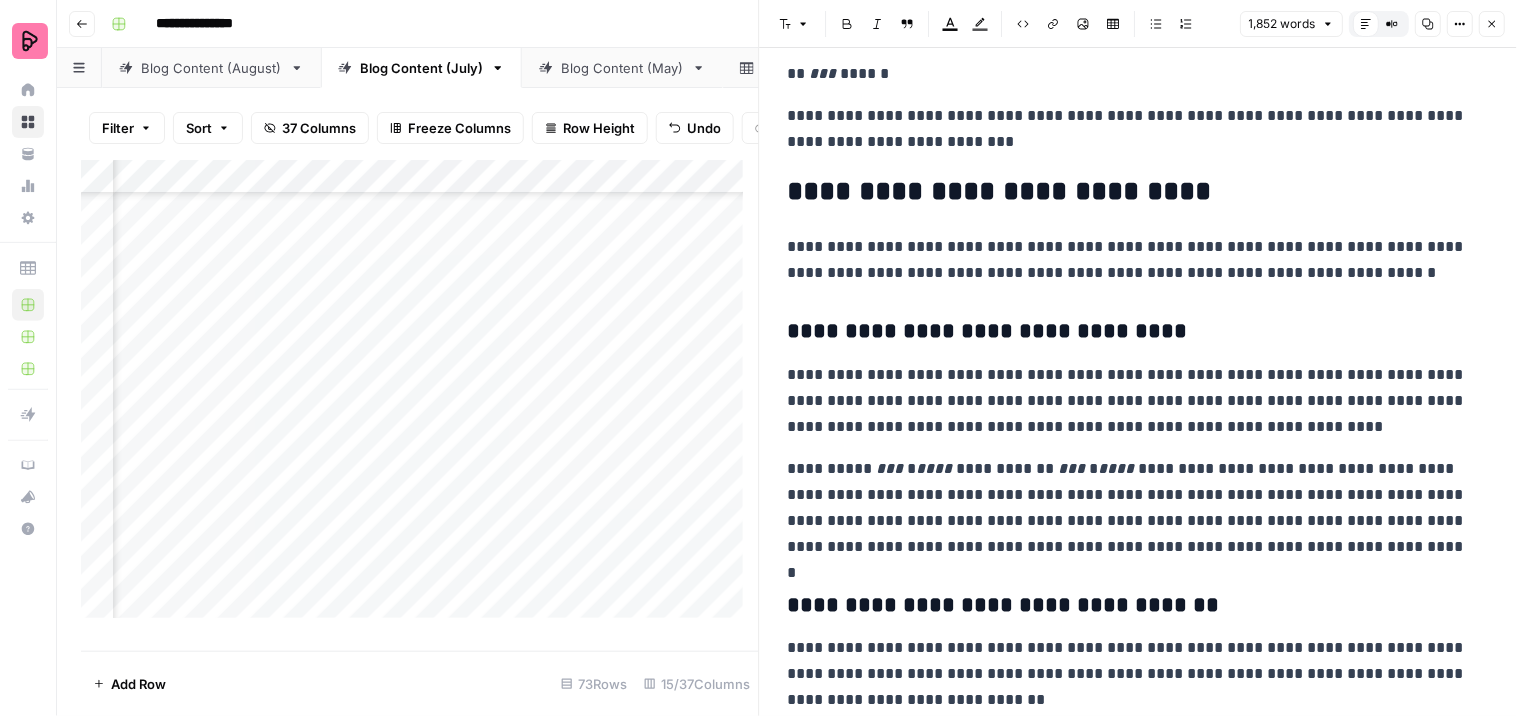 scroll, scrollTop: 3644, scrollLeft: 0, axis: vertical 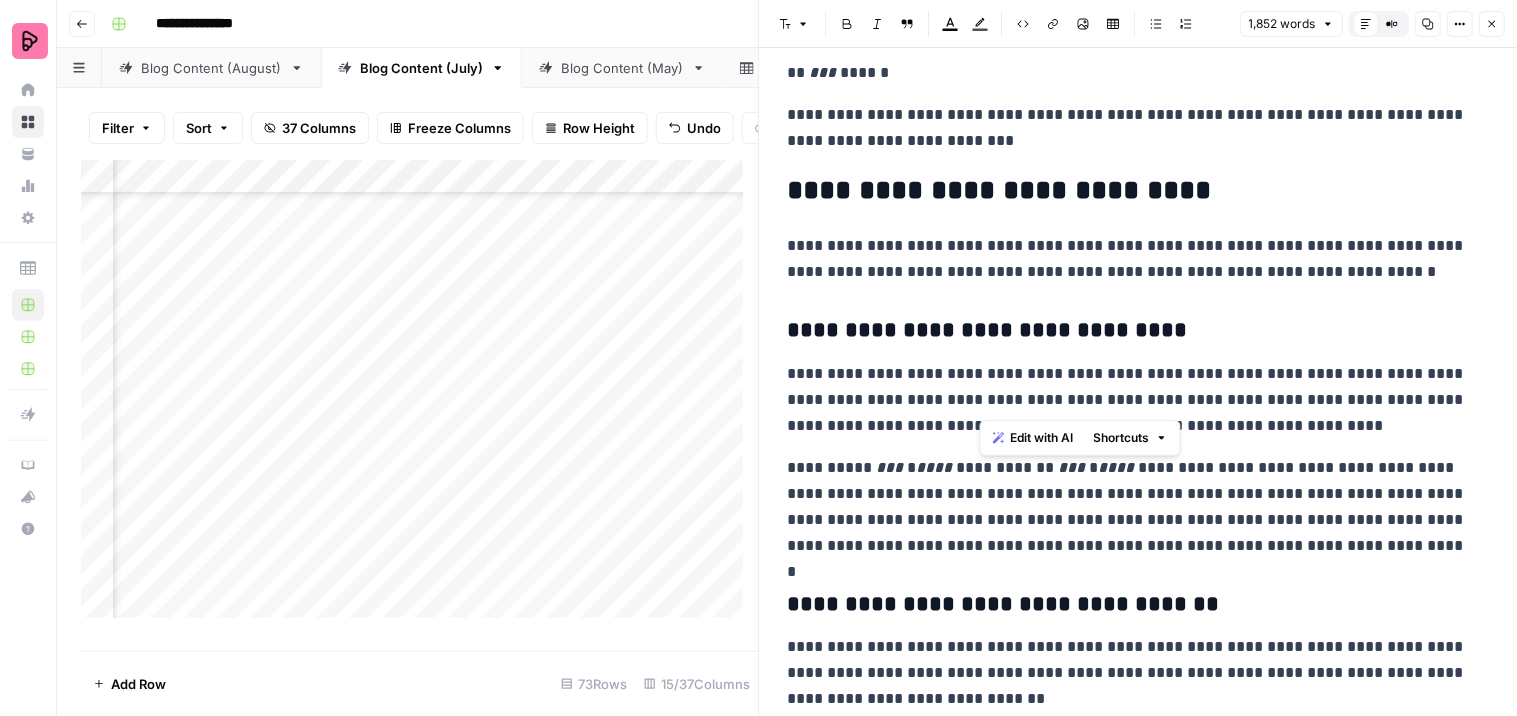 click on "**********" at bounding box center (1130, 400) 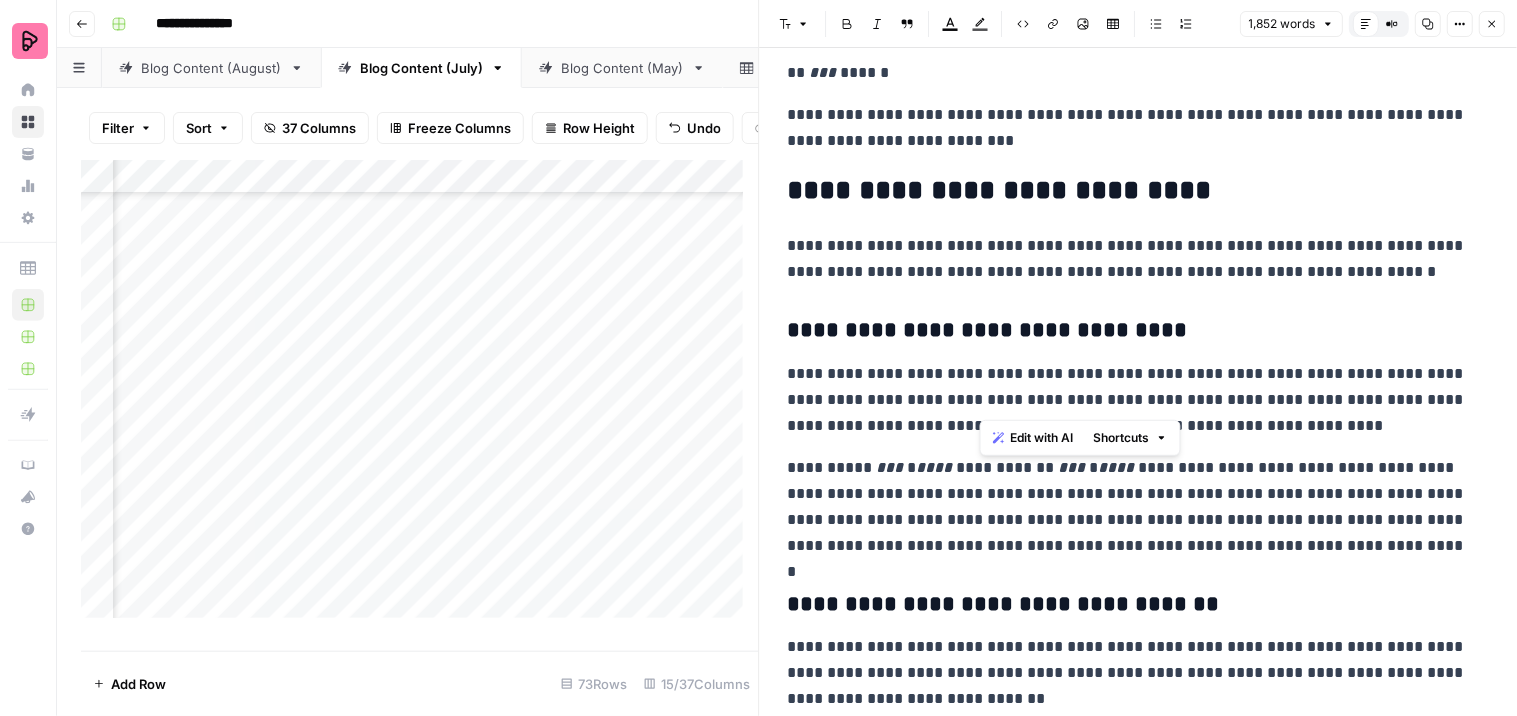 drag, startPoint x: 874, startPoint y: 25, endPoint x: 1077, endPoint y: 395, distance: 422.02963 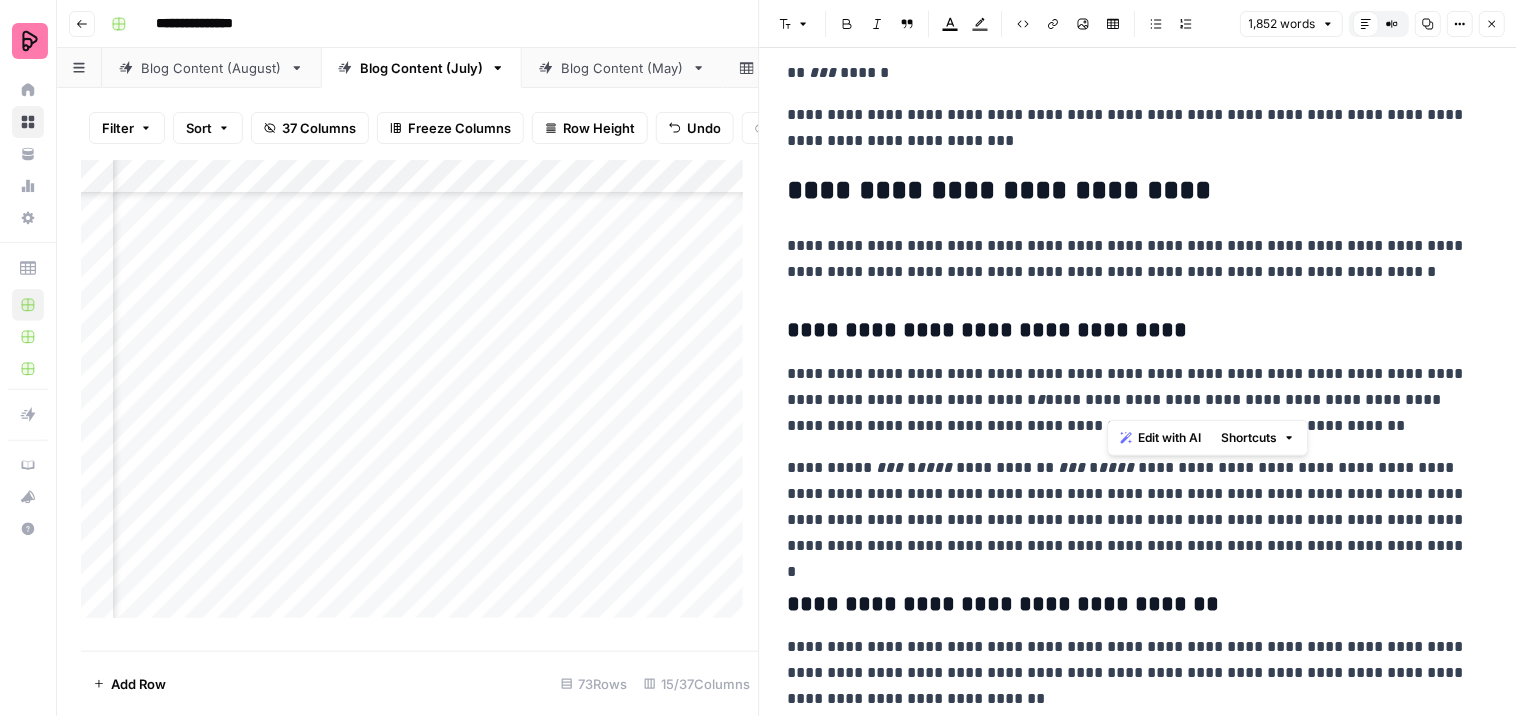 click on "**********" at bounding box center [1130, 400] 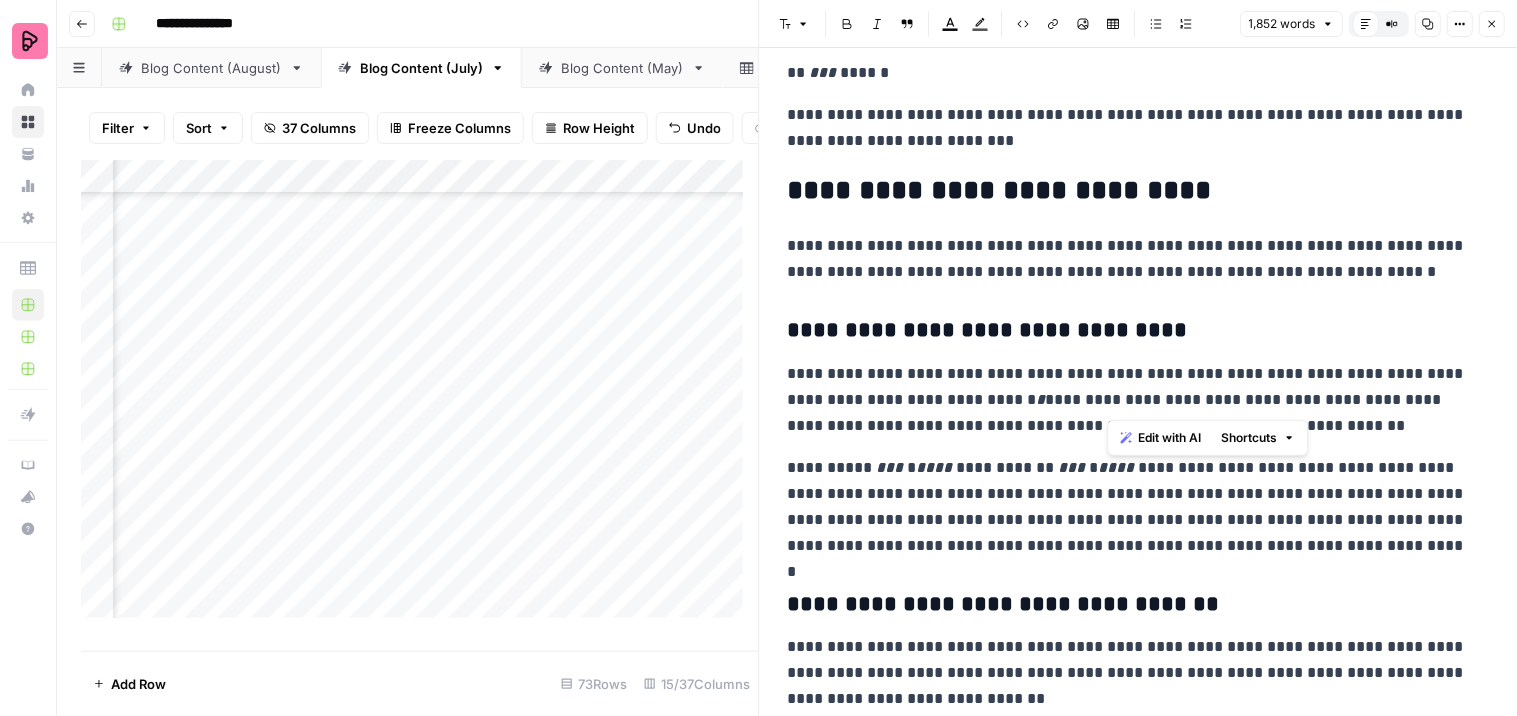 click 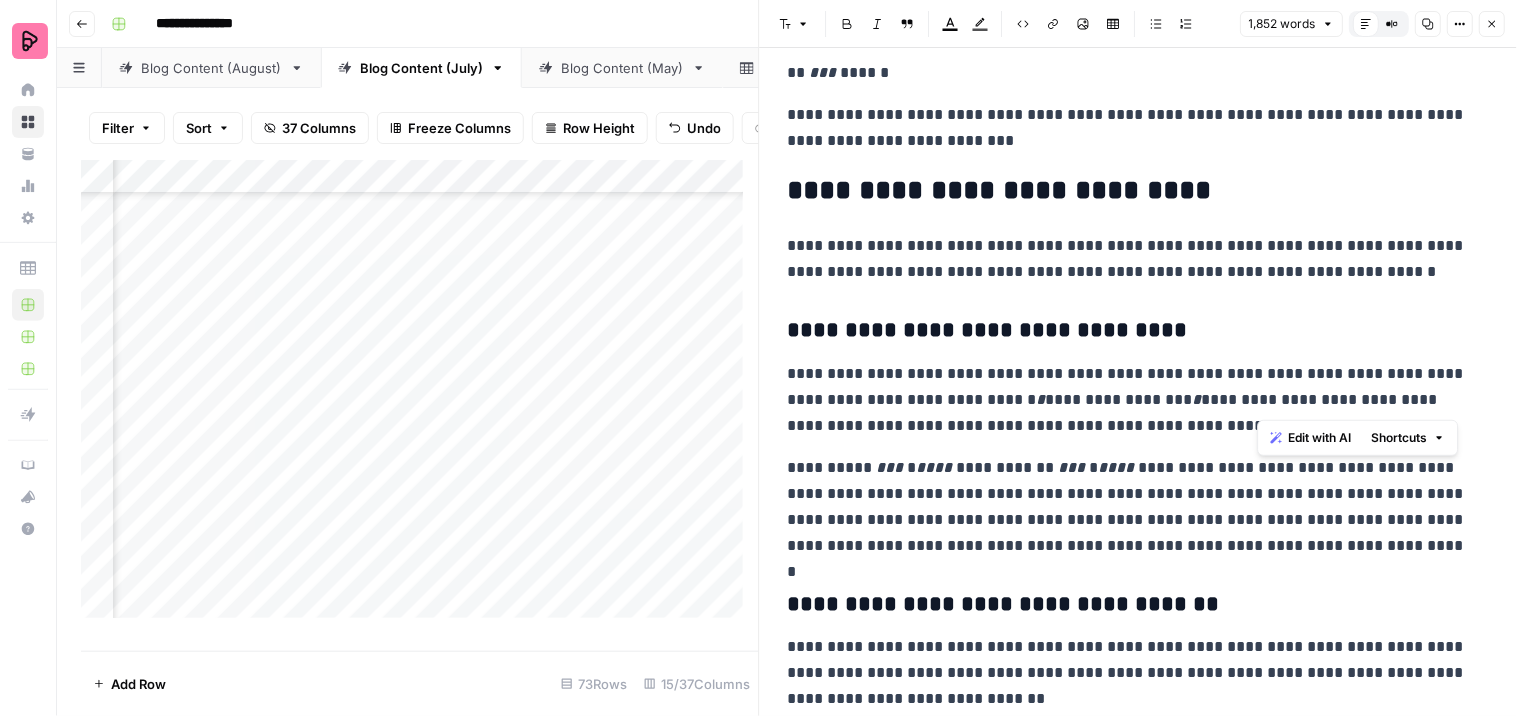 drag, startPoint x: 1271, startPoint y: 395, endPoint x: 1260, endPoint y: 396, distance: 11.045361 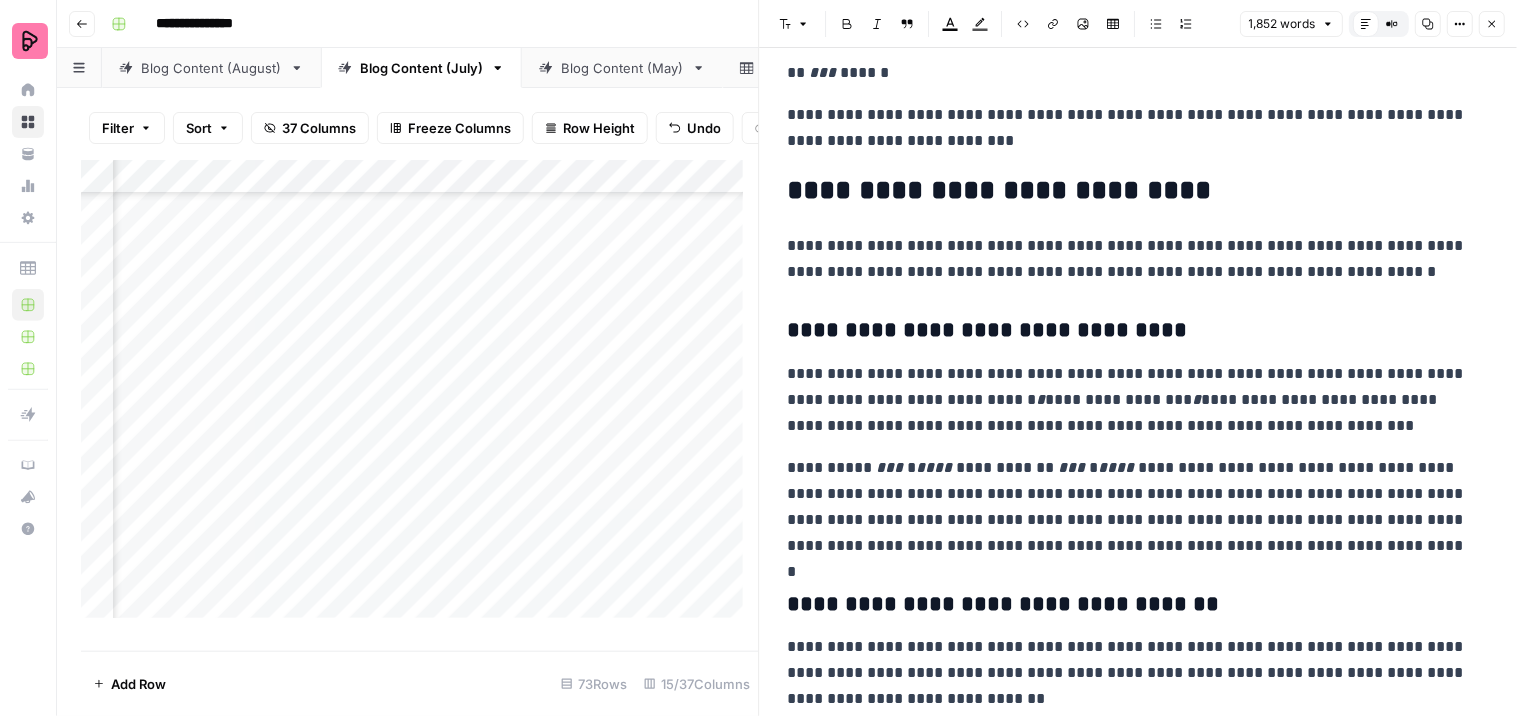 drag, startPoint x: 873, startPoint y: 17, endPoint x: 906, endPoint y: 85, distance: 75.58439 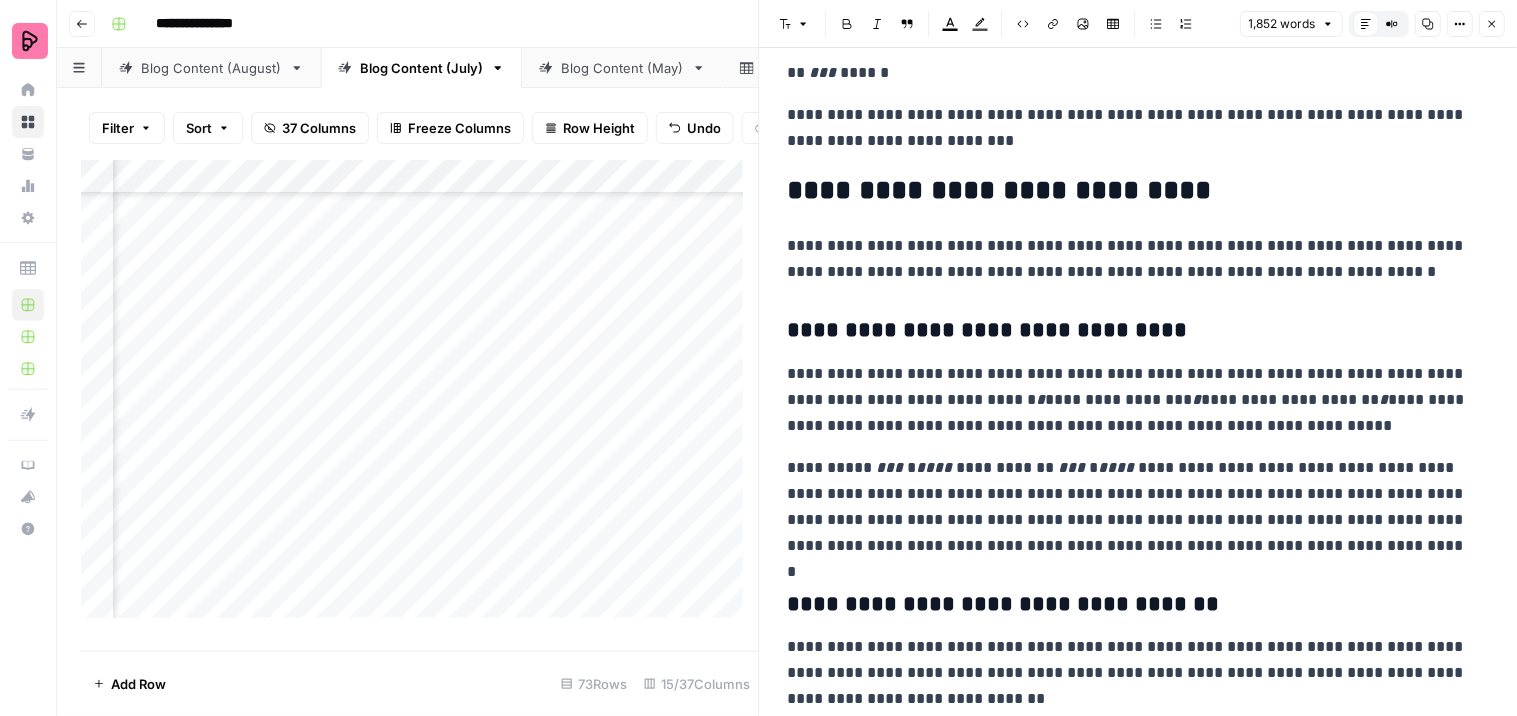 click on "**********" at bounding box center (1130, 400) 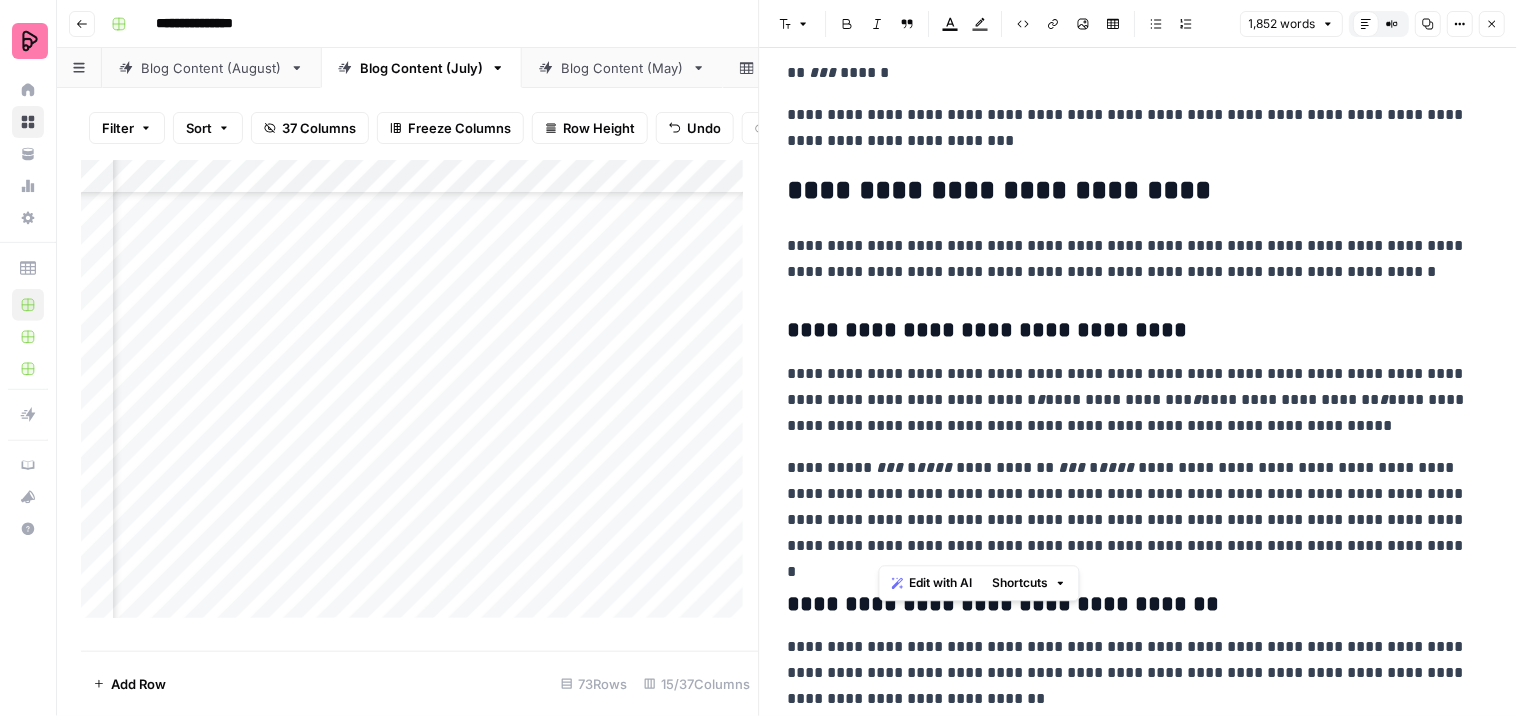 drag, startPoint x: 880, startPoint y: 517, endPoint x: 1292, endPoint y: 548, distance: 413.1646 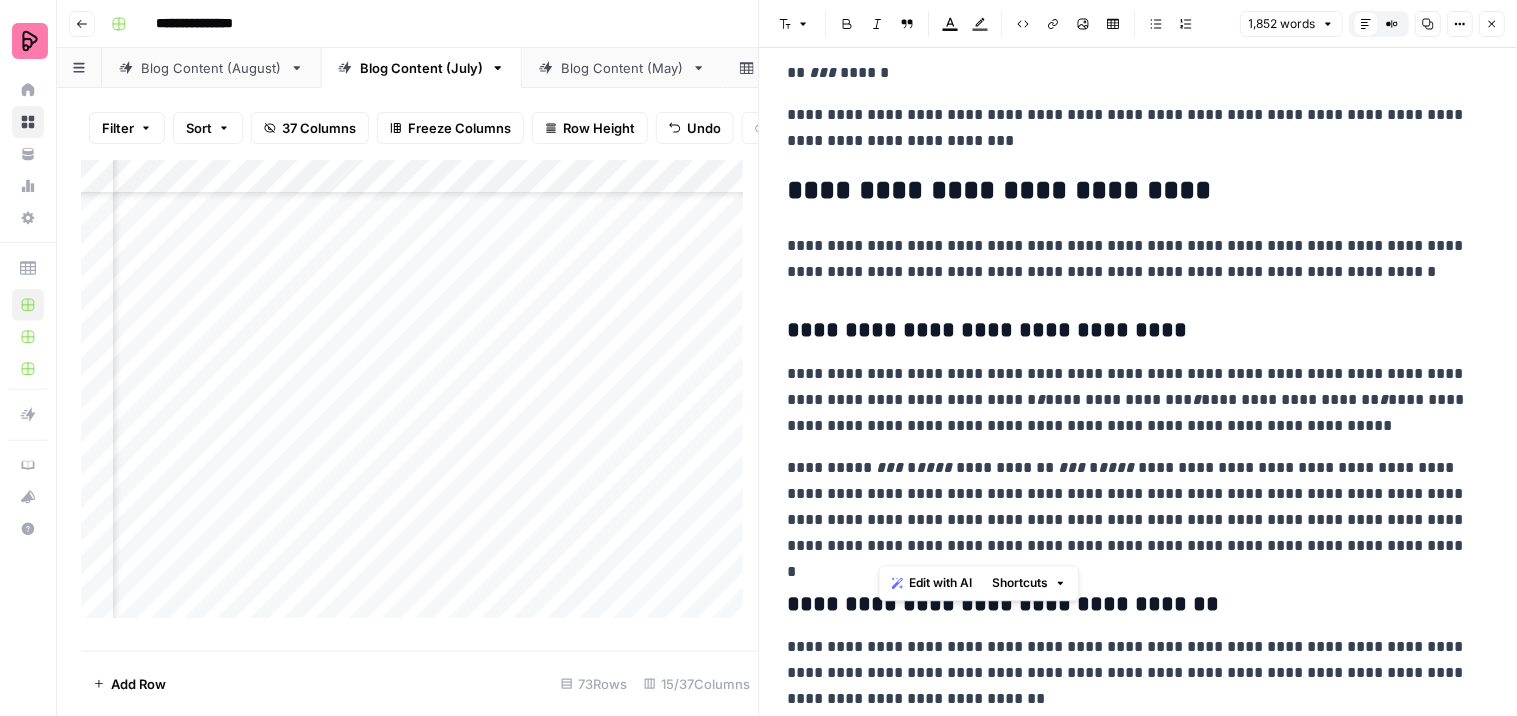 click on "**********" at bounding box center [1130, 507] 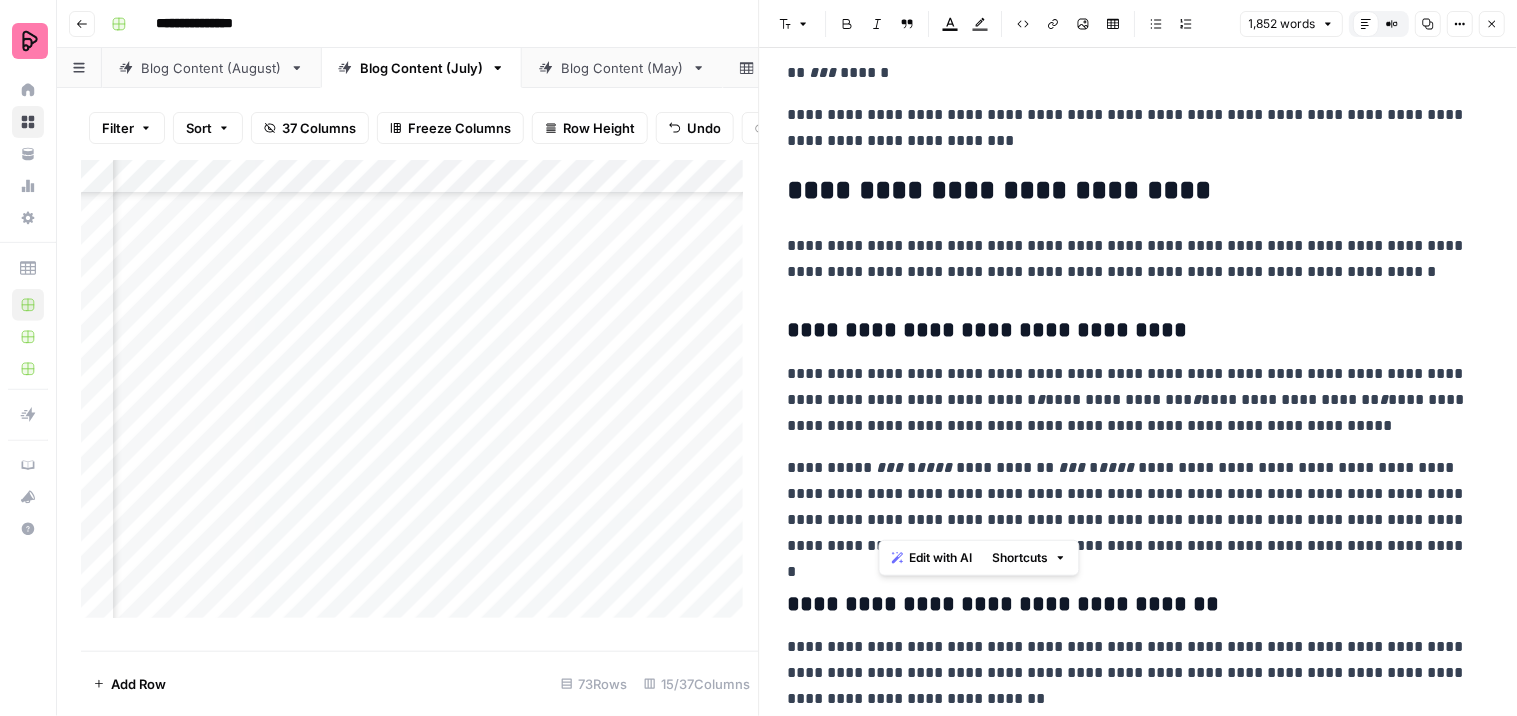 drag, startPoint x: 1261, startPoint y: 468, endPoint x: 877, endPoint y: 528, distance: 388.65924 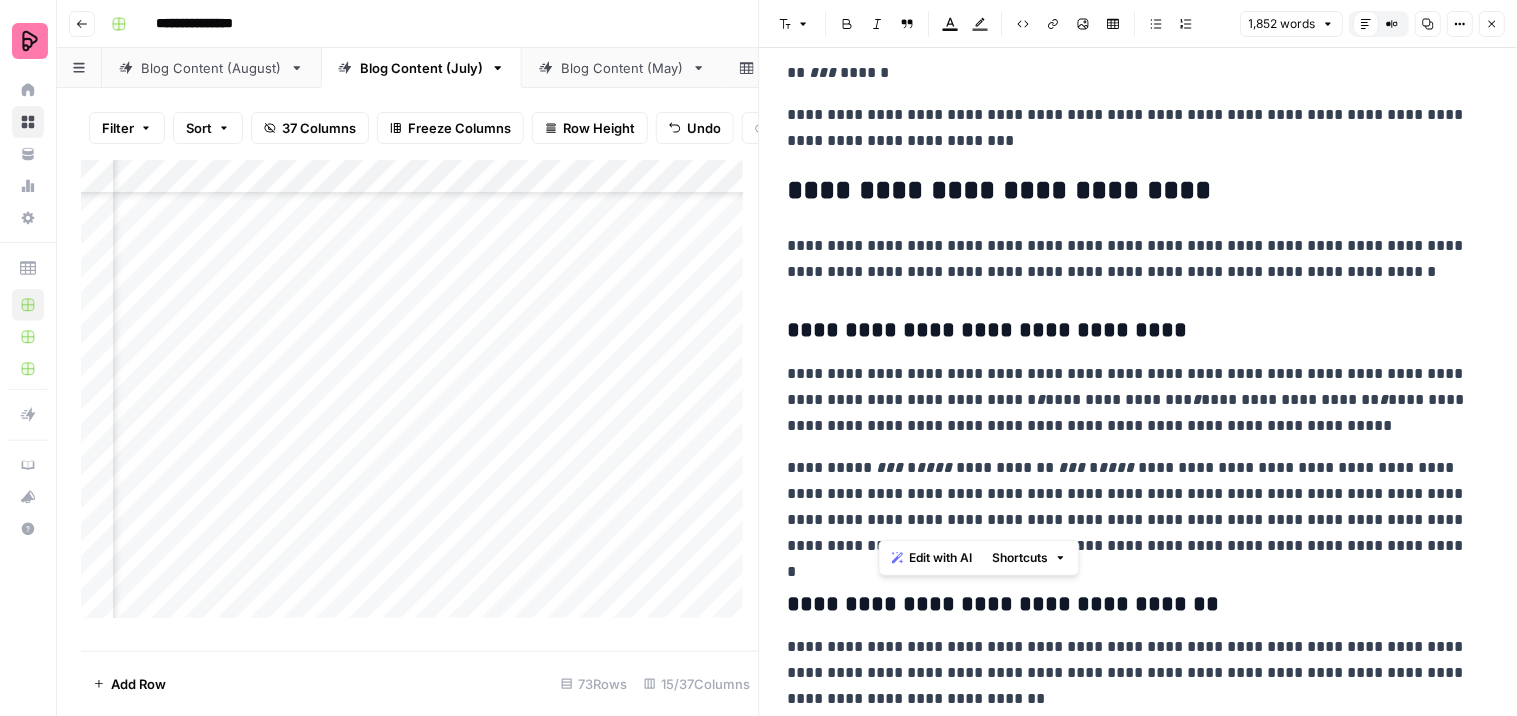 click on "**********" at bounding box center (1130, 507) 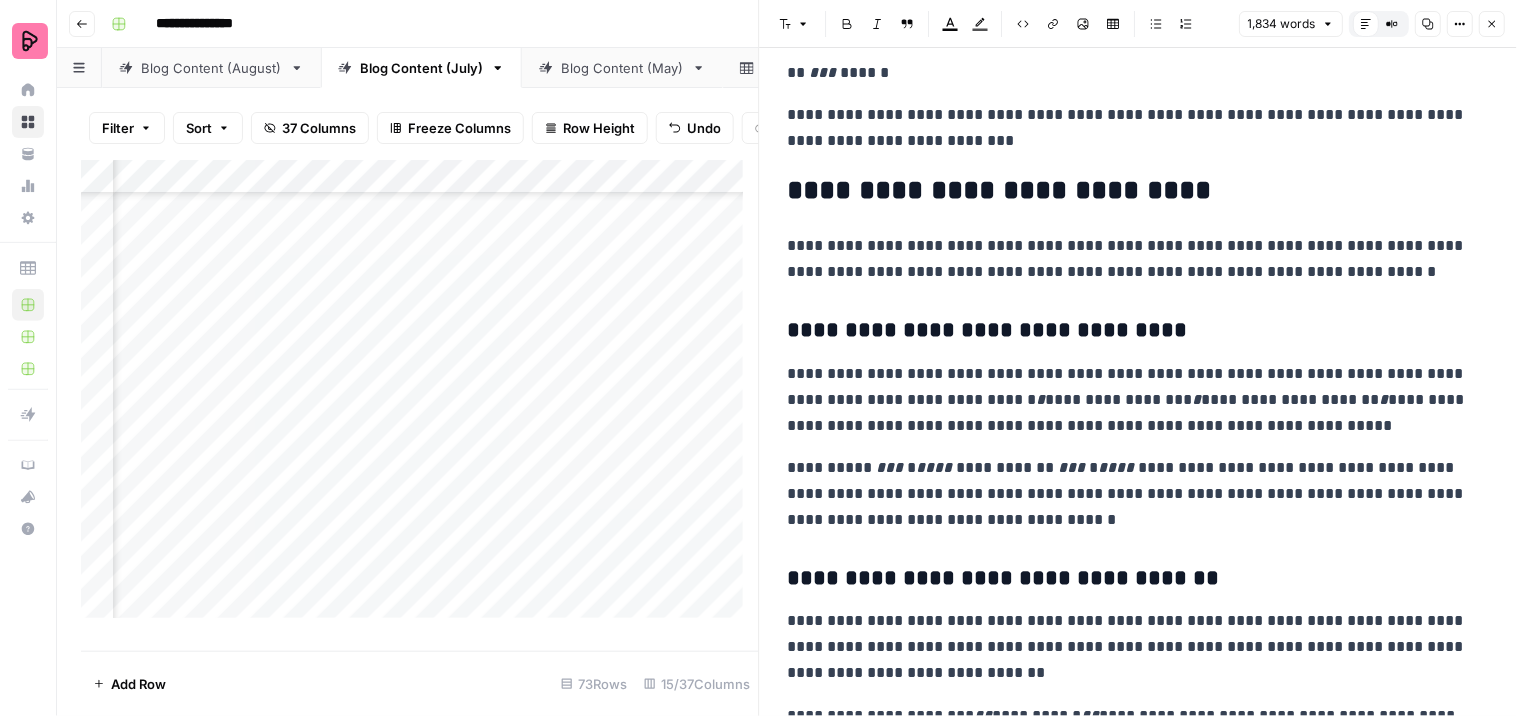 click on "**********" at bounding box center (1130, 400) 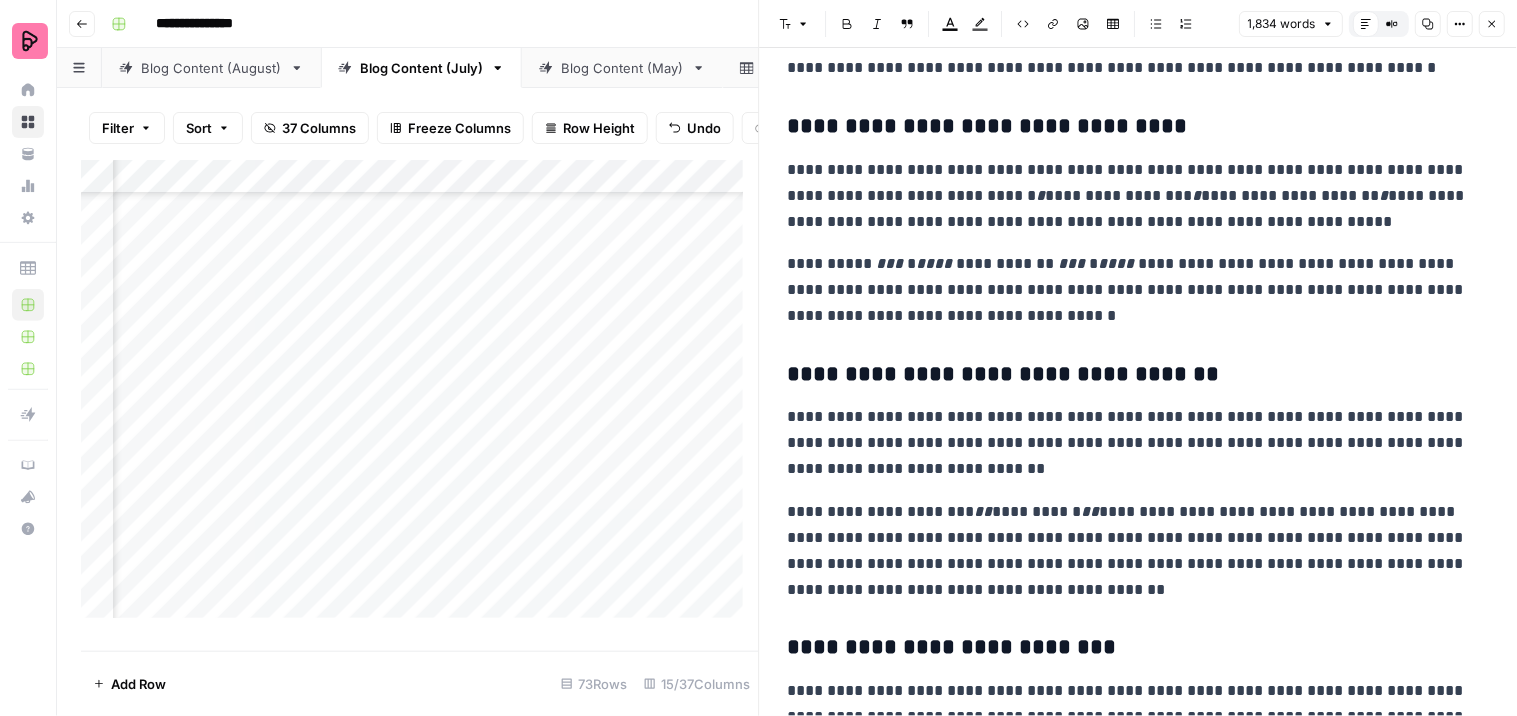 scroll, scrollTop: 4088, scrollLeft: 0, axis: vertical 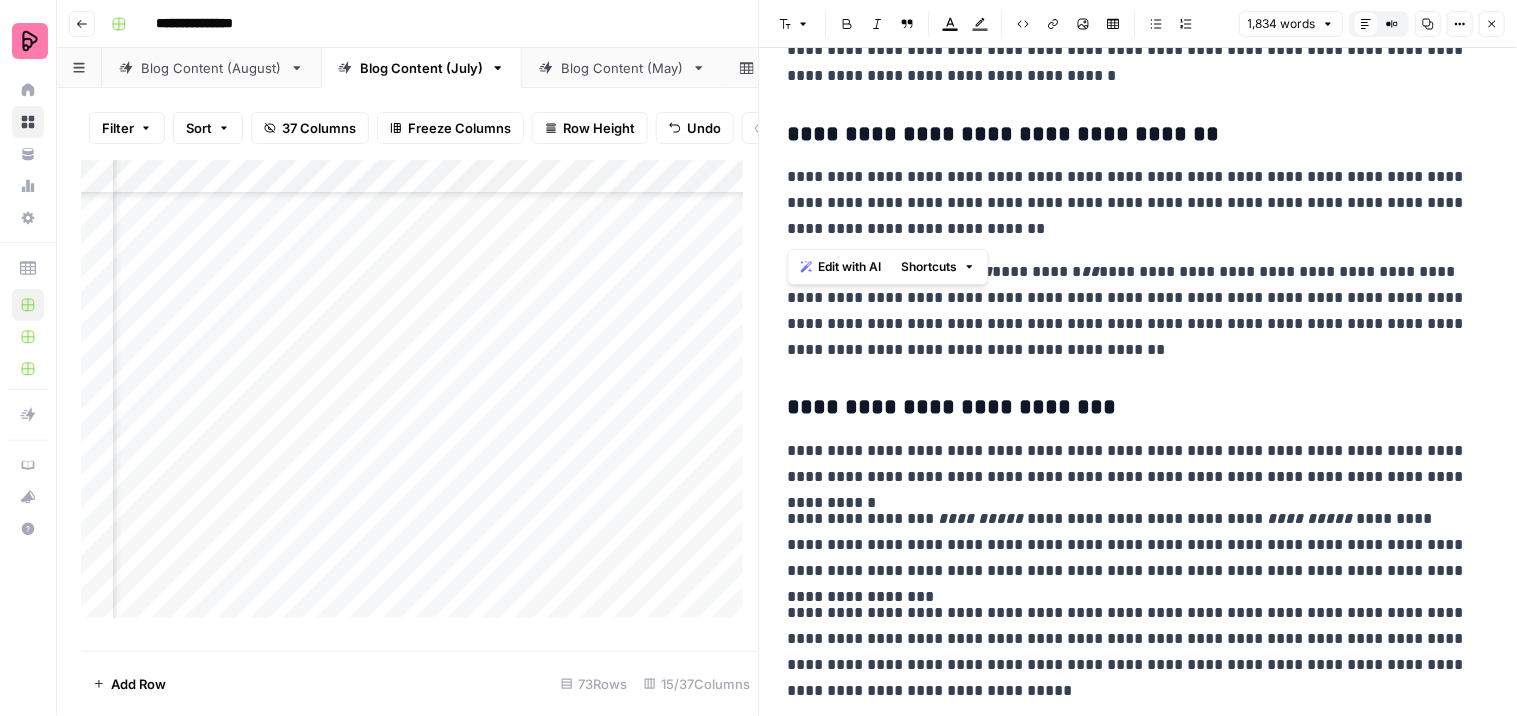 drag, startPoint x: 902, startPoint y: 225, endPoint x: 786, endPoint y: 172, distance: 127.53431 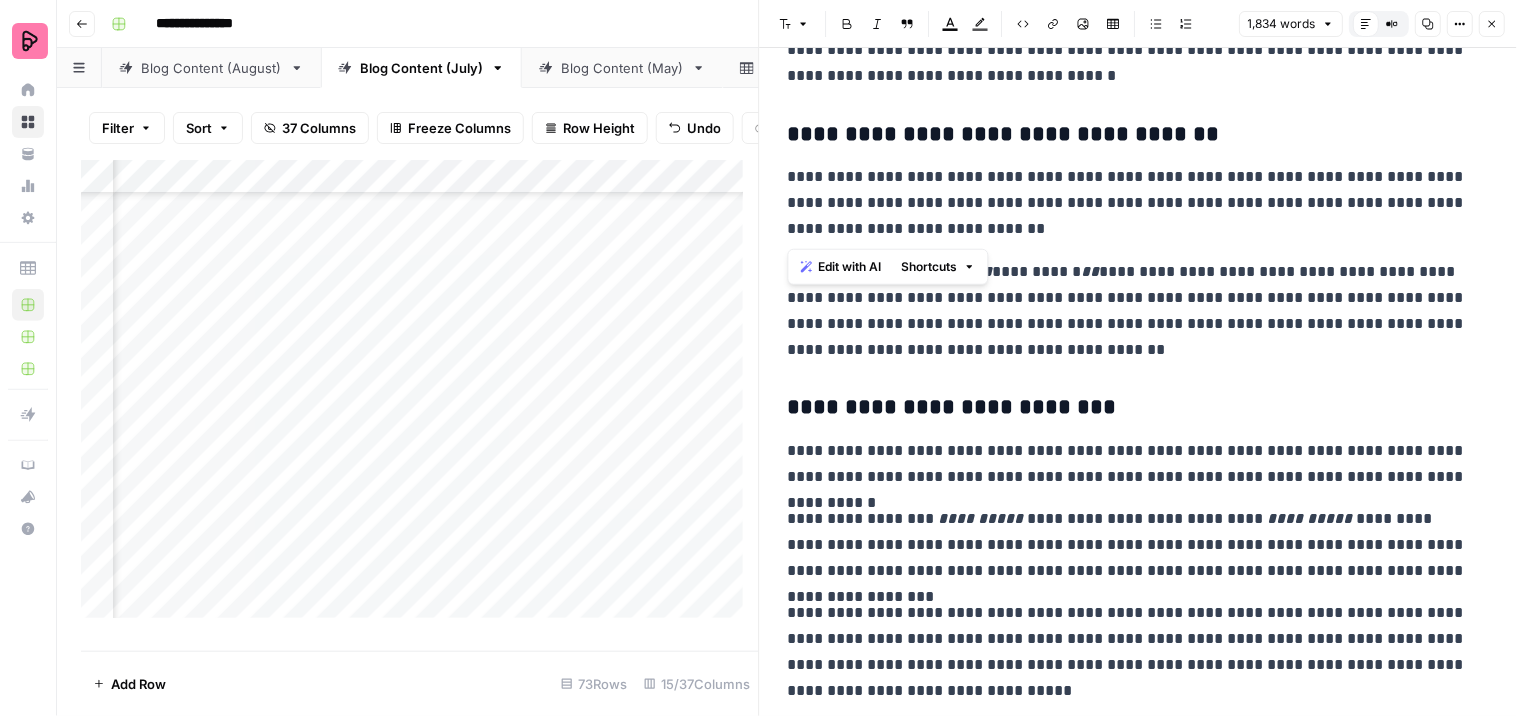 click on "**********" at bounding box center [1130, 203] 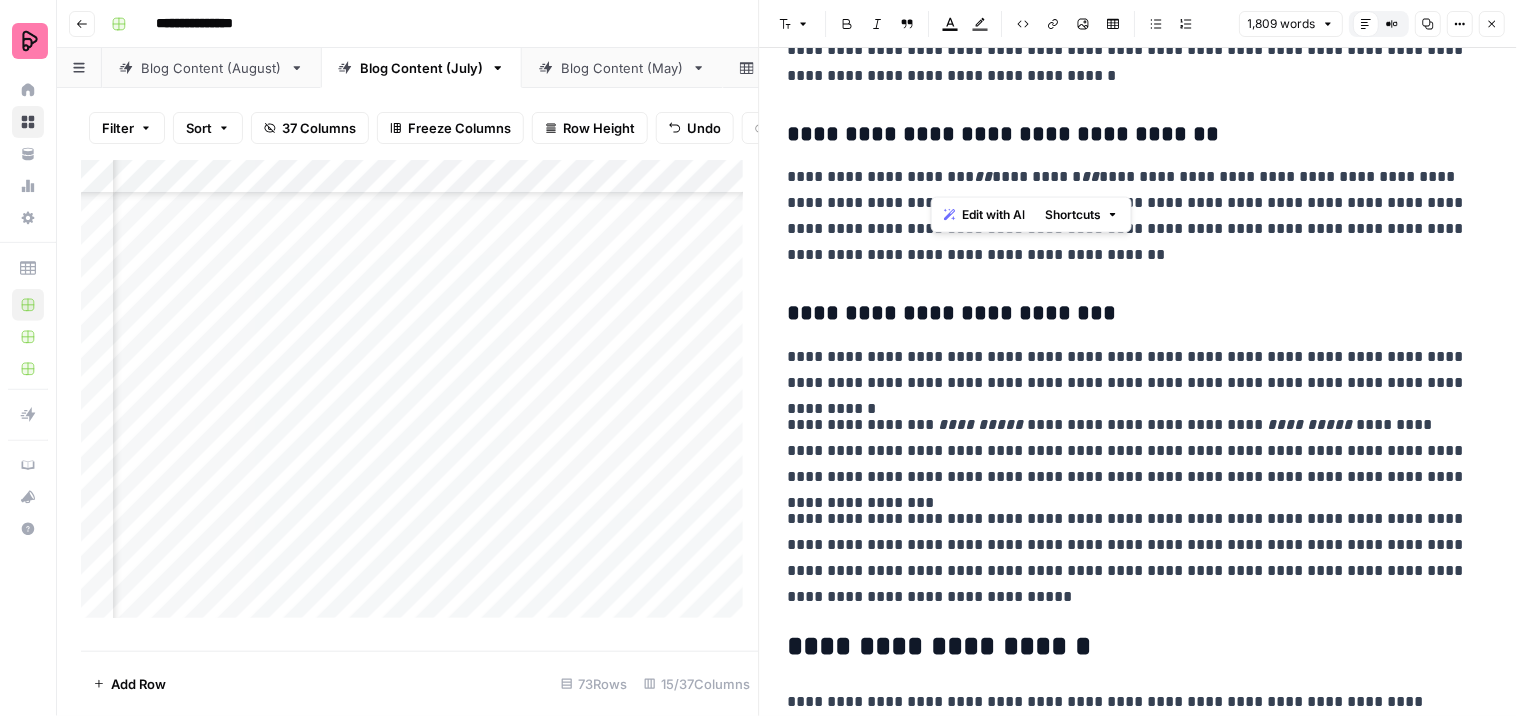drag, startPoint x: 946, startPoint y: 178, endPoint x: 928, endPoint y: 178, distance: 18 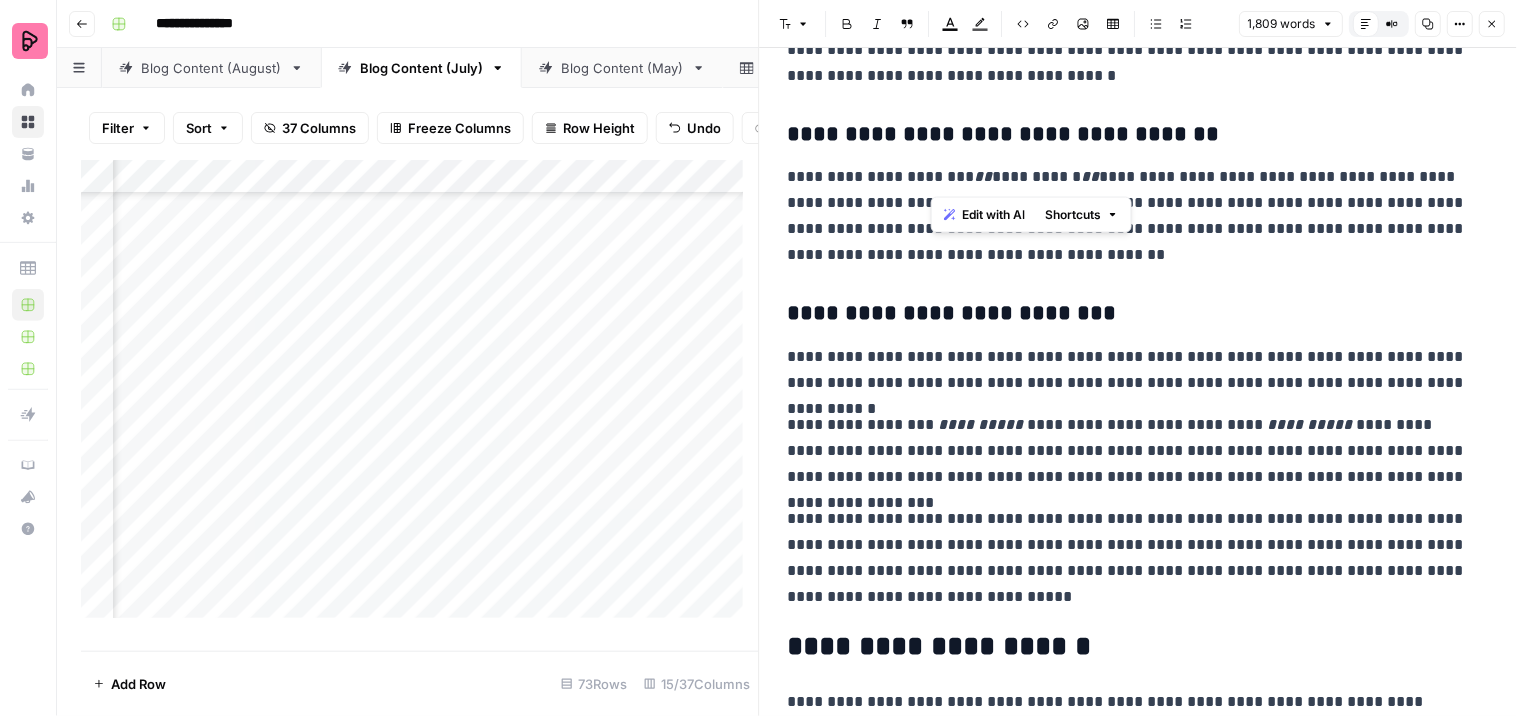 click on "**********" at bounding box center [1130, 216] 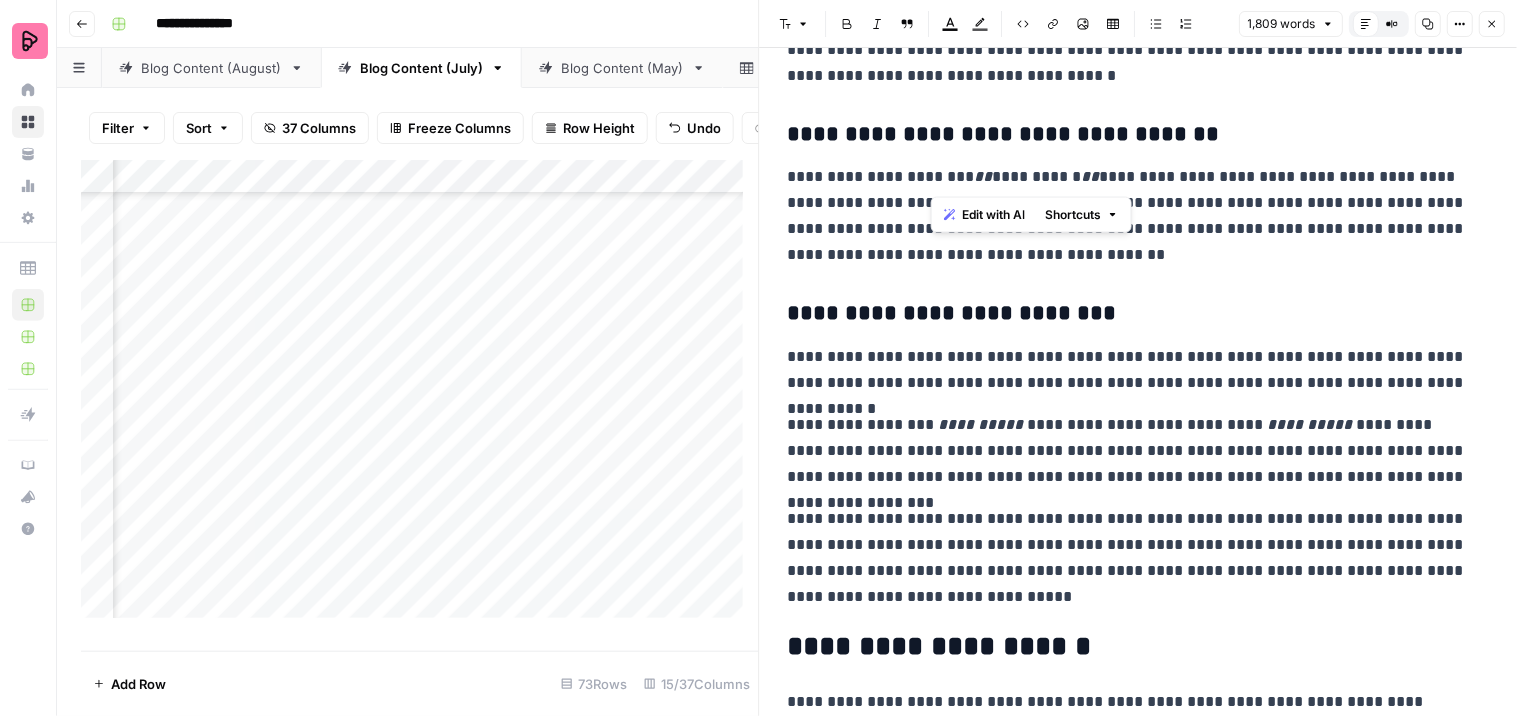 click on "Italic" at bounding box center (878, 24) 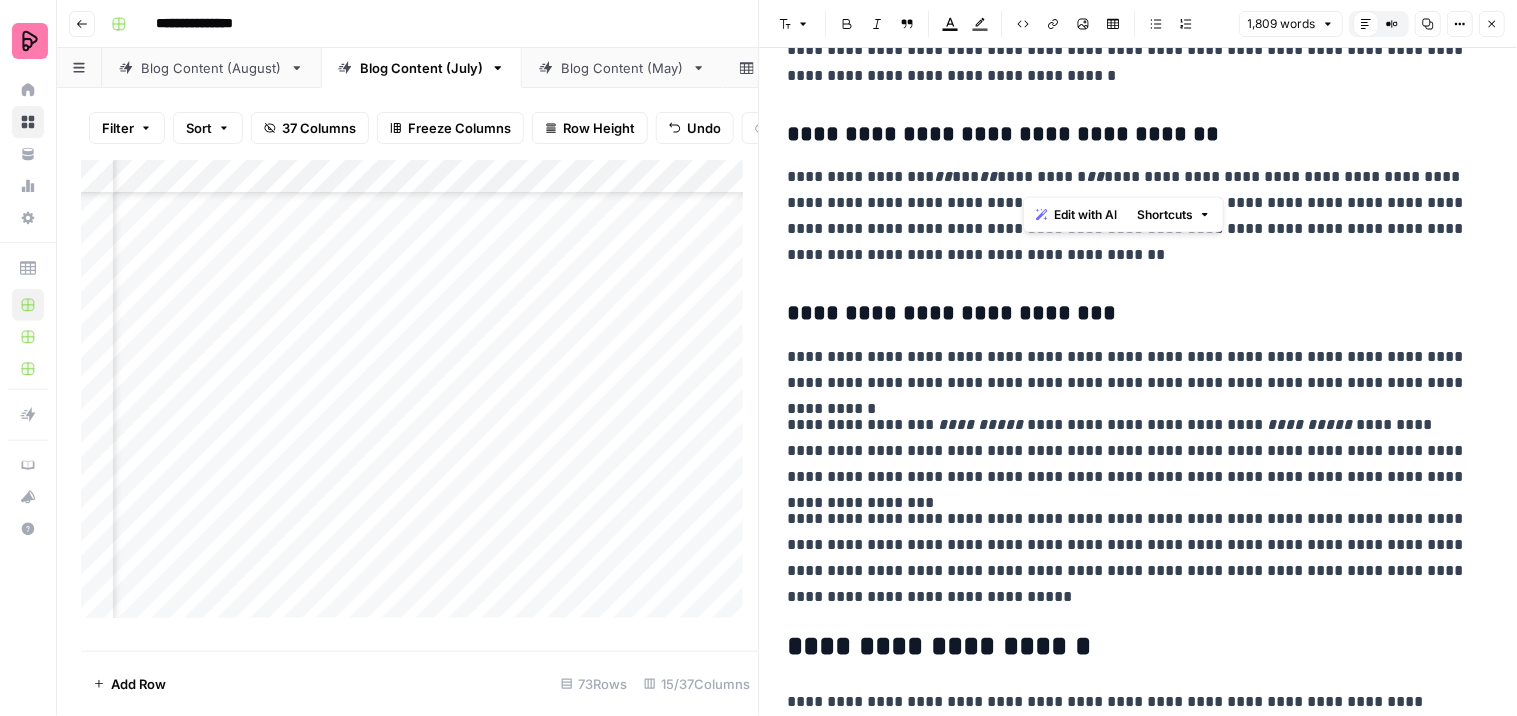 drag, startPoint x: 1035, startPoint y: 178, endPoint x: 1022, endPoint y: 181, distance: 13.341664 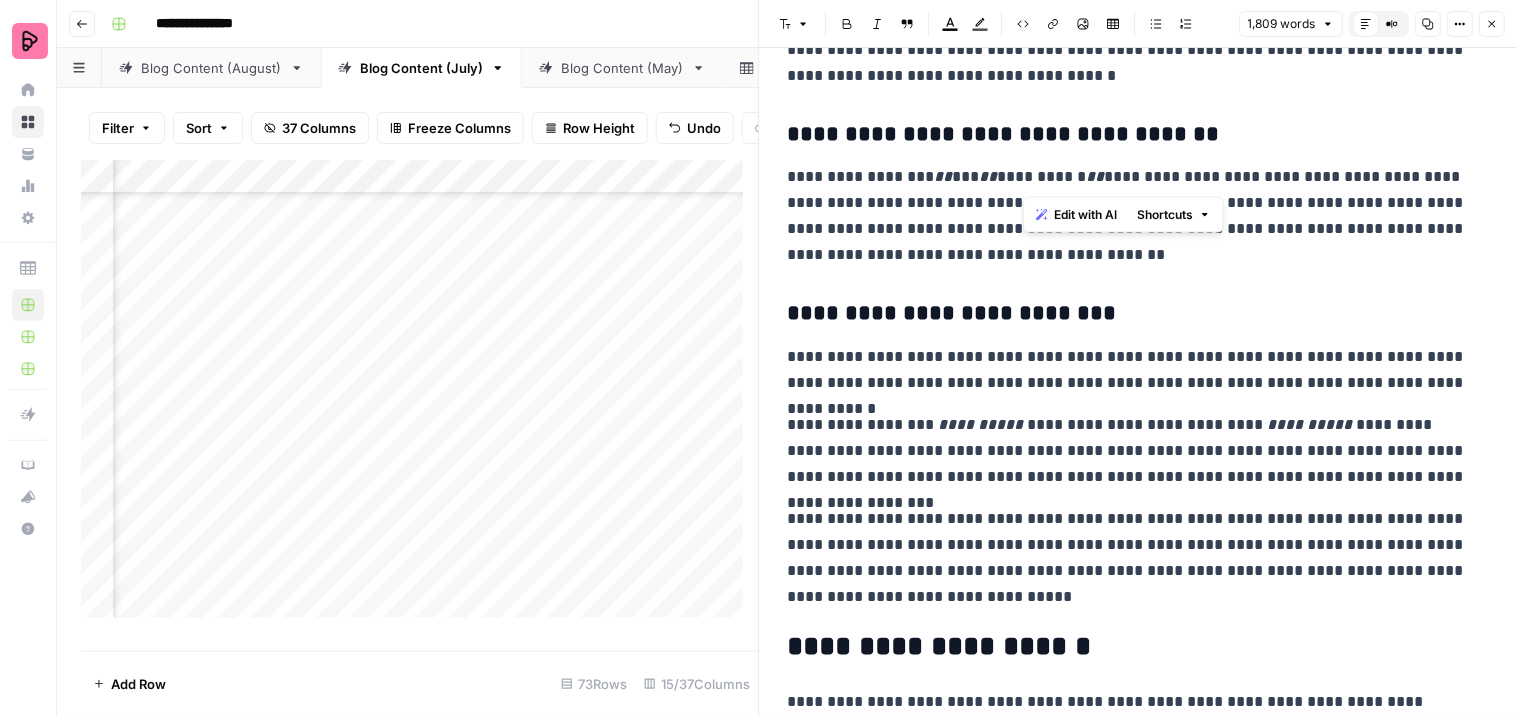 click on "**********" at bounding box center [1130, 216] 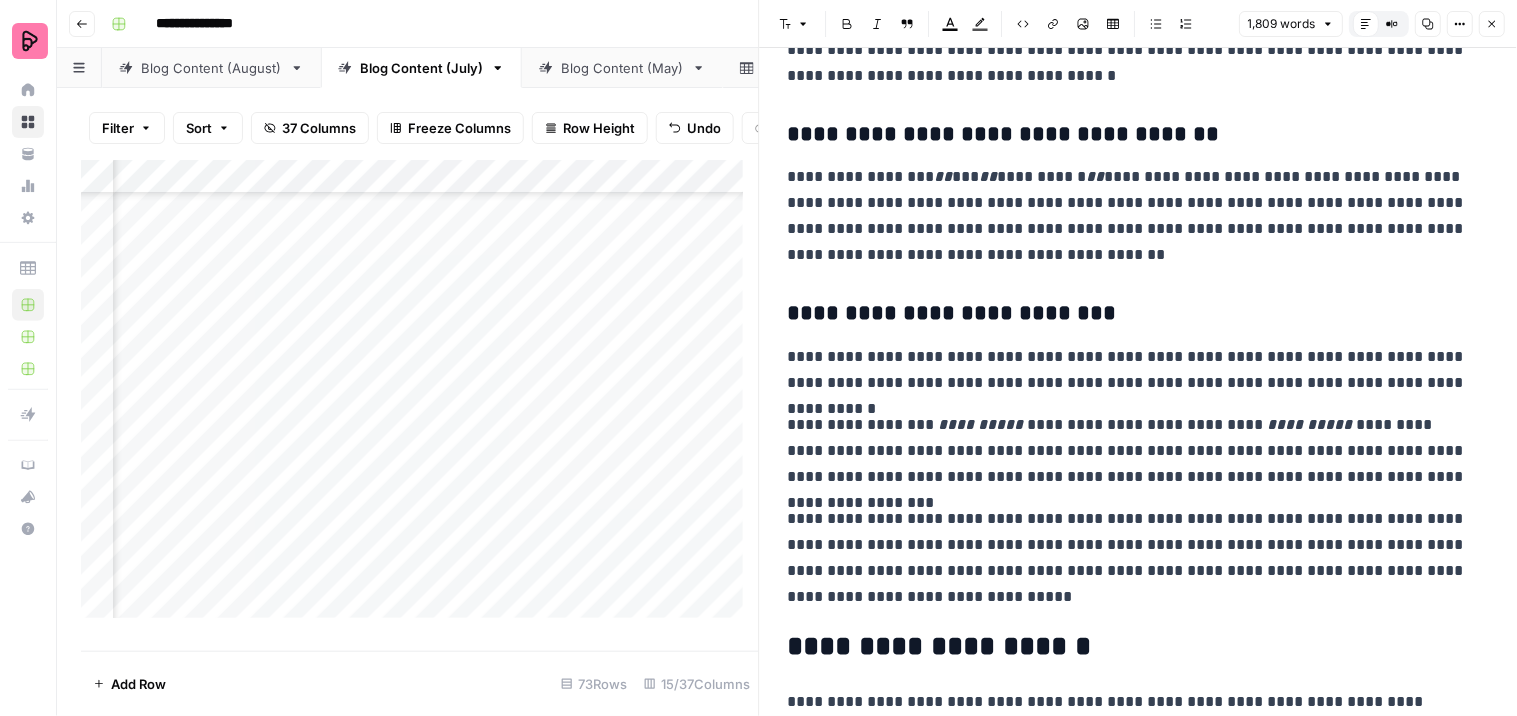 click 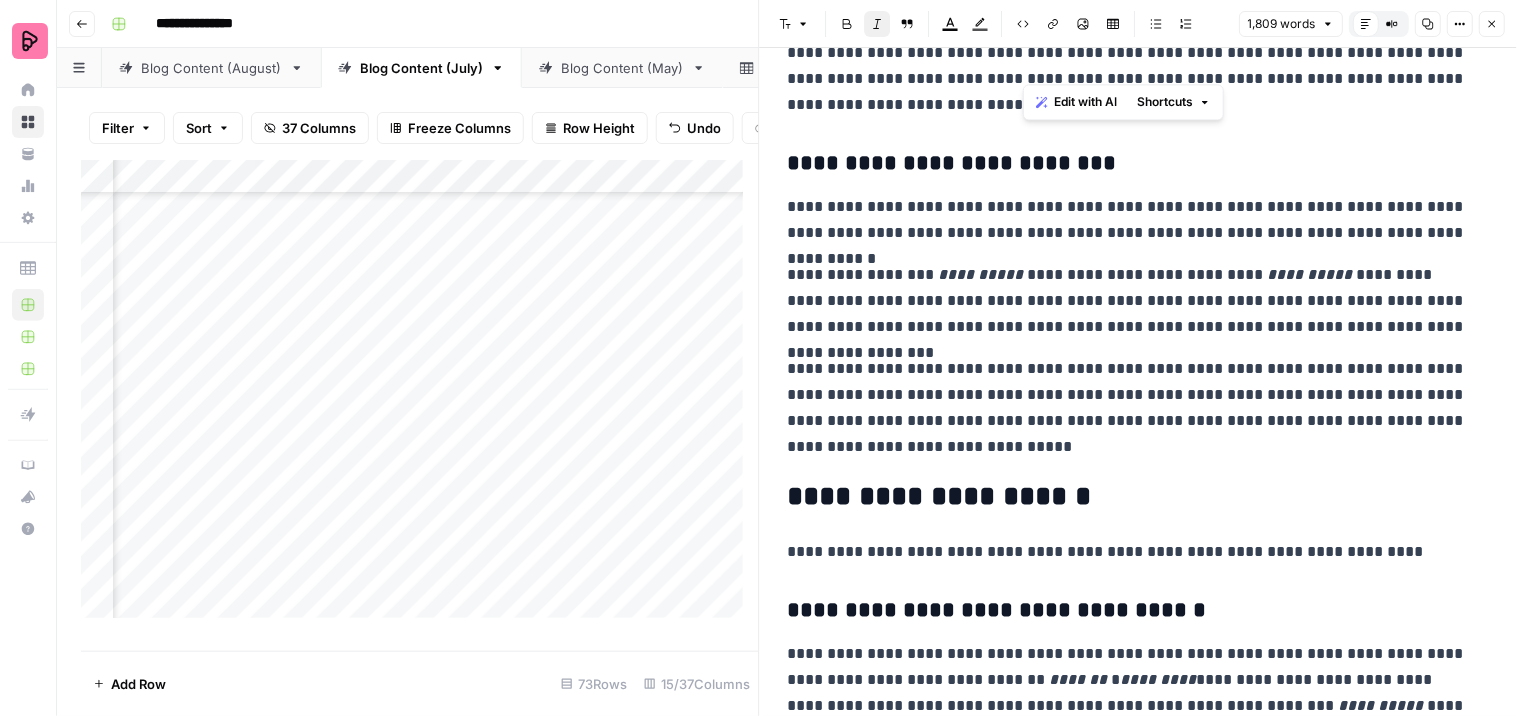 scroll, scrollTop: 4200, scrollLeft: 0, axis: vertical 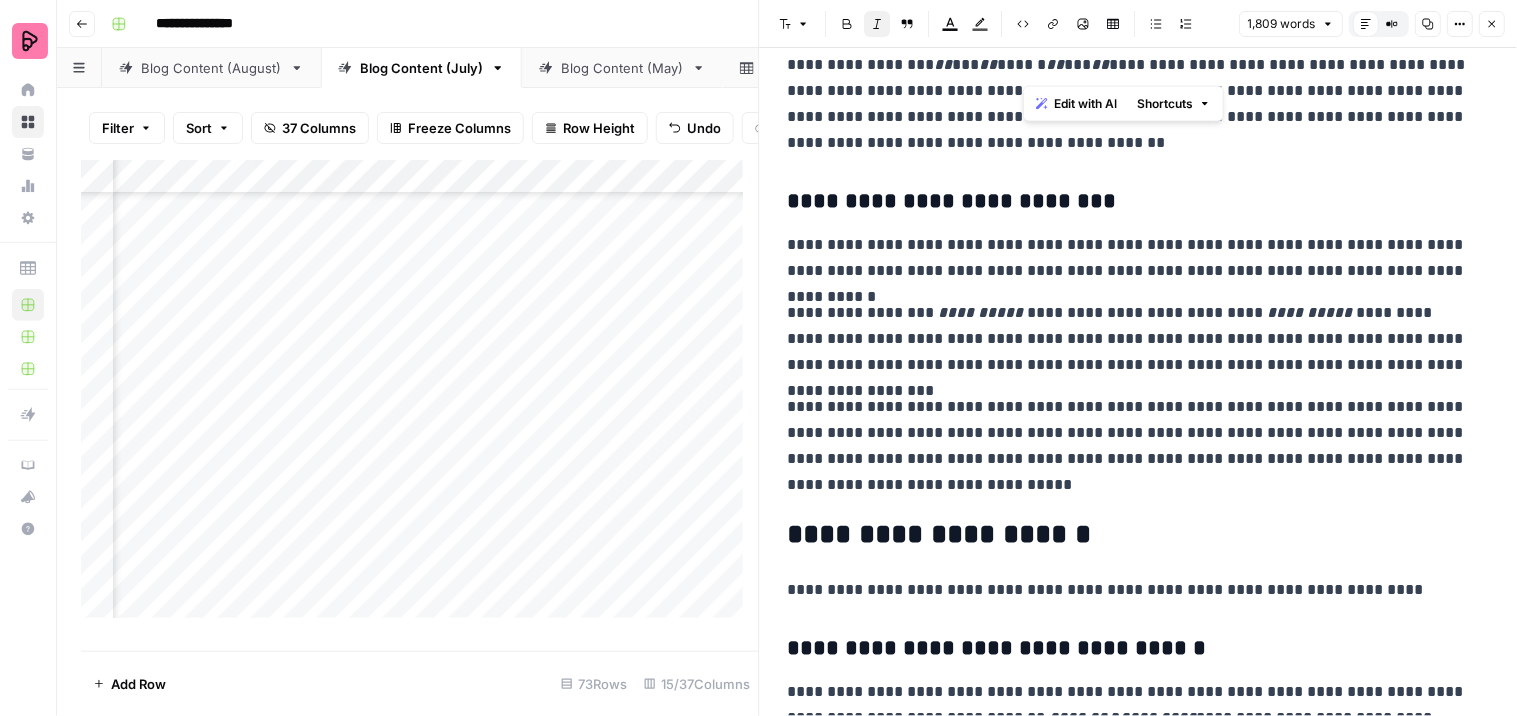 click on "**********" at bounding box center (1139, -421) 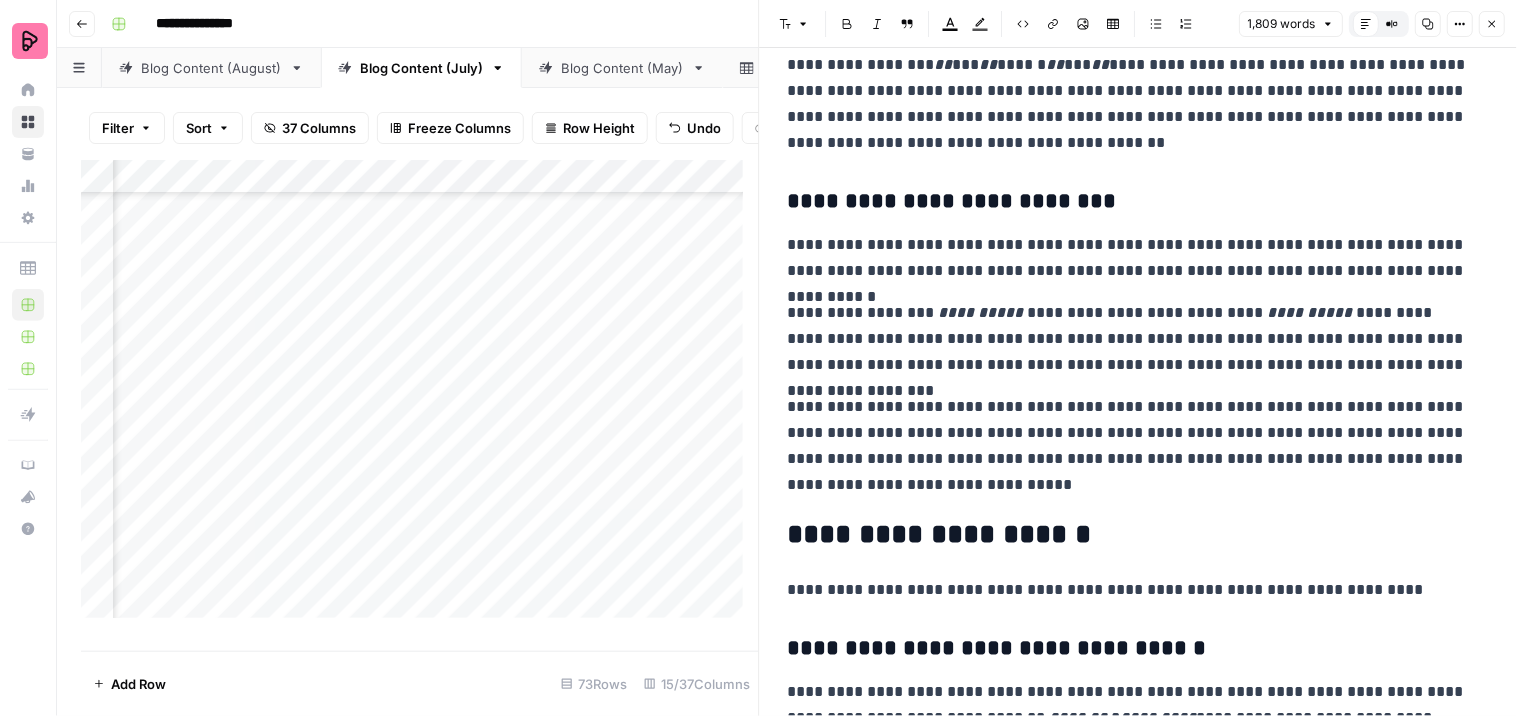 click on "**********" at bounding box center [1130, 258] 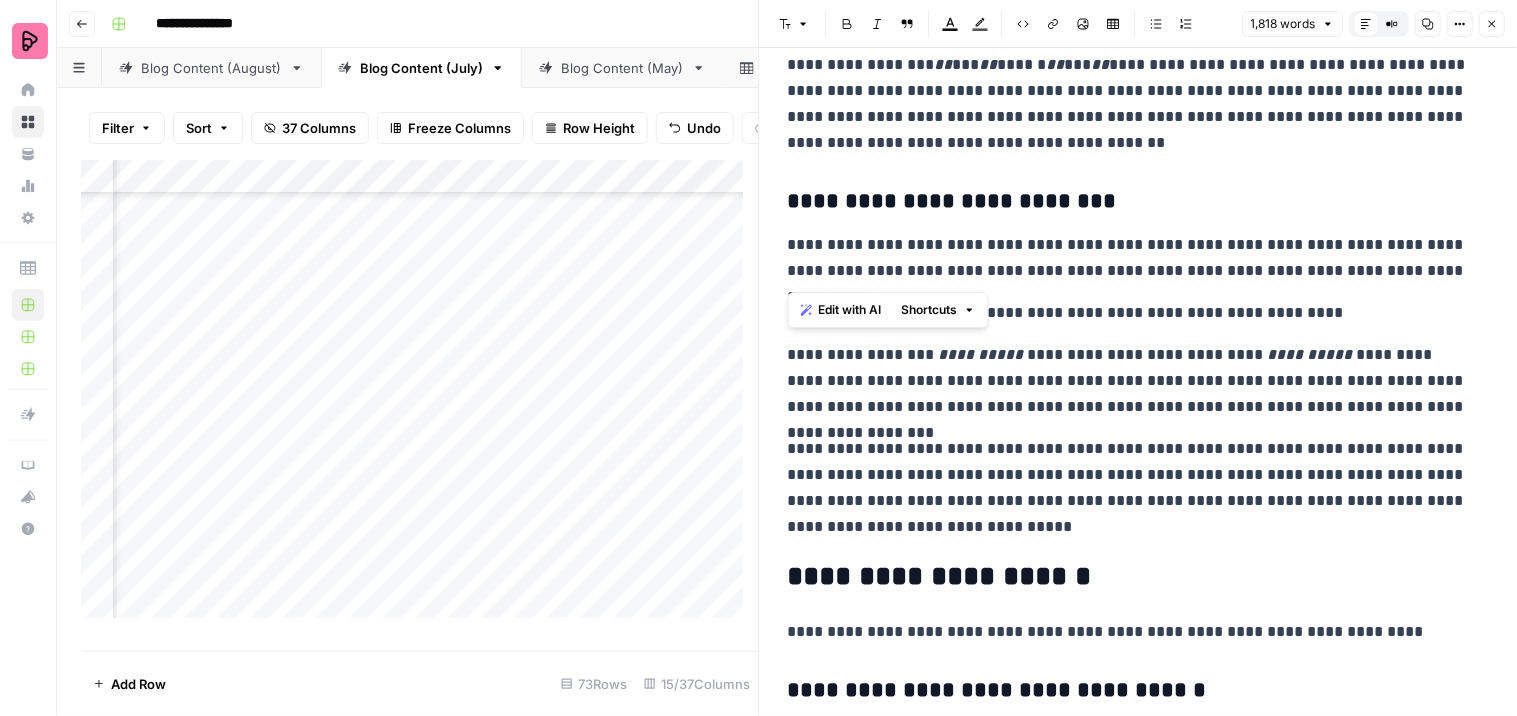 drag, startPoint x: 1426, startPoint y: 270, endPoint x: 764, endPoint y: 243, distance: 662.55035 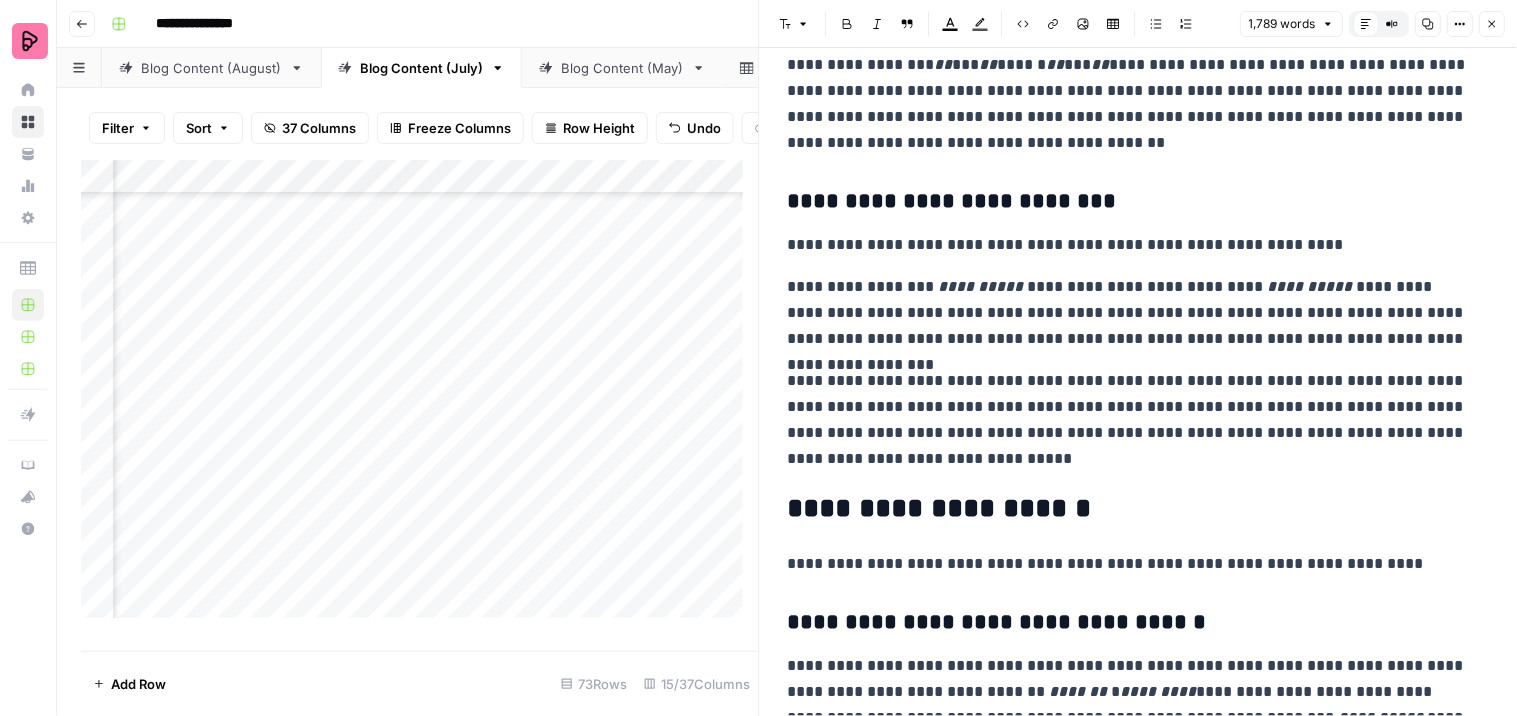 click on "**********" at bounding box center (1130, 313) 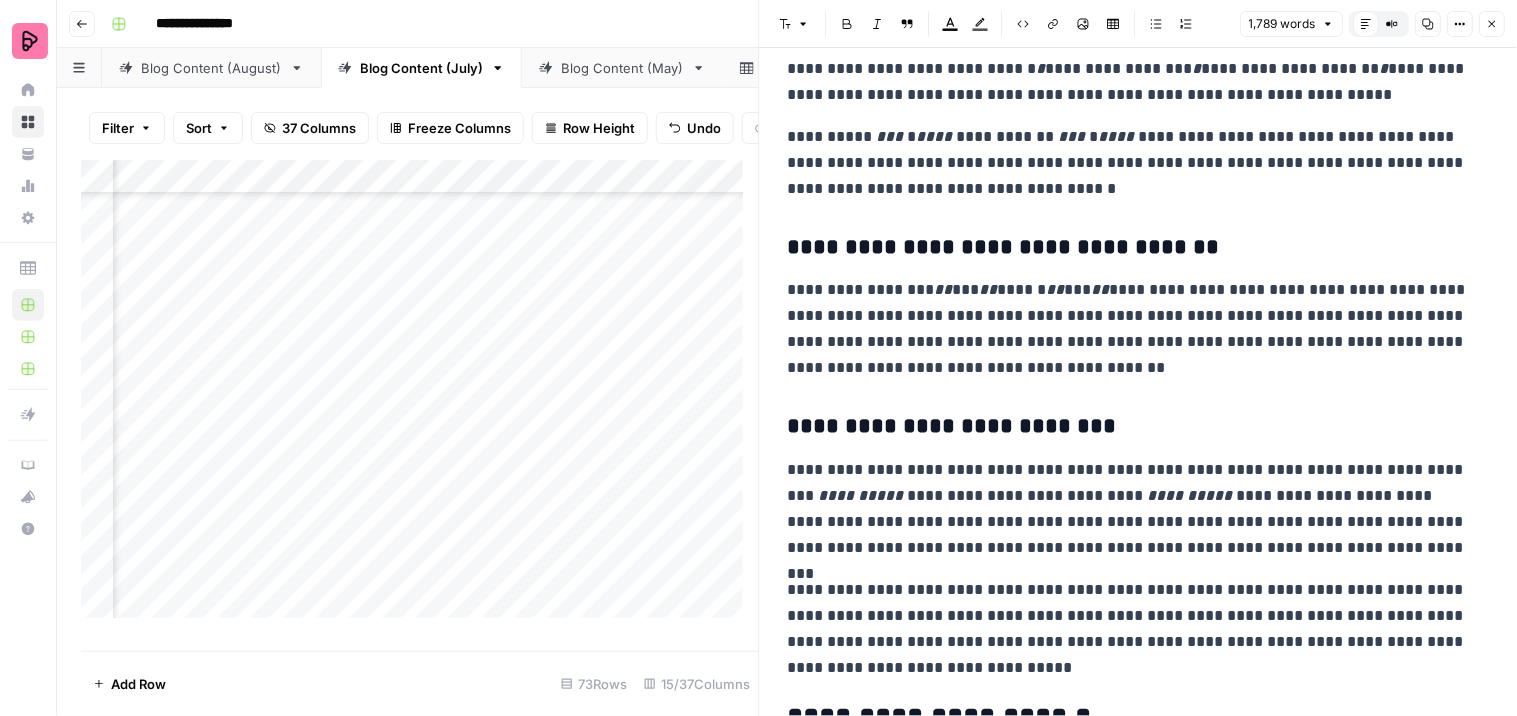 scroll, scrollTop: 3977, scrollLeft: 0, axis: vertical 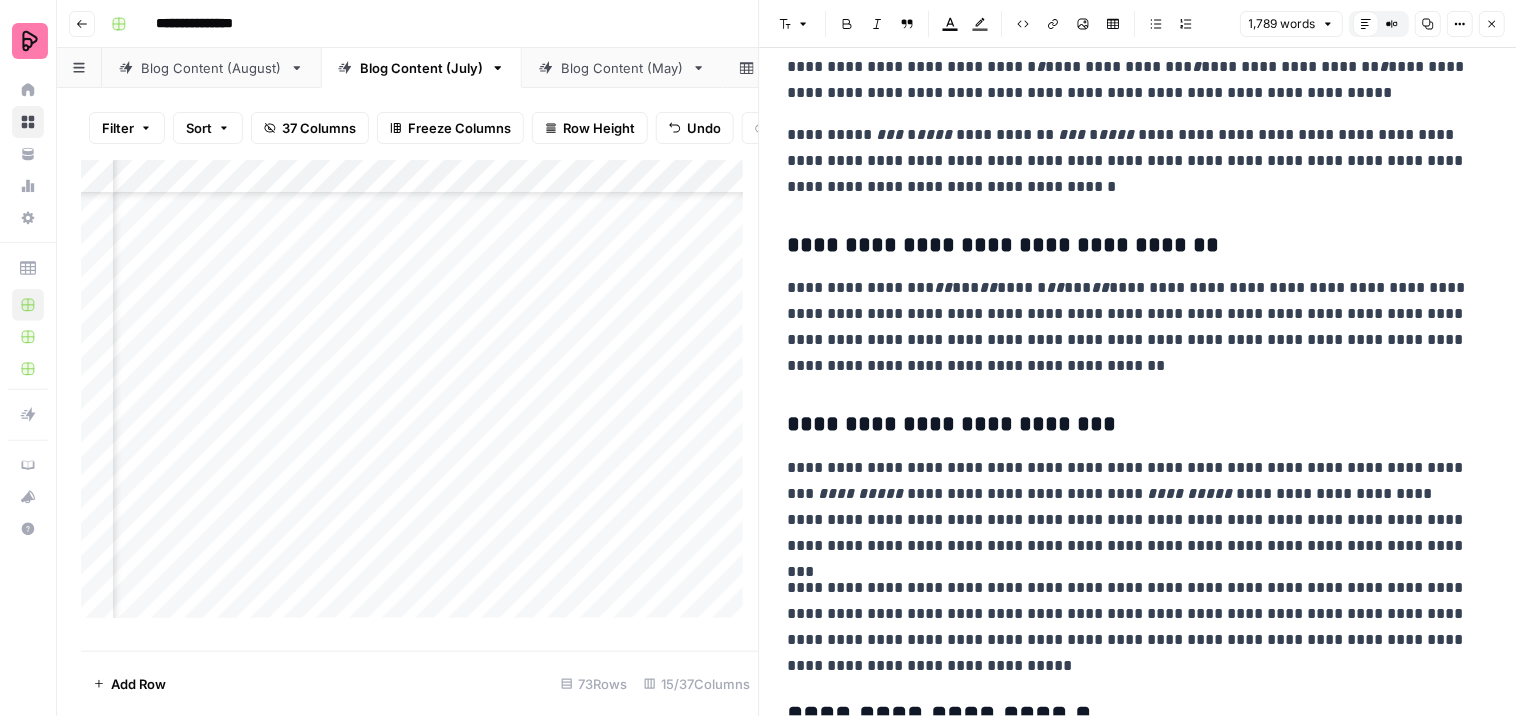 click on "**********" at bounding box center [1130, 246] 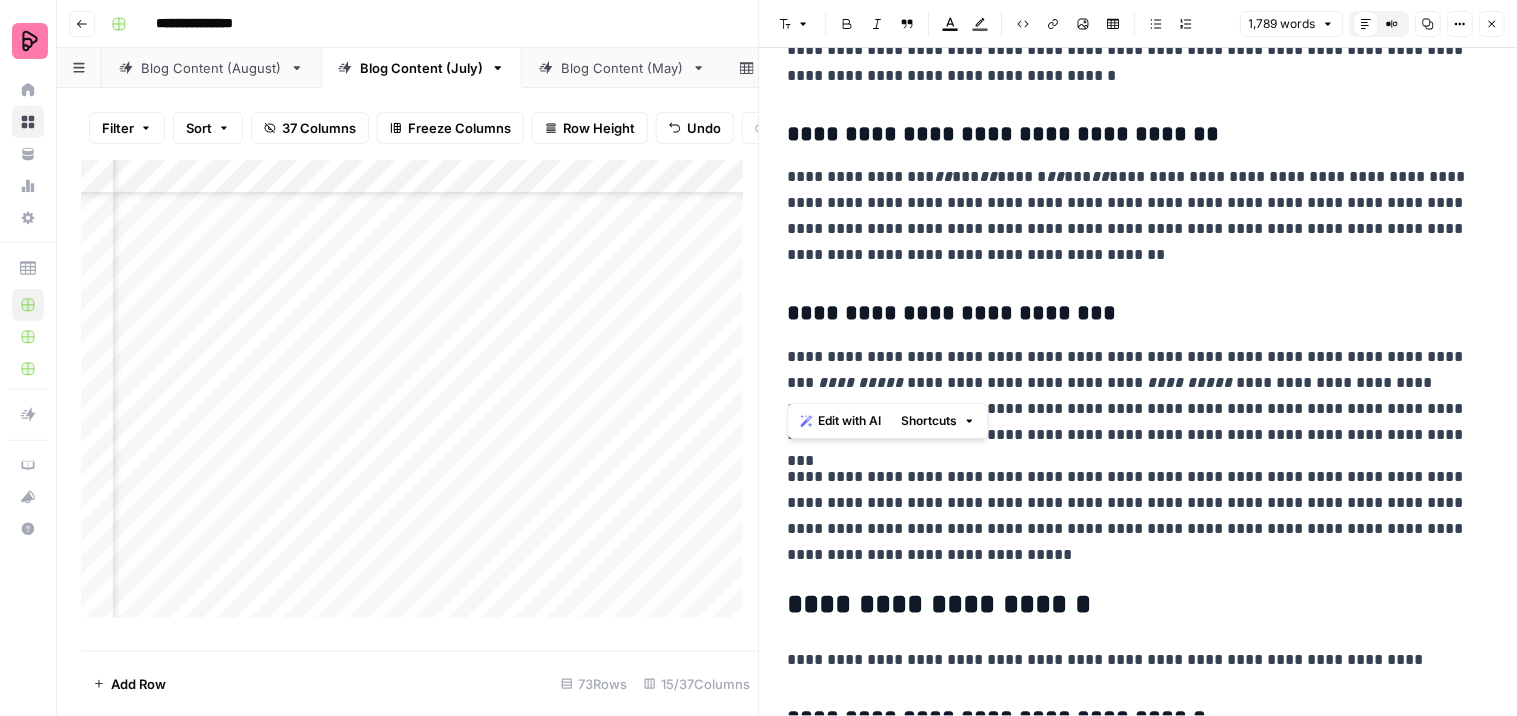 drag, startPoint x: 790, startPoint y: 314, endPoint x: 1323, endPoint y: 385, distance: 537.70807 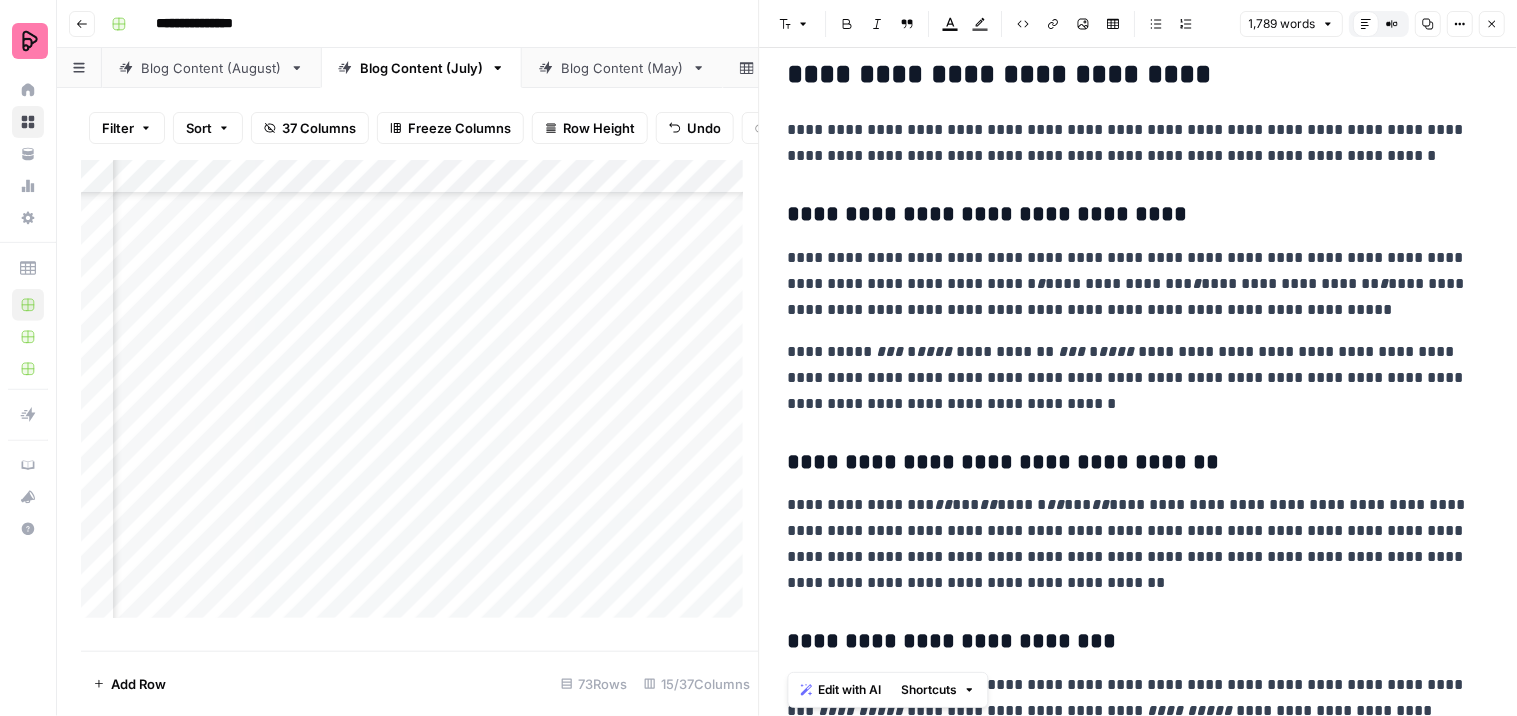 scroll, scrollTop: 3755, scrollLeft: 0, axis: vertical 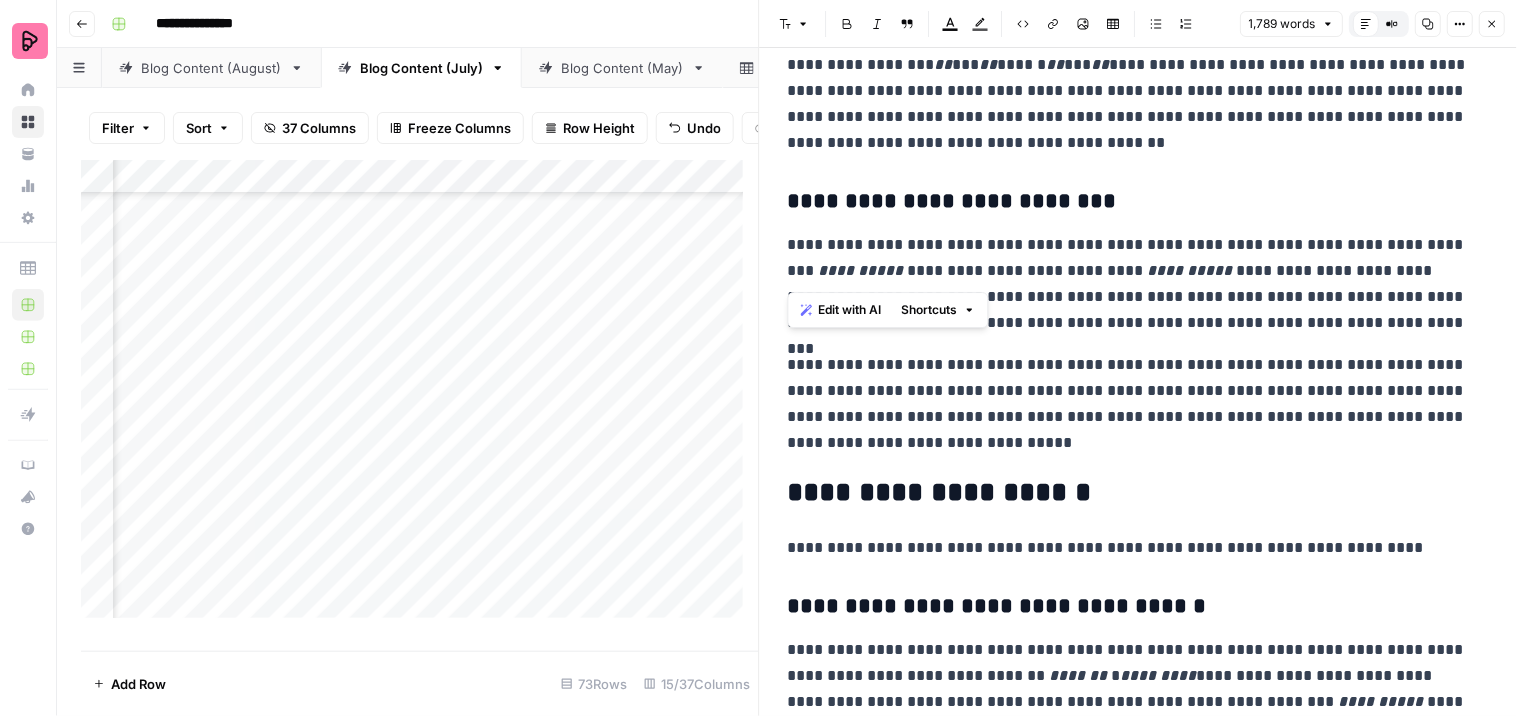 click on "**********" at bounding box center [1139, -442] 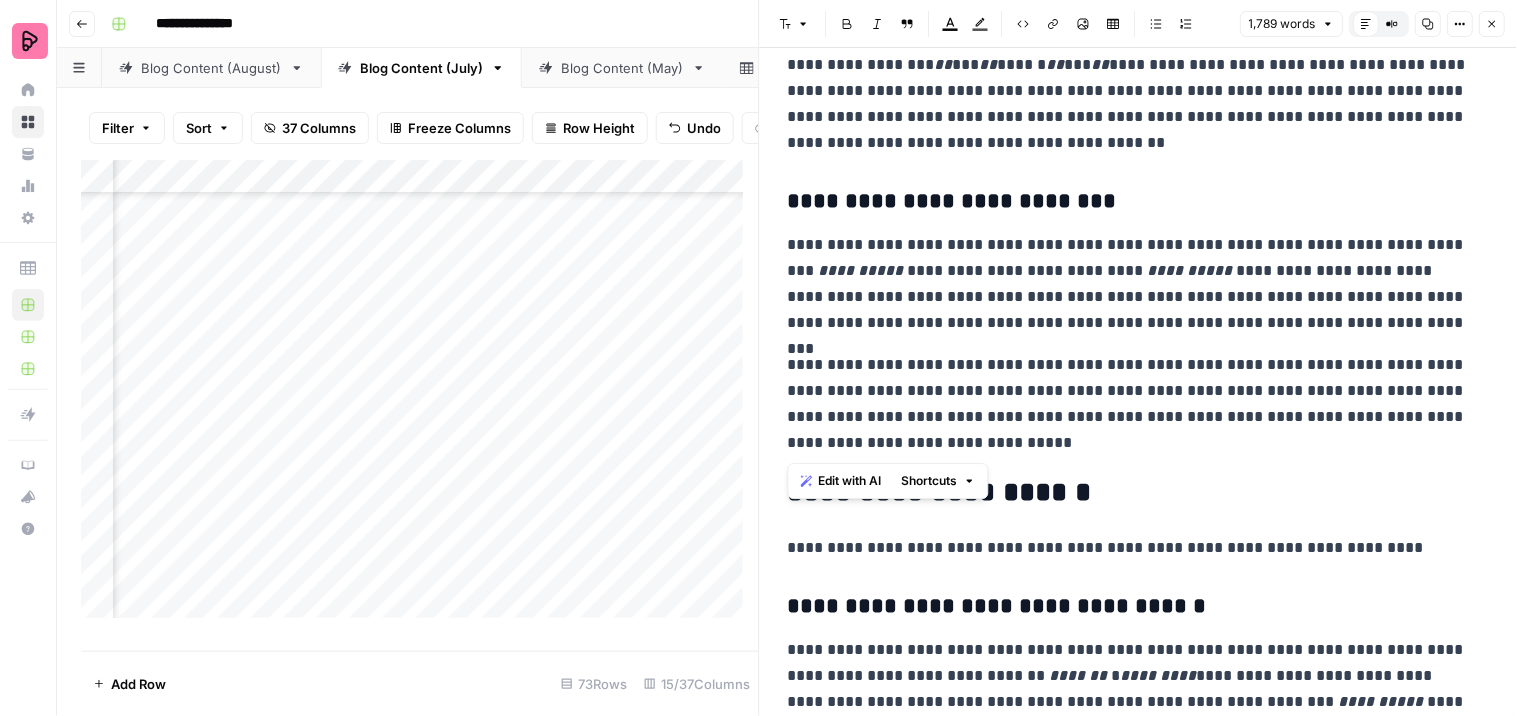 drag, startPoint x: 1021, startPoint y: 441, endPoint x: 786, endPoint y: 360, distance: 248.5679 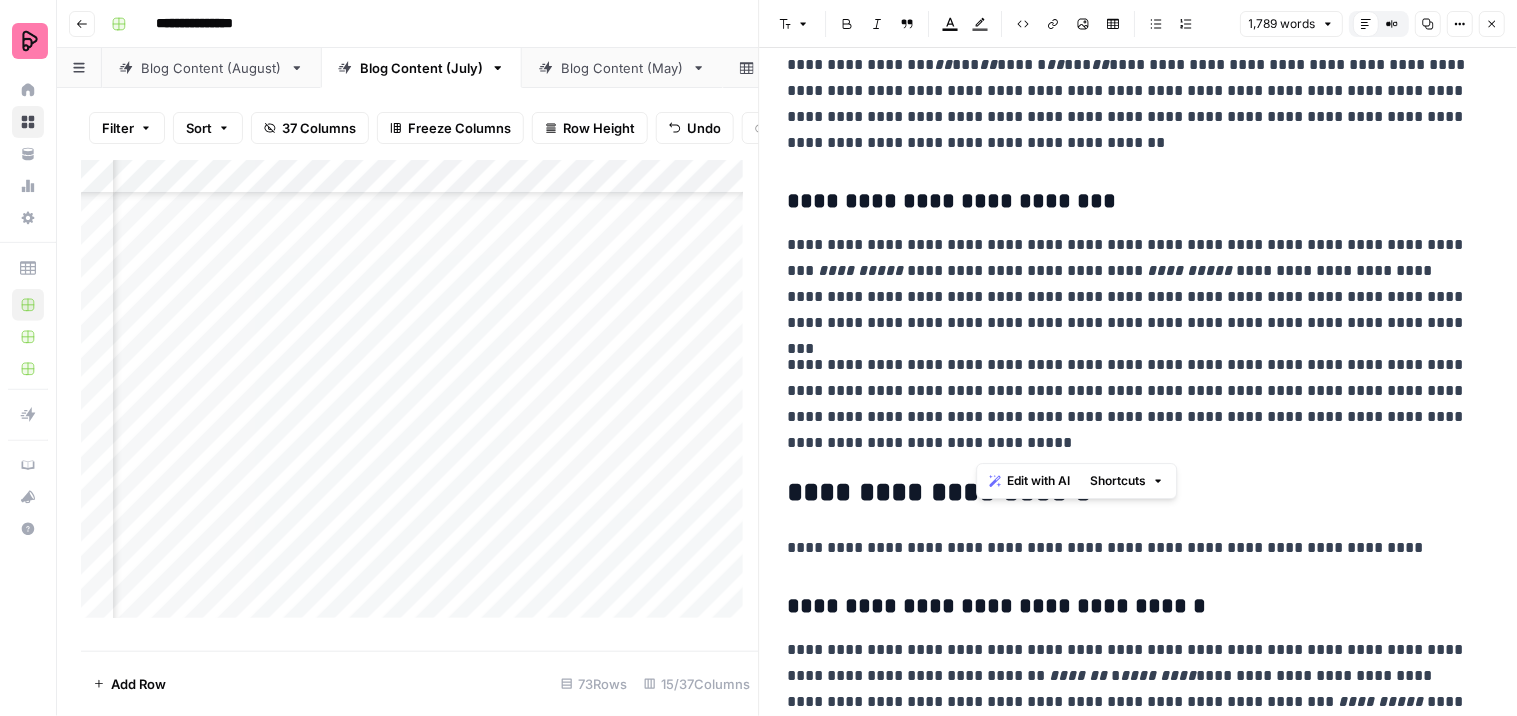 drag, startPoint x: 1147, startPoint y: 390, endPoint x: 1181, endPoint y: 444, distance: 63.812225 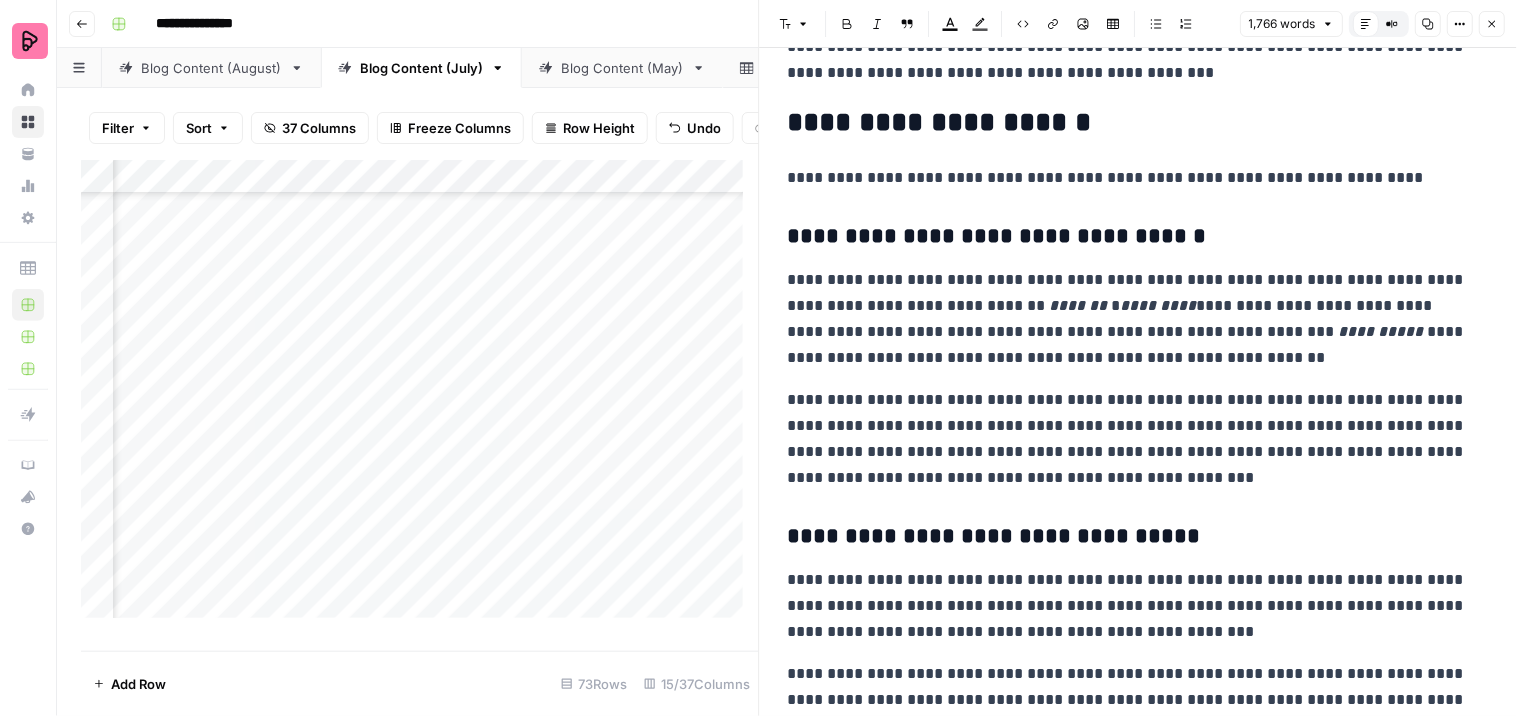 scroll, scrollTop: 4533, scrollLeft: 0, axis: vertical 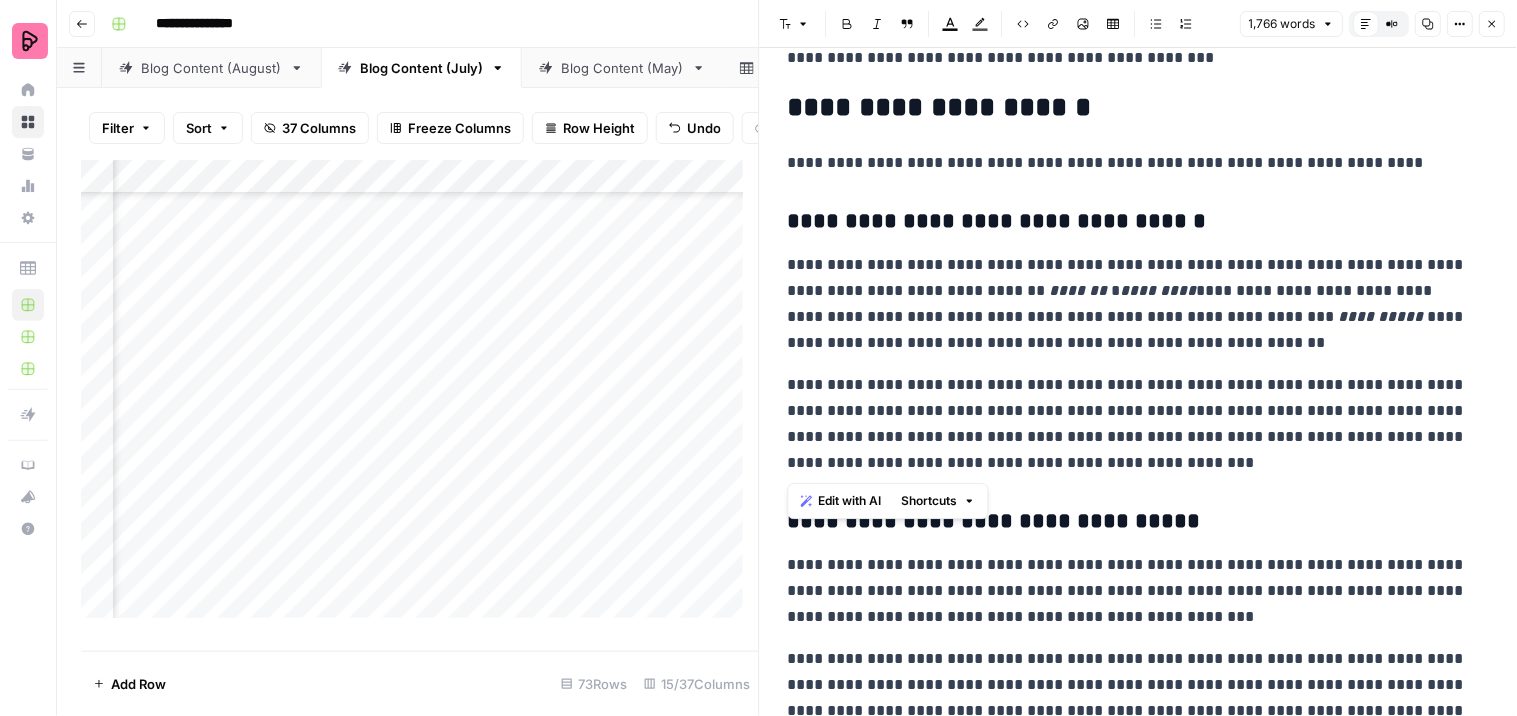 drag, startPoint x: 1082, startPoint y: 466, endPoint x: 786, endPoint y: 361, distance: 314.07166 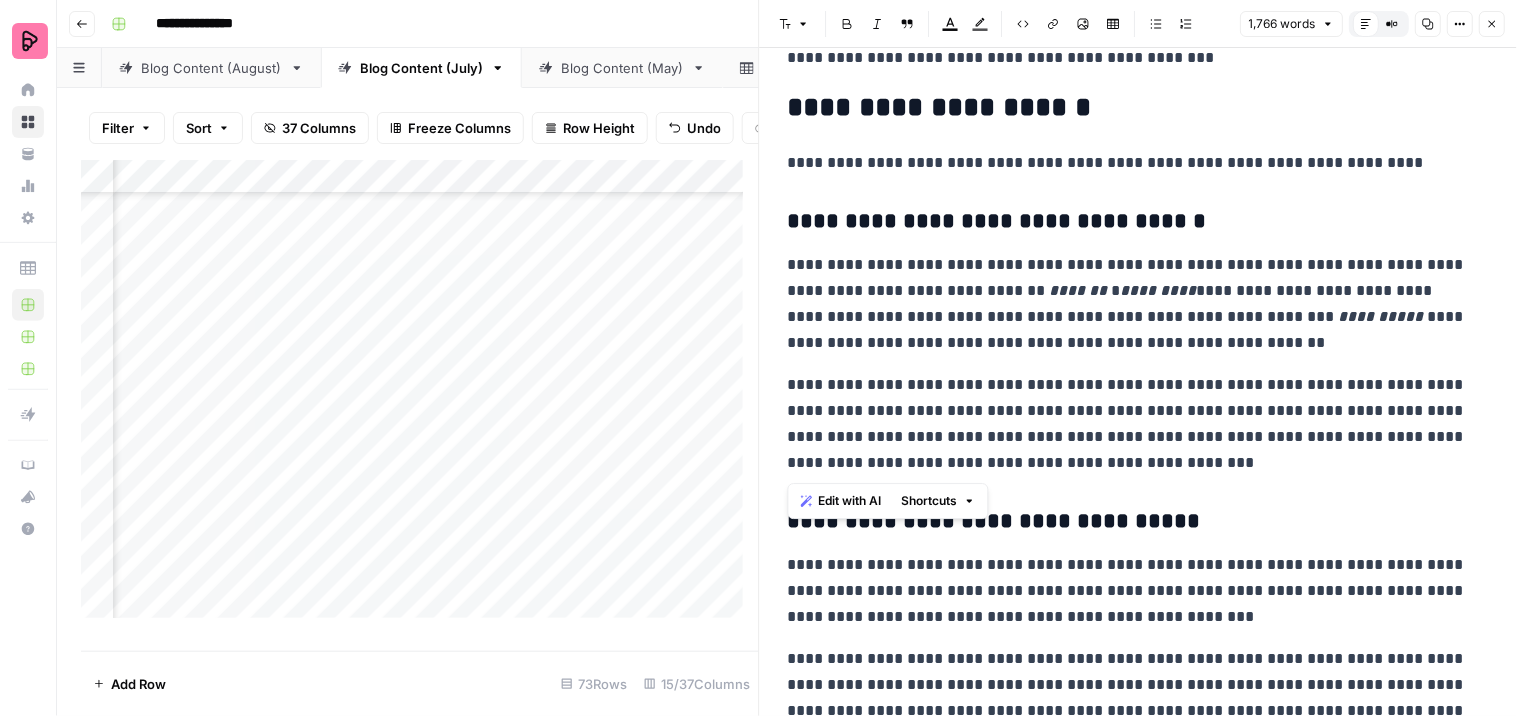 click on "**********" at bounding box center [1139, -801] 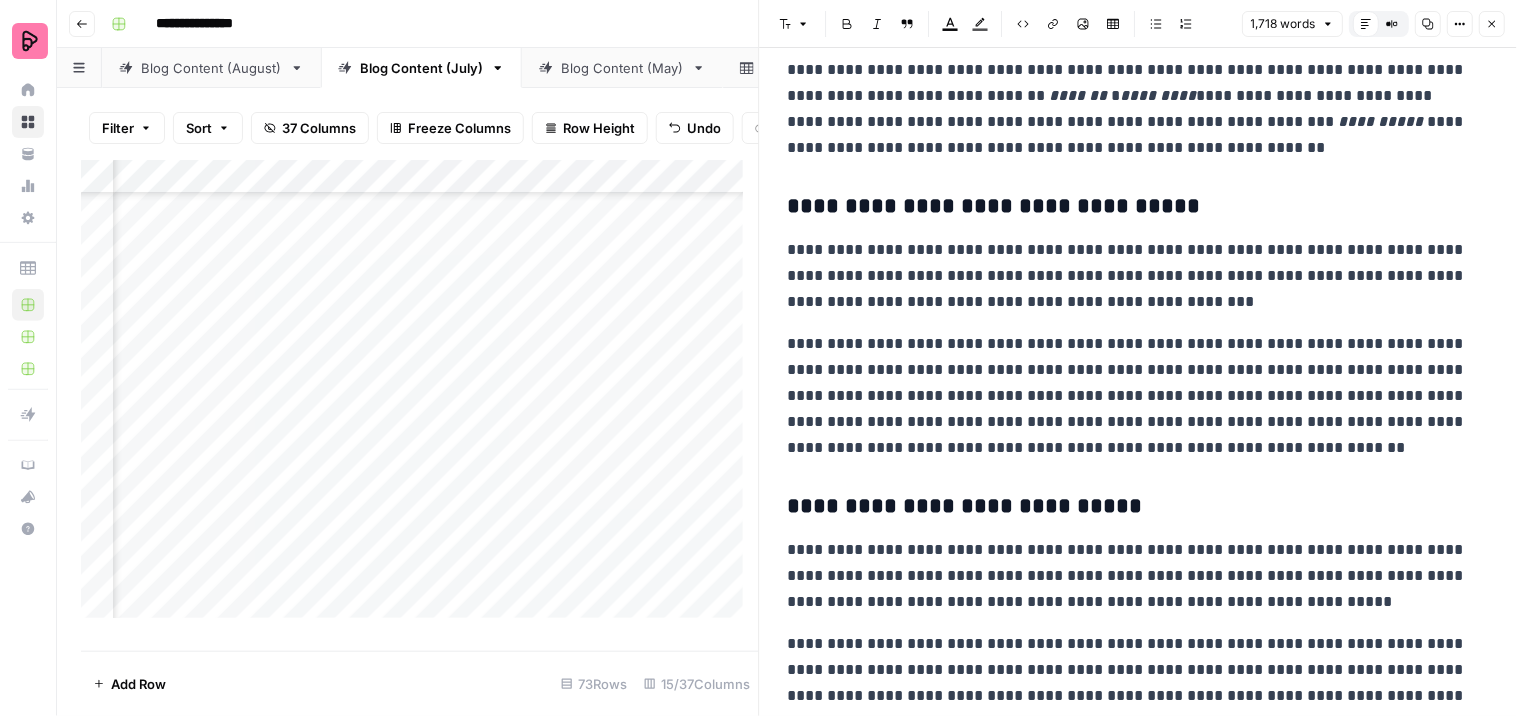 scroll, scrollTop: 4755, scrollLeft: 0, axis: vertical 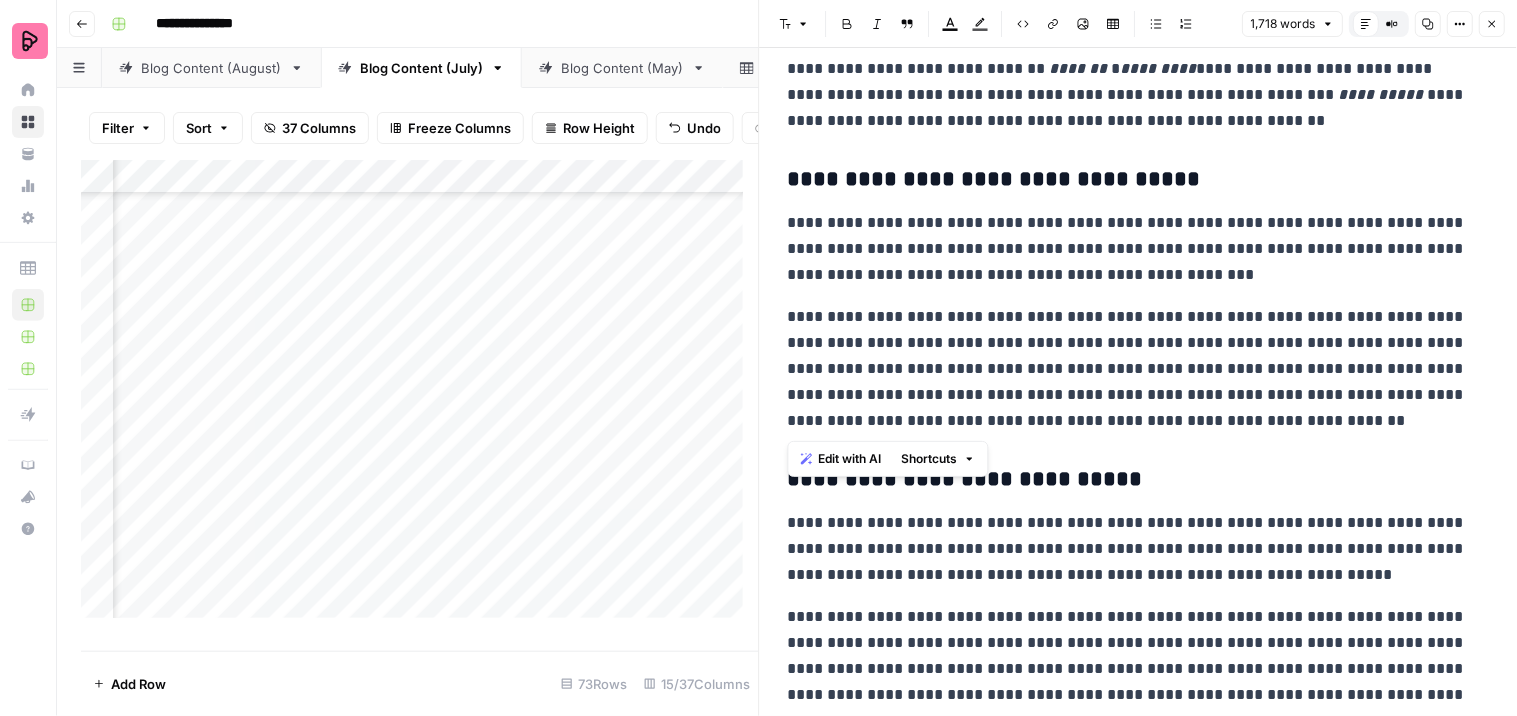 drag, startPoint x: 1188, startPoint y: 423, endPoint x: 774, endPoint y: 321, distance: 426.38013 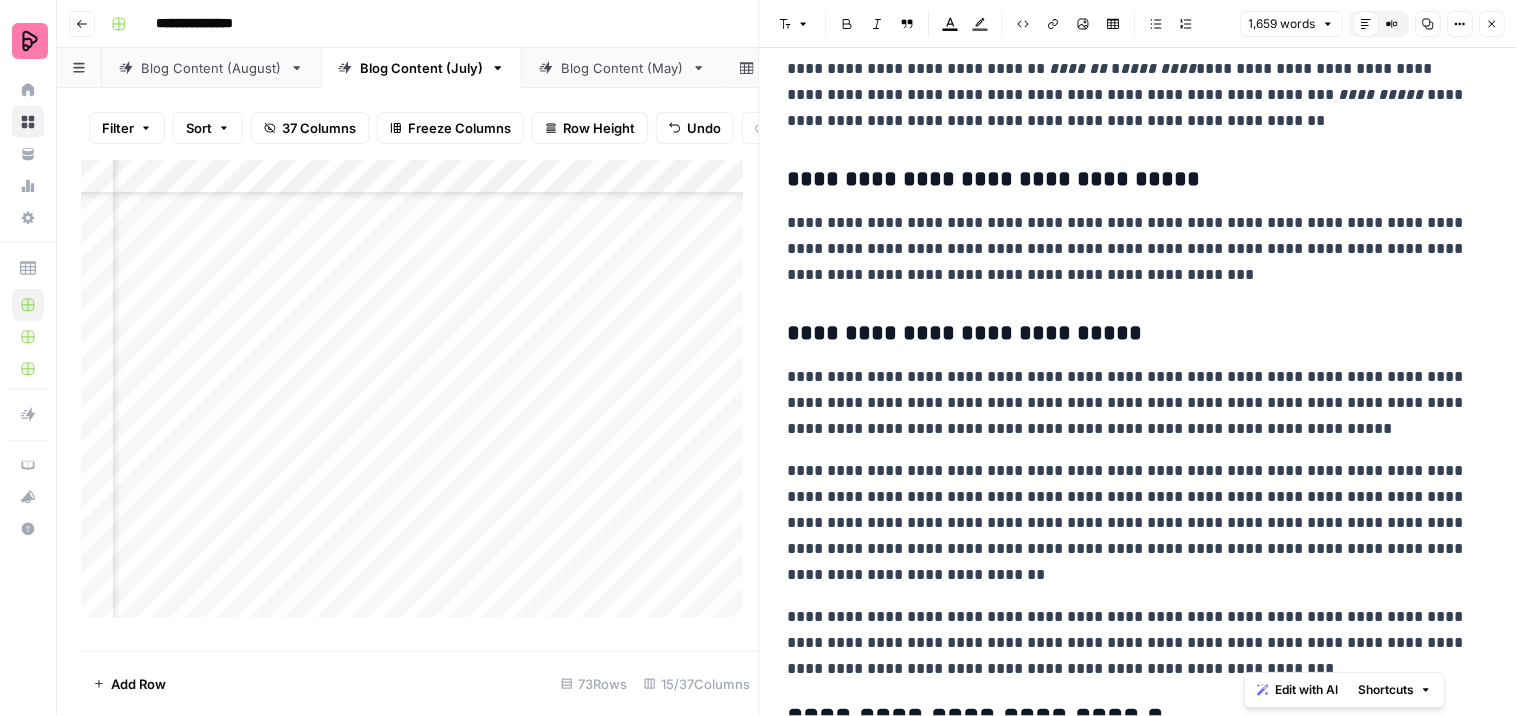 drag, startPoint x: 1301, startPoint y: 526, endPoint x: 1294, endPoint y: 663, distance: 137.17871 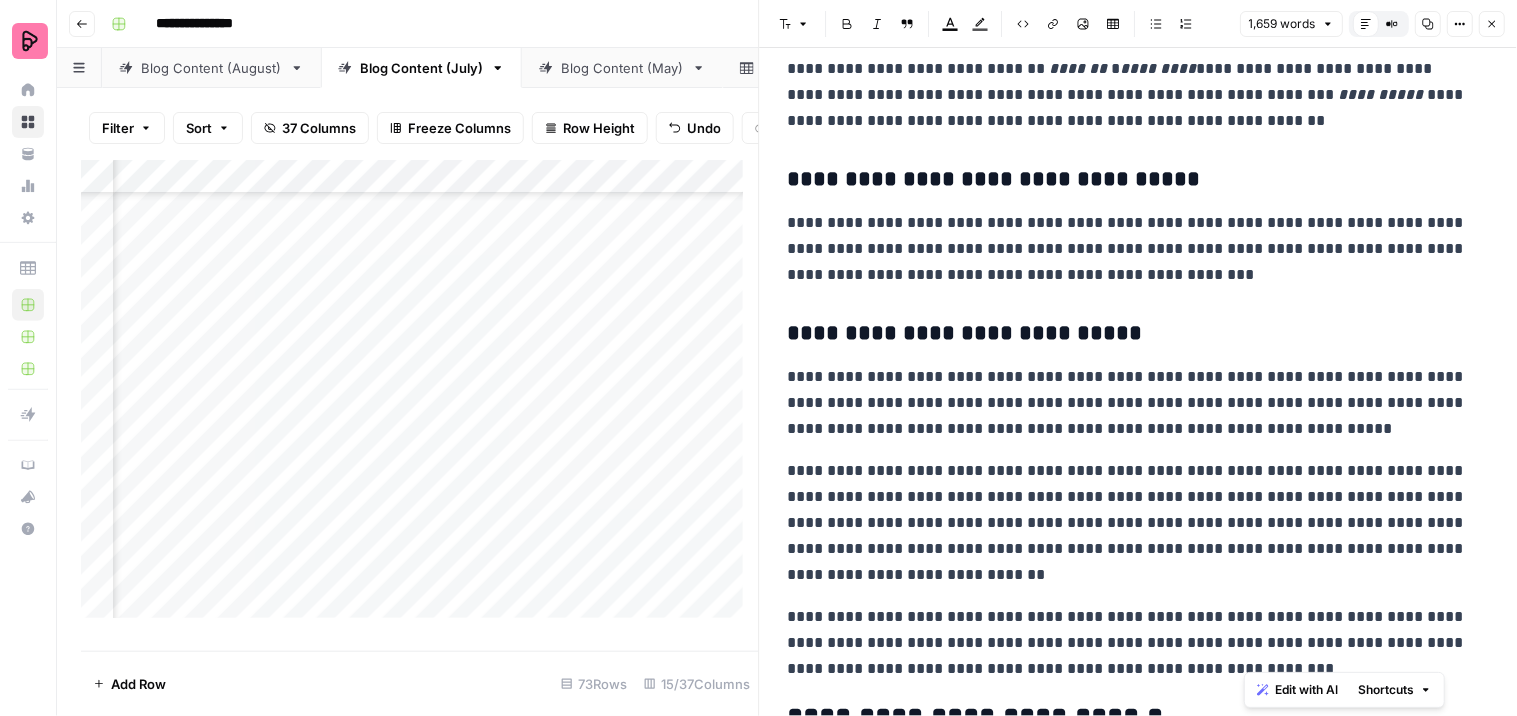 click on "**********" at bounding box center [1139, -1156] 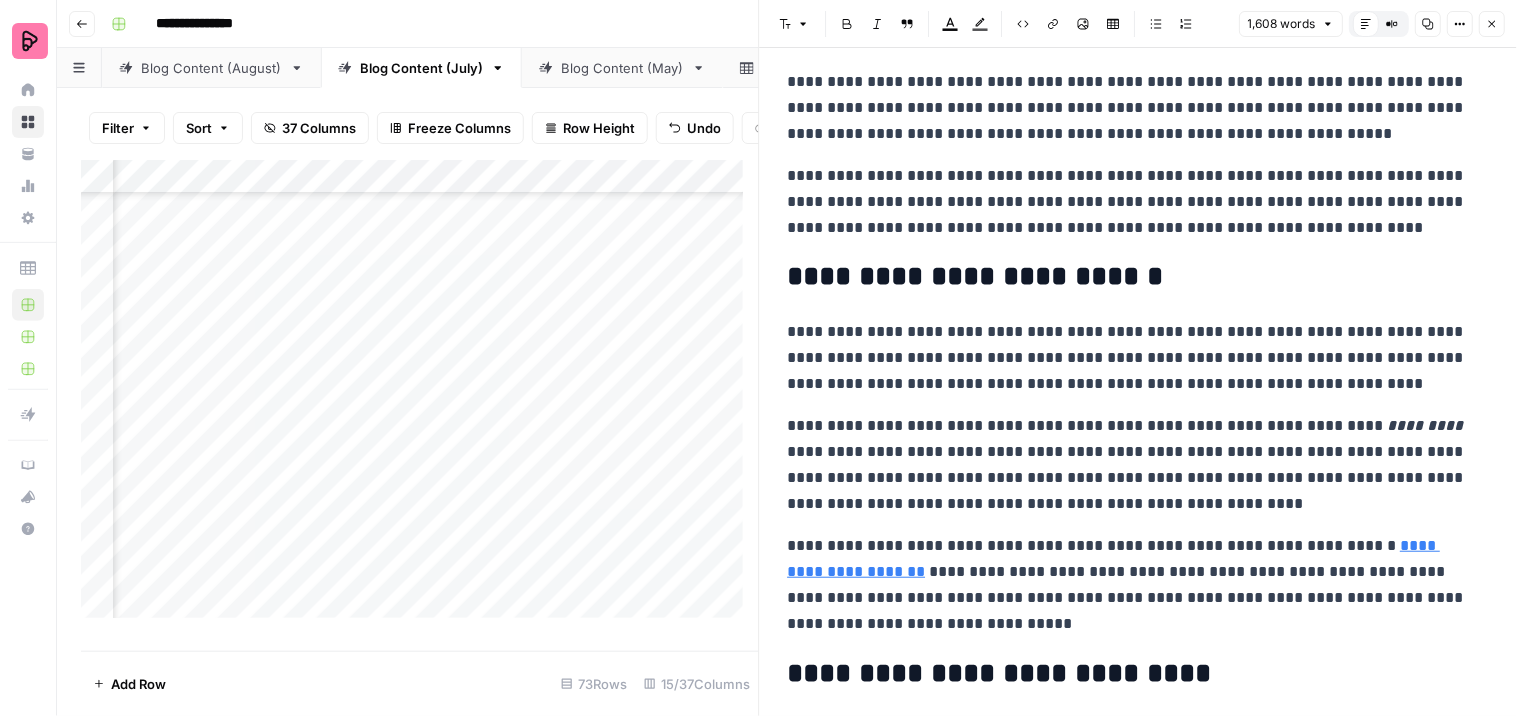 scroll, scrollTop: 5088, scrollLeft: 0, axis: vertical 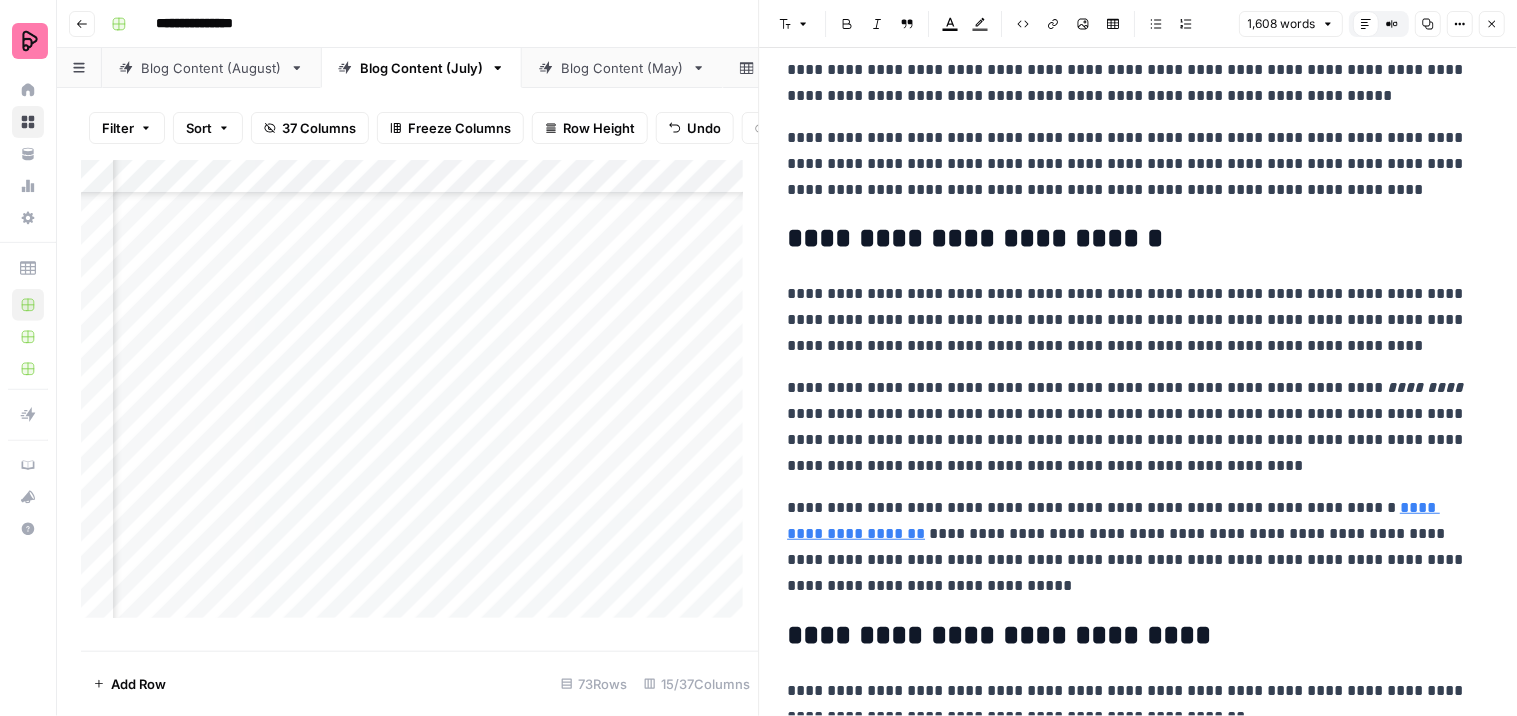 click on "**********" at bounding box center [1130, 427] 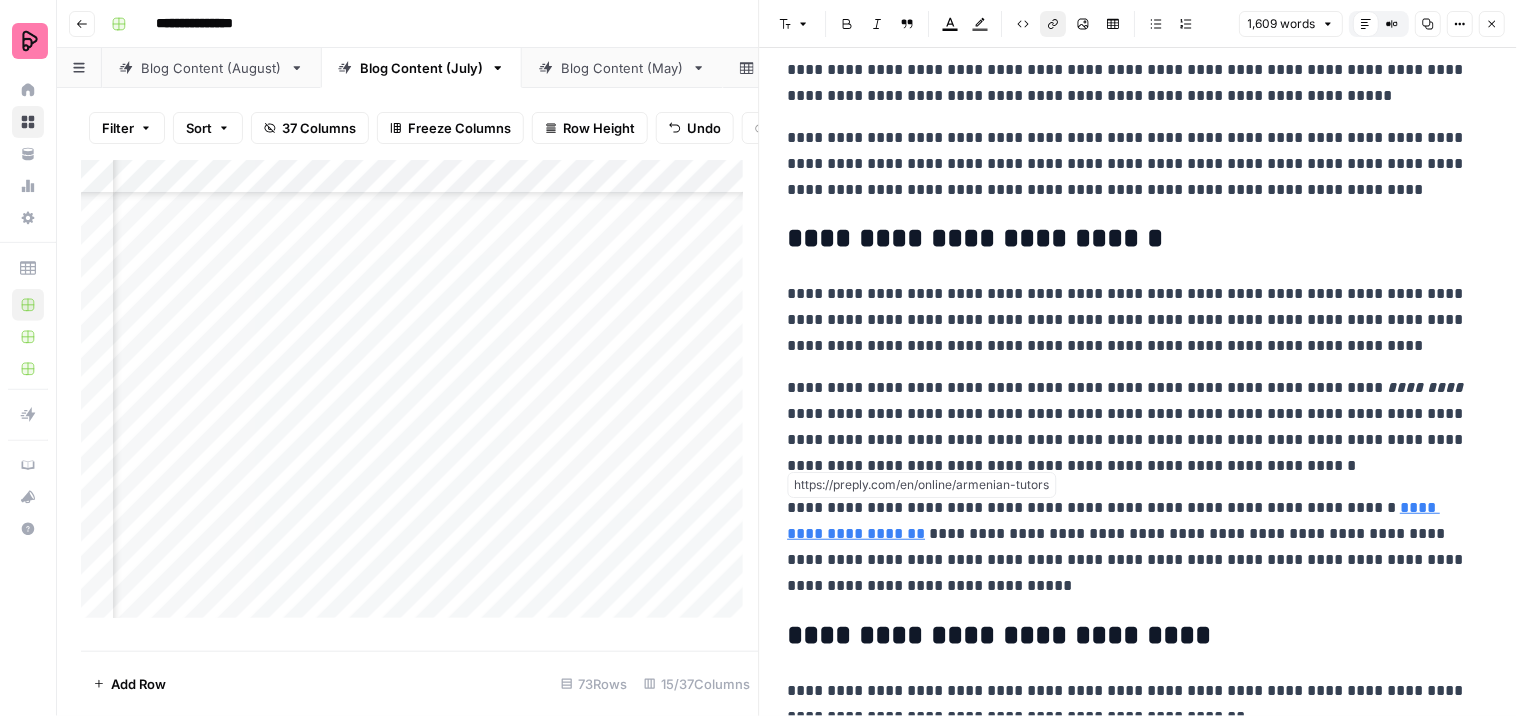 click on "**********" at bounding box center (1114, 520) 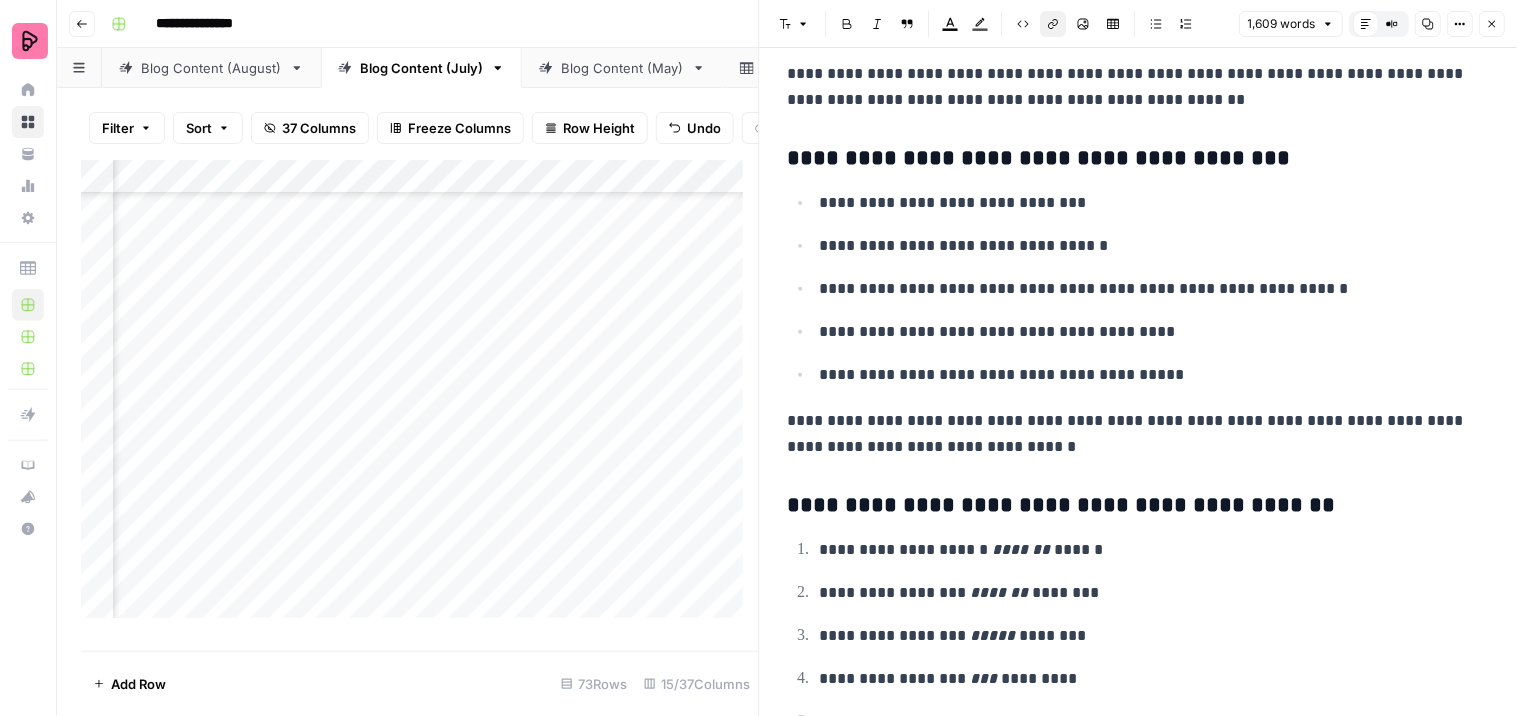 scroll, scrollTop: 5755, scrollLeft: 0, axis: vertical 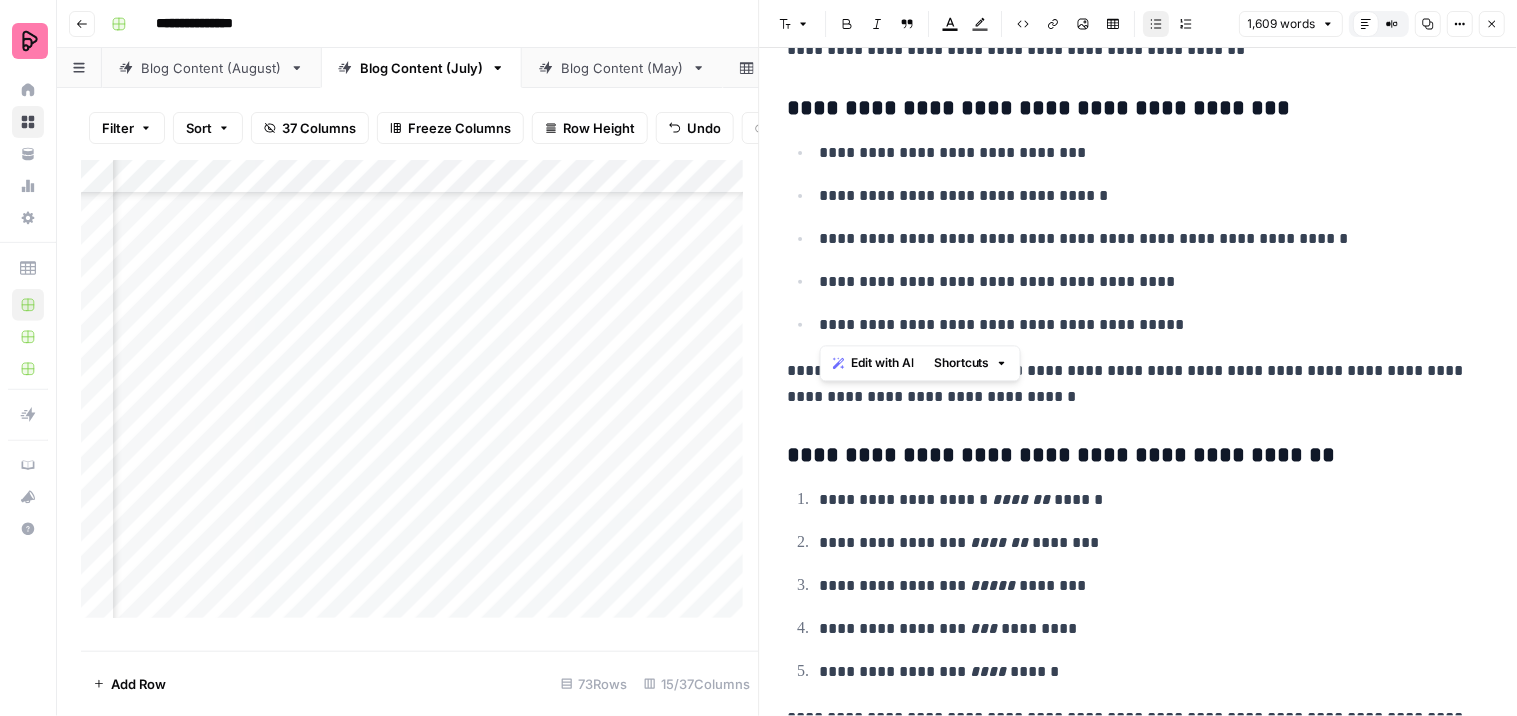 drag, startPoint x: 1168, startPoint y: 327, endPoint x: 811, endPoint y: 151, distance: 398.02637 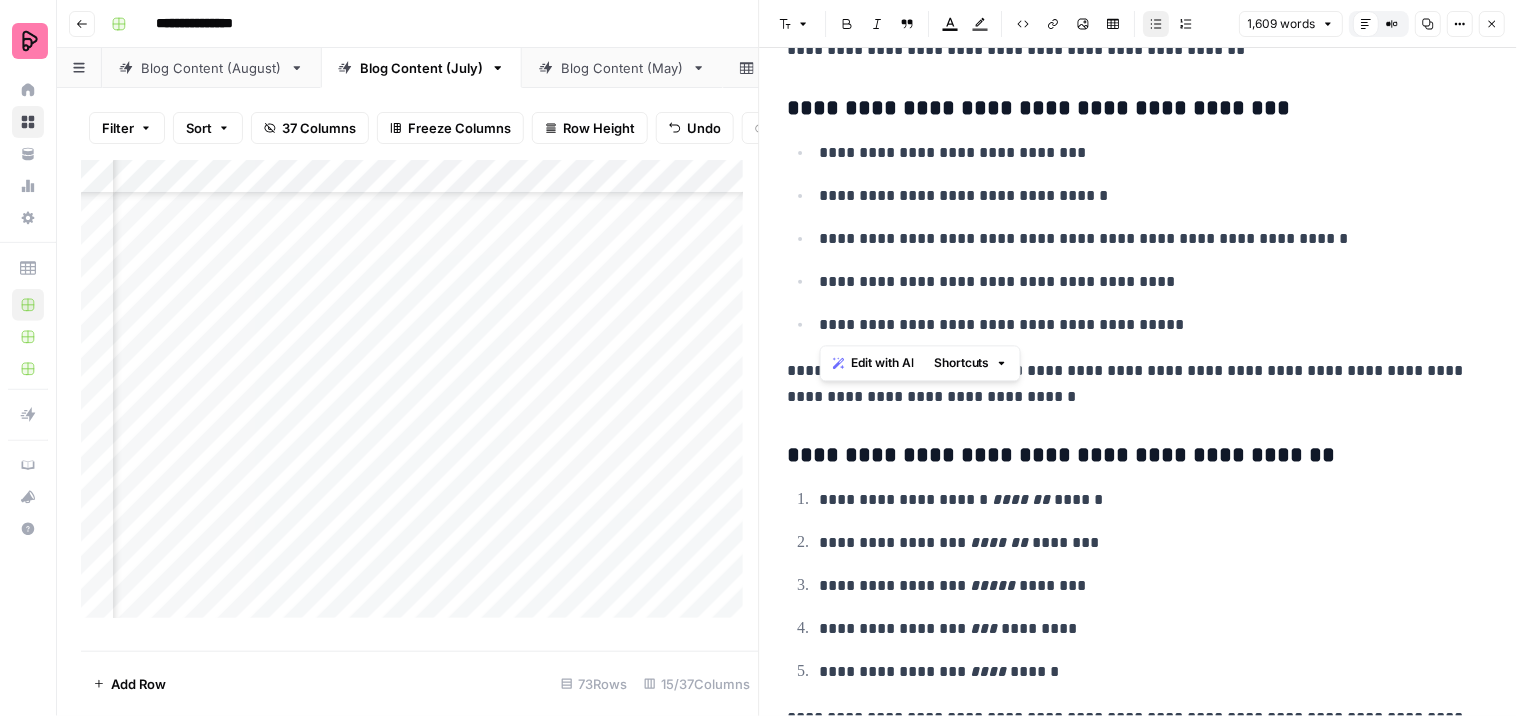 click on "**********" at bounding box center (1139, 238) 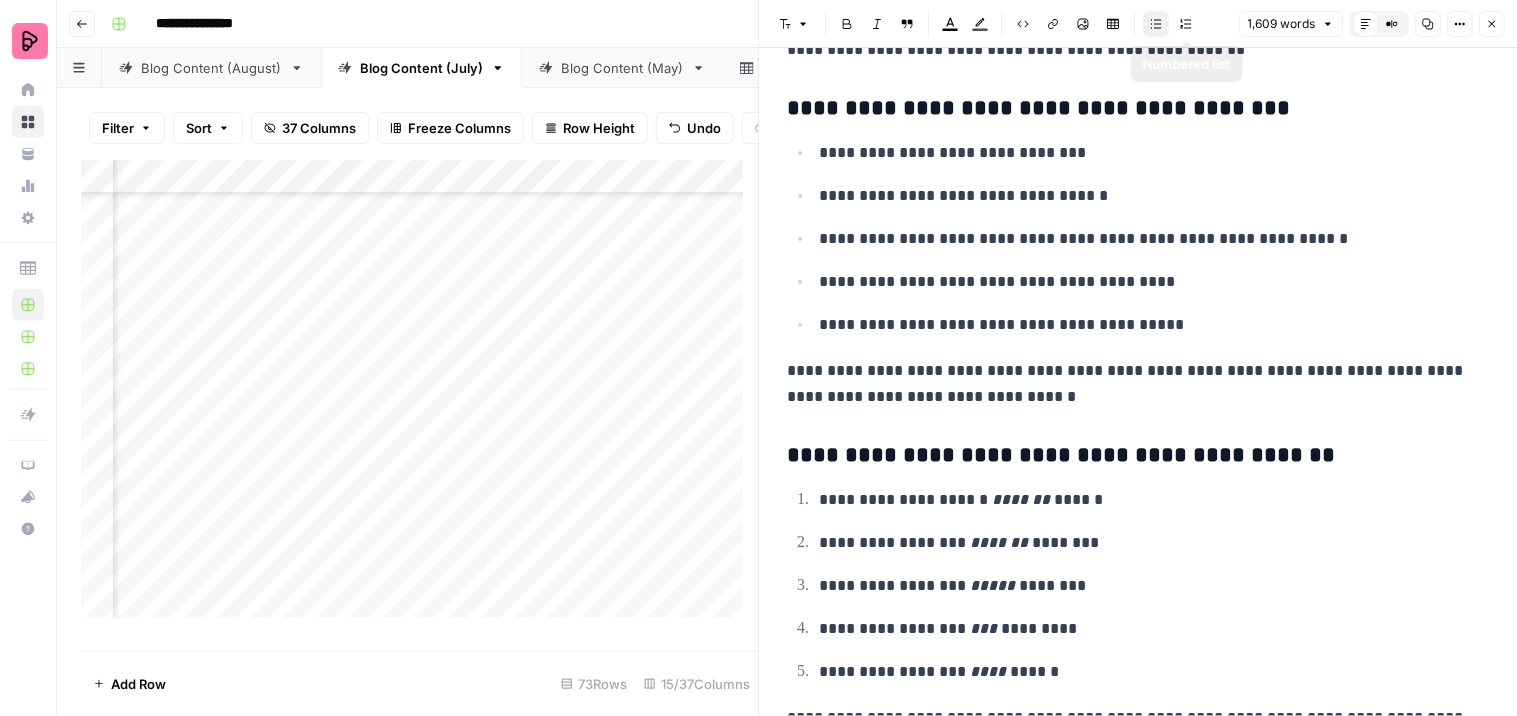 click on "Numbered list" at bounding box center (1187, 24) 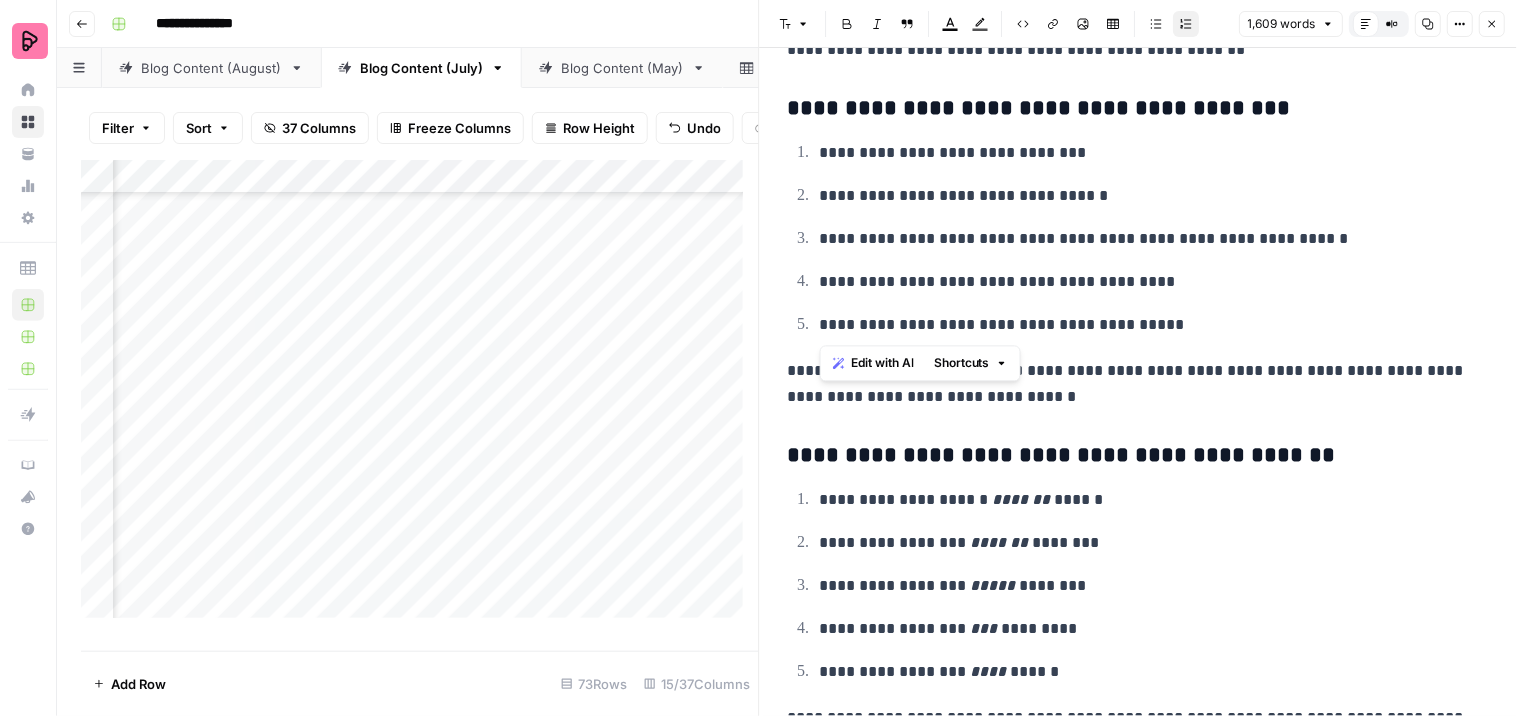 click on "**********" at bounding box center (1139, 238) 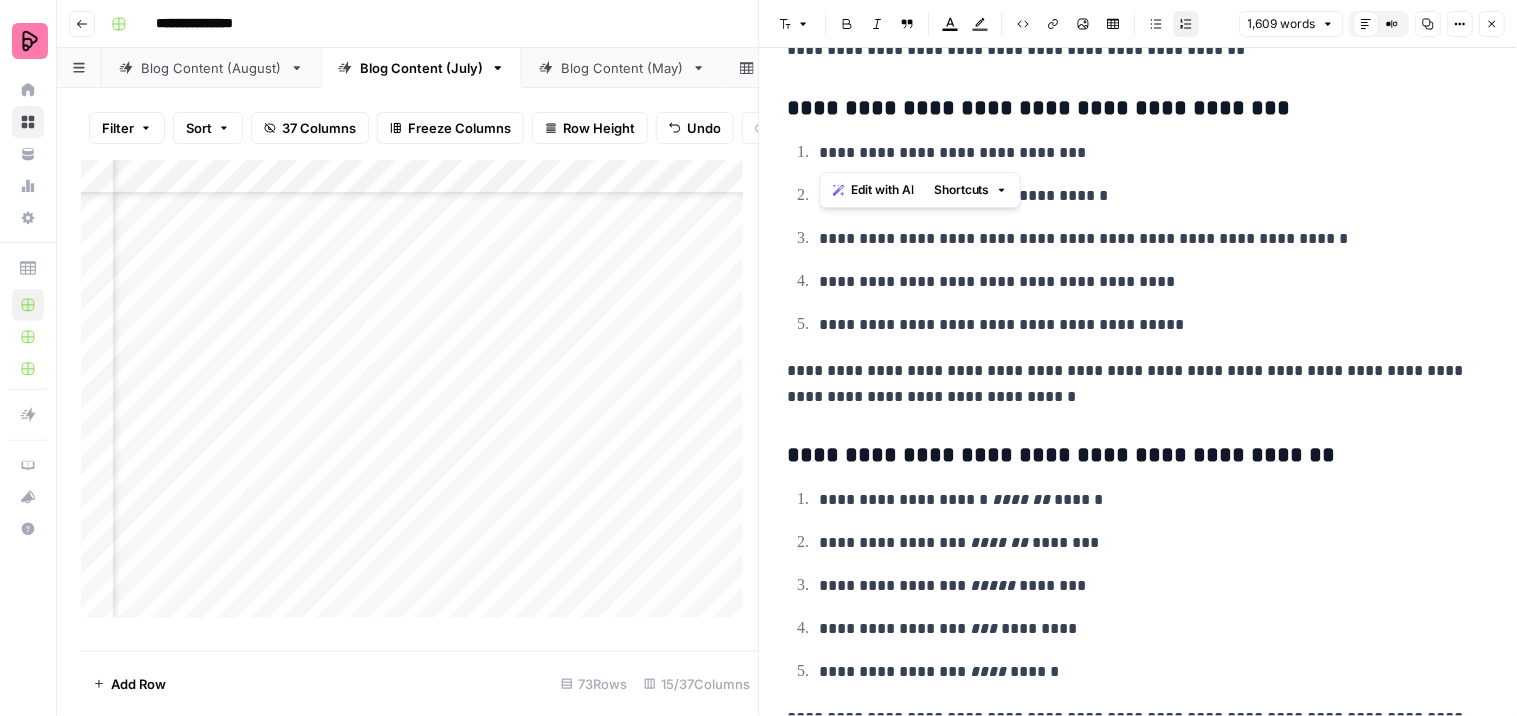 drag, startPoint x: 857, startPoint y: 152, endPoint x: 822, endPoint y: 147, distance: 35.35534 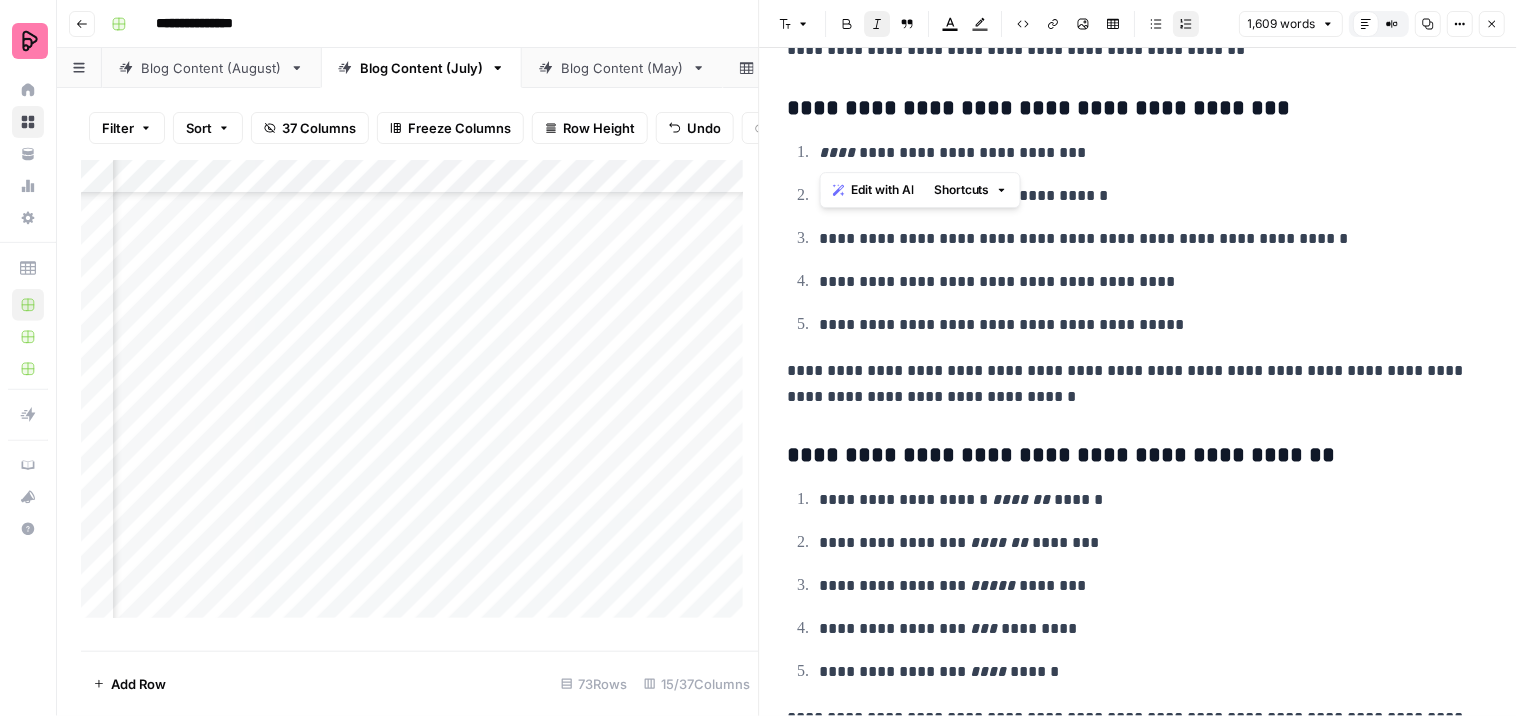 click on "**********" at bounding box center (1146, 196) 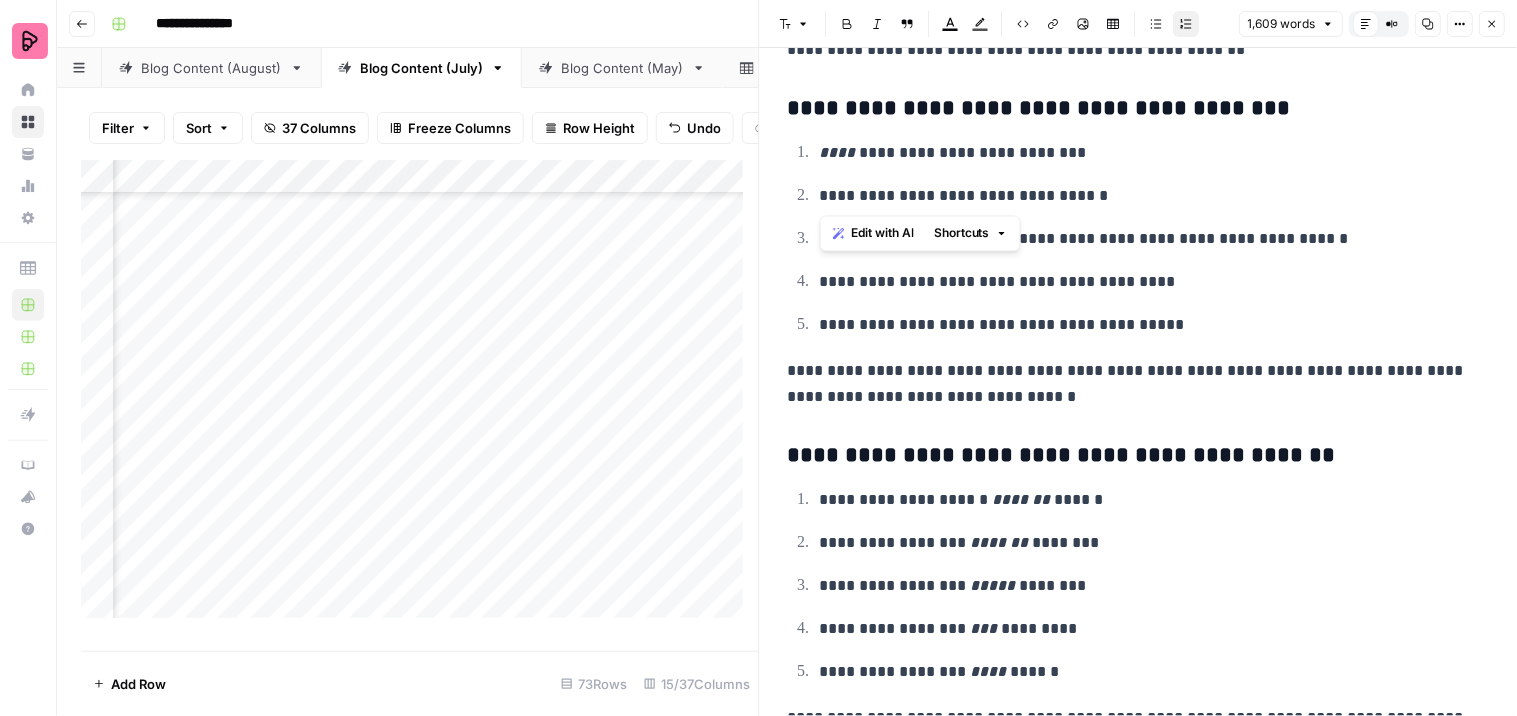 drag, startPoint x: 872, startPoint y: 195, endPoint x: 818, endPoint y: 191, distance: 54.147945 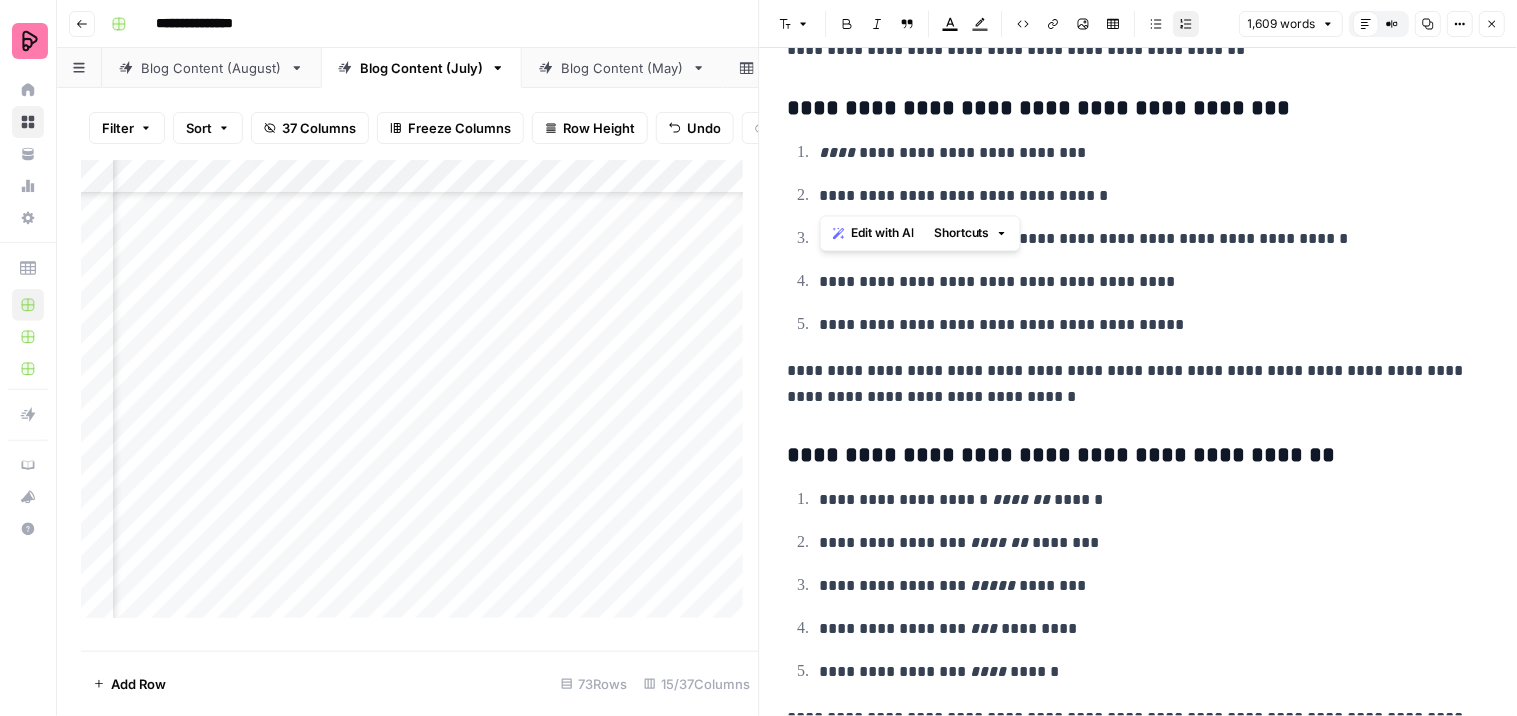 click on "**********" at bounding box center (1146, 196) 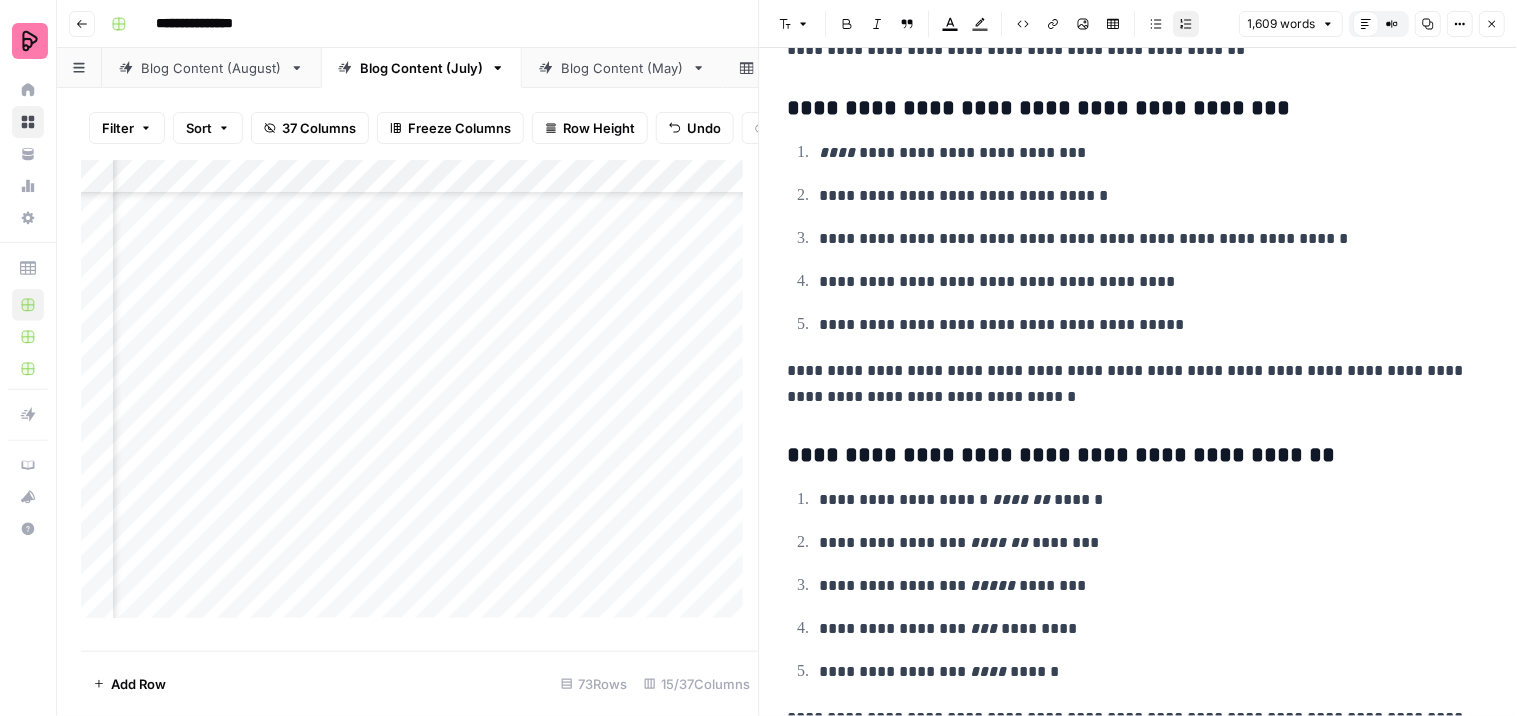 click 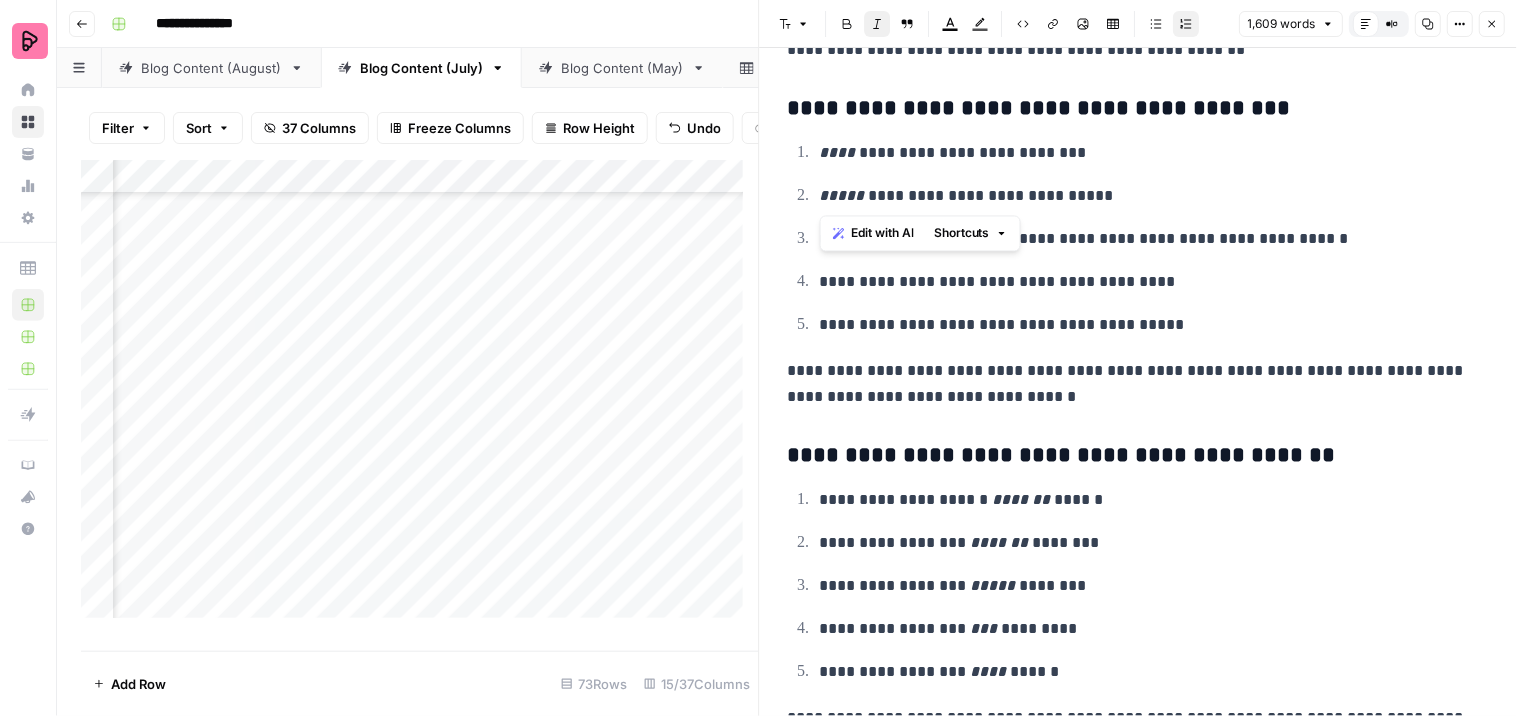 click on "**********" at bounding box center (1139, 238) 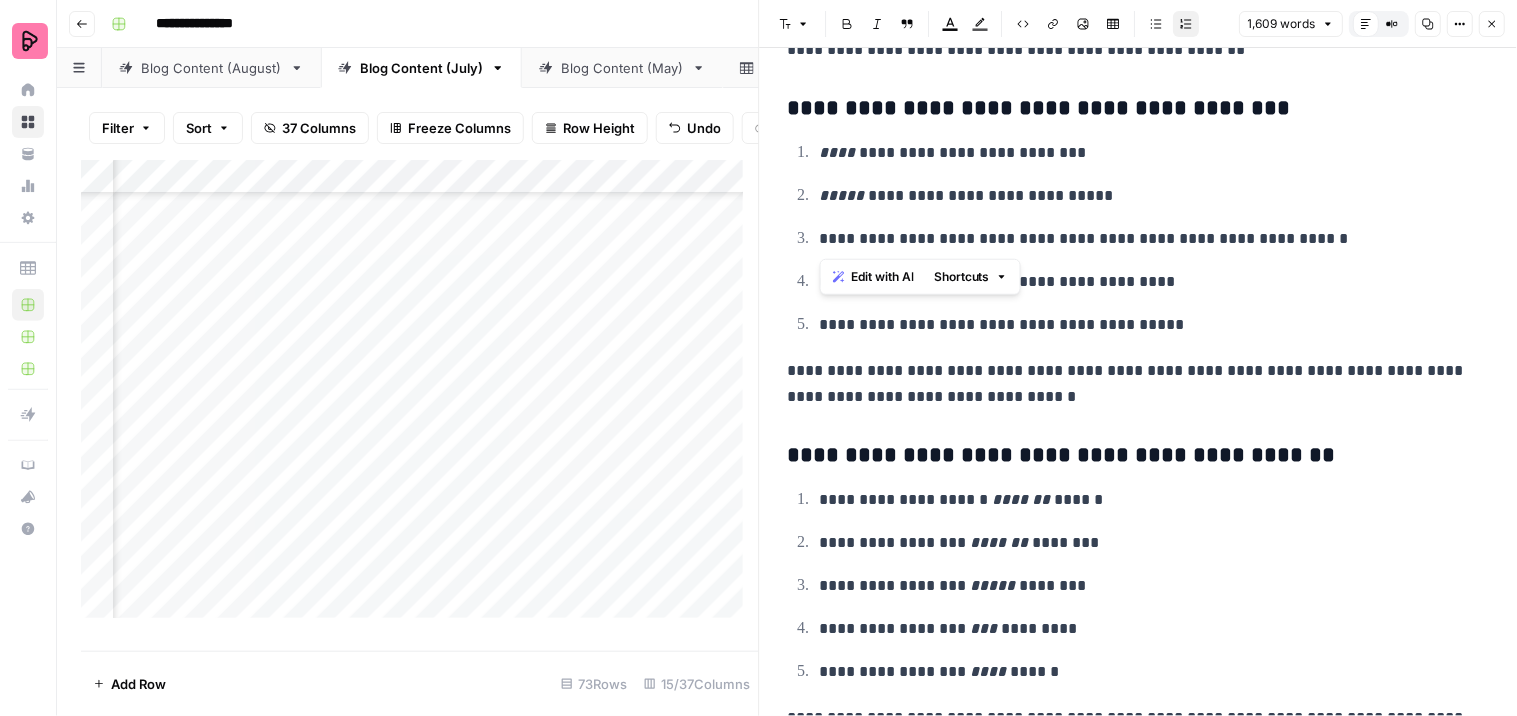 drag, startPoint x: 946, startPoint y: 241, endPoint x: 820, endPoint y: 233, distance: 126.253716 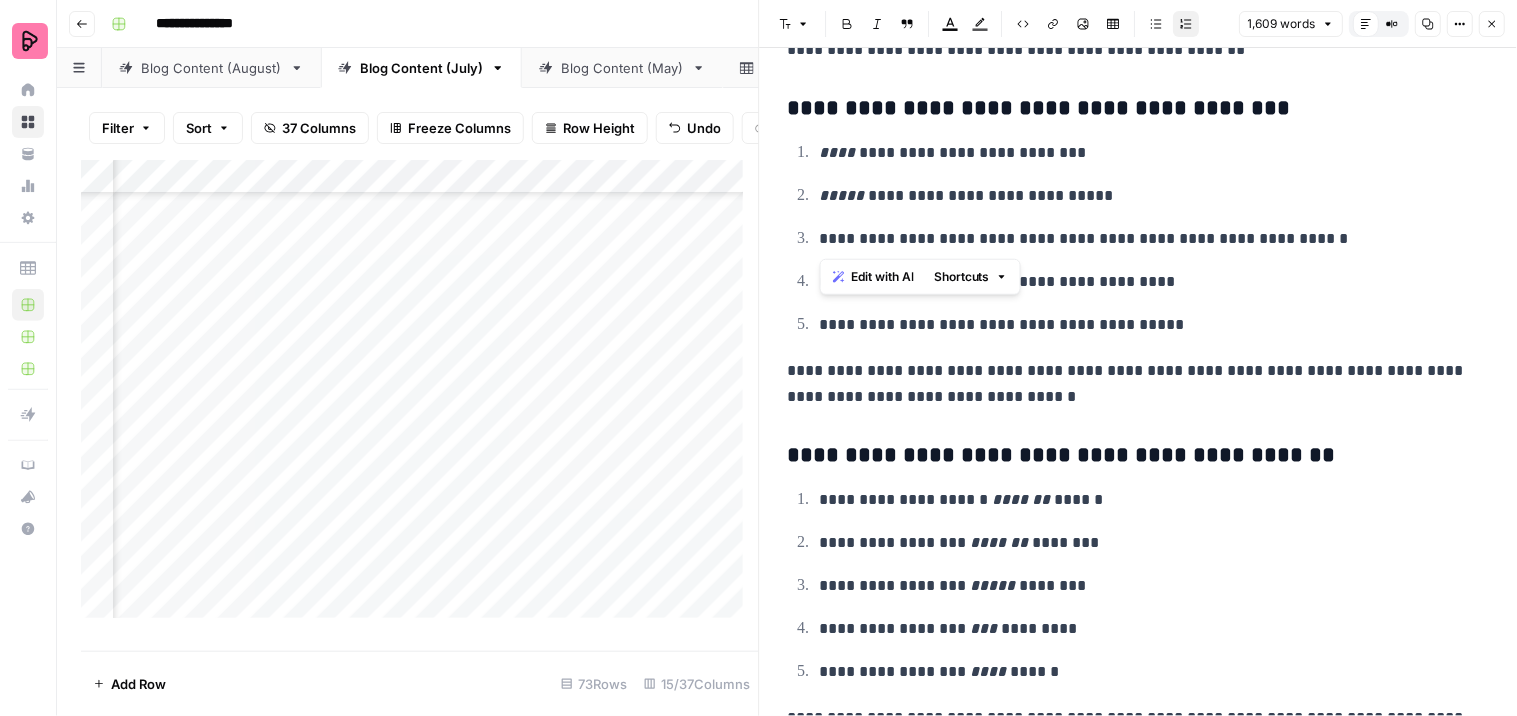 click on "**********" at bounding box center (1146, 239) 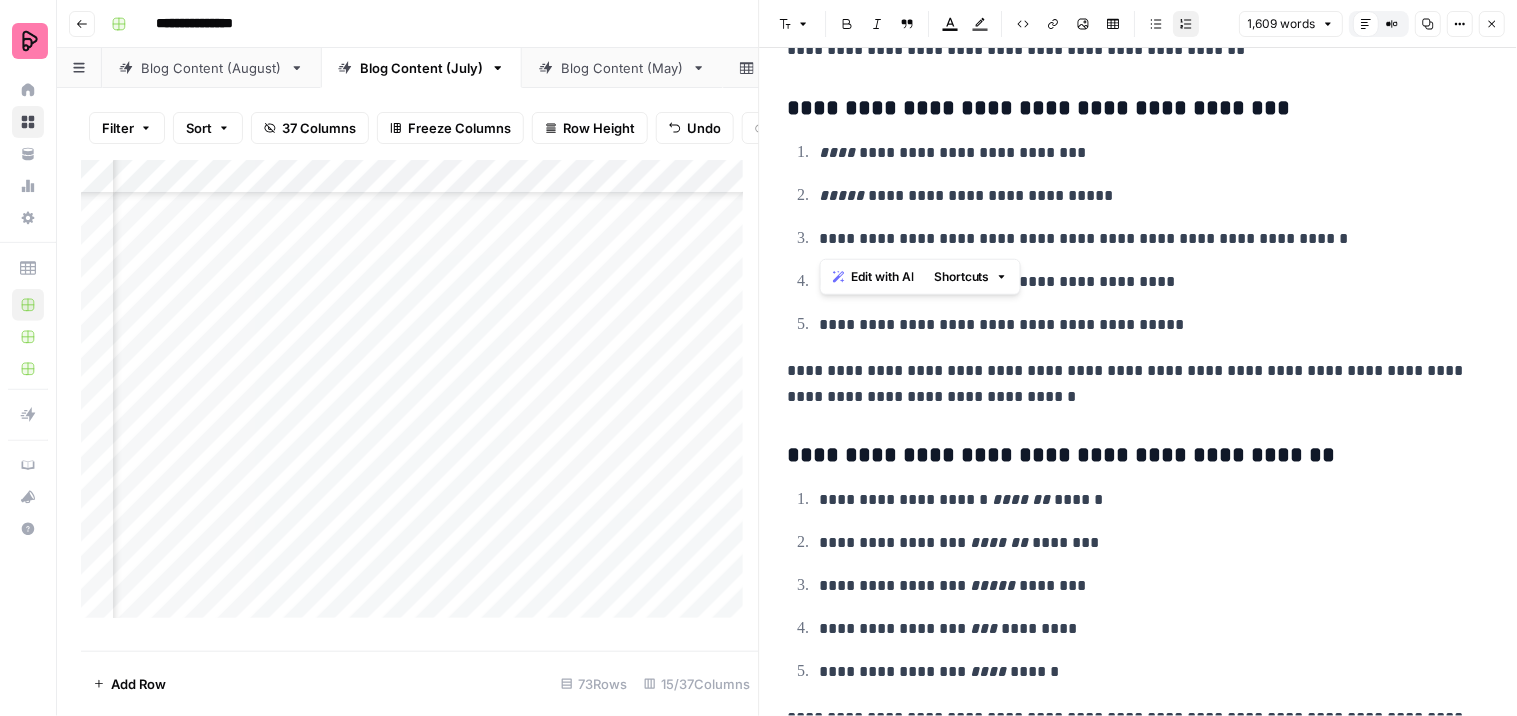 click 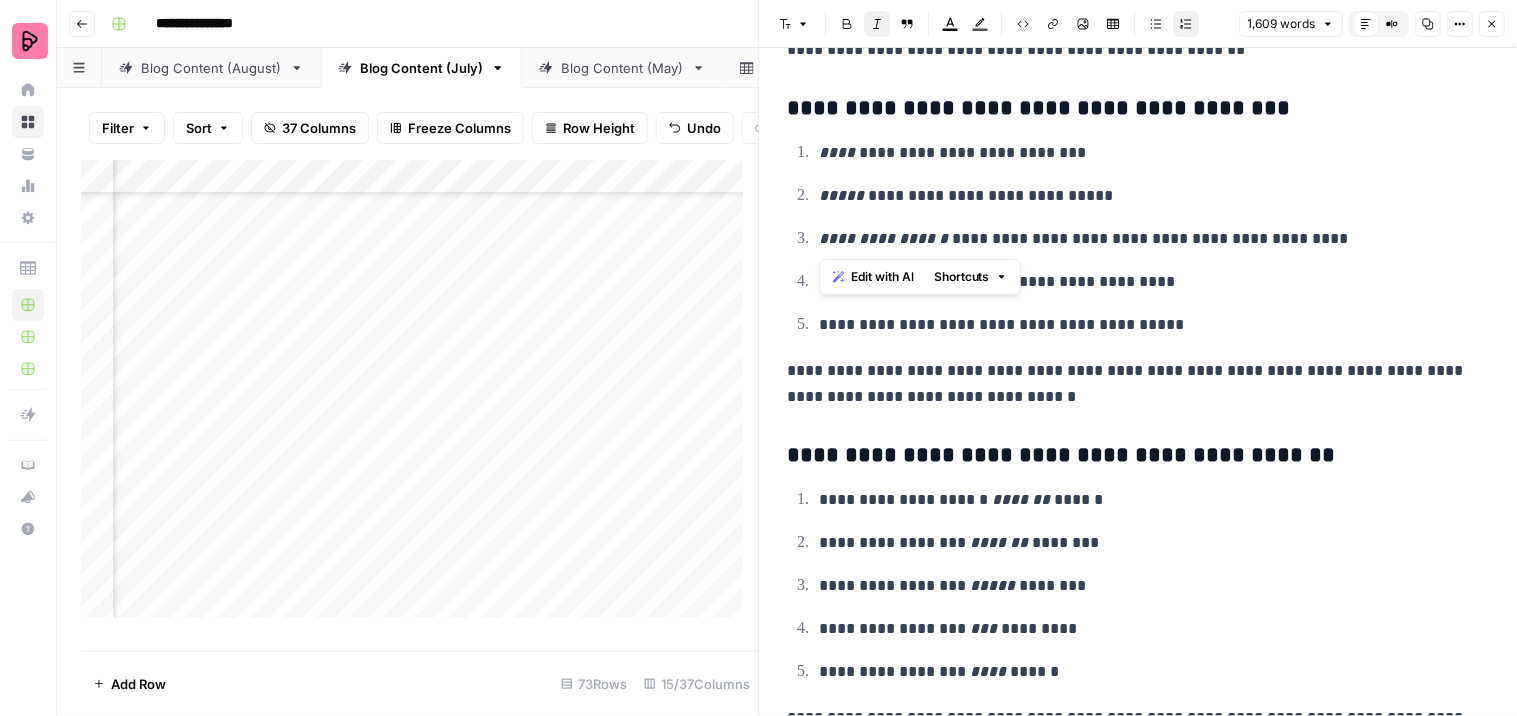 click on "**********" at bounding box center [1139, 238] 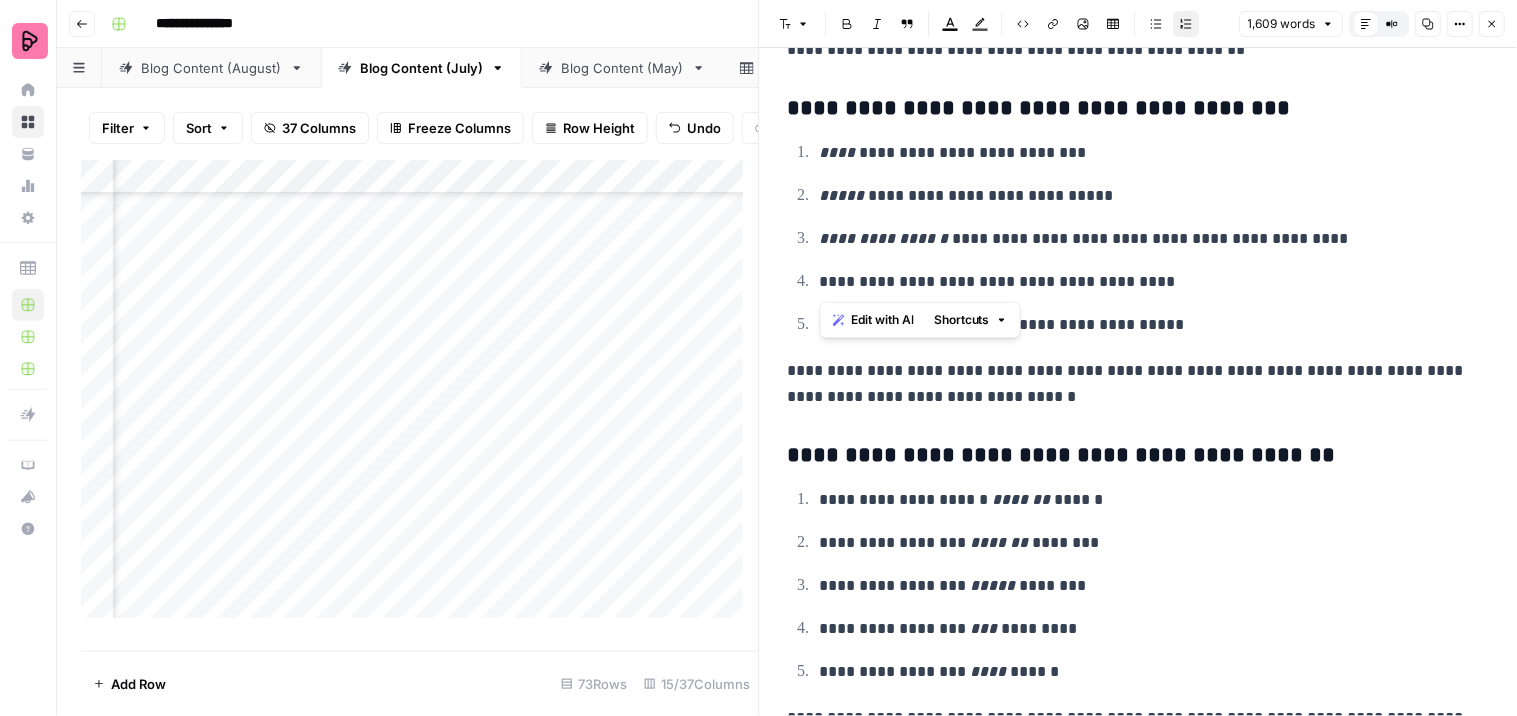 drag, startPoint x: 898, startPoint y: 281, endPoint x: 818, endPoint y: 272, distance: 80.50466 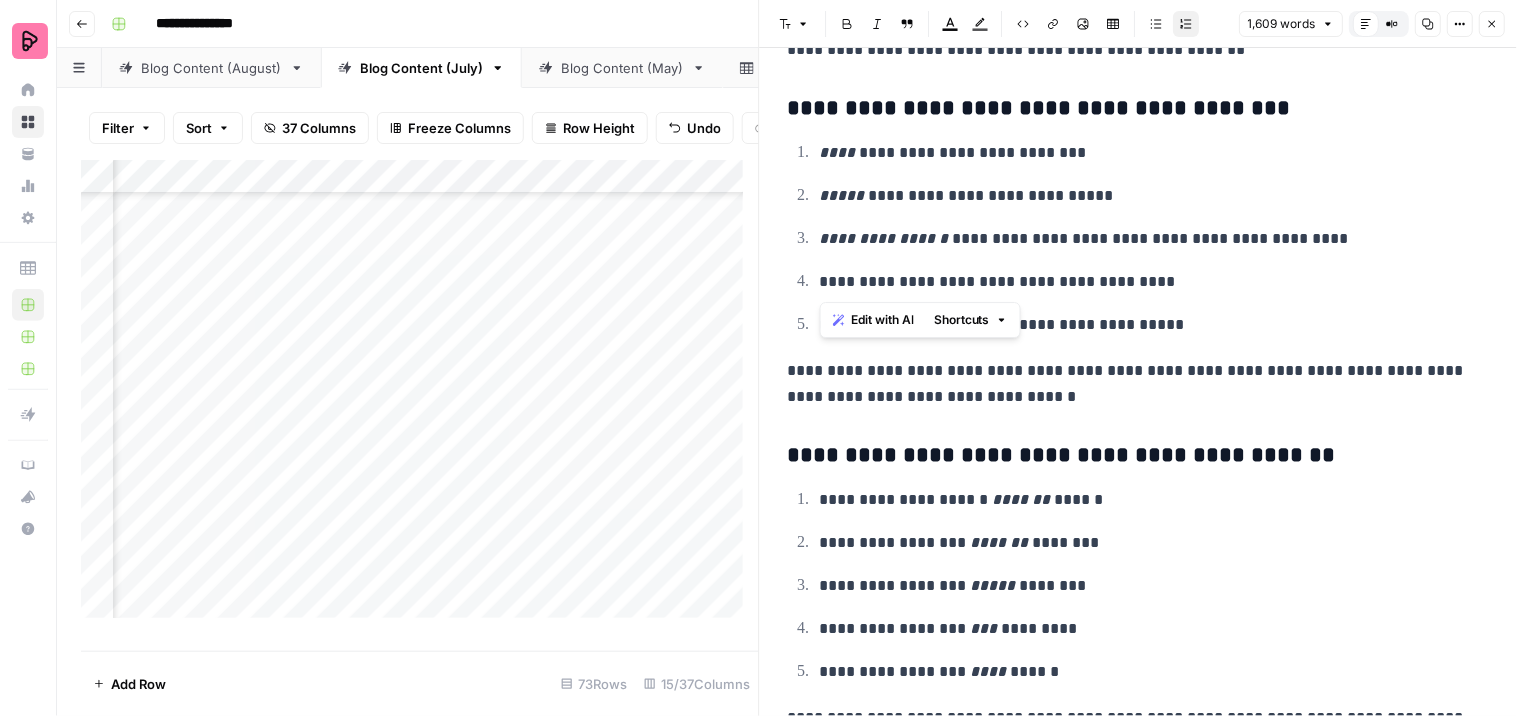click on "**********" at bounding box center [1146, 282] 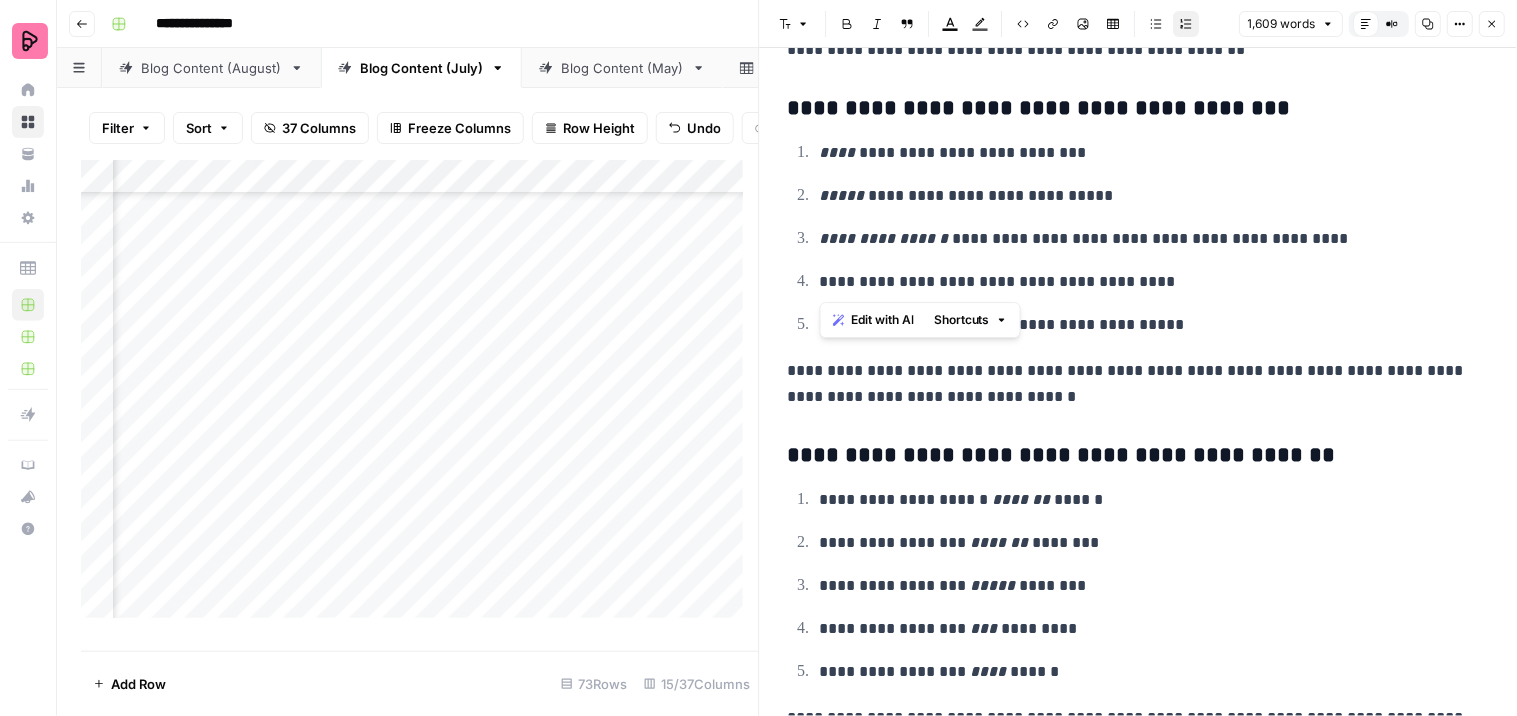 click on "Italic" at bounding box center [878, 24] 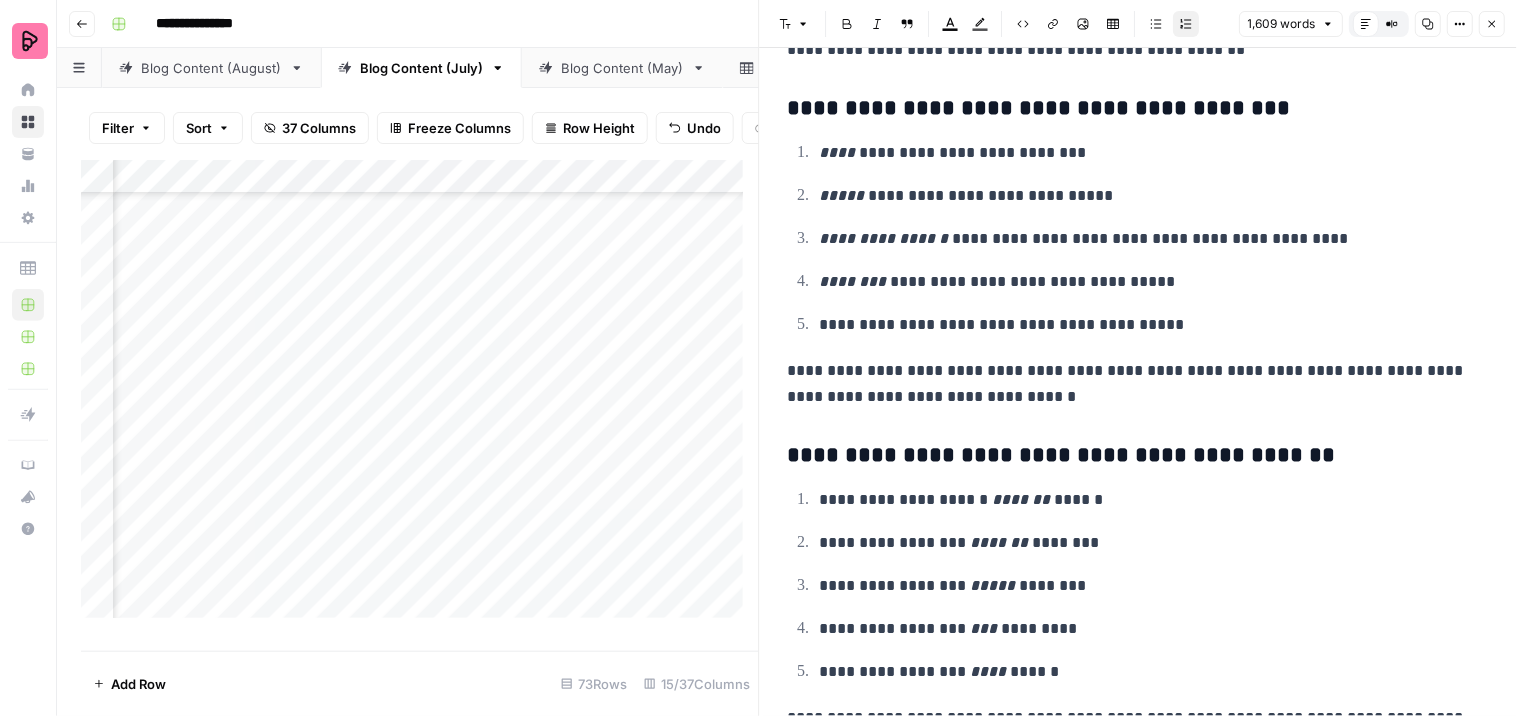 click on "**********" at bounding box center (1146, 325) 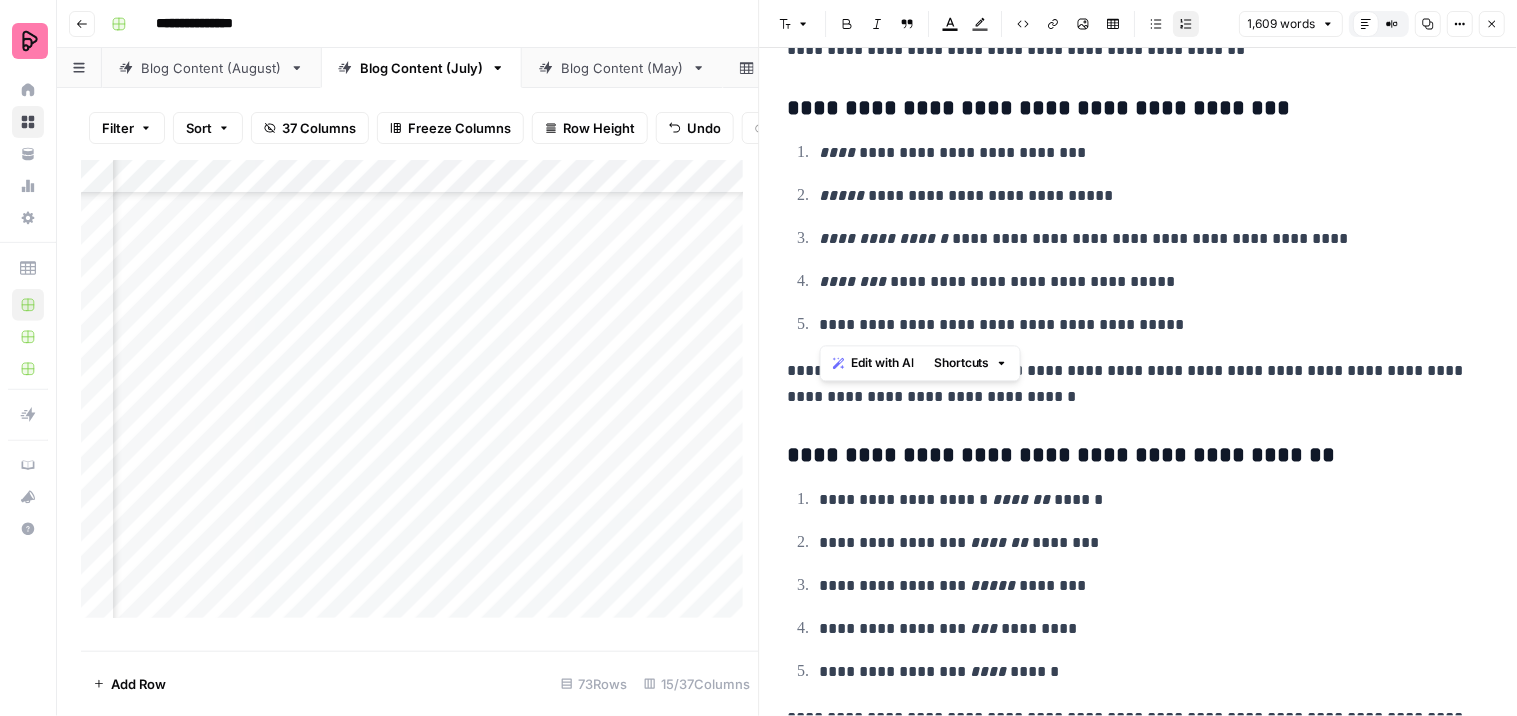 drag, startPoint x: 894, startPoint y: 325, endPoint x: 821, endPoint y: 320, distance: 73.171036 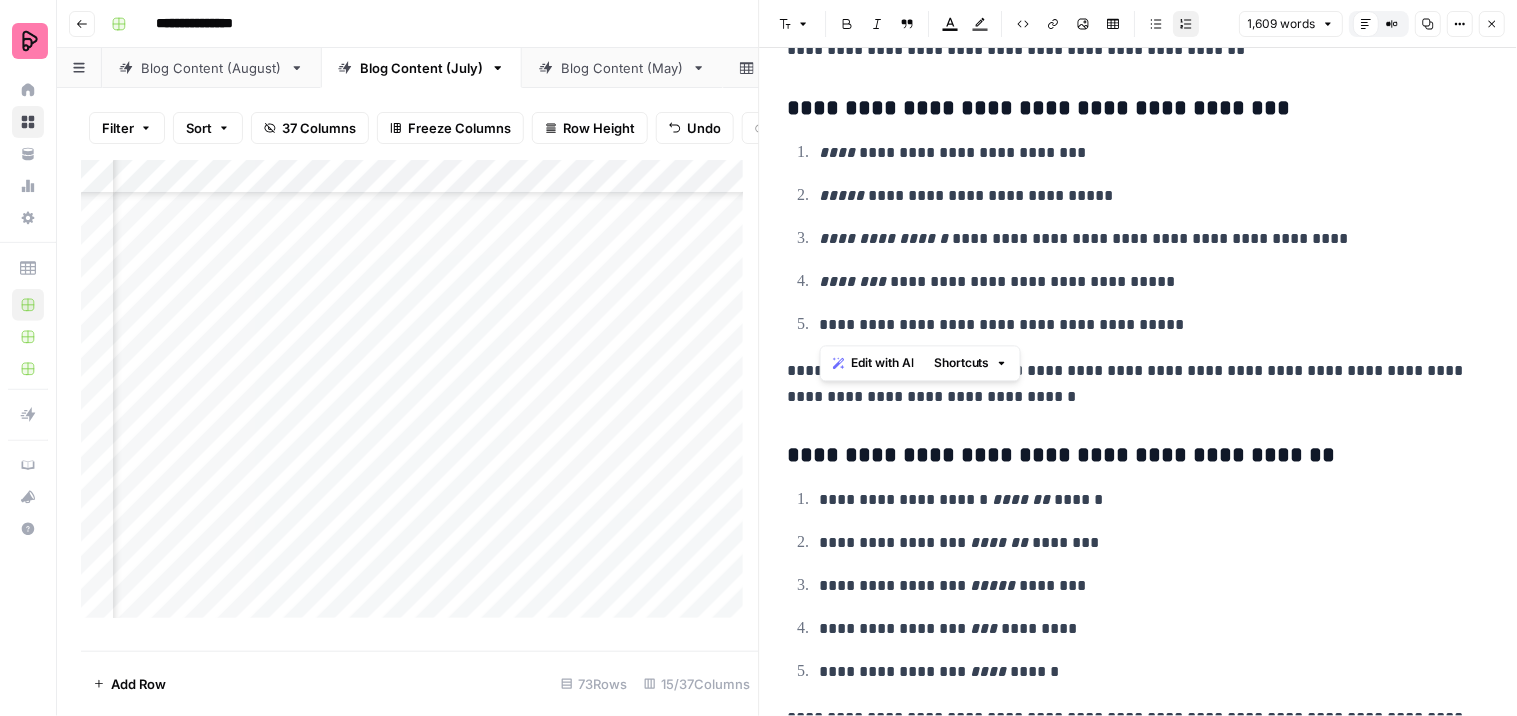 click on "**********" at bounding box center (1146, 325) 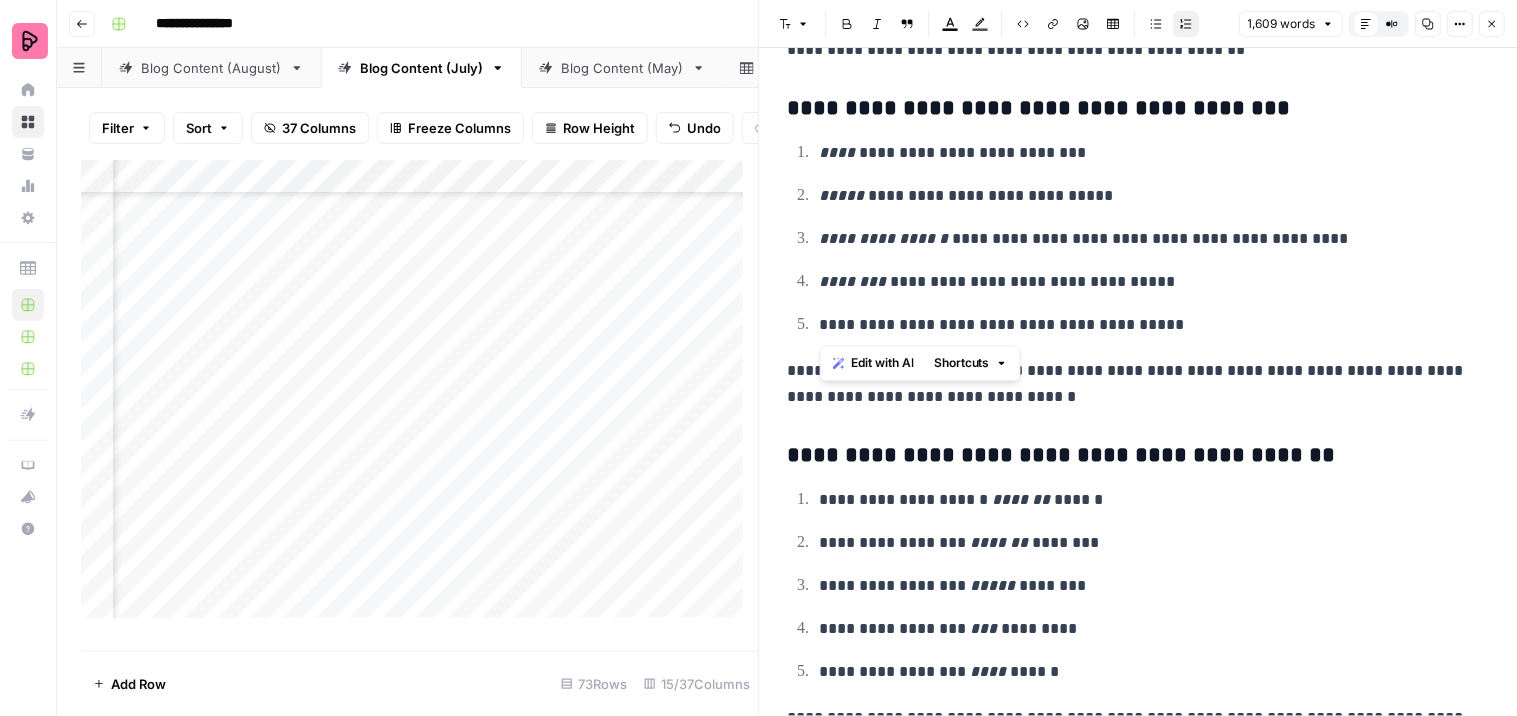 click 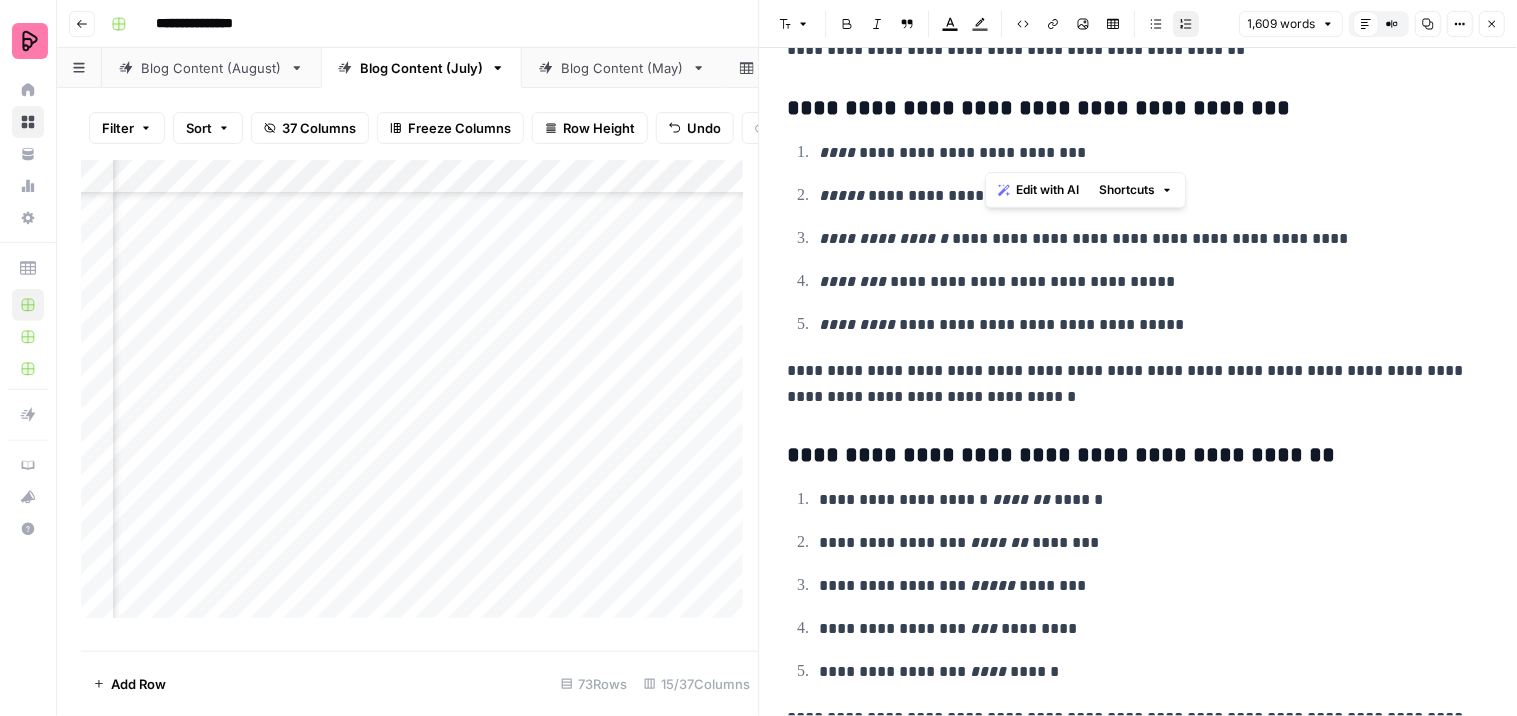 click on "**********" at bounding box center [1146, 153] 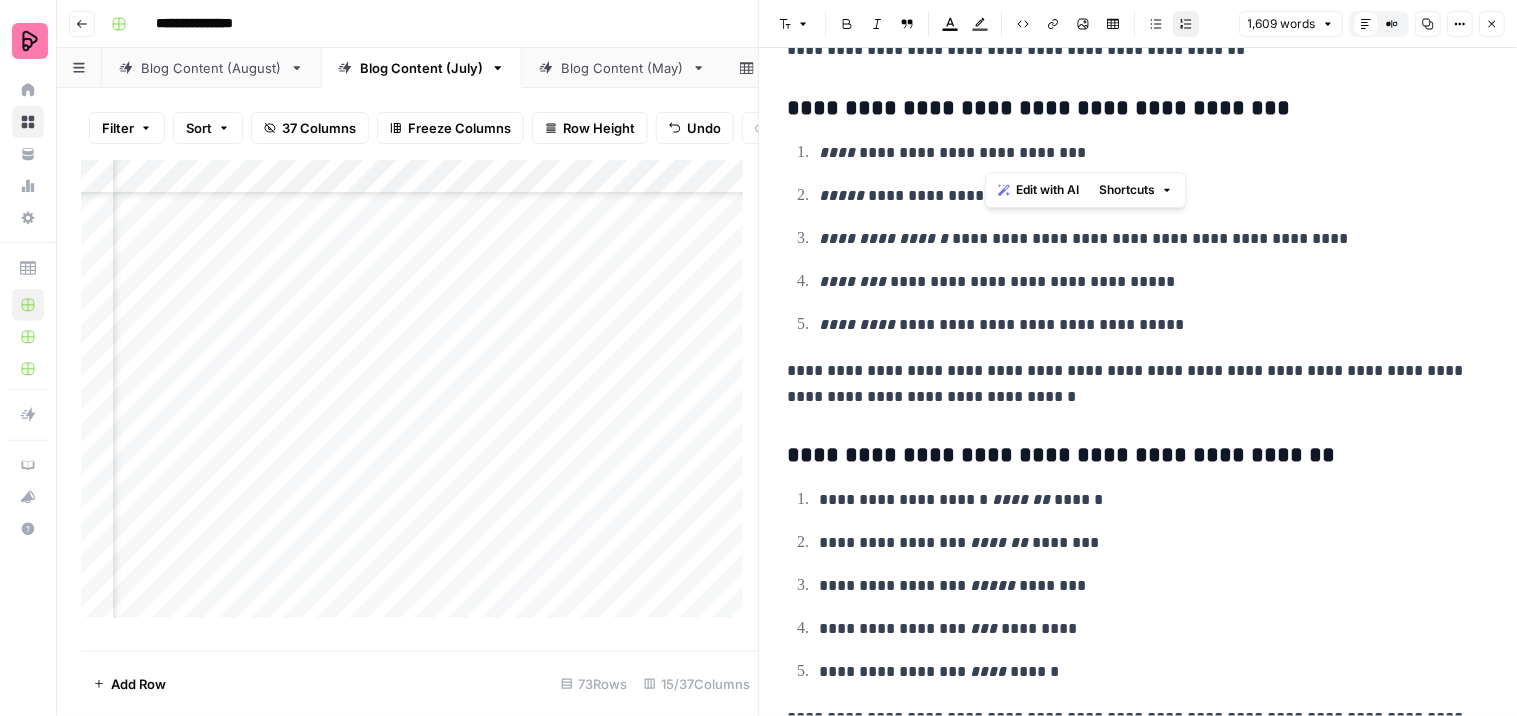 click 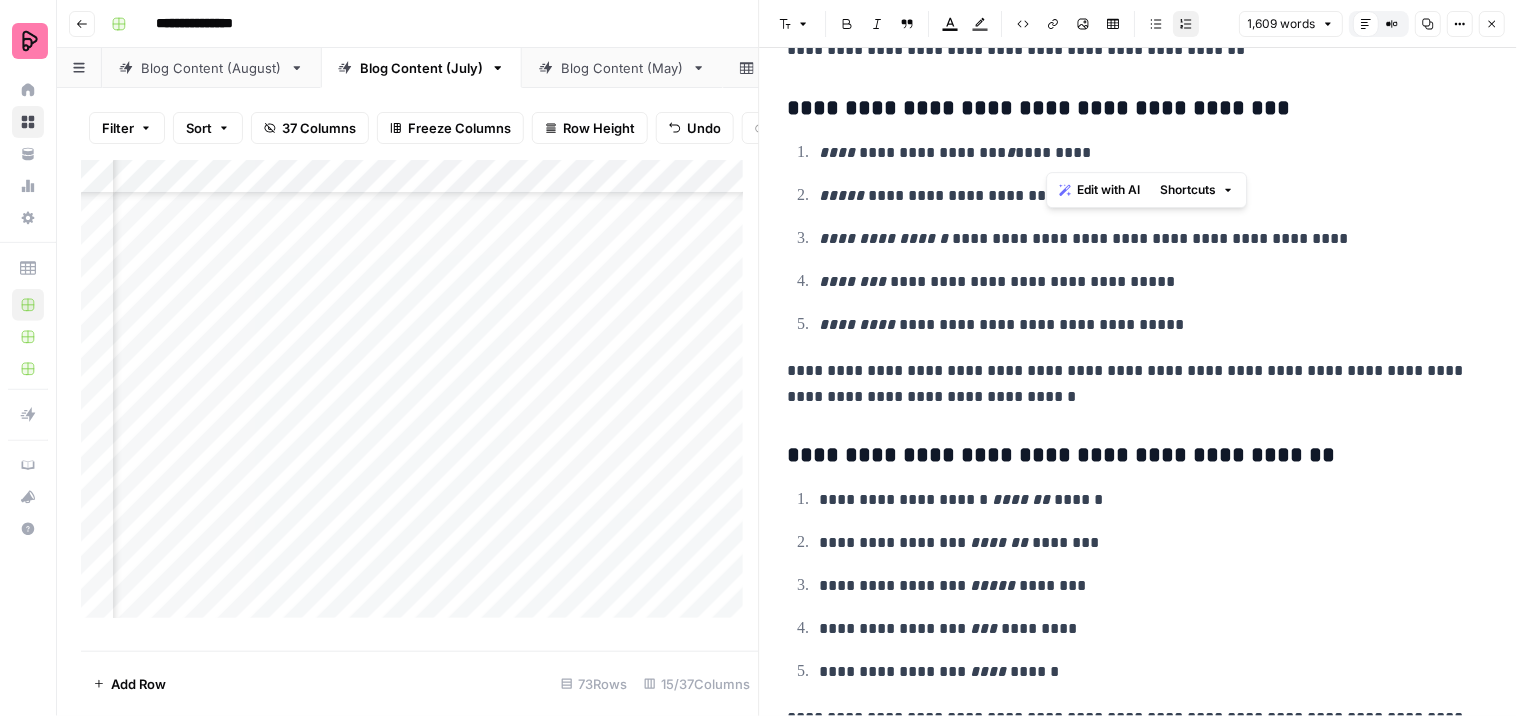 drag, startPoint x: 1058, startPoint y: 156, endPoint x: 1046, endPoint y: 150, distance: 13.416408 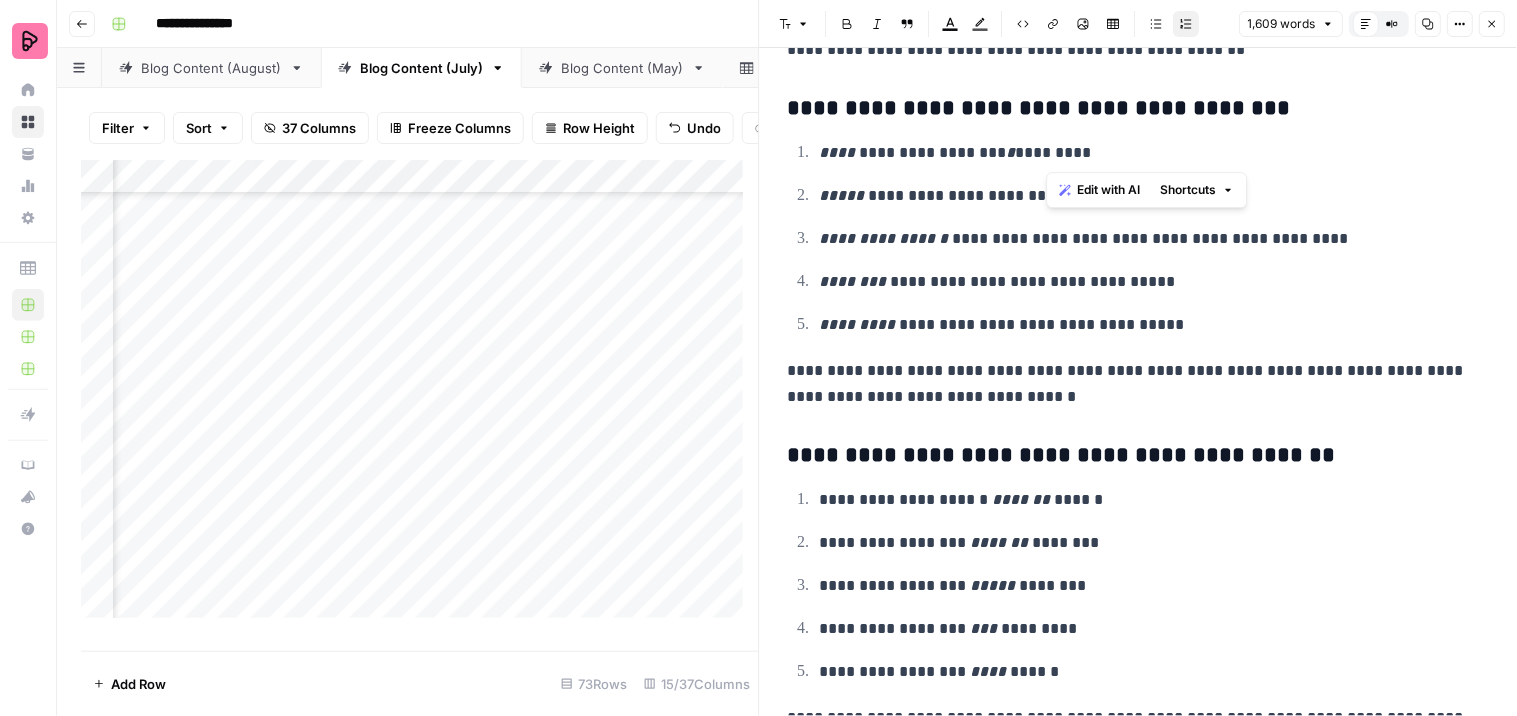 click on "**********" at bounding box center (1146, 153) 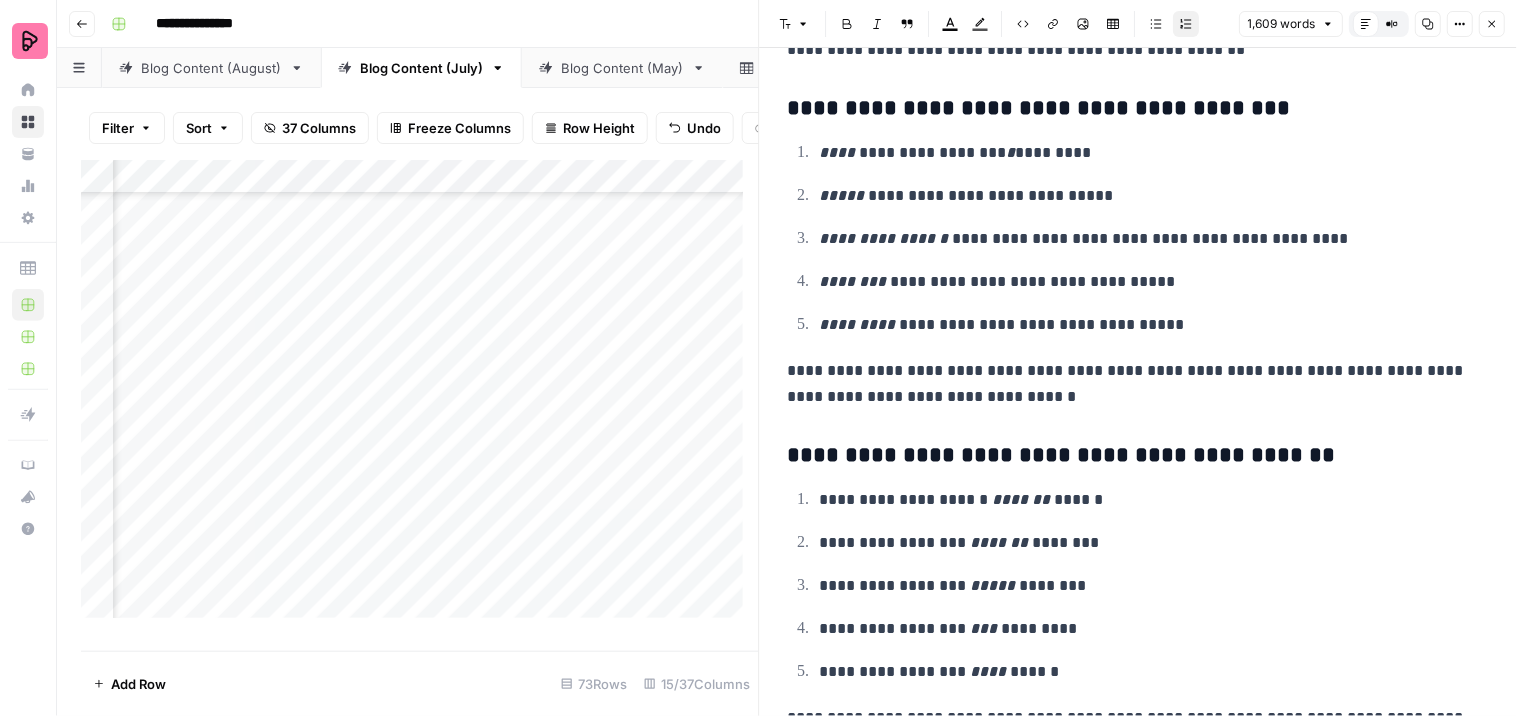 click 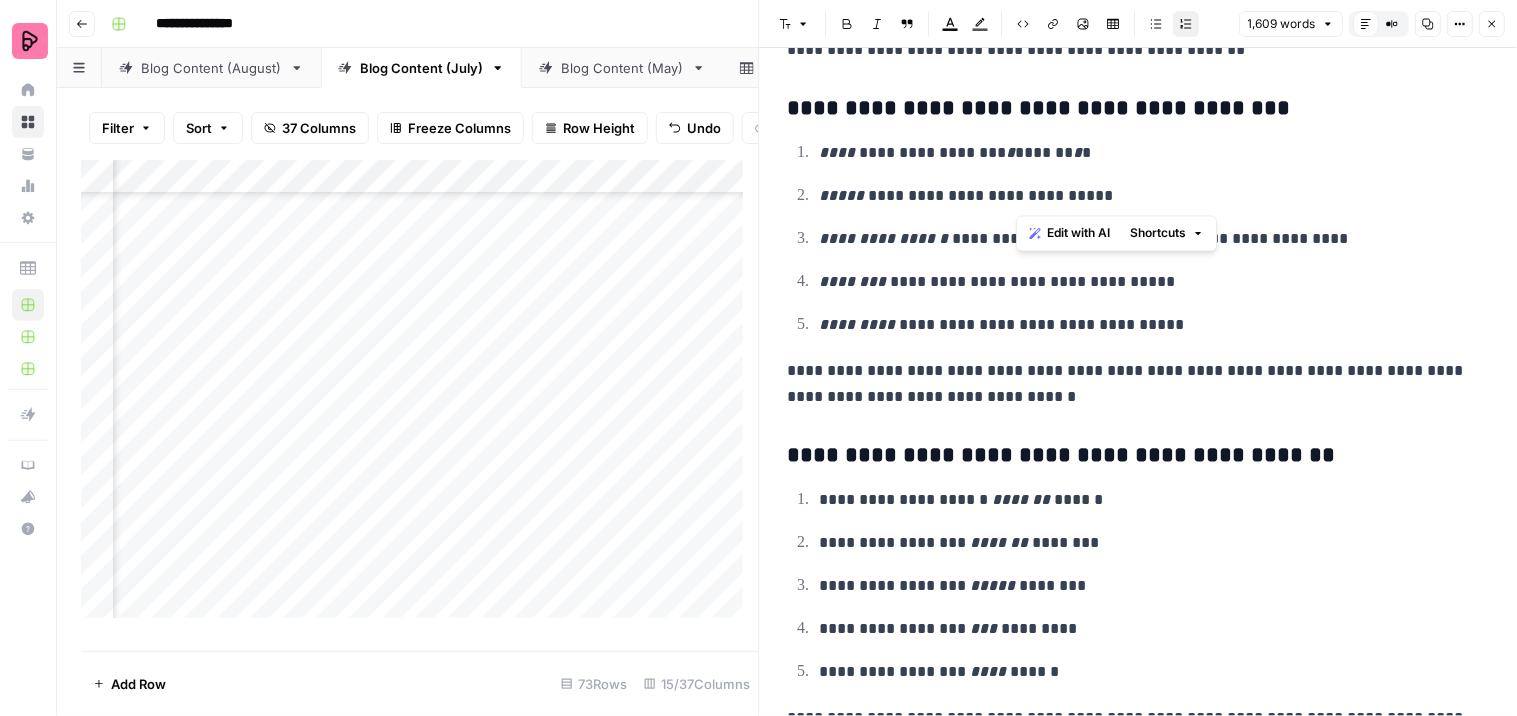 click on "**********" at bounding box center [1146, 196] 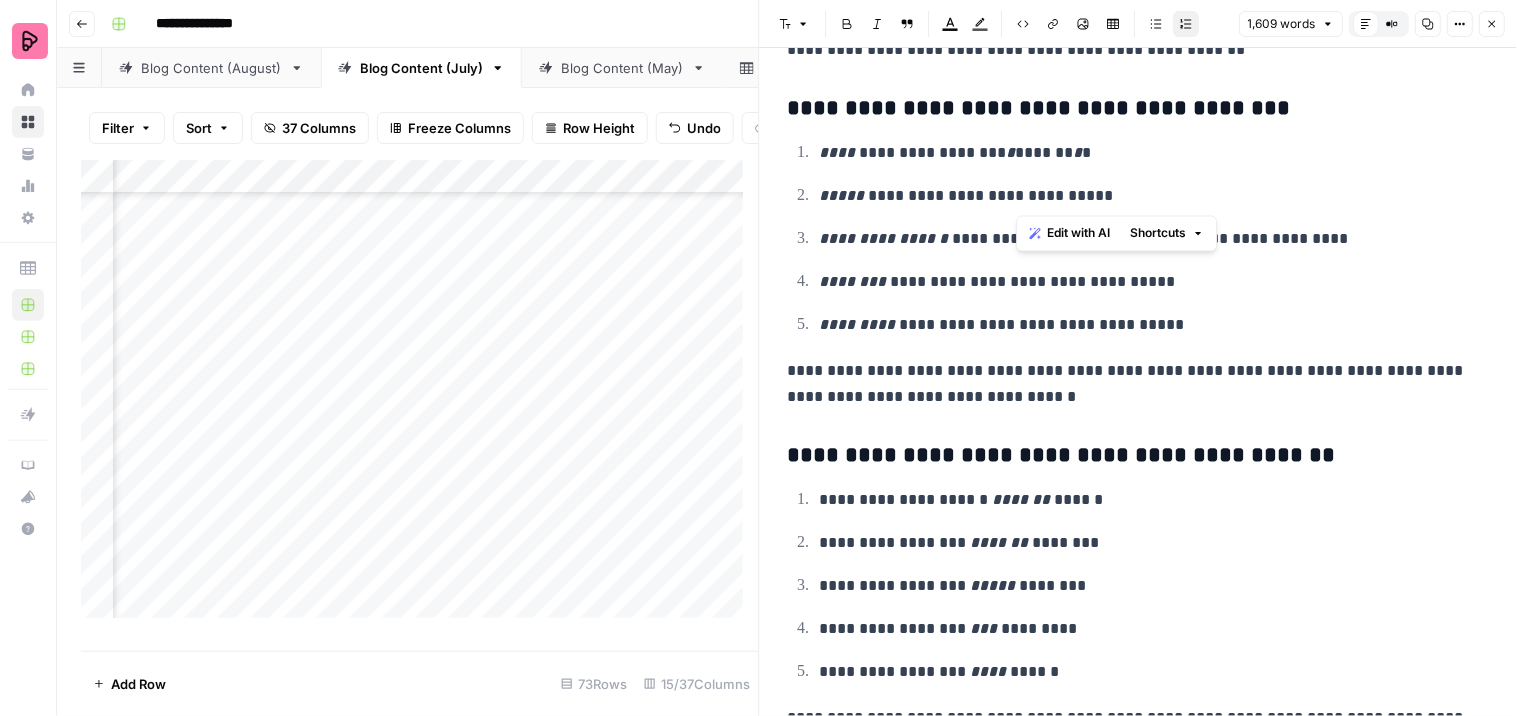 click 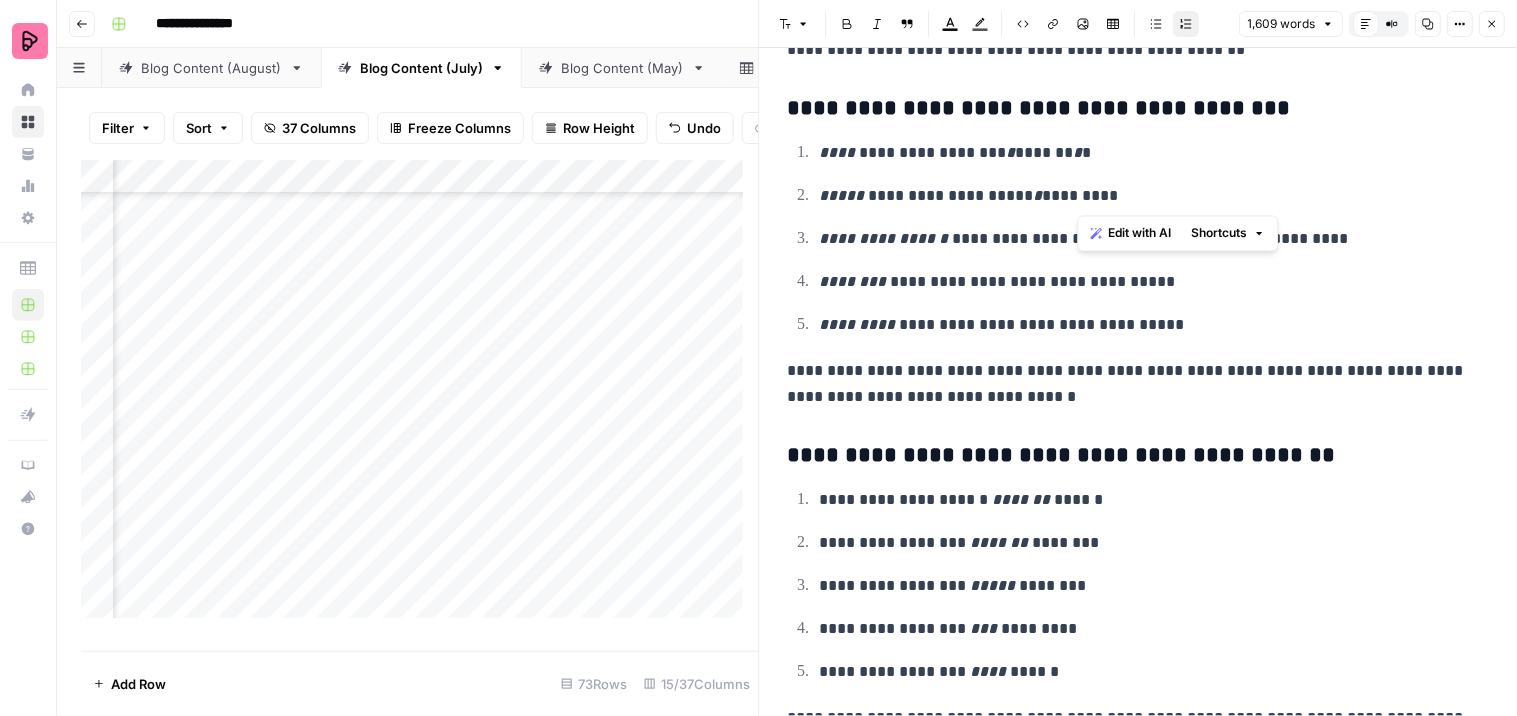 drag, startPoint x: 1090, startPoint y: 194, endPoint x: 1011, endPoint y: 82, distance: 137.05838 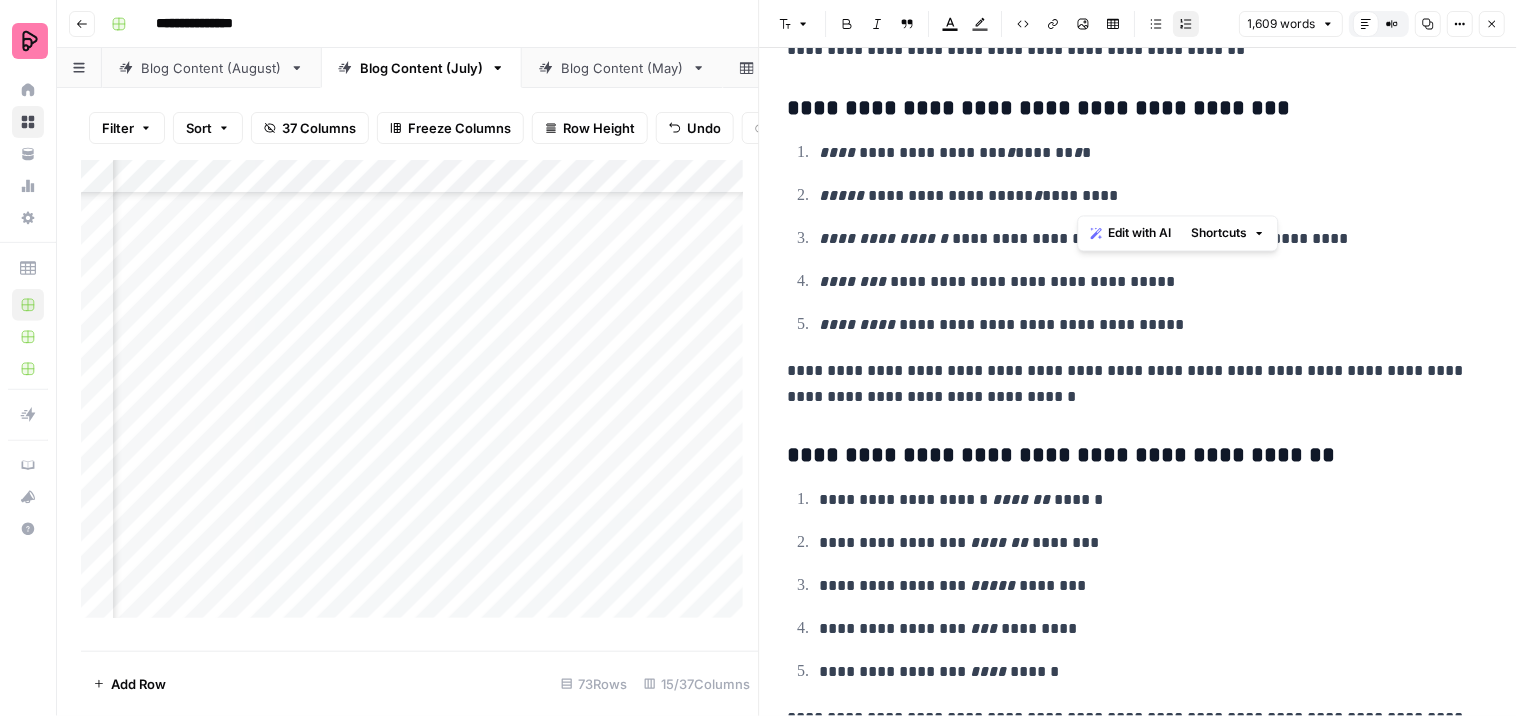 click on "**********" at bounding box center [1146, 196] 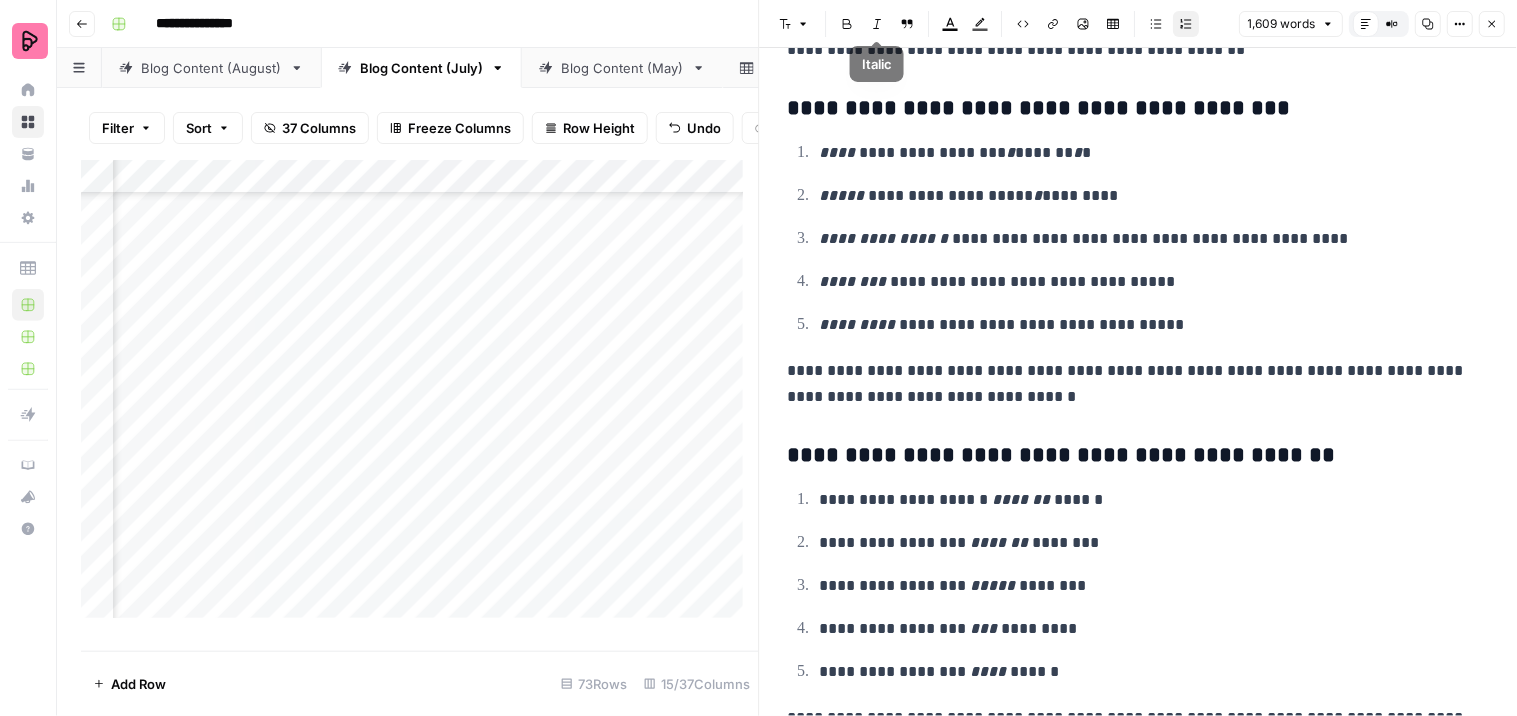 click 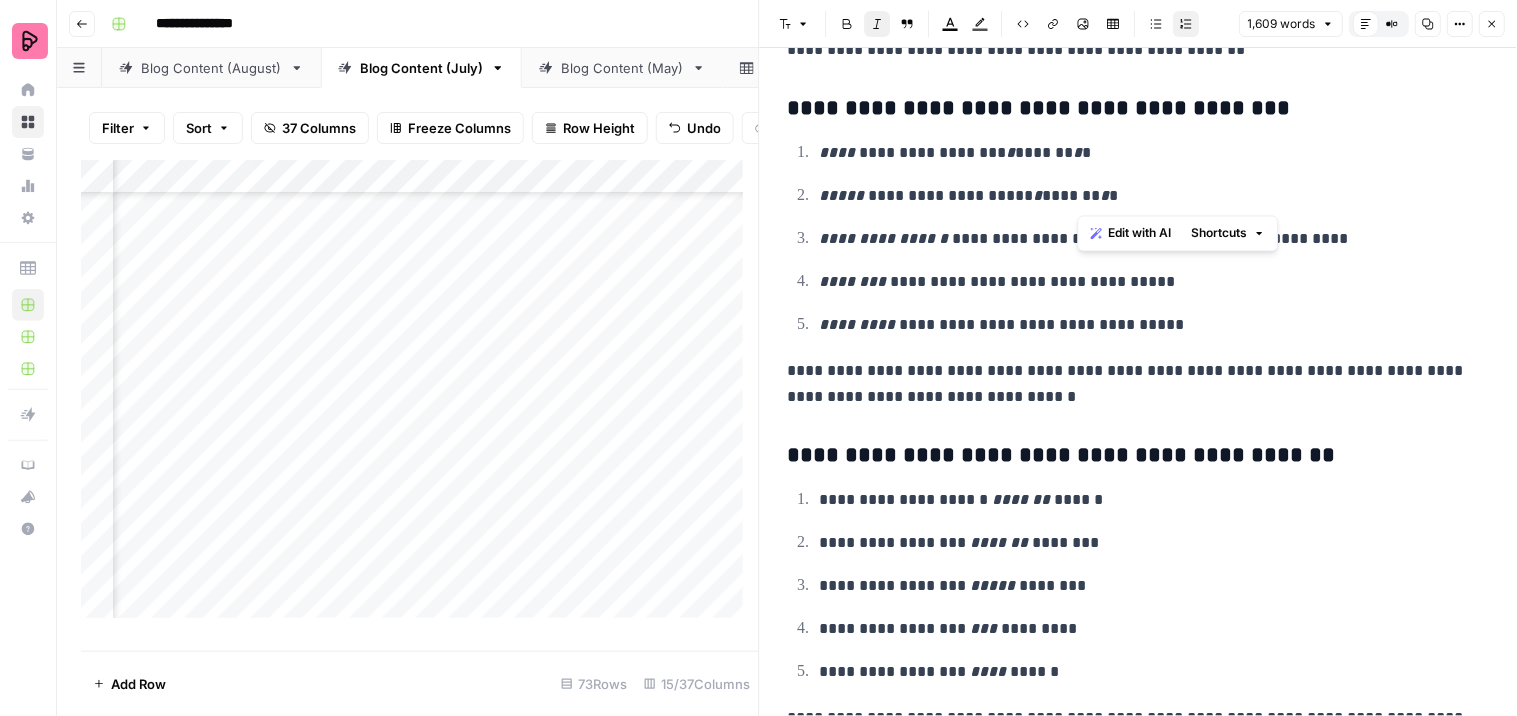 click on "**********" at bounding box center [1146, 239] 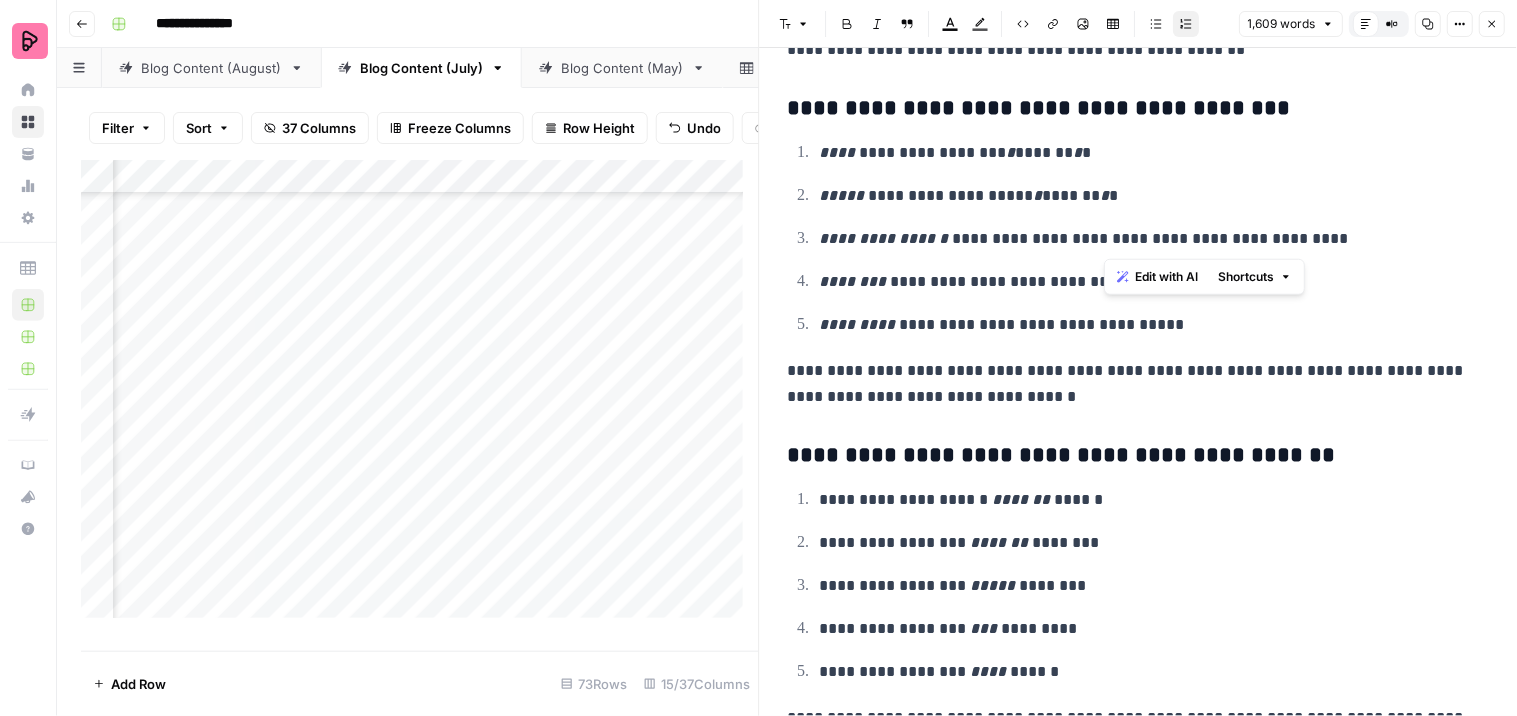 click on "**********" at bounding box center [1146, 239] 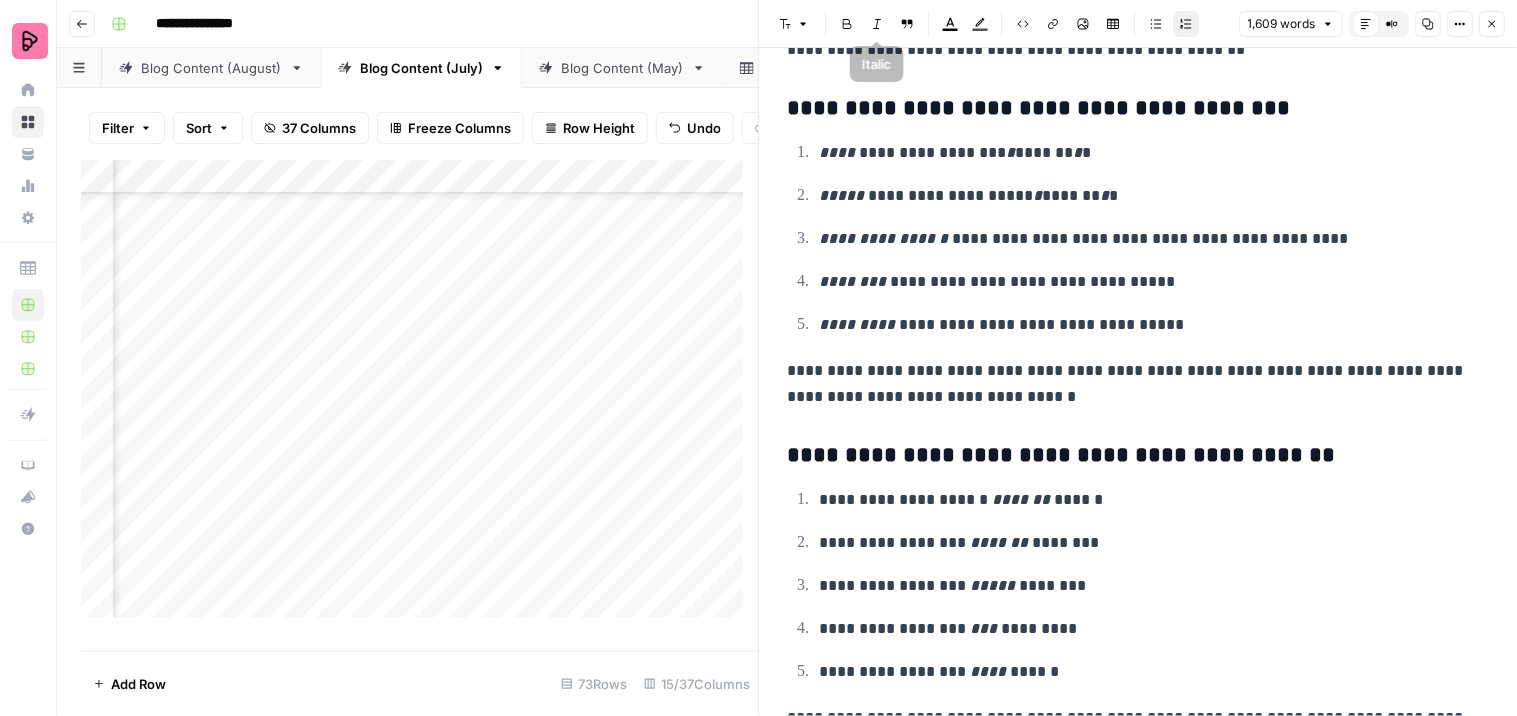 click 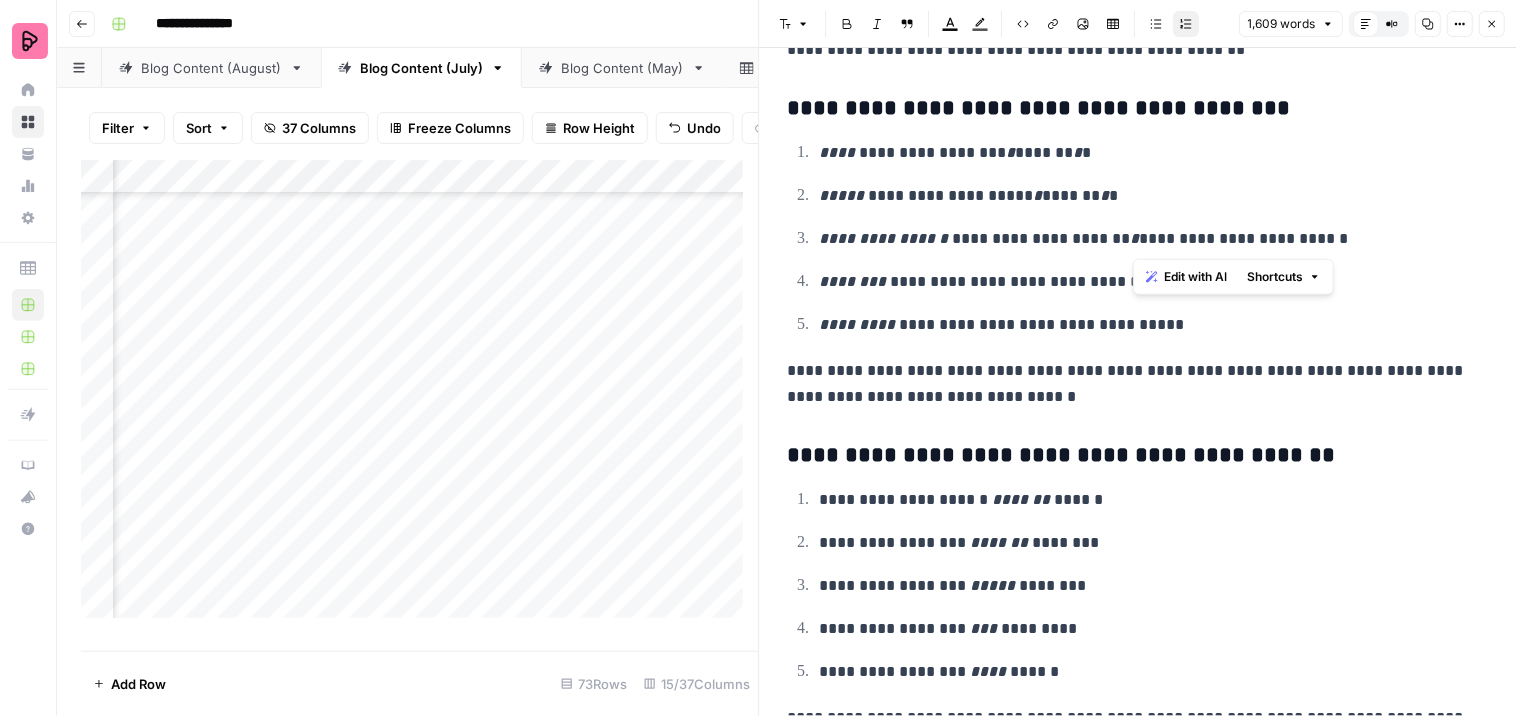 drag, startPoint x: 1142, startPoint y: 240, endPoint x: 1067, endPoint y: 156, distance: 112.60995 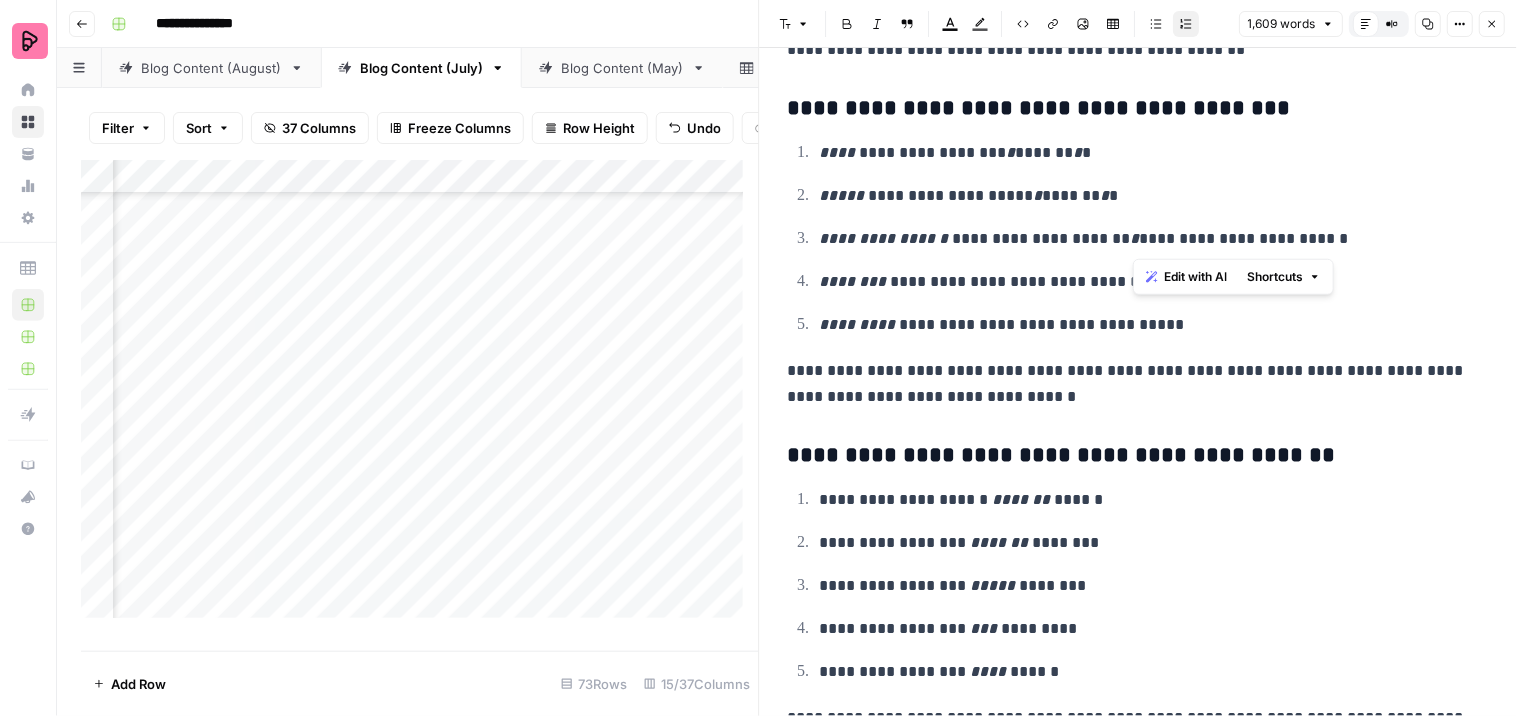 click on "**********" at bounding box center (1146, 239) 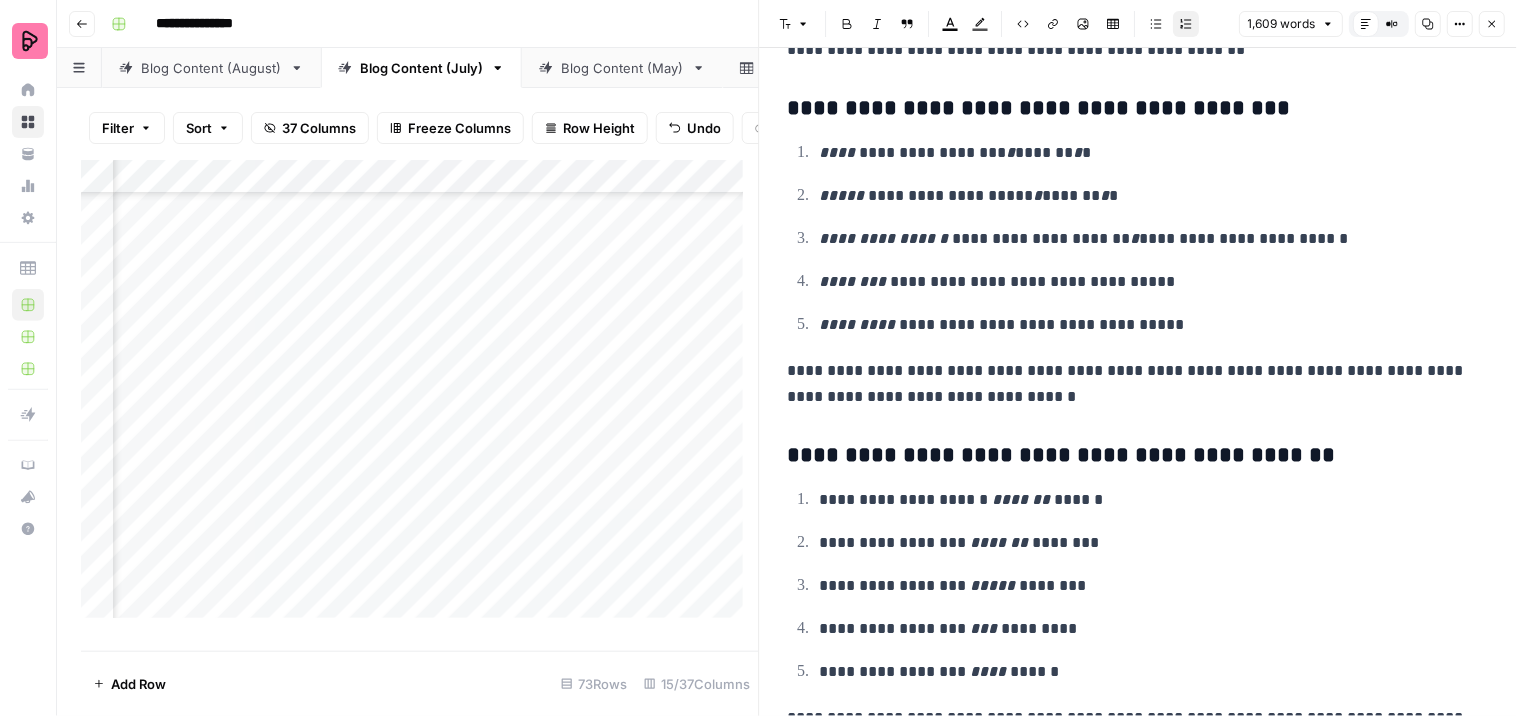 click on "Italic" at bounding box center [878, 24] 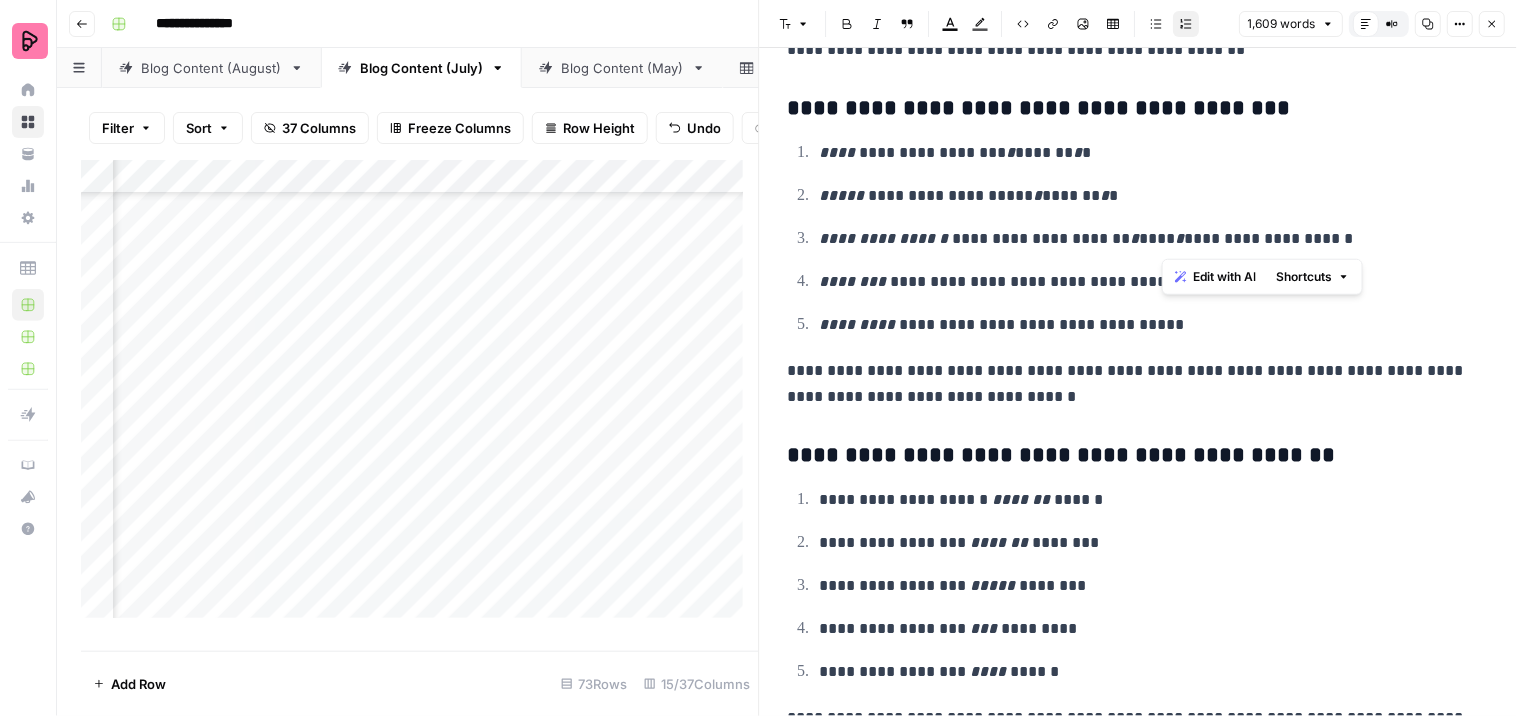 click on "**********" at bounding box center [1146, 239] 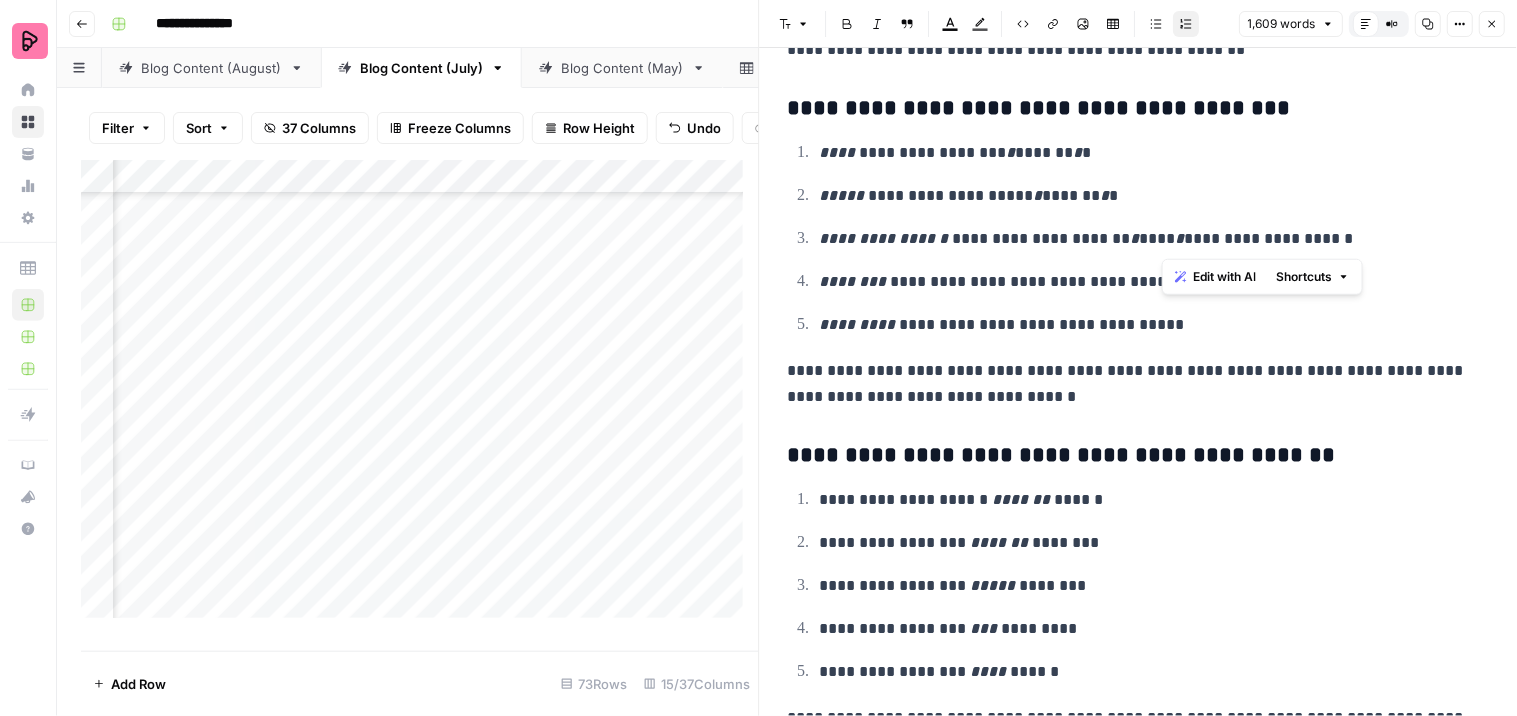 click 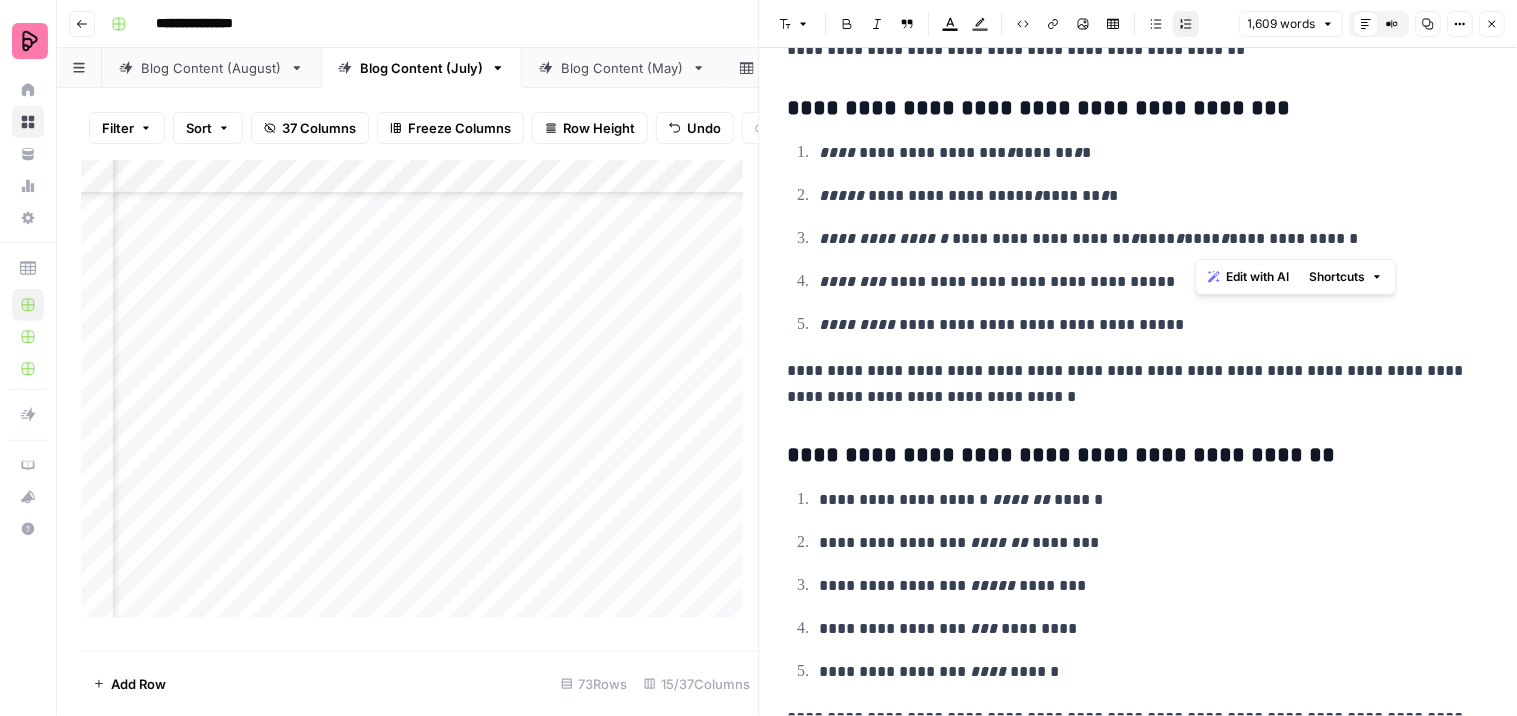 drag, startPoint x: 1208, startPoint y: 242, endPoint x: 1195, endPoint y: 236, distance: 14.3178215 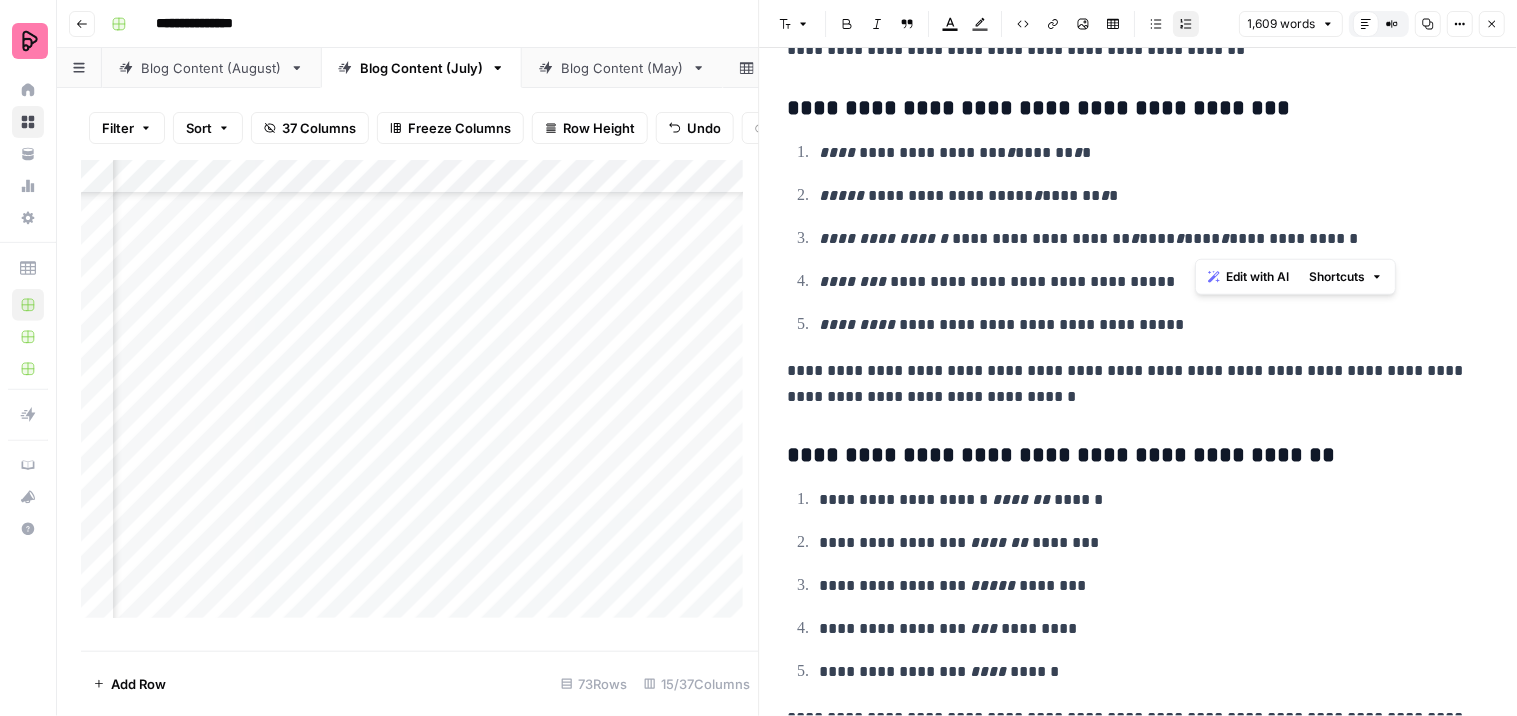 click on "**********" at bounding box center (1146, 239) 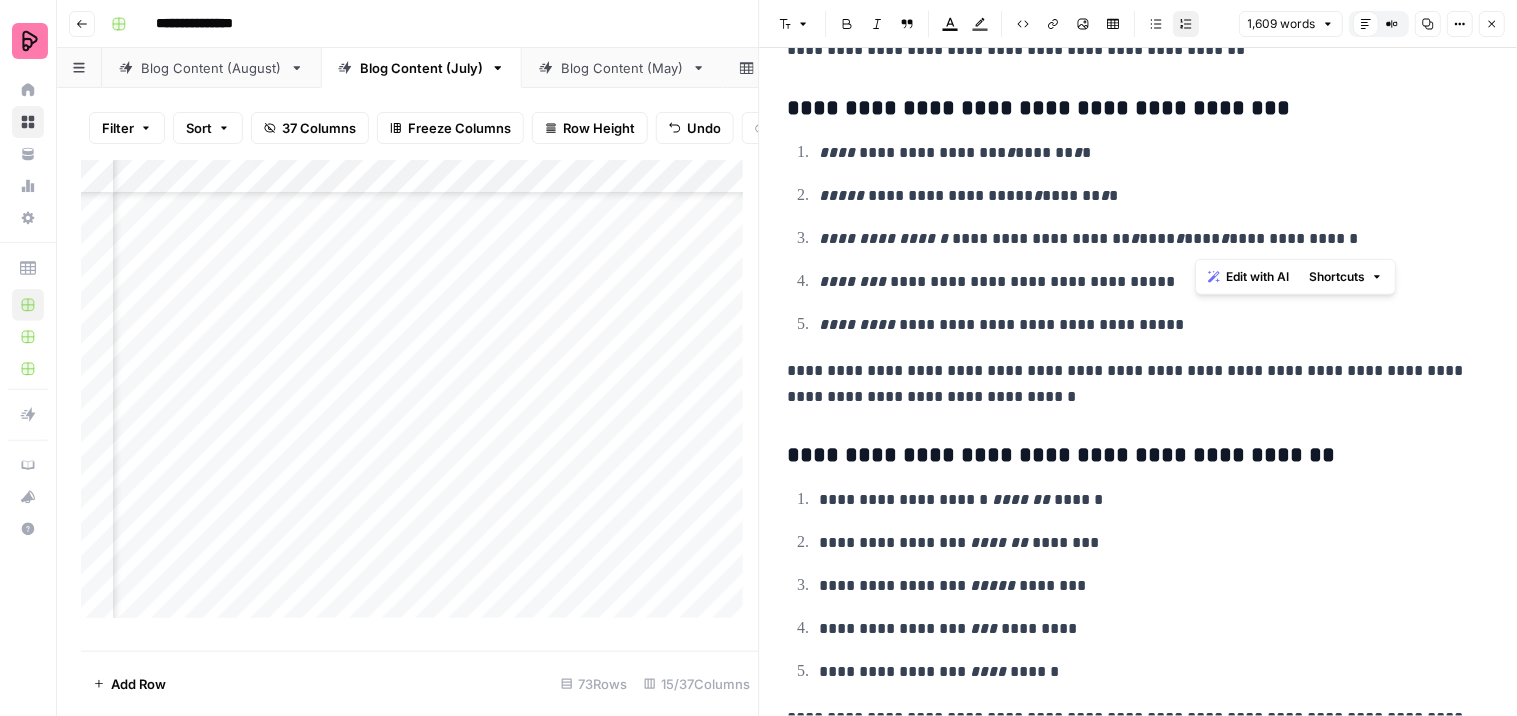 click 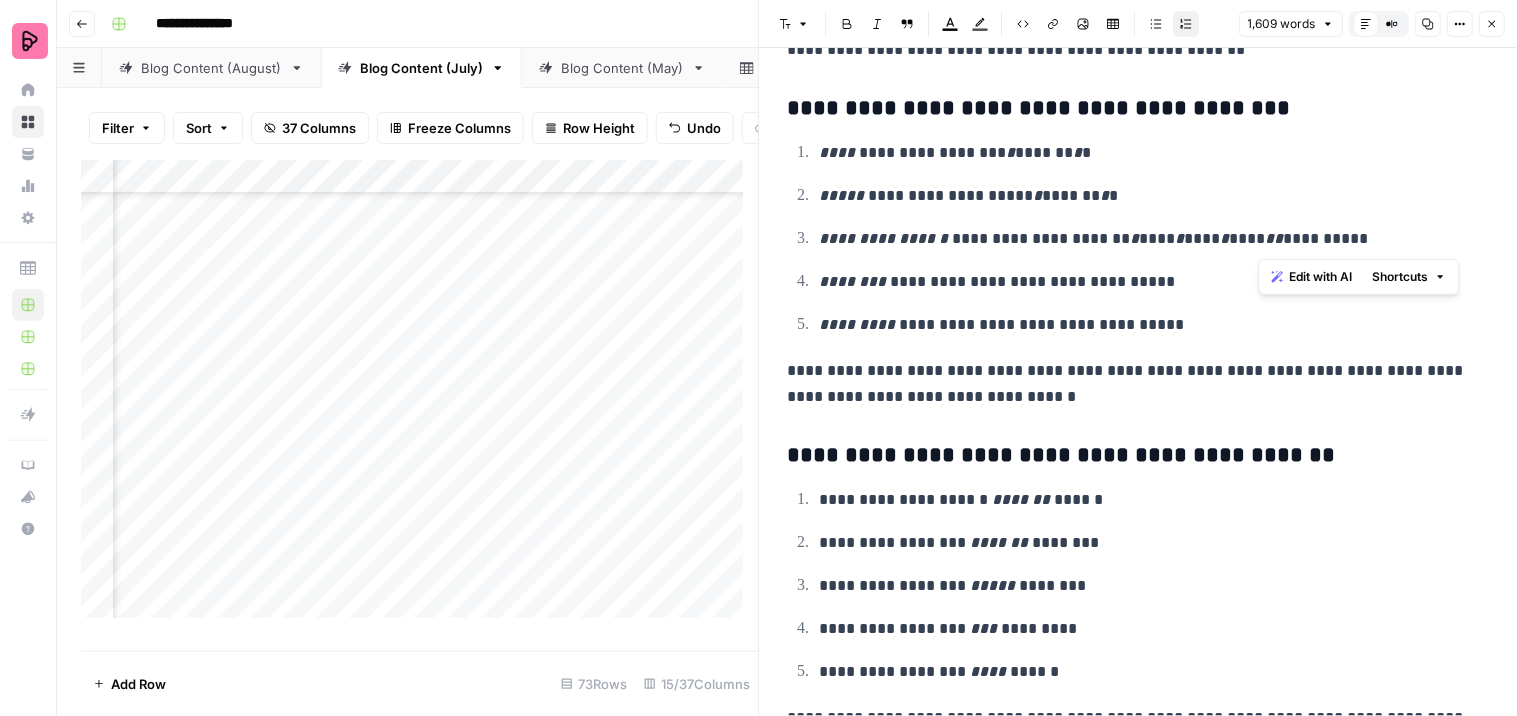 drag, startPoint x: 1270, startPoint y: 243, endPoint x: 1261, endPoint y: 238, distance: 10.29563 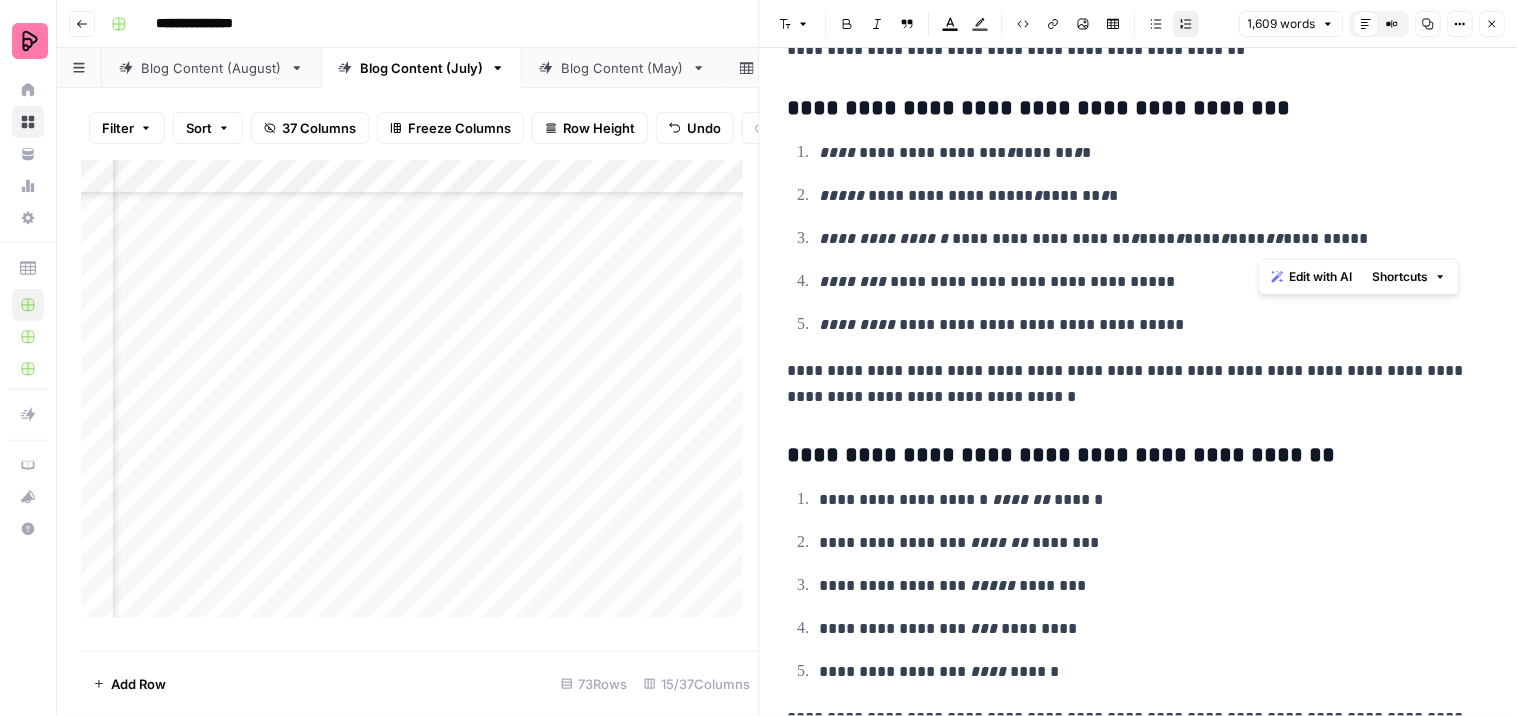 click on "**********" at bounding box center [1146, 239] 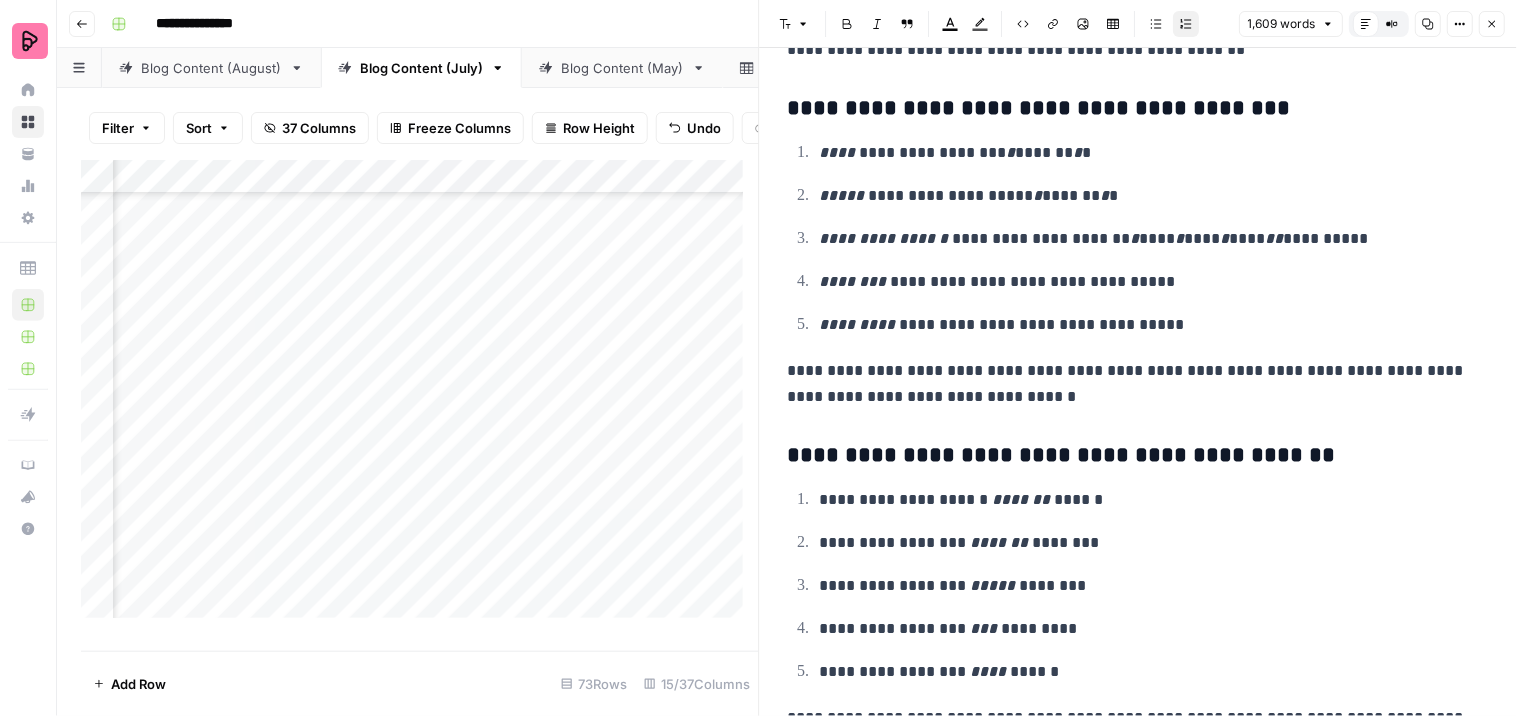 click 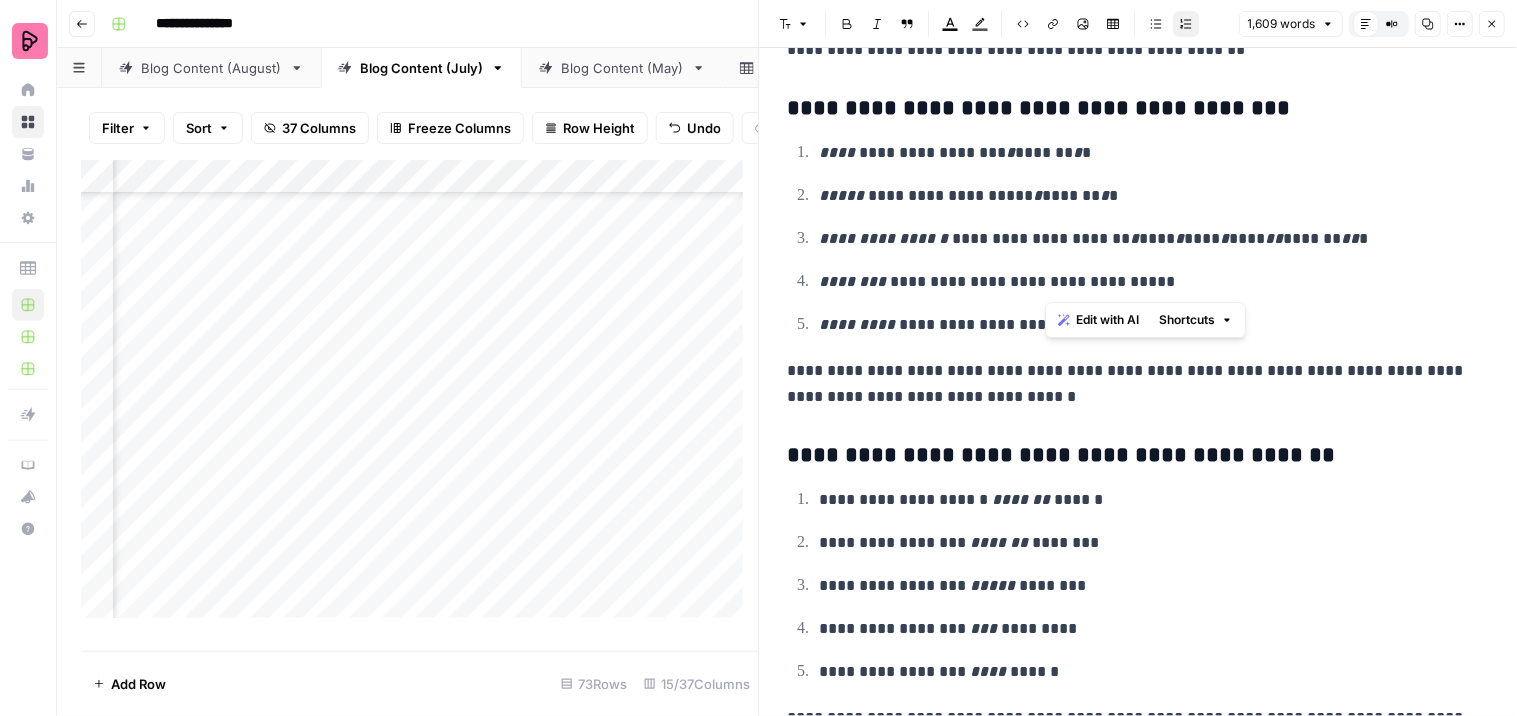 click on "**********" at bounding box center (1146, 282) 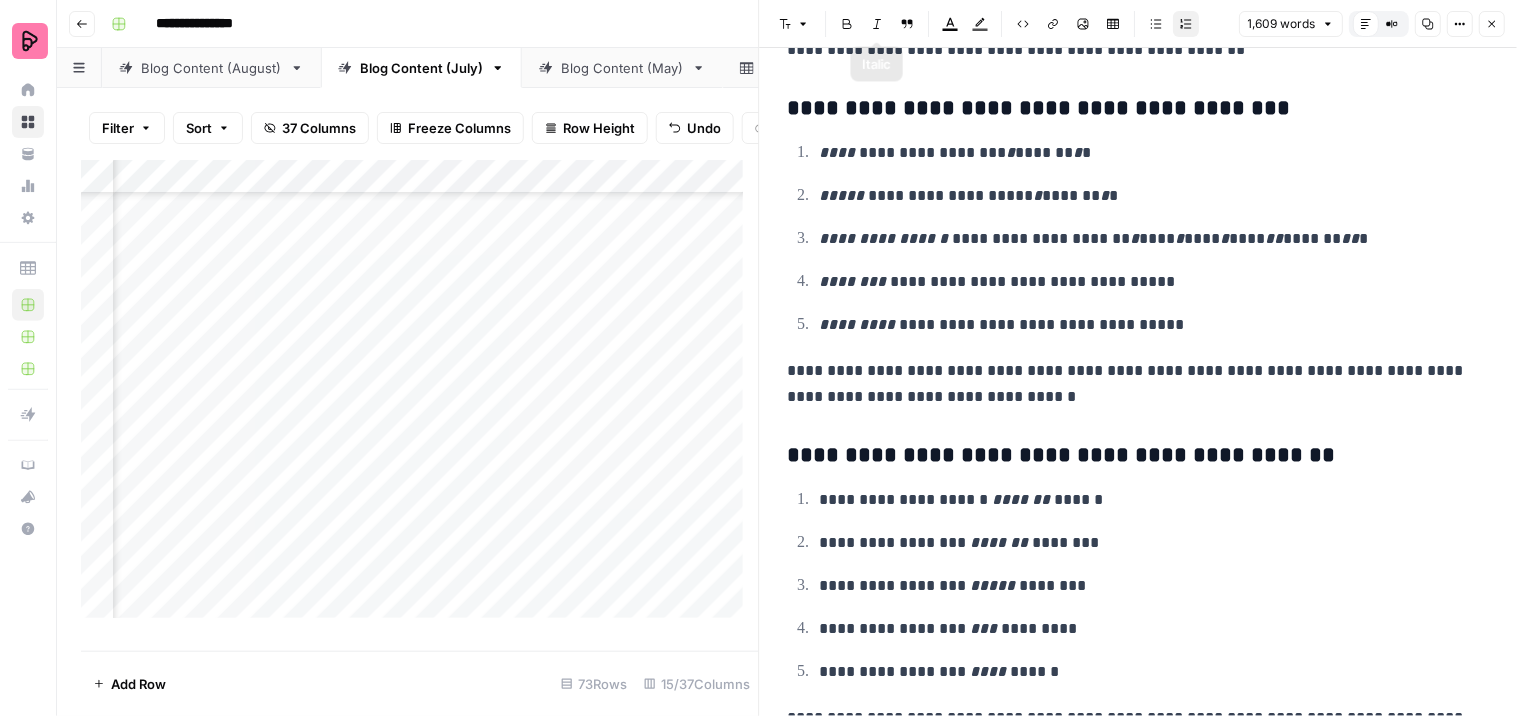 click 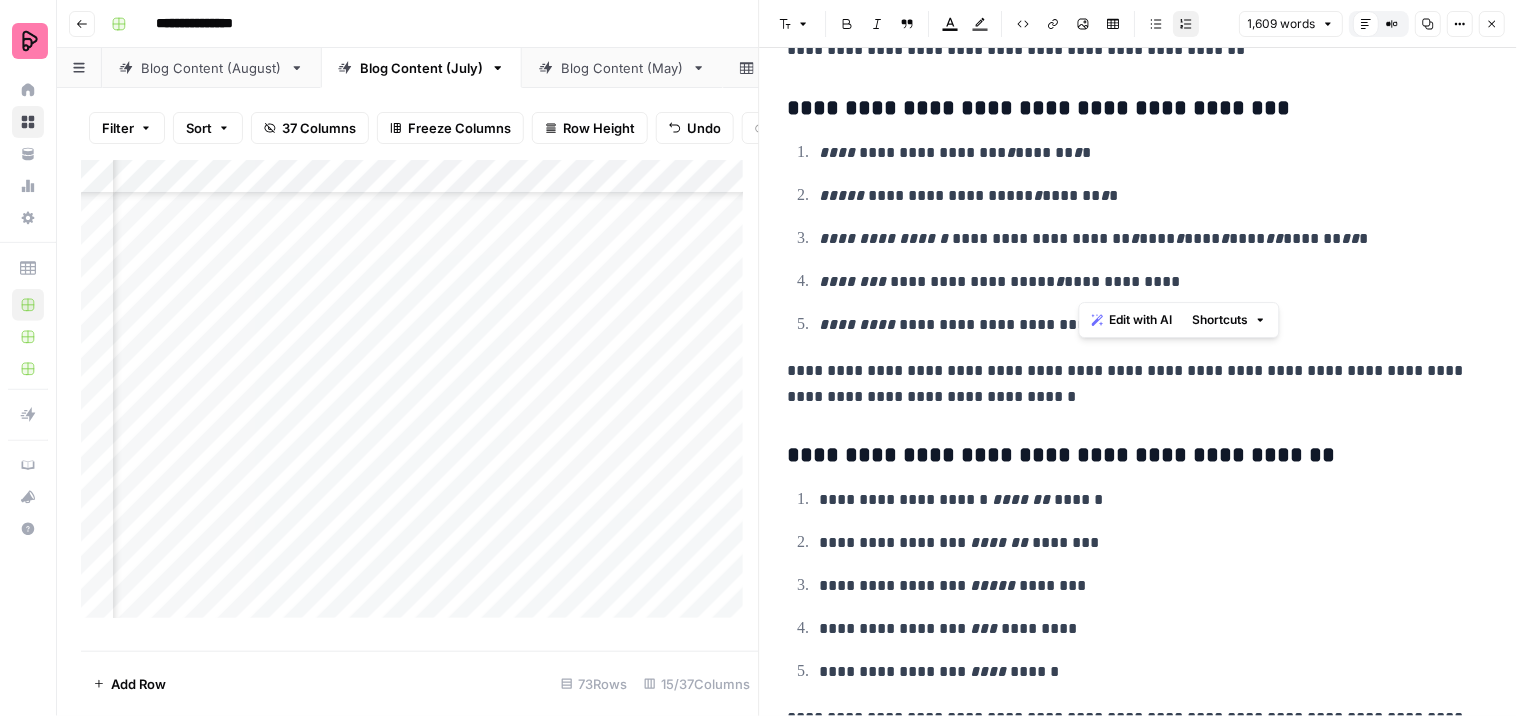 drag, startPoint x: 1090, startPoint y: 284, endPoint x: 1078, endPoint y: 277, distance: 13.892444 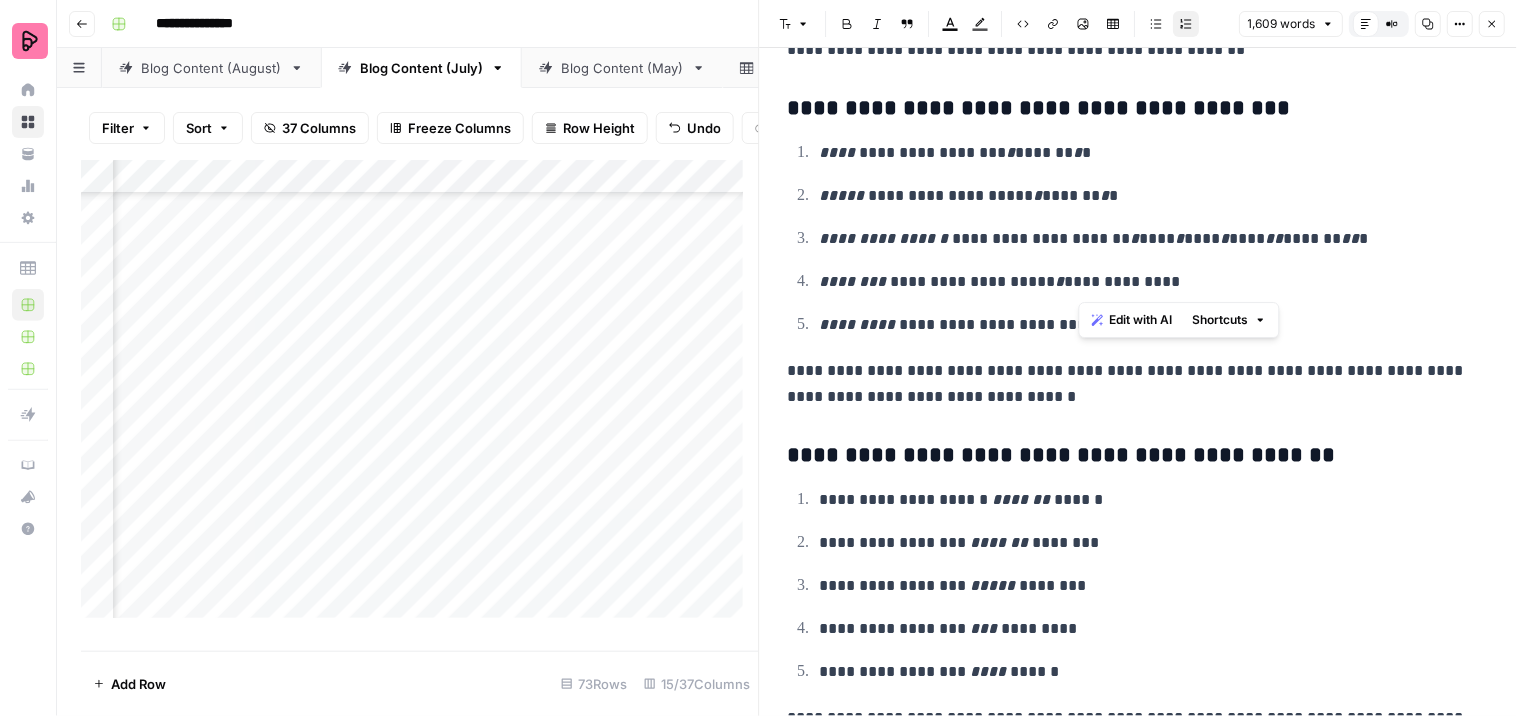 click on "**********" at bounding box center [1146, 282] 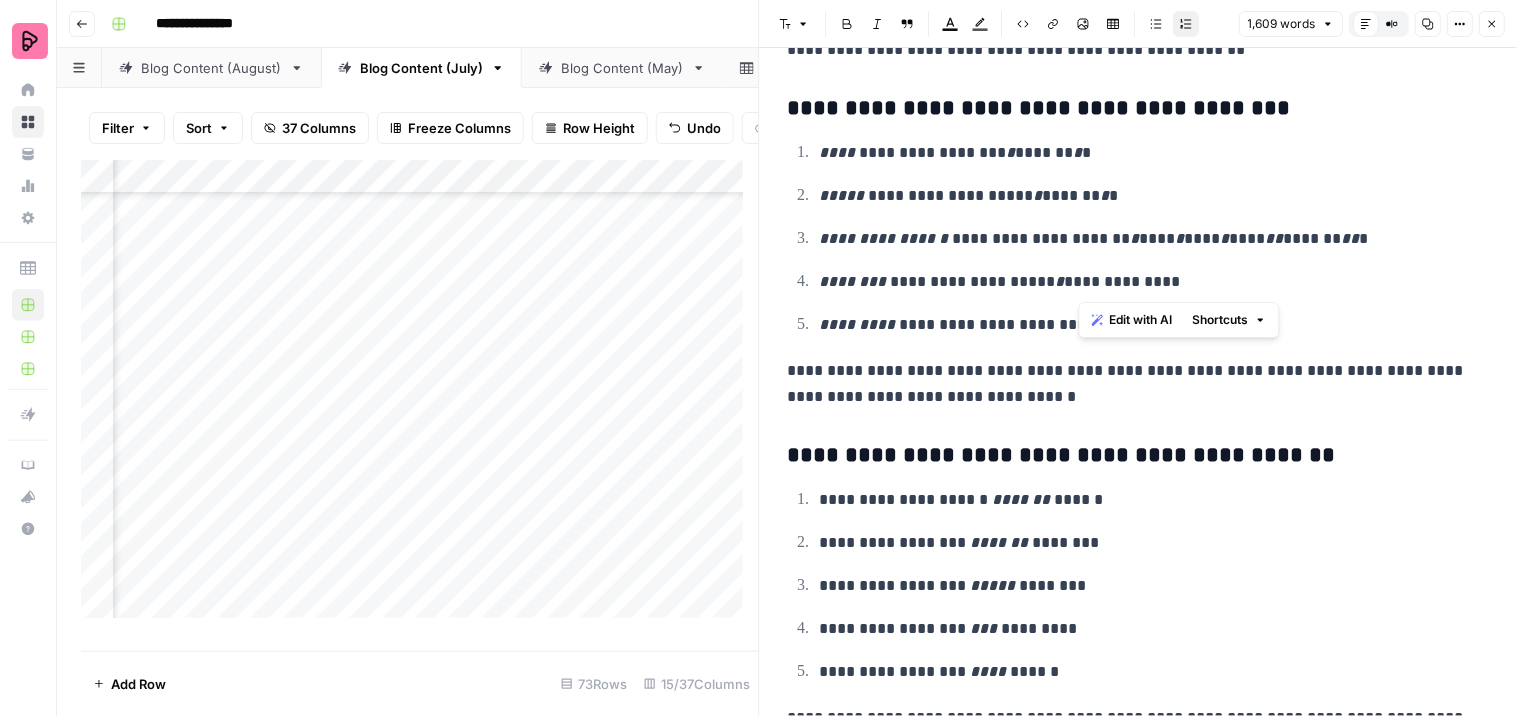 click on "Italic" at bounding box center [878, 24] 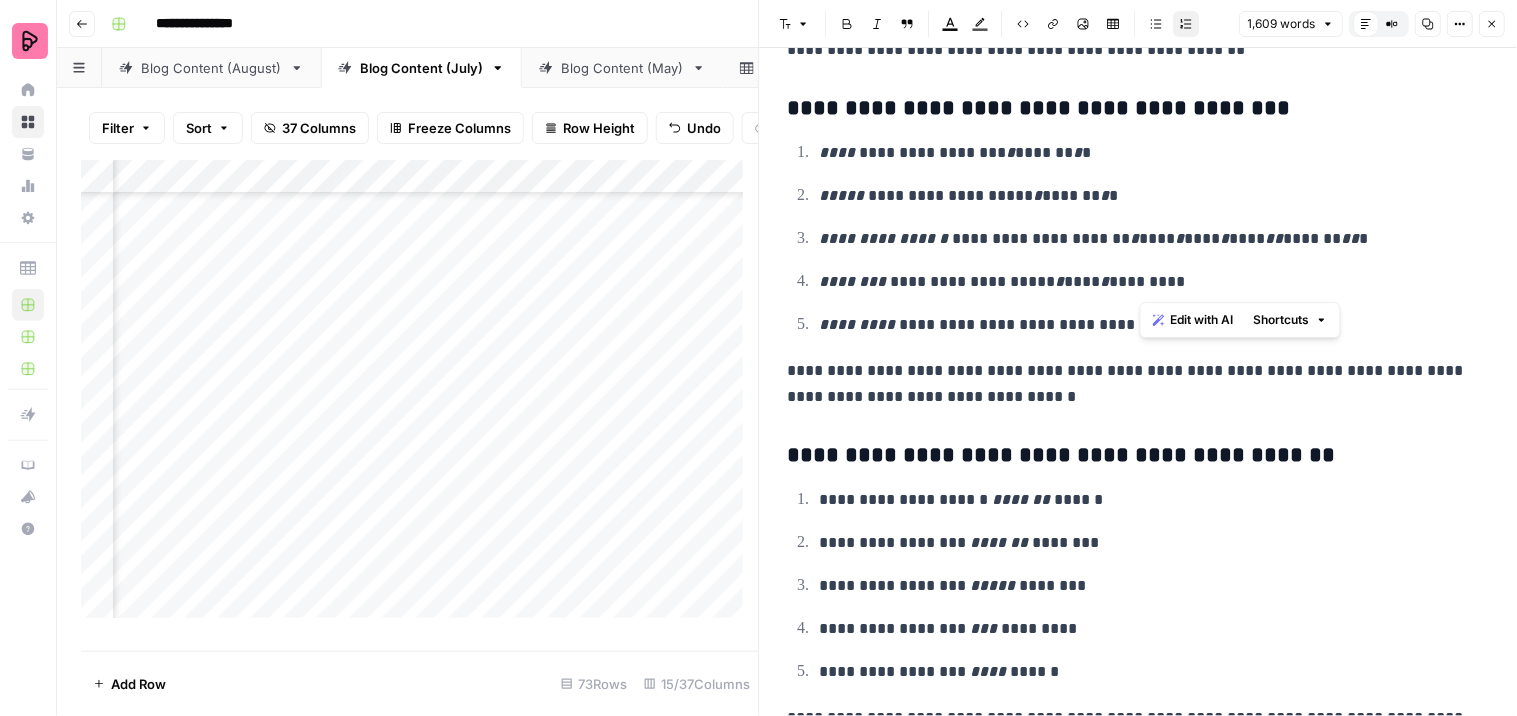 drag, startPoint x: 1152, startPoint y: 286, endPoint x: 1142, endPoint y: 280, distance: 11.661903 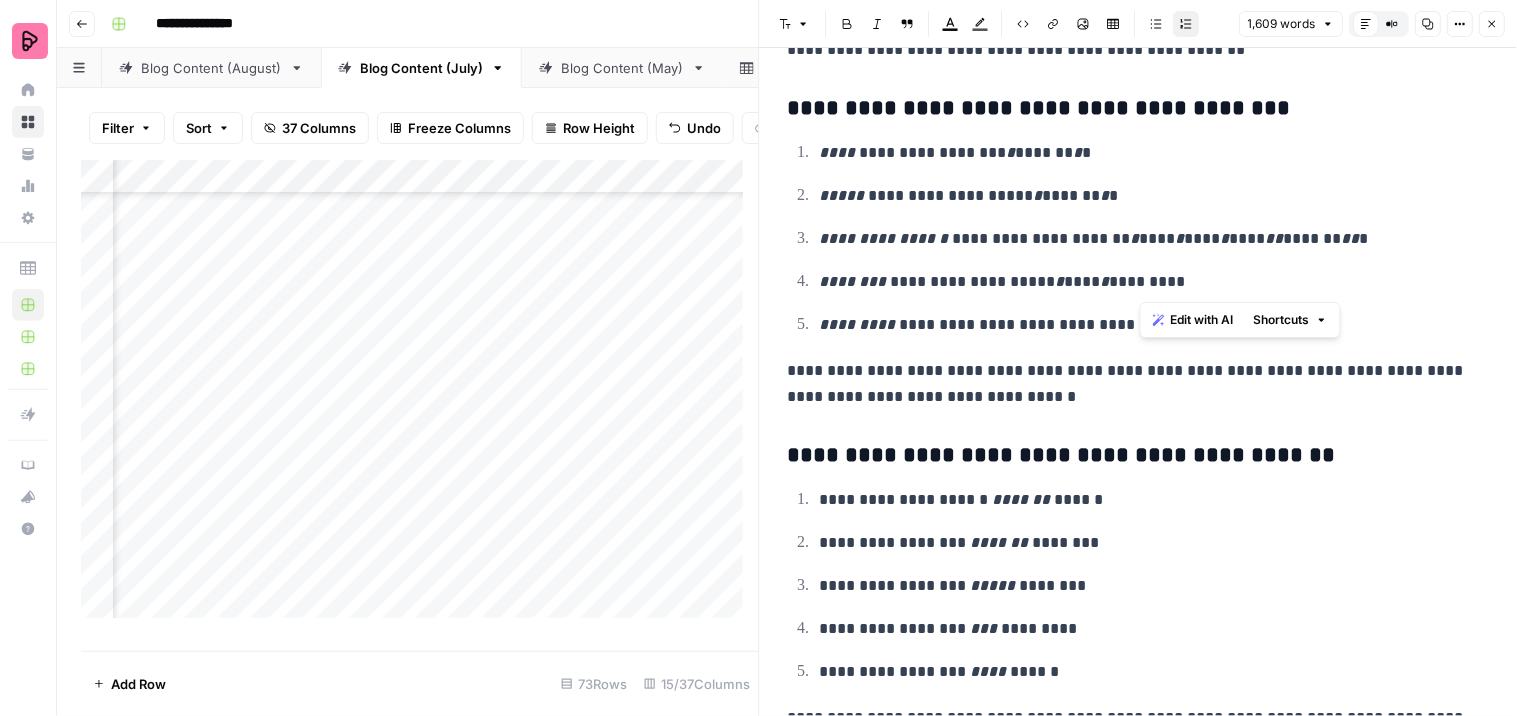 click on "**********" at bounding box center [1146, 282] 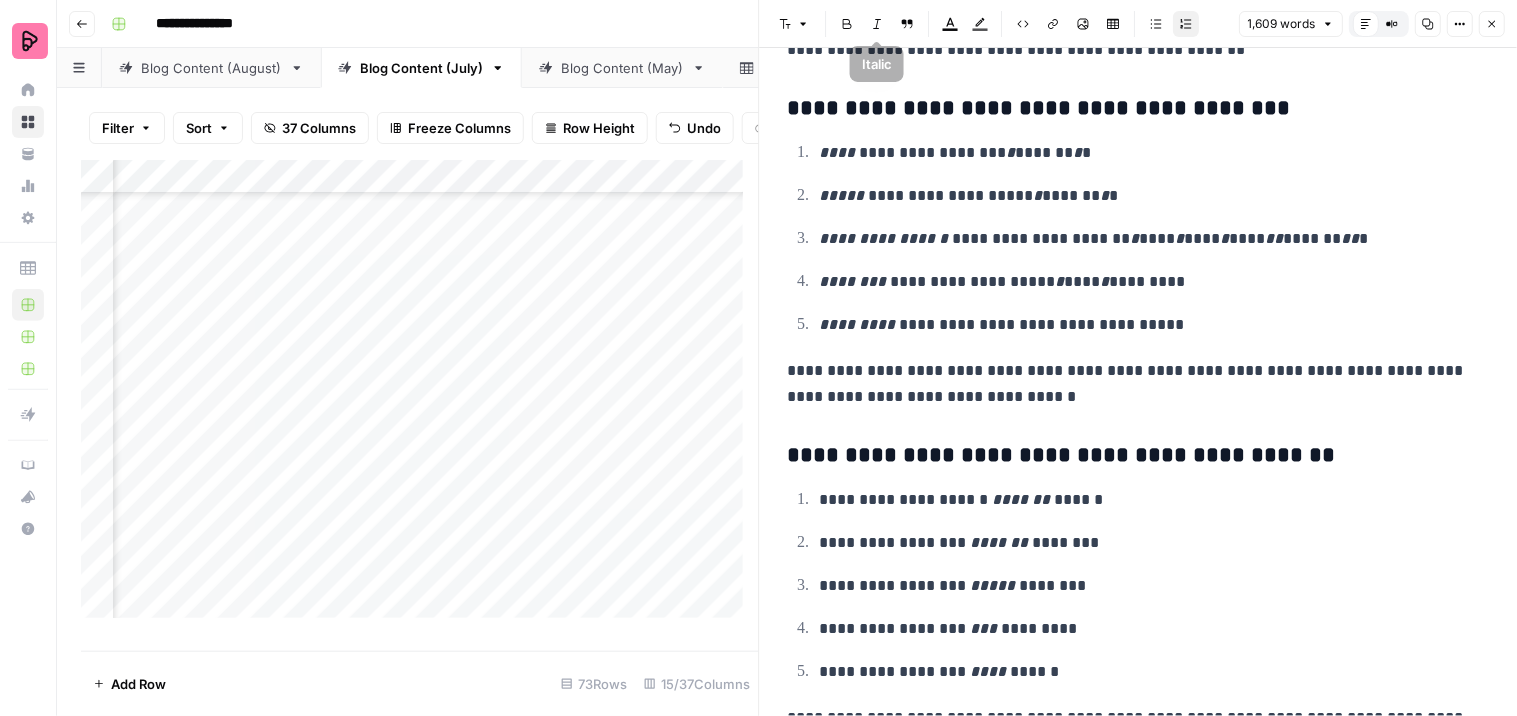 click 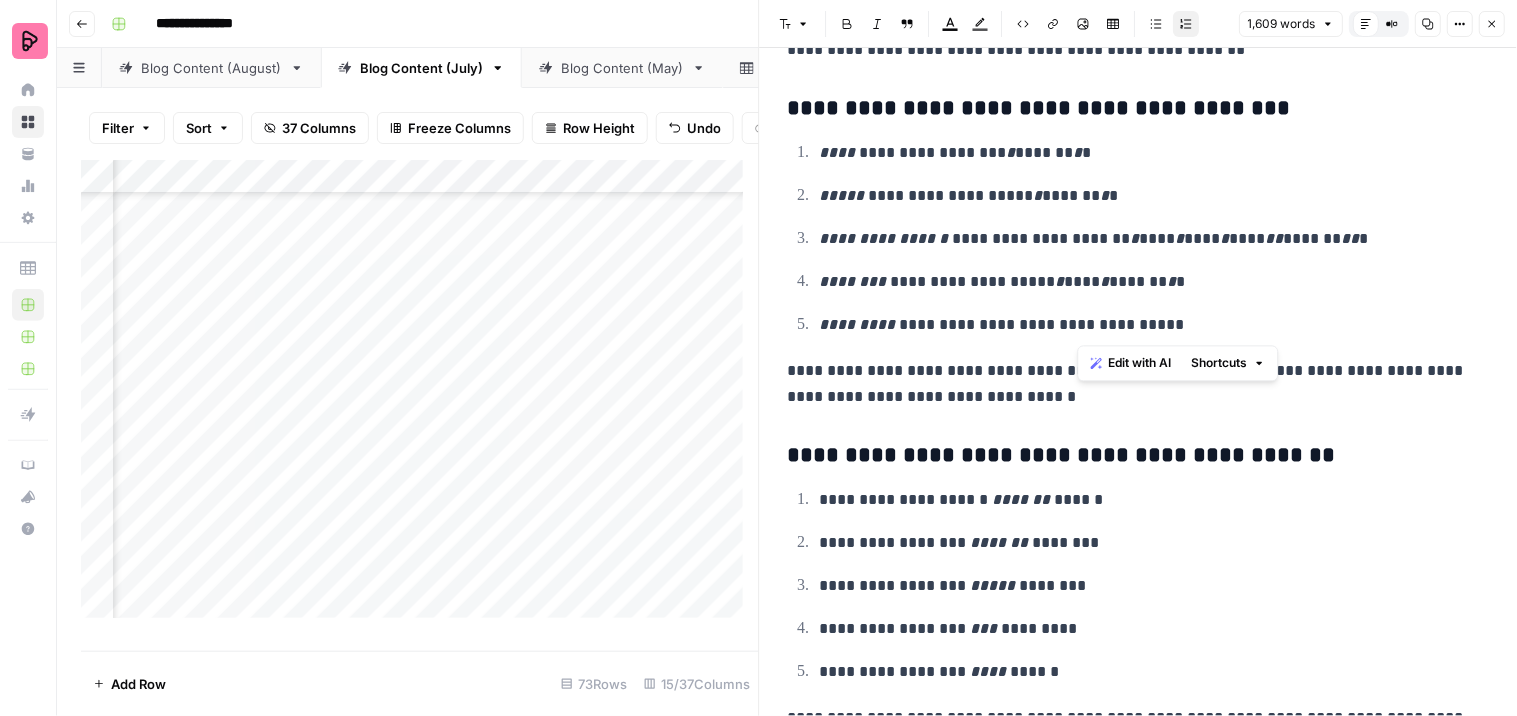 click on "**********" at bounding box center [1146, 325] 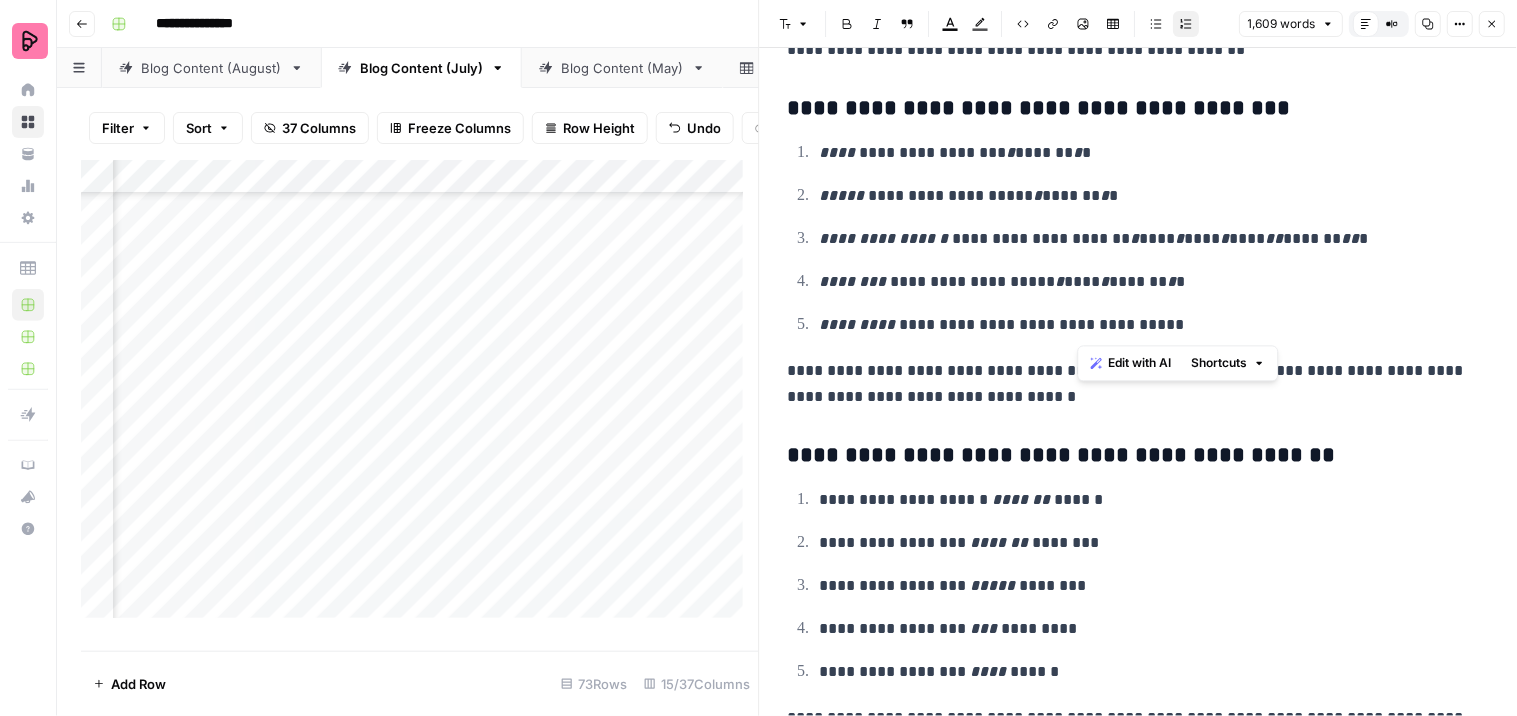 click on "Italic" at bounding box center [878, 24] 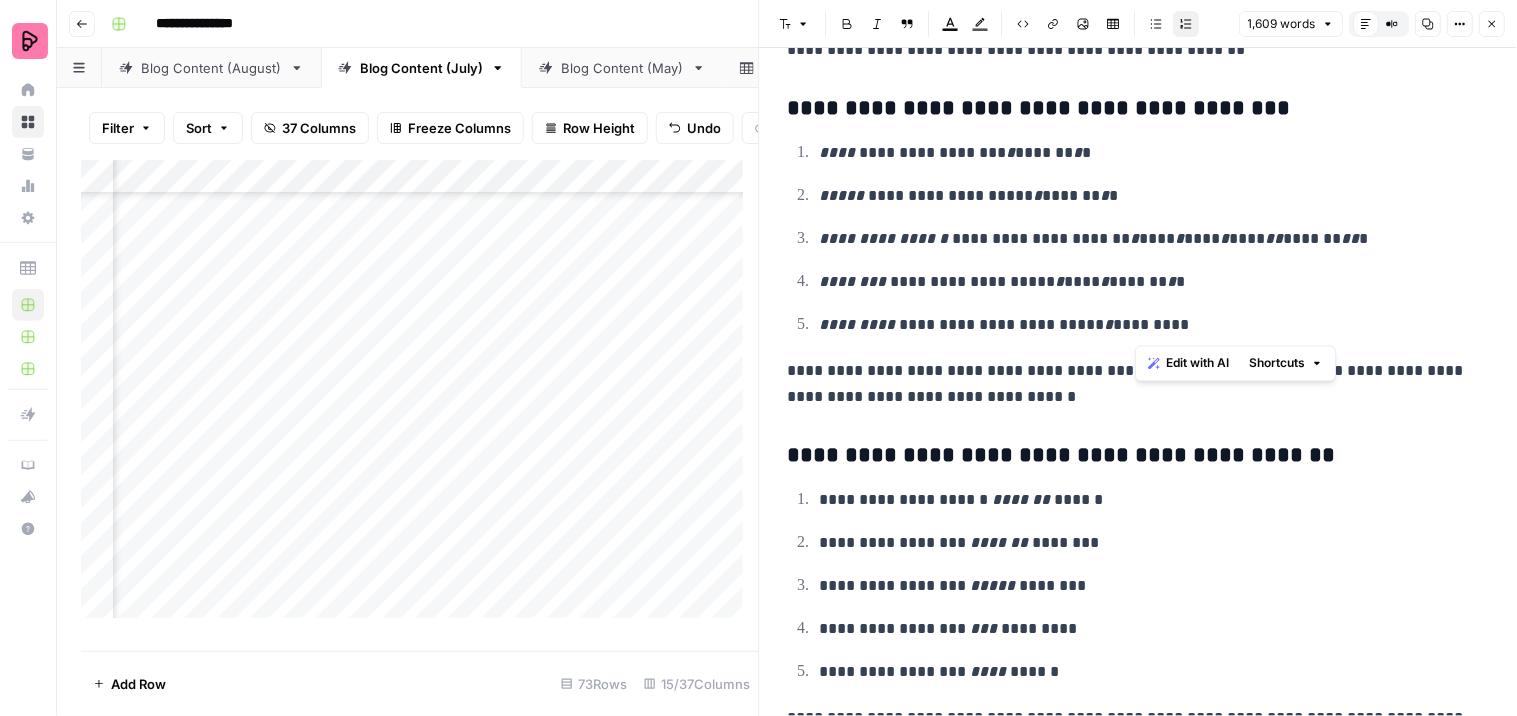 click on "**********" at bounding box center [1146, 325] 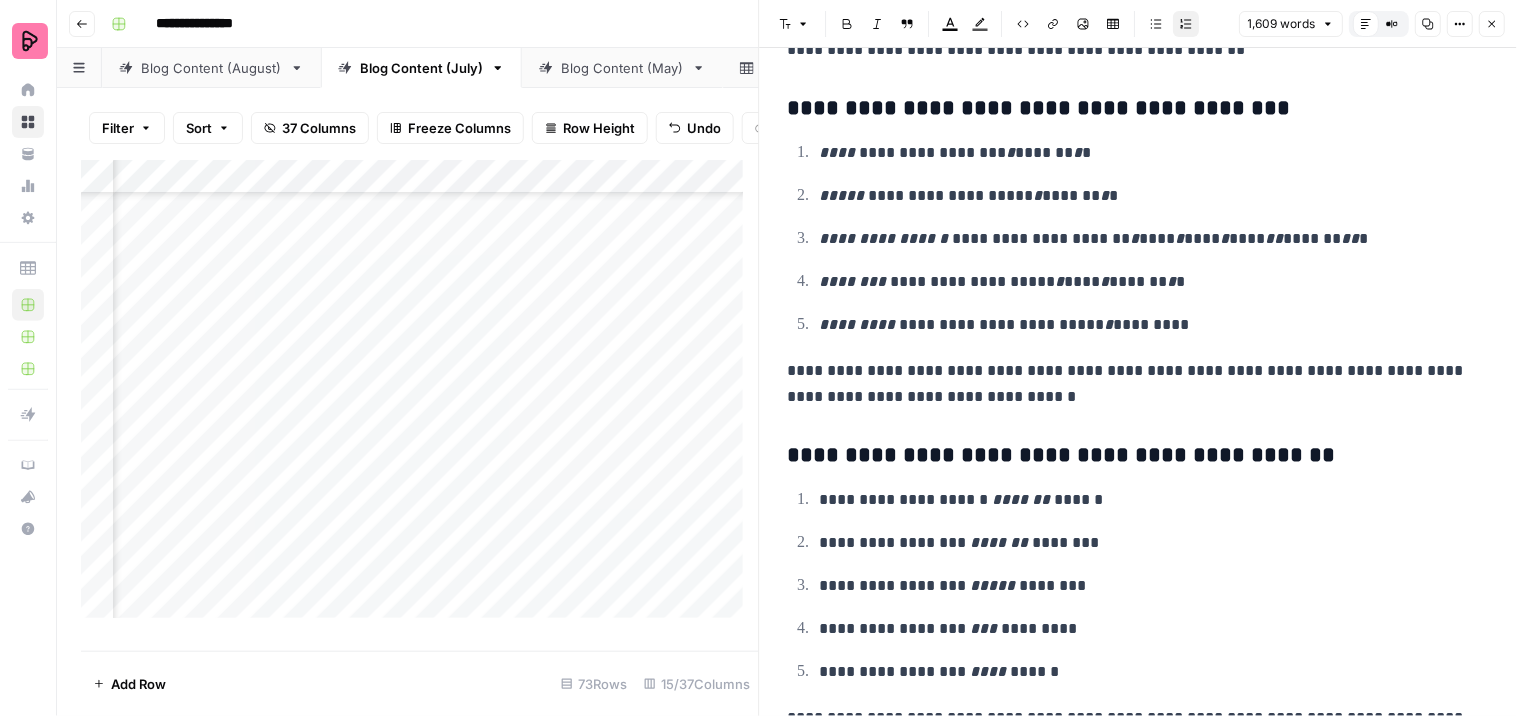 click 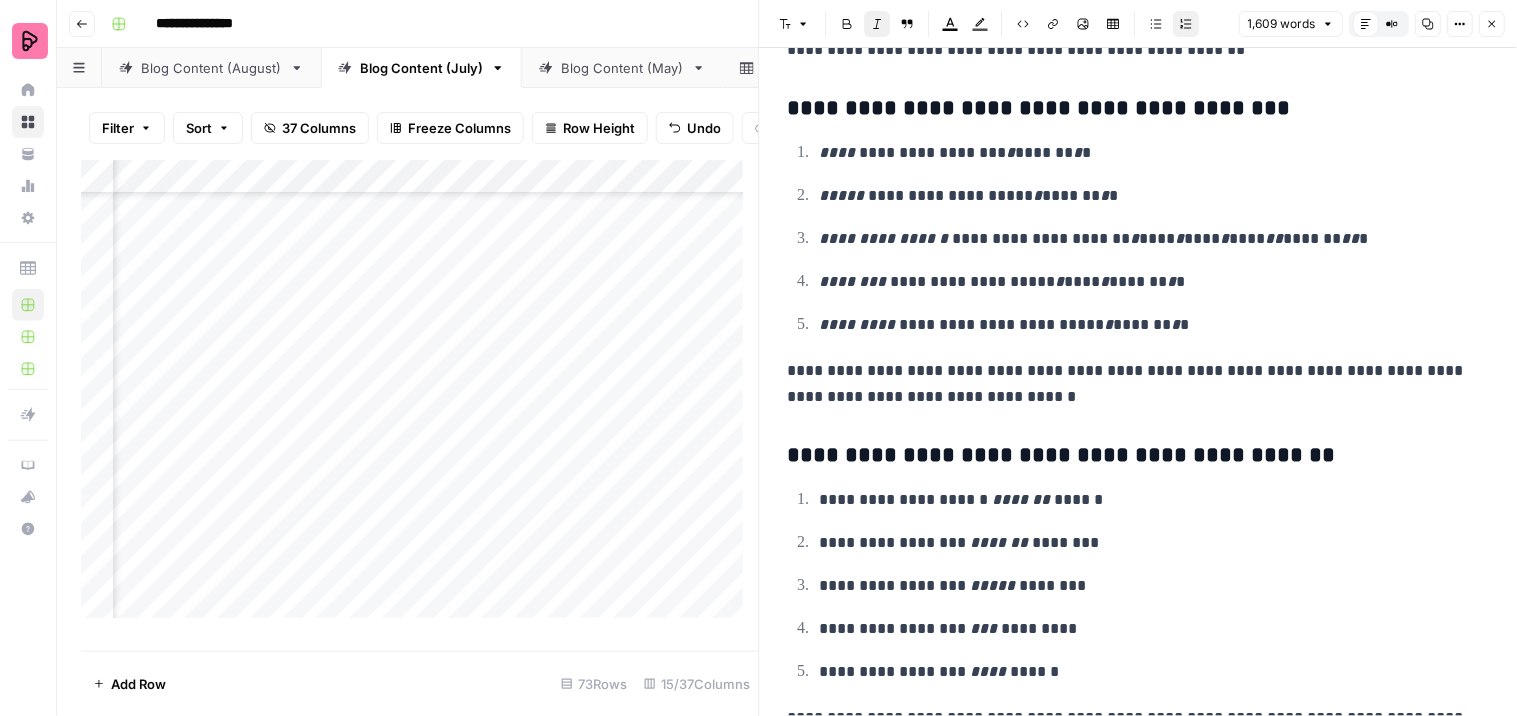 click on "**********" at bounding box center (1139, 238) 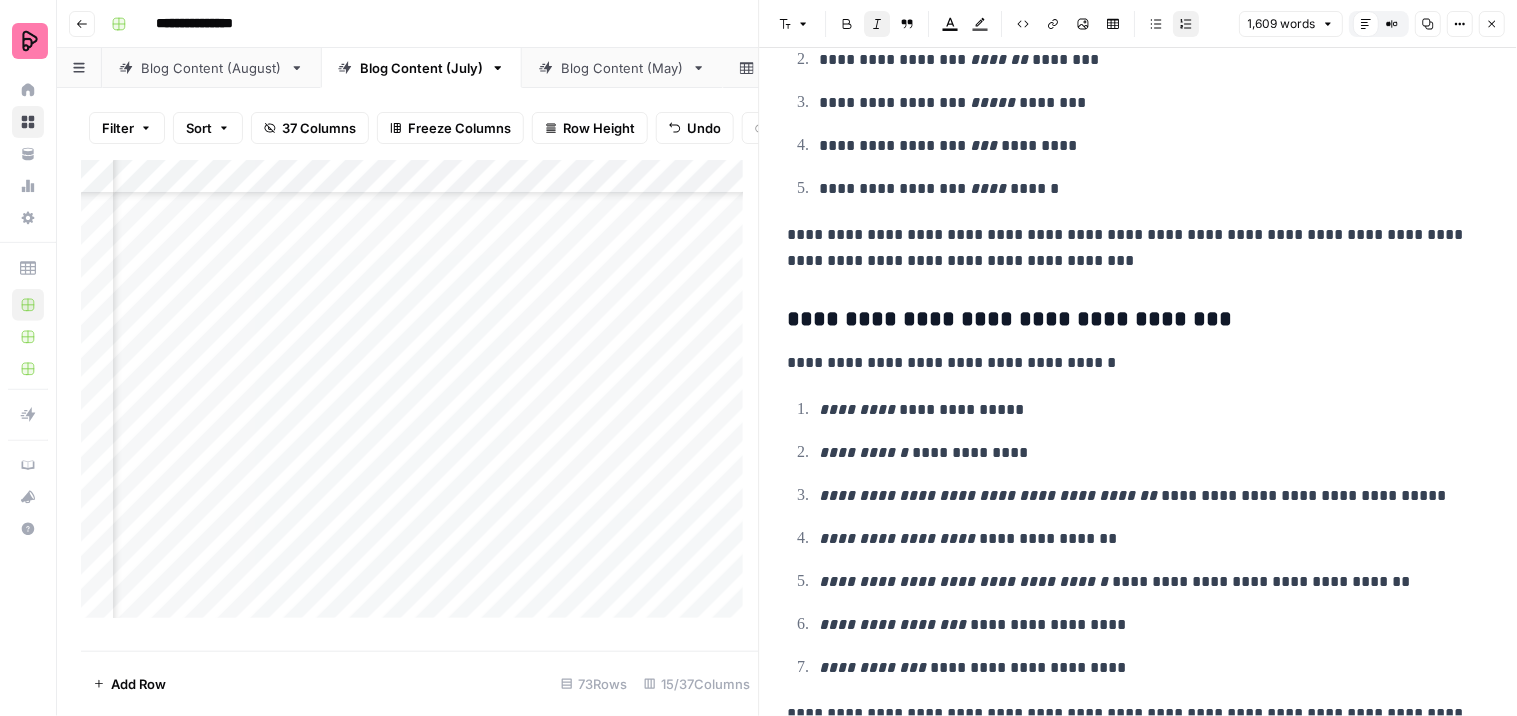 scroll, scrollTop: 6260, scrollLeft: 0, axis: vertical 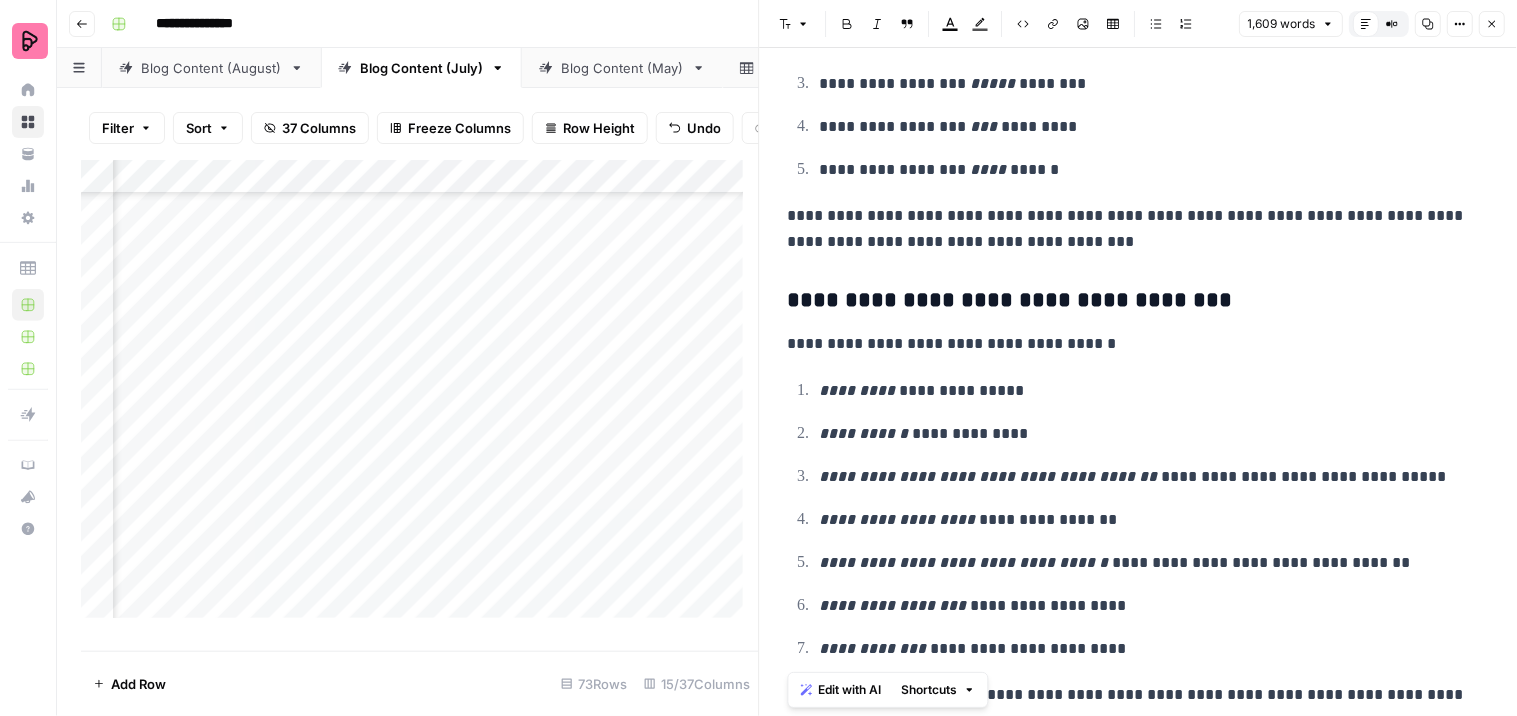 drag, startPoint x: 1482, startPoint y: 693, endPoint x: 788, endPoint y: 304, distance: 795.58594 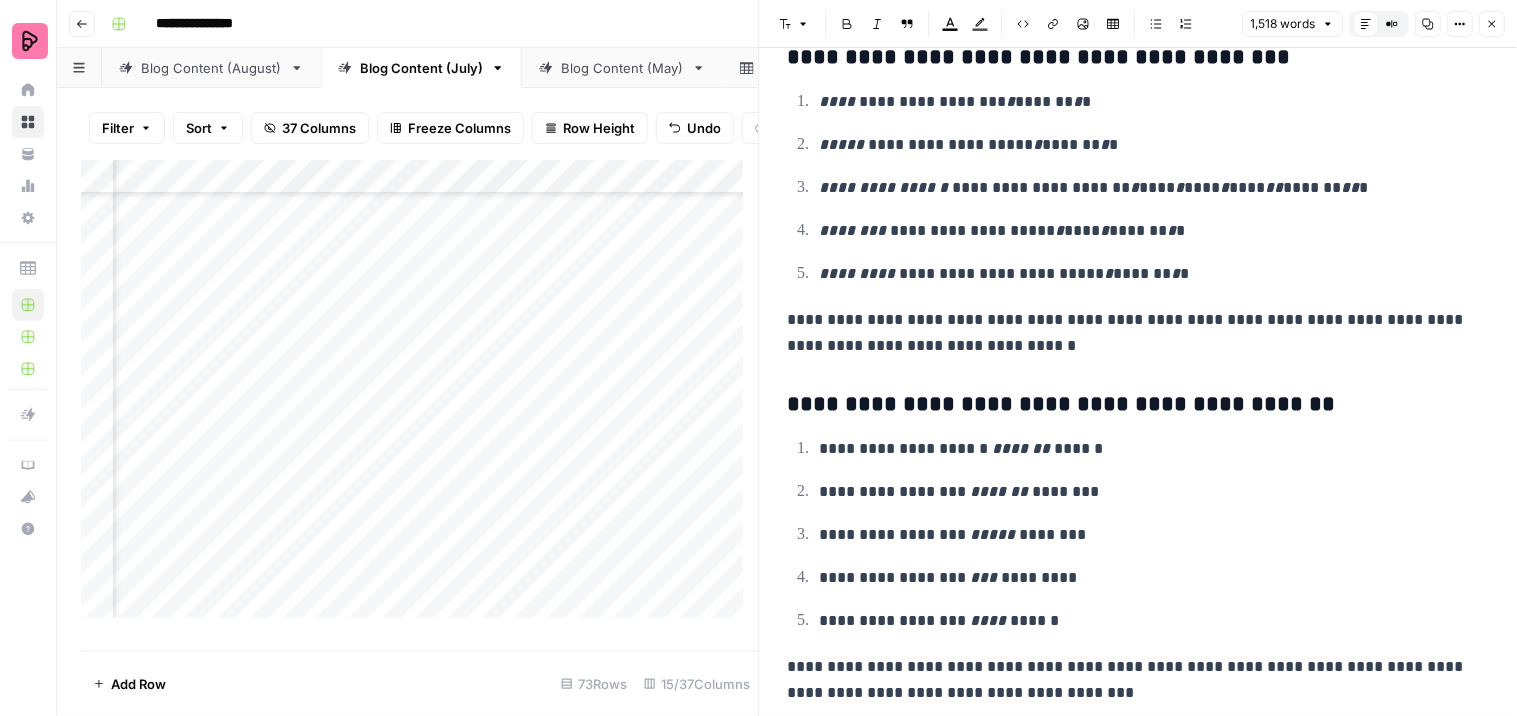 scroll, scrollTop: 5847, scrollLeft: 0, axis: vertical 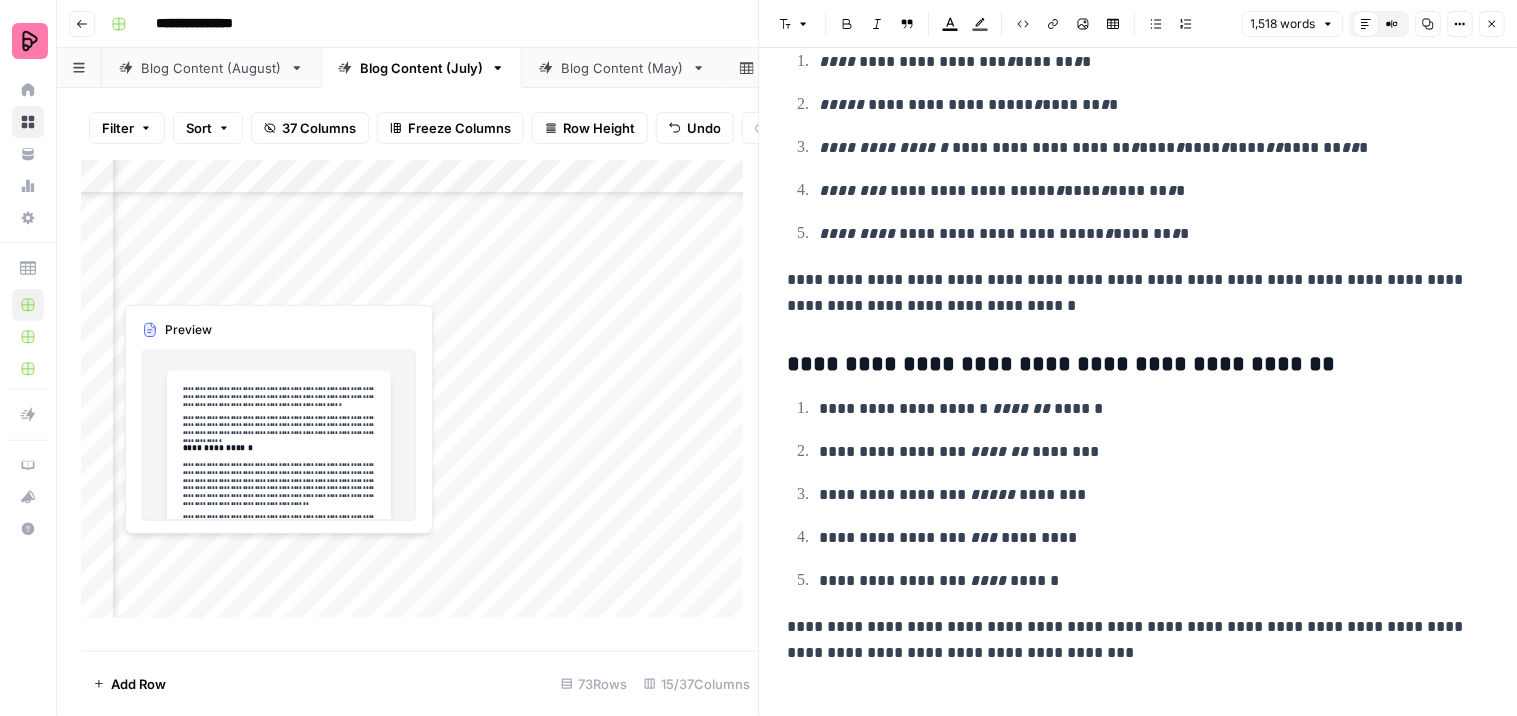 click on "Add Column" at bounding box center (420, 397) 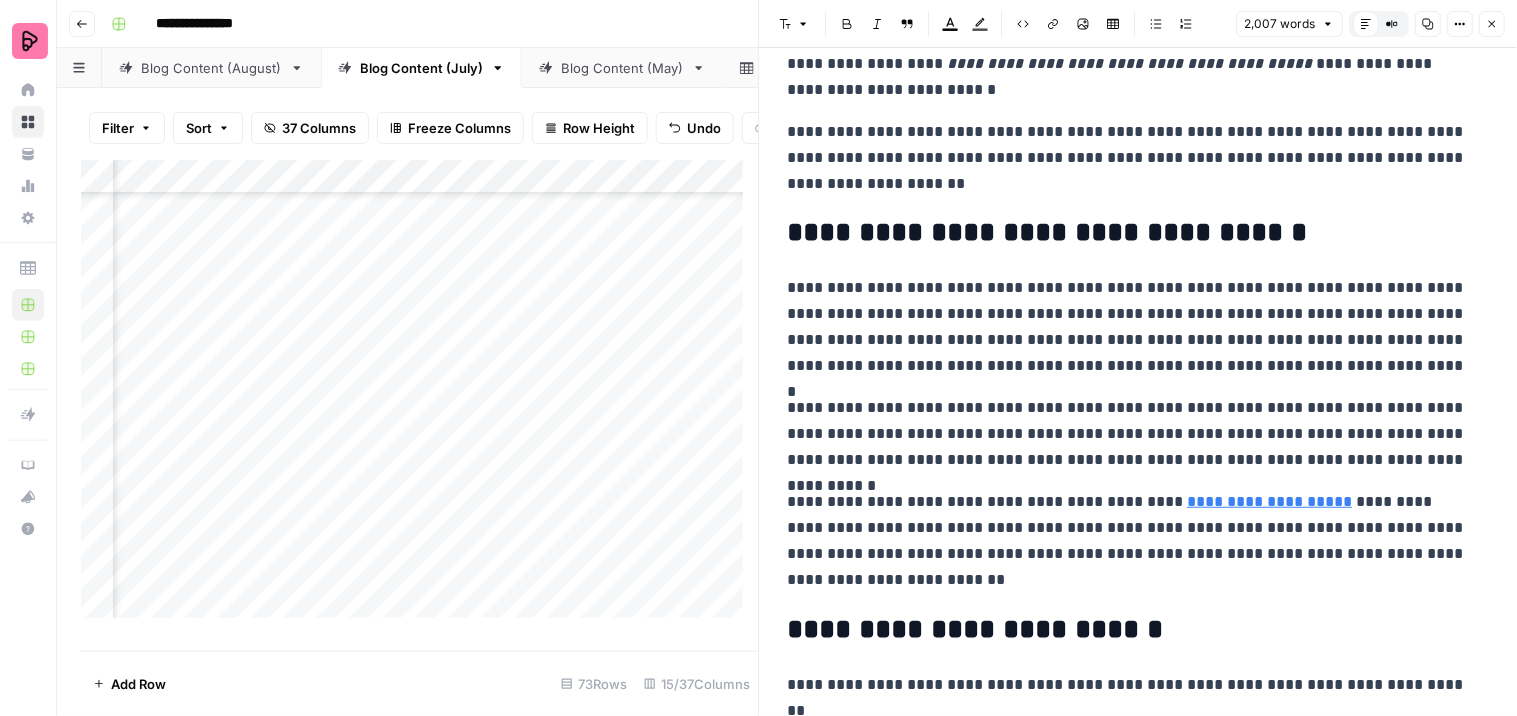 scroll, scrollTop: 7498, scrollLeft: 0, axis: vertical 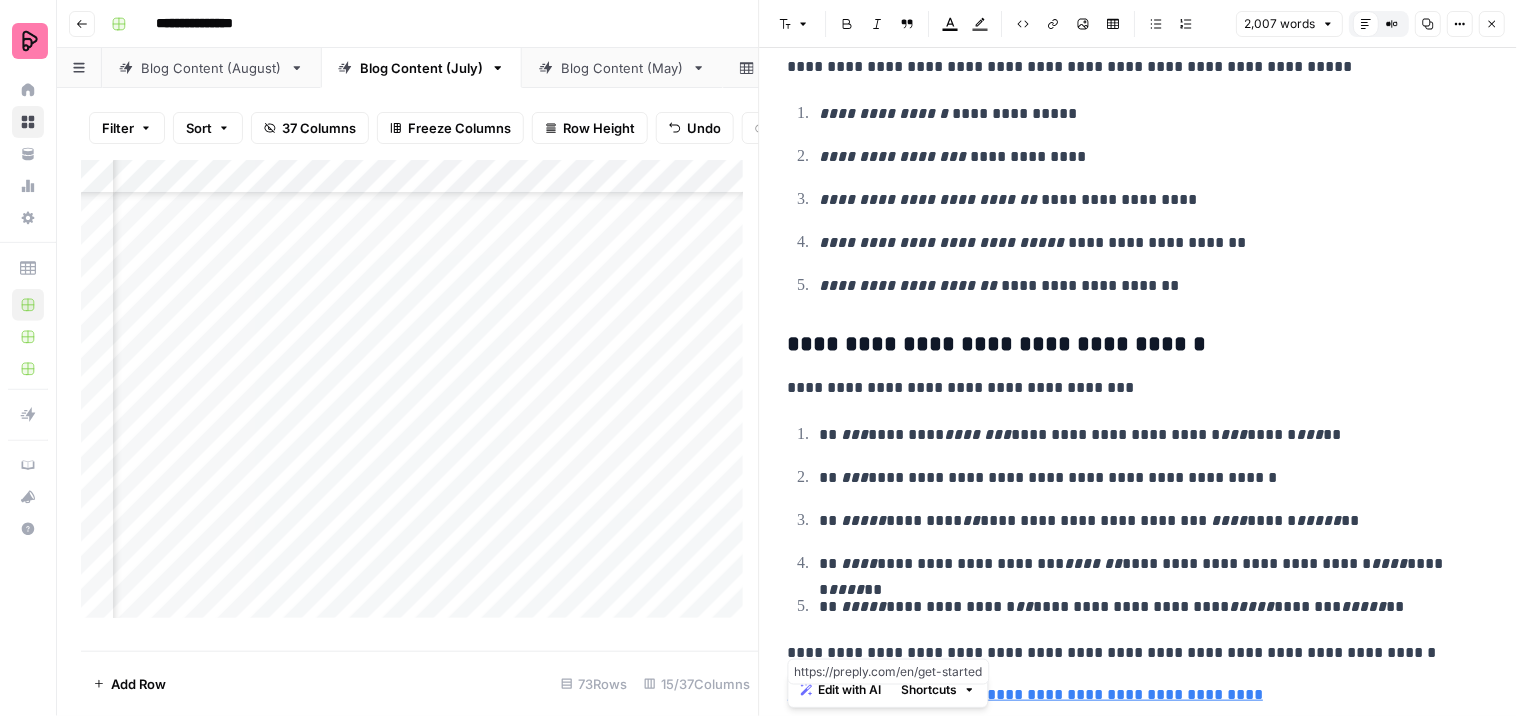 drag, startPoint x: 782, startPoint y: 695, endPoint x: 887, endPoint y: 691, distance: 105.076164 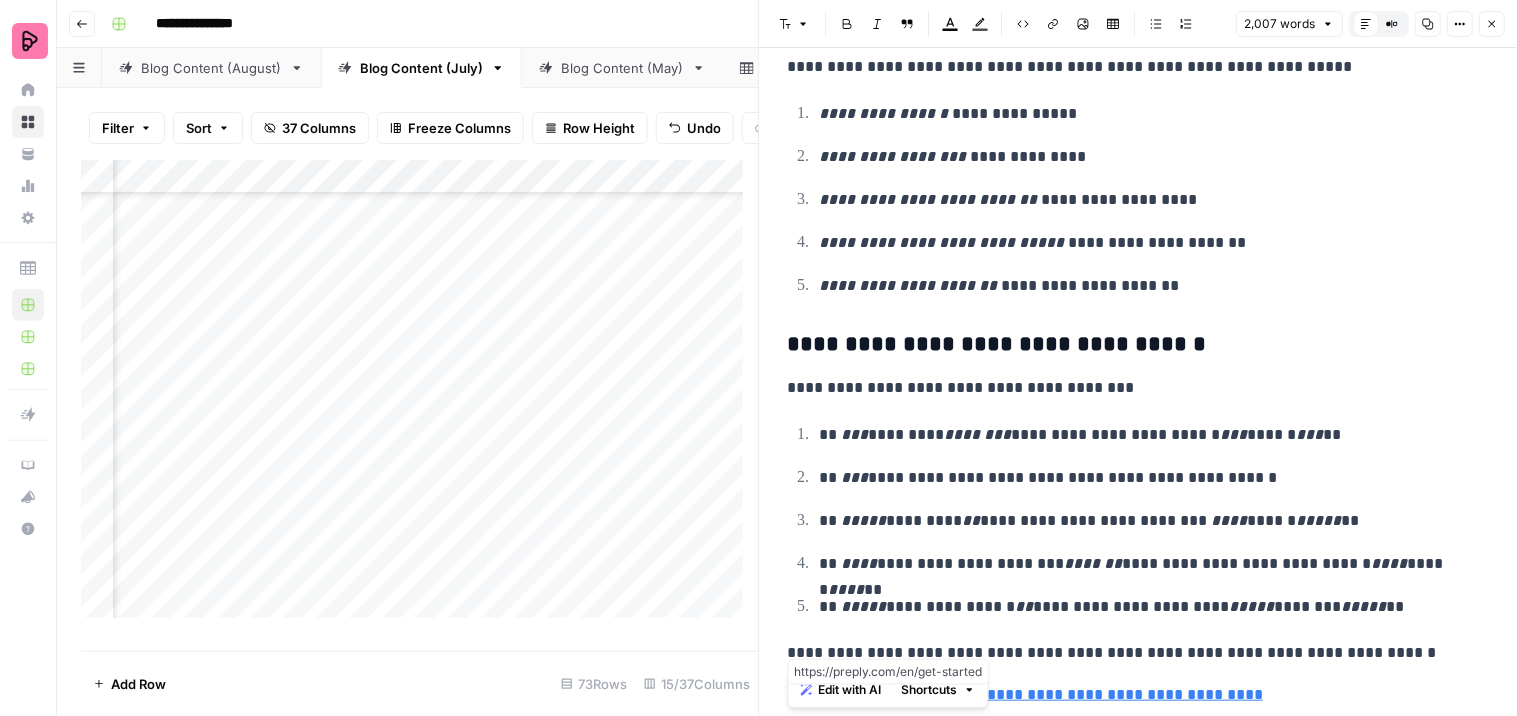 click on "**********" at bounding box center [758, 358] 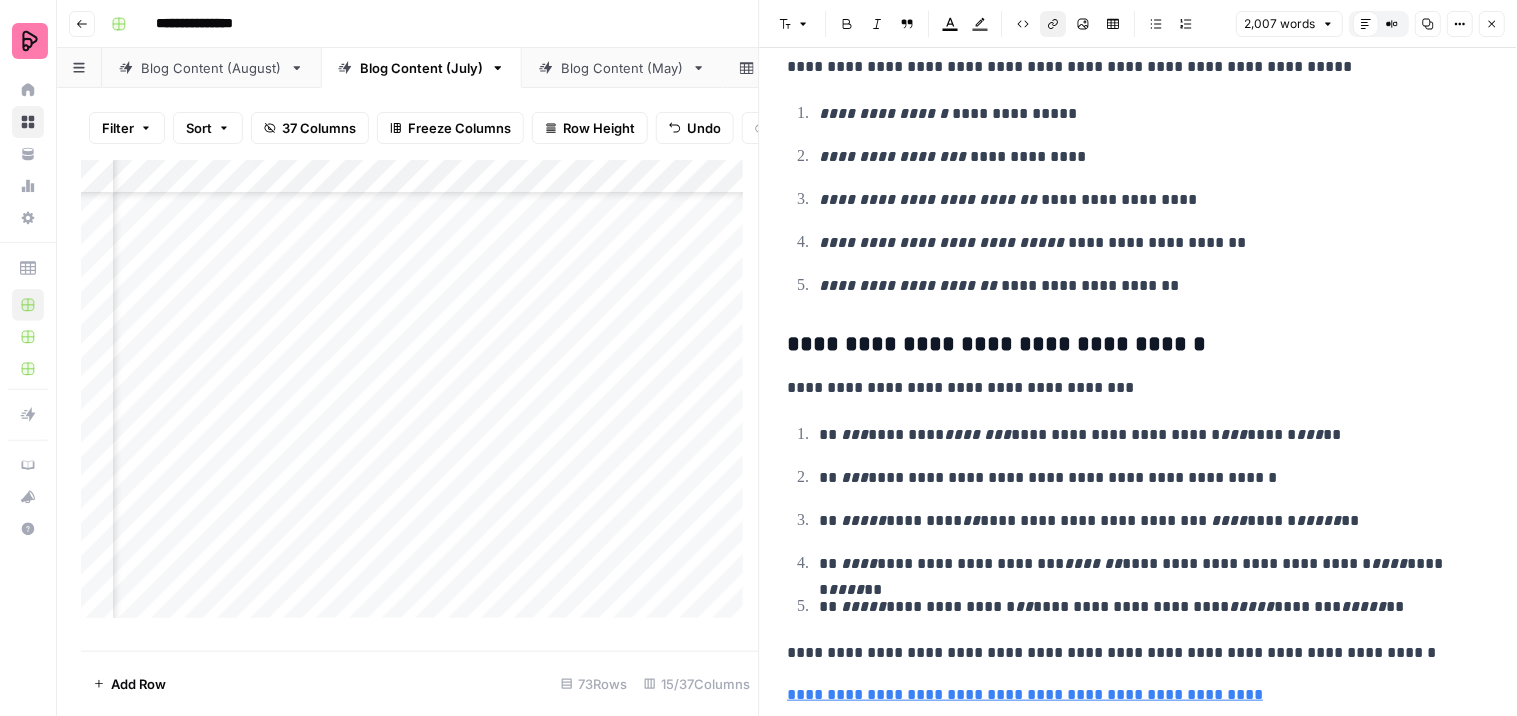click on "**********" at bounding box center (1139, -3350) 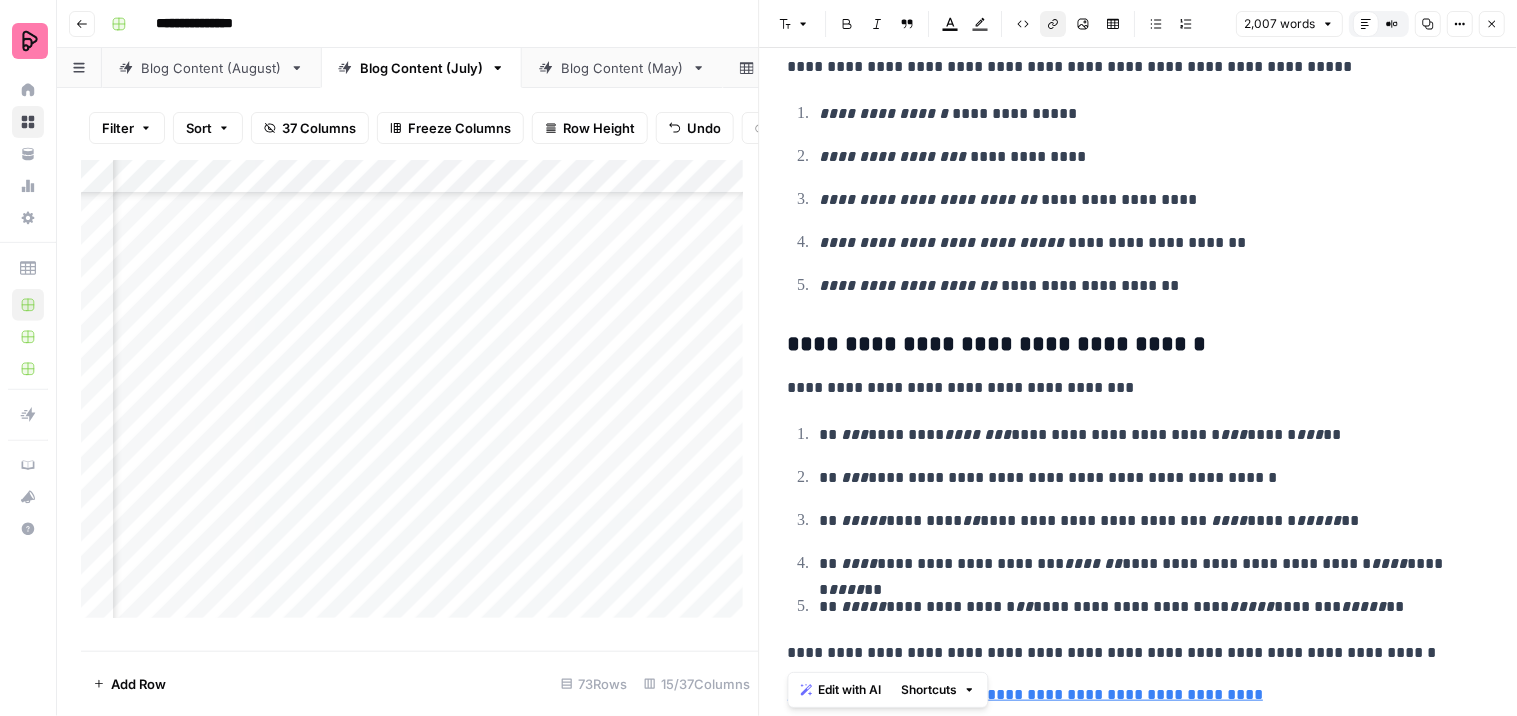 drag, startPoint x: 1224, startPoint y: 695, endPoint x: 776, endPoint y: 698, distance: 448.01004 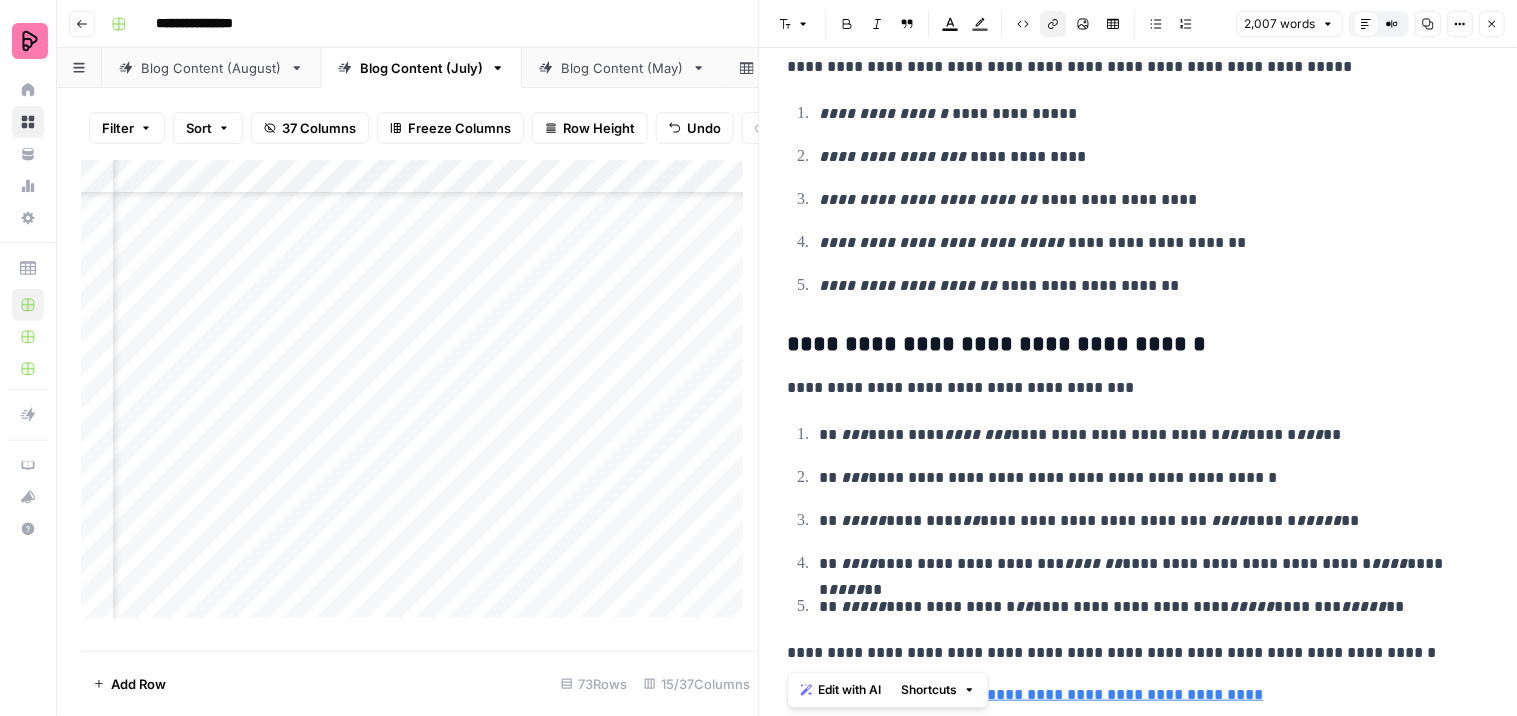 click on "**********" at bounding box center (1139, -3350) 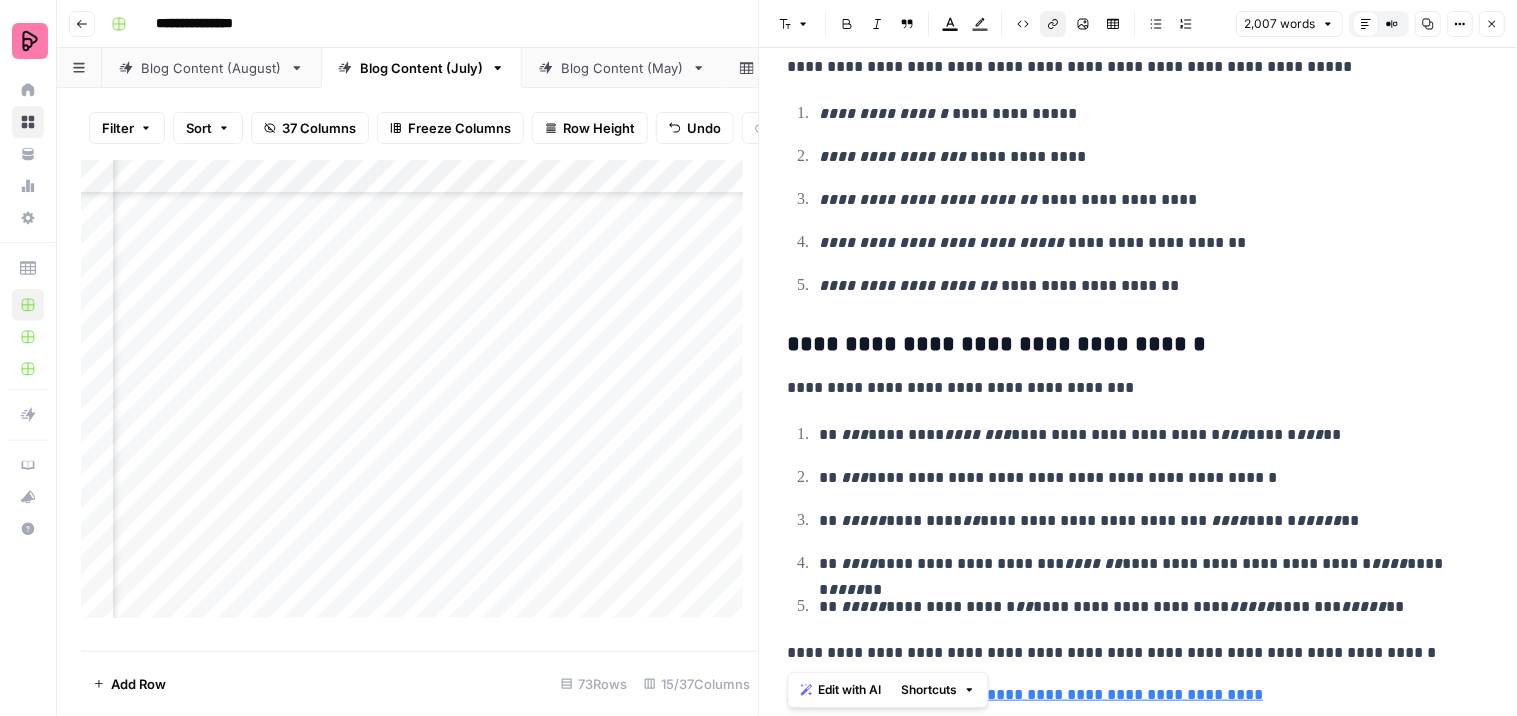 copy on "**********" 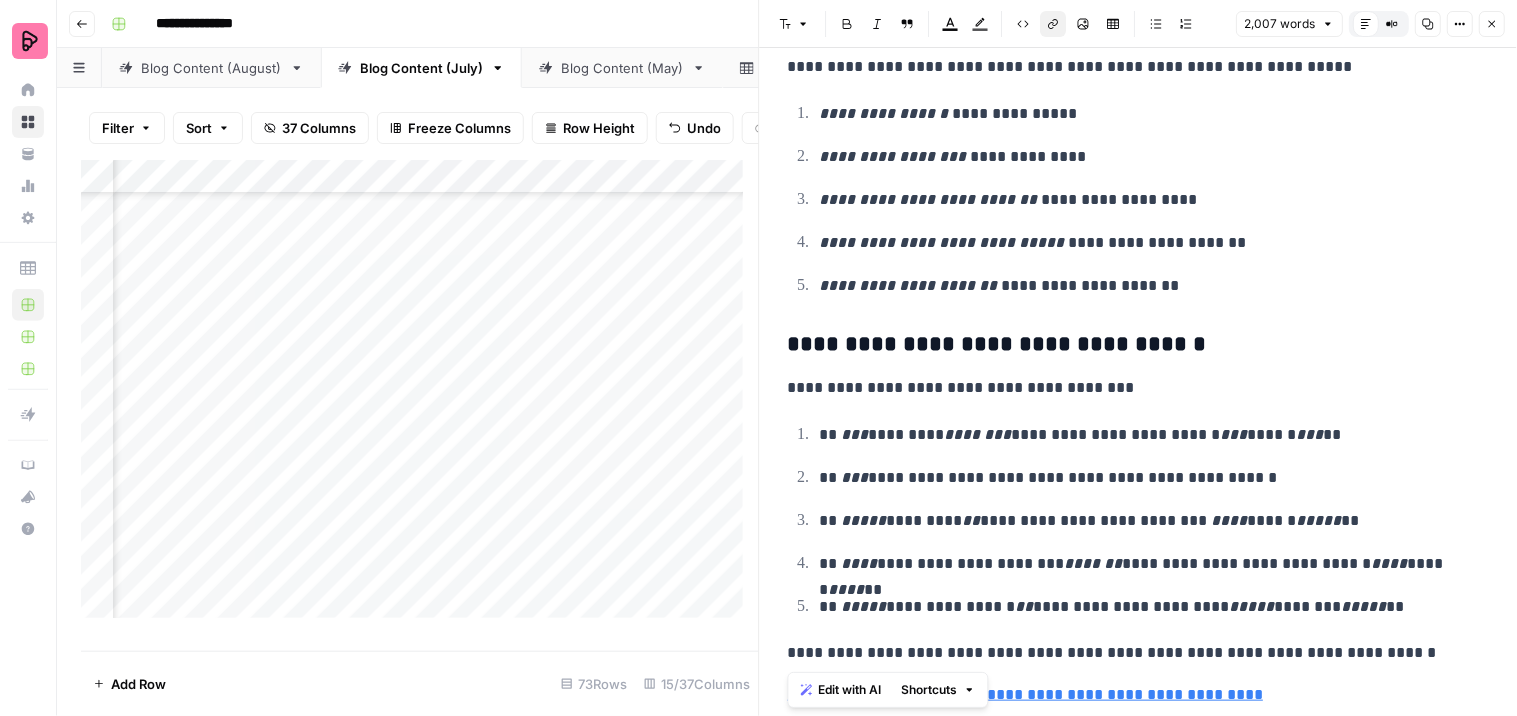 click on "Add Column" at bounding box center (420, 397) 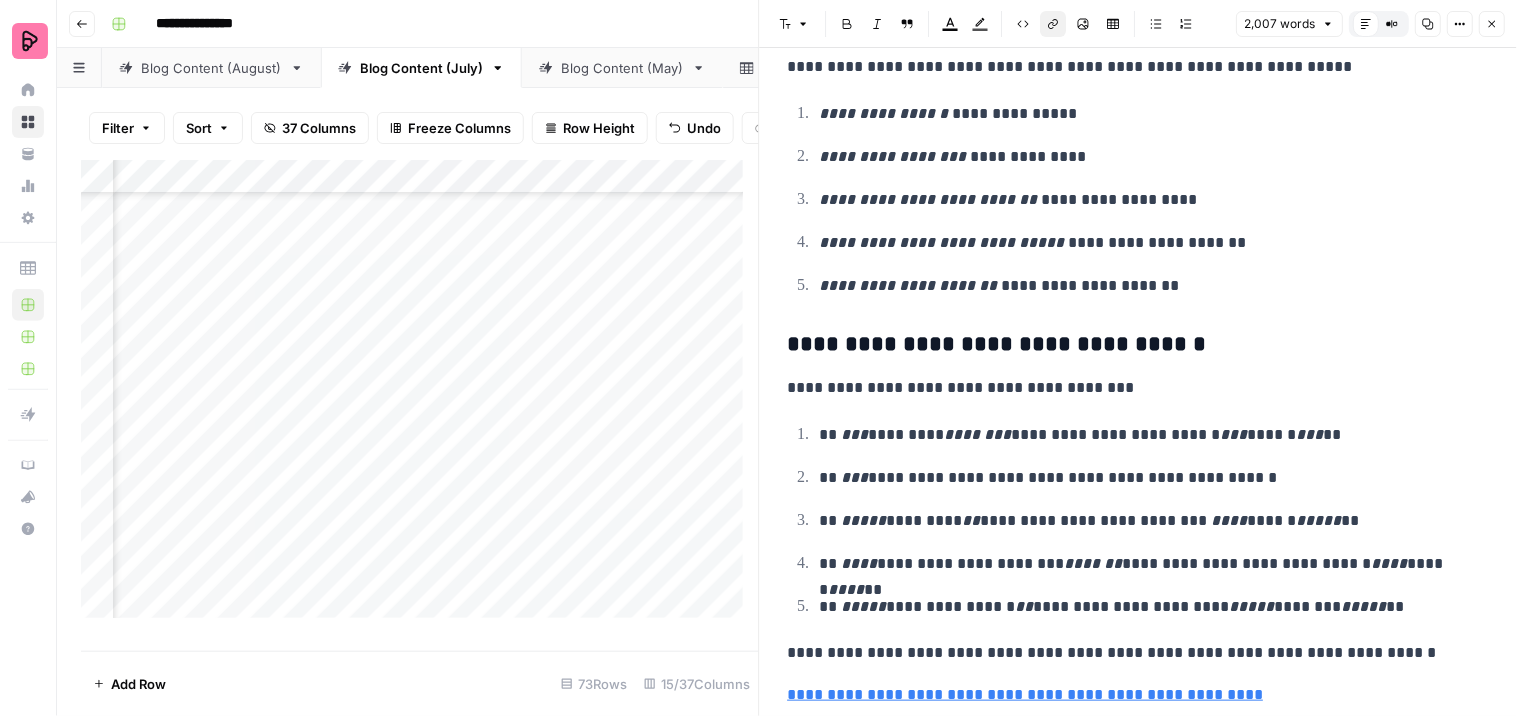 click on "Add Column" at bounding box center [420, 397] 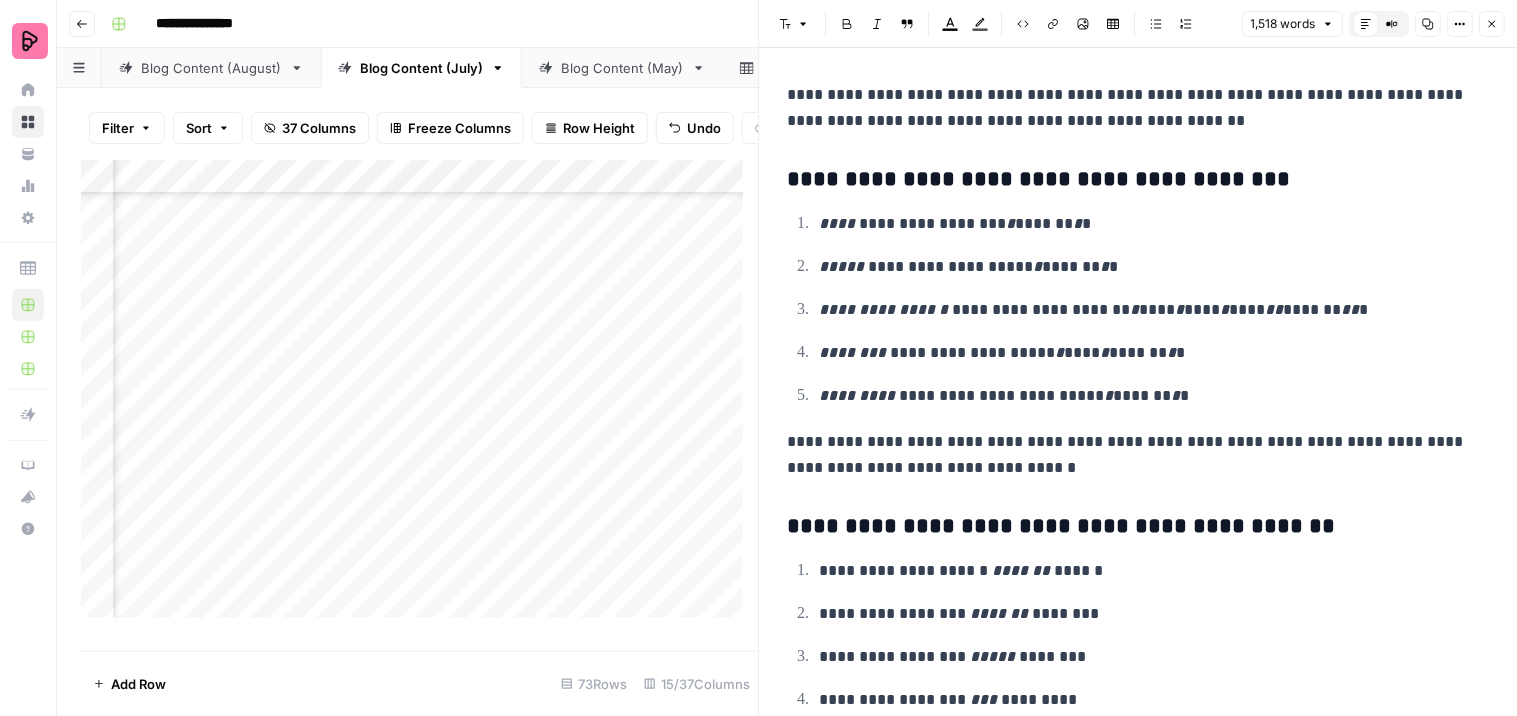 scroll, scrollTop: 5847, scrollLeft: 0, axis: vertical 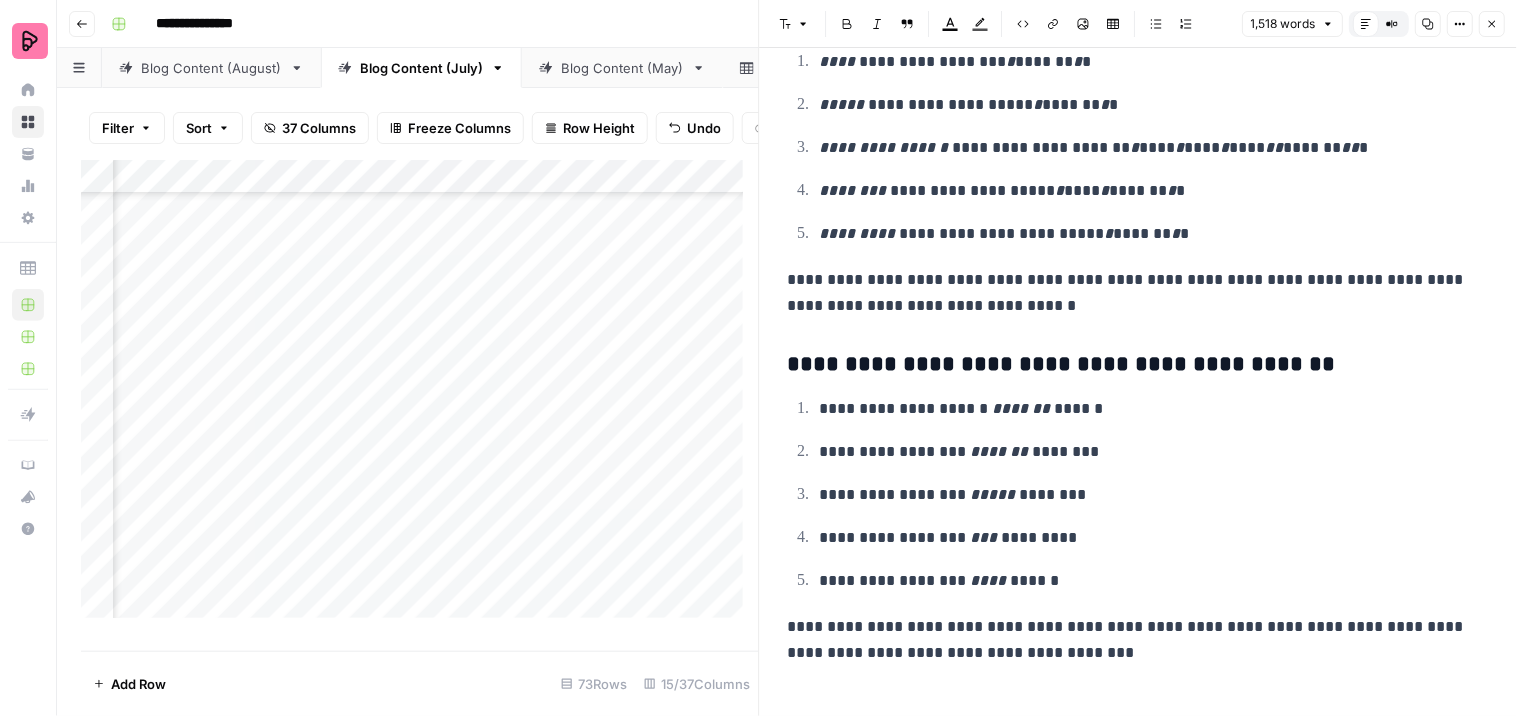 click on "**********" at bounding box center [1139, -2525] 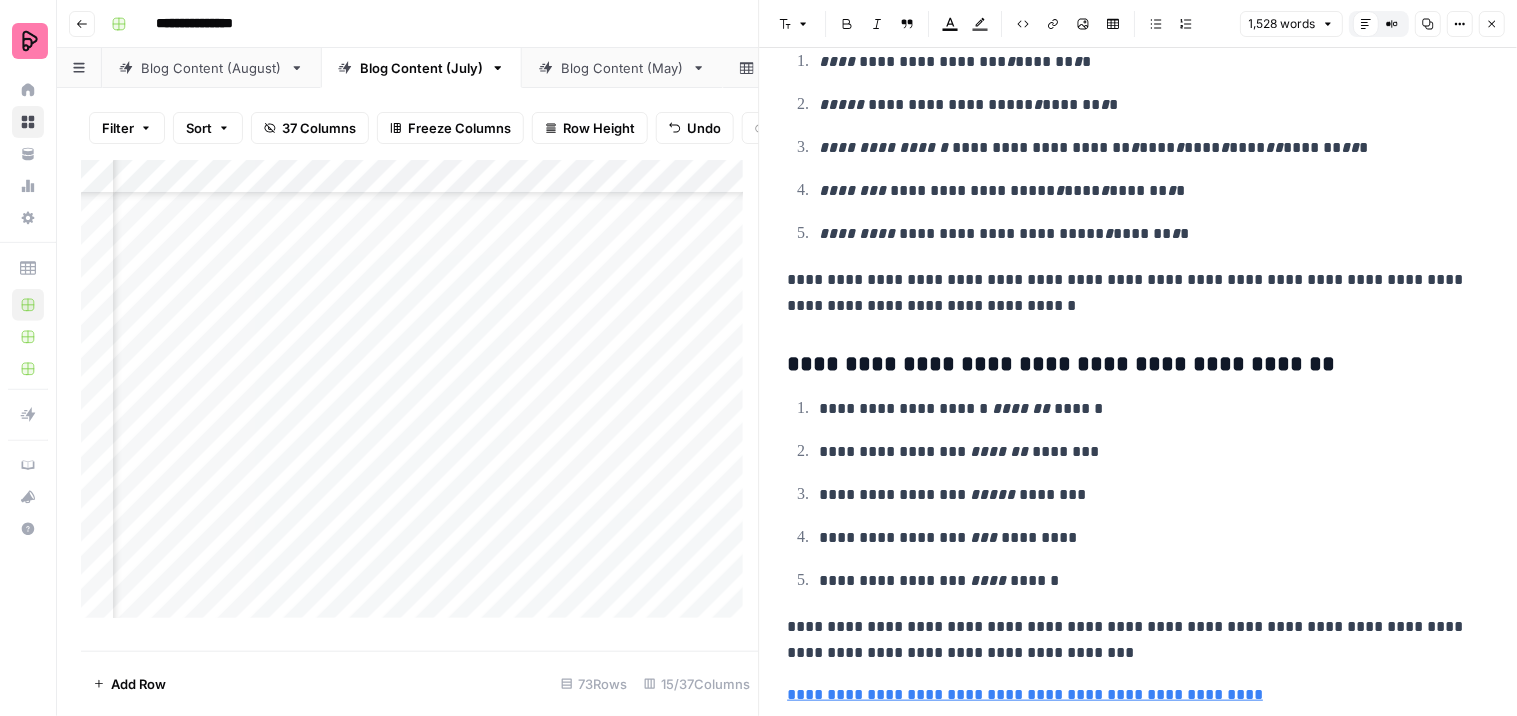 click on "**********" at bounding box center (1026, 694) 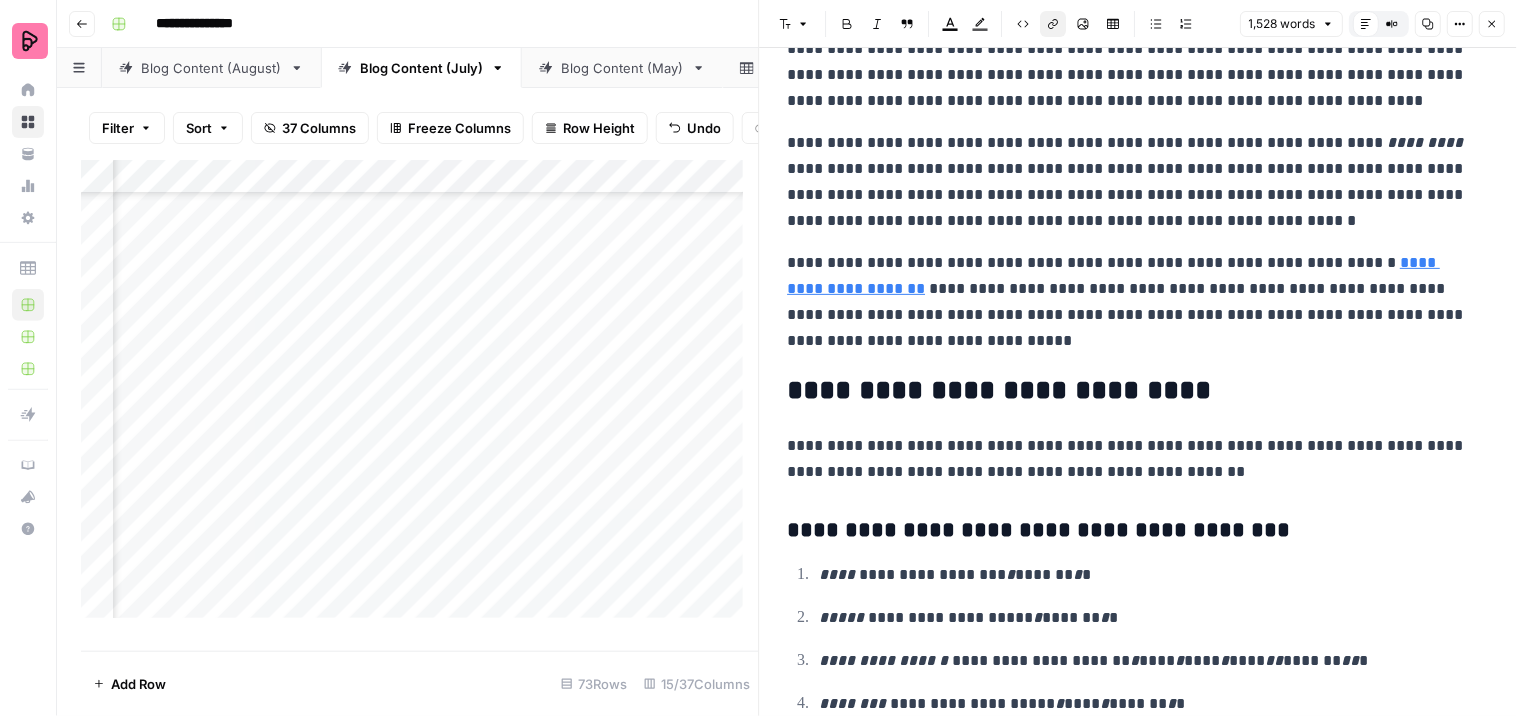 scroll, scrollTop: 5847, scrollLeft: 0, axis: vertical 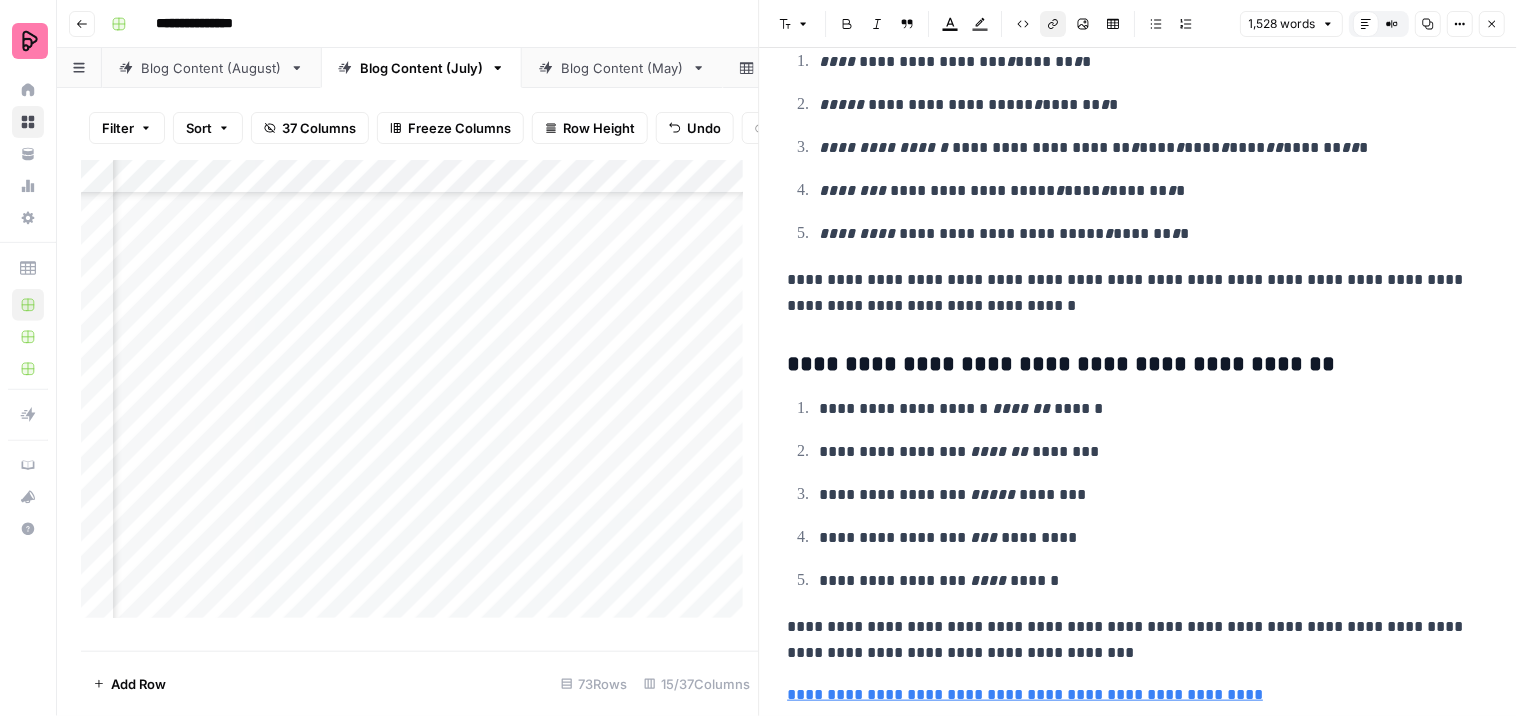 click on "Add Column" at bounding box center (420, 397) 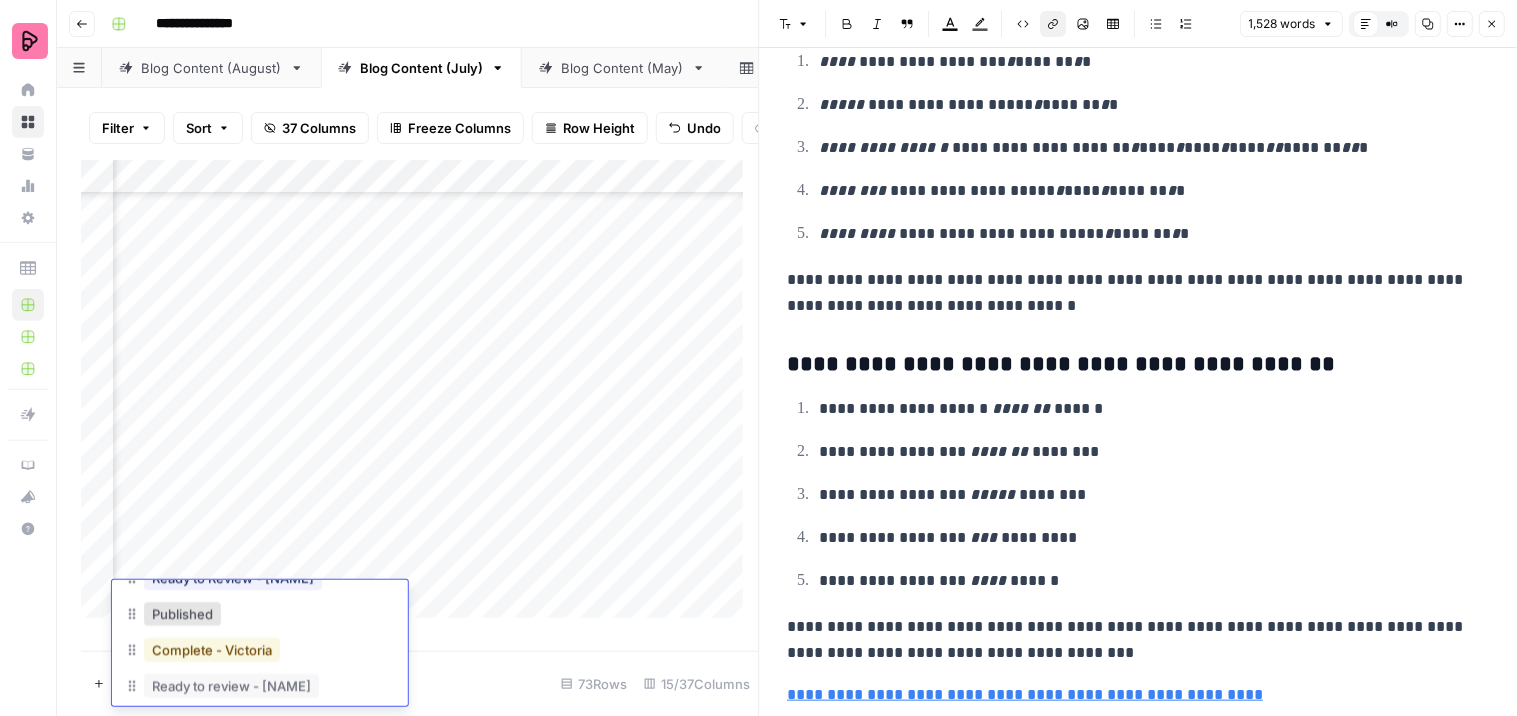 scroll, scrollTop: 225, scrollLeft: 0, axis: vertical 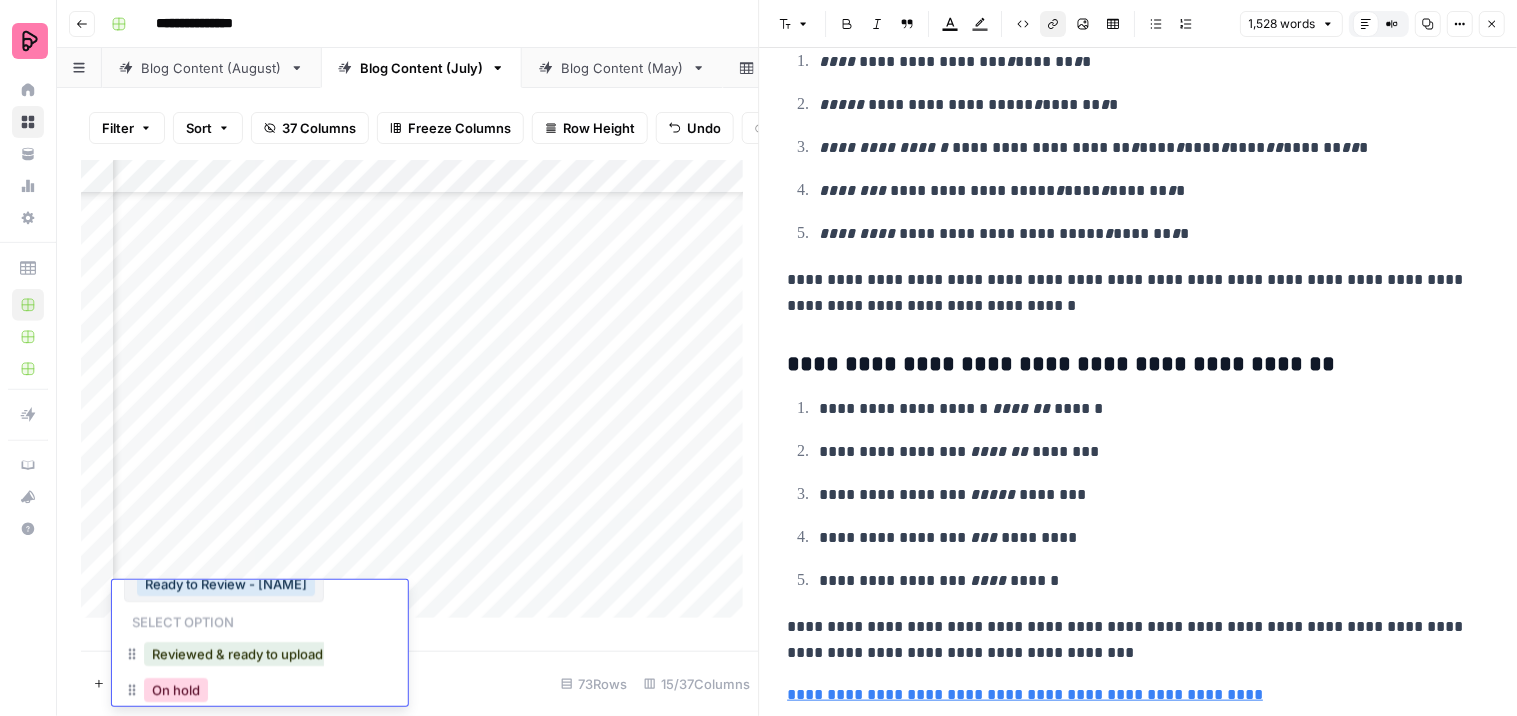 click on "On hold" at bounding box center (176, 690) 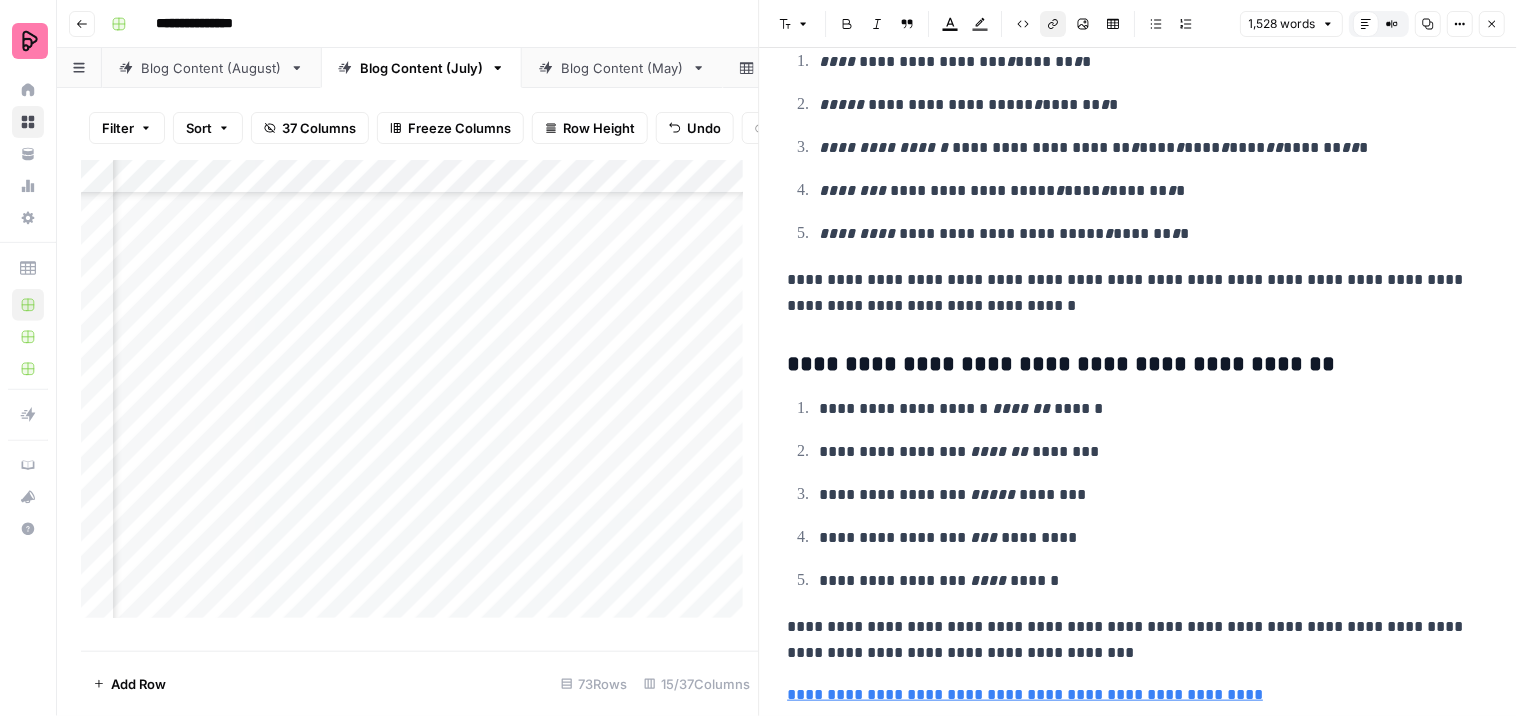 scroll, scrollTop: 2508, scrollLeft: 1281, axis: both 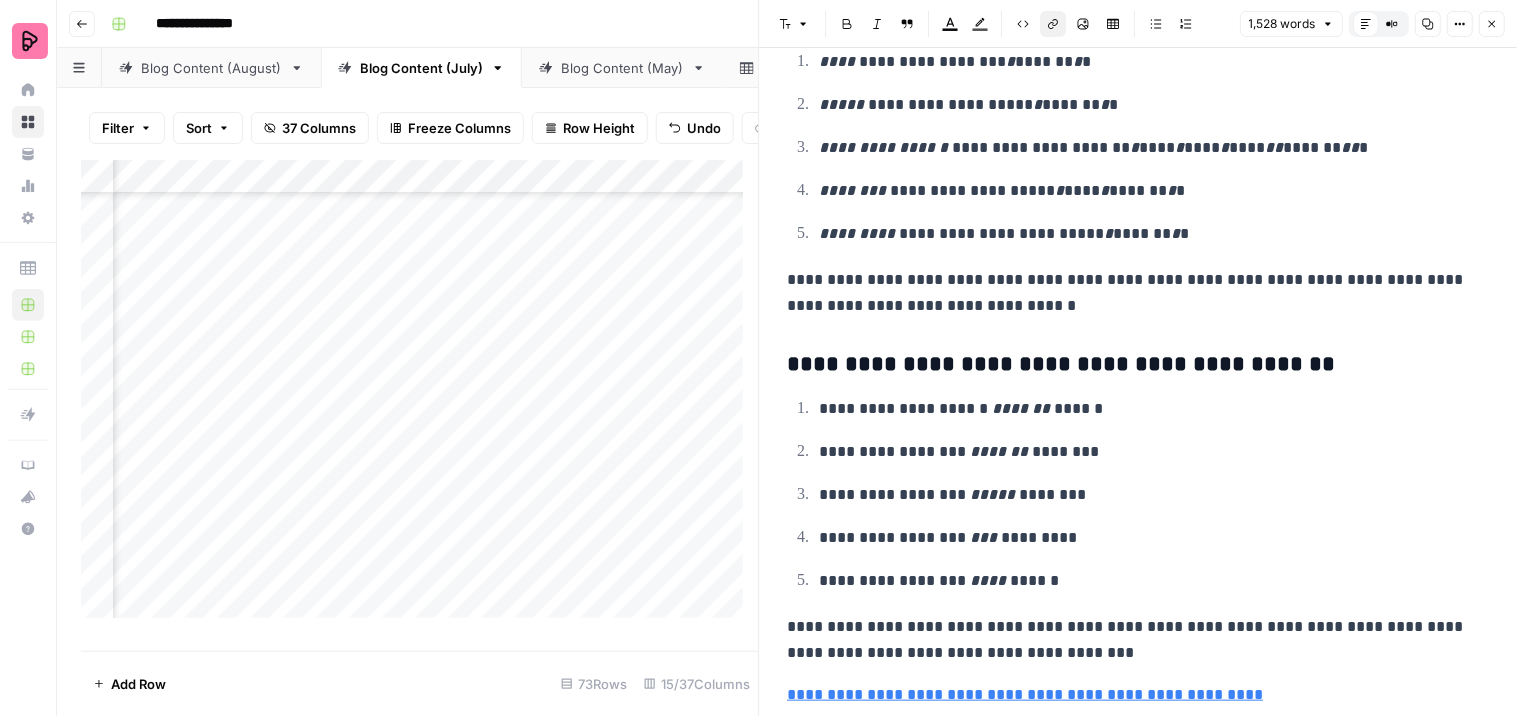 click on "Add Column" at bounding box center (420, 397) 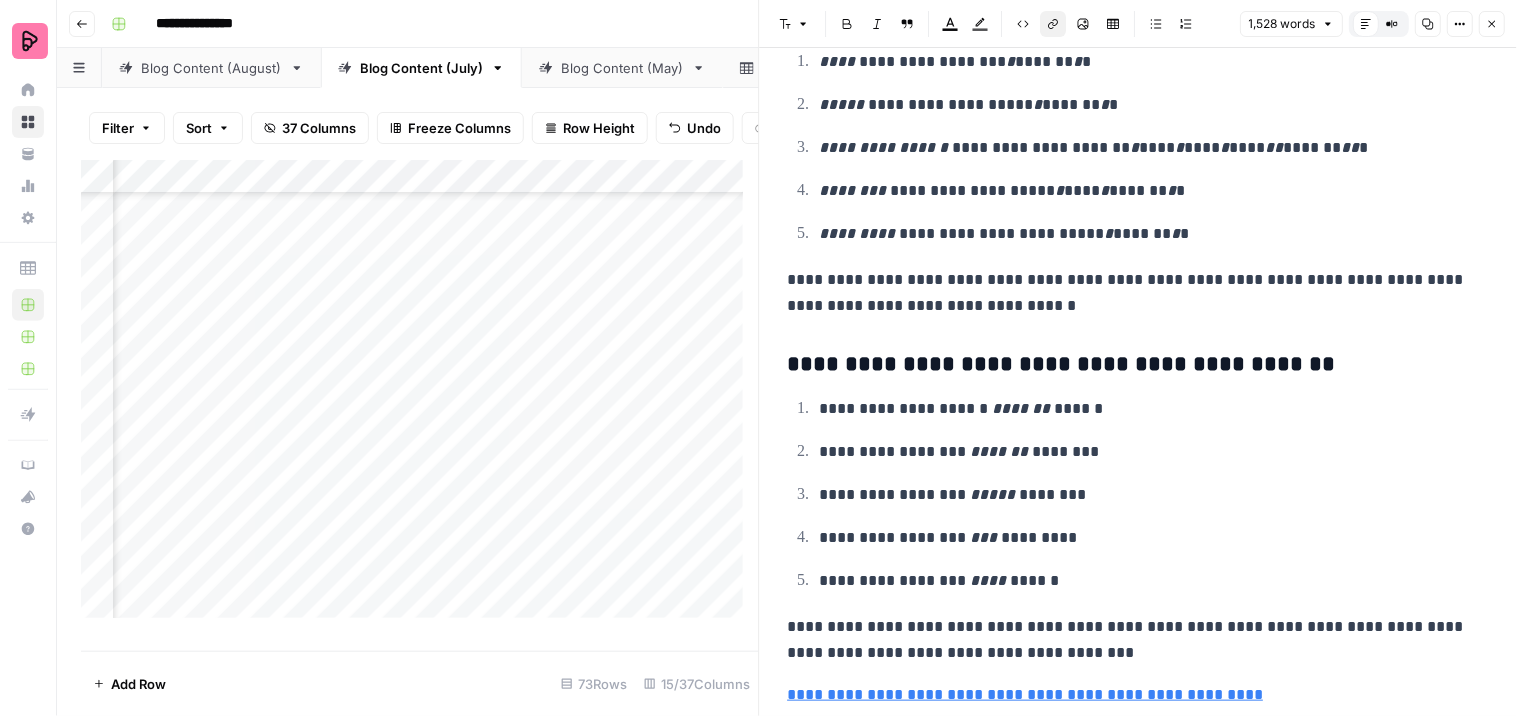 click on "Add Column" at bounding box center (420, 397) 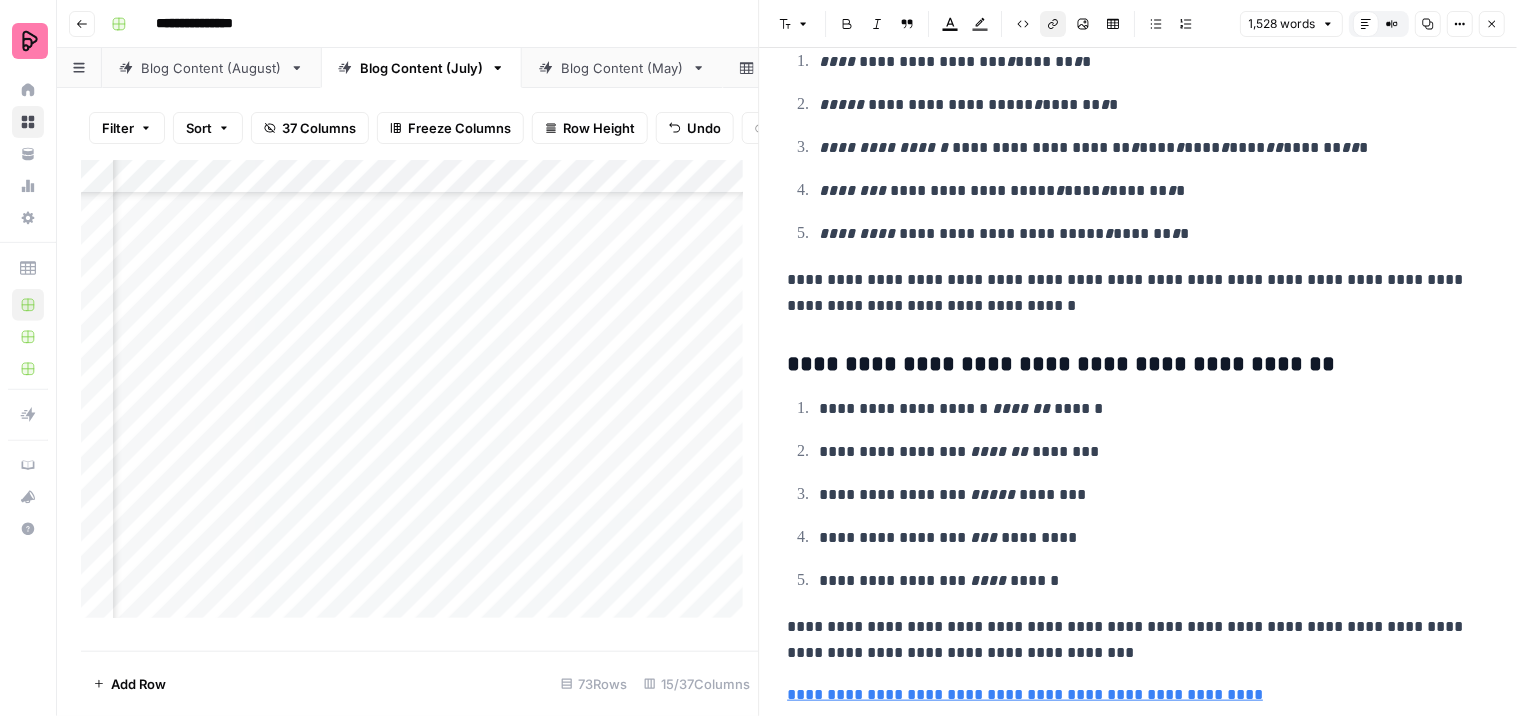click on "Add Column" at bounding box center (420, 397) 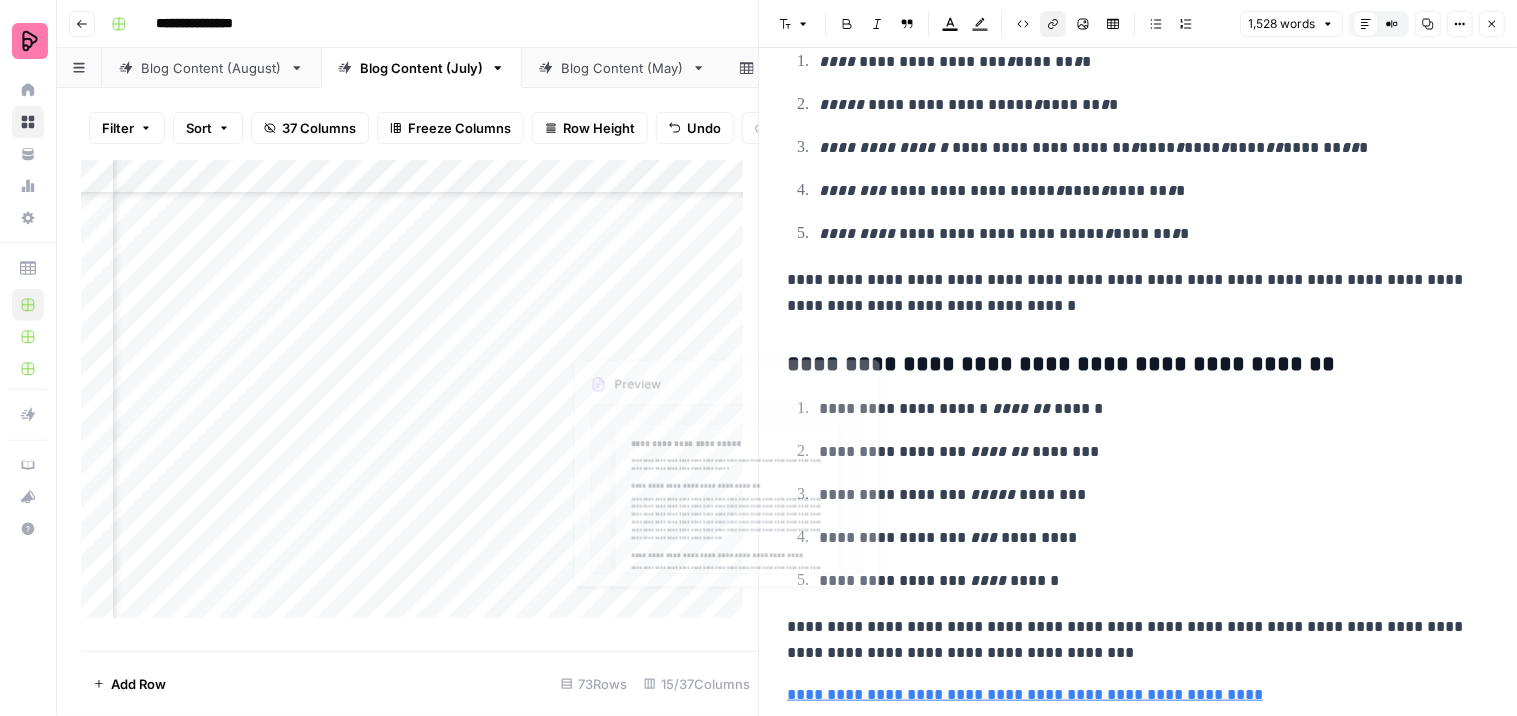 click on "Add Column" at bounding box center (420, 397) 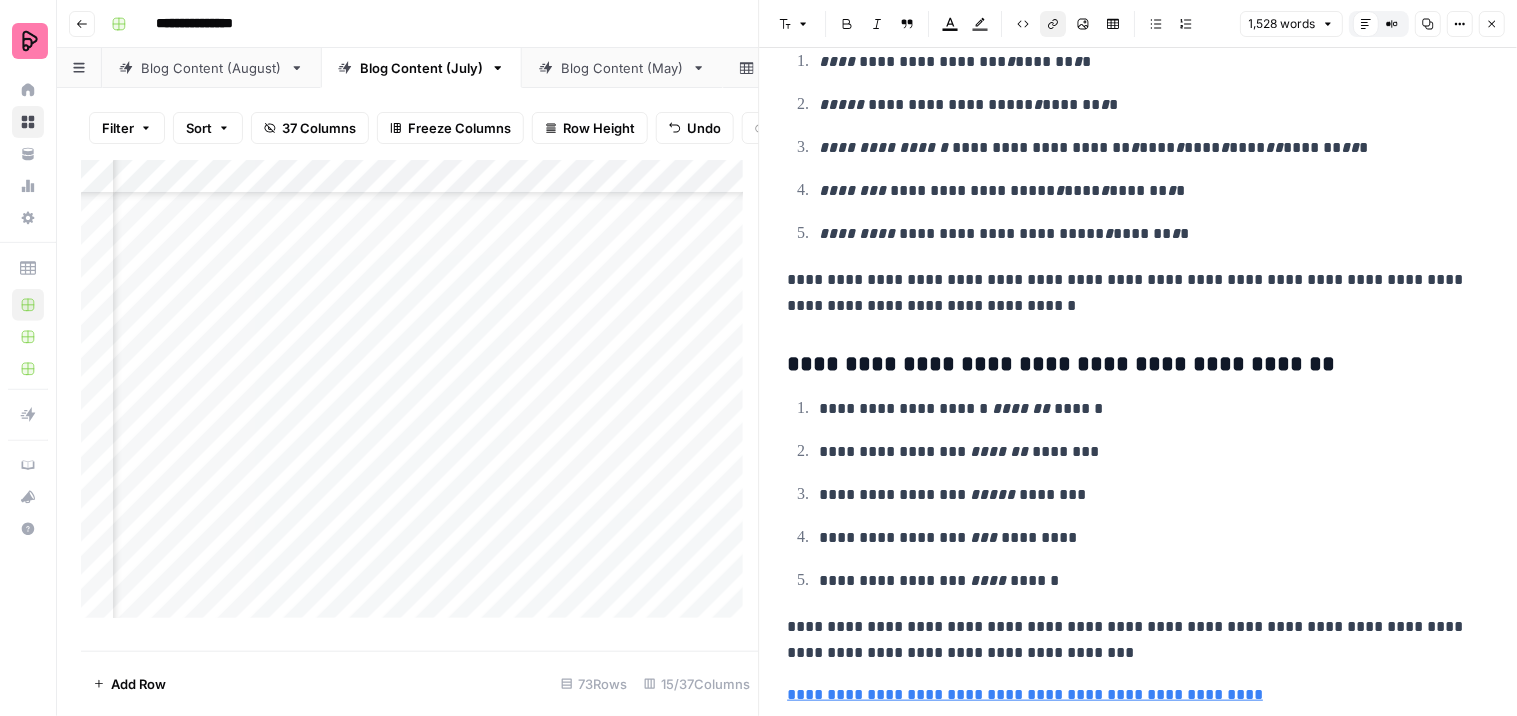click on "Add Column" at bounding box center [420, 397] 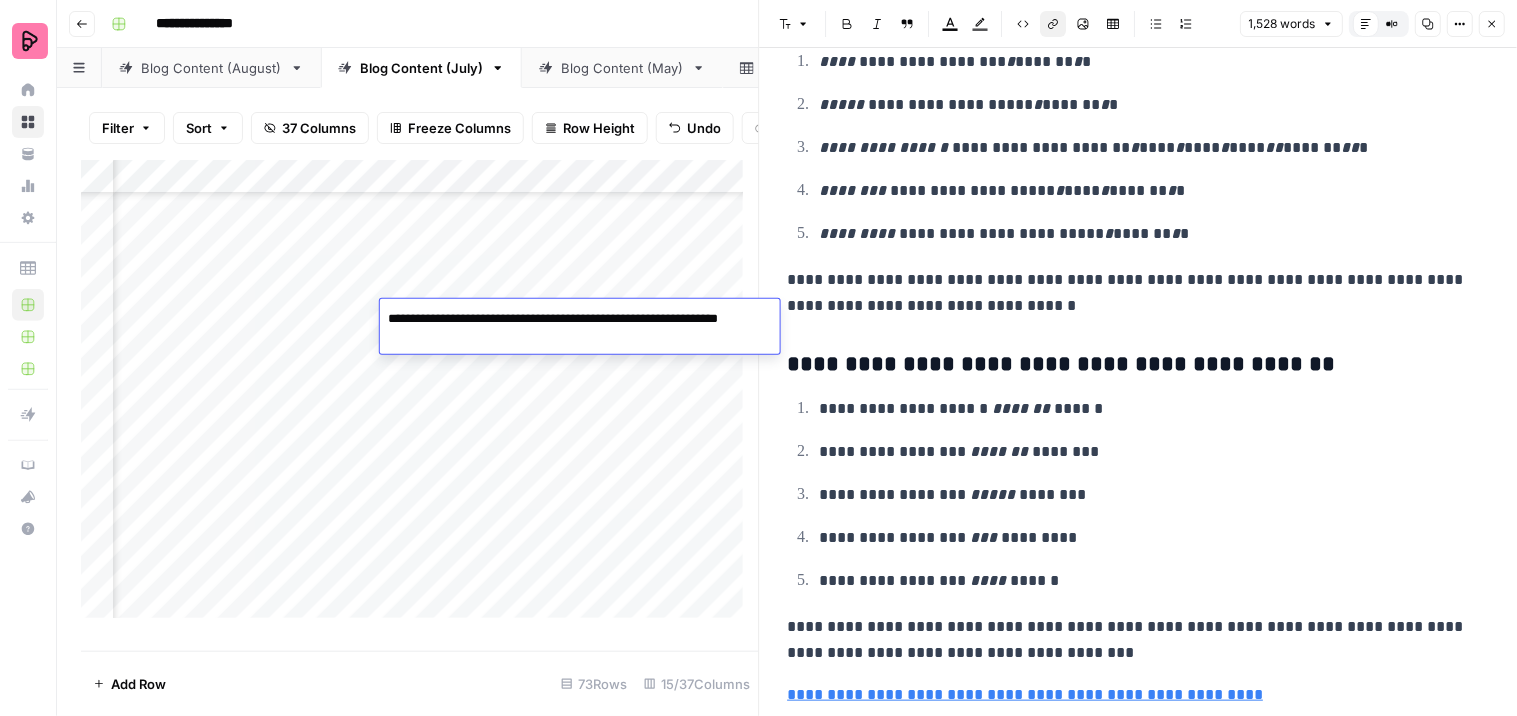 scroll, scrollTop: 2286, scrollLeft: 2025, axis: both 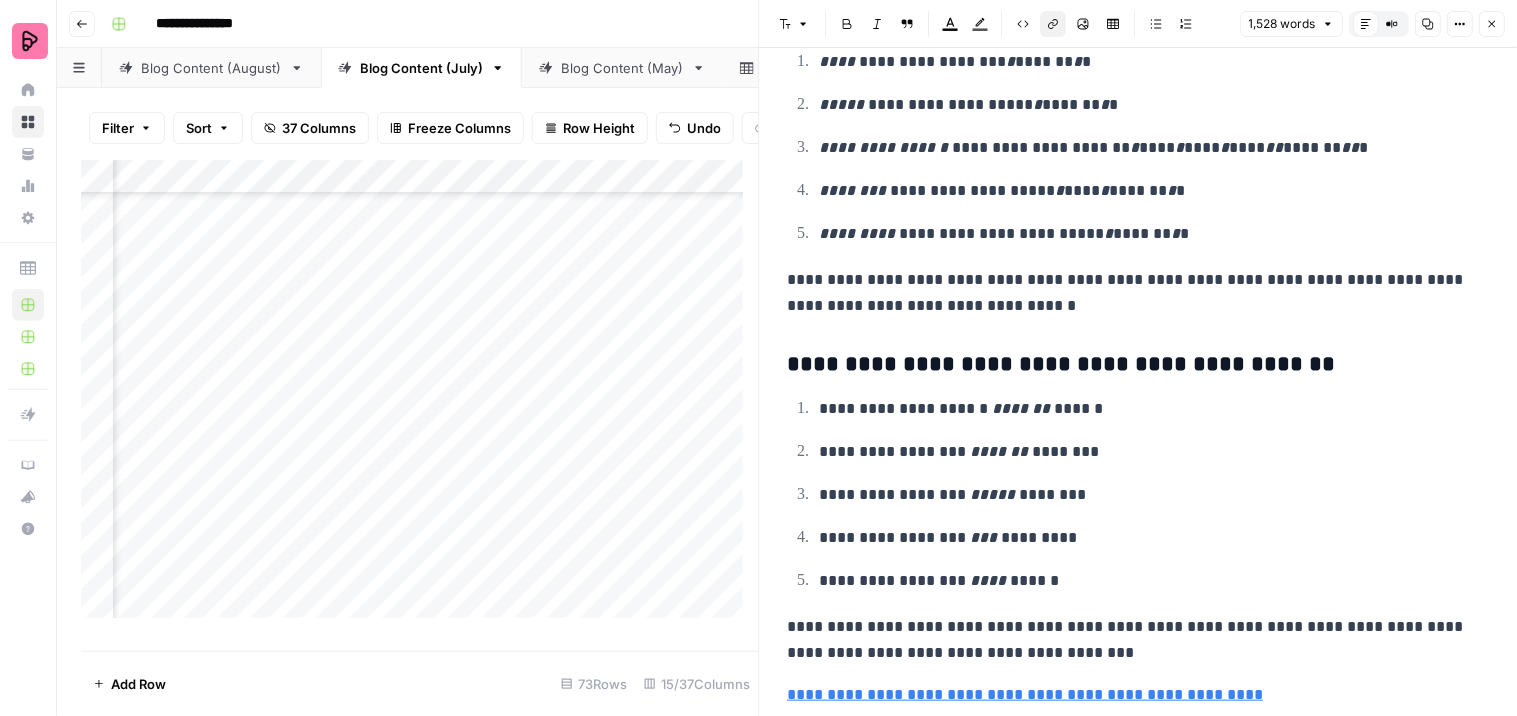 click on "Add Column" at bounding box center [420, 397] 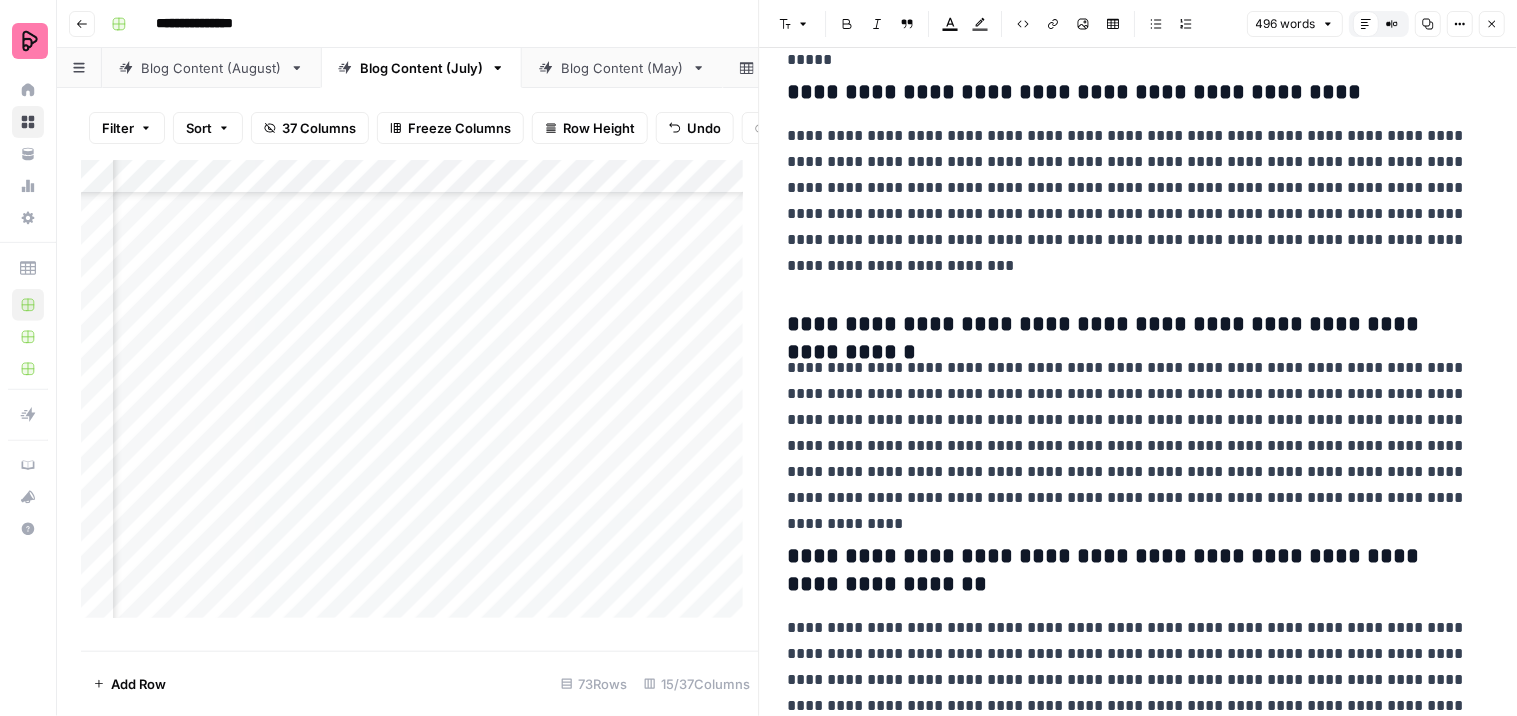 scroll, scrollTop: 773, scrollLeft: 0, axis: vertical 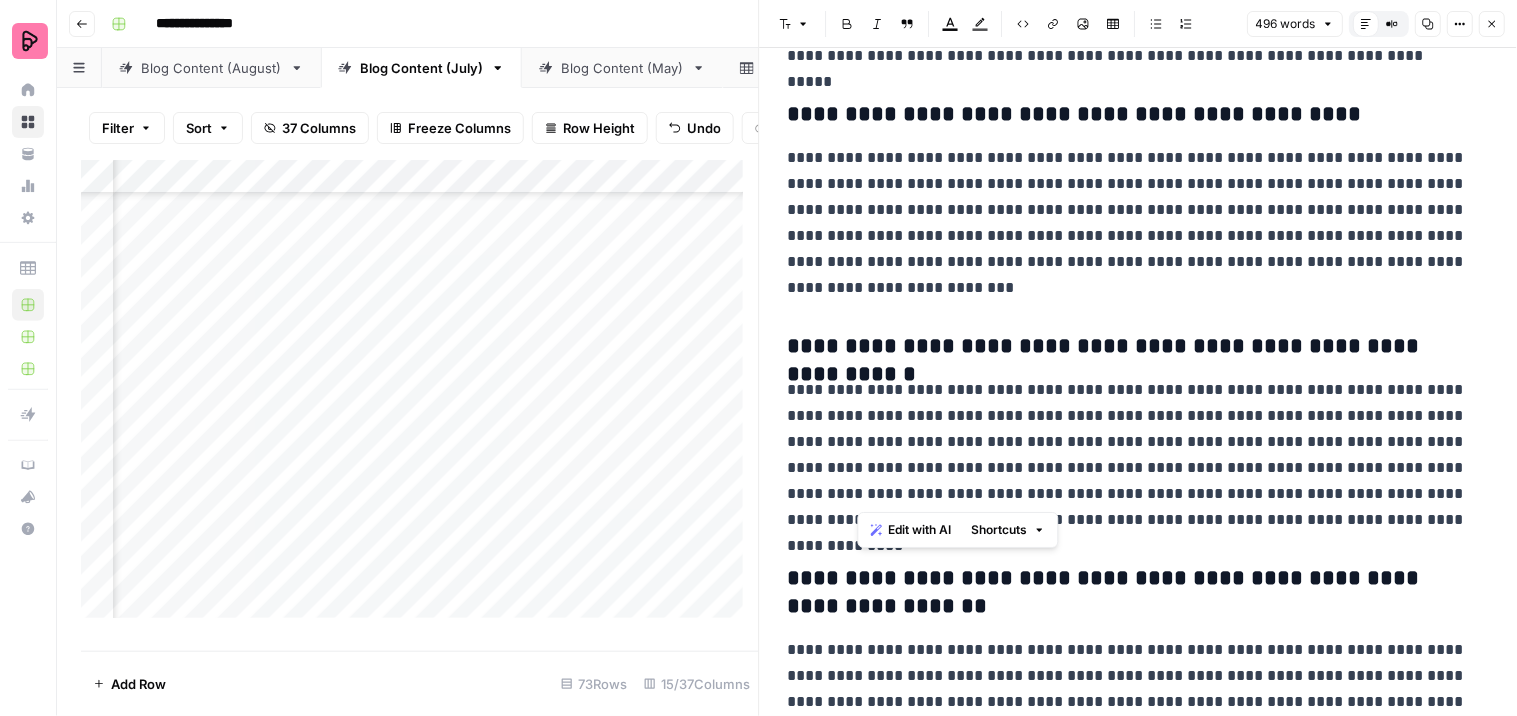 drag, startPoint x: 995, startPoint y: 490, endPoint x: 861, endPoint y: 487, distance: 134.03358 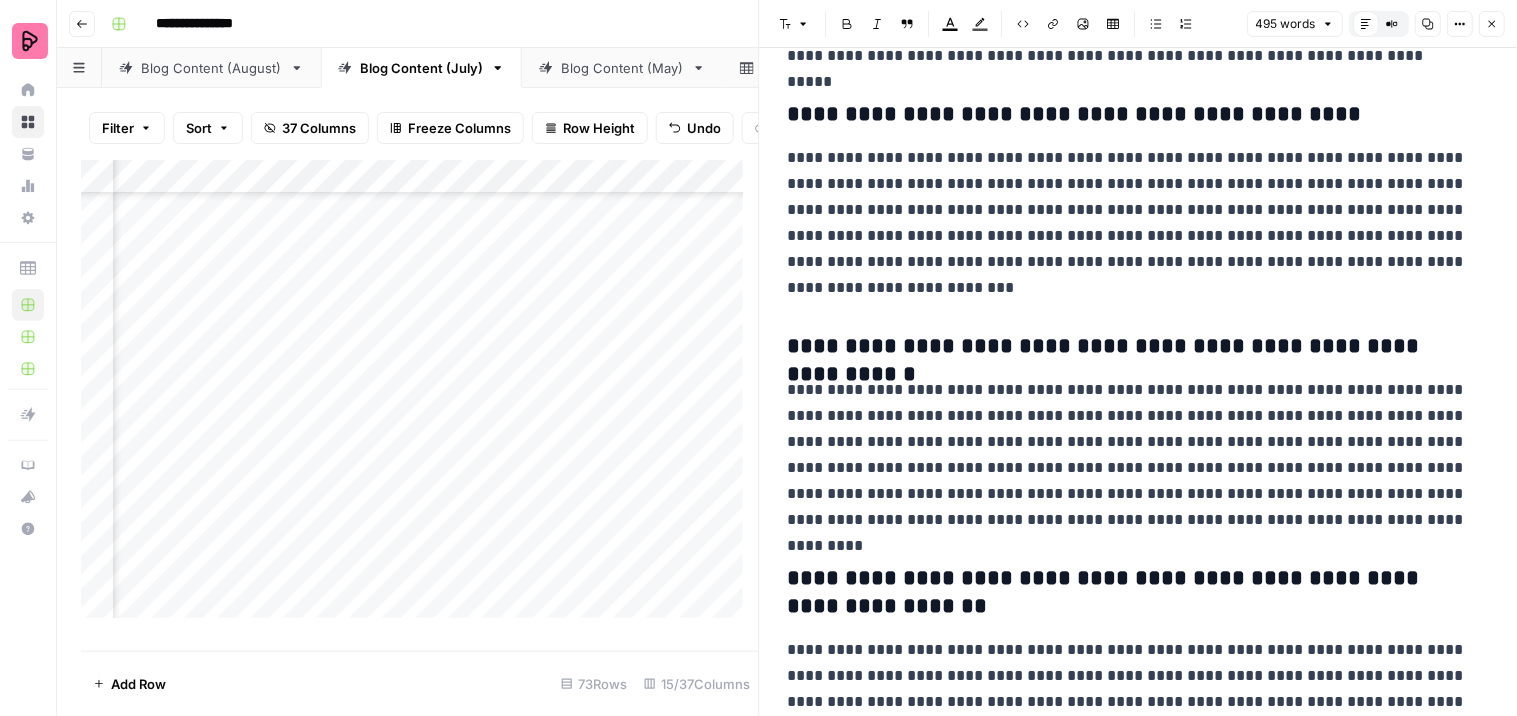 click on "**********" at bounding box center (1130, 455) 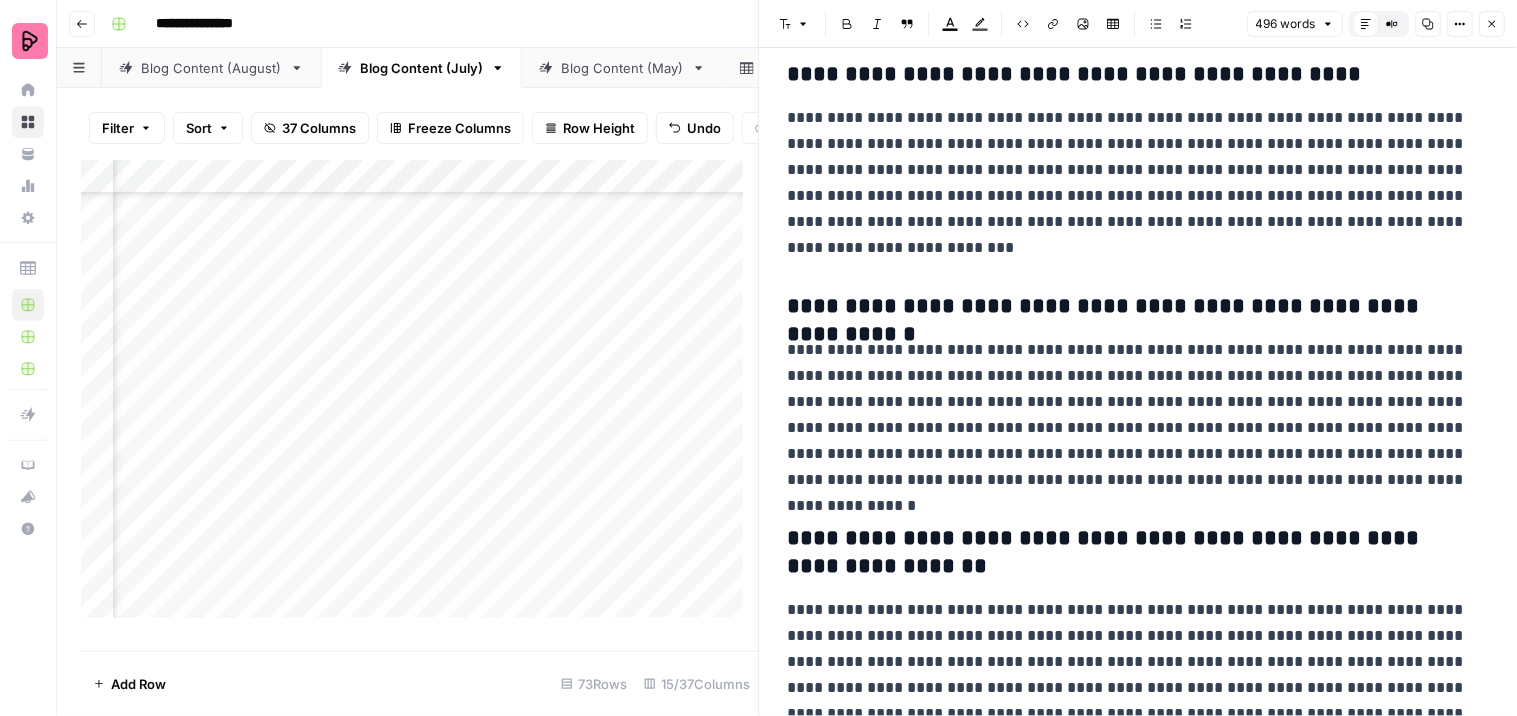 scroll, scrollTop: 883, scrollLeft: 0, axis: vertical 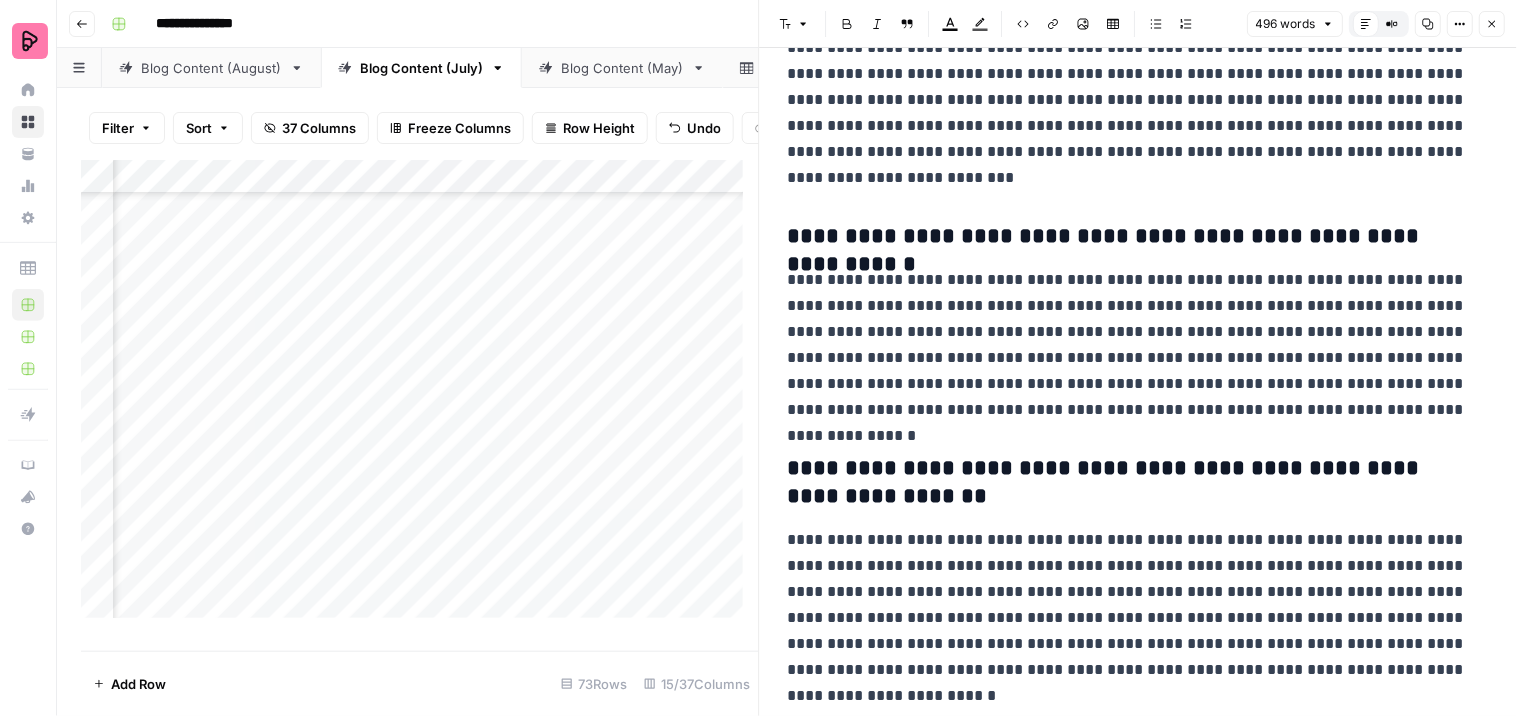 click on "Add Column" at bounding box center [420, 397] 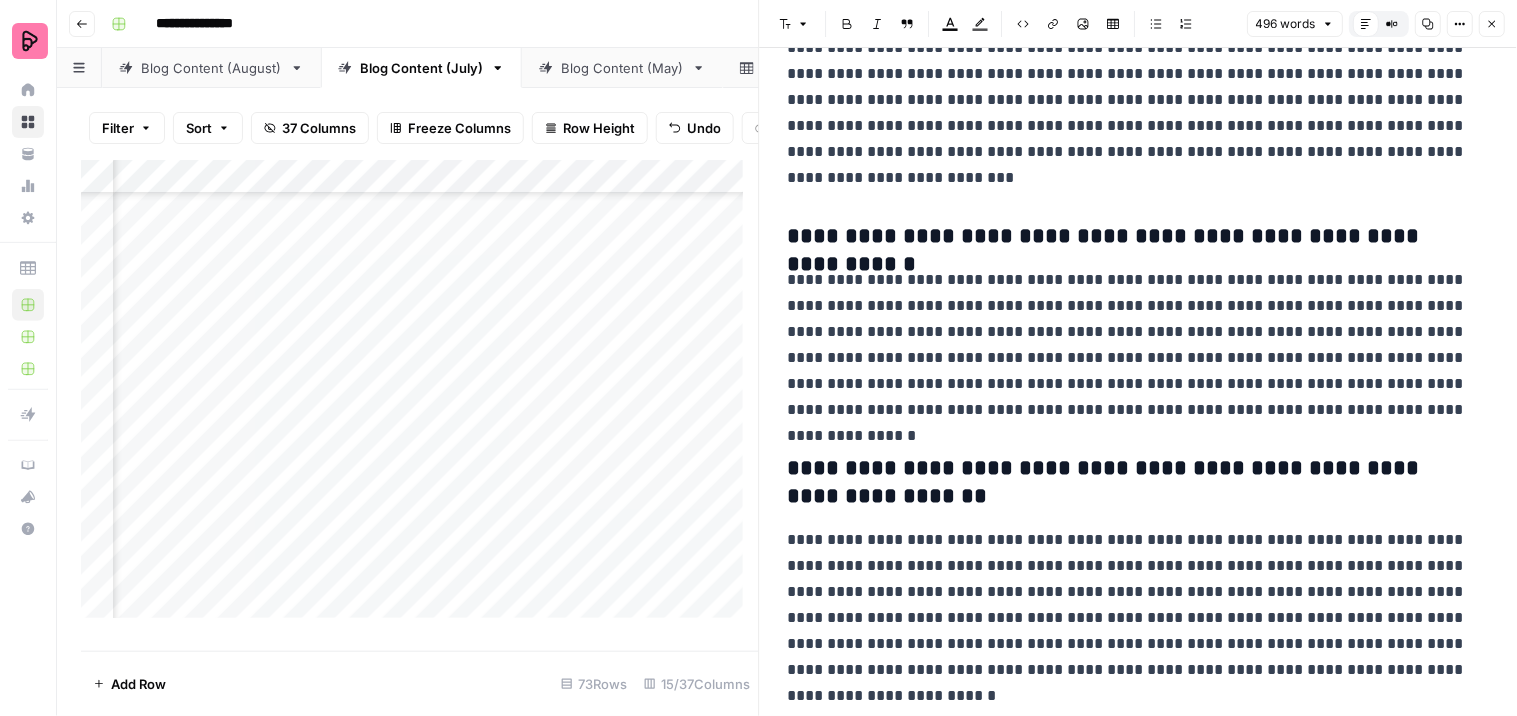 scroll, scrollTop: 2286, scrollLeft: 1934, axis: both 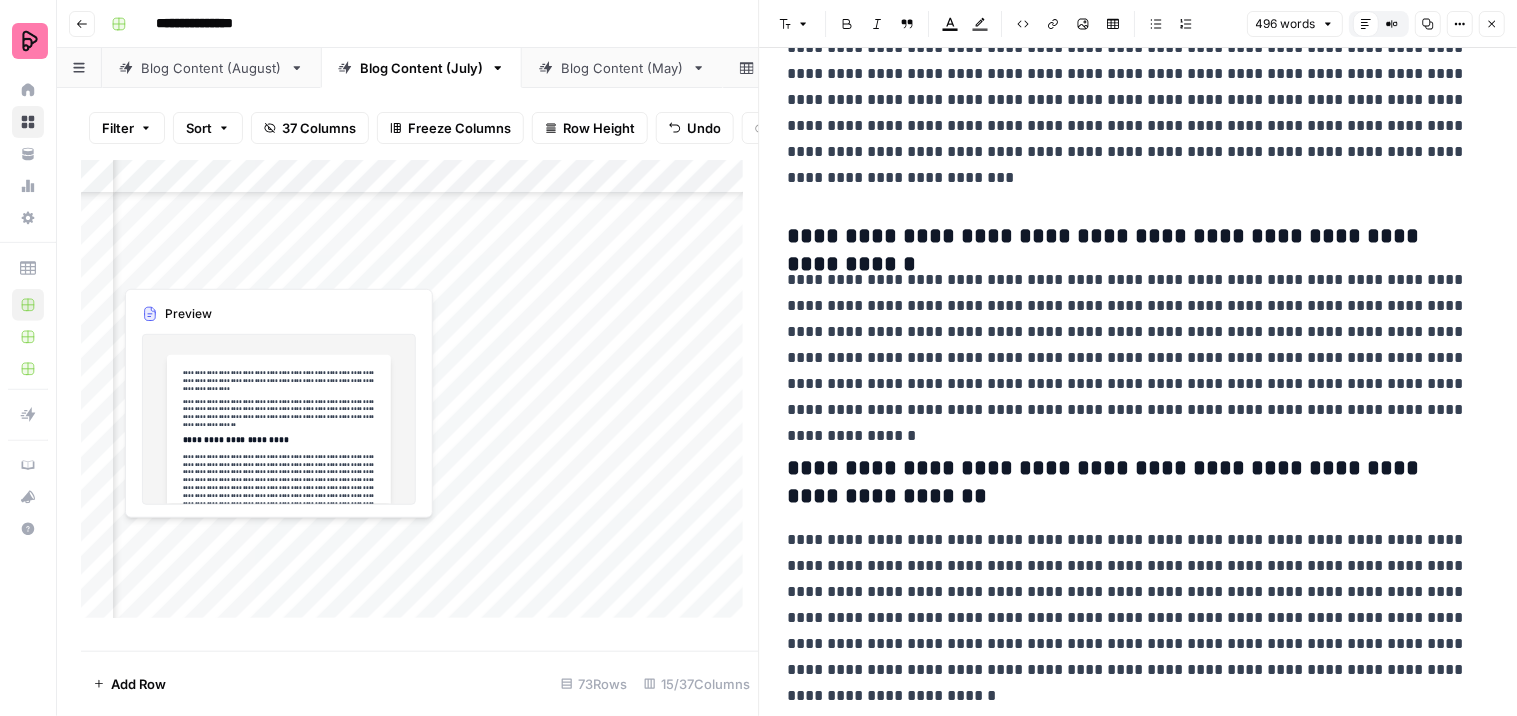 click on "Add Column" at bounding box center (420, 397) 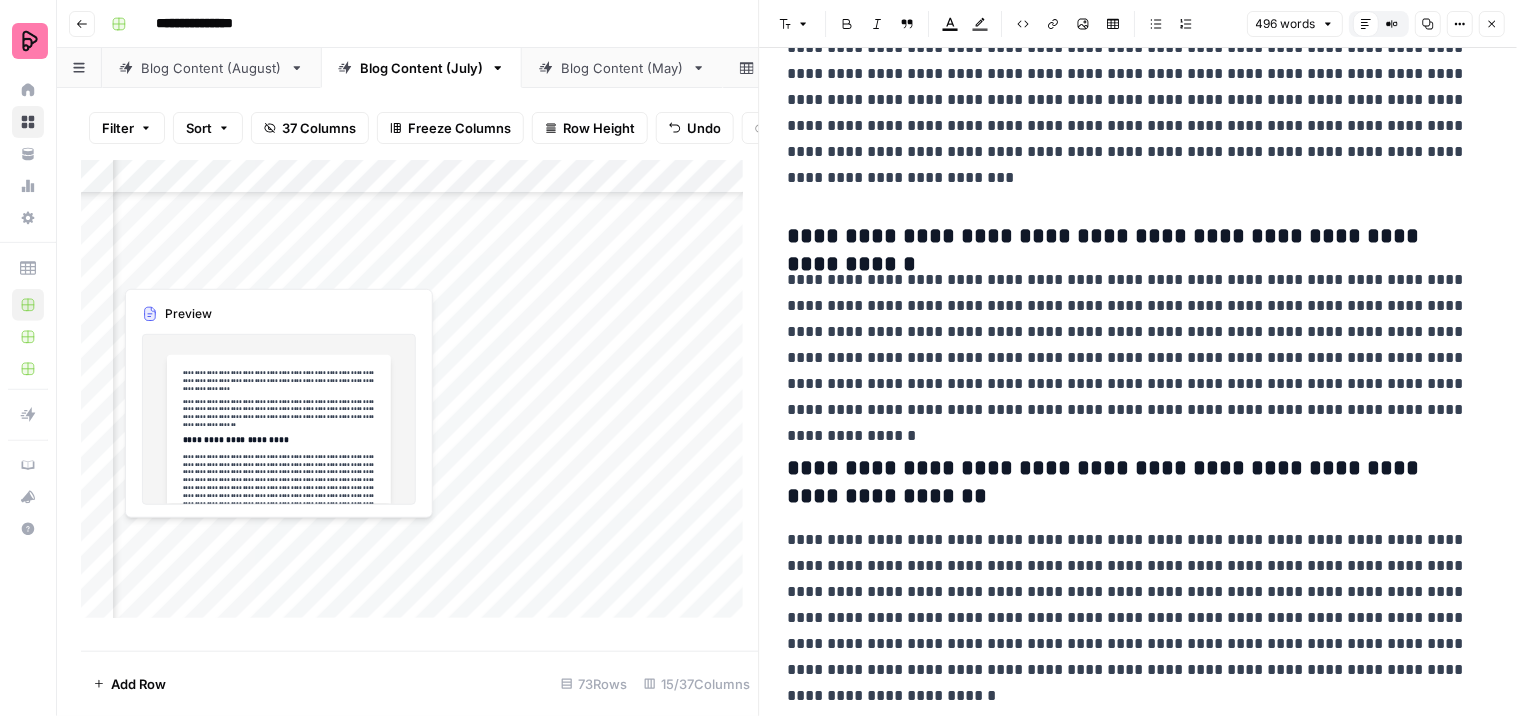 click at bounding box center [203, 548] 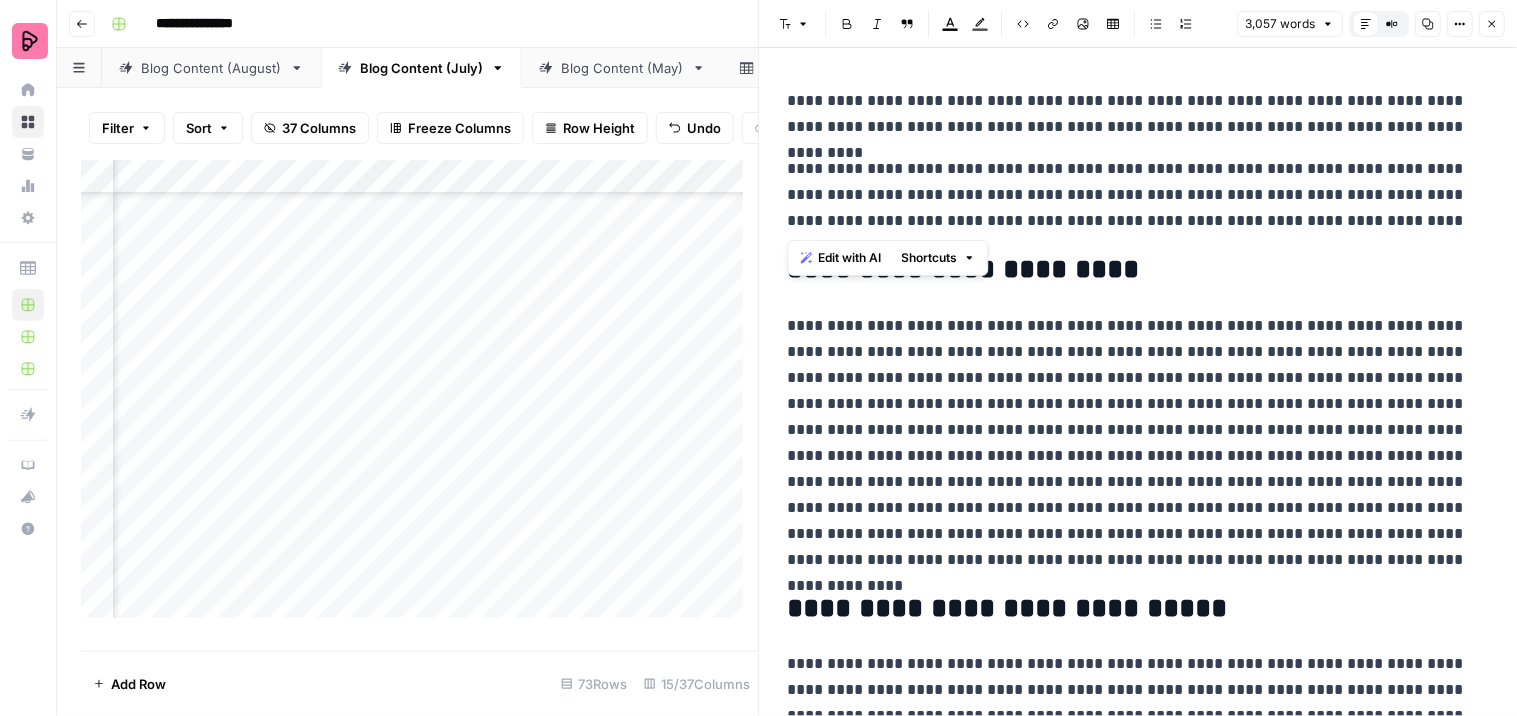 drag, startPoint x: 1193, startPoint y: 211, endPoint x: 786, endPoint y: 170, distance: 409.0599 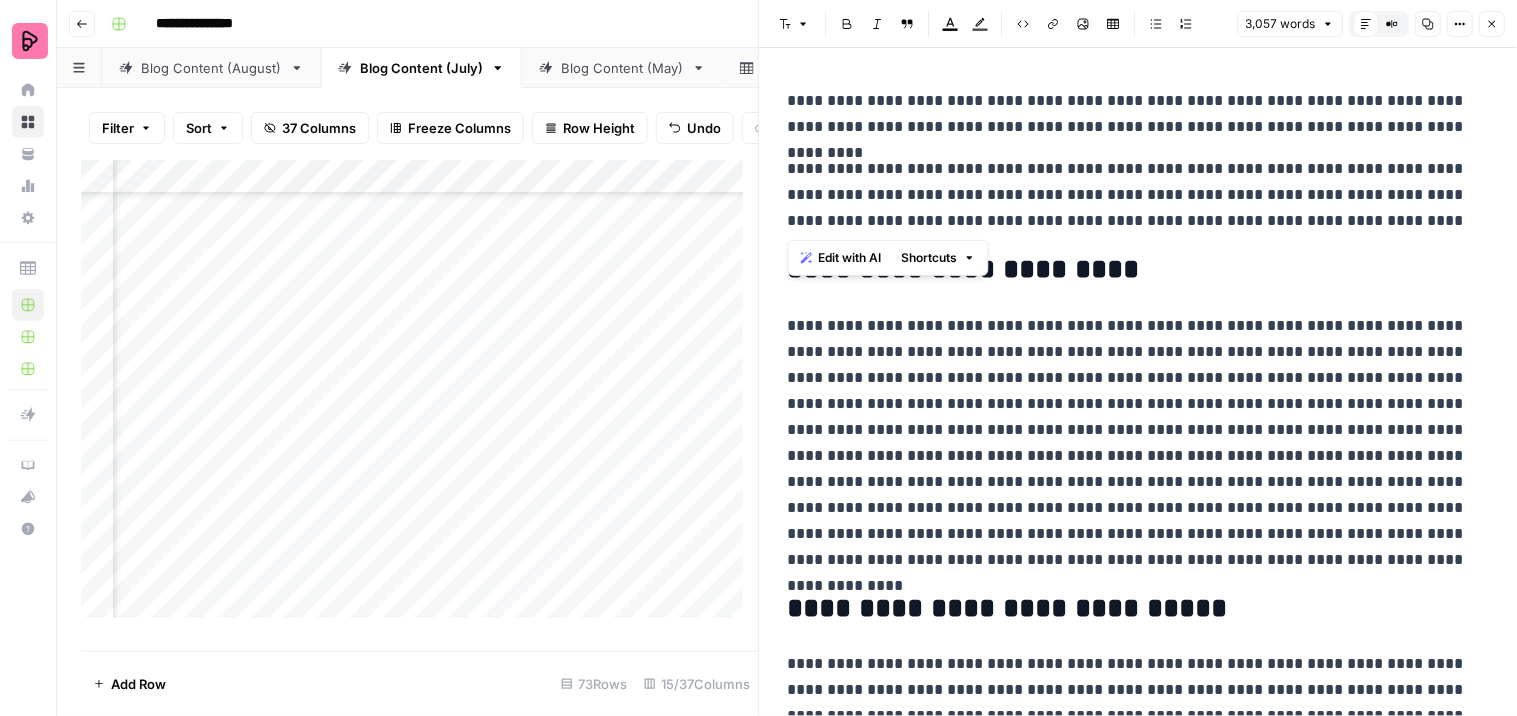 click on "**********" at bounding box center [1130, 195] 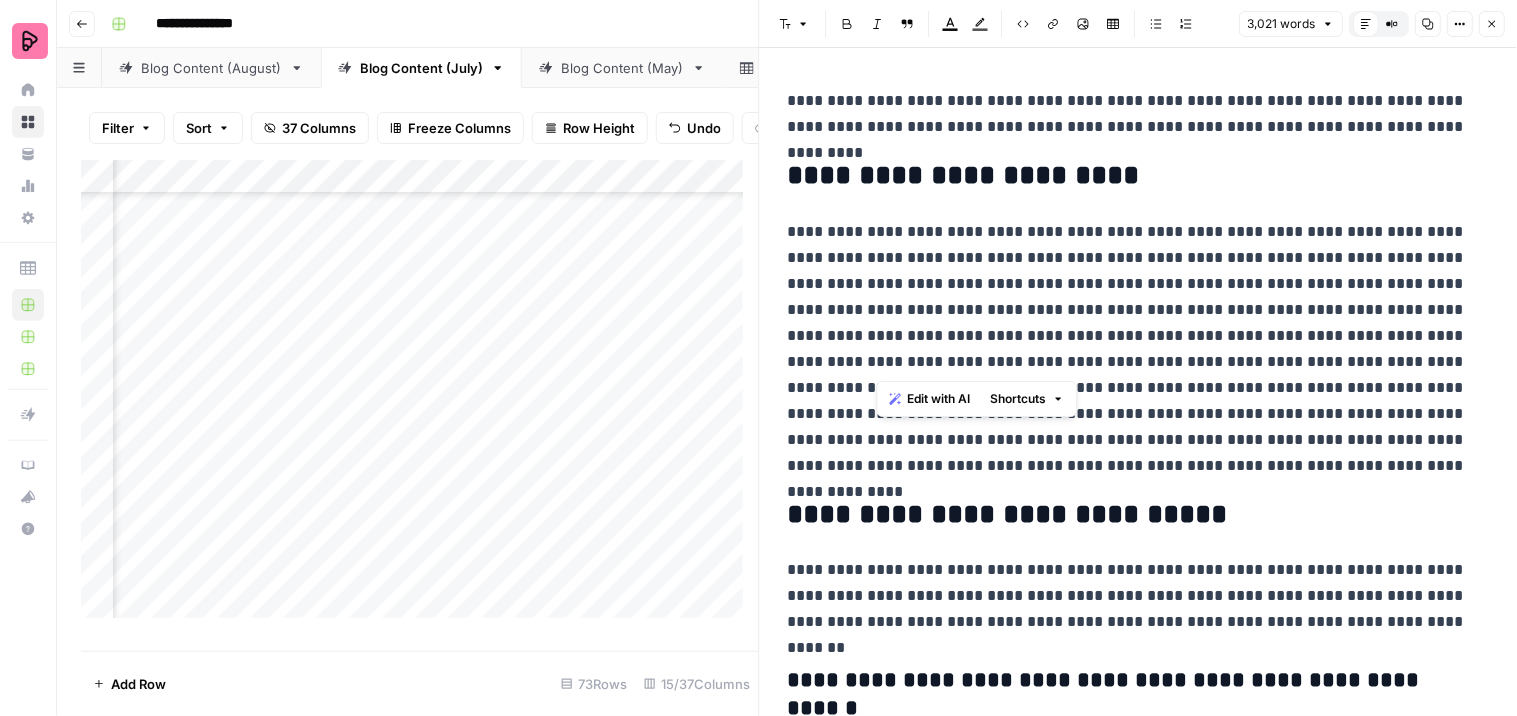 drag, startPoint x: 875, startPoint y: 330, endPoint x: 1372, endPoint y: 372, distance: 498.77148 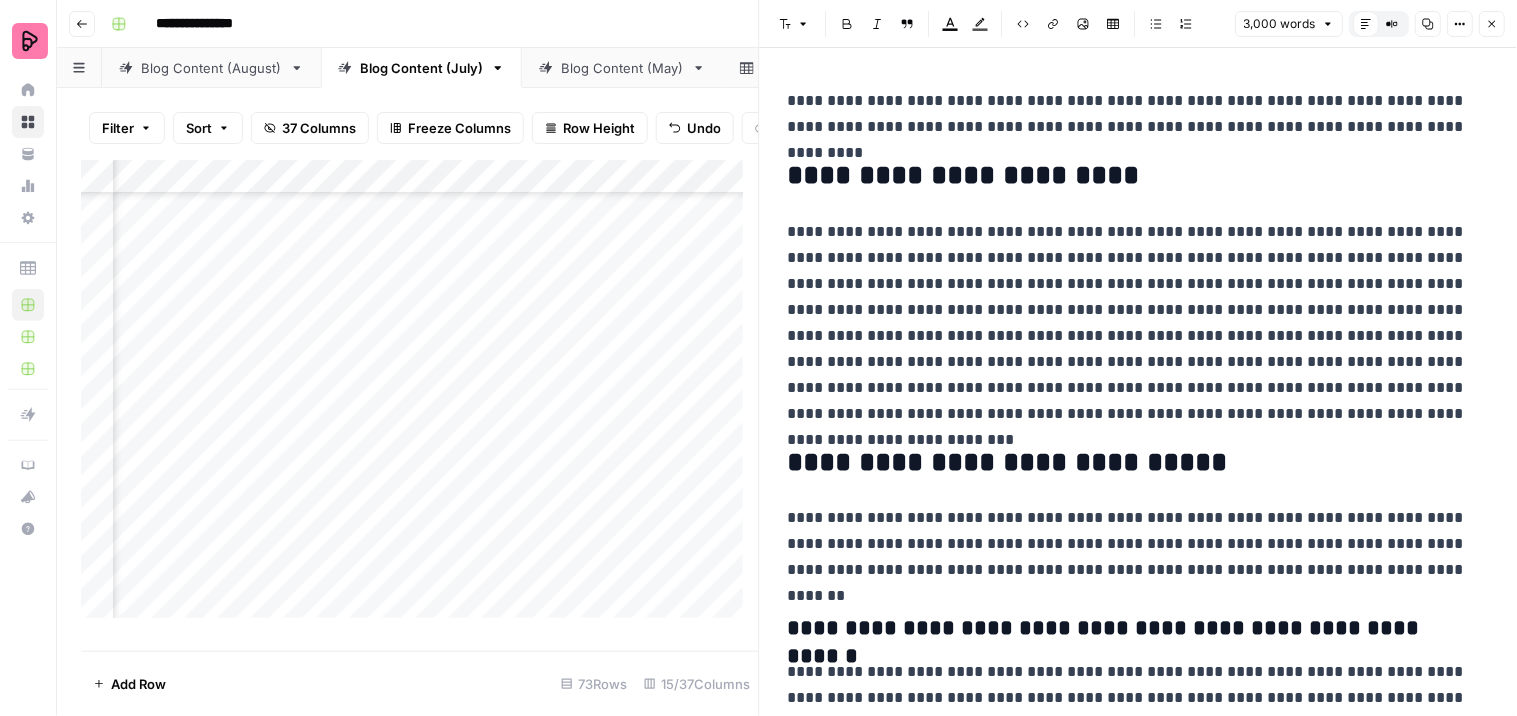 type 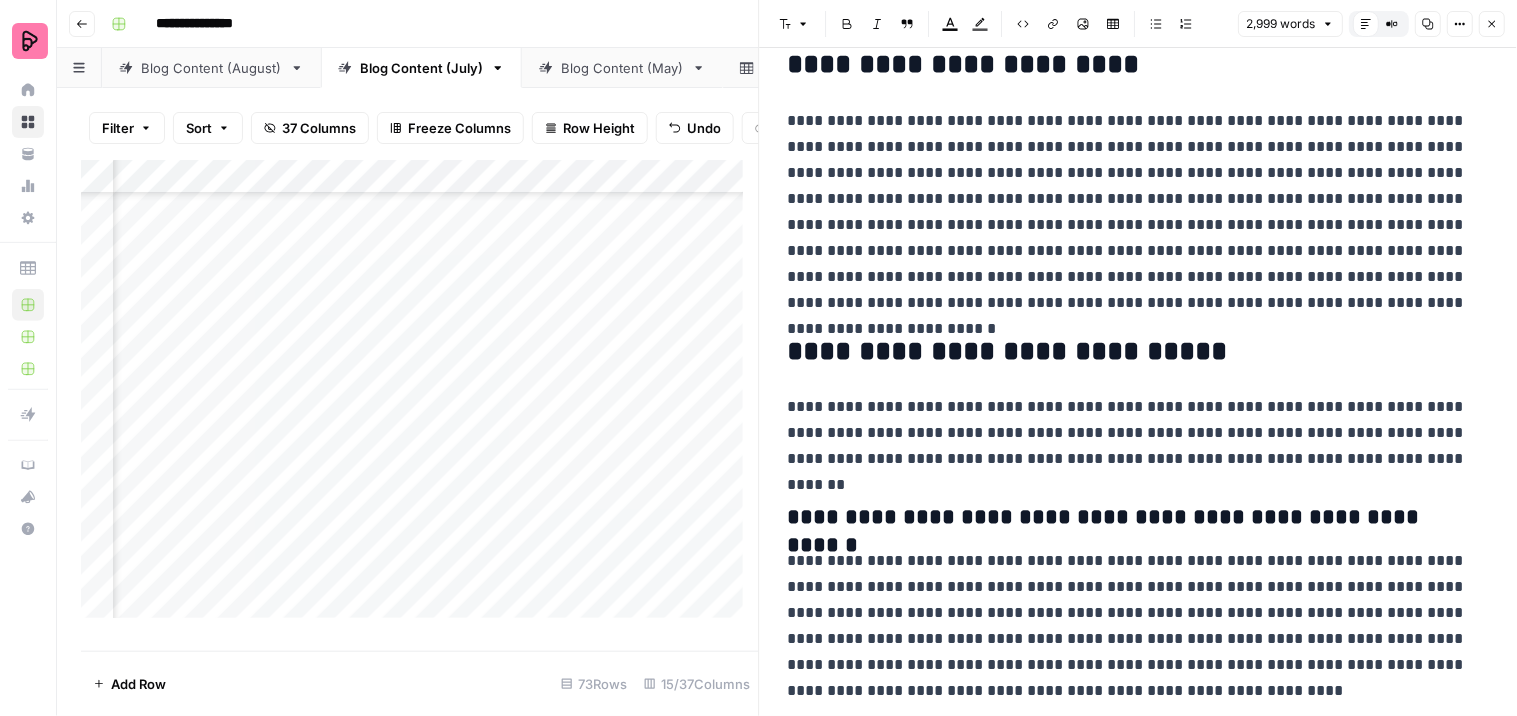 scroll, scrollTop: 0, scrollLeft: 0, axis: both 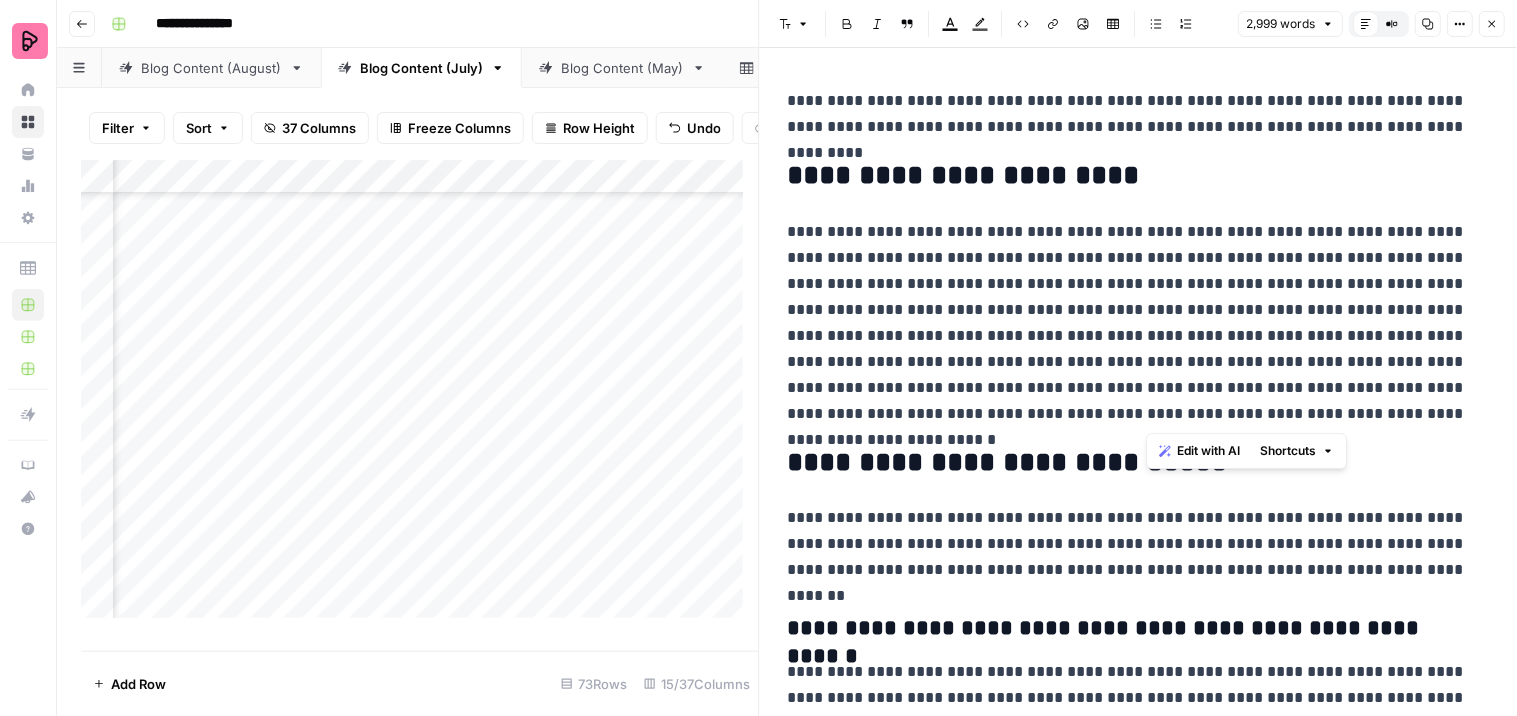 drag, startPoint x: 1151, startPoint y: 357, endPoint x: 1407, endPoint y: 417, distance: 262.93726 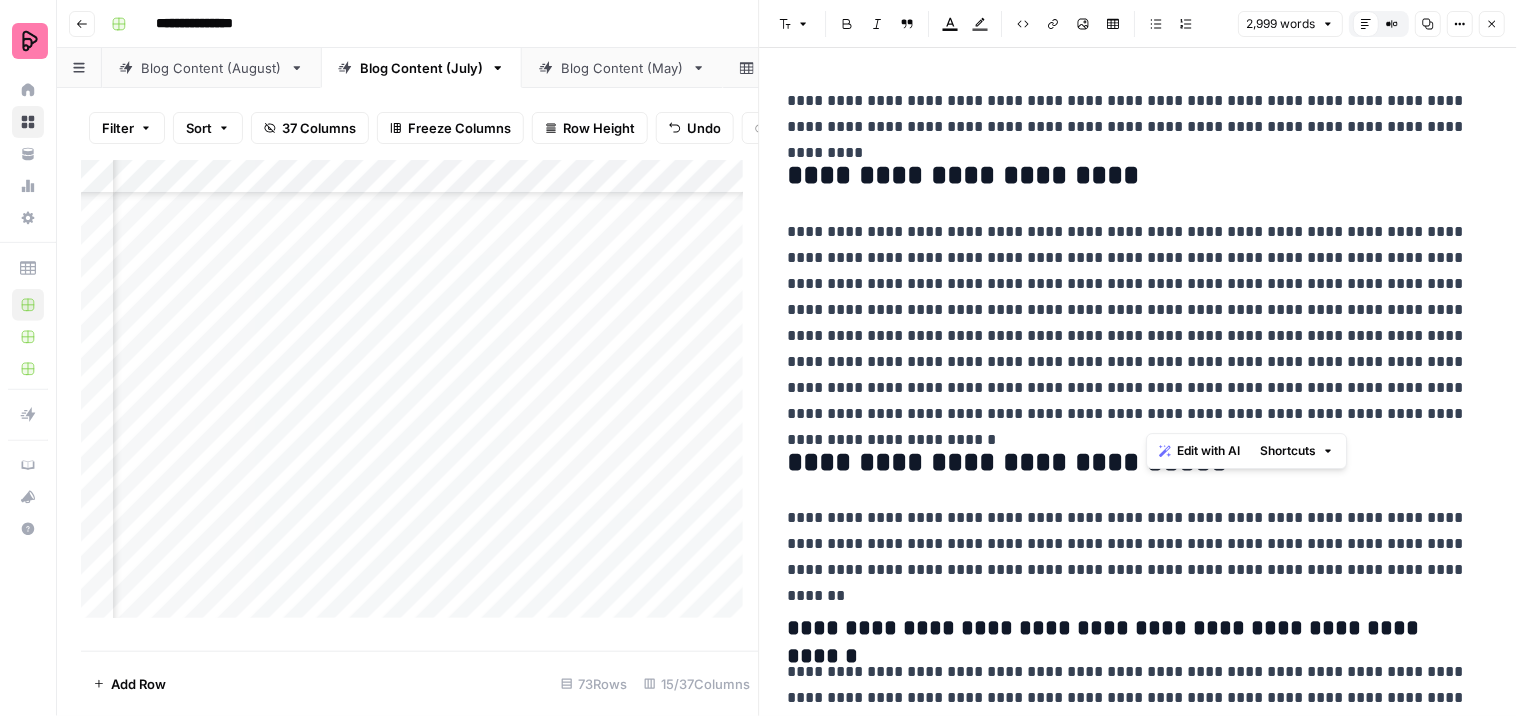 click on "**********" at bounding box center [1130, 323] 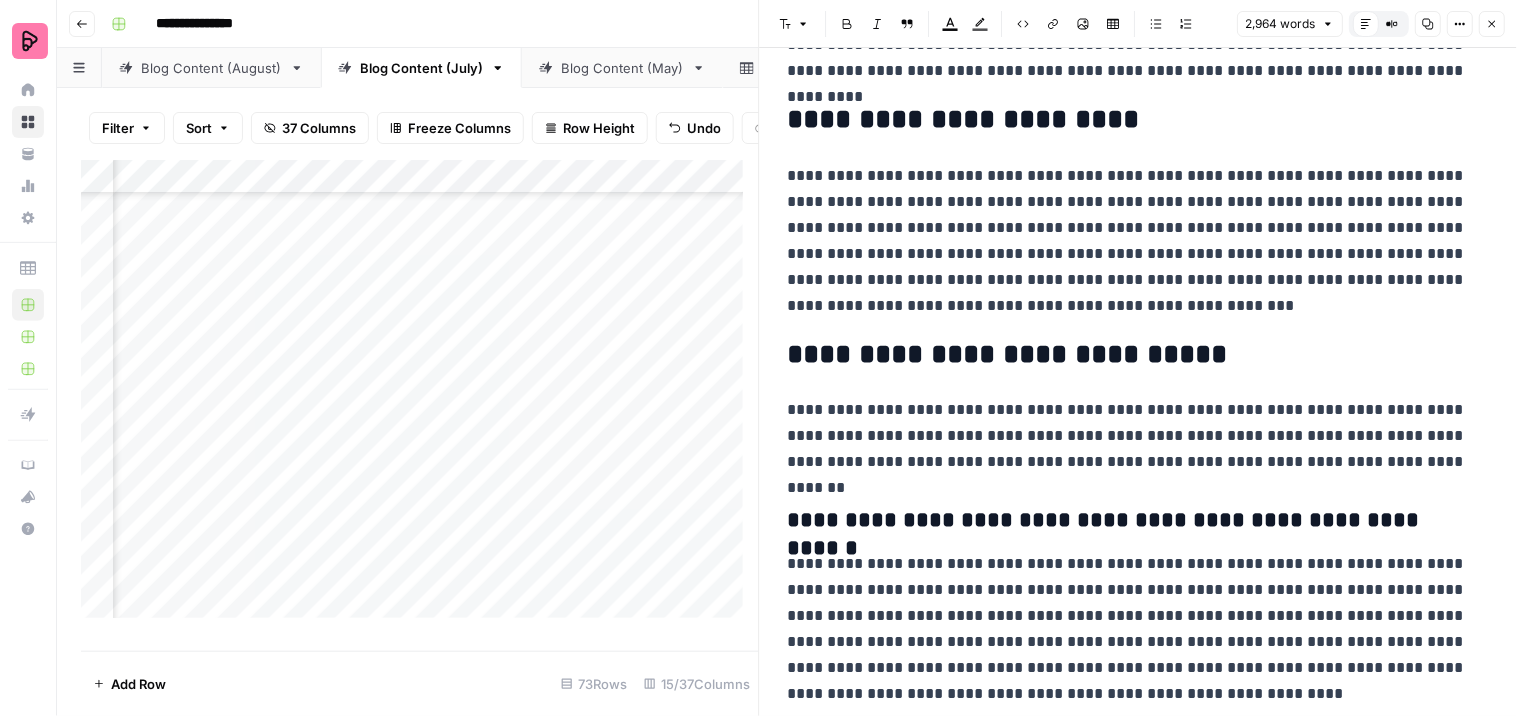 scroll, scrollTop: 111, scrollLeft: 0, axis: vertical 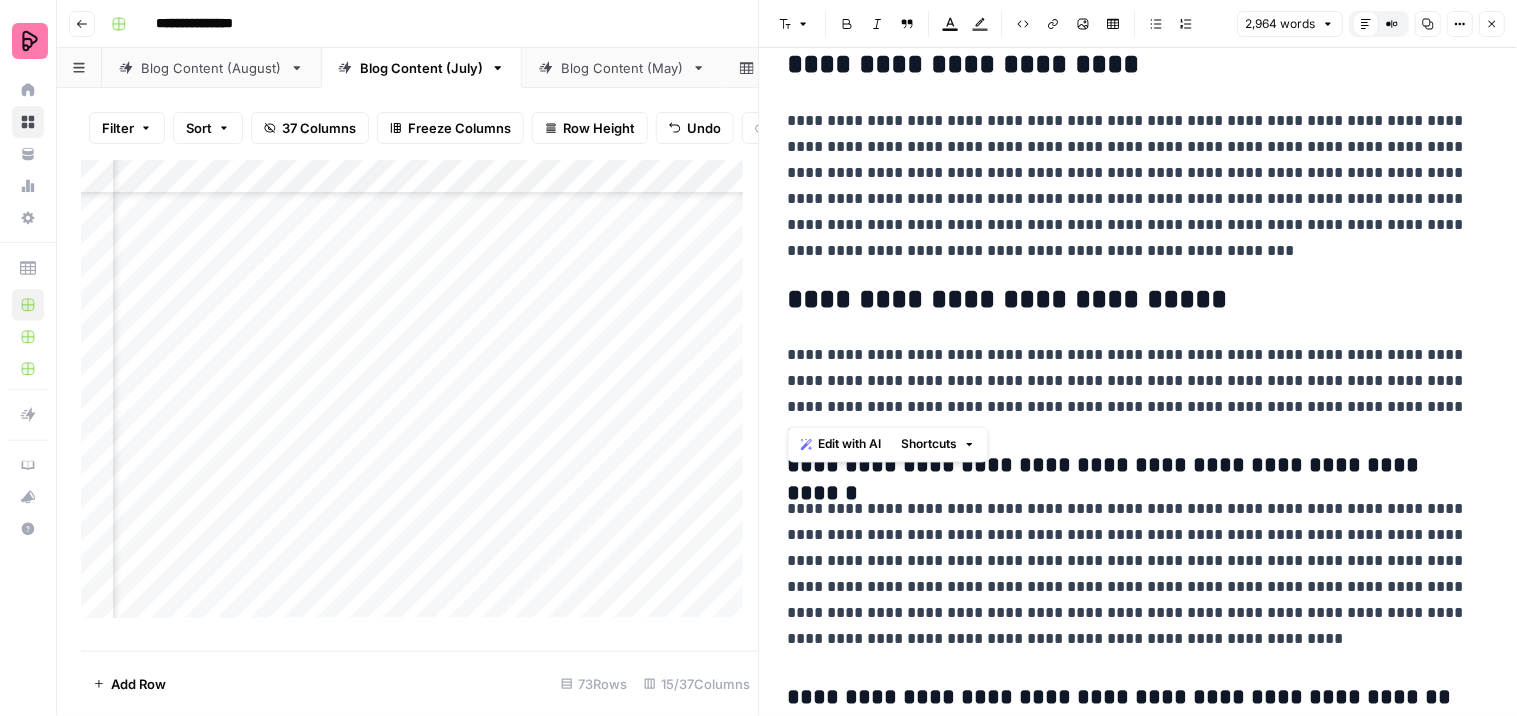 drag, startPoint x: 1372, startPoint y: 407, endPoint x: 784, endPoint y: 377, distance: 588.76483 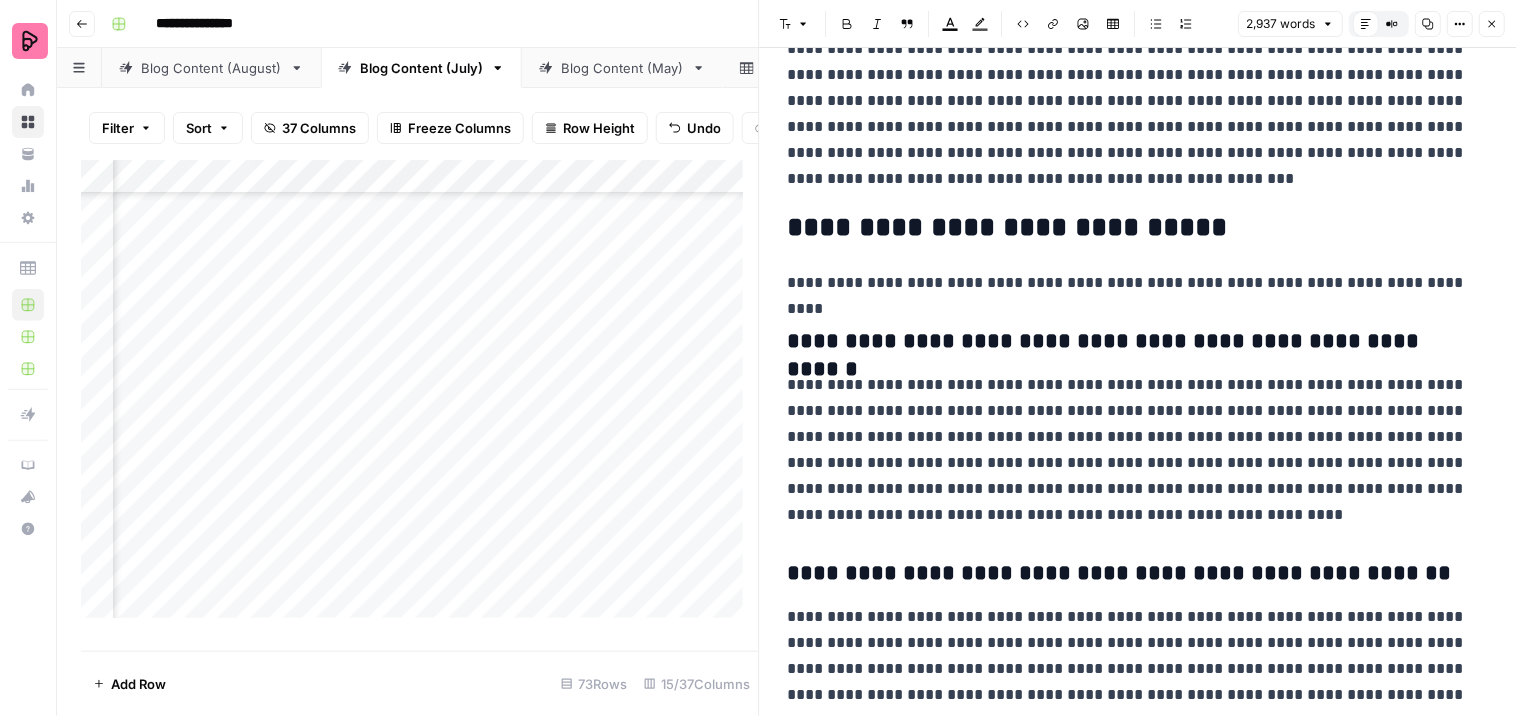 scroll, scrollTop: 222, scrollLeft: 0, axis: vertical 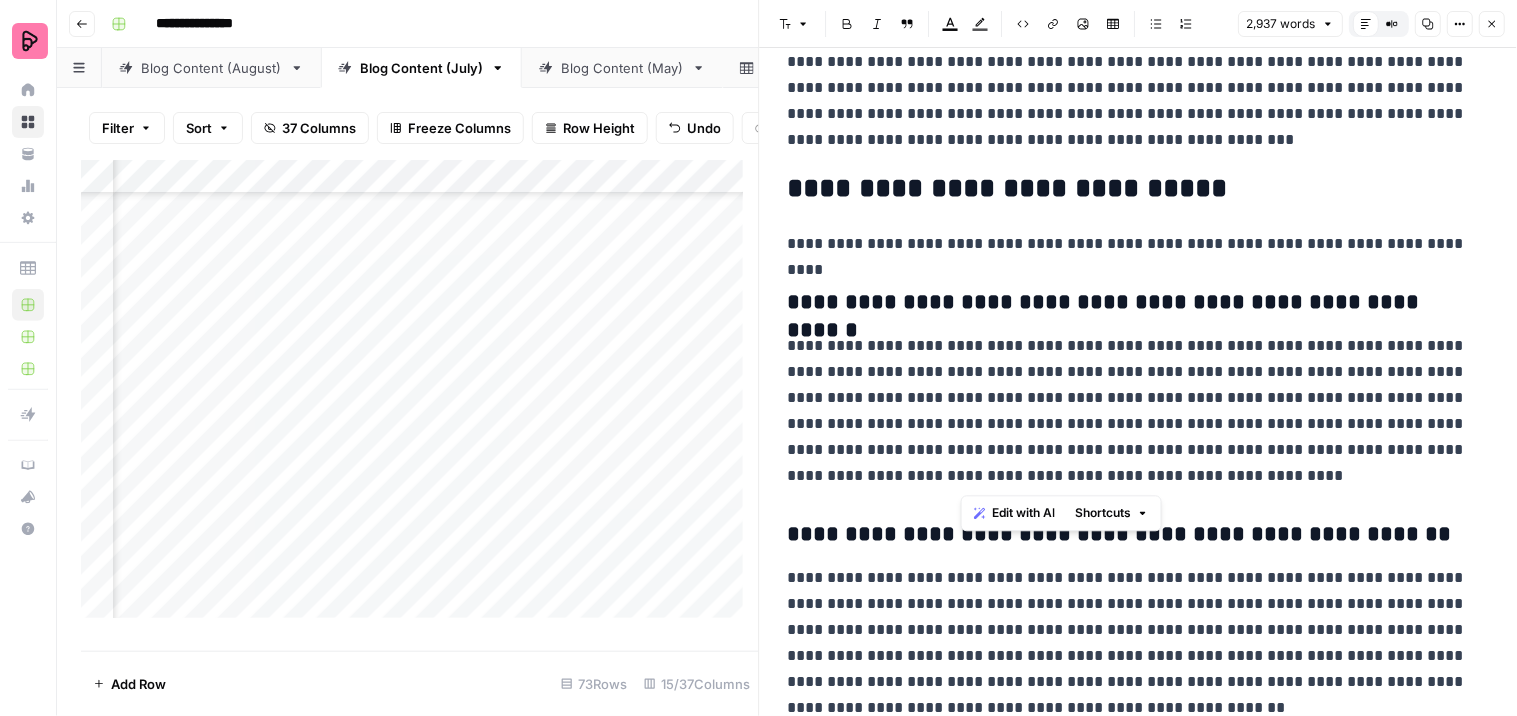 drag, startPoint x: 956, startPoint y: 451, endPoint x: 1147, endPoint y: 485, distance: 194.00258 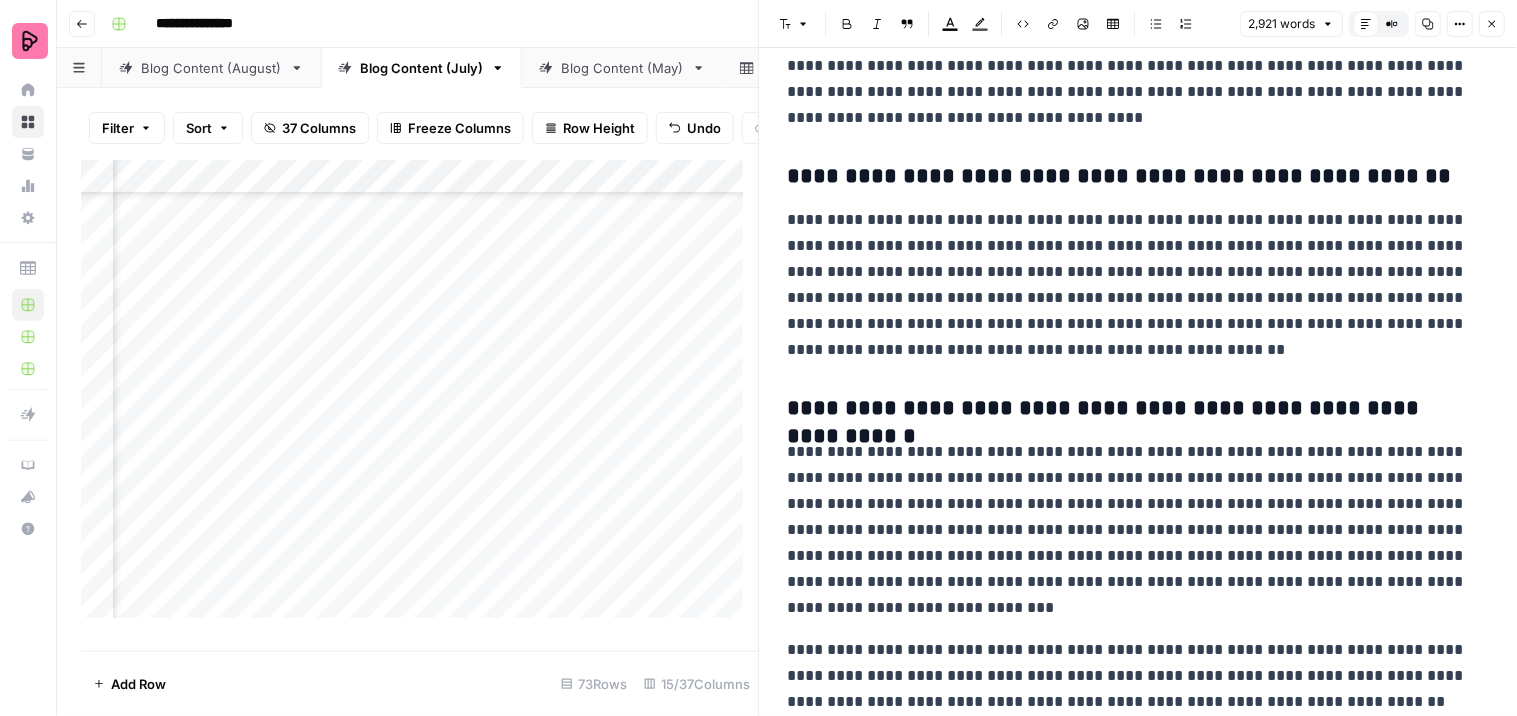 scroll, scrollTop: 555, scrollLeft: 0, axis: vertical 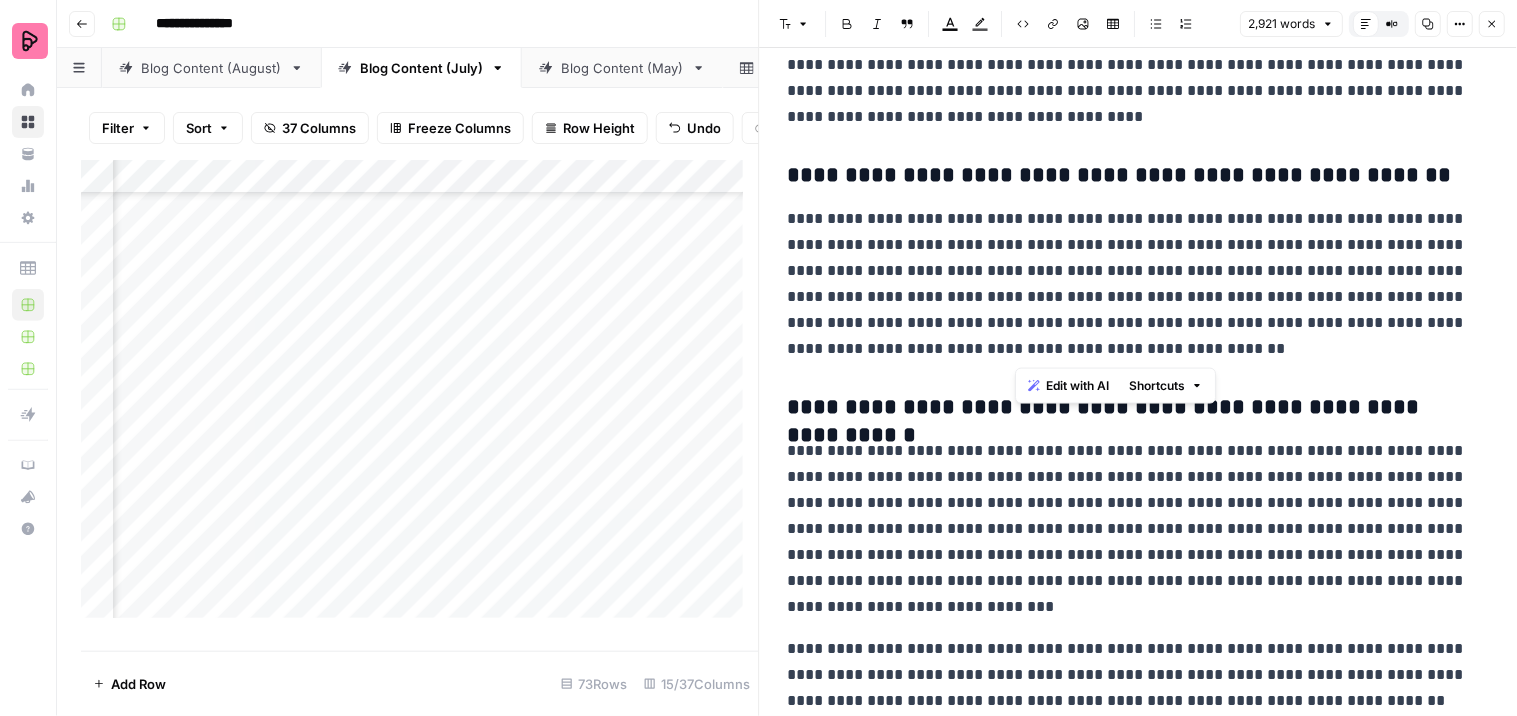 drag, startPoint x: 1020, startPoint y: 310, endPoint x: 1081, endPoint y: 348, distance: 71.867935 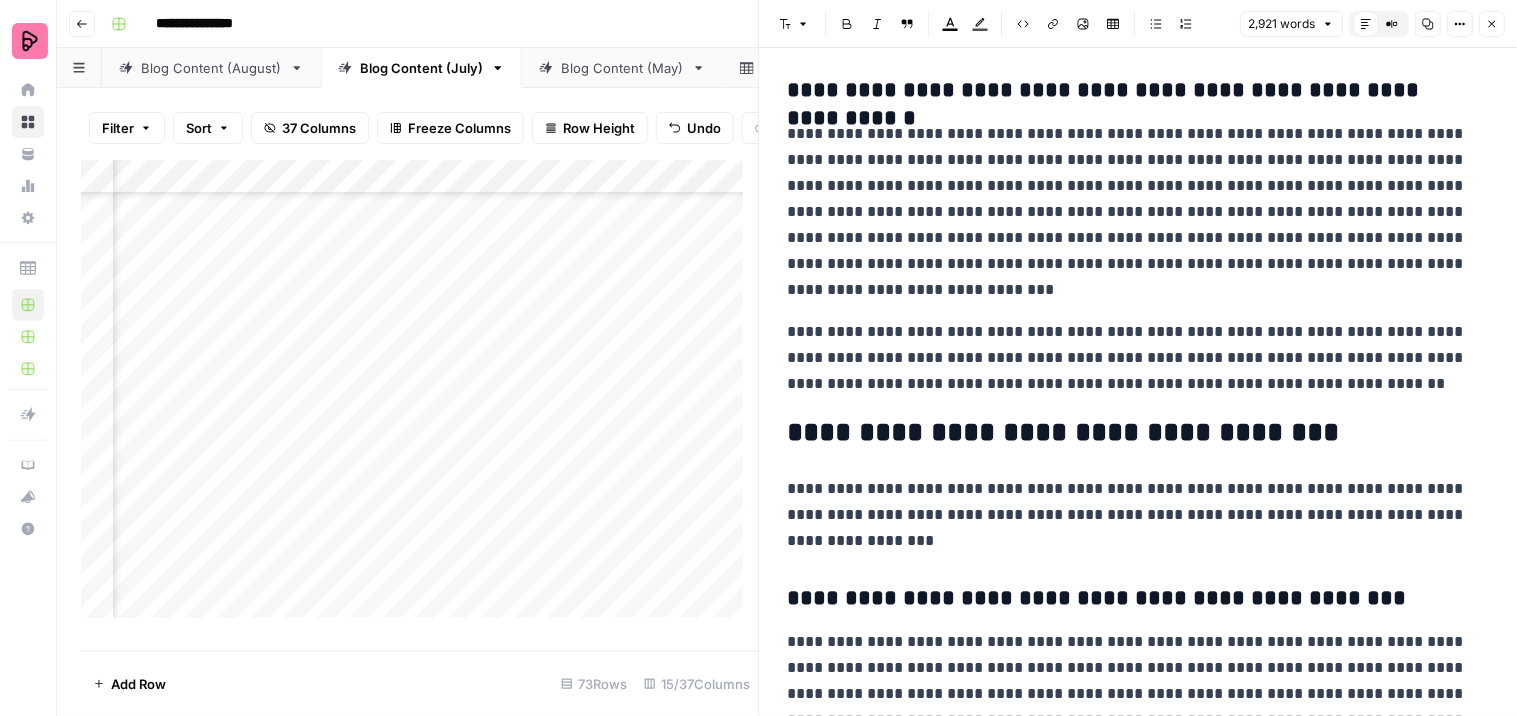 scroll, scrollTop: 888, scrollLeft: 0, axis: vertical 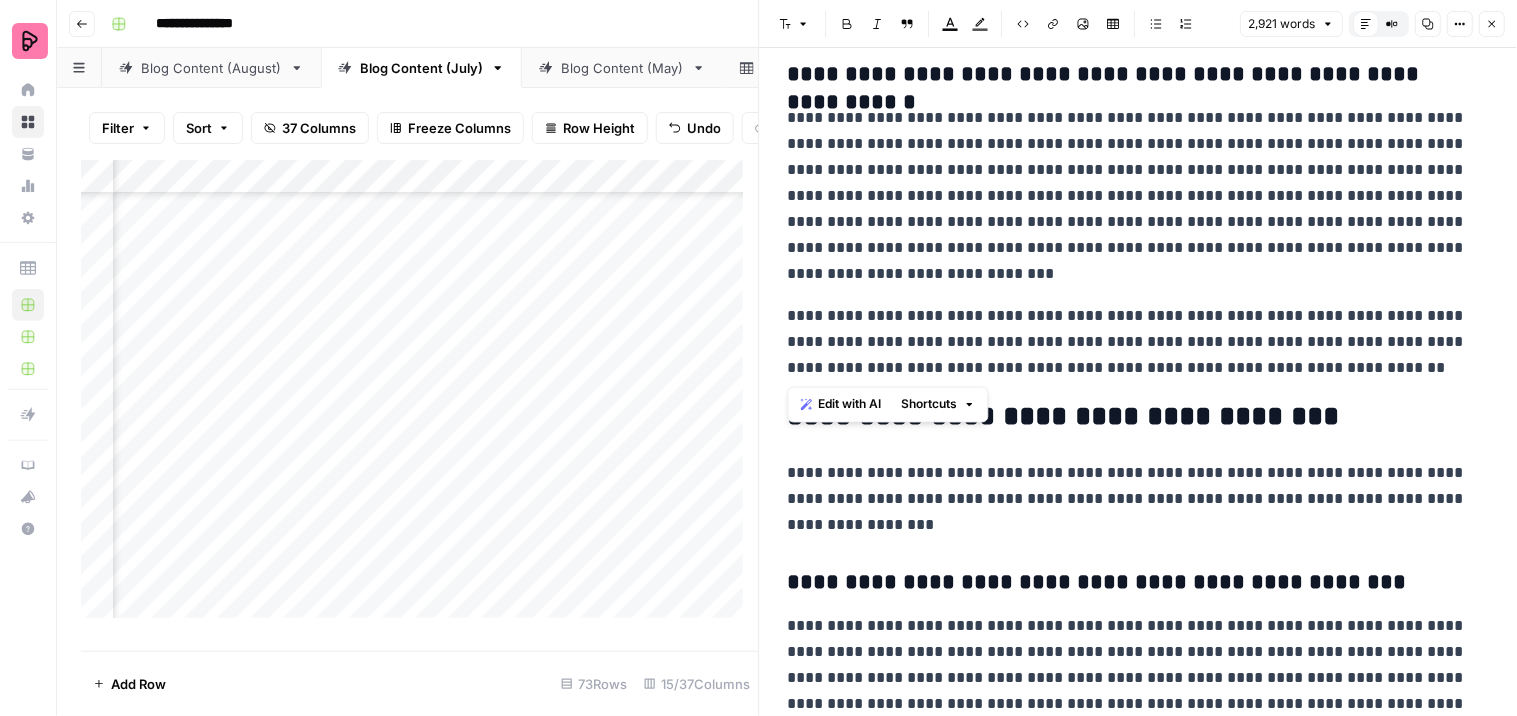drag, startPoint x: 1333, startPoint y: 355, endPoint x: 780, endPoint y: 295, distance: 556.2454 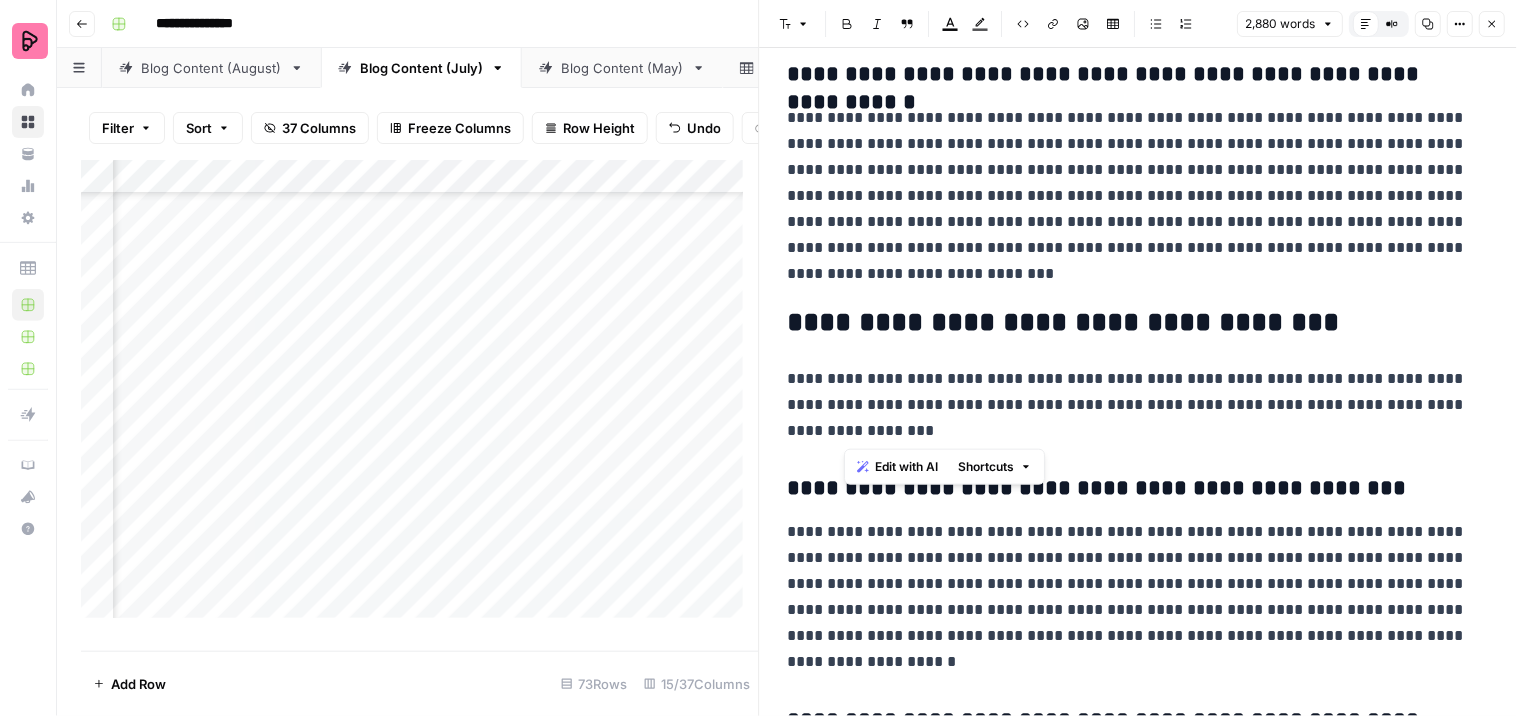 drag, startPoint x: 887, startPoint y: 398, endPoint x: 920, endPoint y: 430, distance: 45.96738 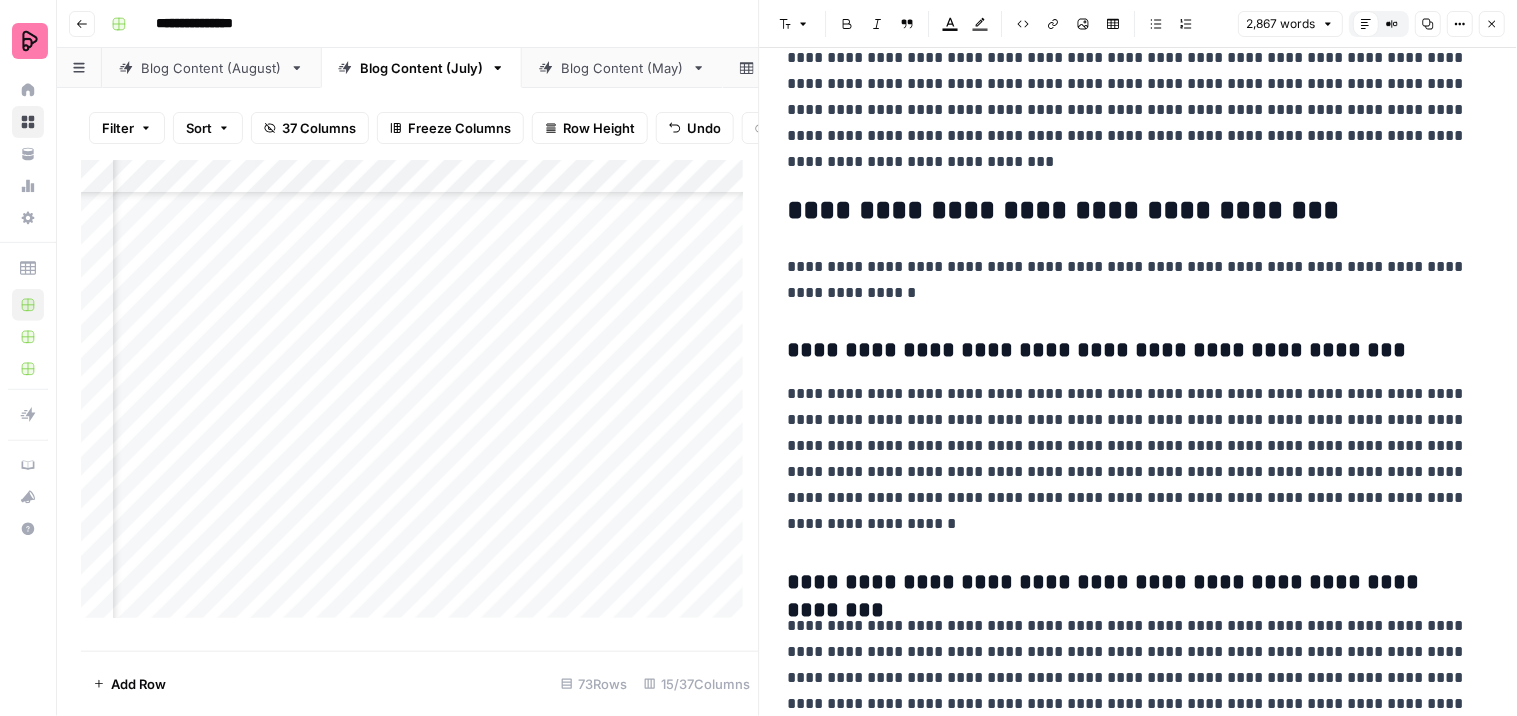 scroll, scrollTop: 1111, scrollLeft: 0, axis: vertical 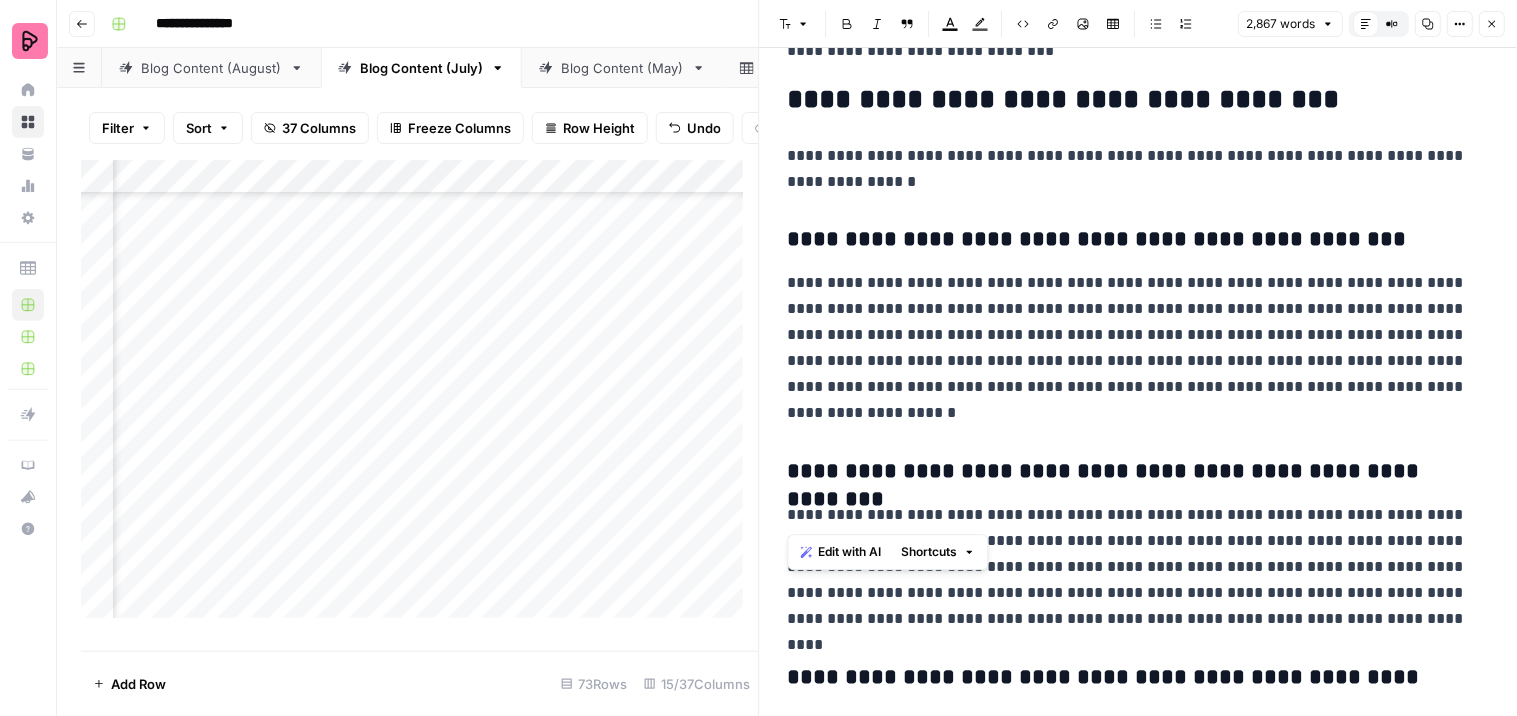 drag, startPoint x: 1257, startPoint y: 514, endPoint x: 783, endPoint y: 512, distance: 474.0042 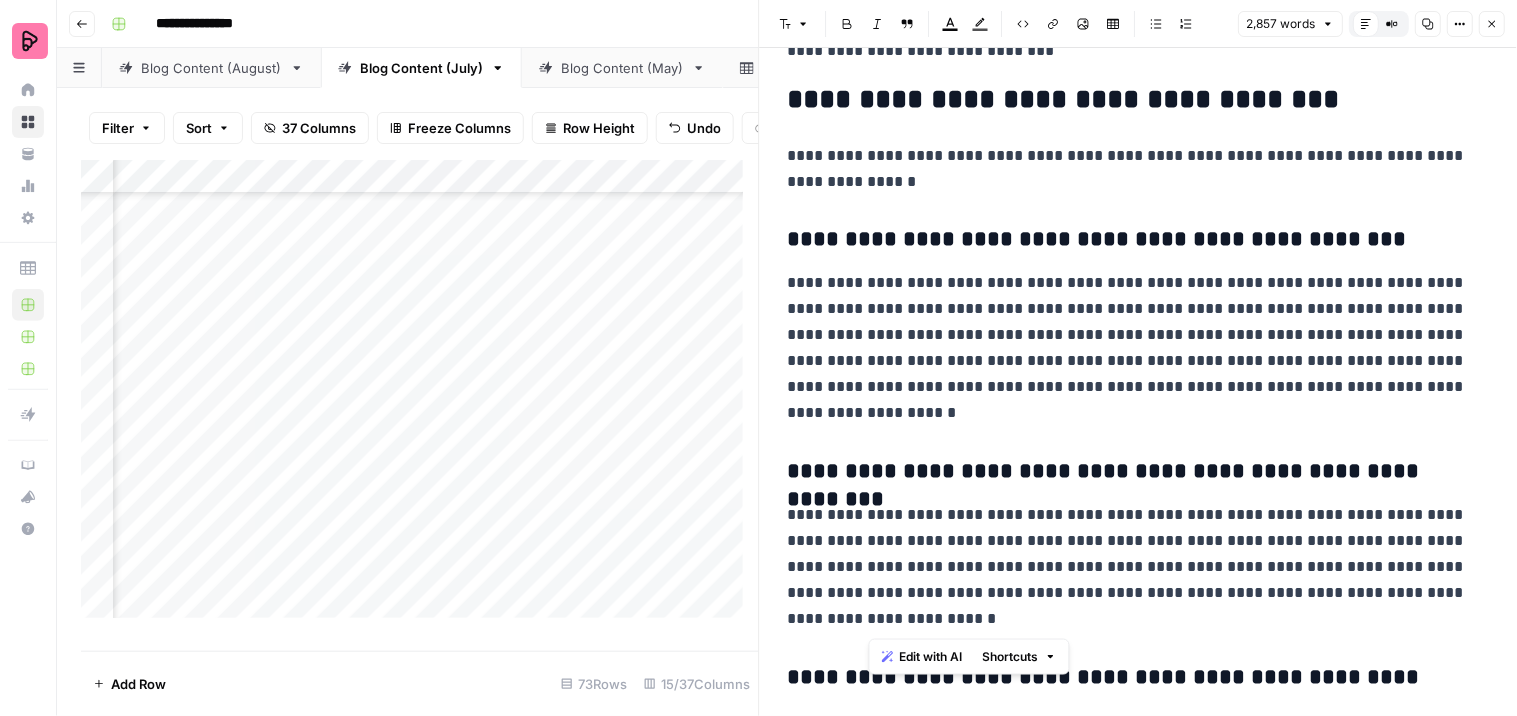 drag, startPoint x: 1154, startPoint y: 597, endPoint x: 1172, endPoint y: 611, distance: 22.803509 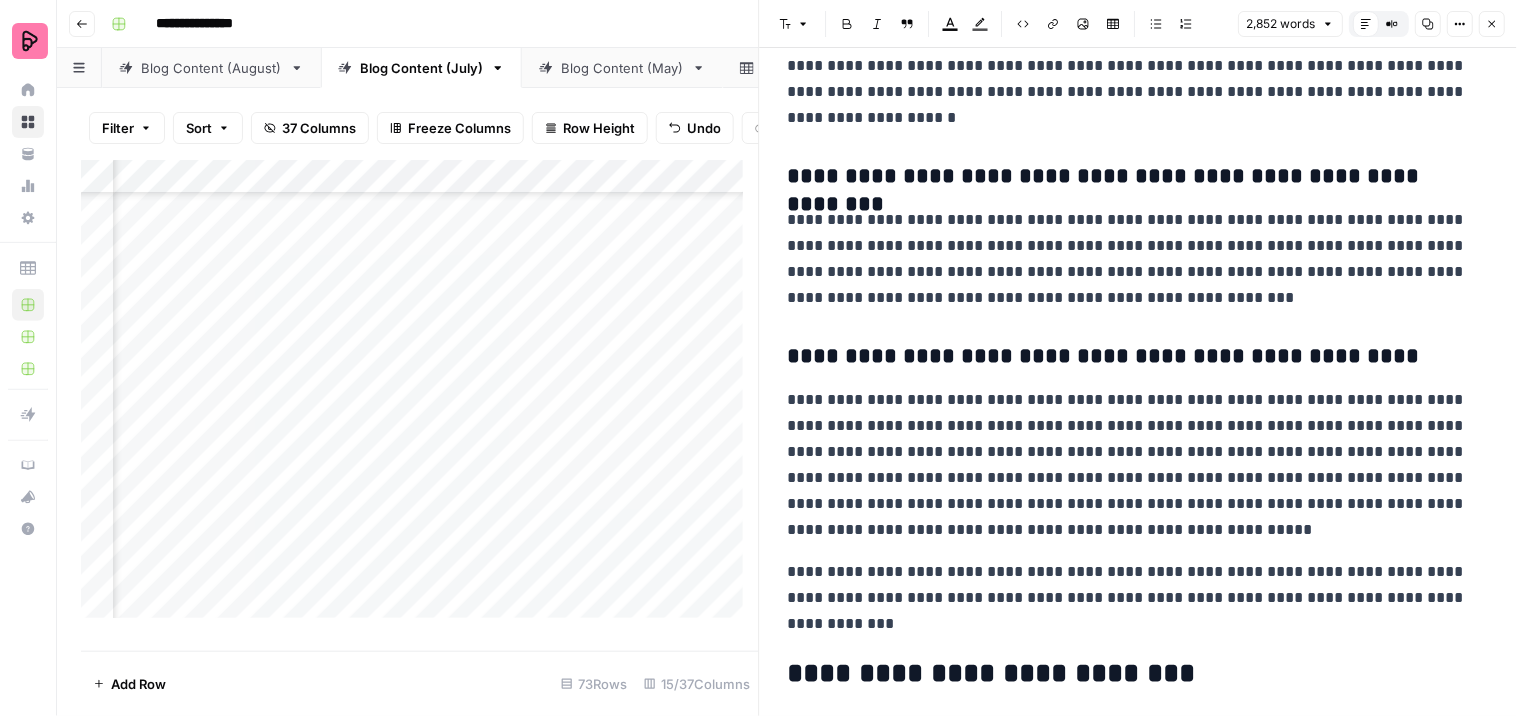 scroll, scrollTop: 1444, scrollLeft: 0, axis: vertical 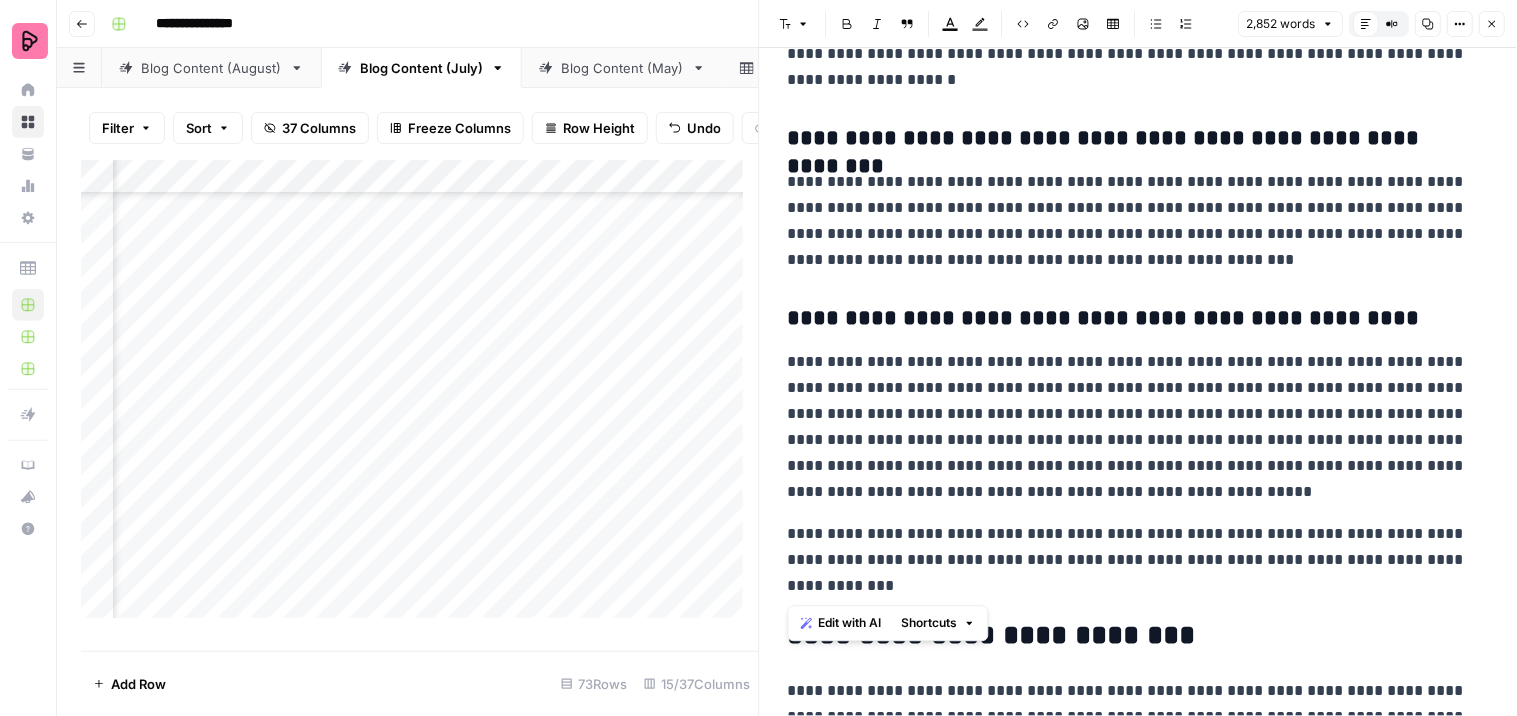 drag, startPoint x: 932, startPoint y: 586, endPoint x: 788, endPoint y: 526, distance: 156 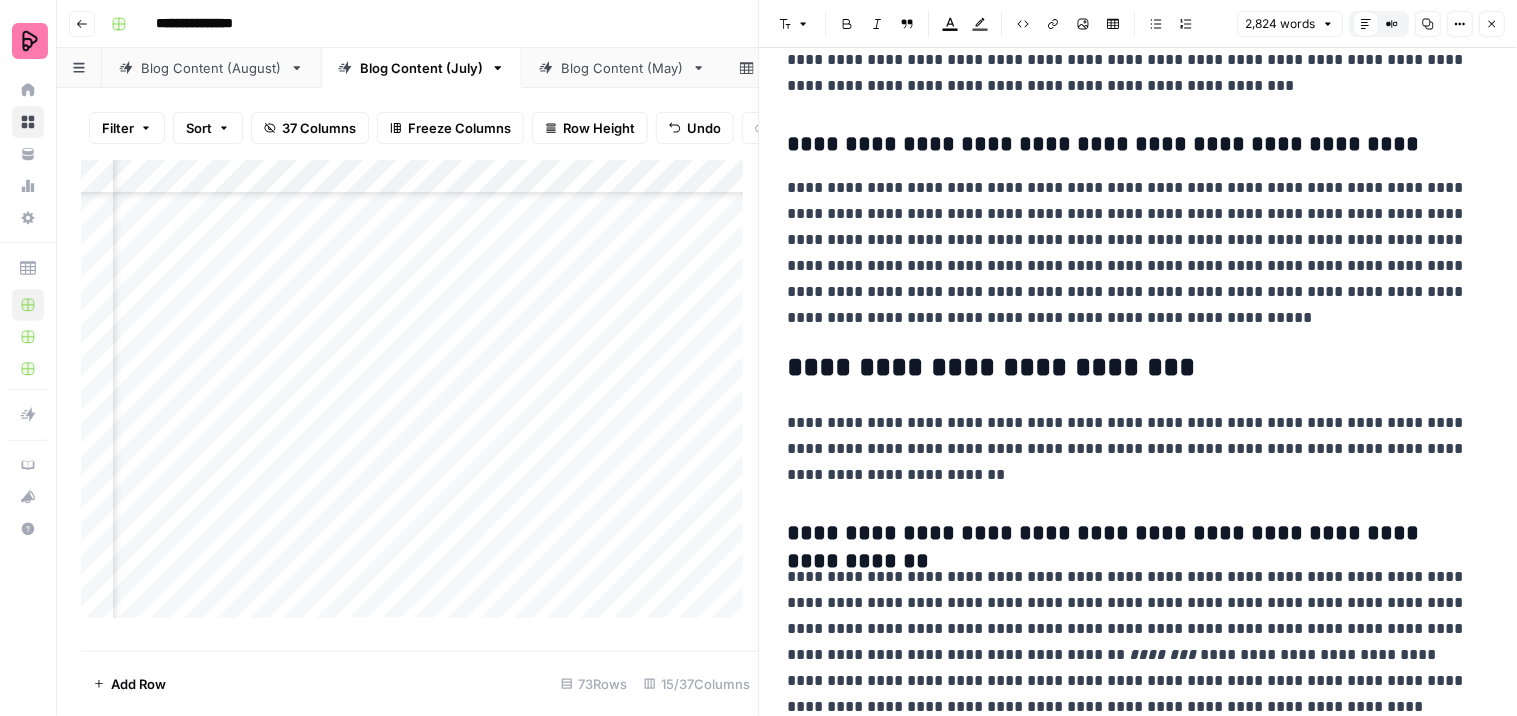 scroll, scrollTop: 1666, scrollLeft: 0, axis: vertical 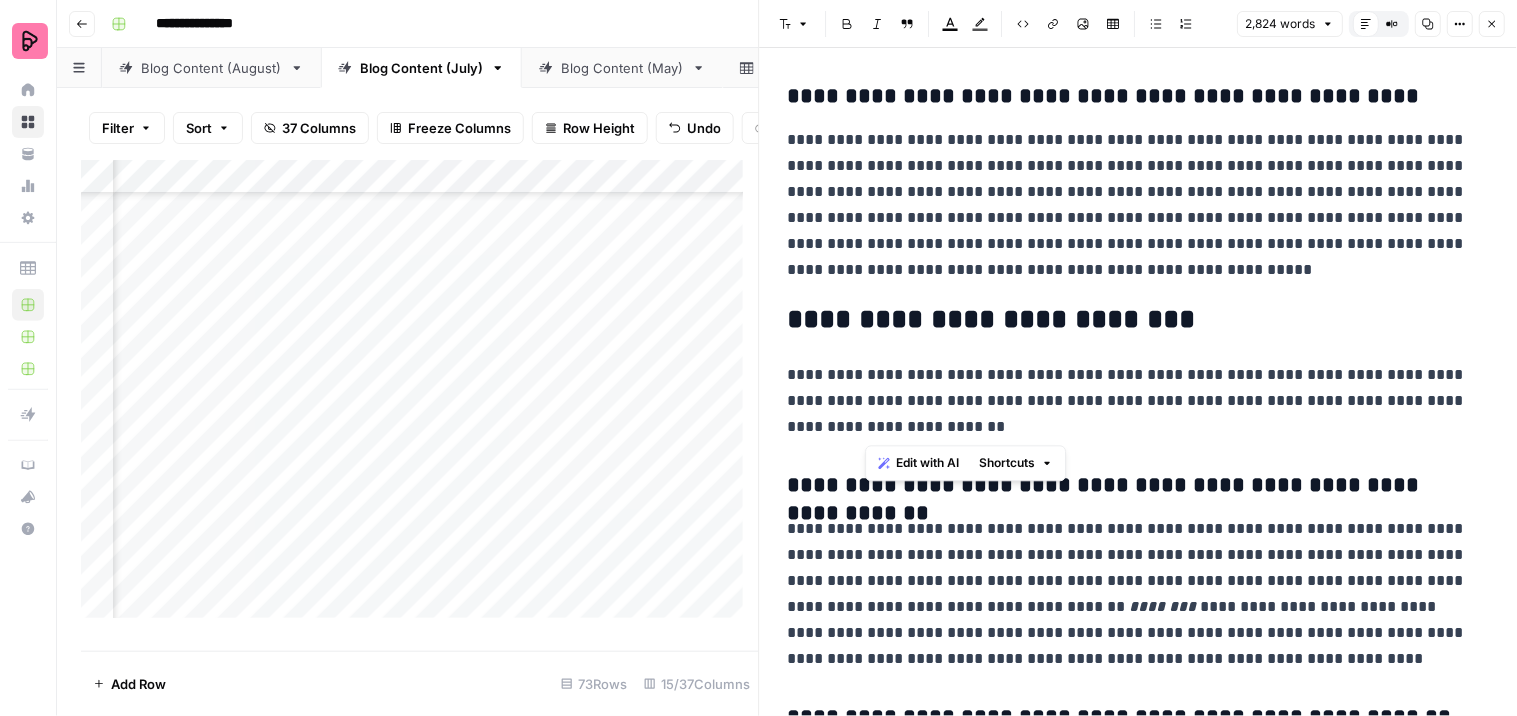 drag, startPoint x: 994, startPoint y: 402, endPoint x: 1006, endPoint y: 413, distance: 16.27882 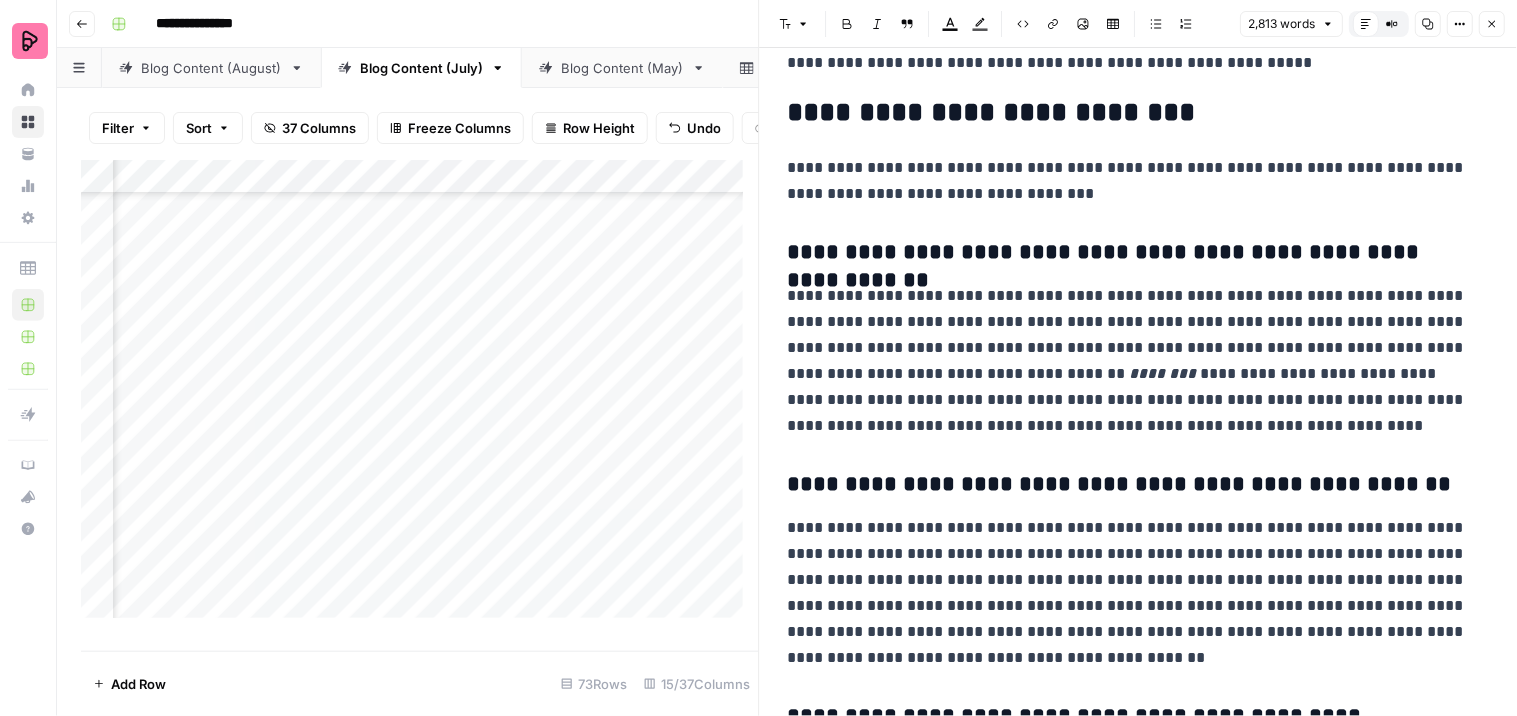 scroll, scrollTop: 1888, scrollLeft: 0, axis: vertical 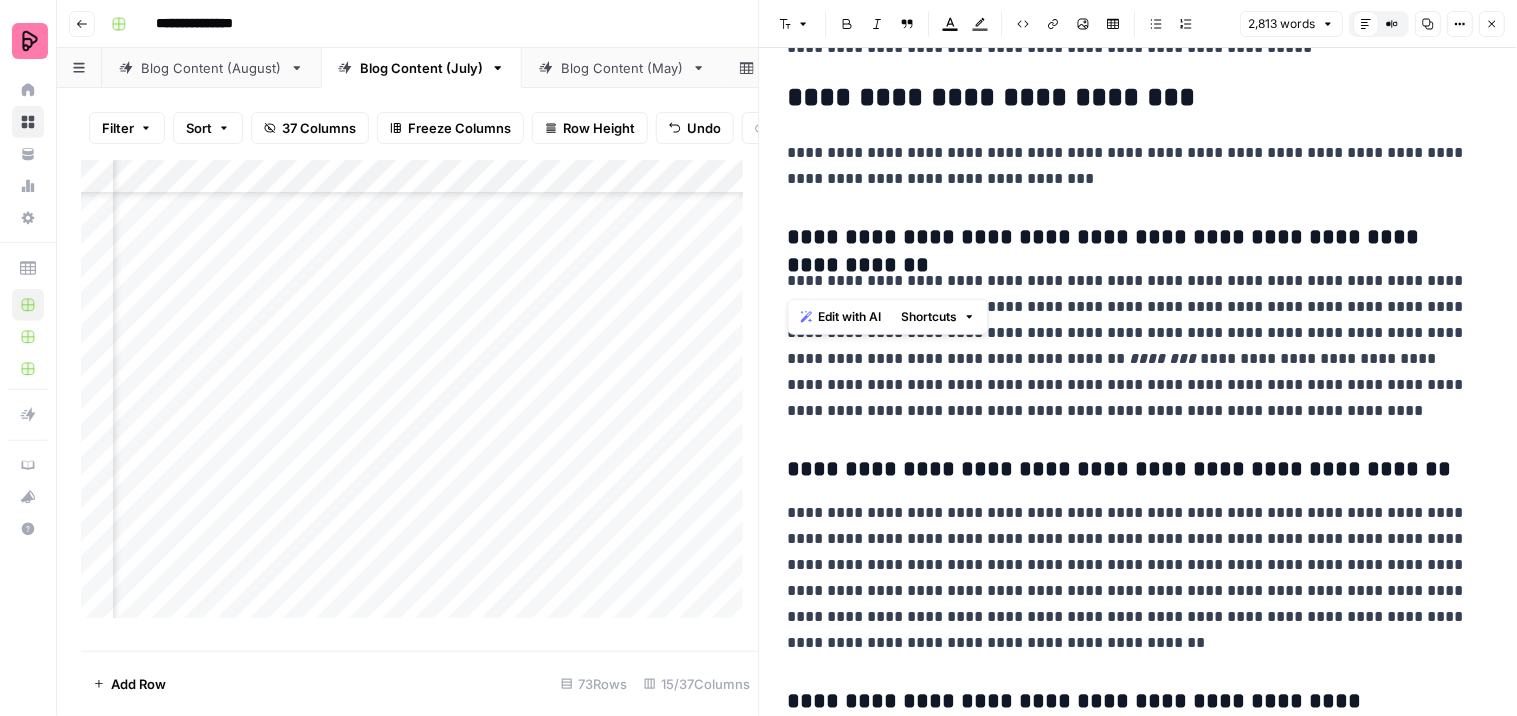 drag, startPoint x: 1344, startPoint y: 274, endPoint x: 774, endPoint y: 268, distance: 570.03156 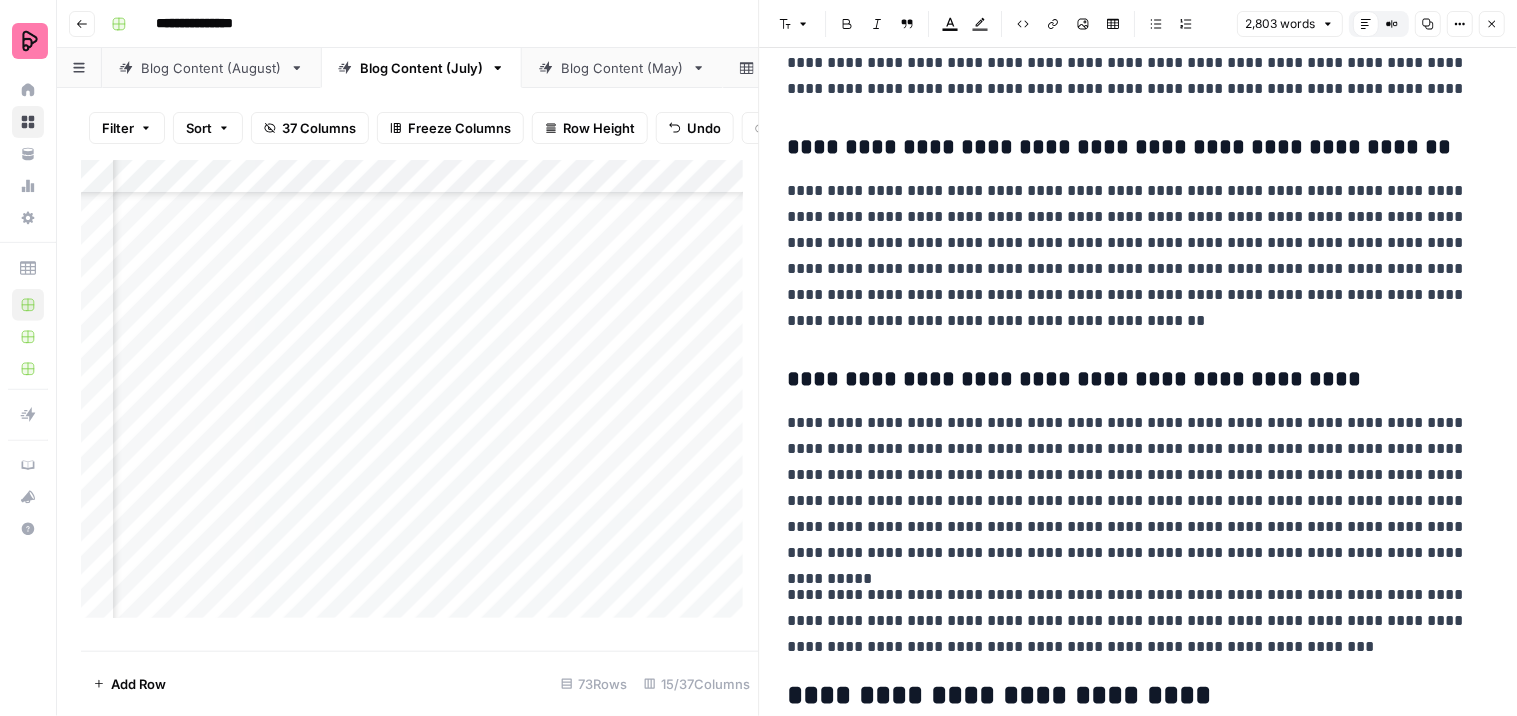 scroll, scrollTop: 2222, scrollLeft: 0, axis: vertical 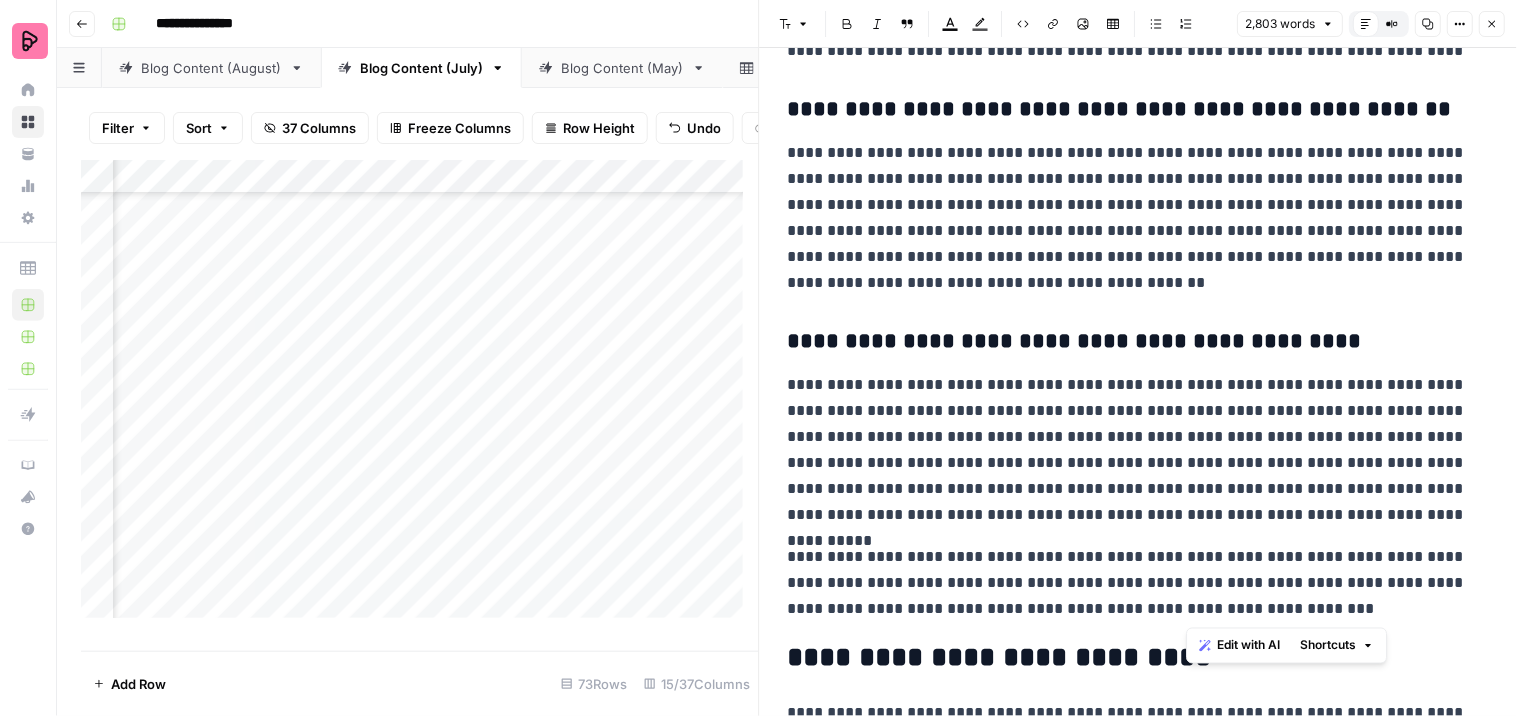 drag, startPoint x: 1190, startPoint y: 486, endPoint x: 1377, endPoint y: 612, distance: 225.48836 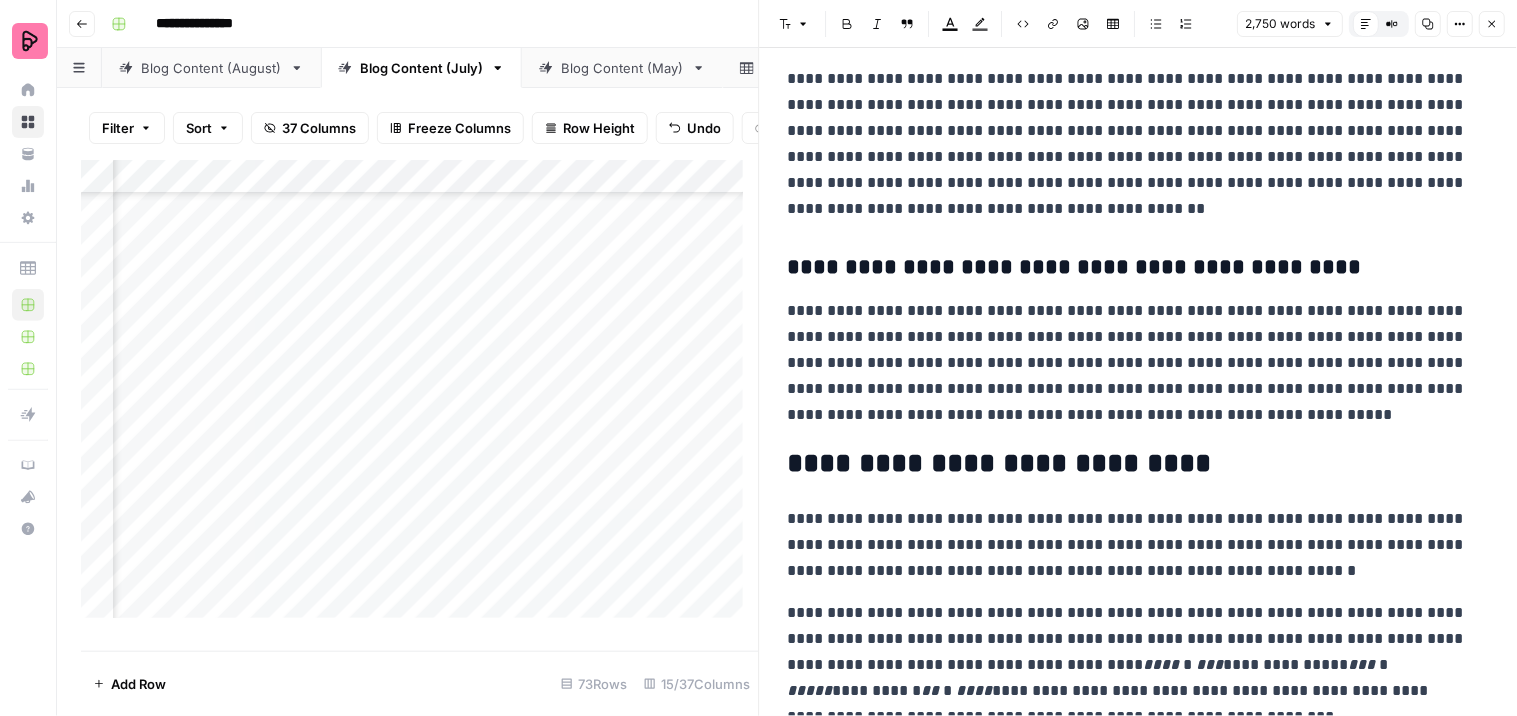 scroll, scrollTop: 2444, scrollLeft: 0, axis: vertical 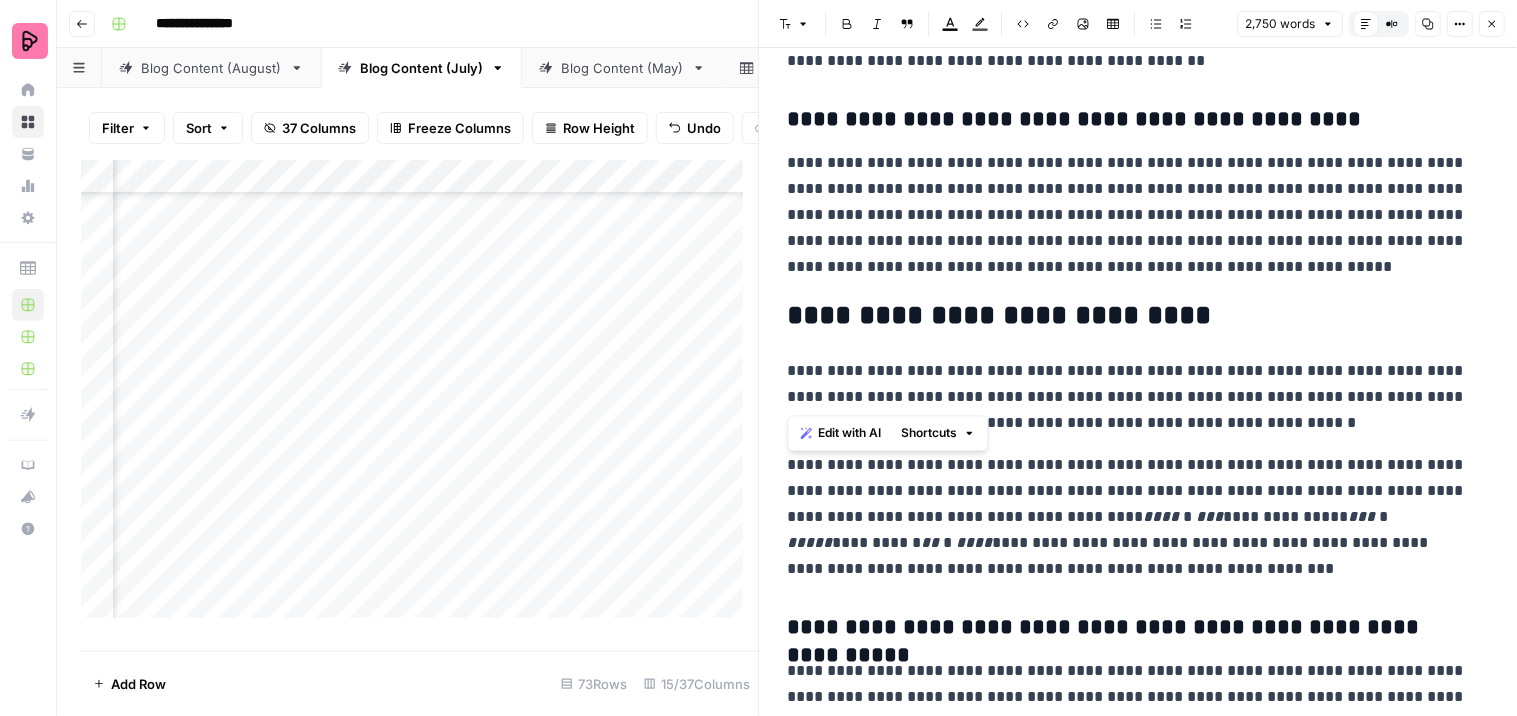 drag, startPoint x: 994, startPoint y: 395, endPoint x: 787, endPoint y: 368, distance: 208.75345 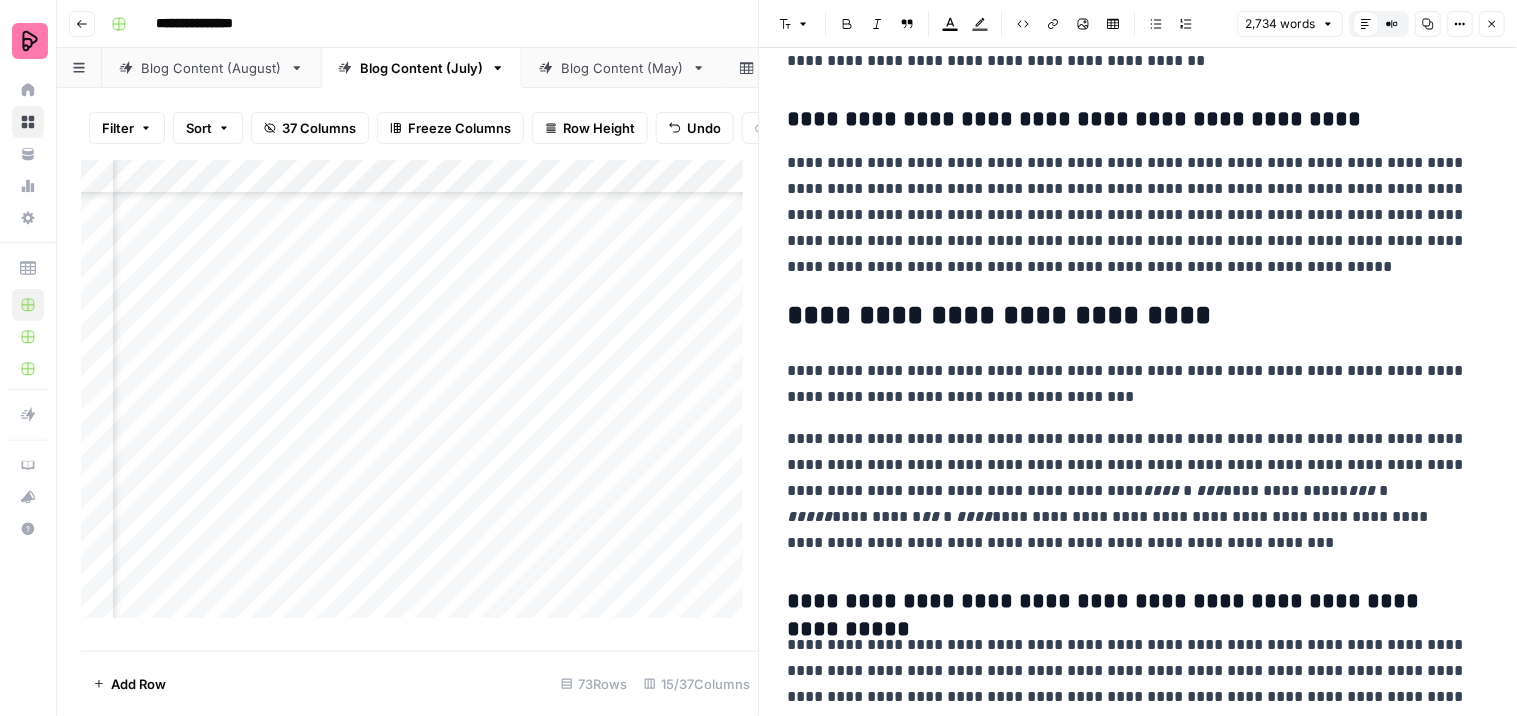 click on "**********" at bounding box center [1130, 384] 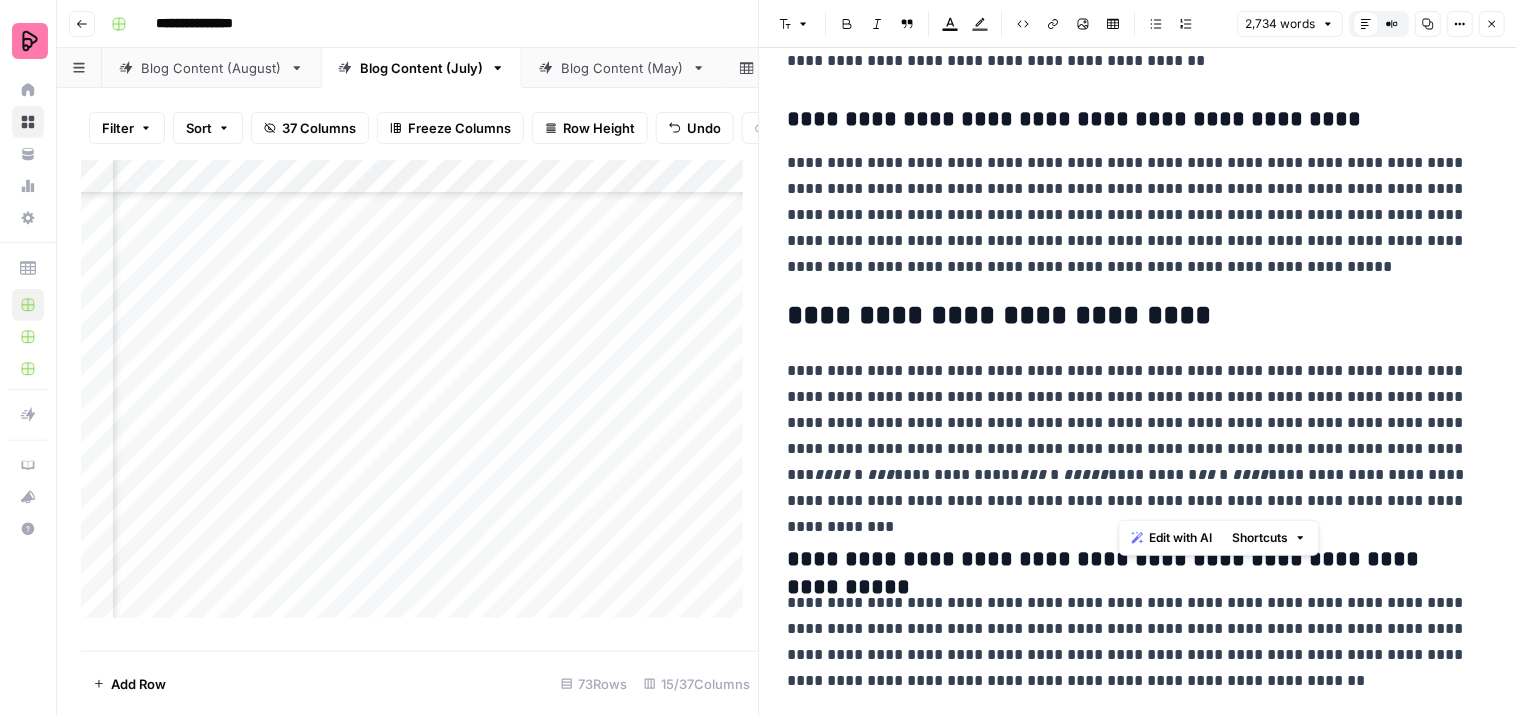 drag, startPoint x: 1121, startPoint y: 474, endPoint x: 1265, endPoint y: 501, distance: 146.50938 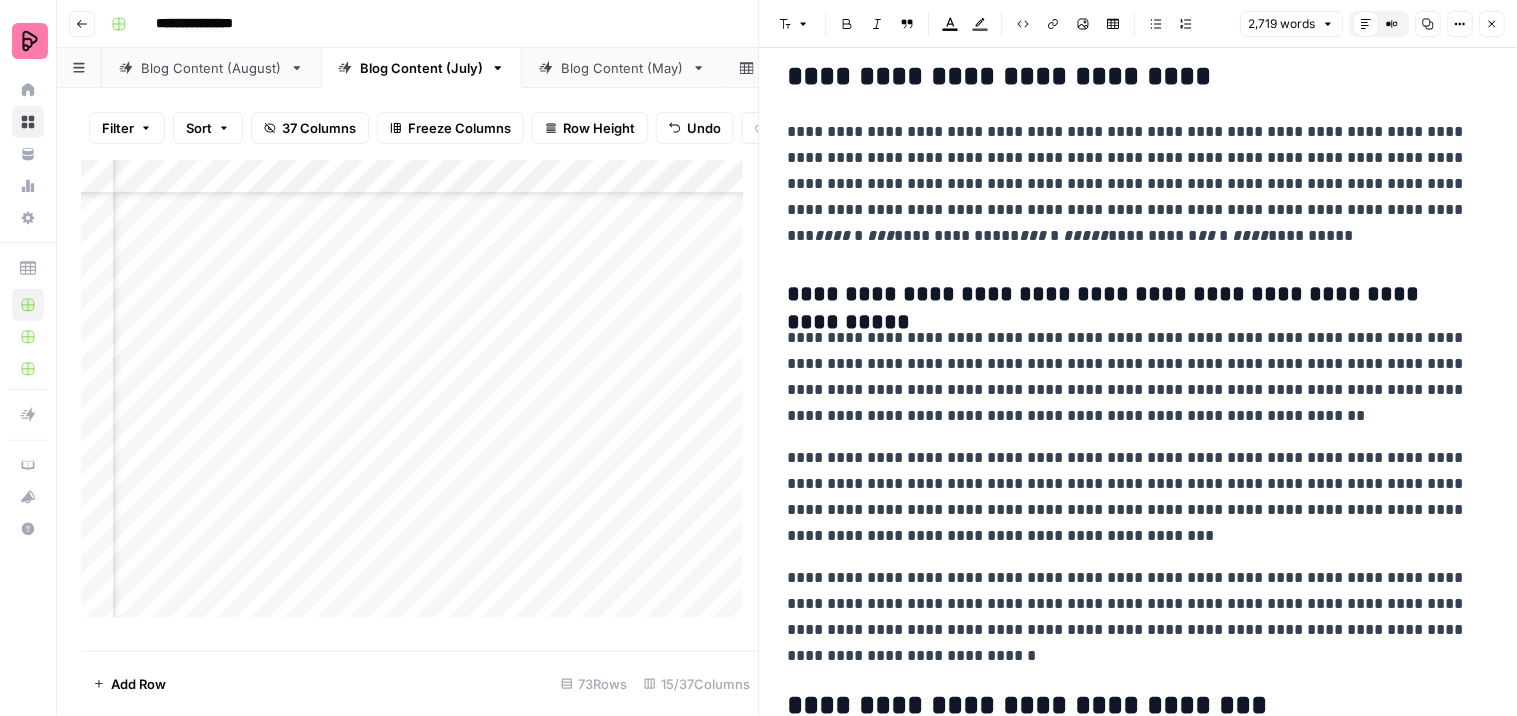 scroll, scrollTop: 2555, scrollLeft: 0, axis: vertical 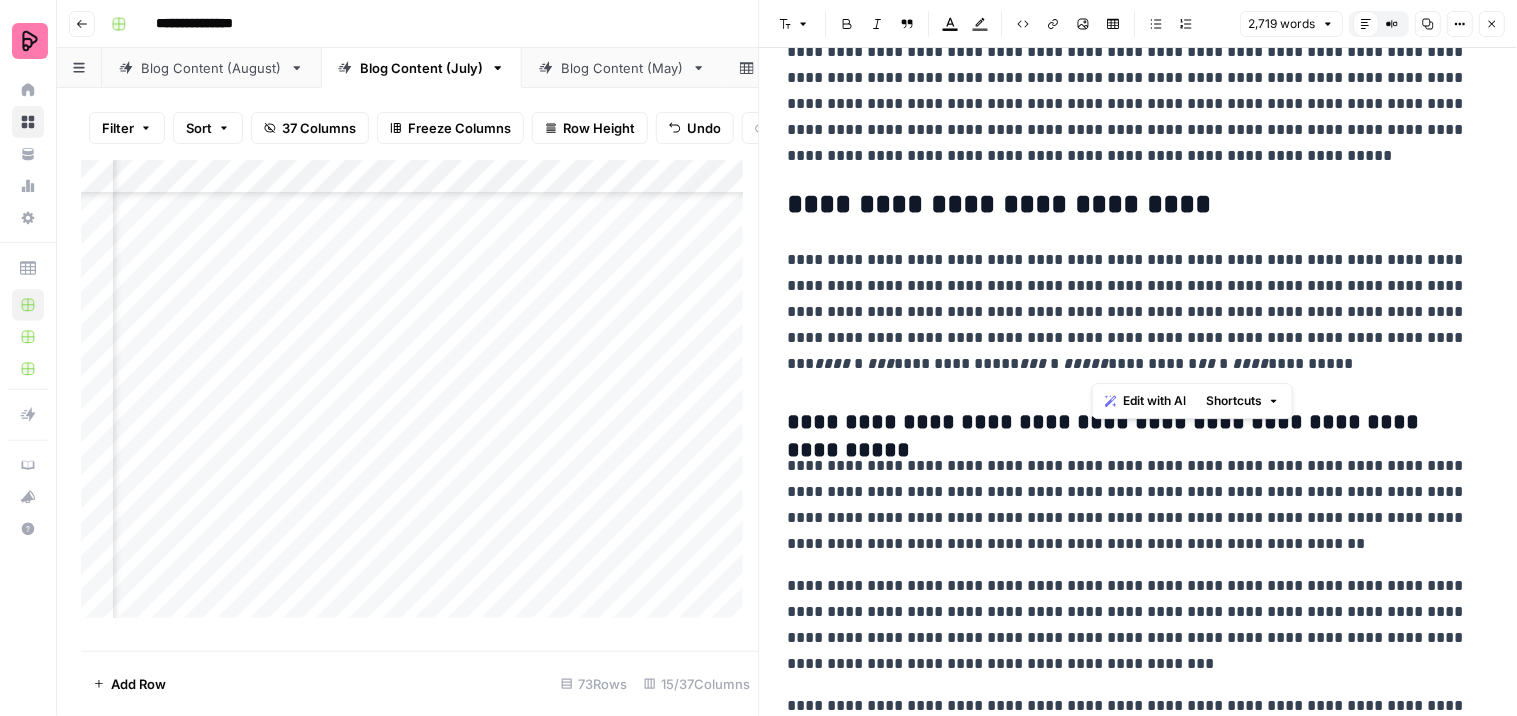 drag, startPoint x: 1094, startPoint y: 276, endPoint x: 1140, endPoint y: 360, distance: 95.77056 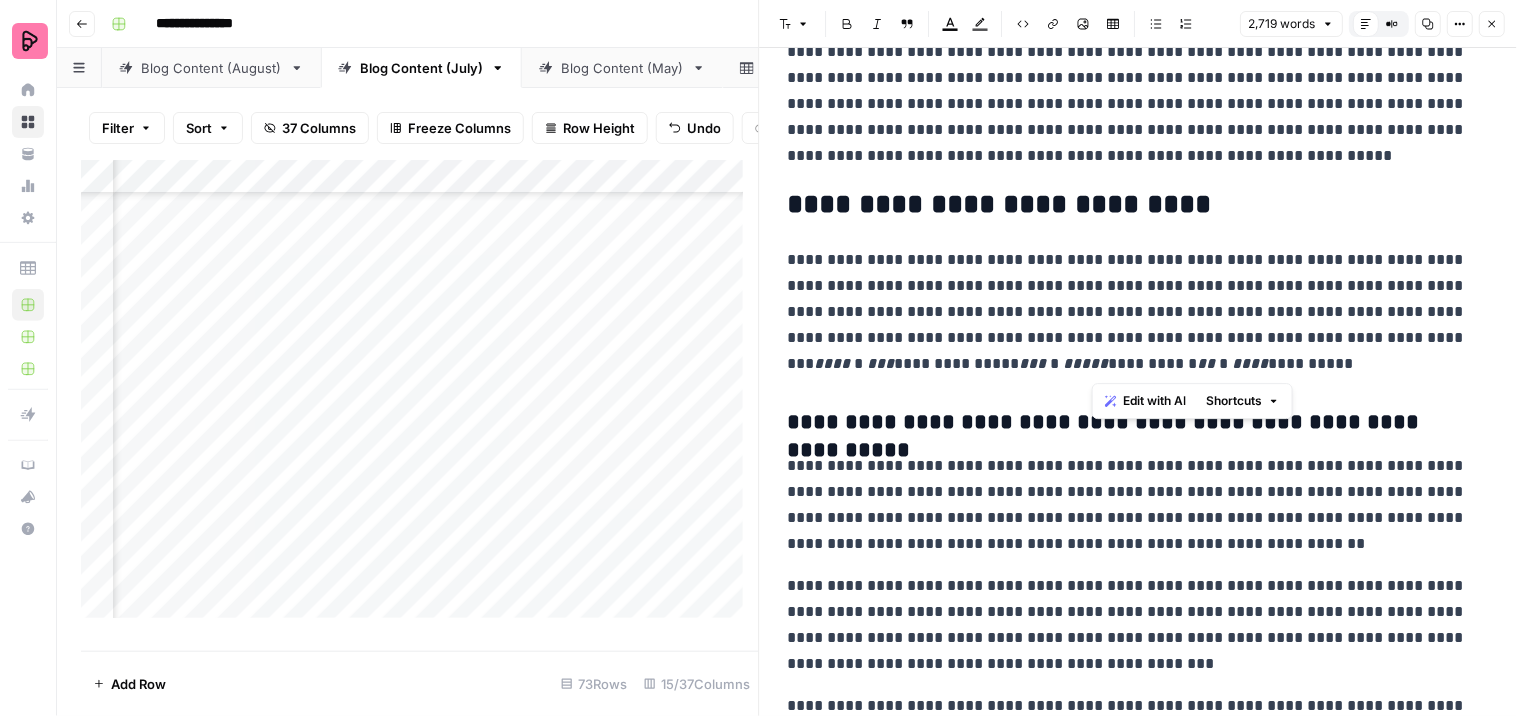 click on "**********" at bounding box center [1130, 312] 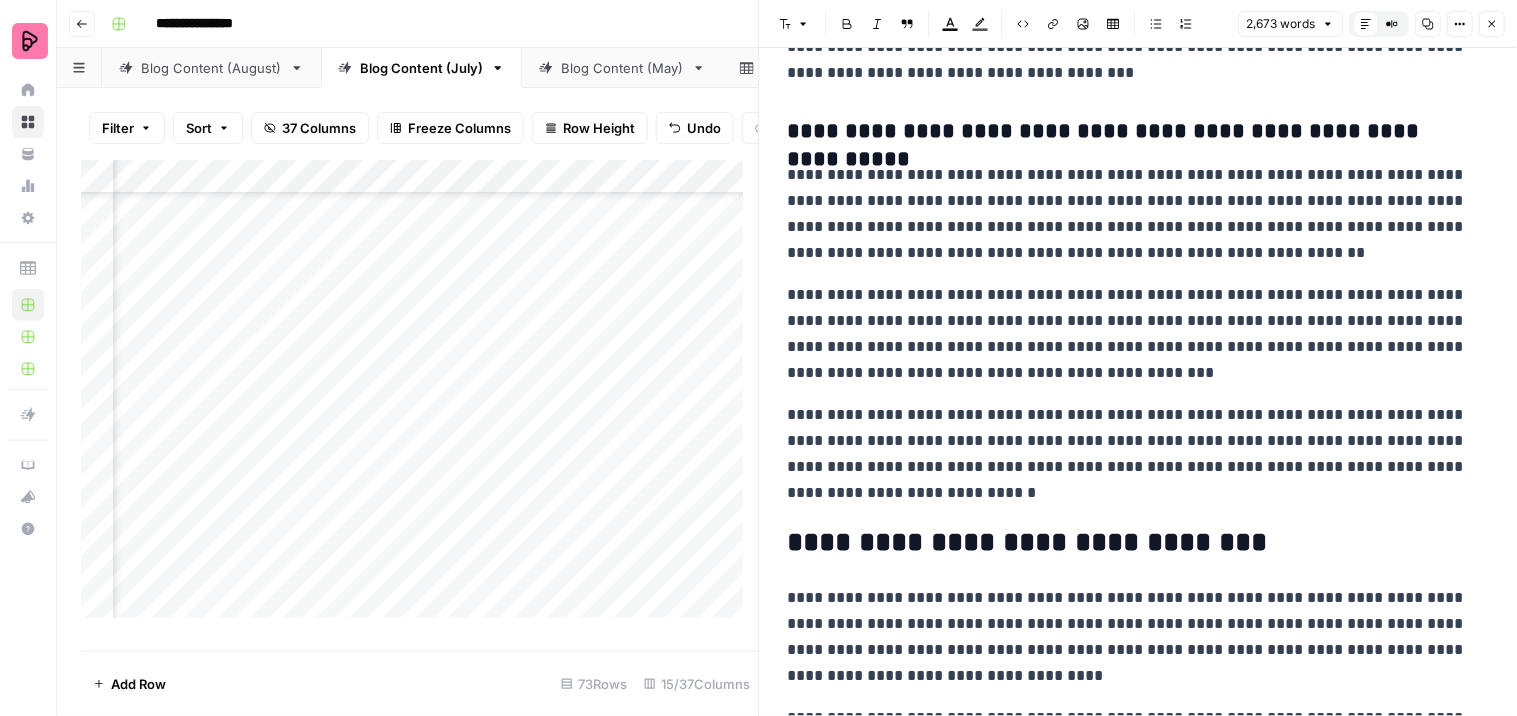 scroll, scrollTop: 2777, scrollLeft: 0, axis: vertical 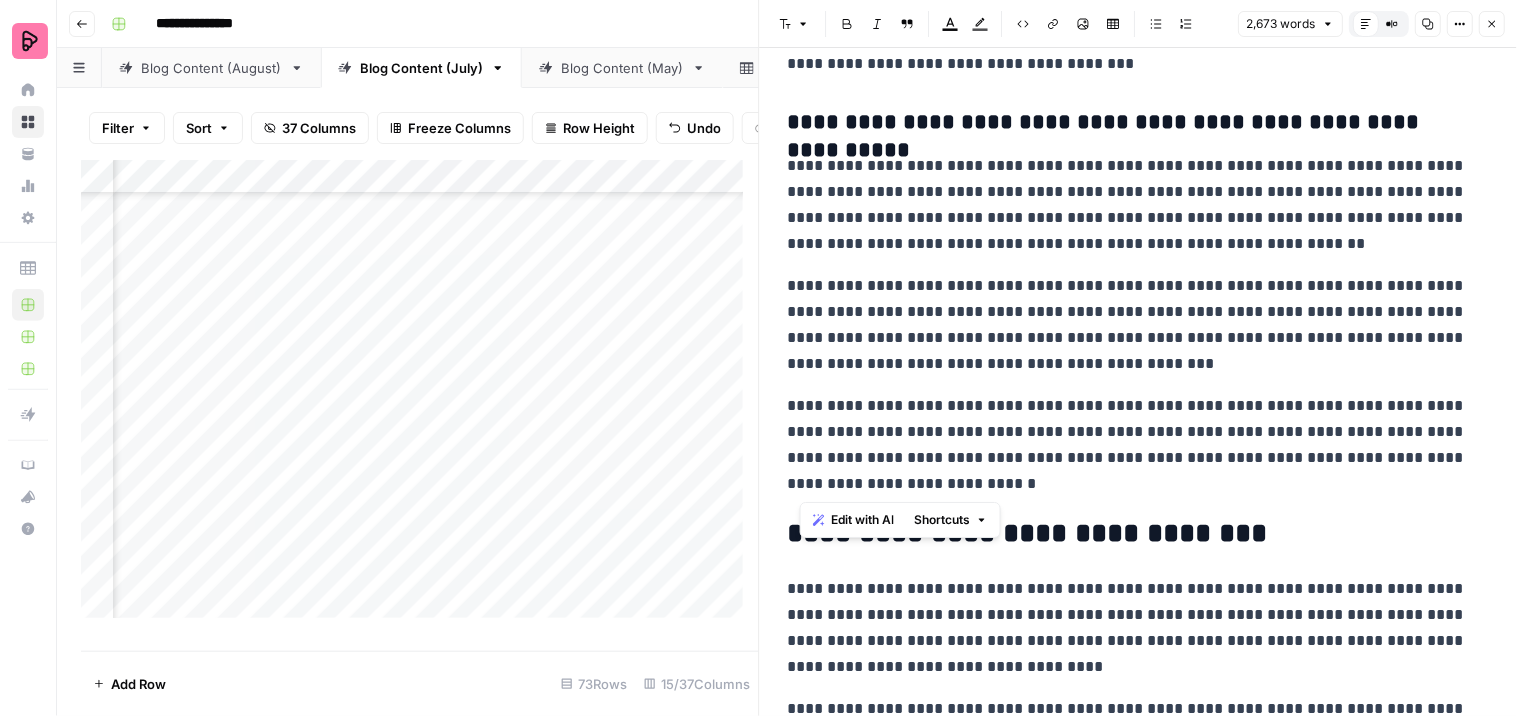 drag, startPoint x: 913, startPoint y: 478, endPoint x: 795, endPoint y: 170, distance: 329.83026 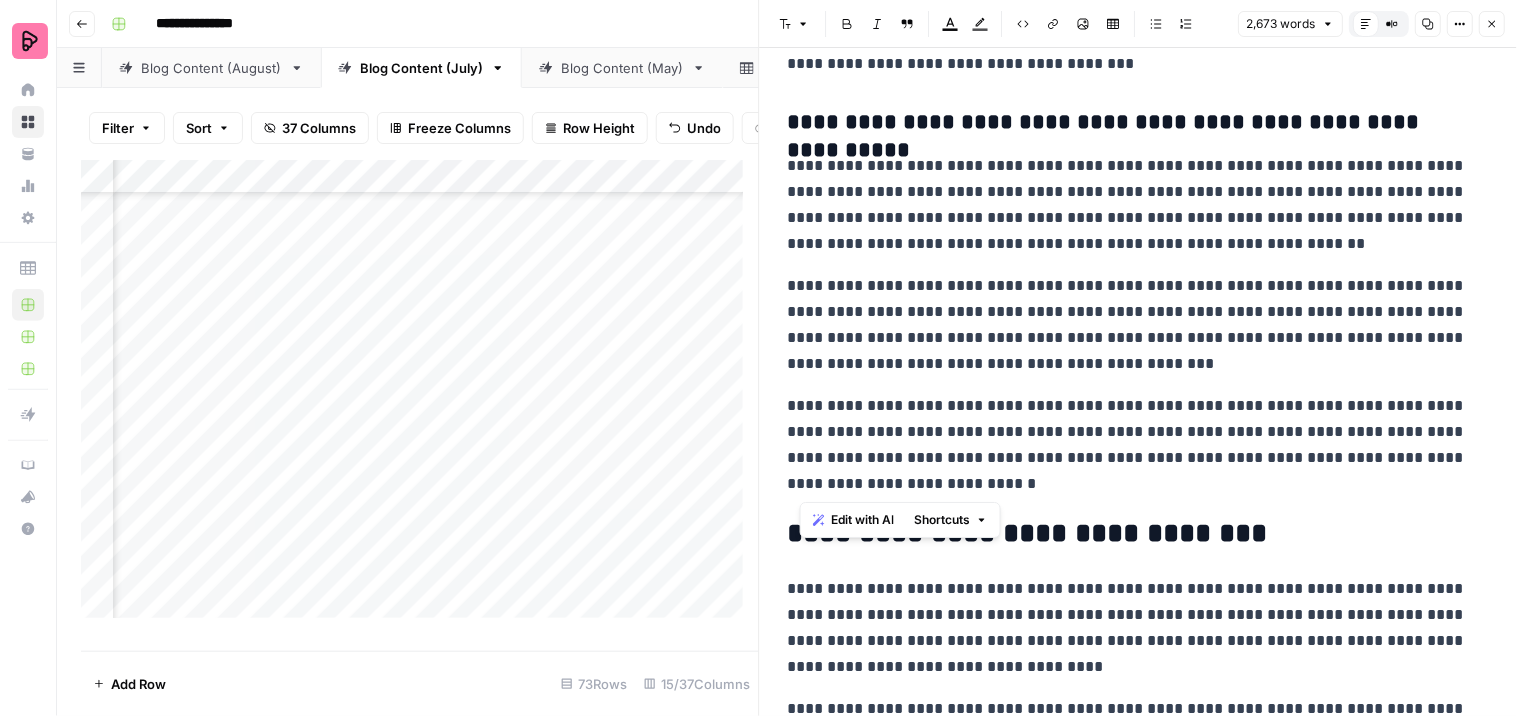 click on "**********" at bounding box center (1139, 1734) 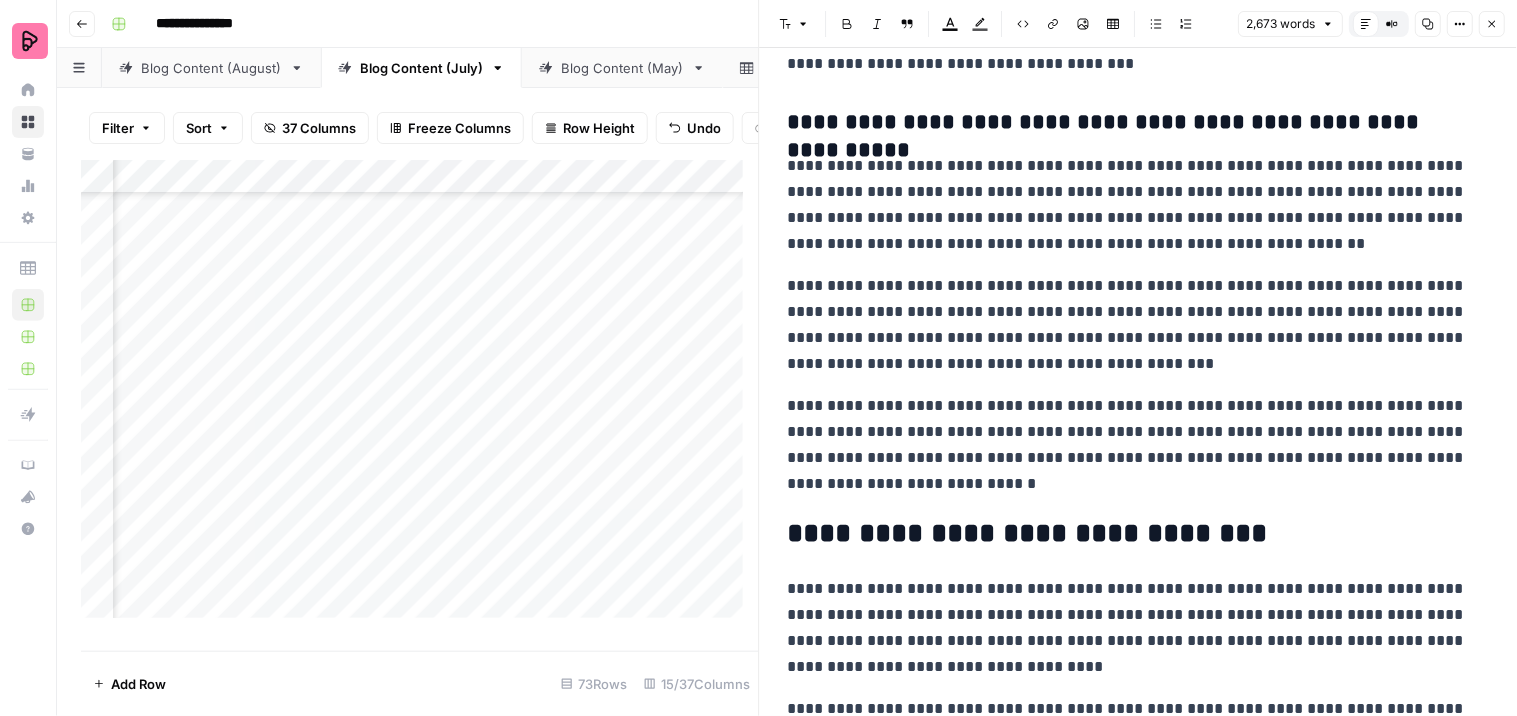 click on "**********" at bounding box center (1130, 445) 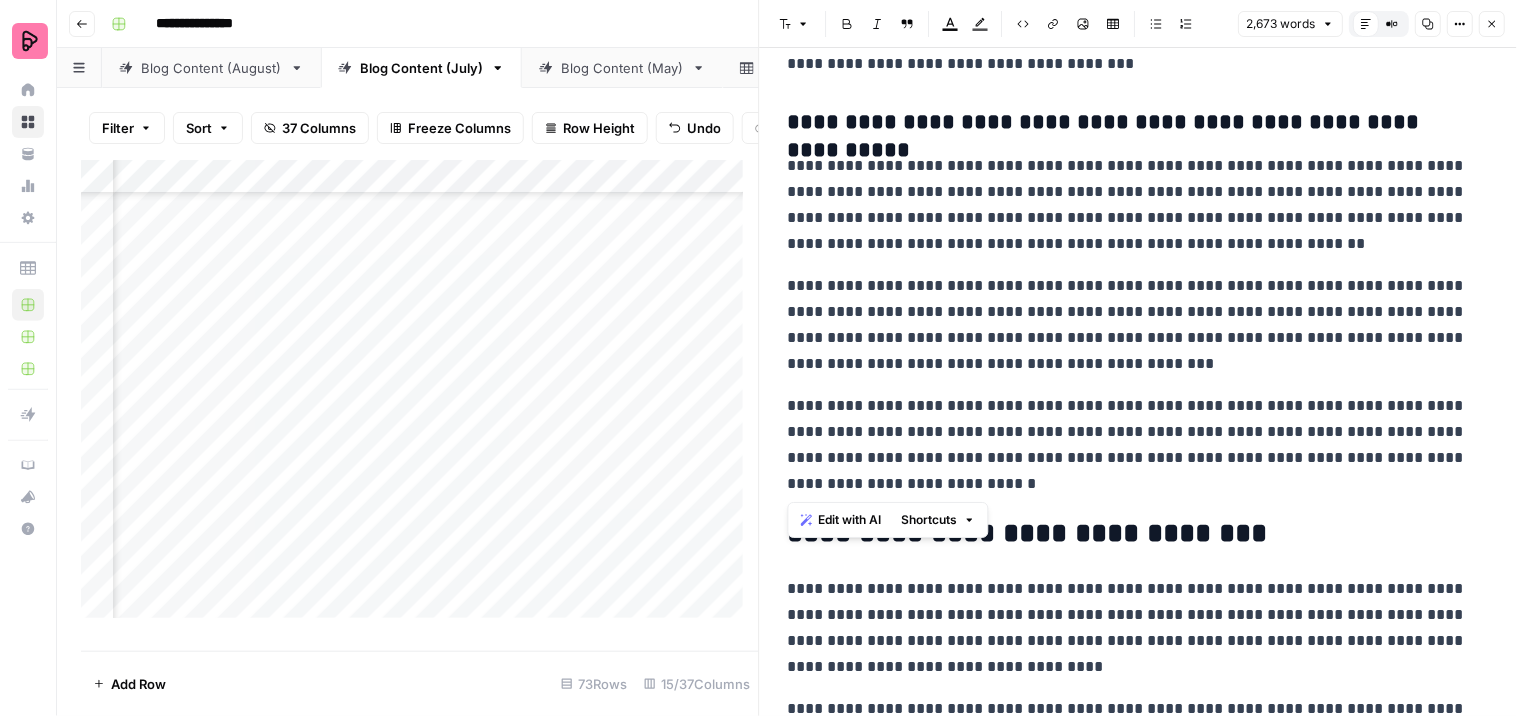 drag, startPoint x: 924, startPoint y: 485, endPoint x: 787, endPoint y: 167, distance: 346.25568 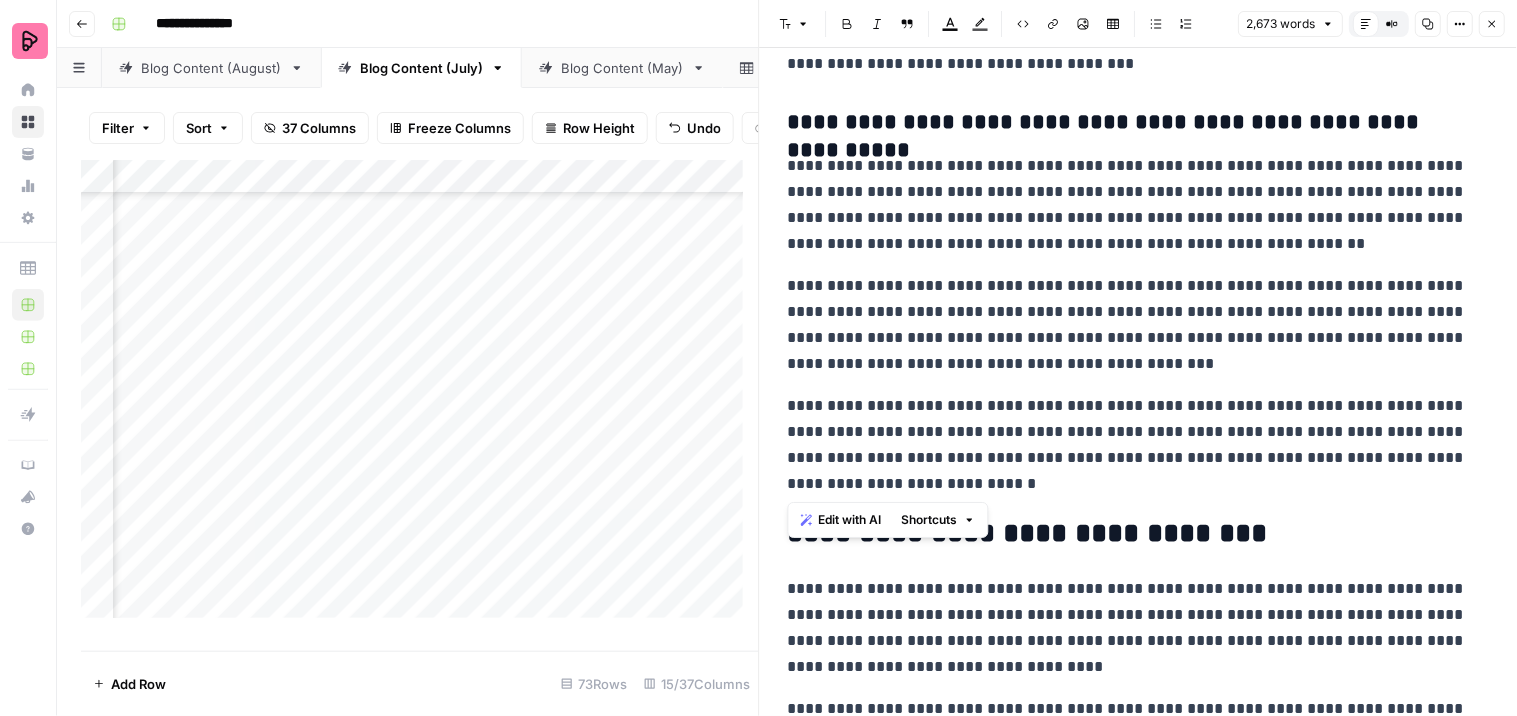 click on "**********" at bounding box center (1139, 1734) 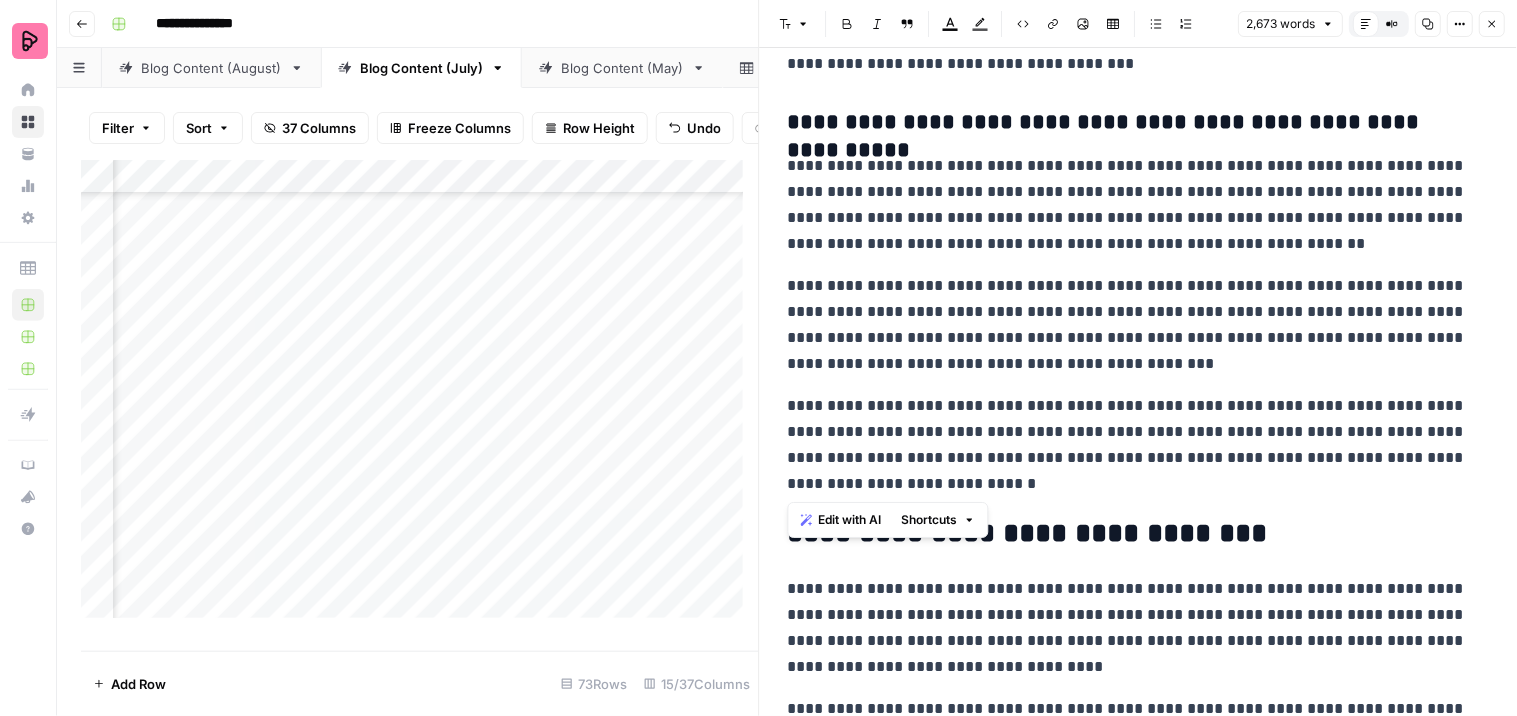 copy on "**********" 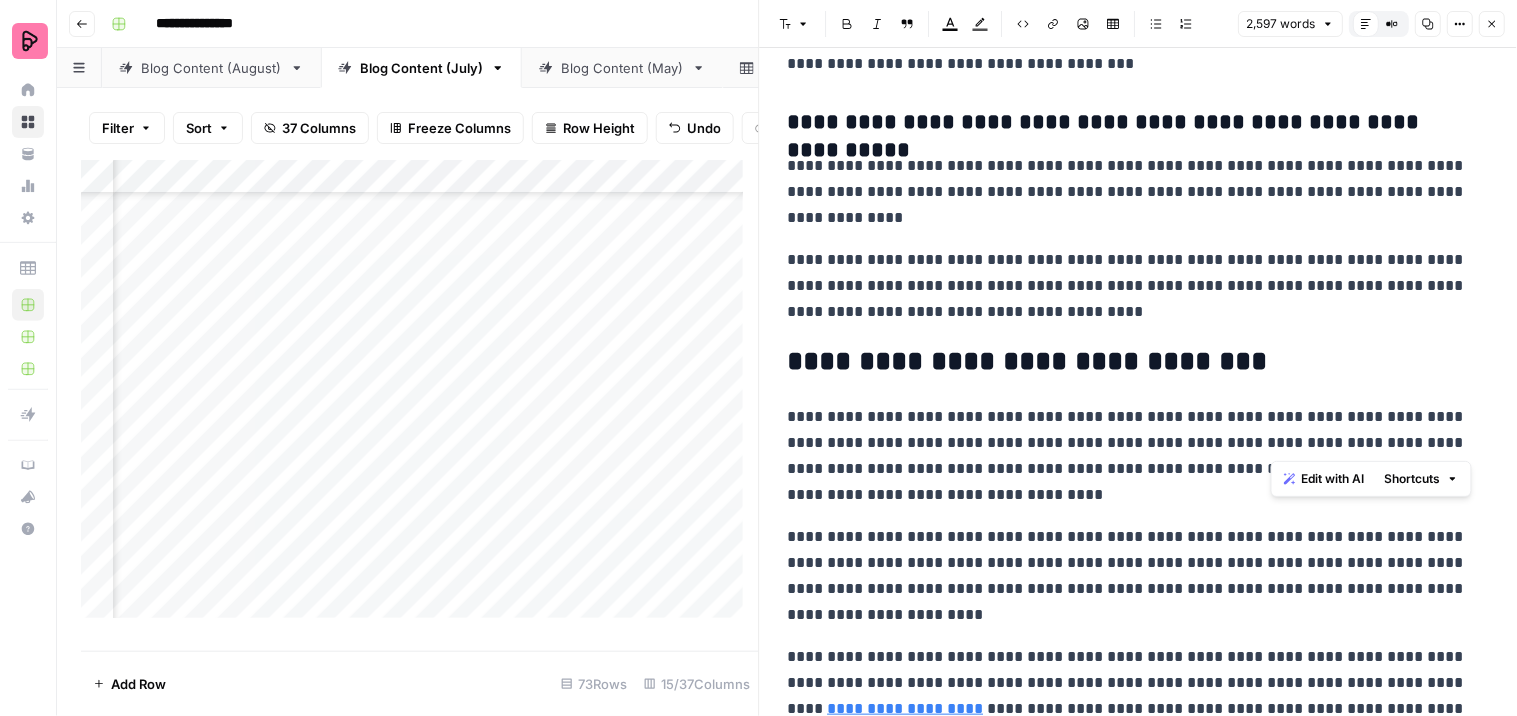 drag, startPoint x: 1287, startPoint y: 445, endPoint x: 1268, endPoint y: 433, distance: 22.472204 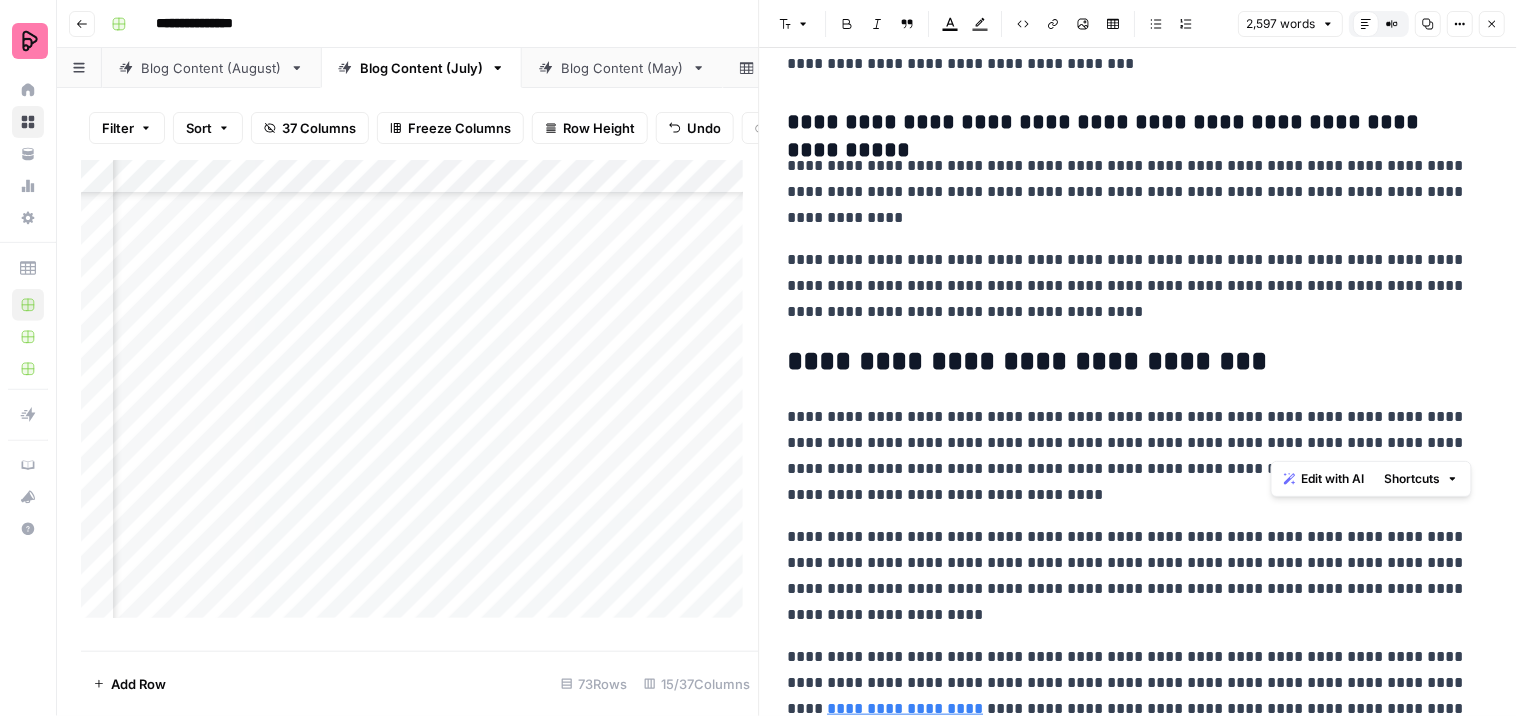 click on "**********" at bounding box center (1130, 456) 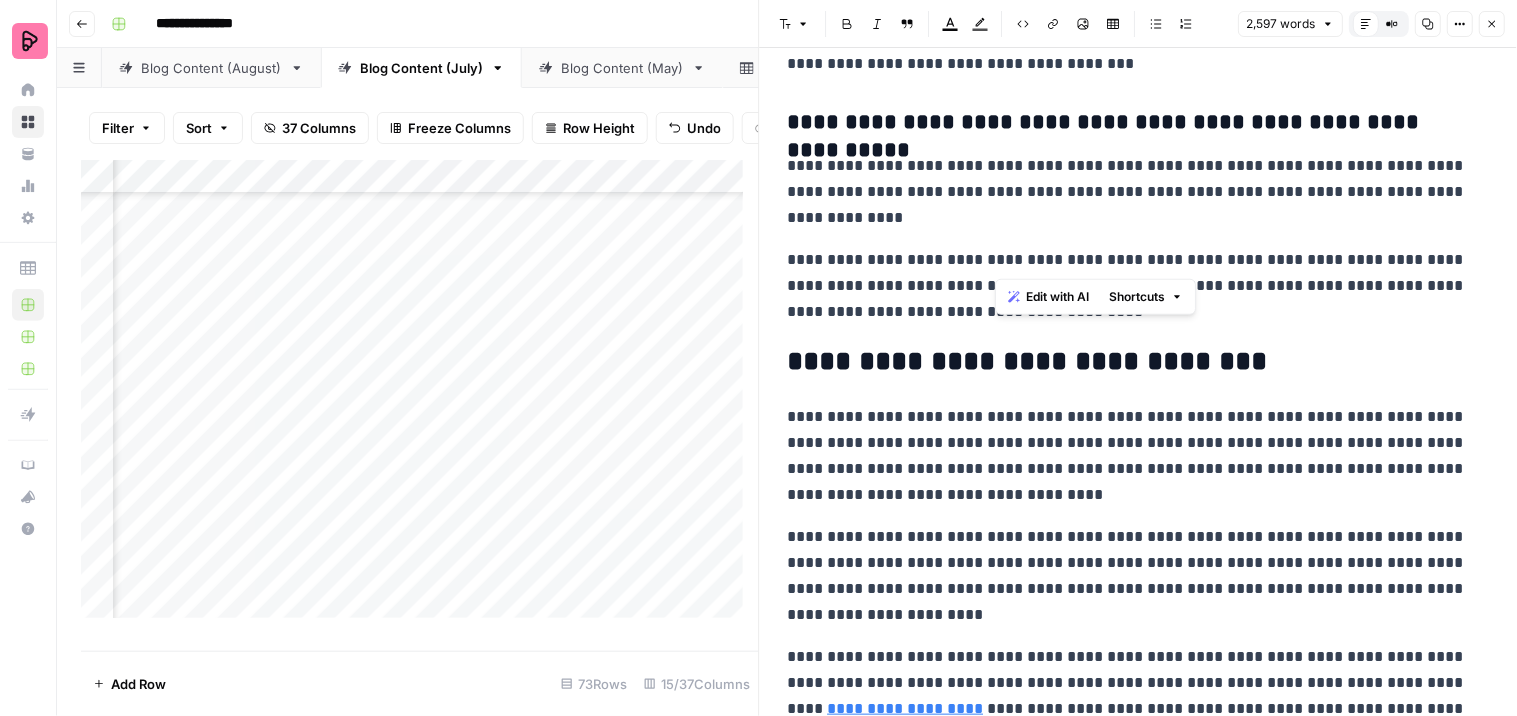 drag, startPoint x: 1010, startPoint y: 257, endPoint x: 1000, endPoint y: 253, distance: 10.770329 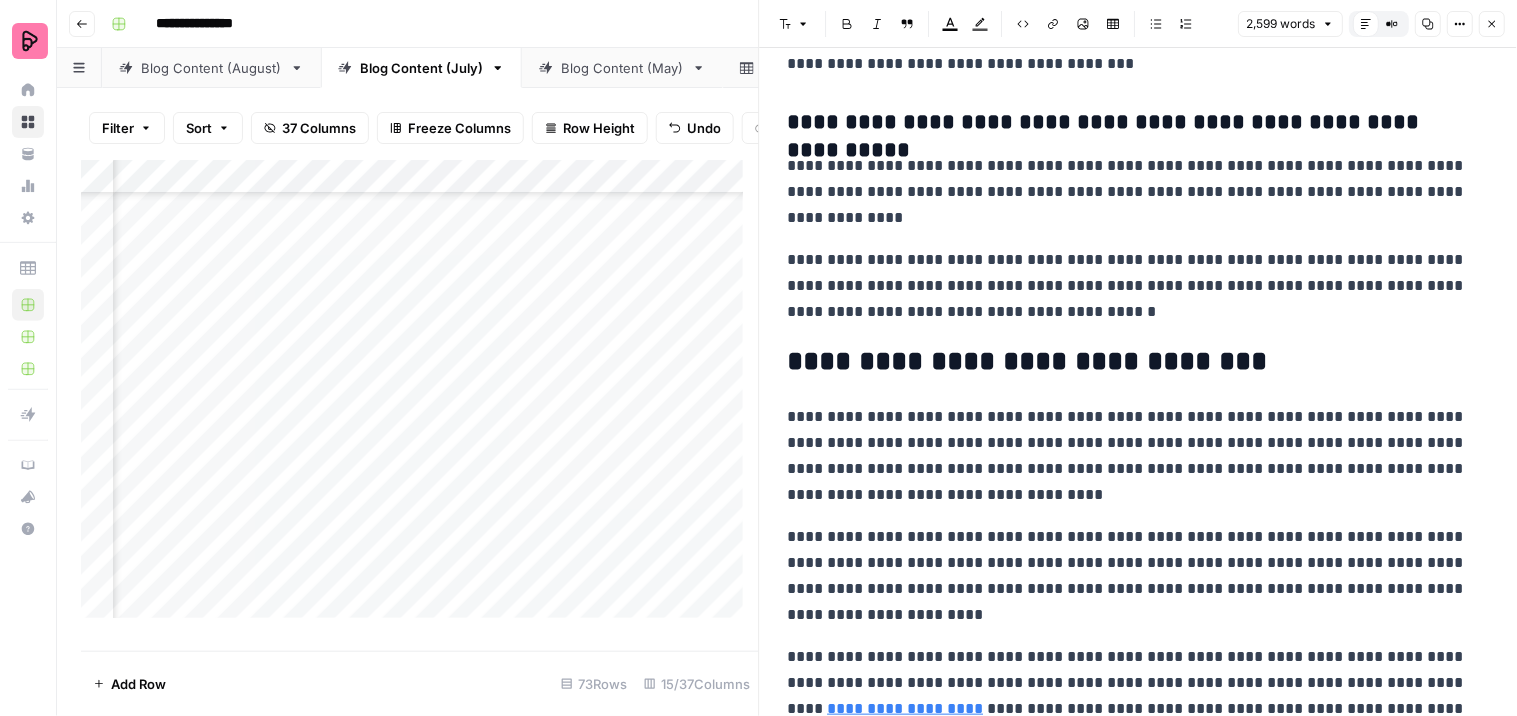 click on "**********" at bounding box center (1139, 1648) 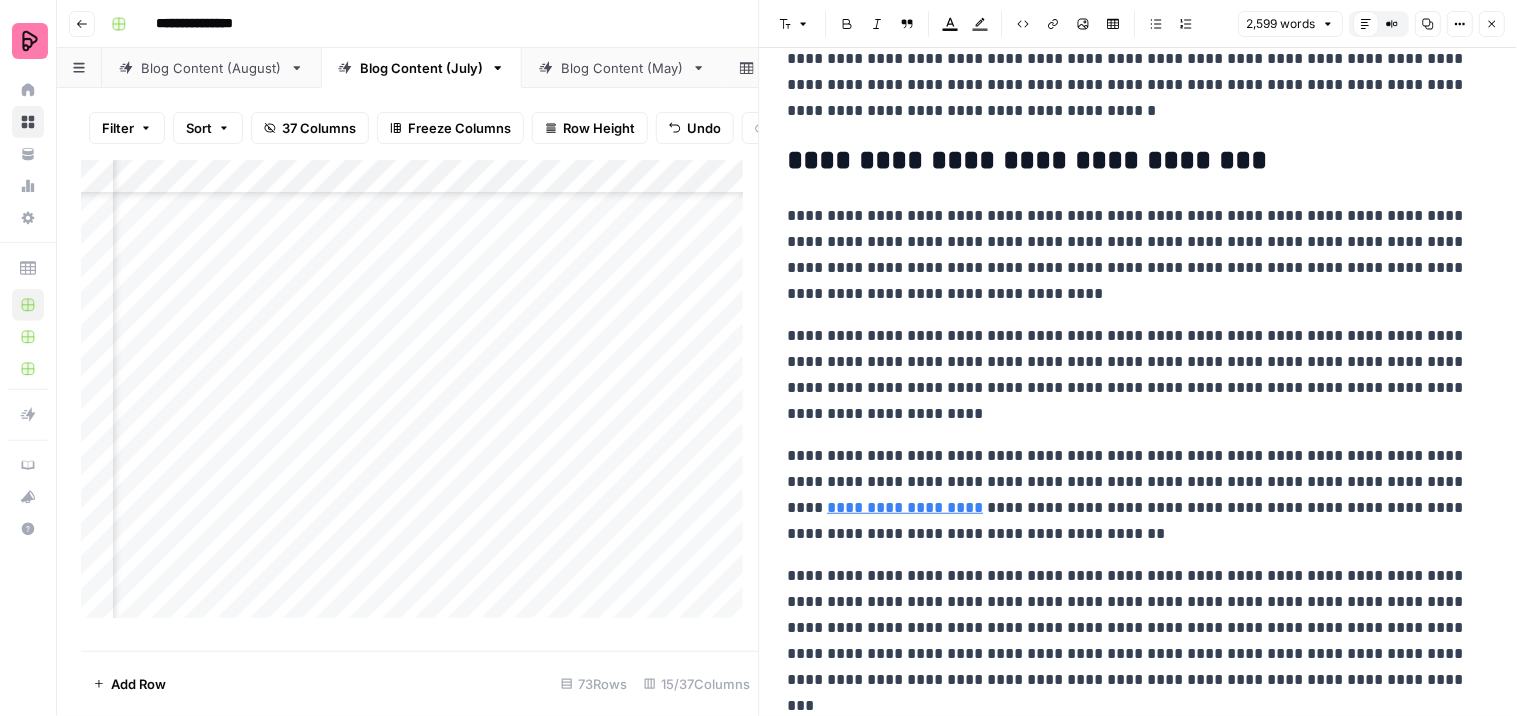 scroll, scrollTop: 3000, scrollLeft: 0, axis: vertical 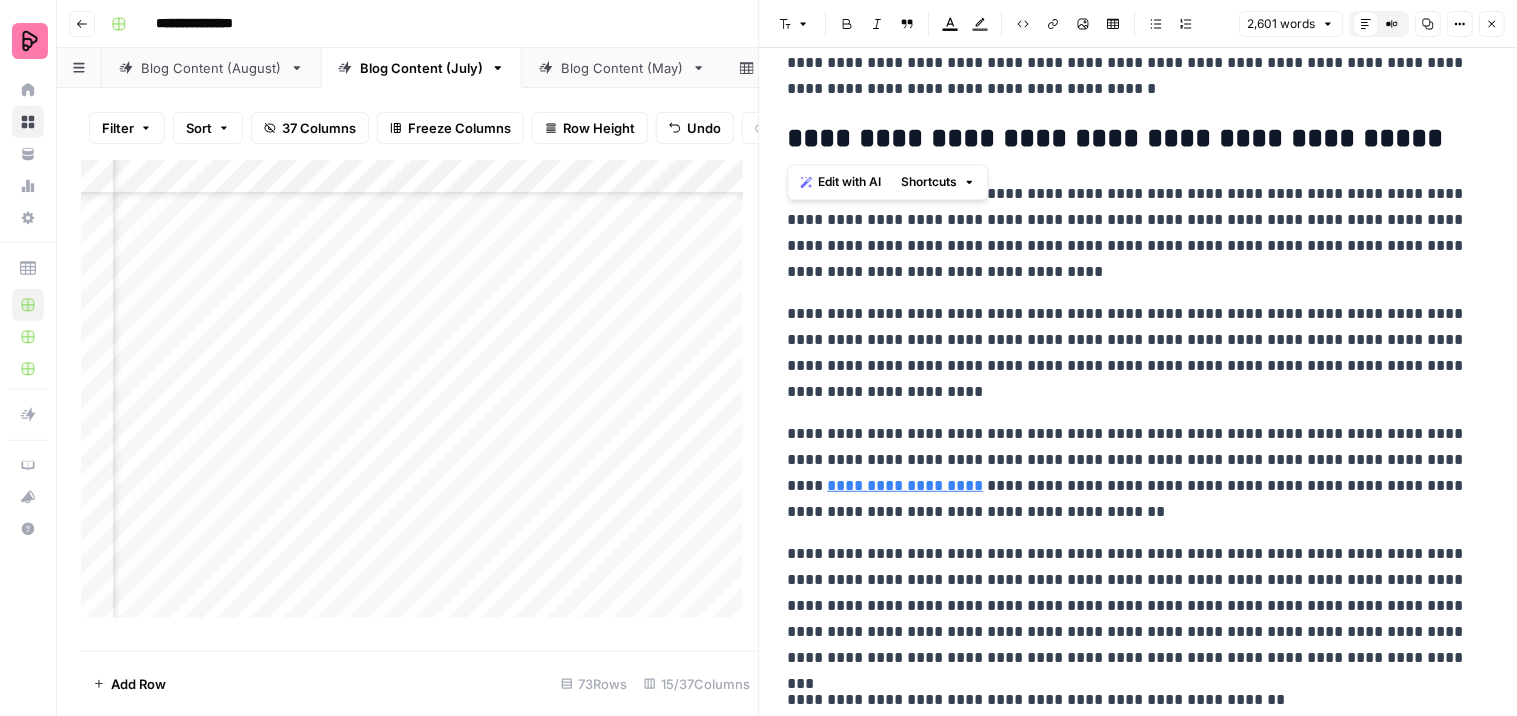 drag, startPoint x: 1380, startPoint y: 126, endPoint x: 786, endPoint y: 141, distance: 594.1894 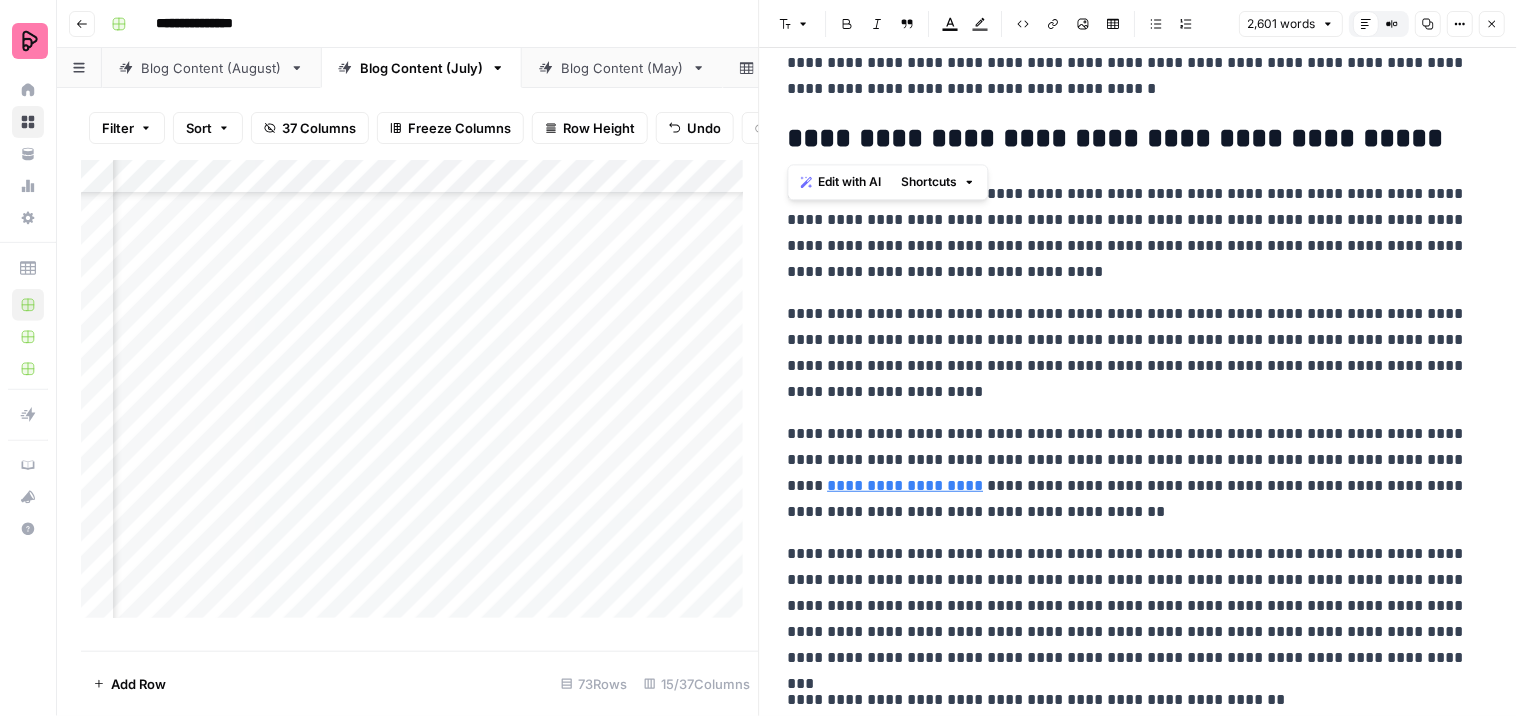 click on "**********" at bounding box center [1130, 139] 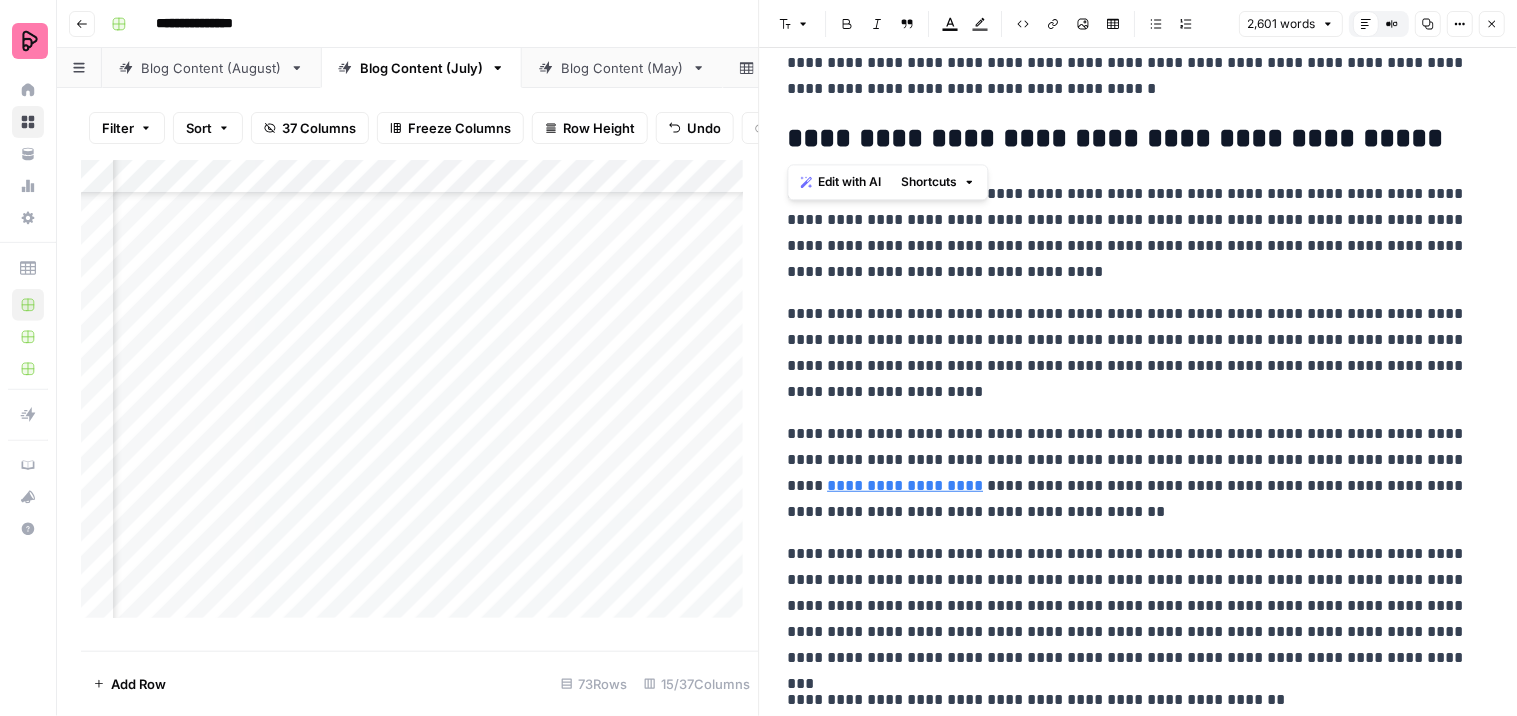 copy on "**********" 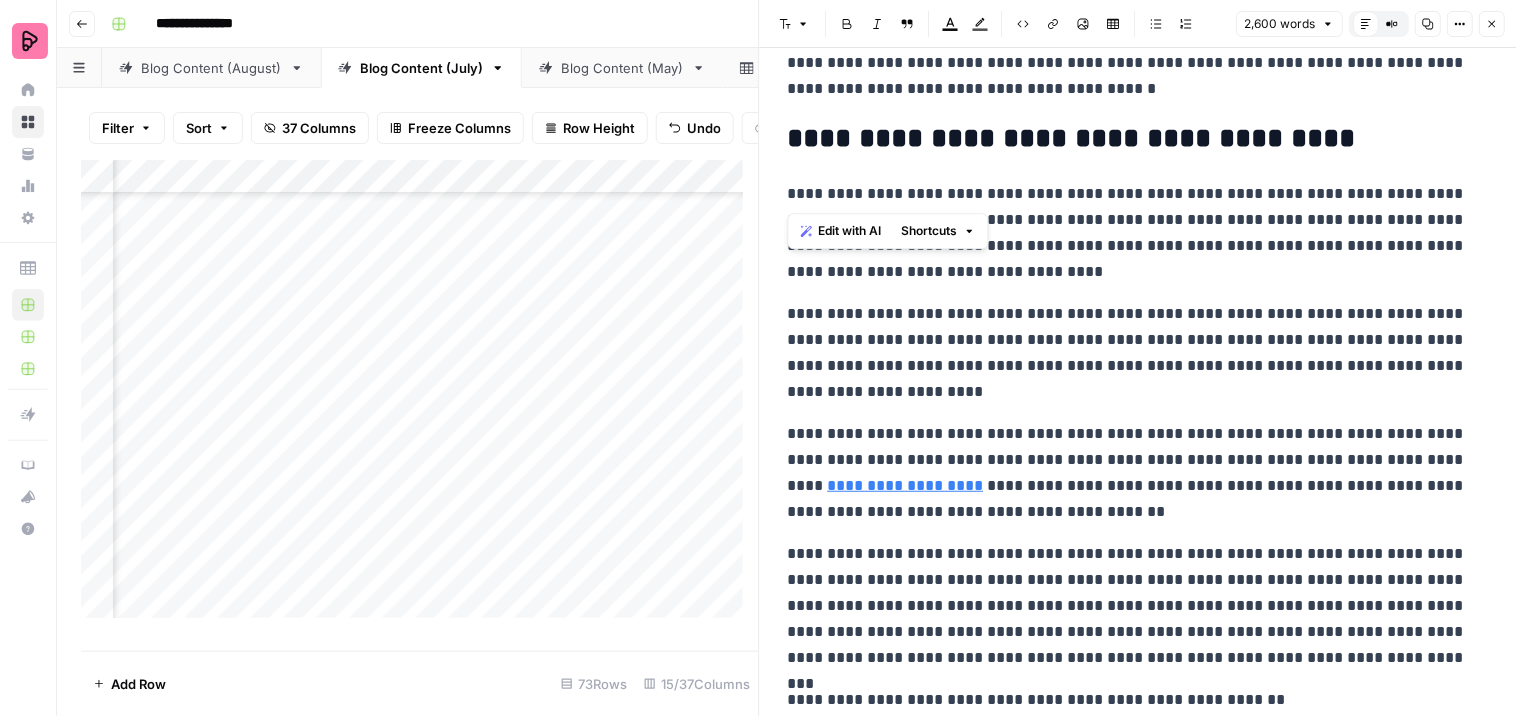 drag, startPoint x: 1448, startPoint y: 192, endPoint x: 784, endPoint y: 186, distance: 664.0271 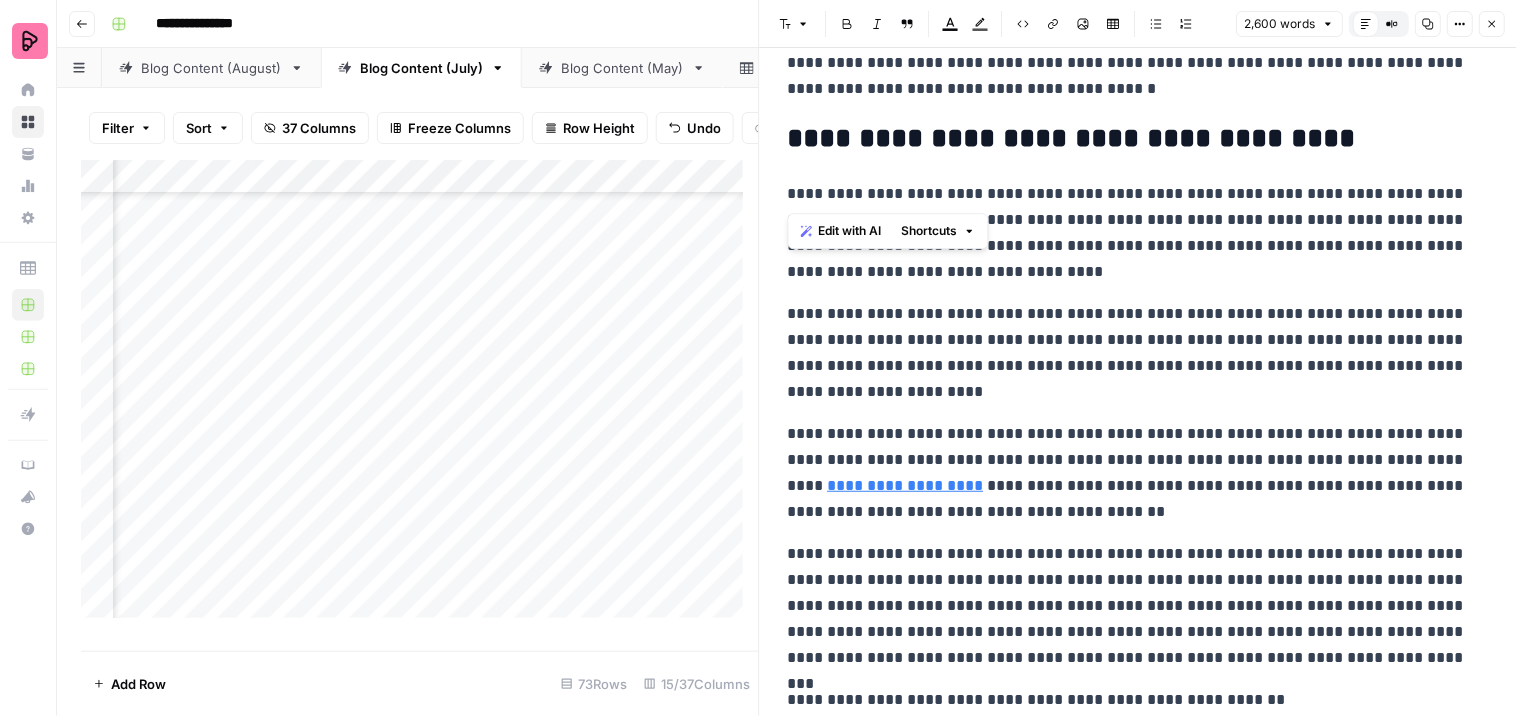 click on "**********" at bounding box center (1139, 1425) 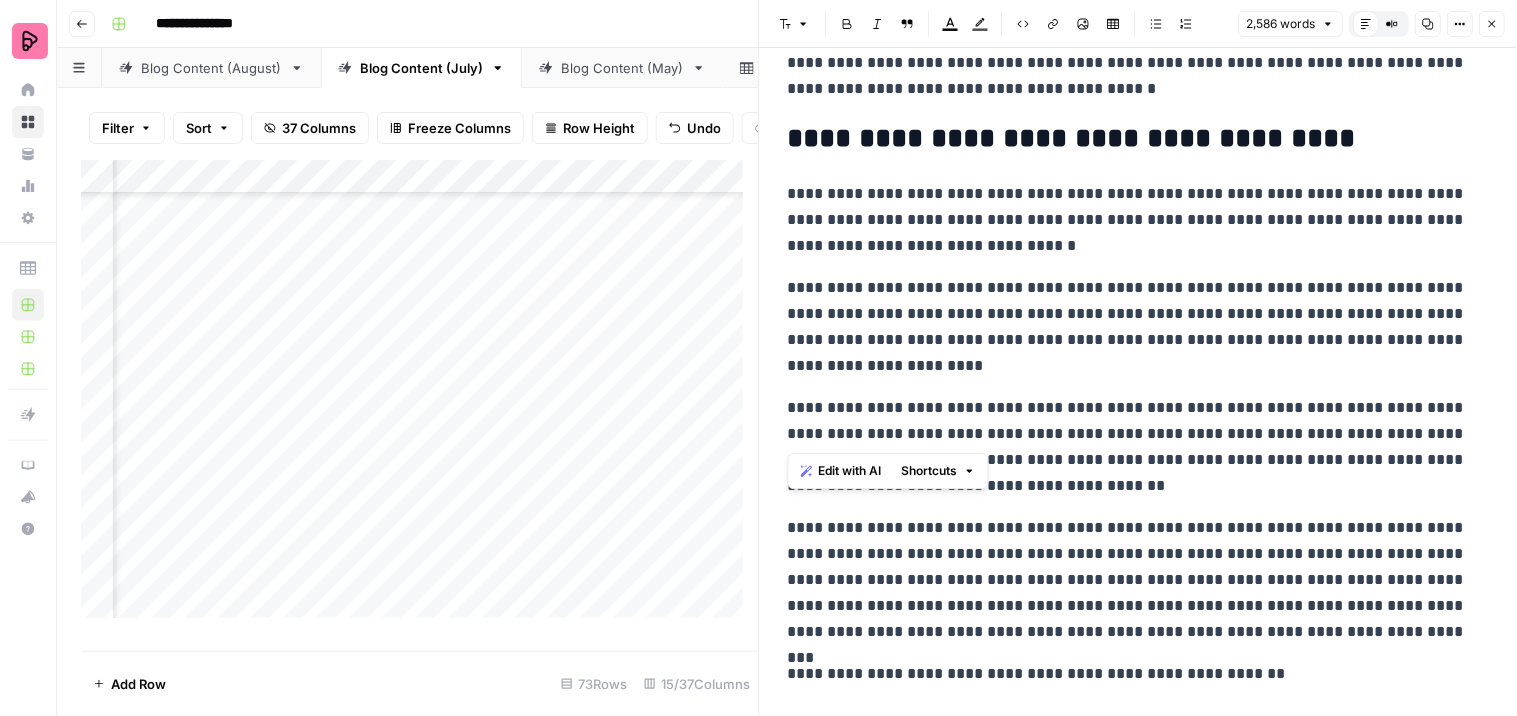drag, startPoint x: 860, startPoint y: 432, endPoint x: 783, endPoint y: 397, distance: 84.58132 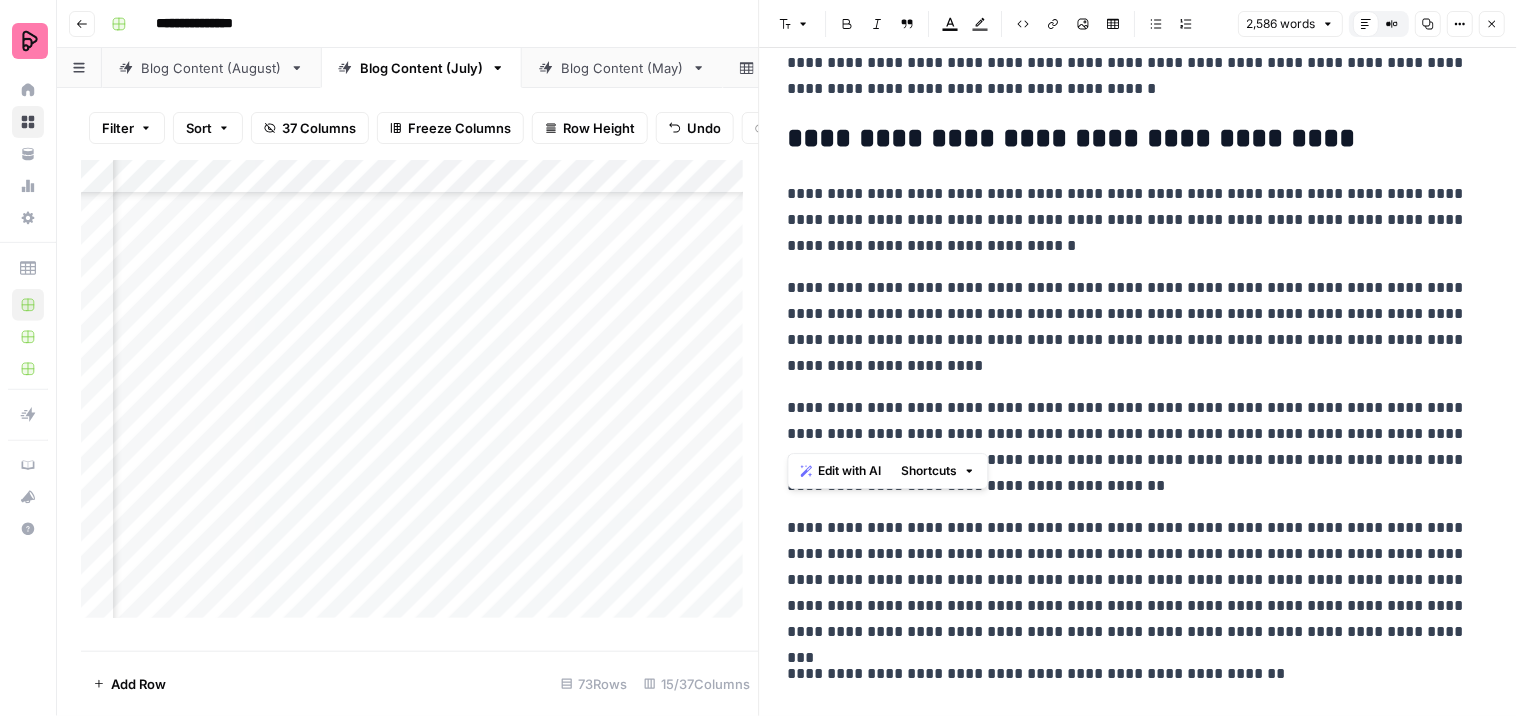 click on "**********" at bounding box center [1139, 1412] 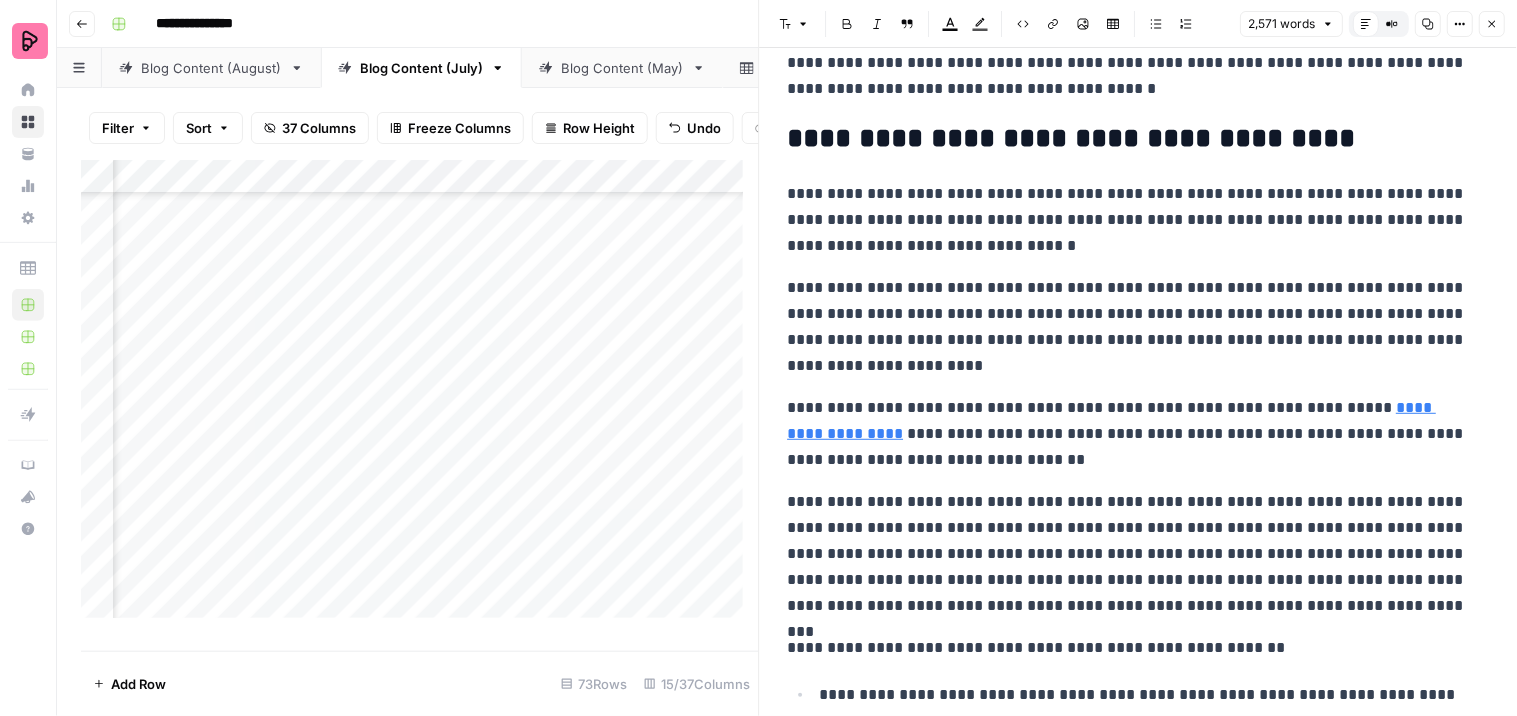 click on "**********" at bounding box center [1130, 434] 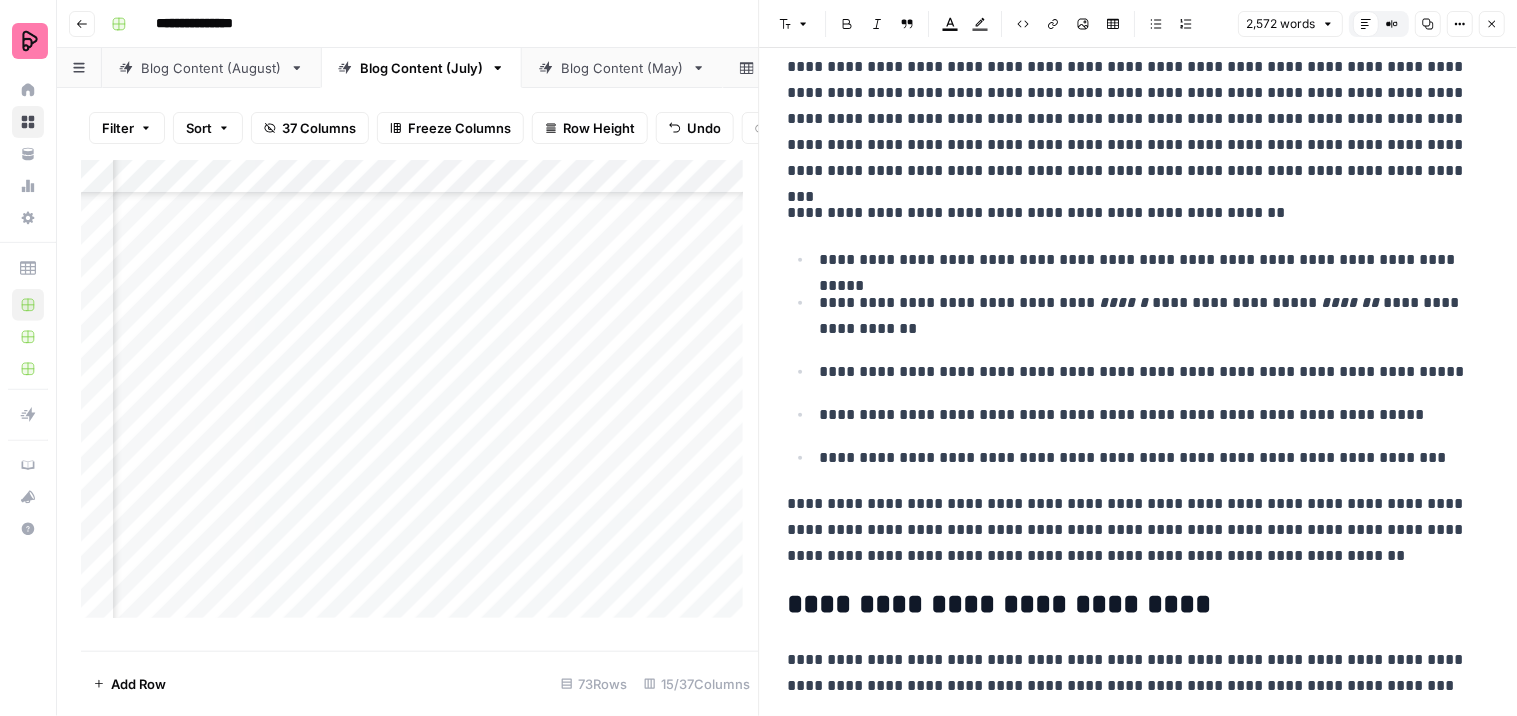 scroll, scrollTop: 3444, scrollLeft: 0, axis: vertical 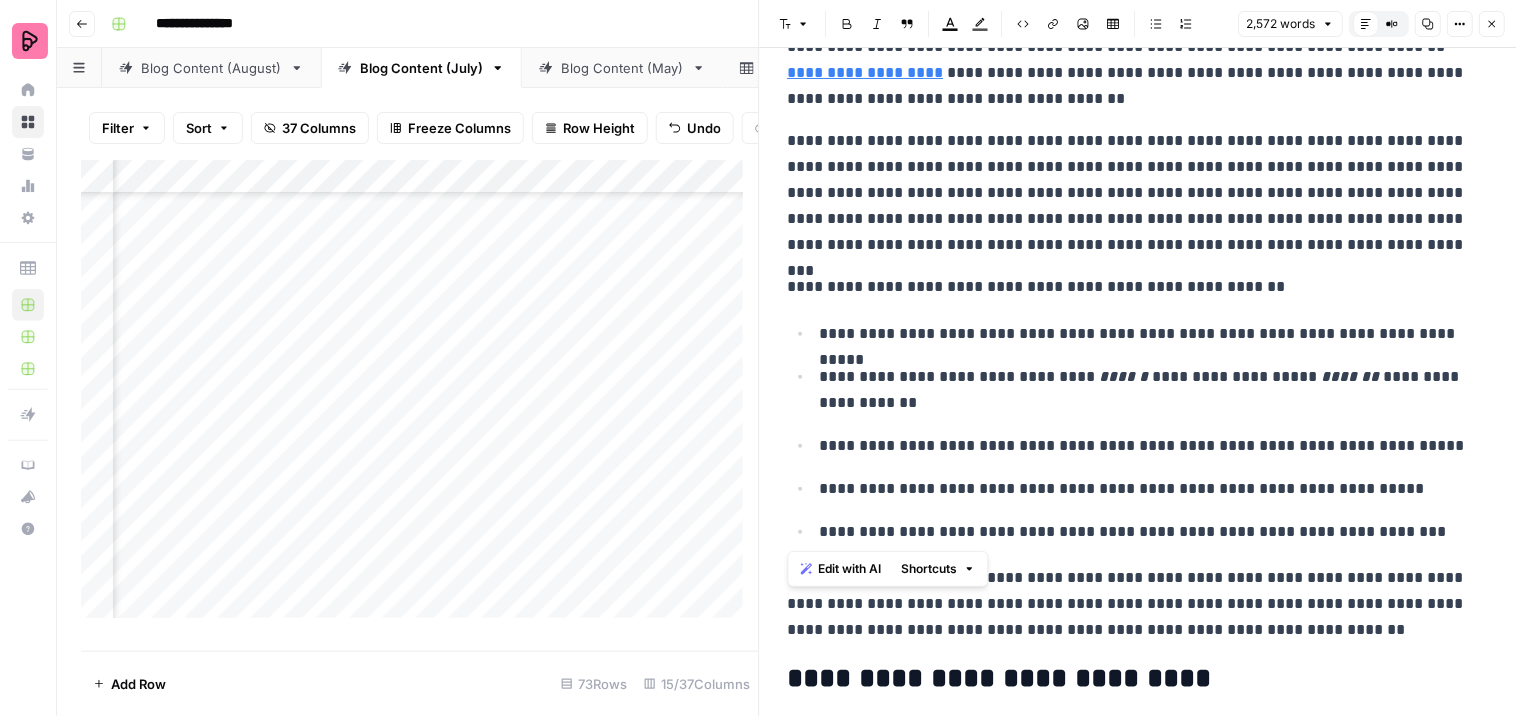 drag, startPoint x: 1421, startPoint y: 437, endPoint x: 760, endPoint y: 105, distance: 739.6925 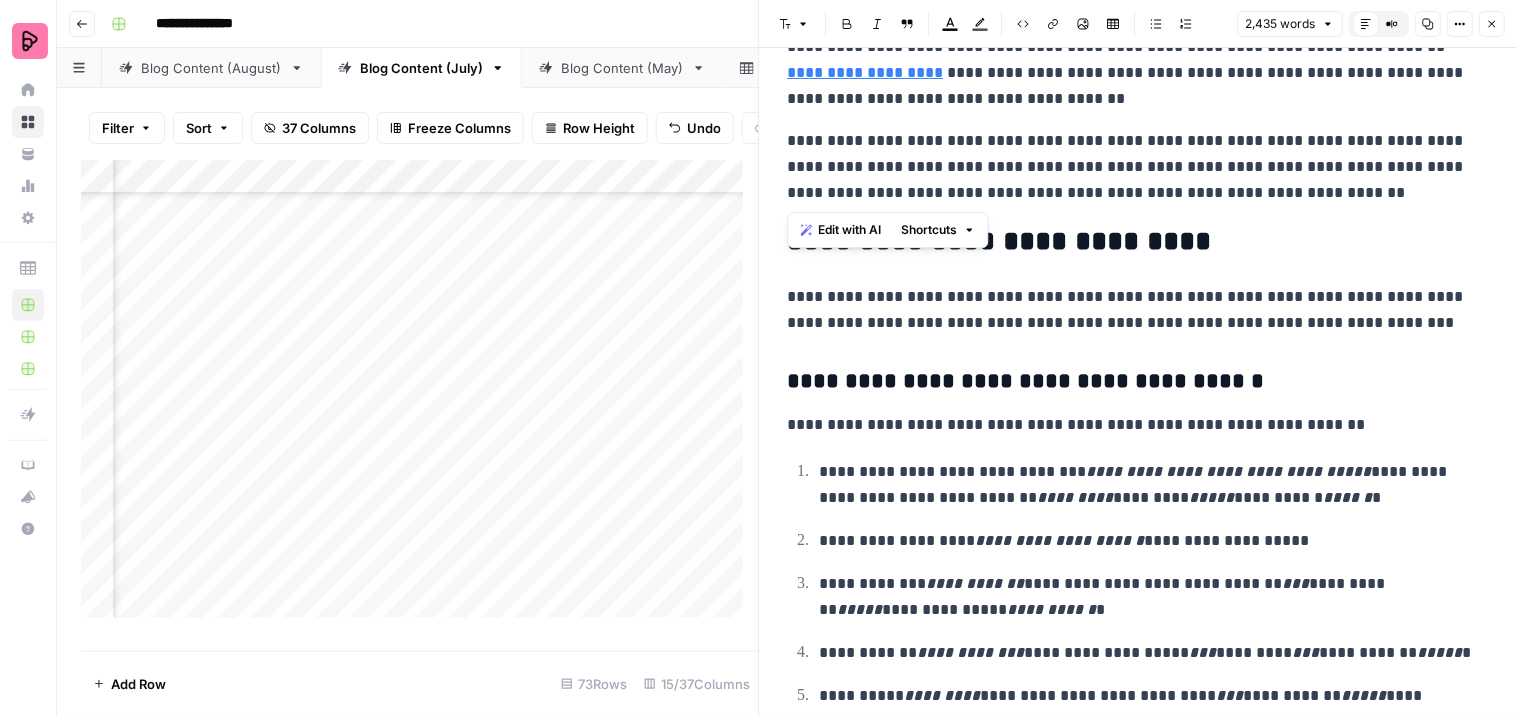 drag, startPoint x: 1264, startPoint y: 190, endPoint x: 791, endPoint y: 136, distance: 476.07248 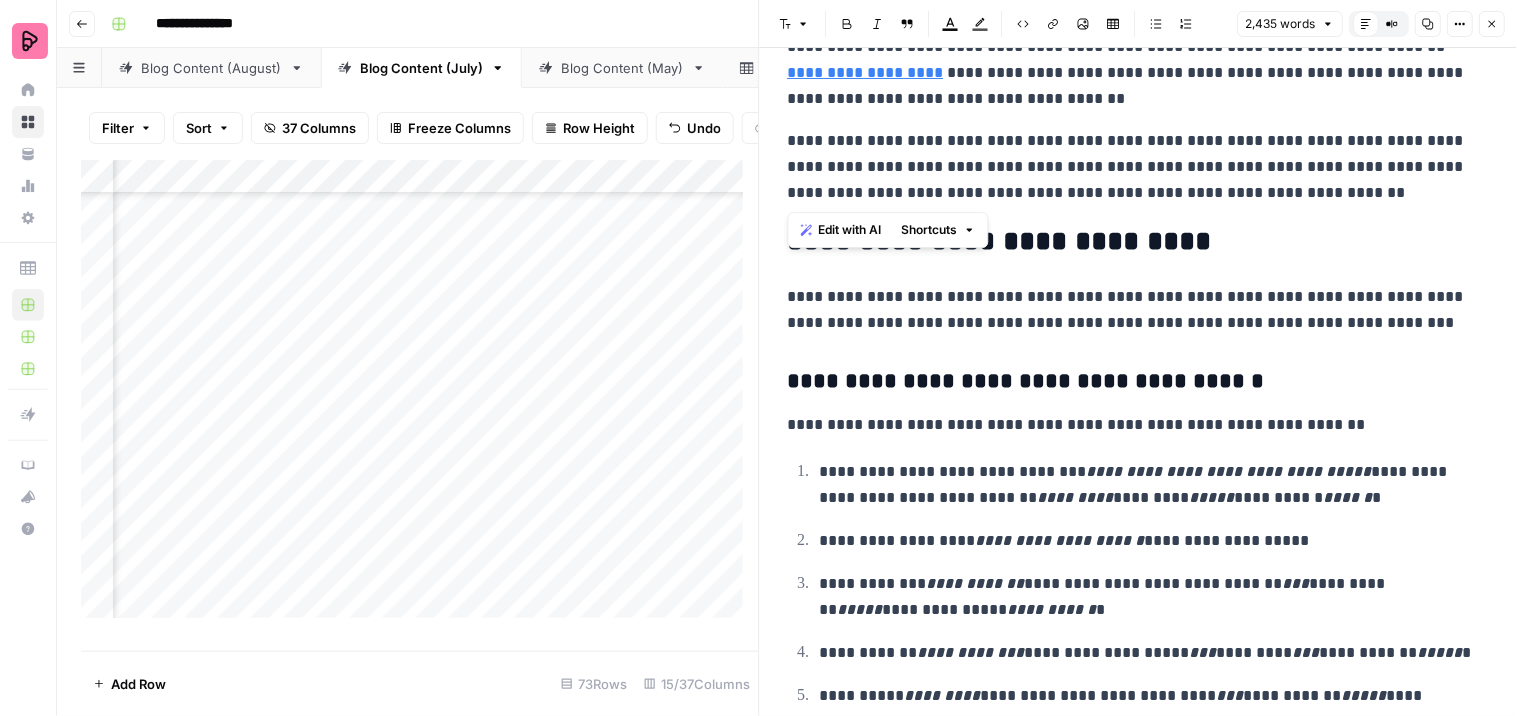 click on "**********" at bounding box center [1130, 167] 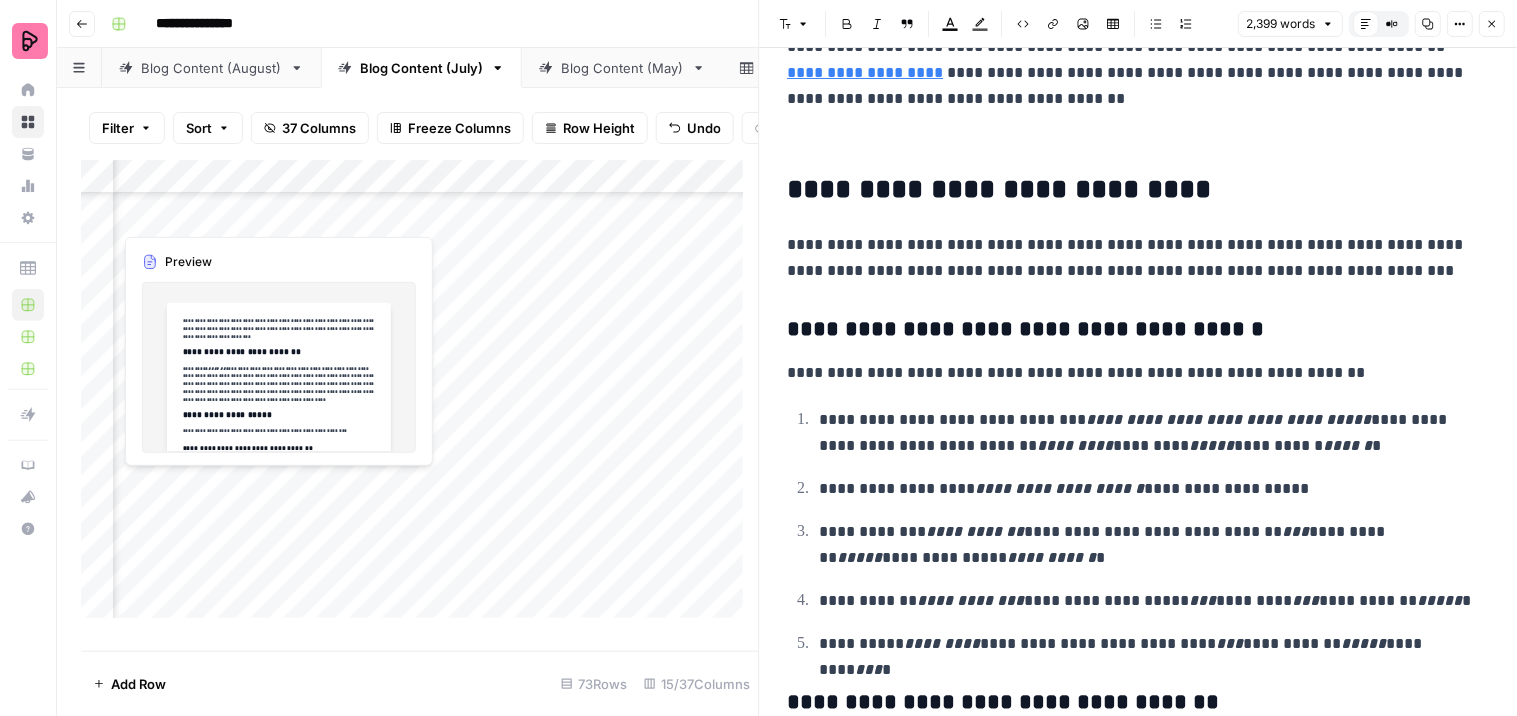 click on "Add Column" at bounding box center [420, 397] 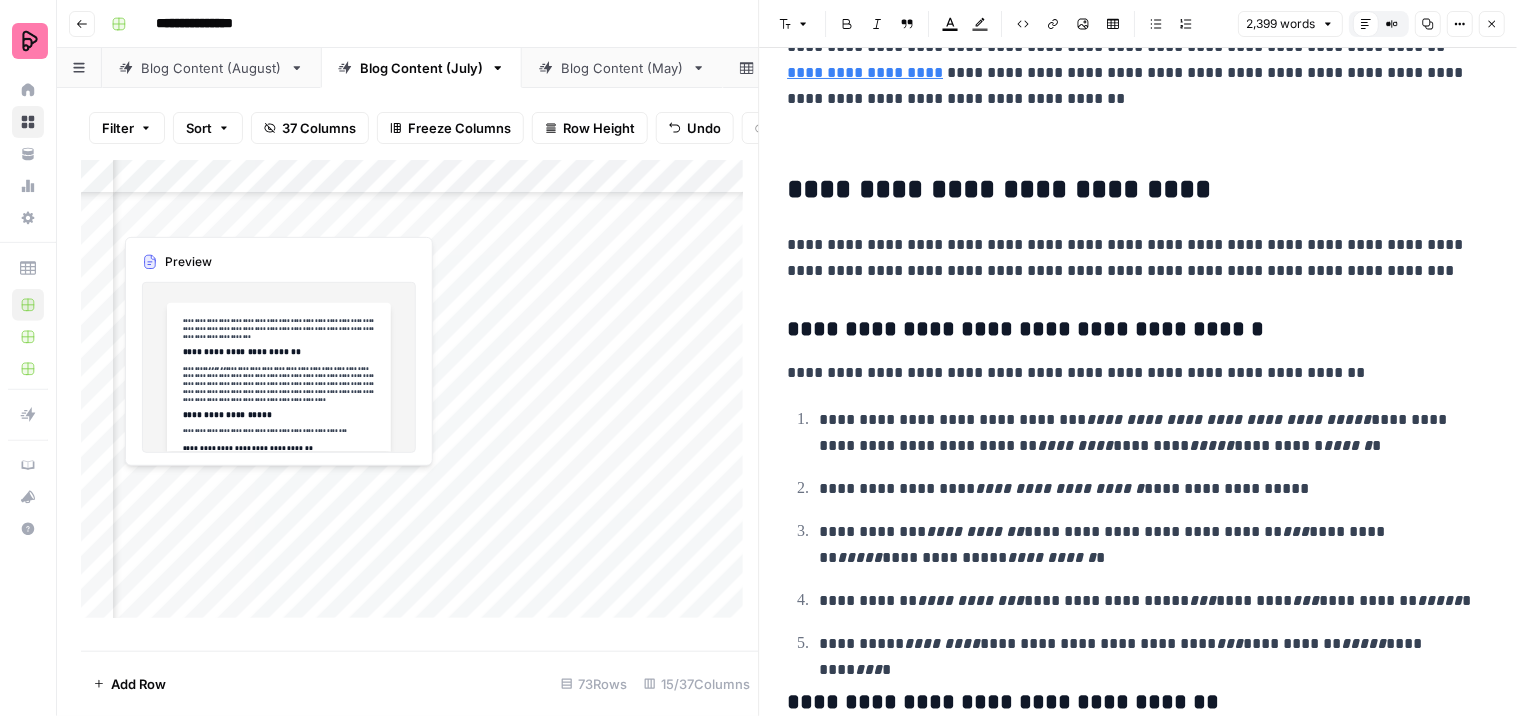 click on "Add Column" at bounding box center [420, 397] 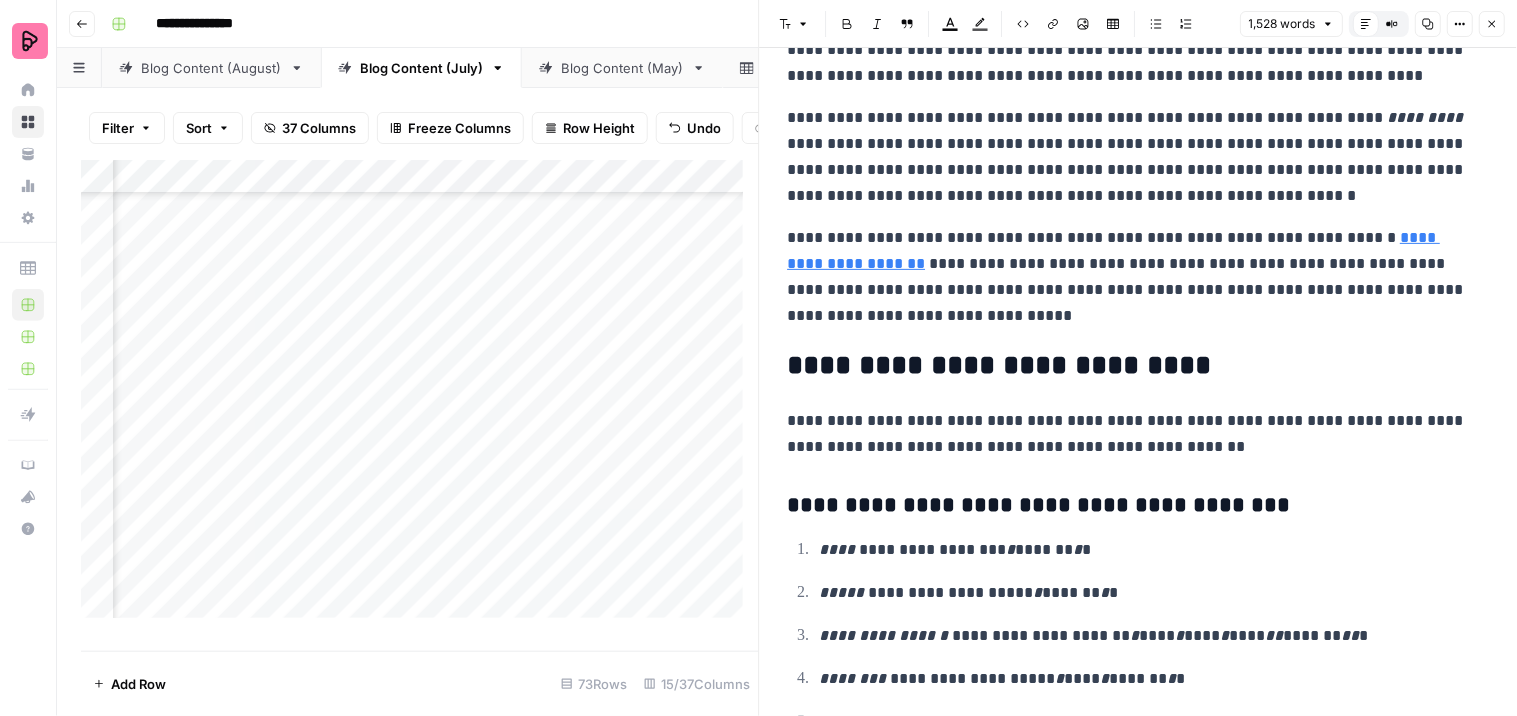 scroll, scrollTop: 5847, scrollLeft: 0, axis: vertical 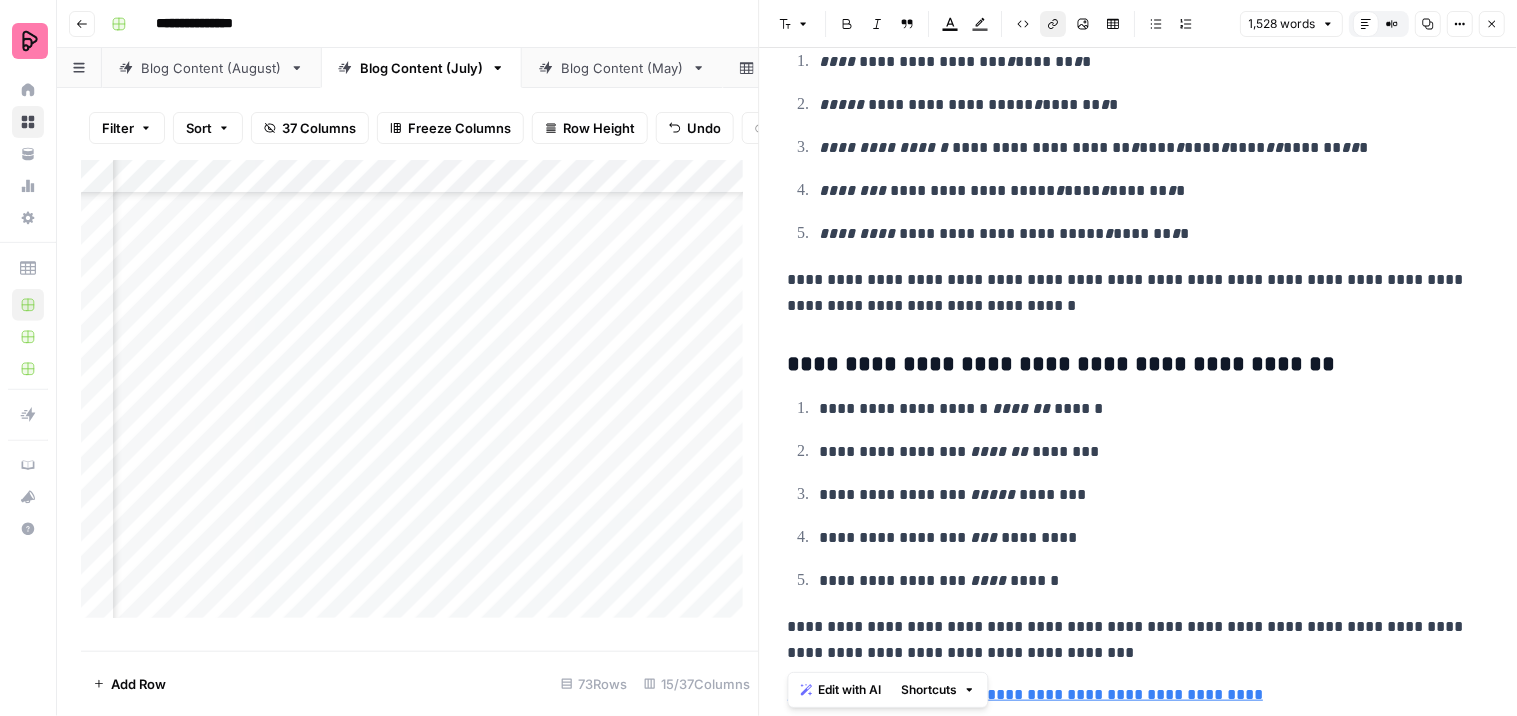 drag, startPoint x: 788, startPoint y: 691, endPoint x: 1228, endPoint y: 705, distance: 440.22266 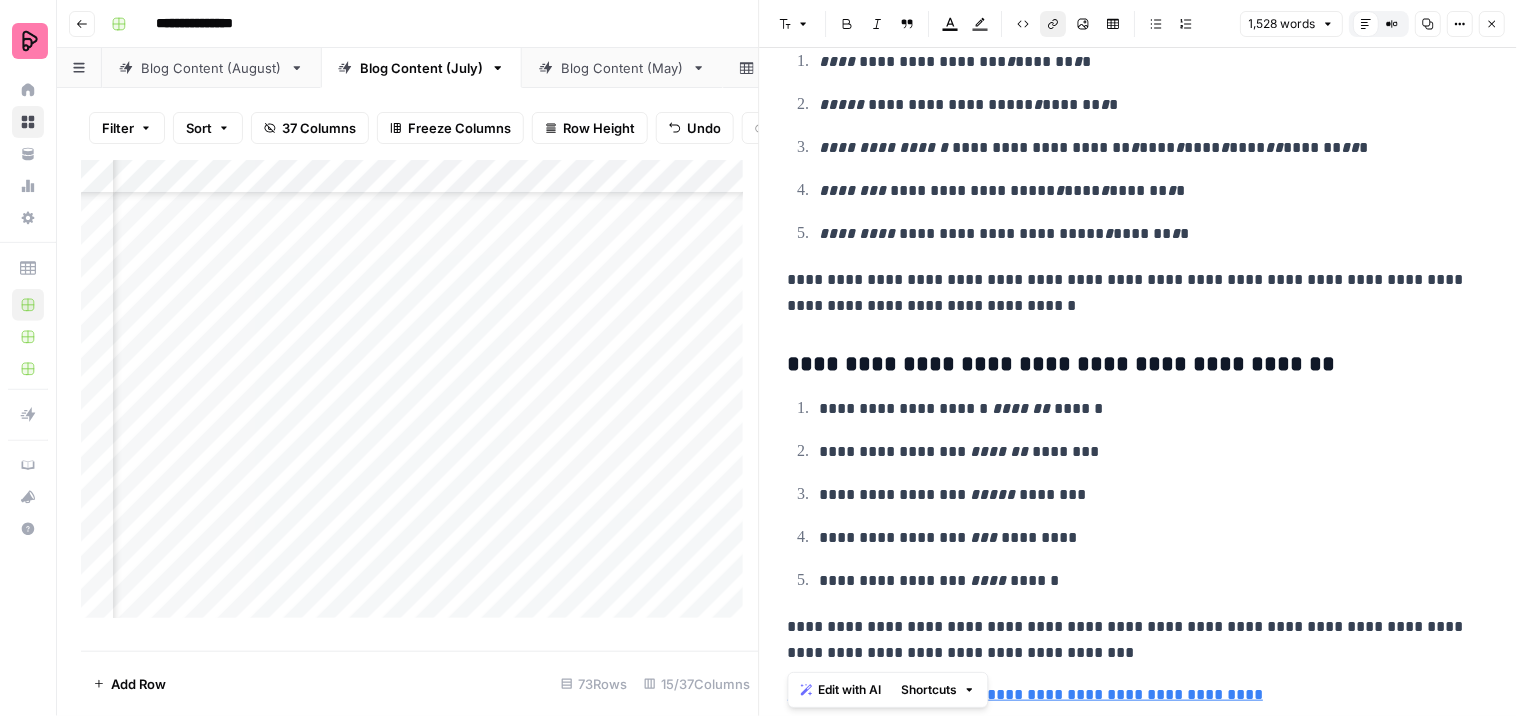 click on "**********" at bounding box center (1139, 695) 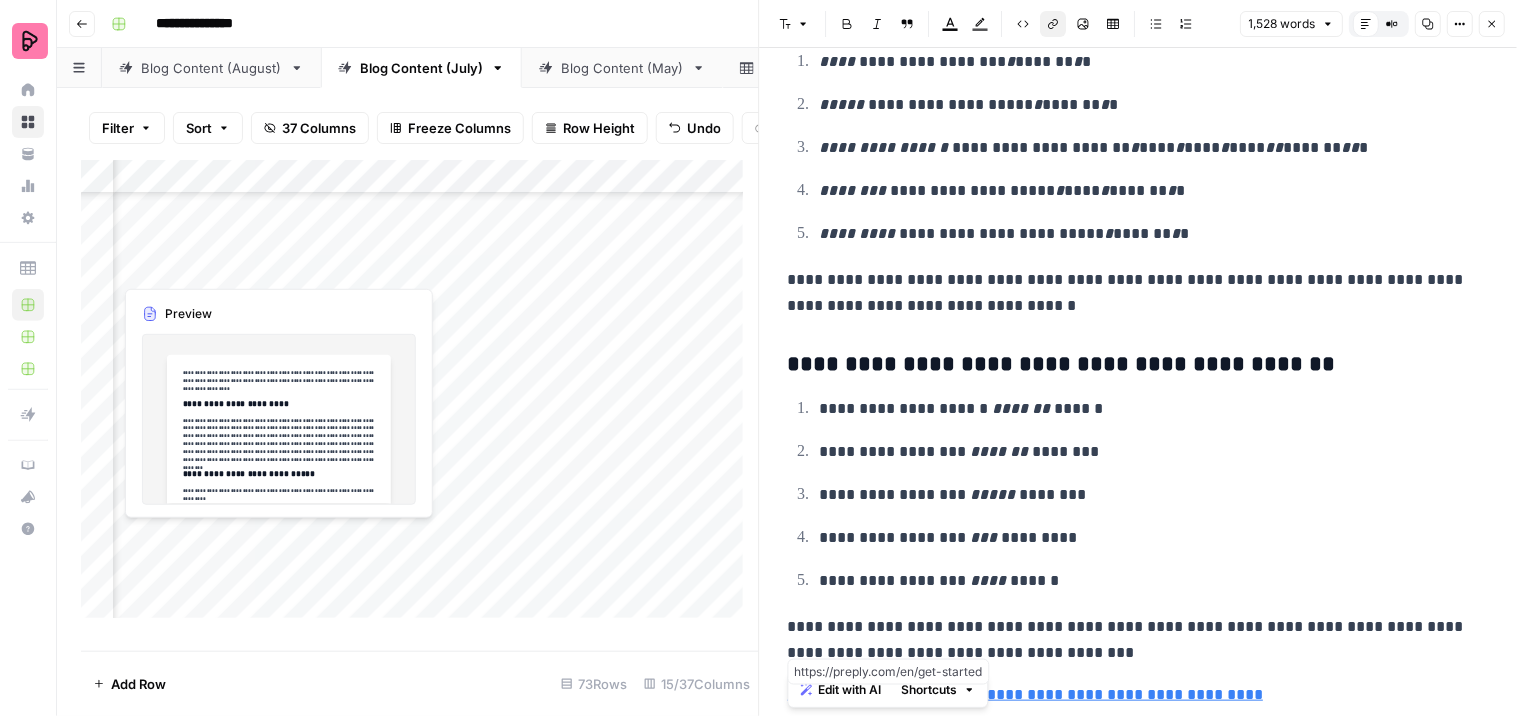 click on "Add Column" at bounding box center [420, 397] 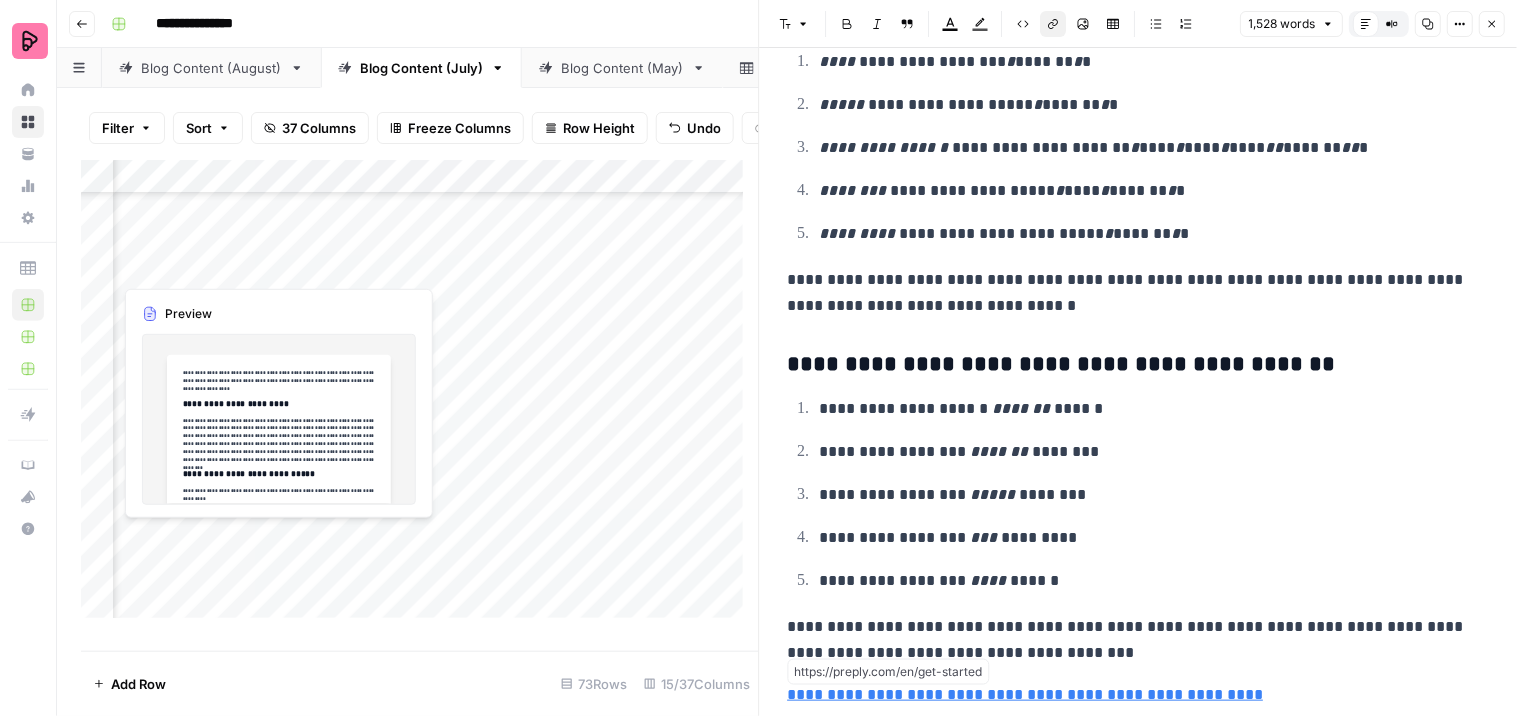 click on "Add Column" at bounding box center (420, 397) 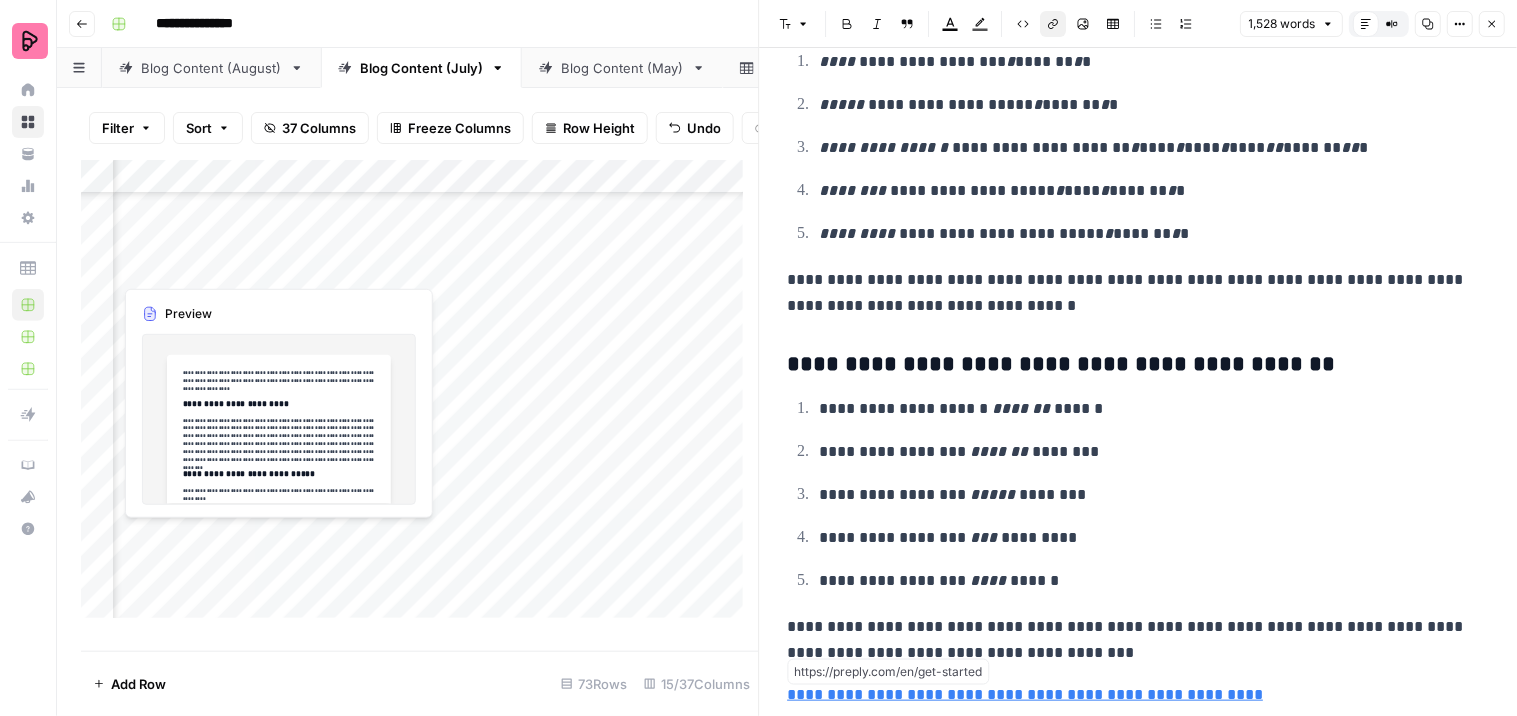click at bounding box center [203, 548] 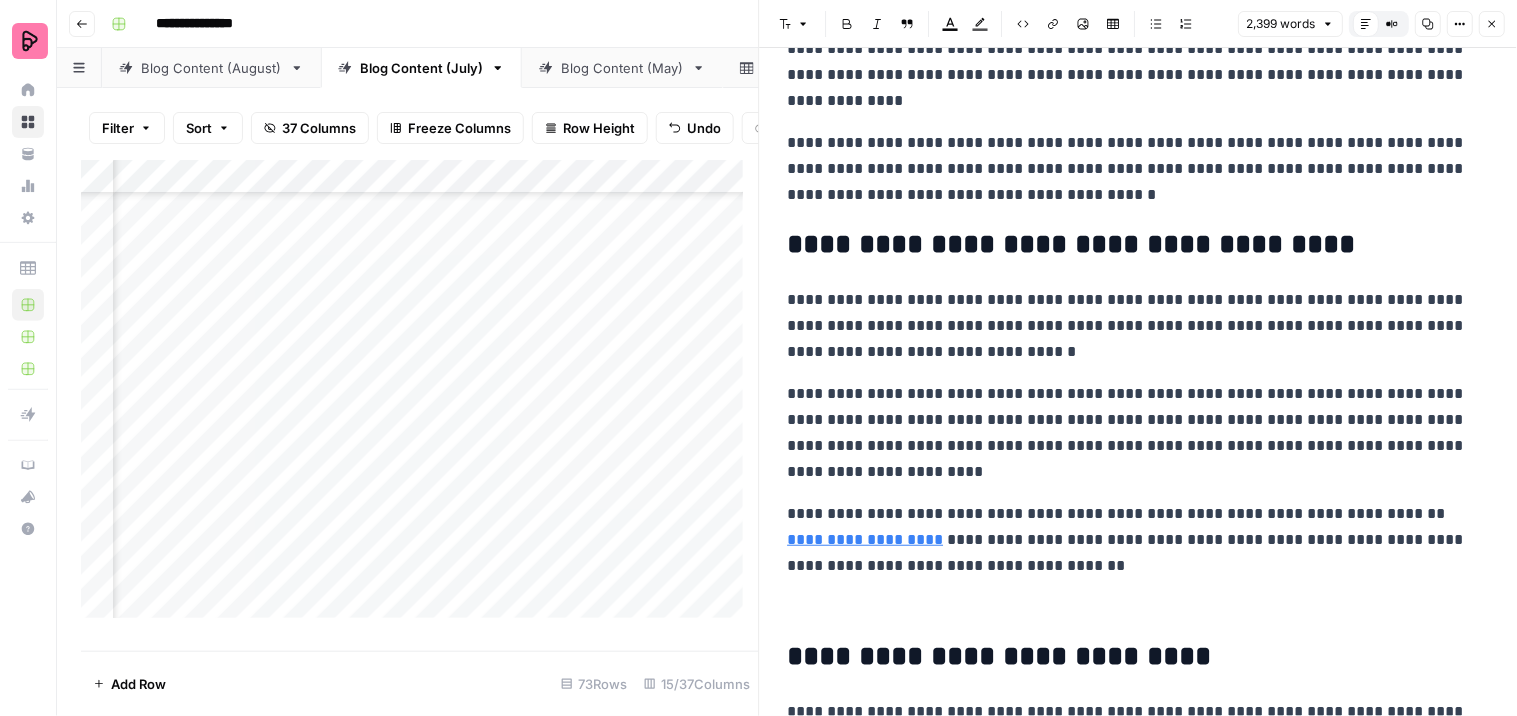 scroll, scrollTop: 3222, scrollLeft: 0, axis: vertical 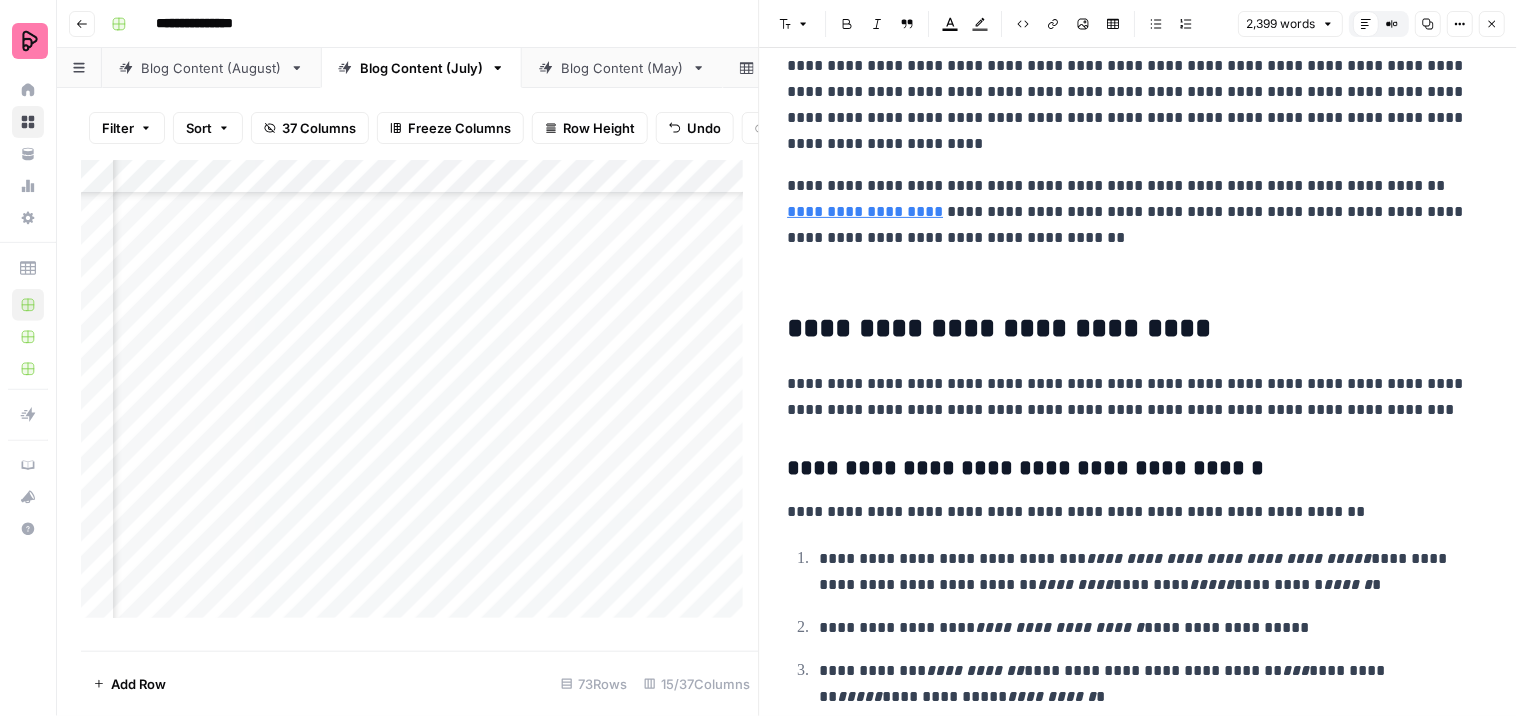 click at bounding box center [1139, 280] 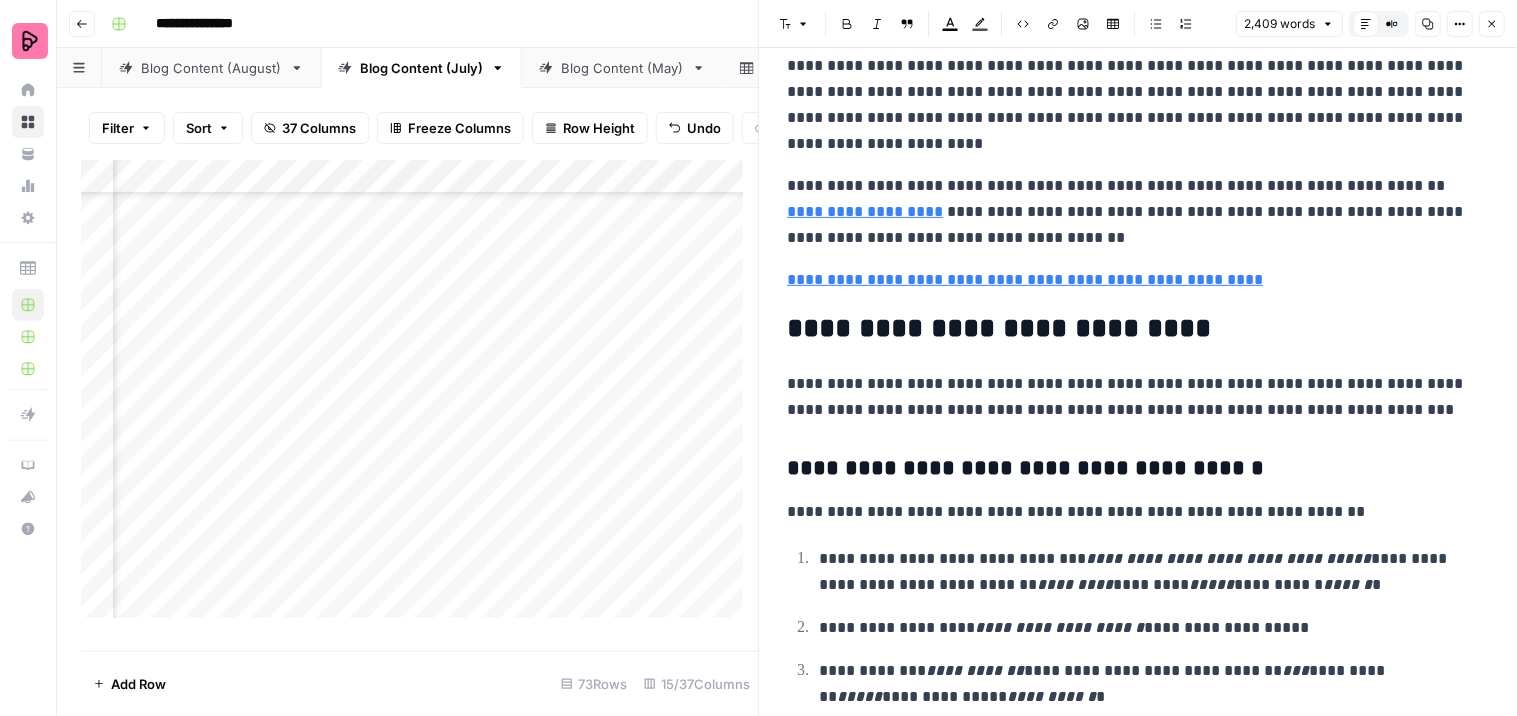 click on "**********" at bounding box center [1130, 329] 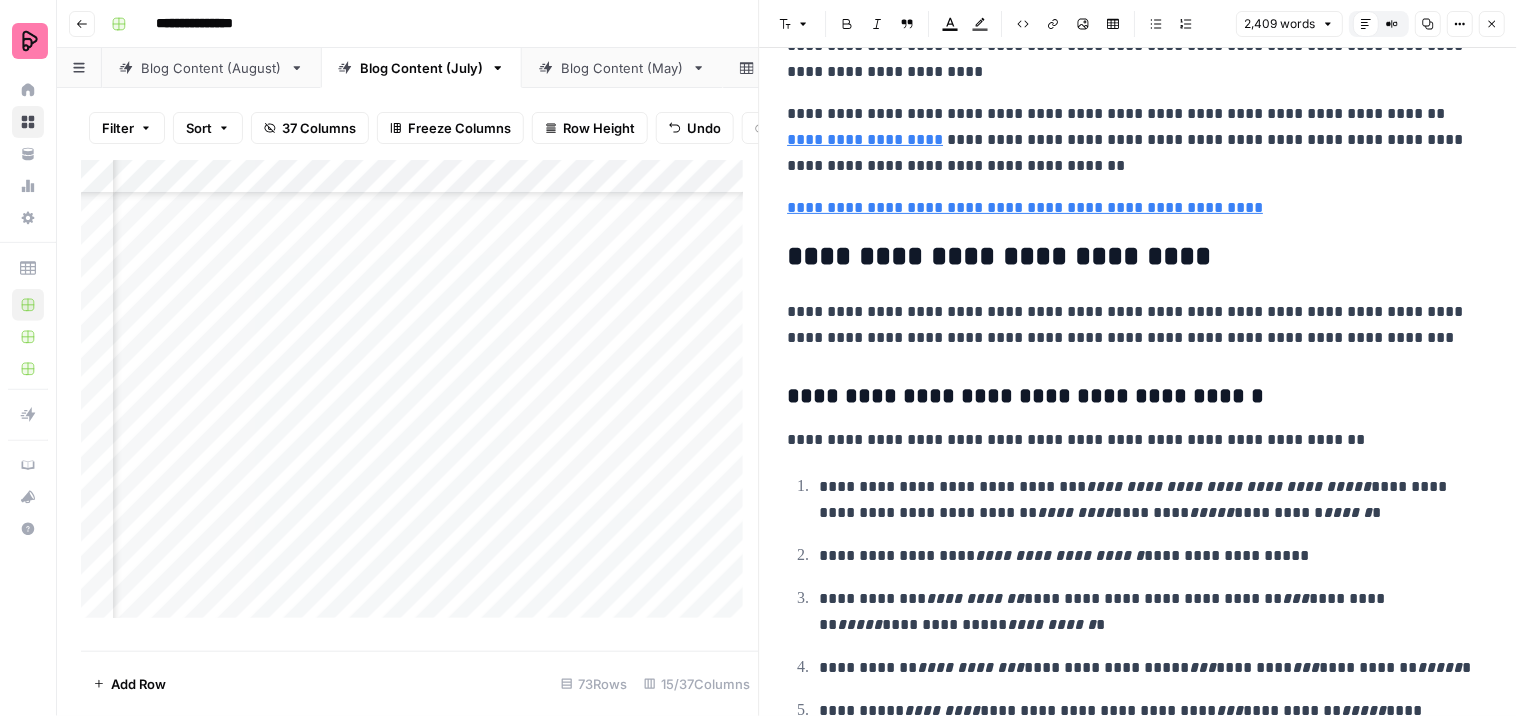 scroll, scrollTop: 3333, scrollLeft: 0, axis: vertical 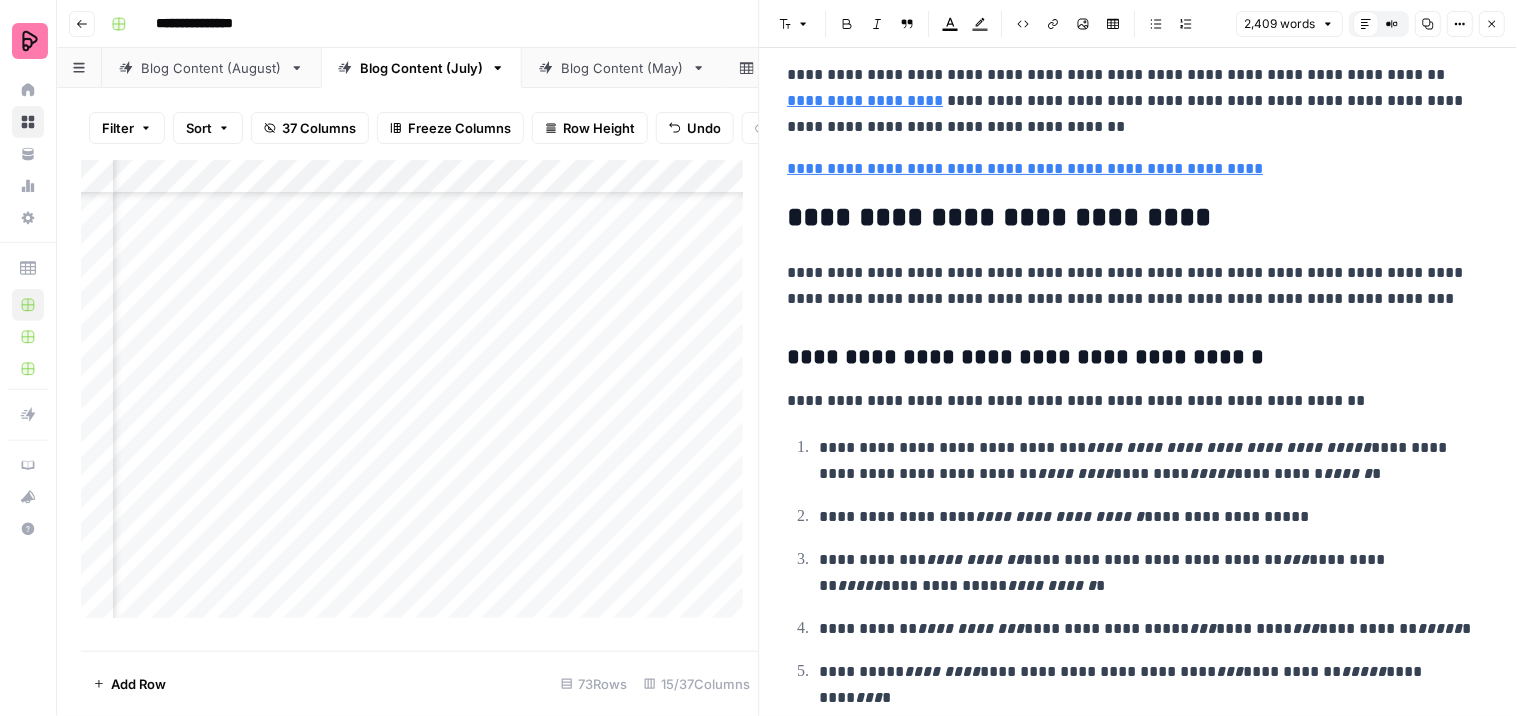 click on "Add Column" at bounding box center [420, 397] 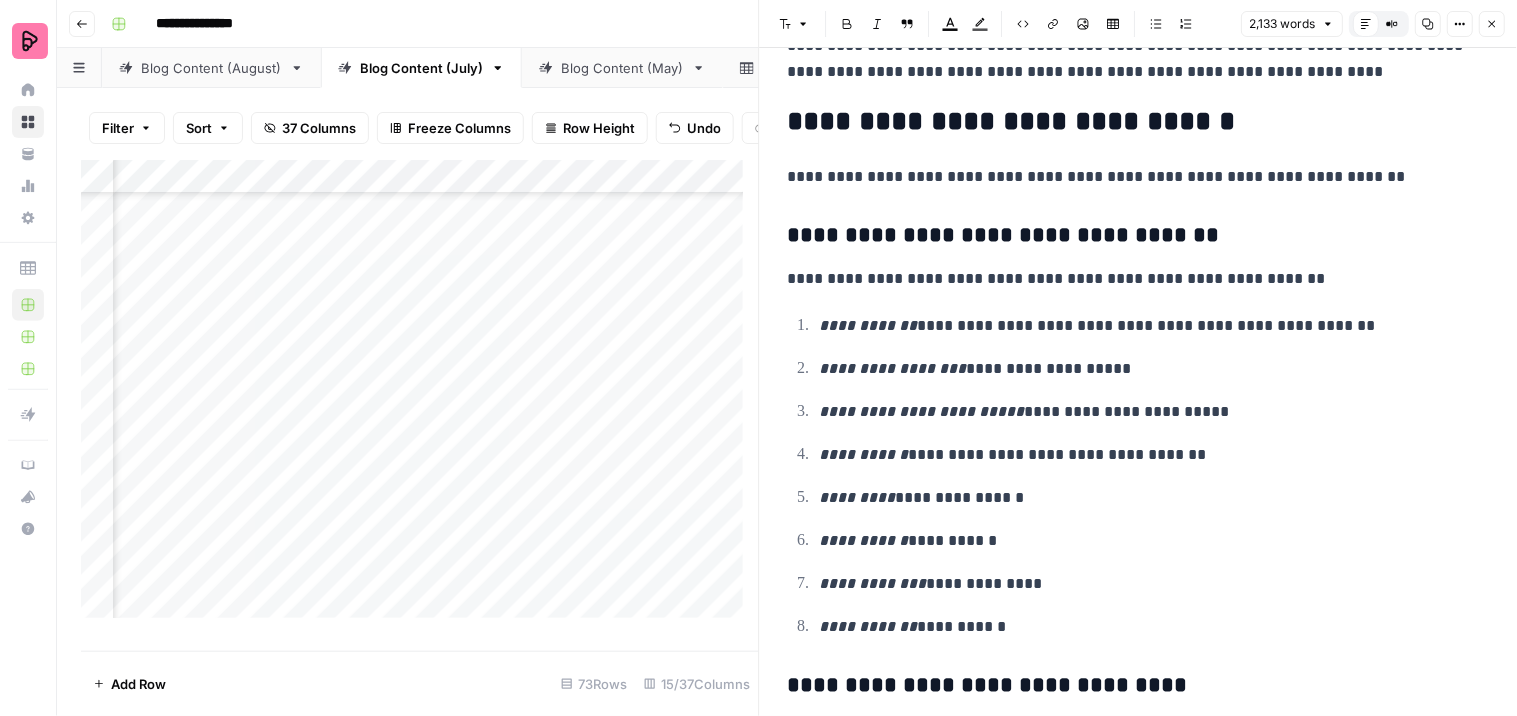 scroll, scrollTop: 2777, scrollLeft: 0, axis: vertical 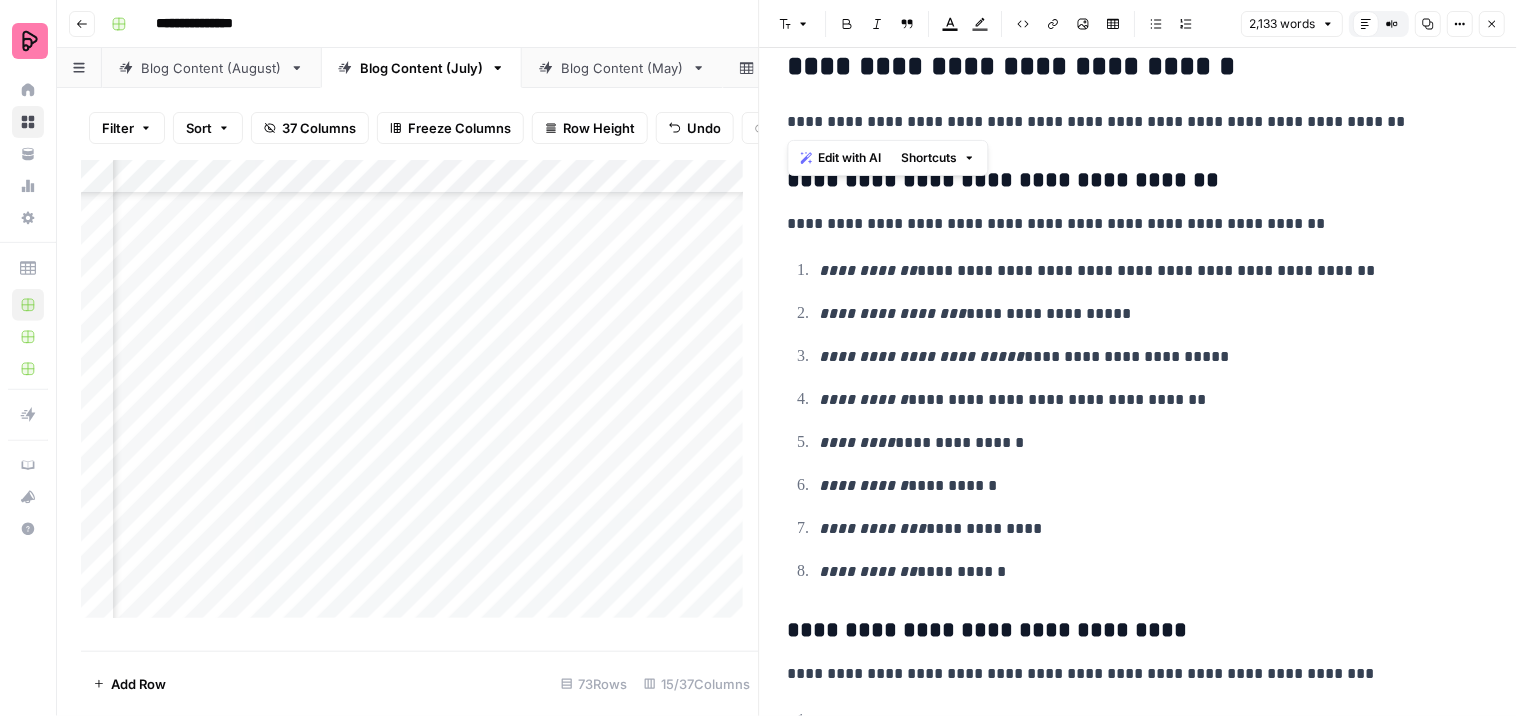 drag, startPoint x: 1370, startPoint y: 118, endPoint x: 786, endPoint y: 111, distance: 584.04193 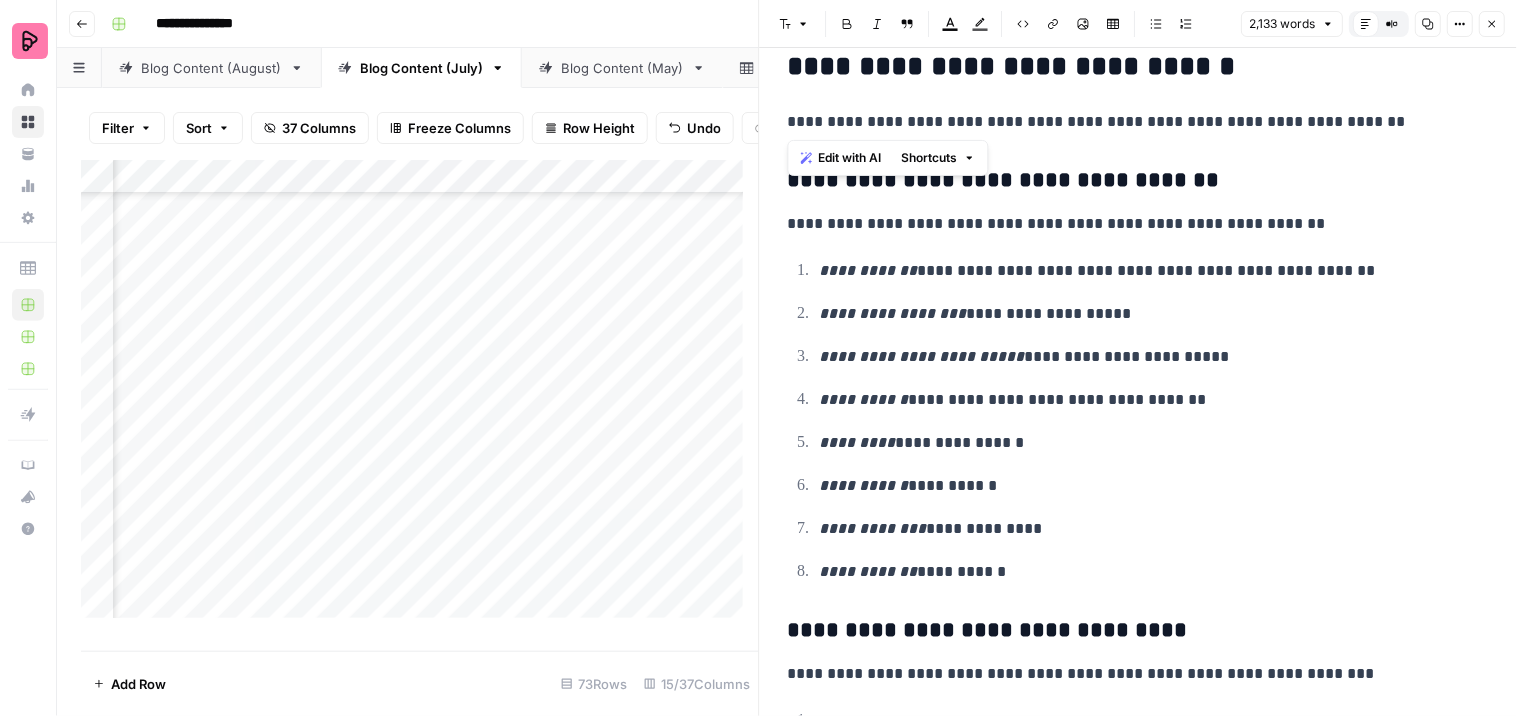 click on "**********" at bounding box center [1130, 122] 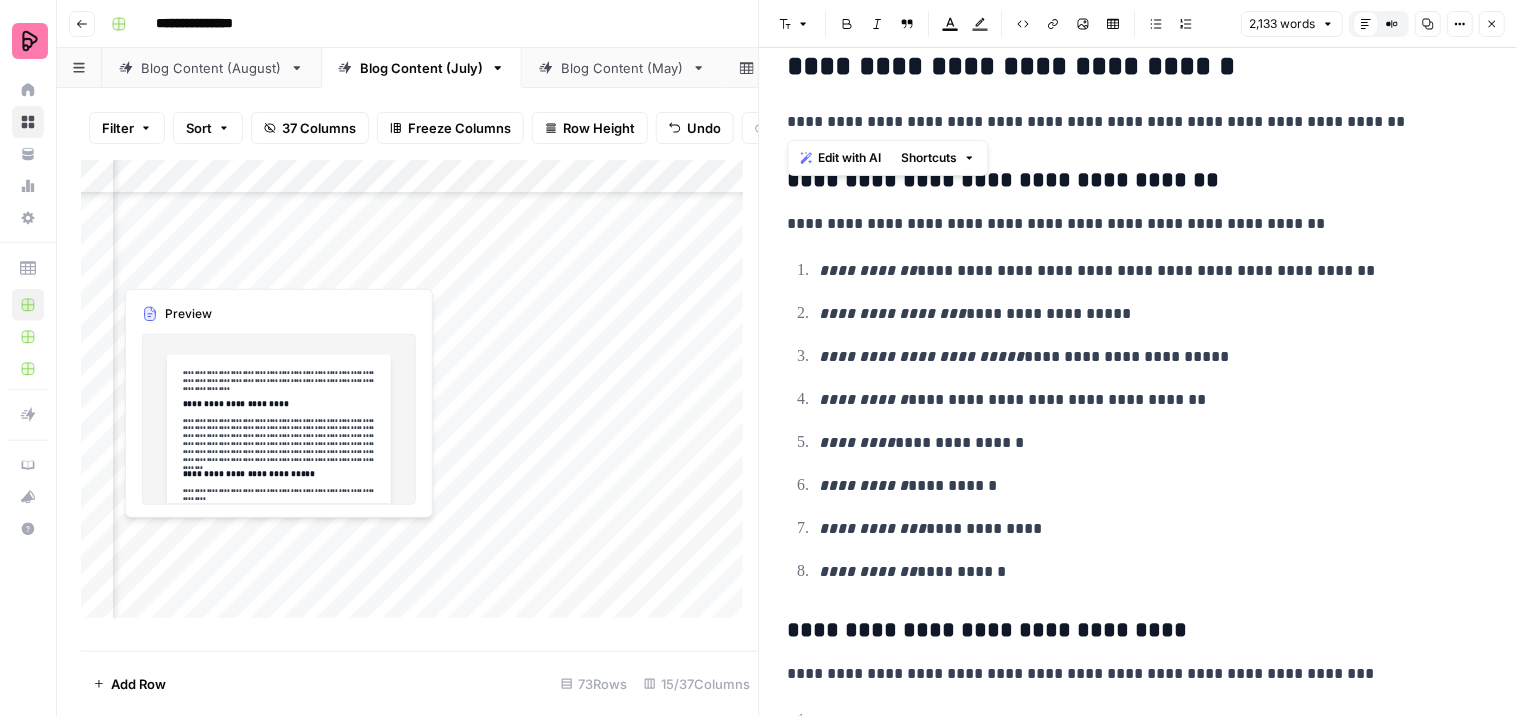 click on "Add Column" at bounding box center (420, 397) 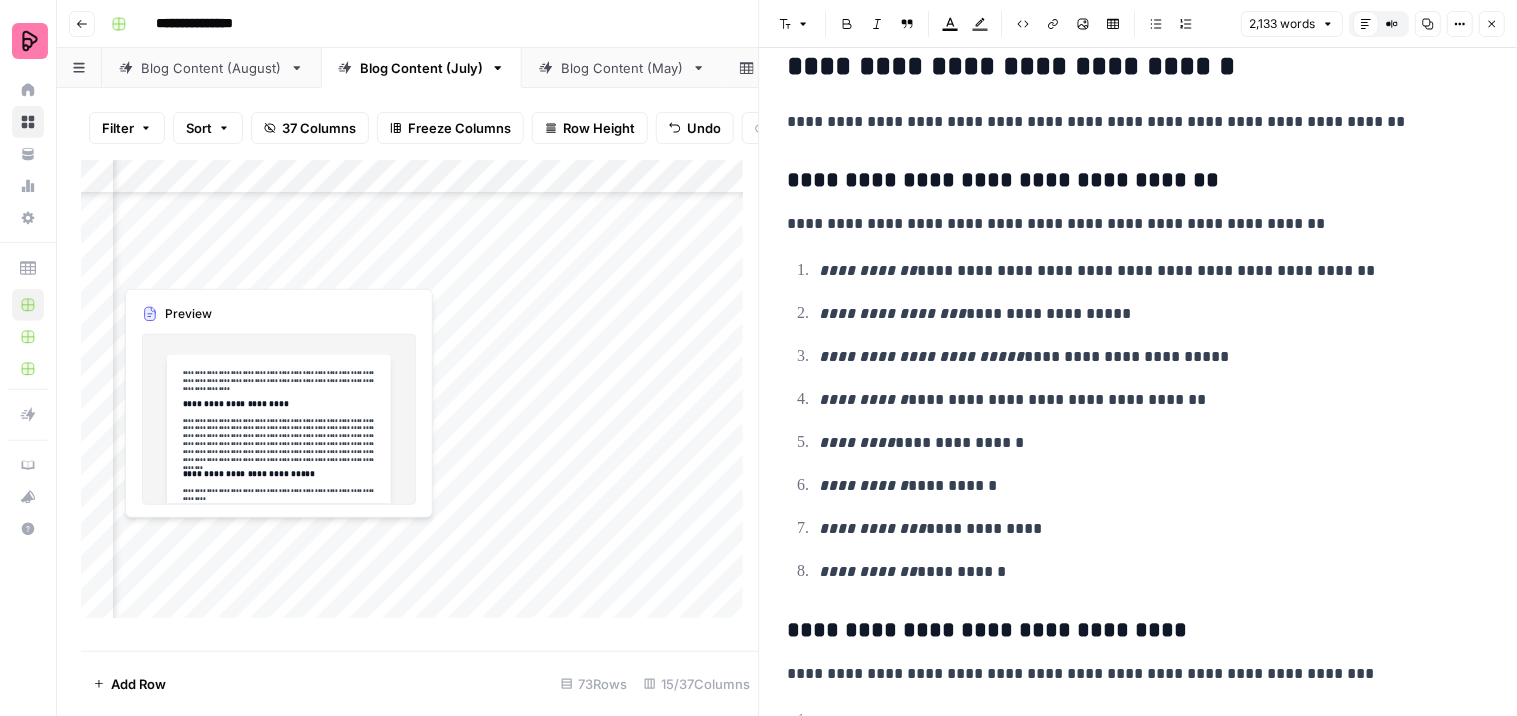 click on "Add Column" at bounding box center (420, 397) 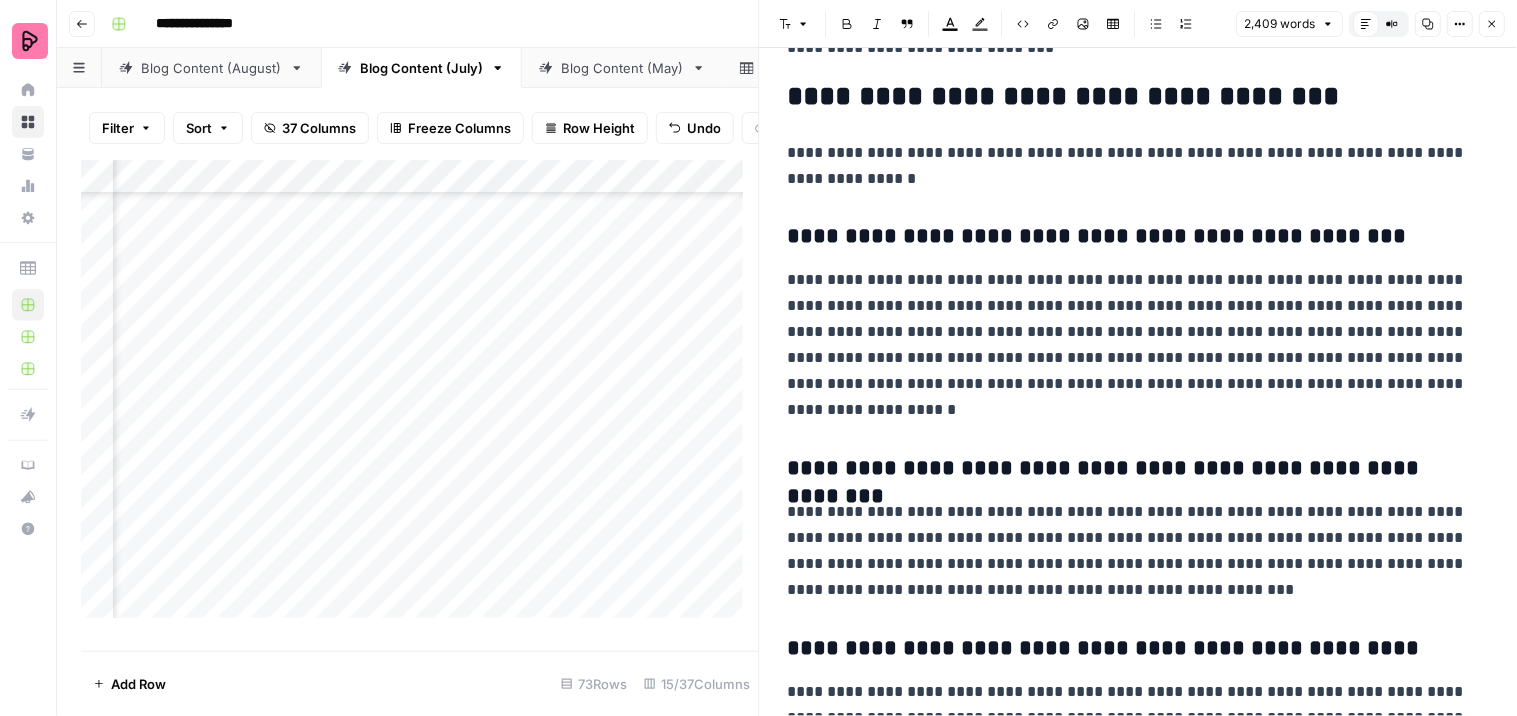 scroll, scrollTop: 777, scrollLeft: 0, axis: vertical 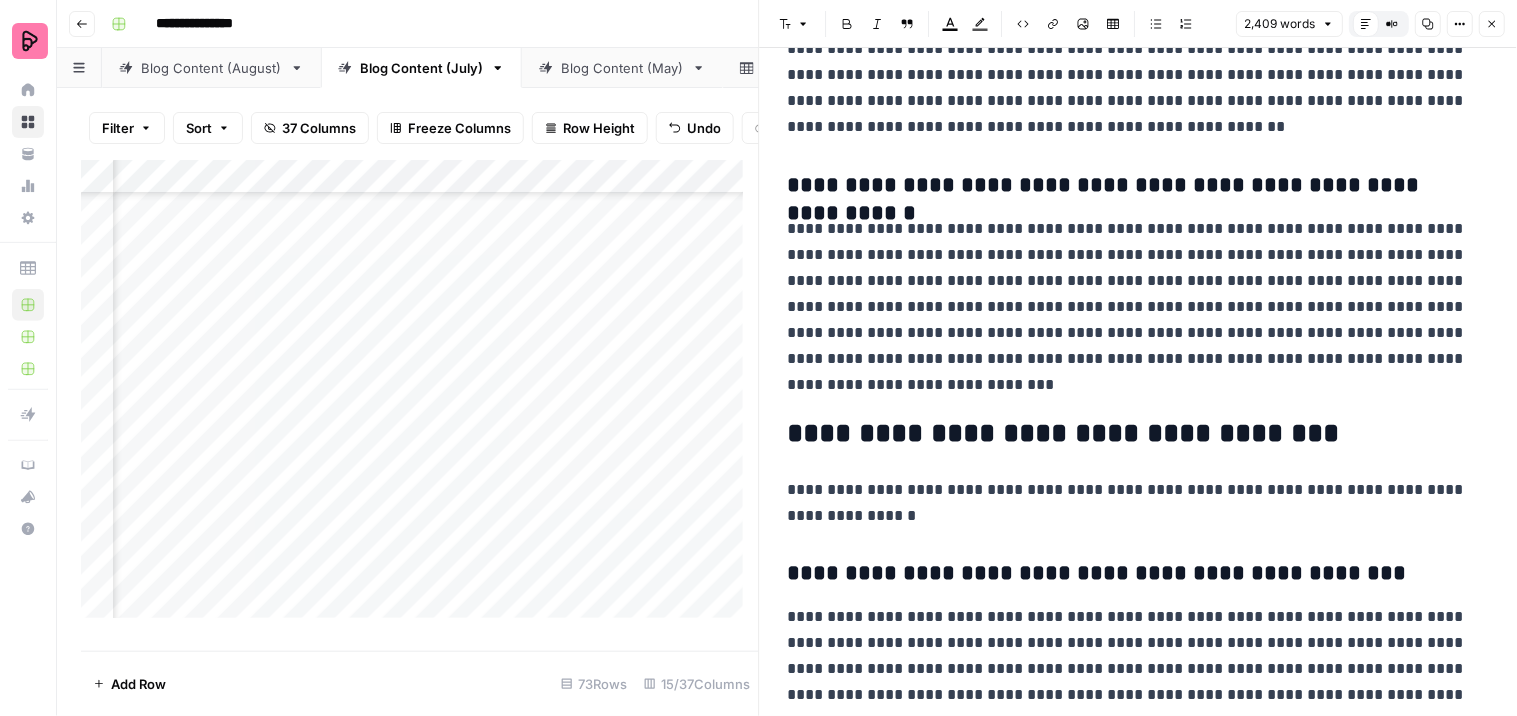 click on "**********" at bounding box center [1130, 307] 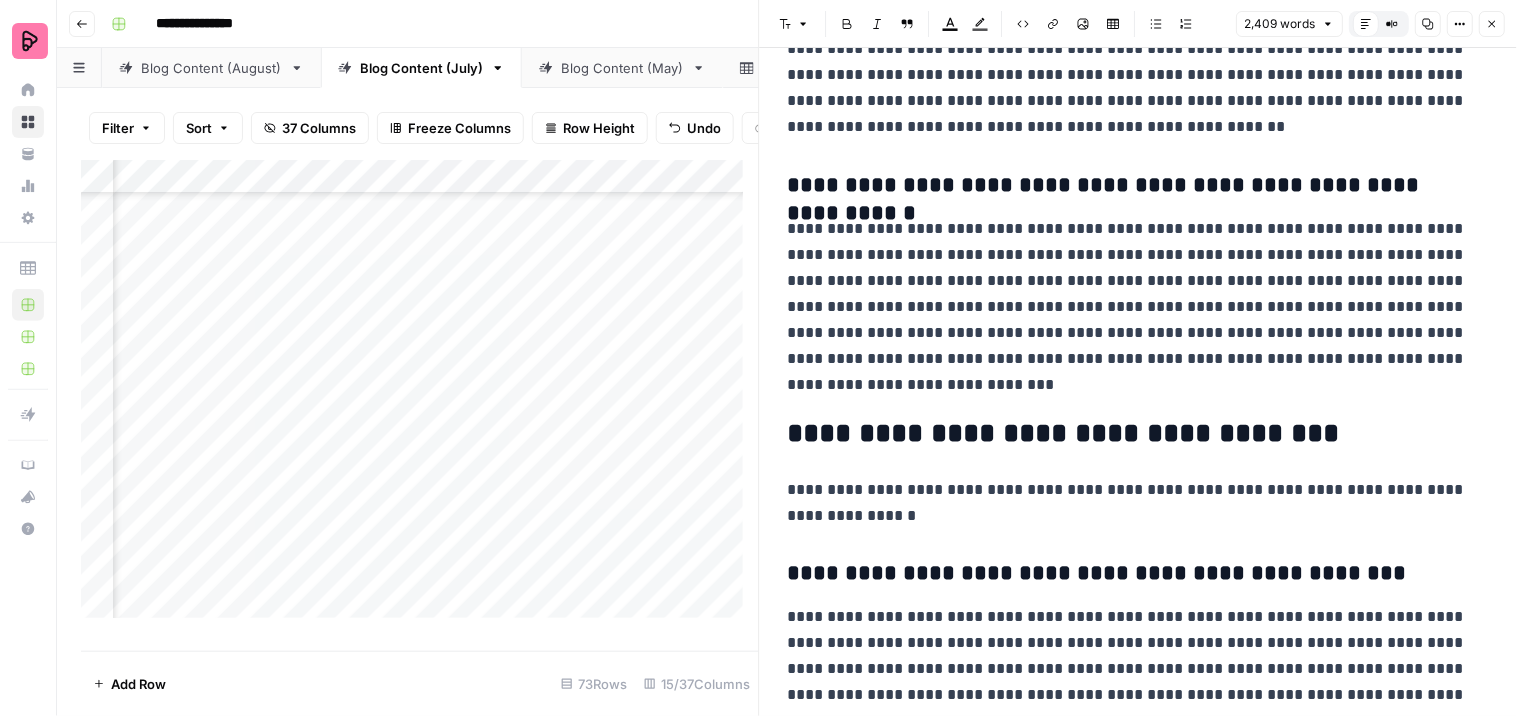type 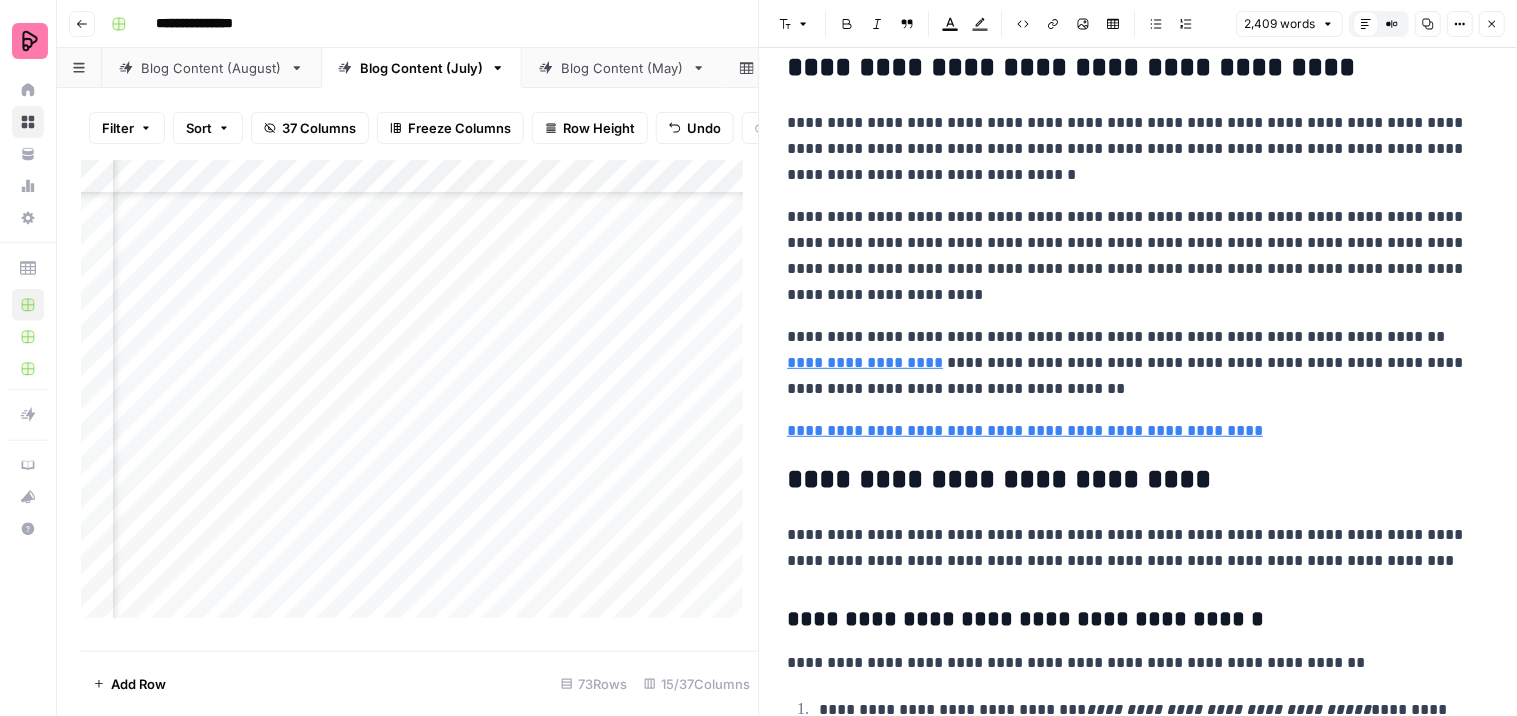 scroll, scrollTop: 3111, scrollLeft: 0, axis: vertical 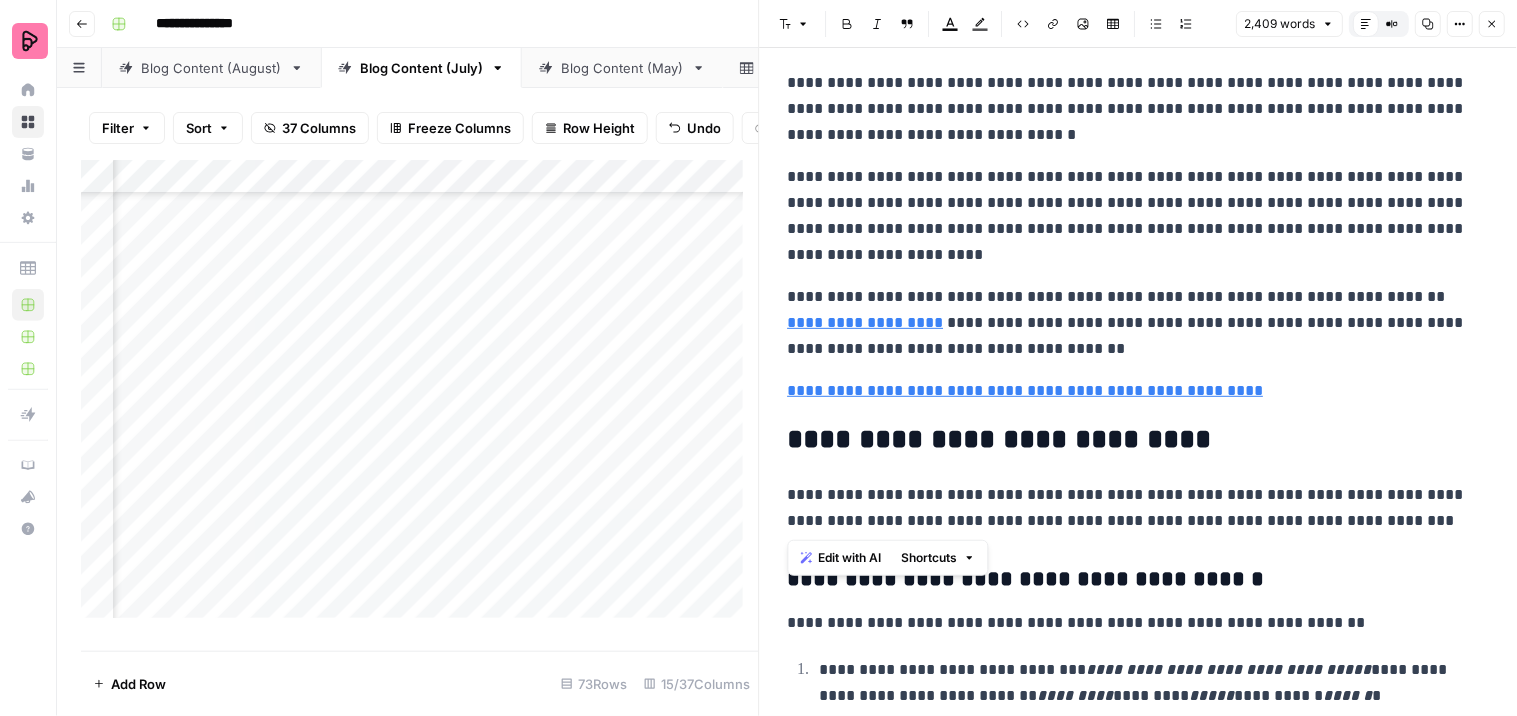 drag, startPoint x: 1356, startPoint y: 516, endPoint x: 784, endPoint y: 495, distance: 572.3854 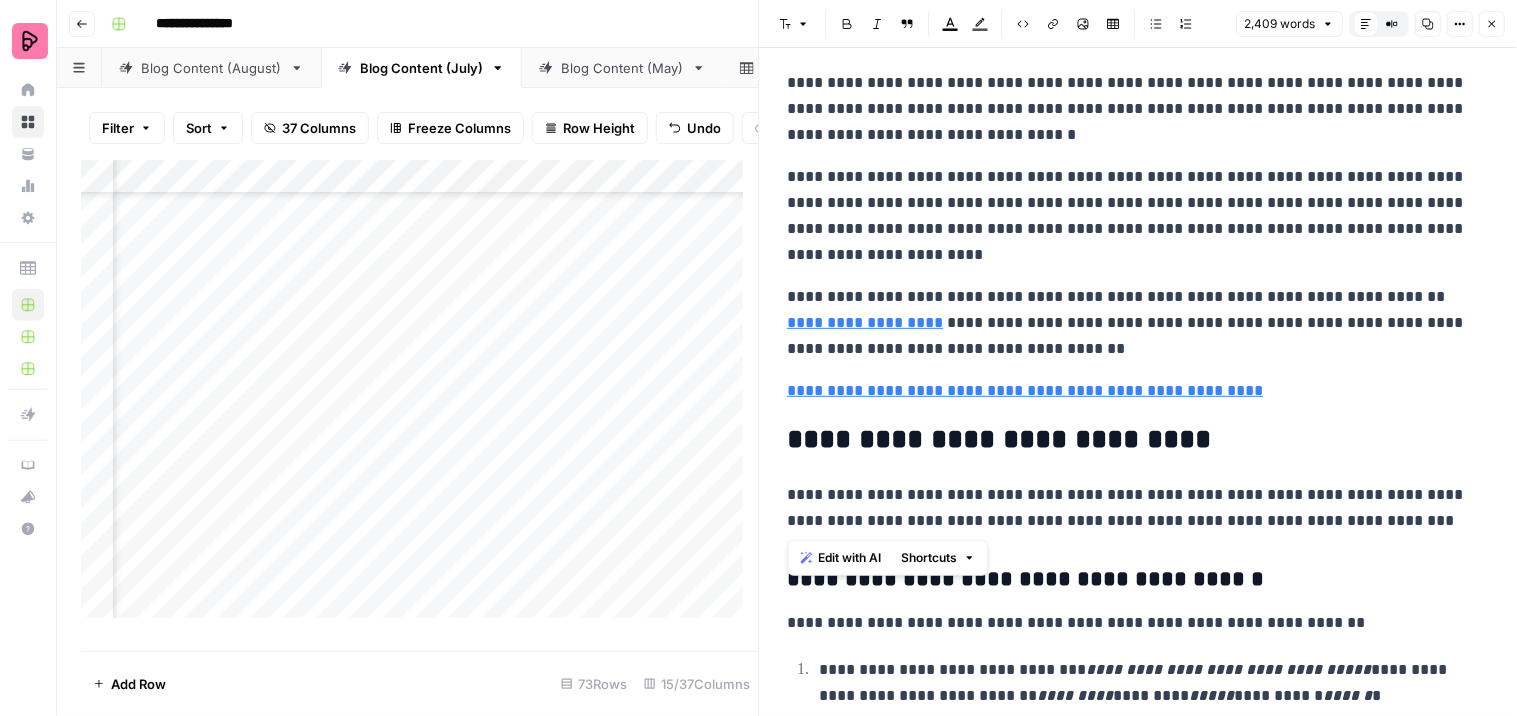 click on "**********" at bounding box center (1139, 1043) 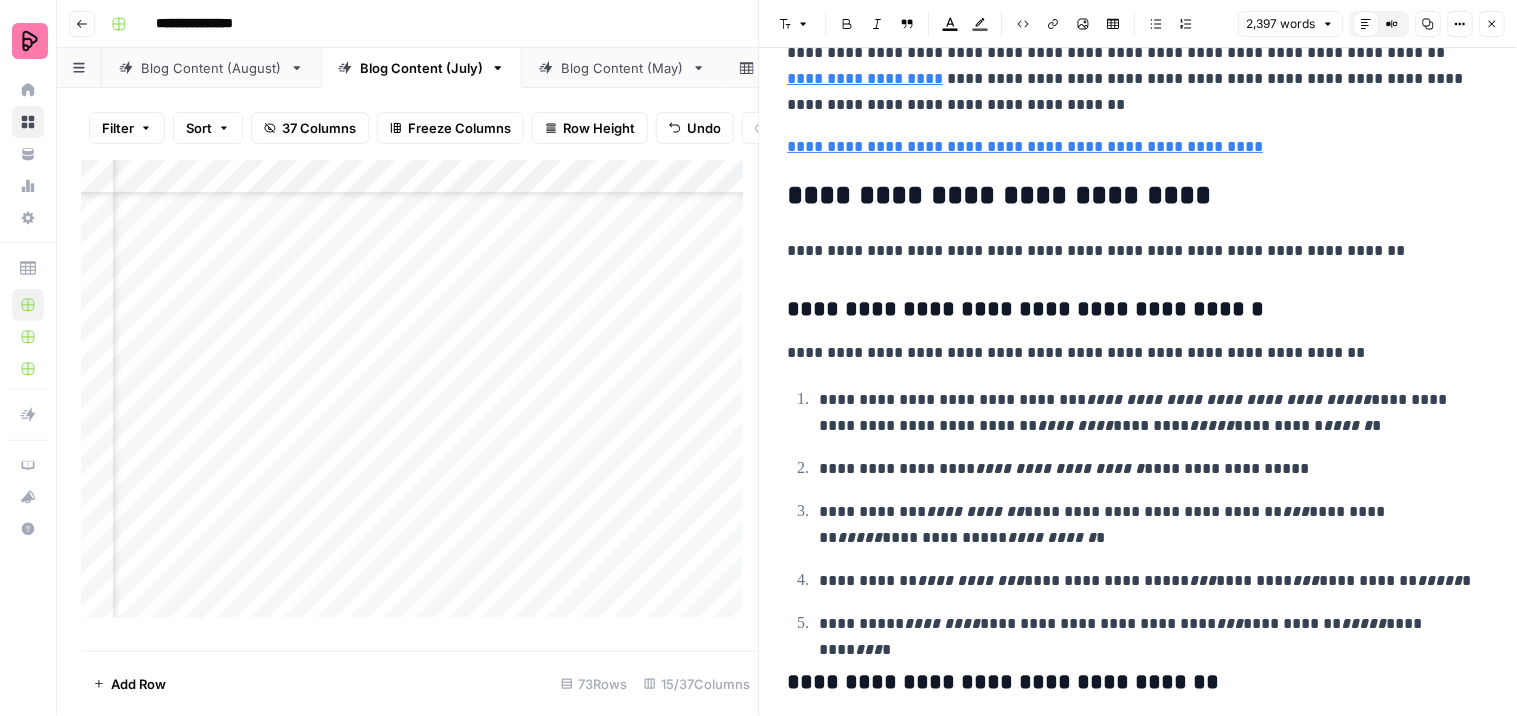 scroll, scrollTop: 3444, scrollLeft: 0, axis: vertical 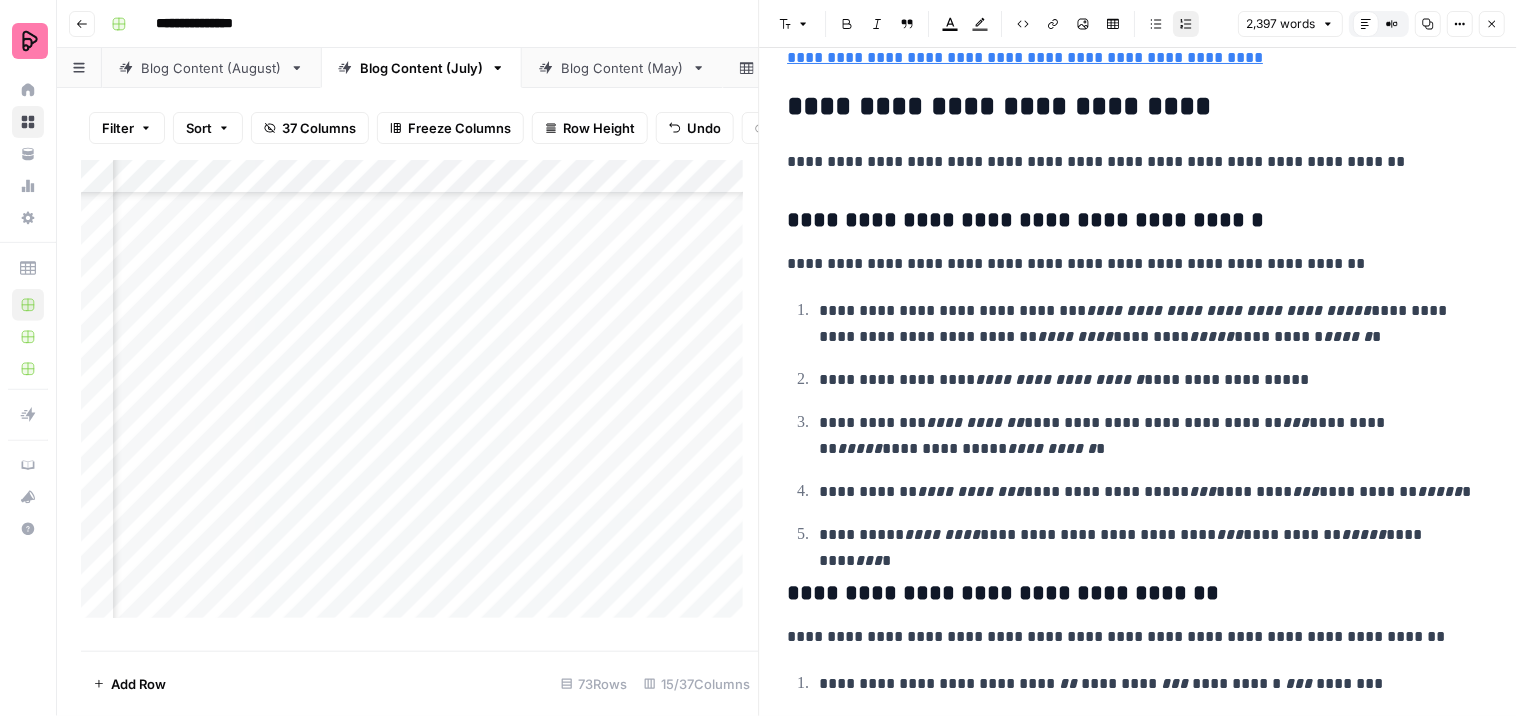 click on "**********" at bounding box center (1146, 324) 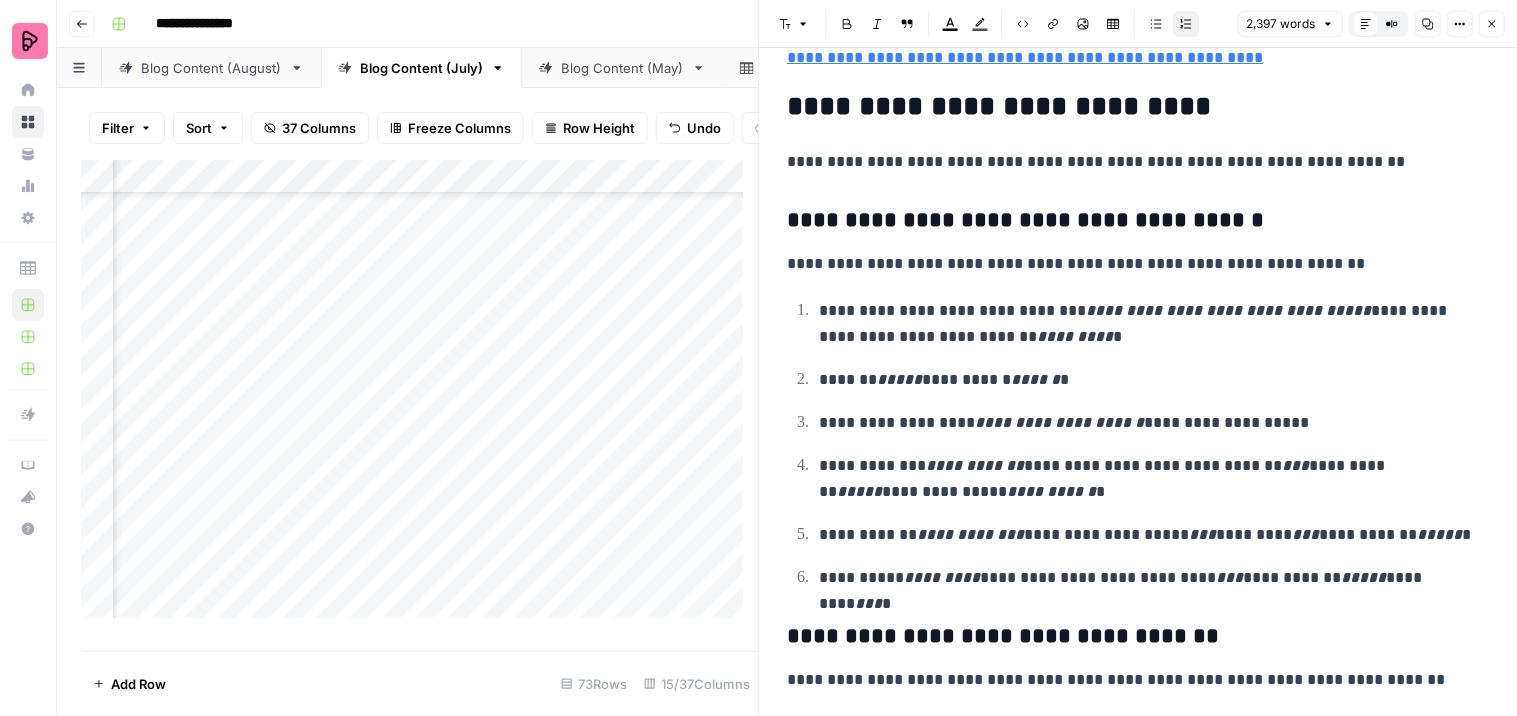 click on "**********" at bounding box center [1146, 380] 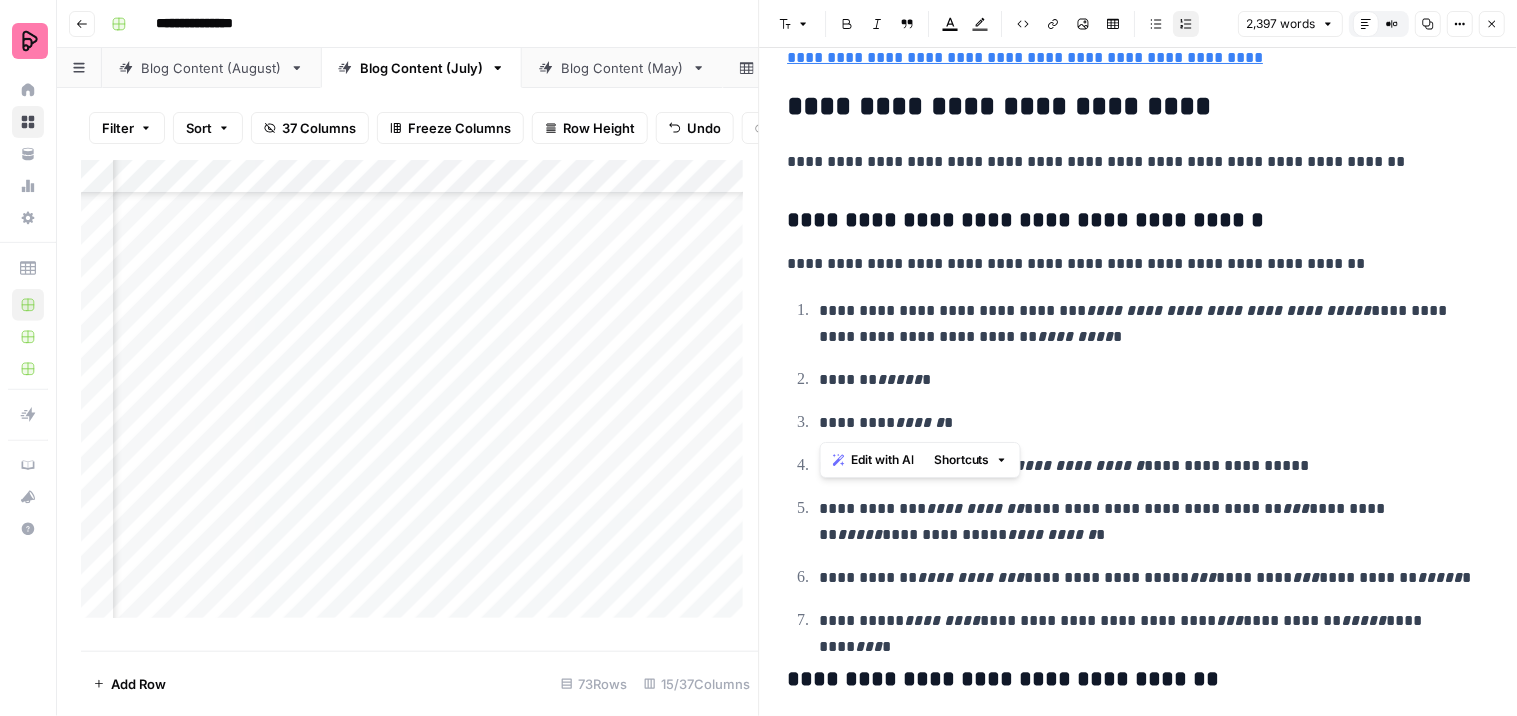 drag, startPoint x: 973, startPoint y: 422, endPoint x: 798, endPoint y: 390, distance: 177.90166 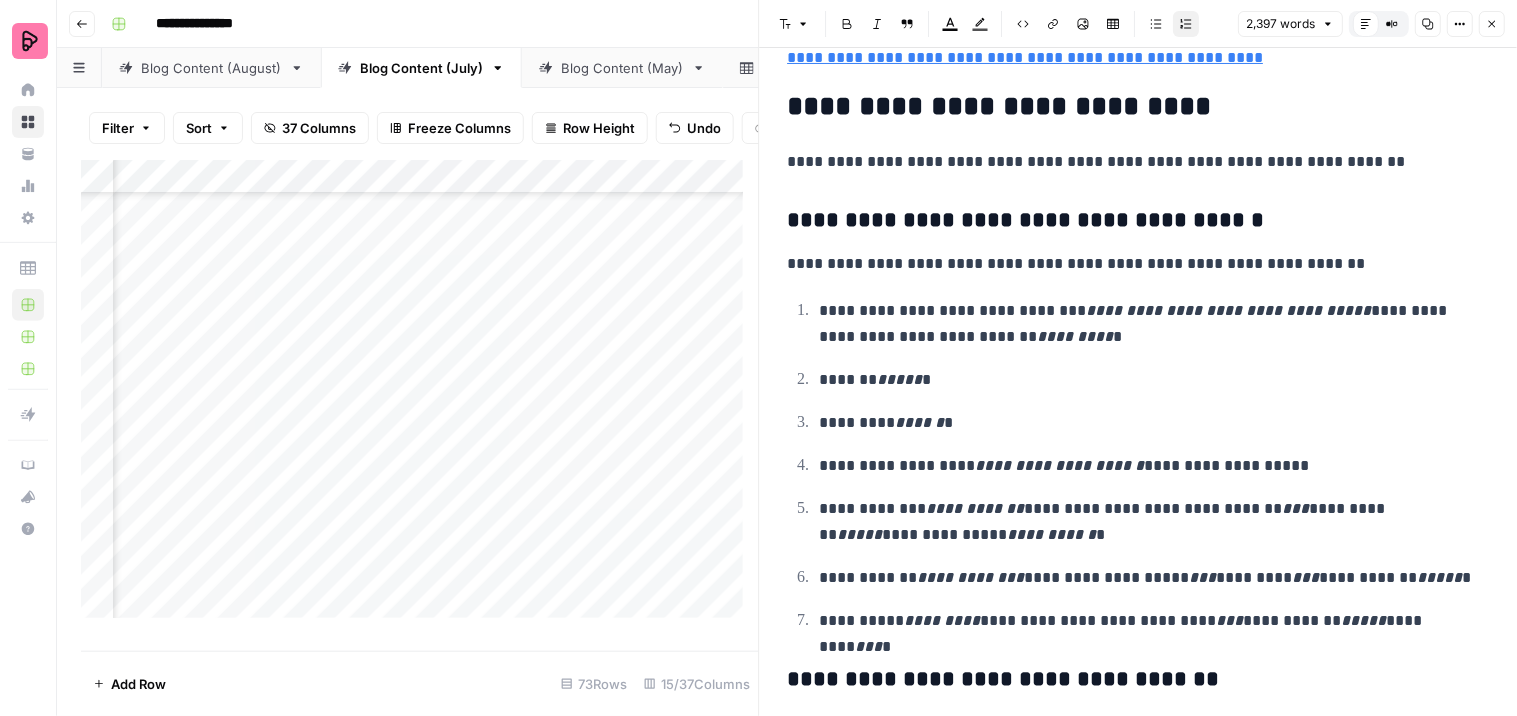 click on "Numbered list" at bounding box center [1187, 24] 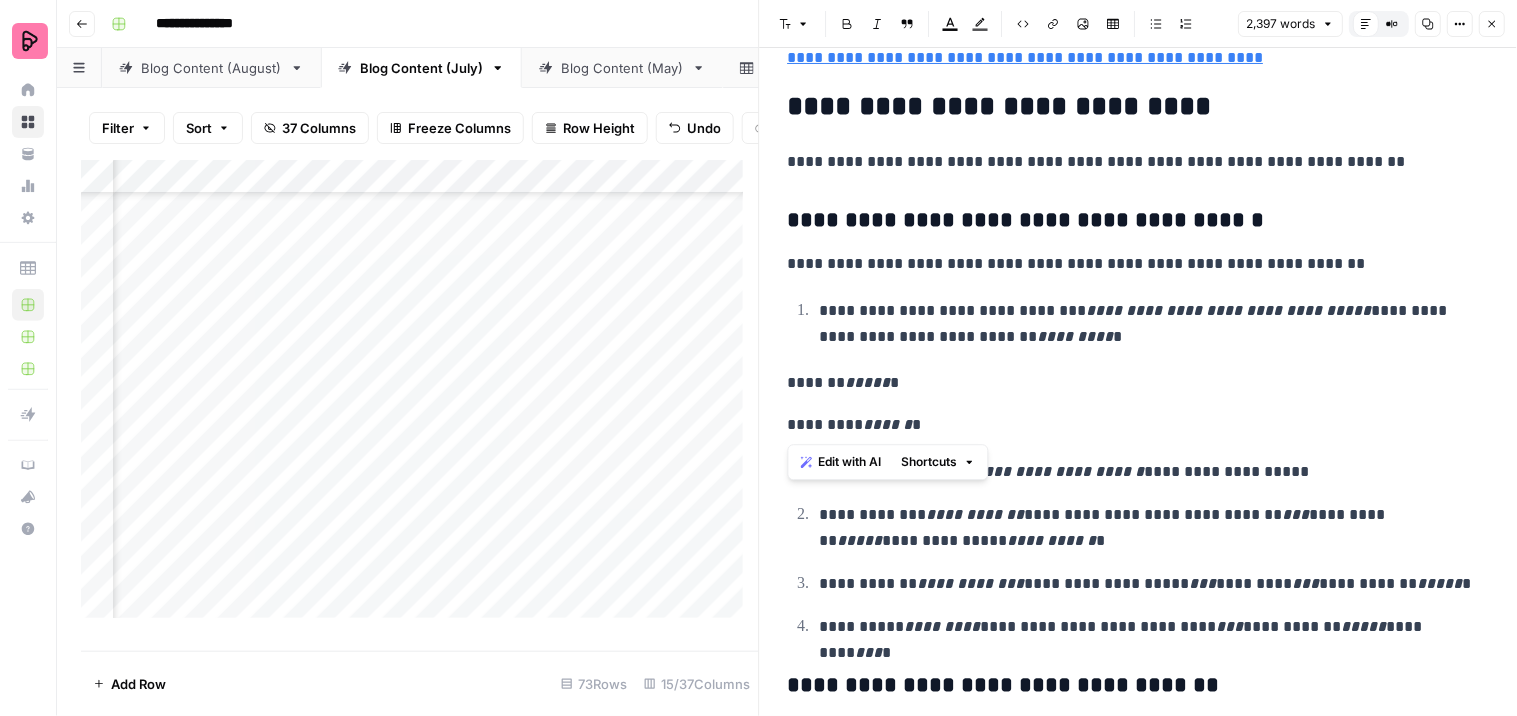 click on "**********" at bounding box center (1139, 743) 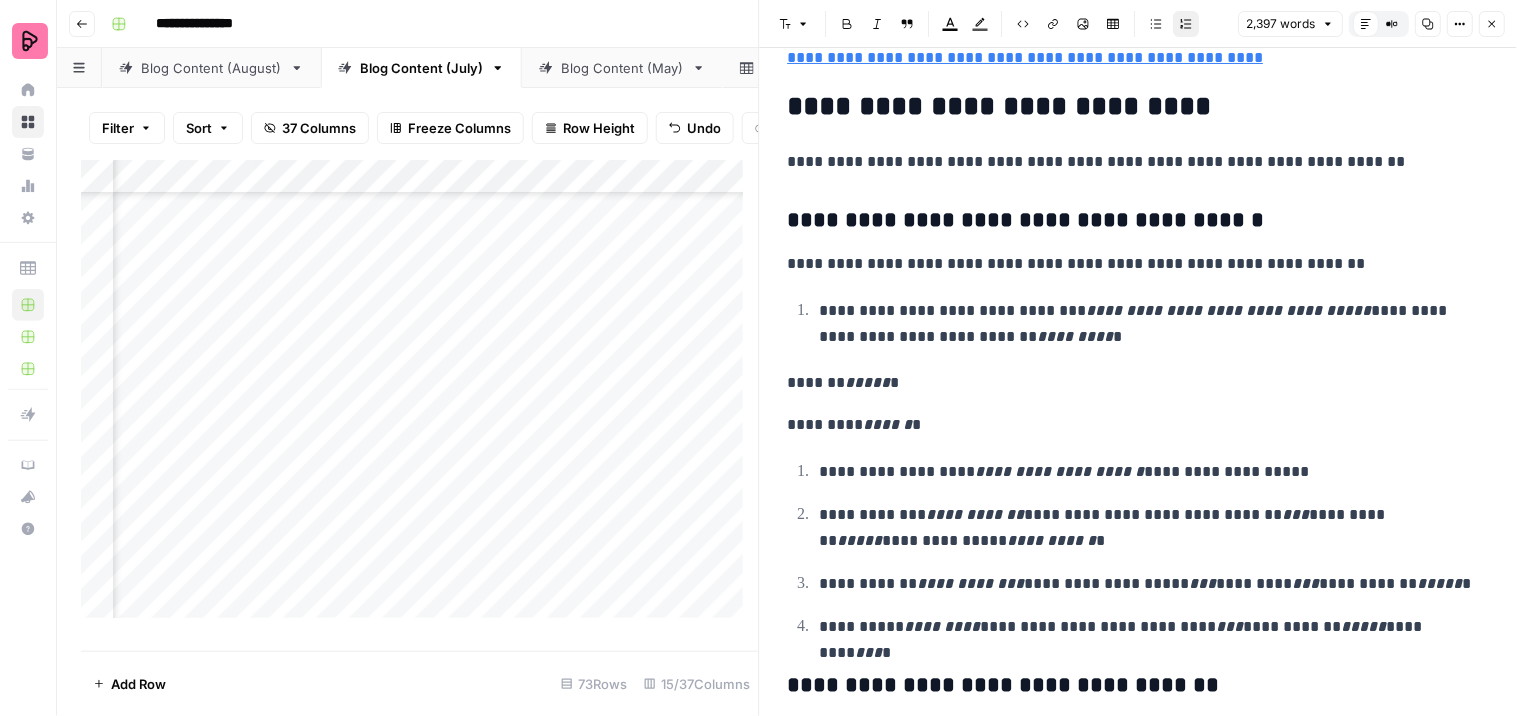 click on "**********" at bounding box center [1152, 323] 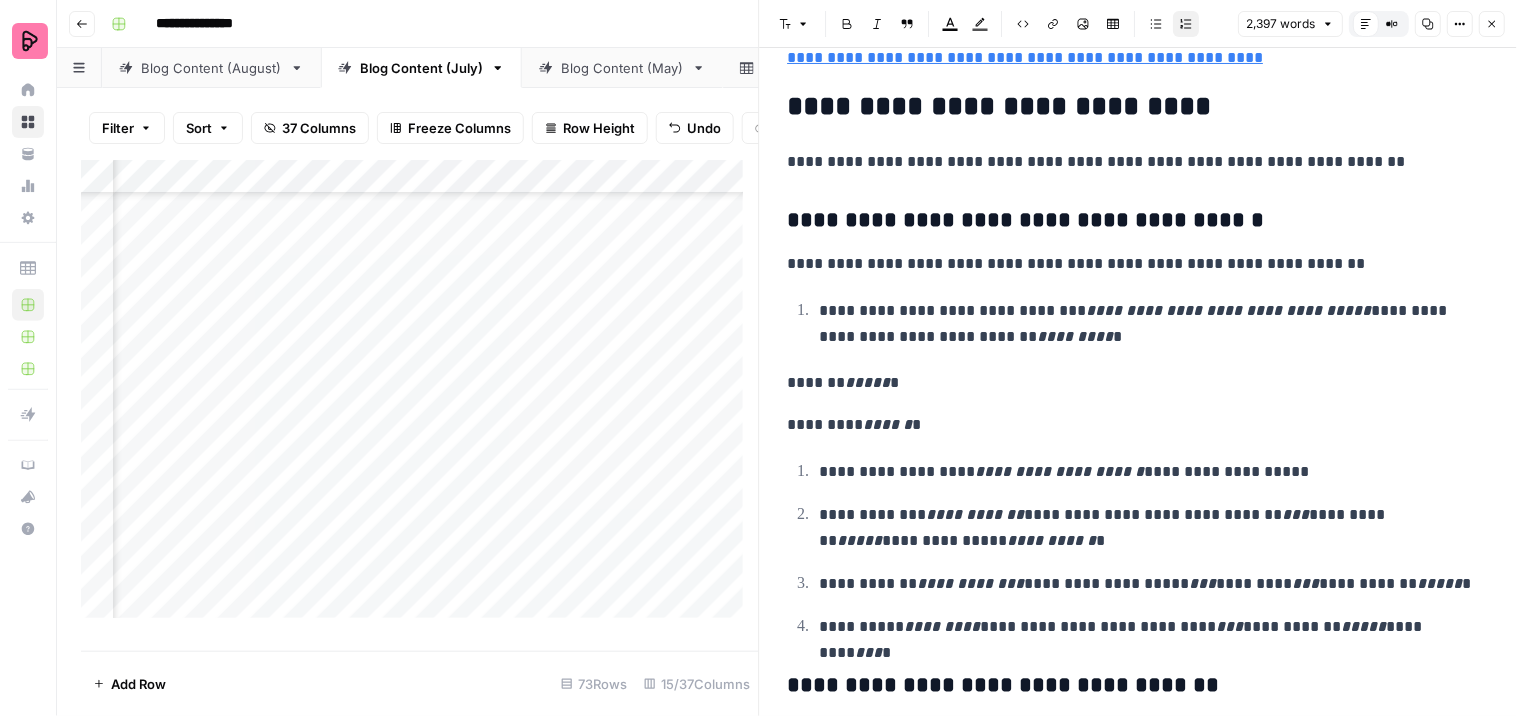 click 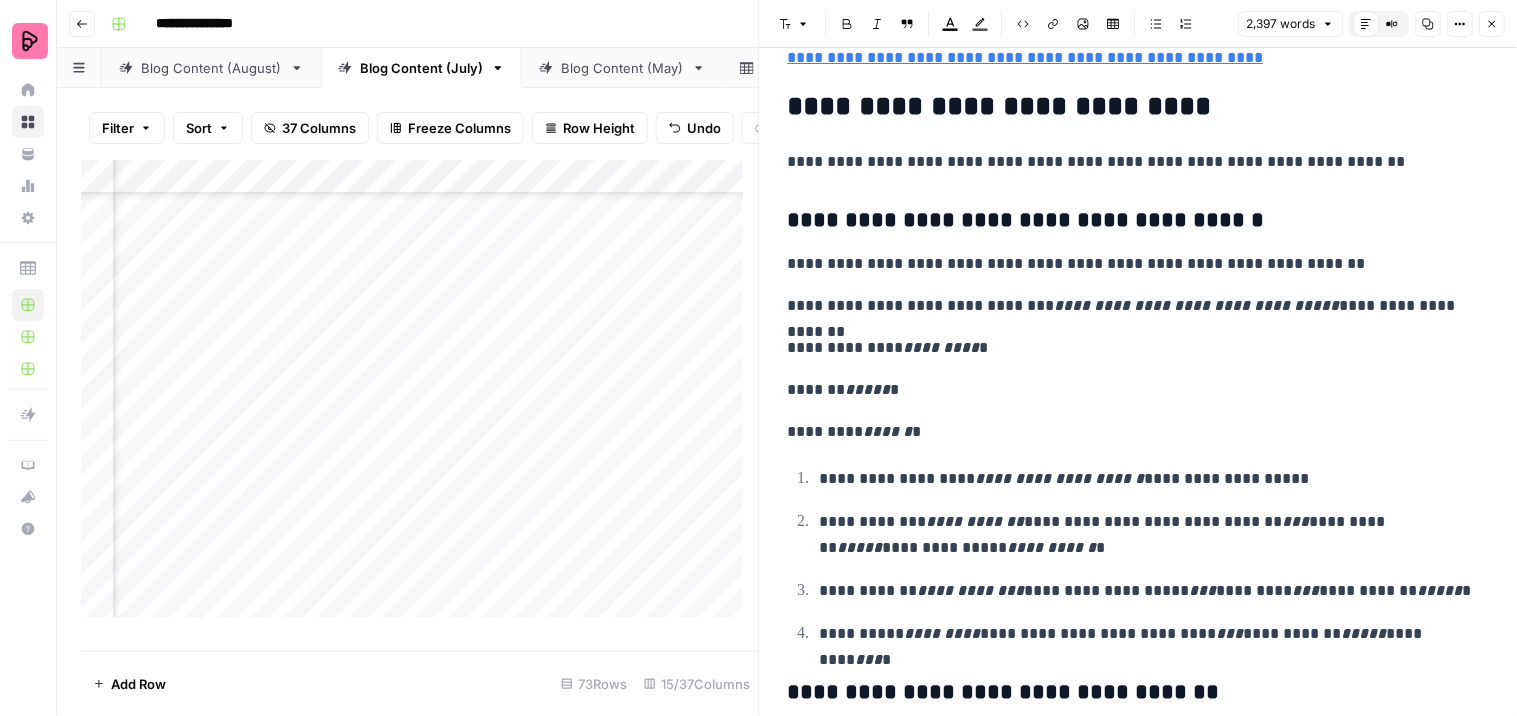 click on "**********" at bounding box center (1130, 306) 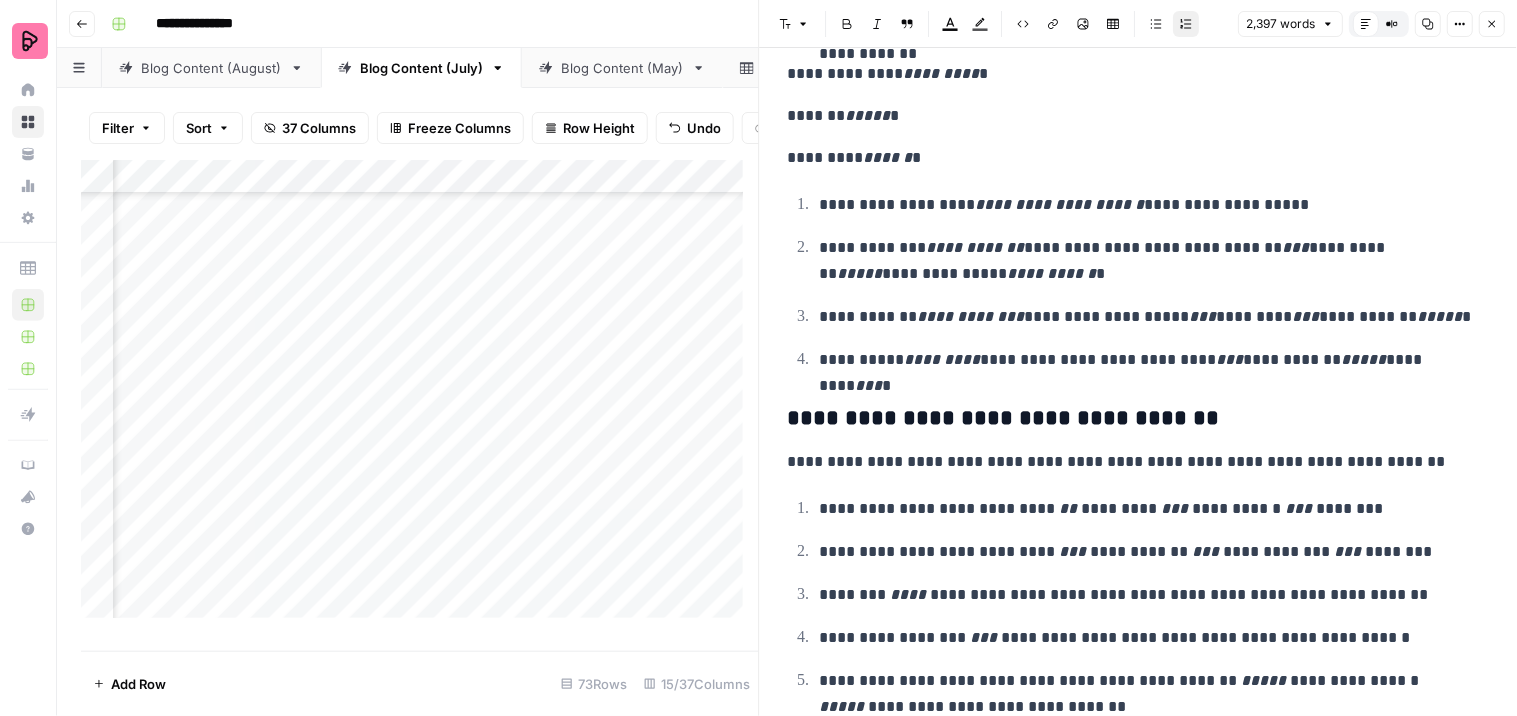scroll, scrollTop: 3777, scrollLeft: 0, axis: vertical 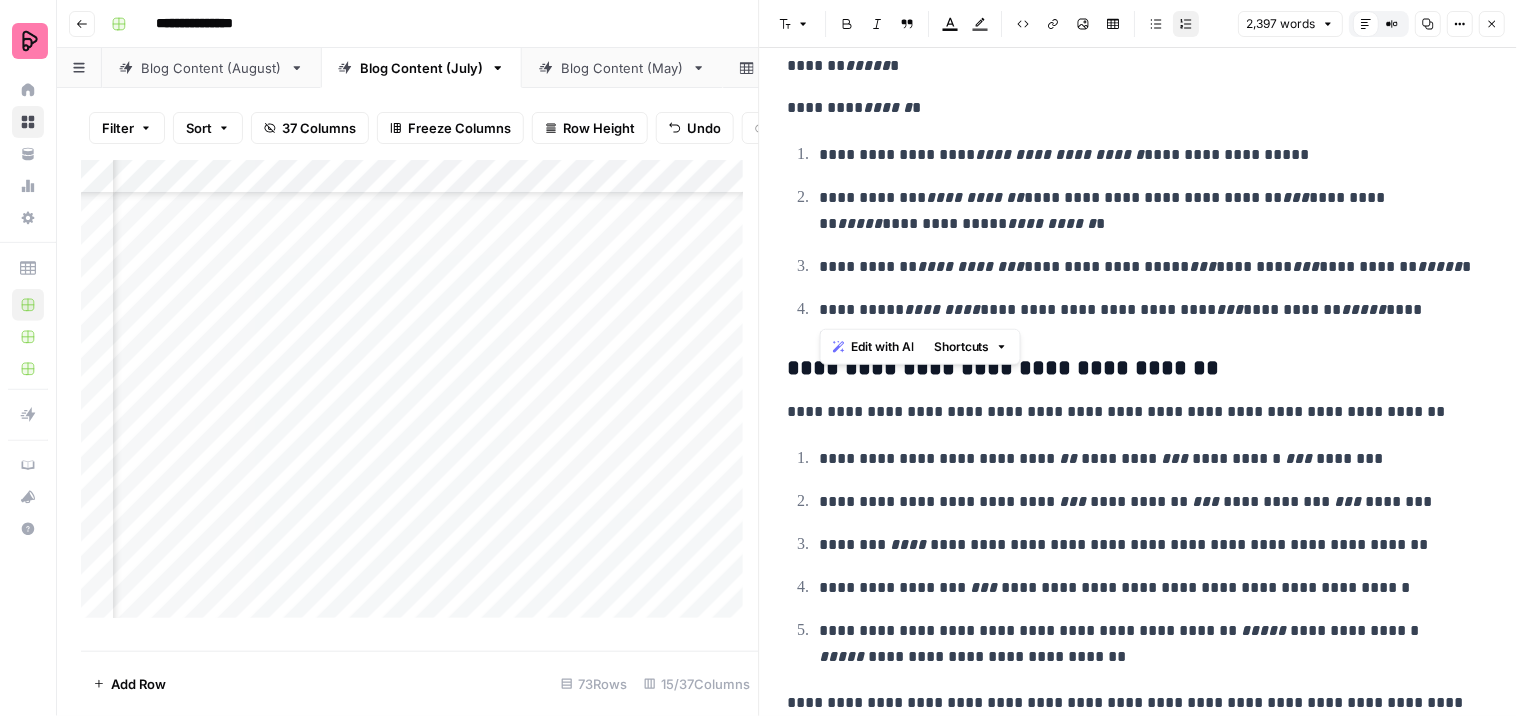 drag, startPoint x: 1300, startPoint y: 298, endPoint x: 795, endPoint y: 155, distance: 524.8562 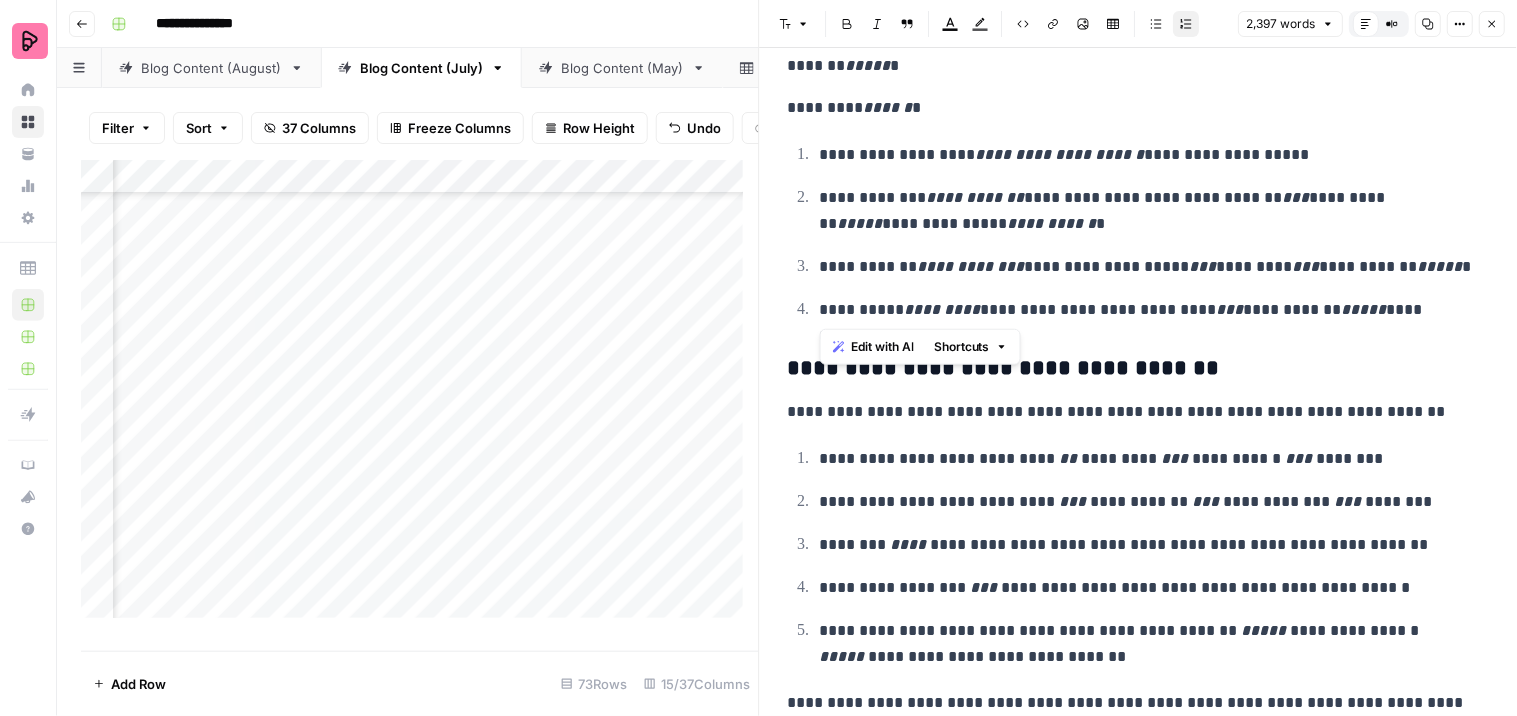 click on "**********" at bounding box center [1139, 232] 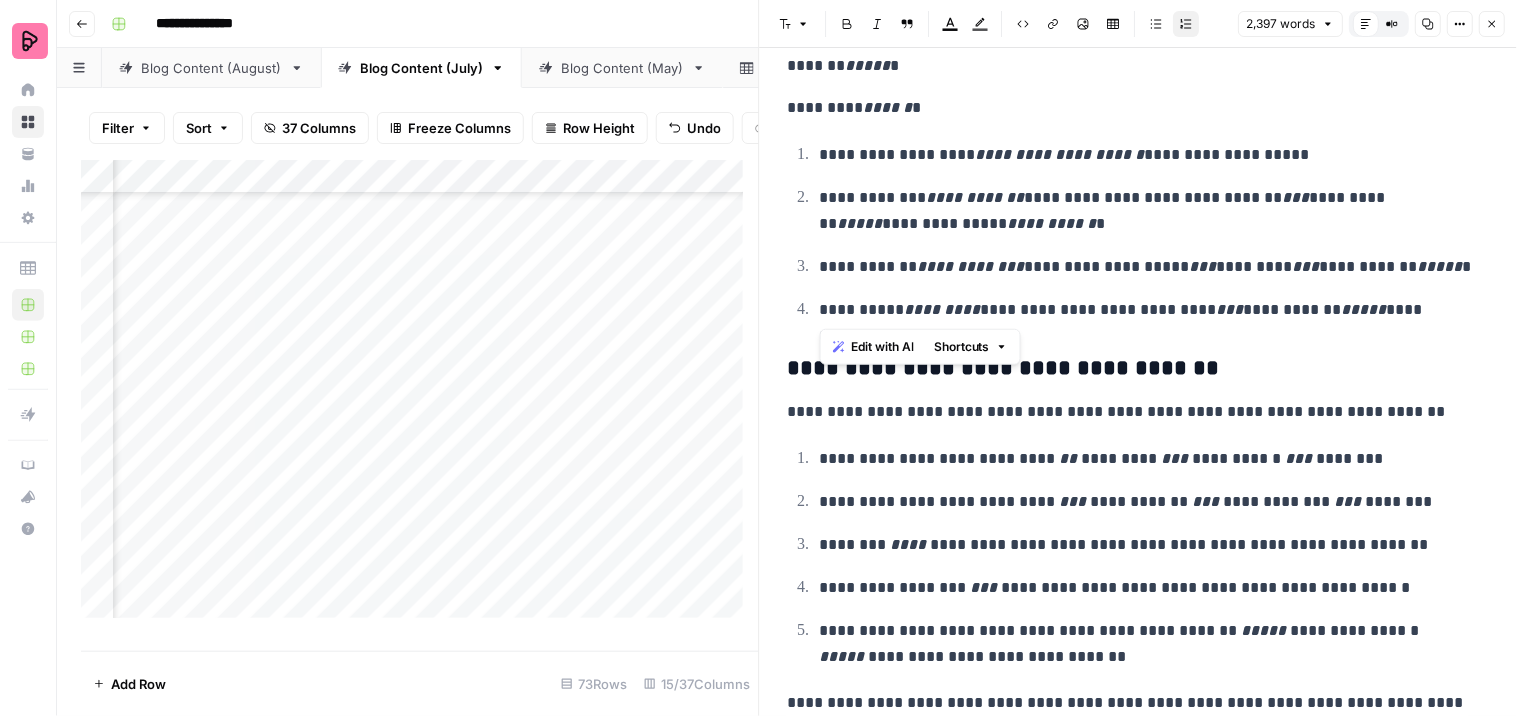 click 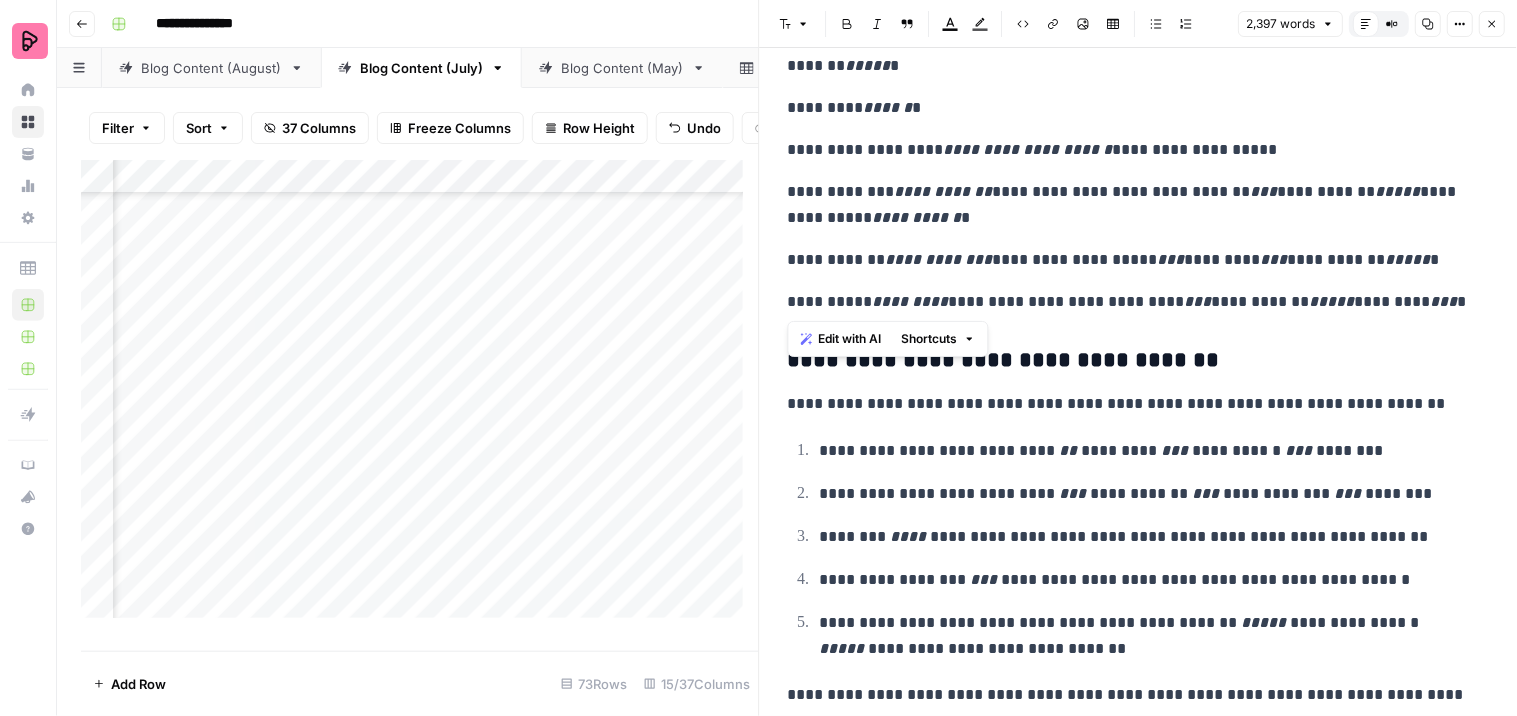click on "**********" at bounding box center (1130, 205) 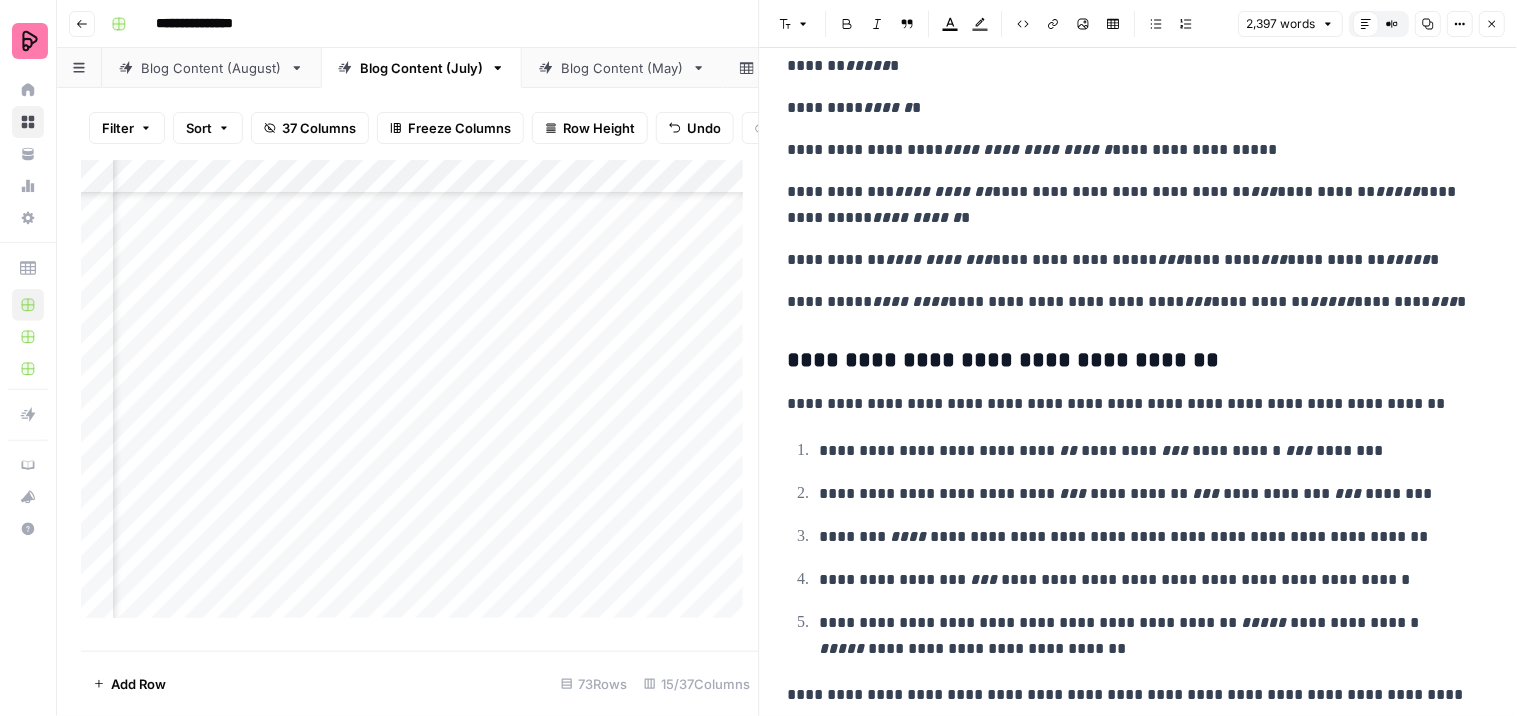 click on "**********" at bounding box center [1130, 205] 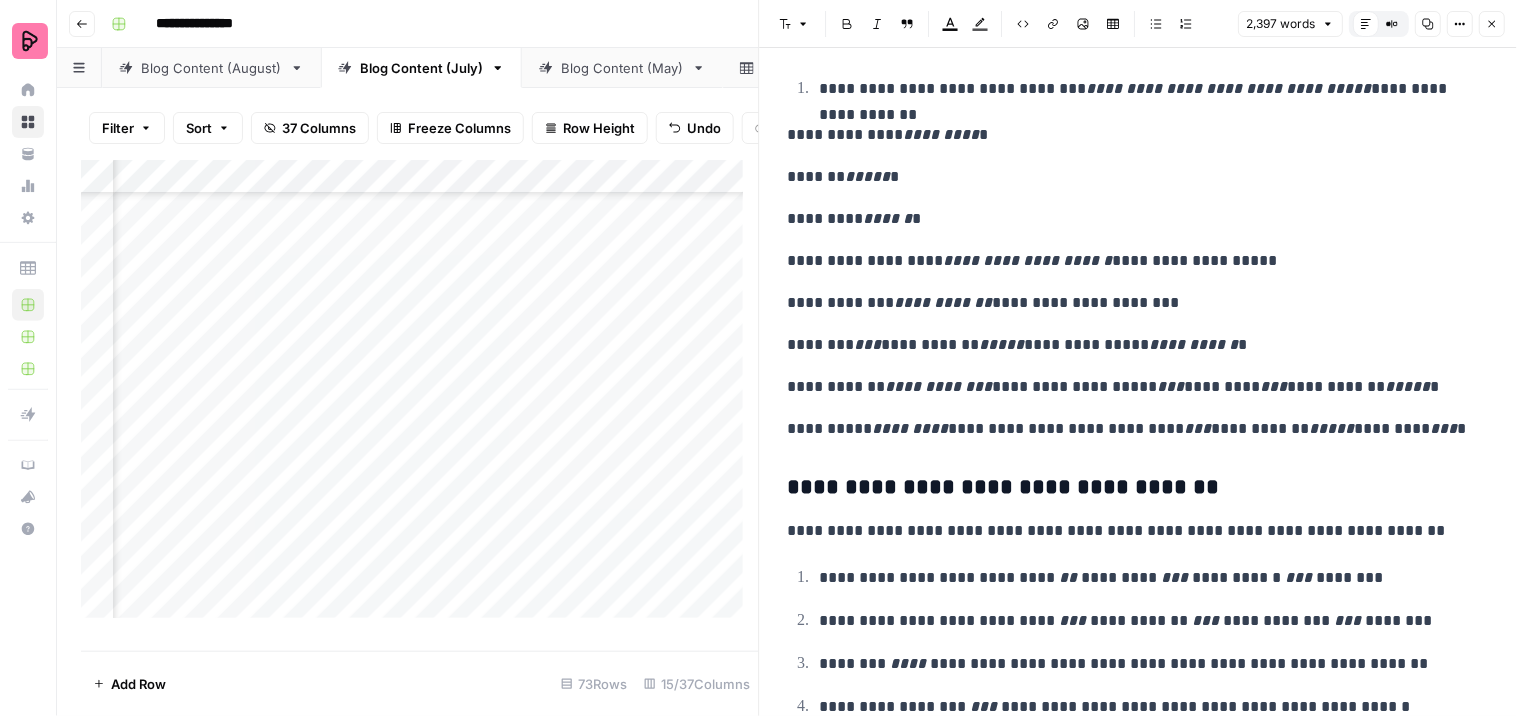 scroll, scrollTop: 3555, scrollLeft: 0, axis: vertical 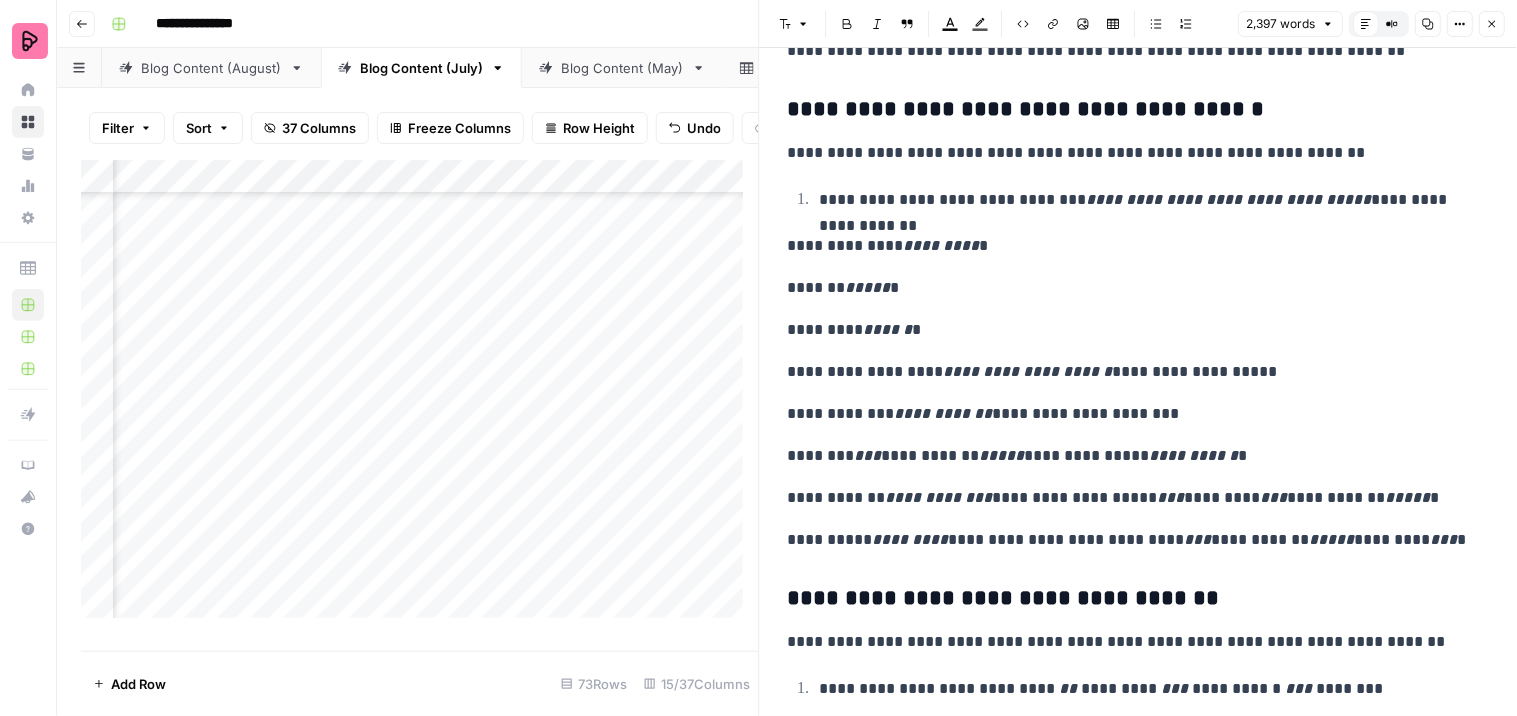click on "**********" at bounding box center (1130, 456) 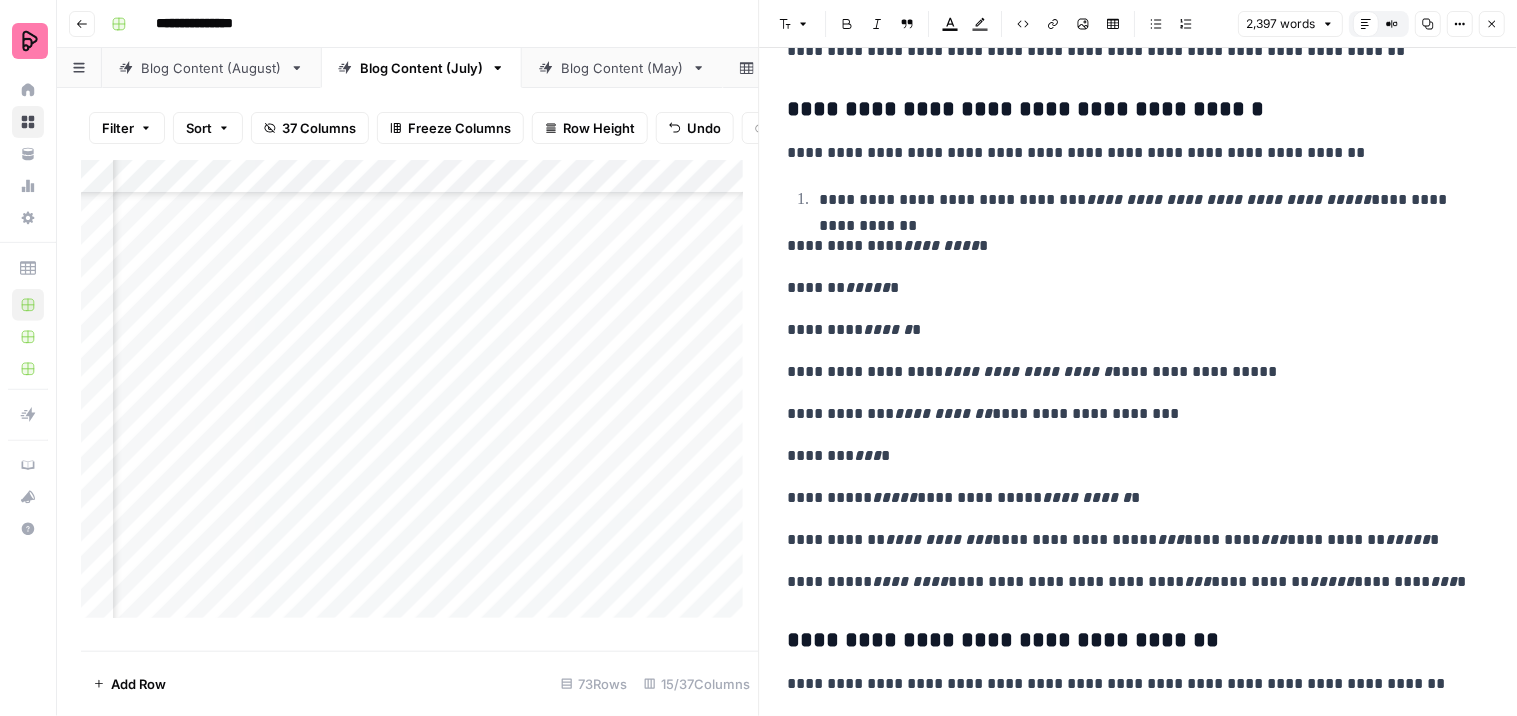 click on "**********" at bounding box center (1130, 498) 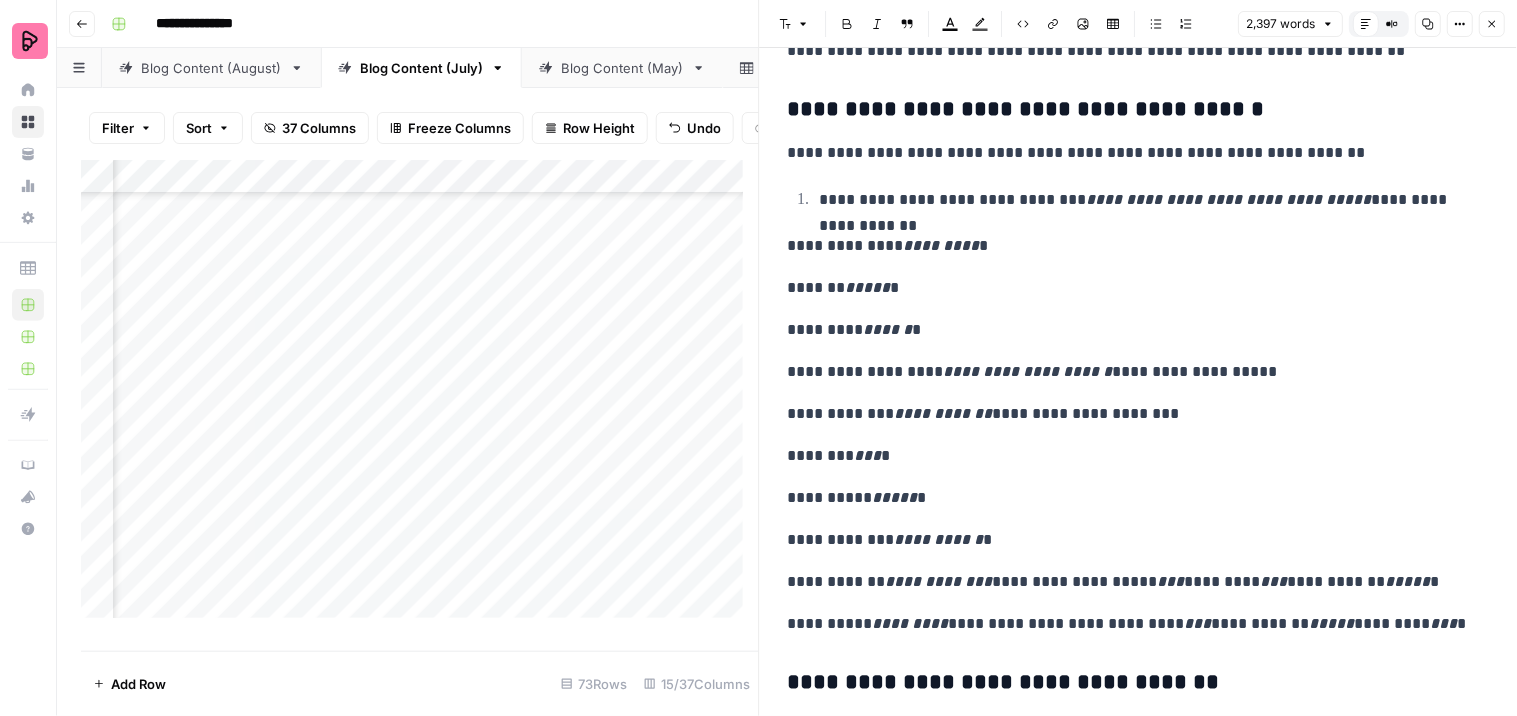click on "**********" at bounding box center [1130, 582] 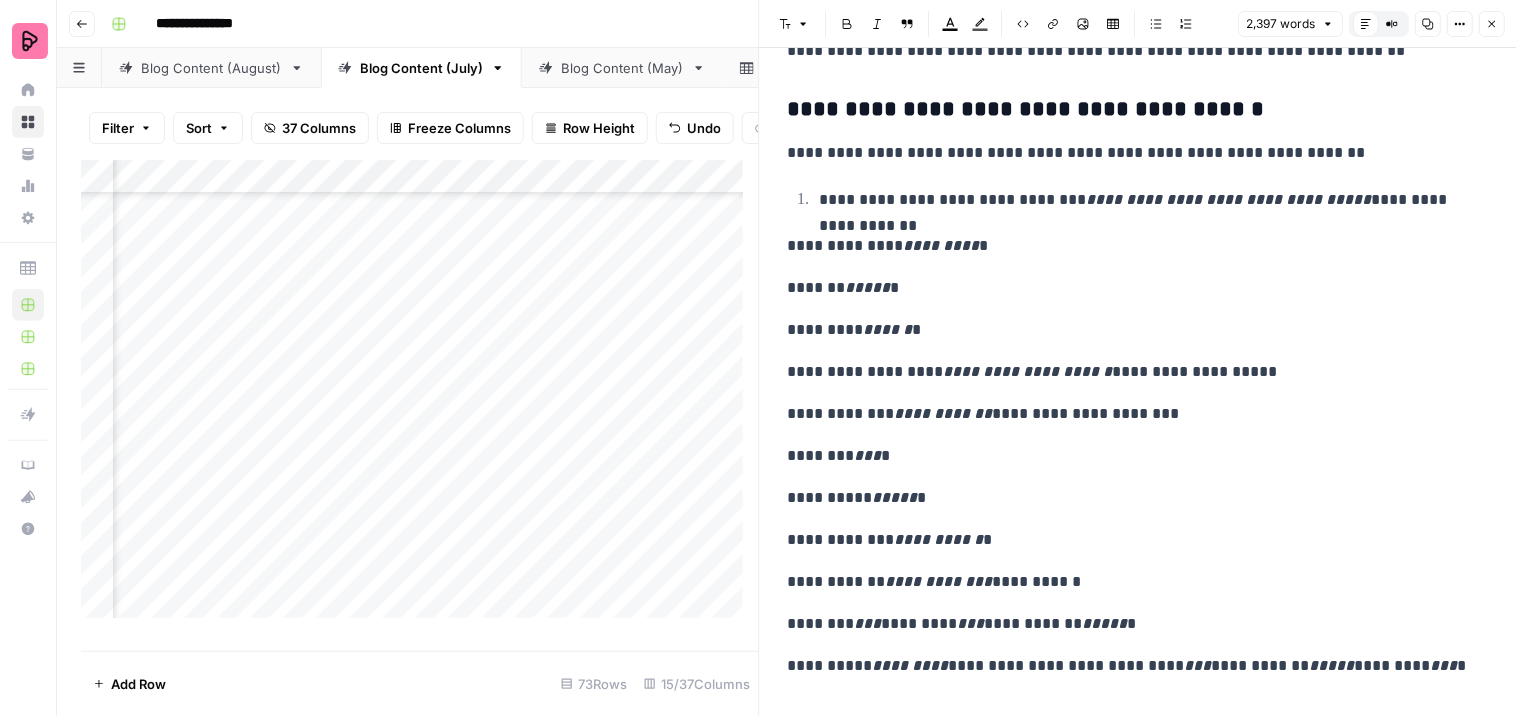 click on "**********" at bounding box center (1130, 624) 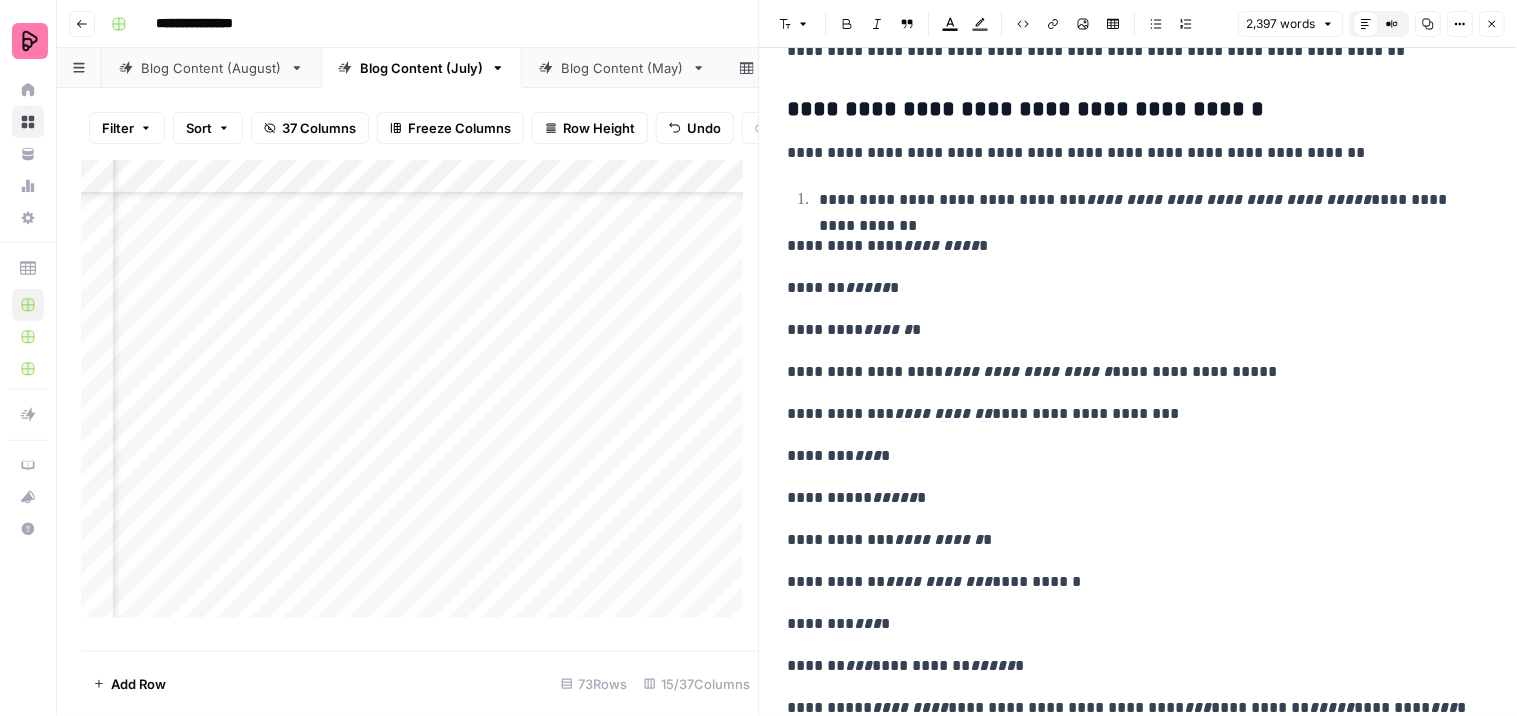 click on "**********" at bounding box center (1130, 666) 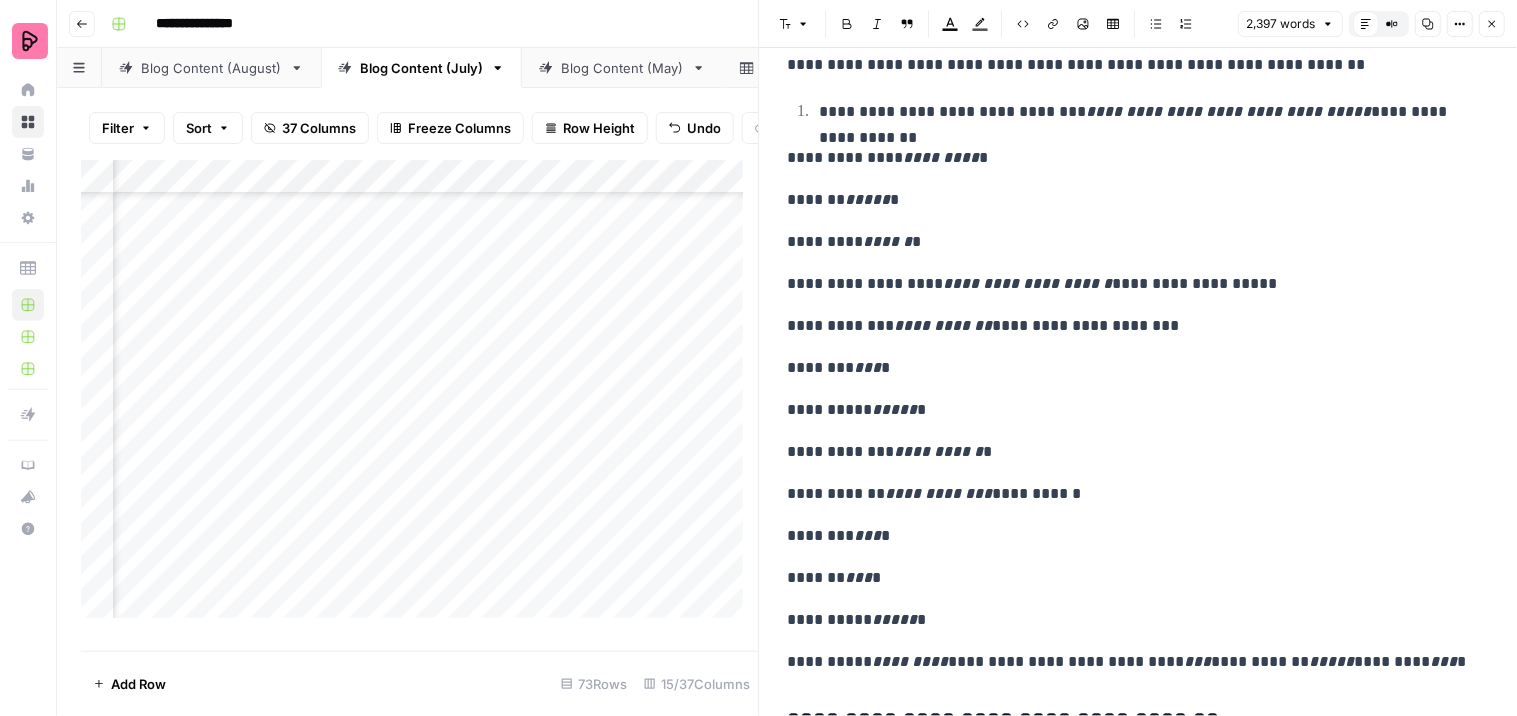 scroll, scrollTop: 3783, scrollLeft: 0, axis: vertical 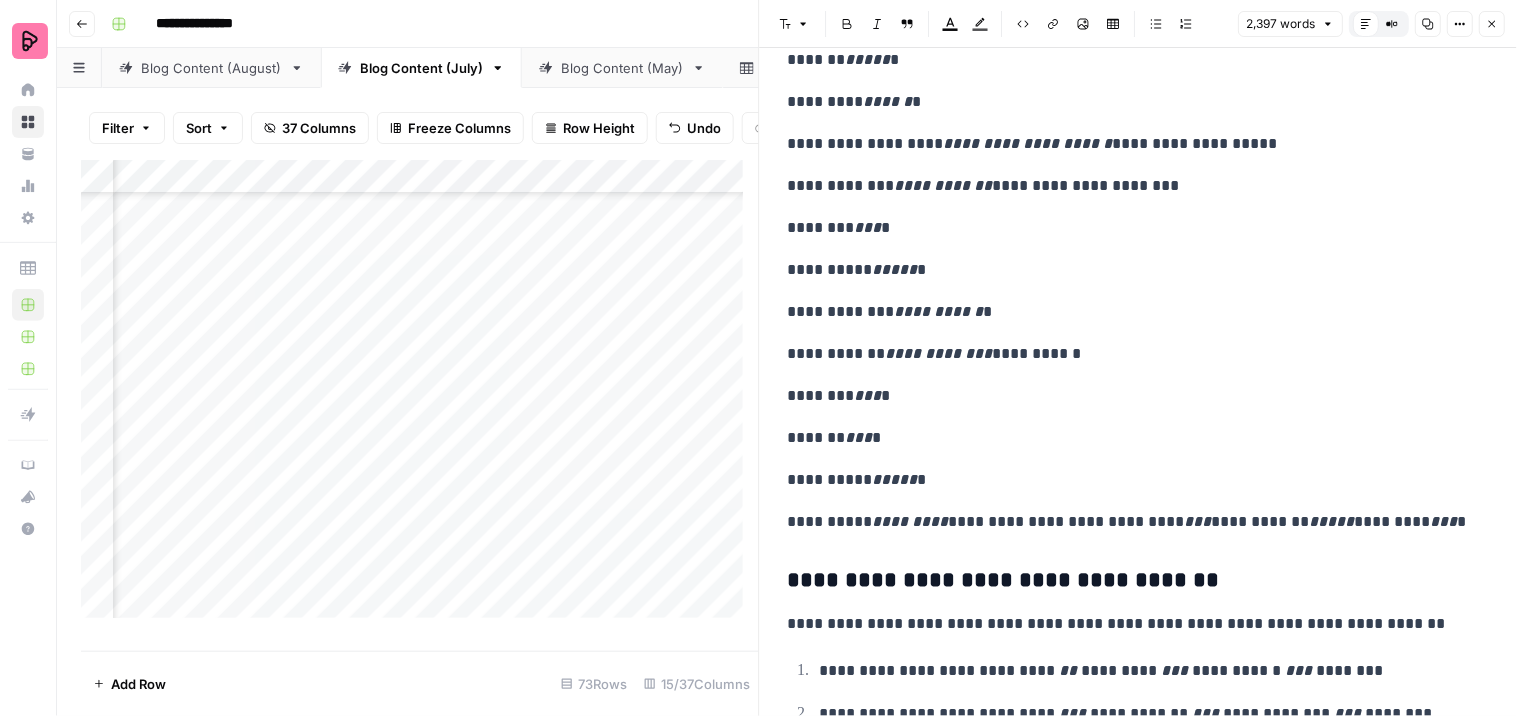 click on "**********" at bounding box center (1130, 522) 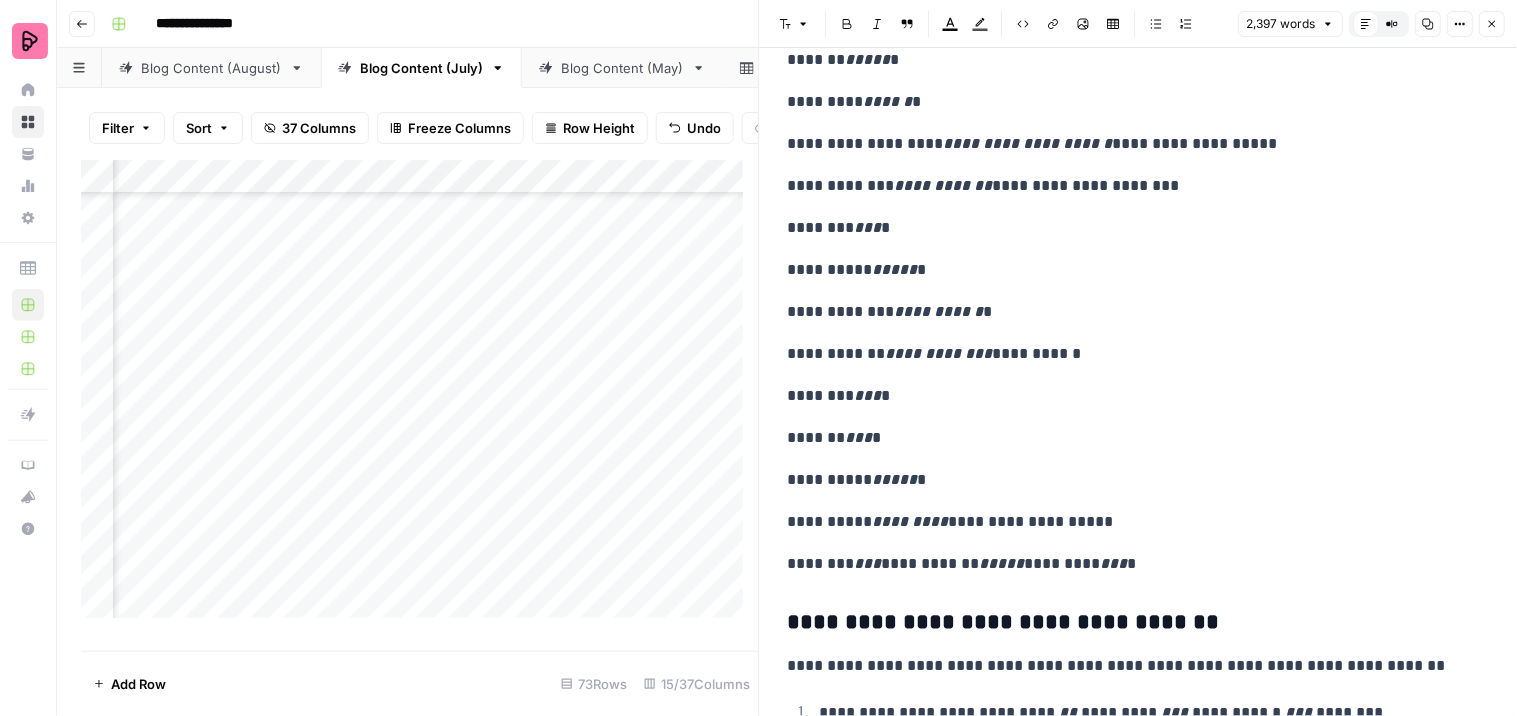 click on "**********" at bounding box center (1130, 564) 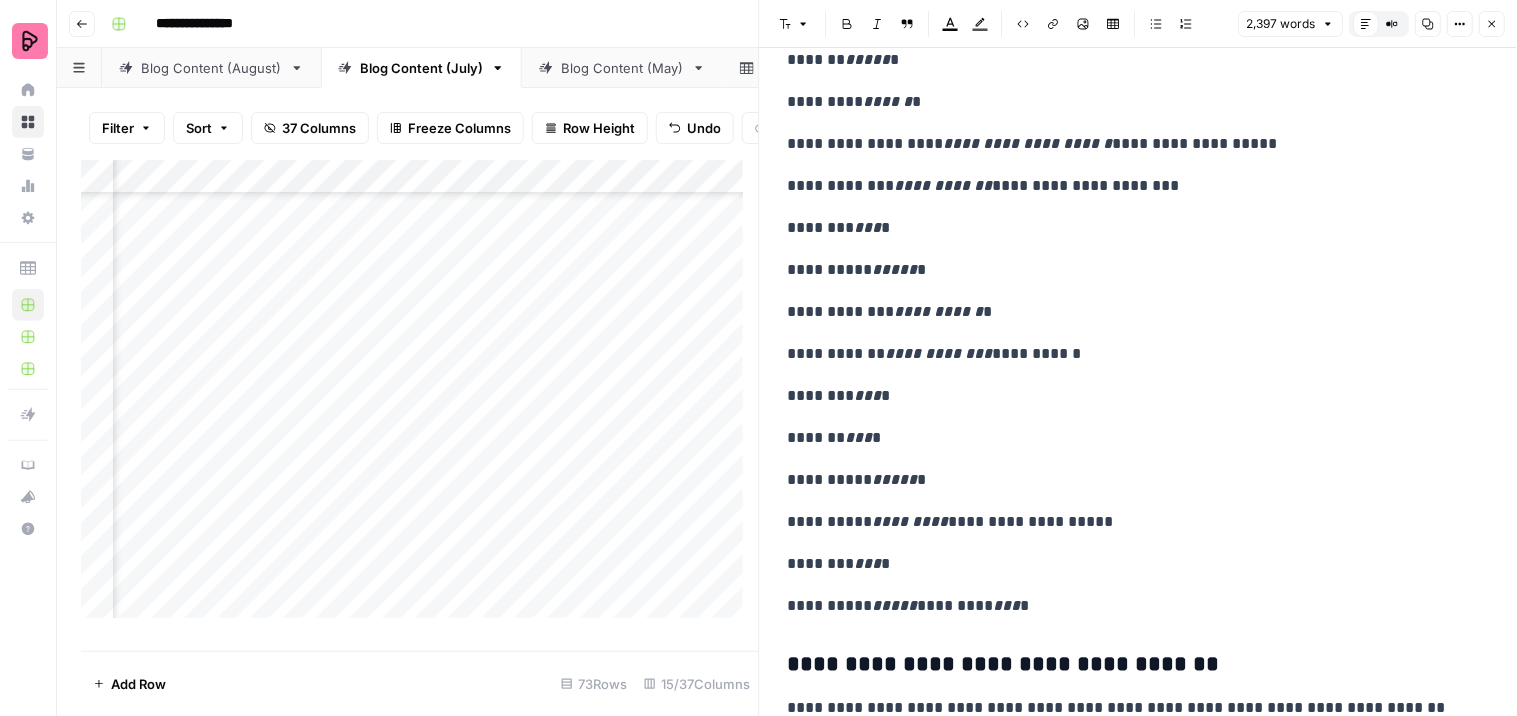 click on "**********" at bounding box center [1130, 606] 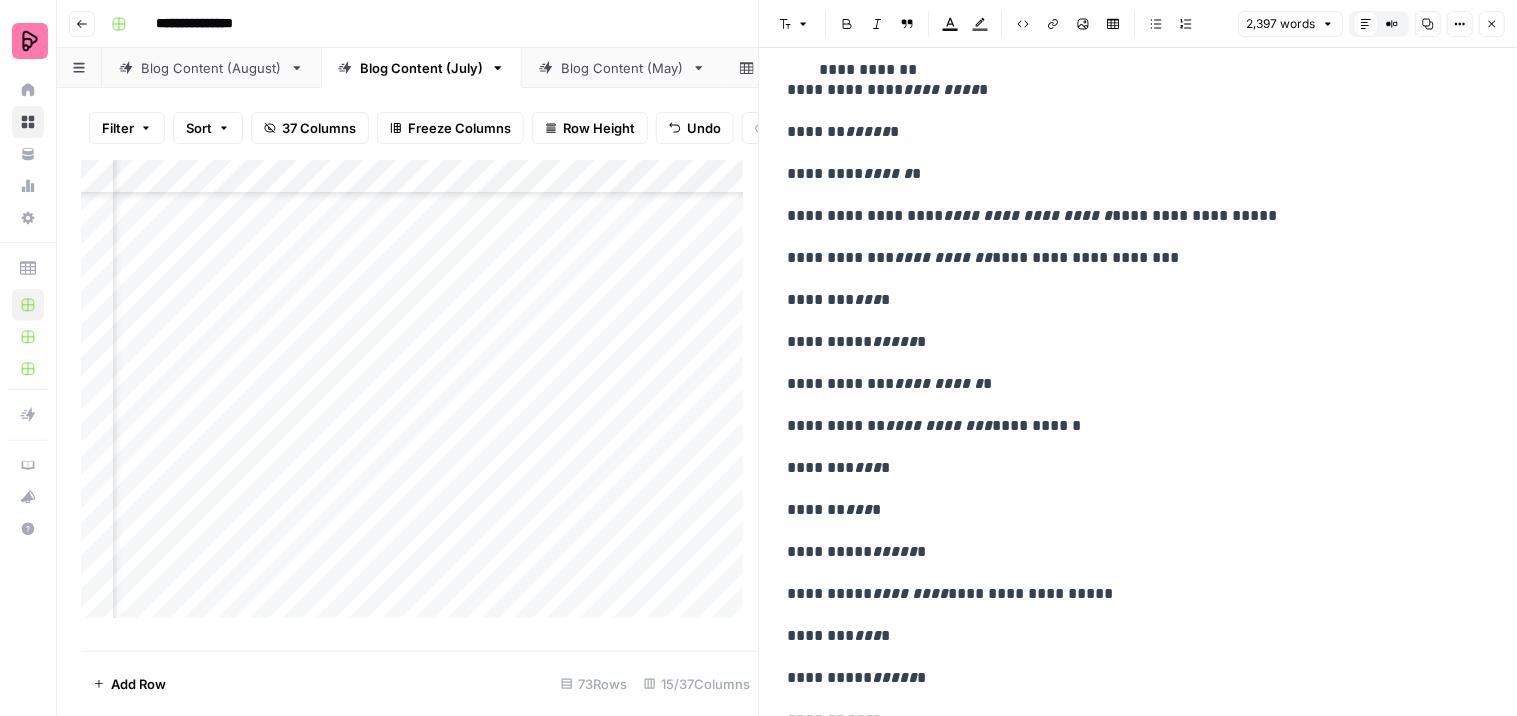 scroll, scrollTop: 3672, scrollLeft: 0, axis: vertical 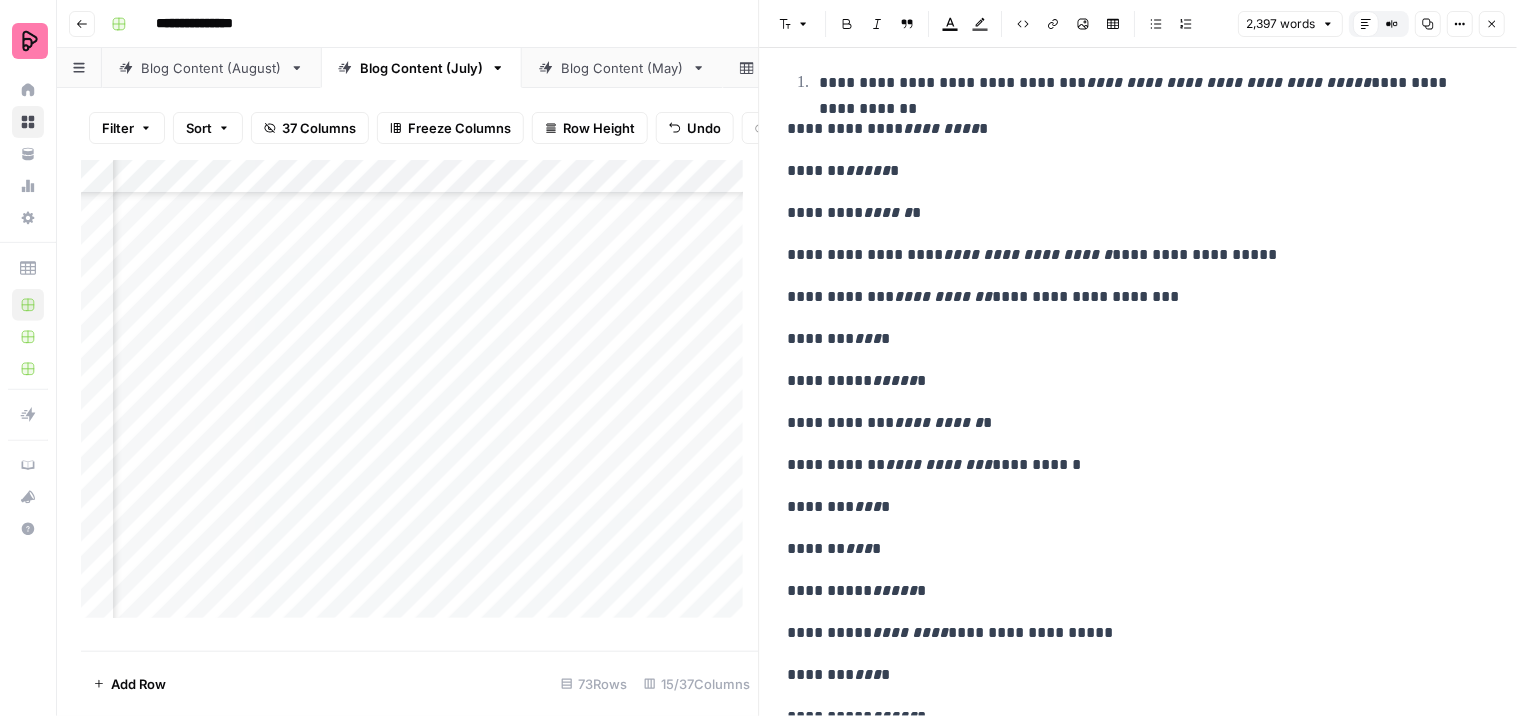 click 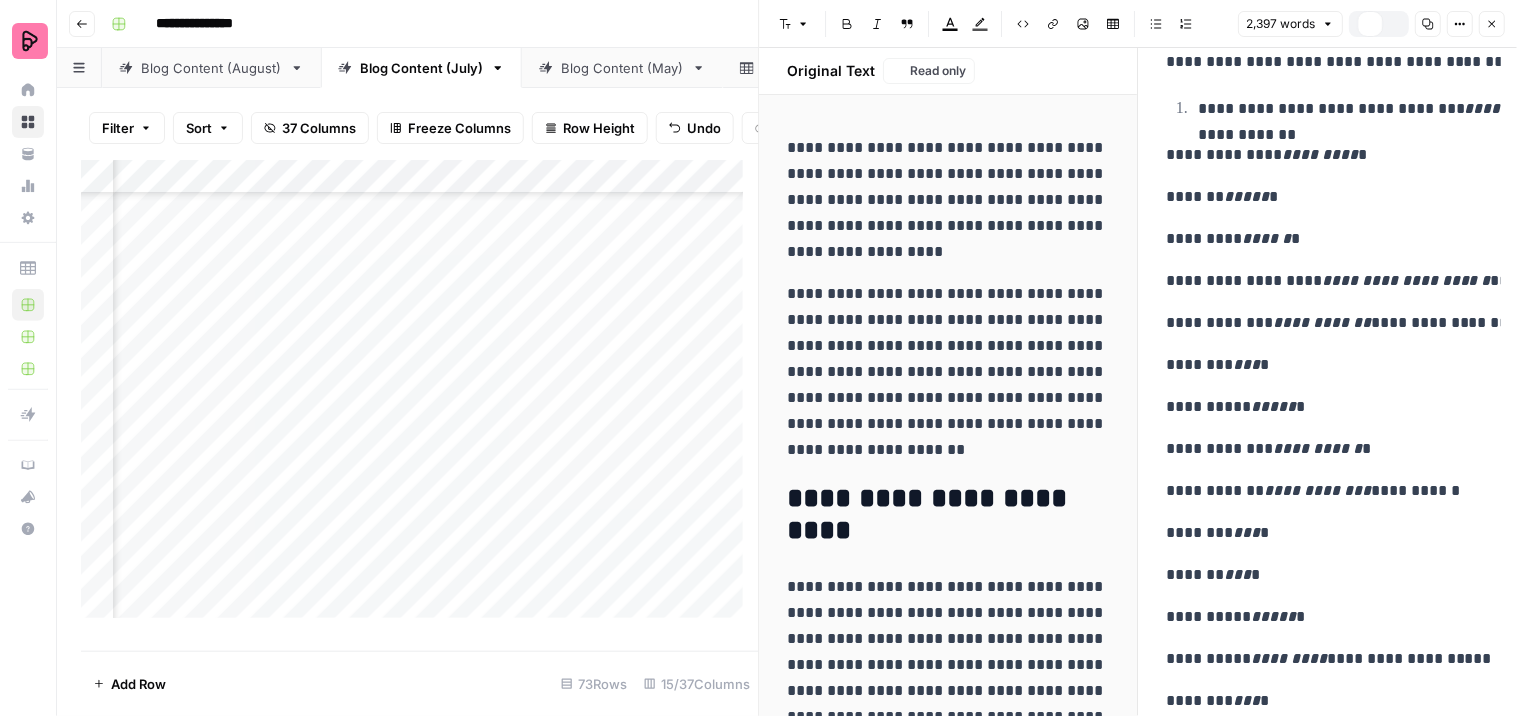 scroll, scrollTop: 3834, scrollLeft: 0, axis: vertical 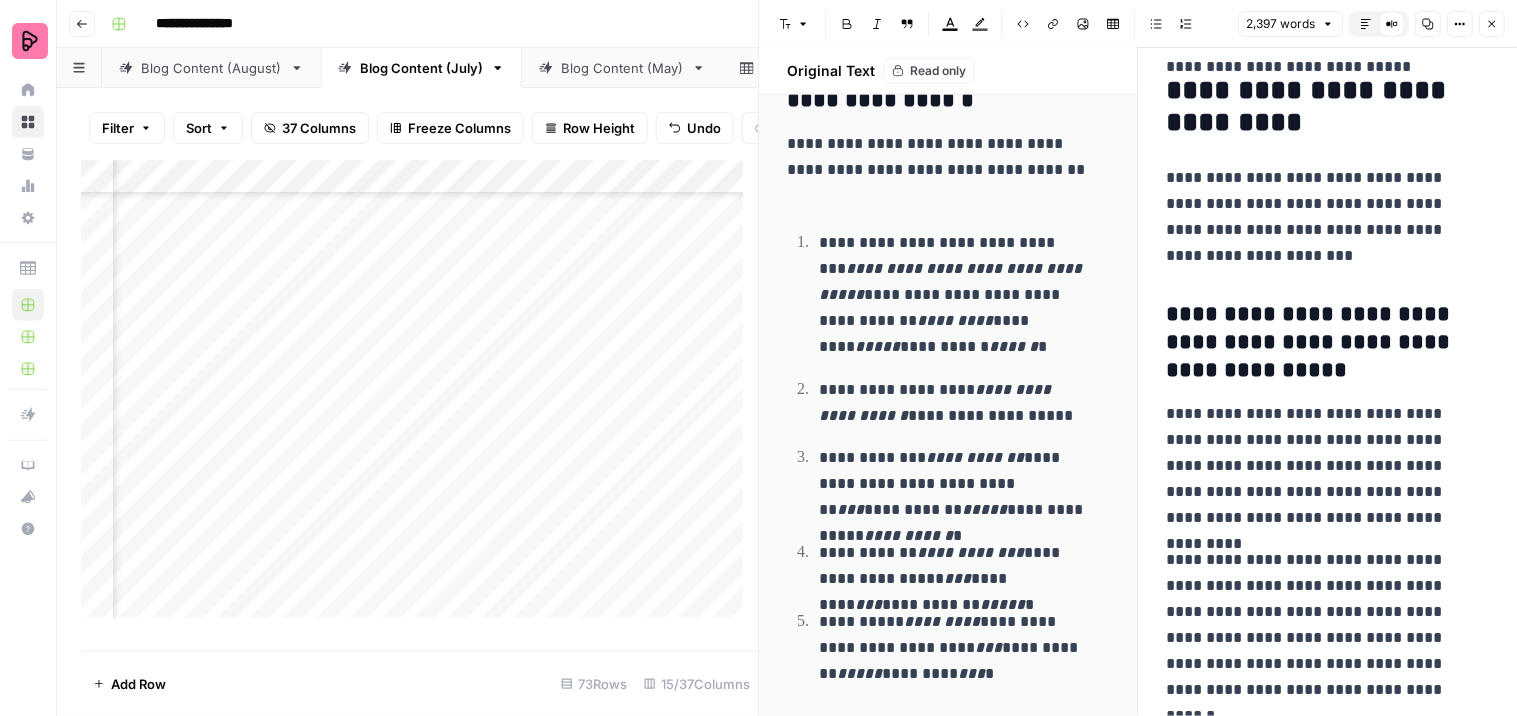 click 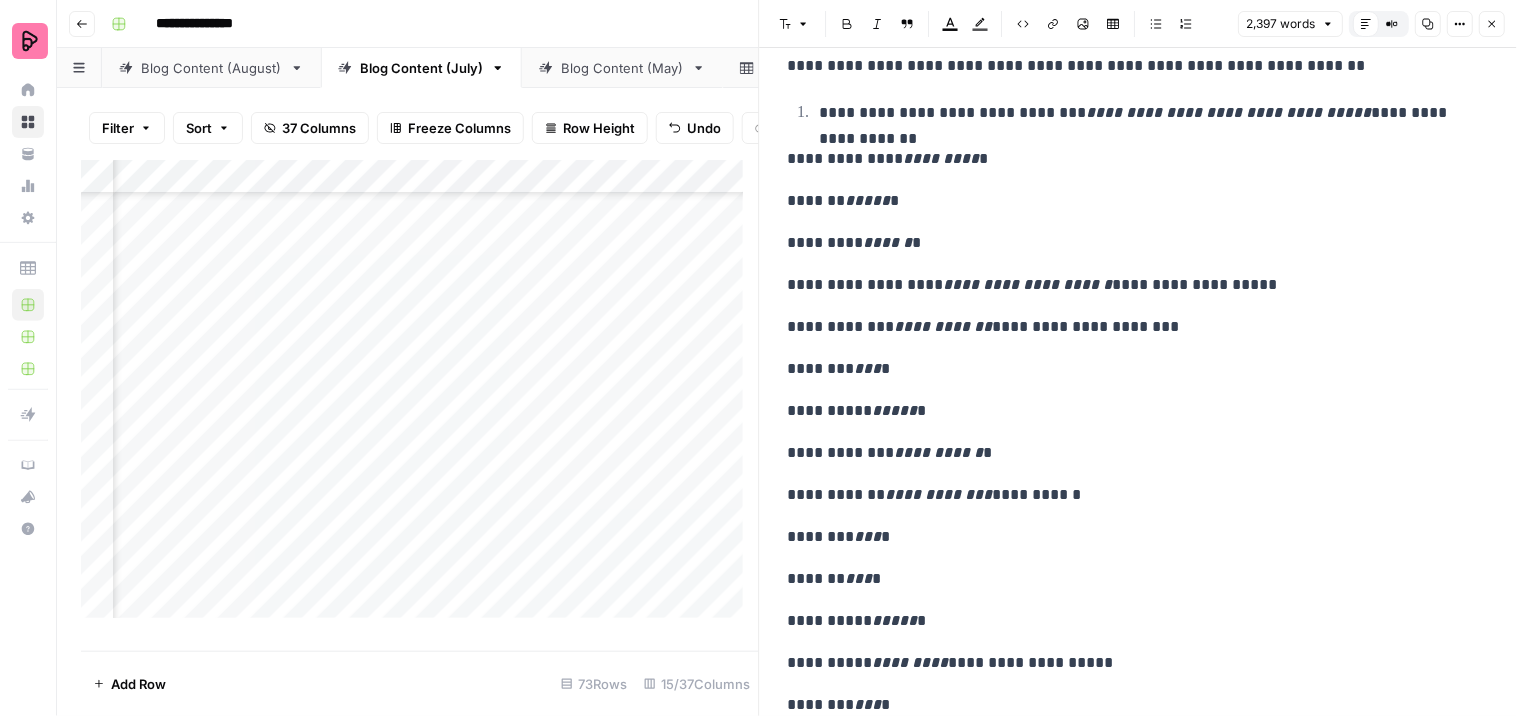 scroll, scrollTop: 3607, scrollLeft: 0, axis: vertical 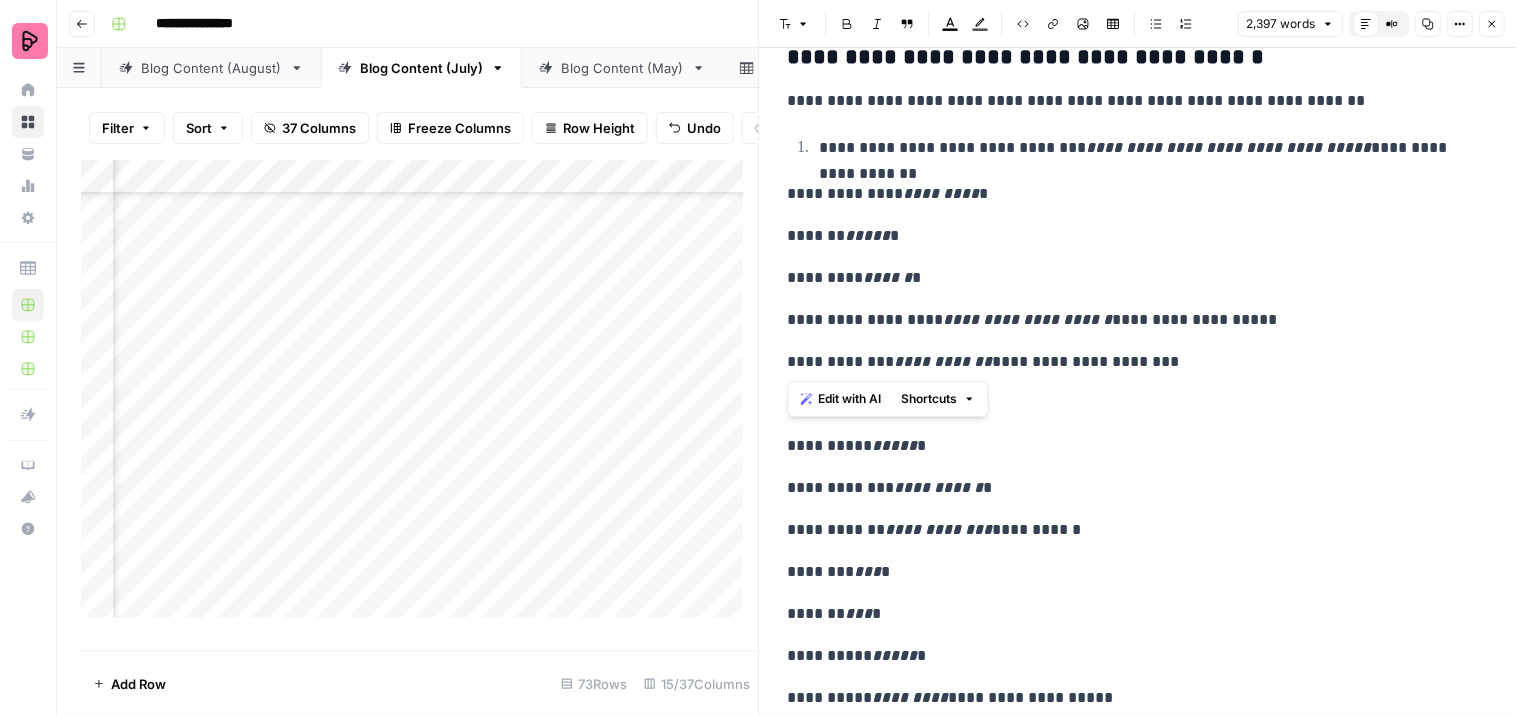 drag, startPoint x: 825, startPoint y: 363, endPoint x: 781, endPoint y: 312, distance: 67.357254 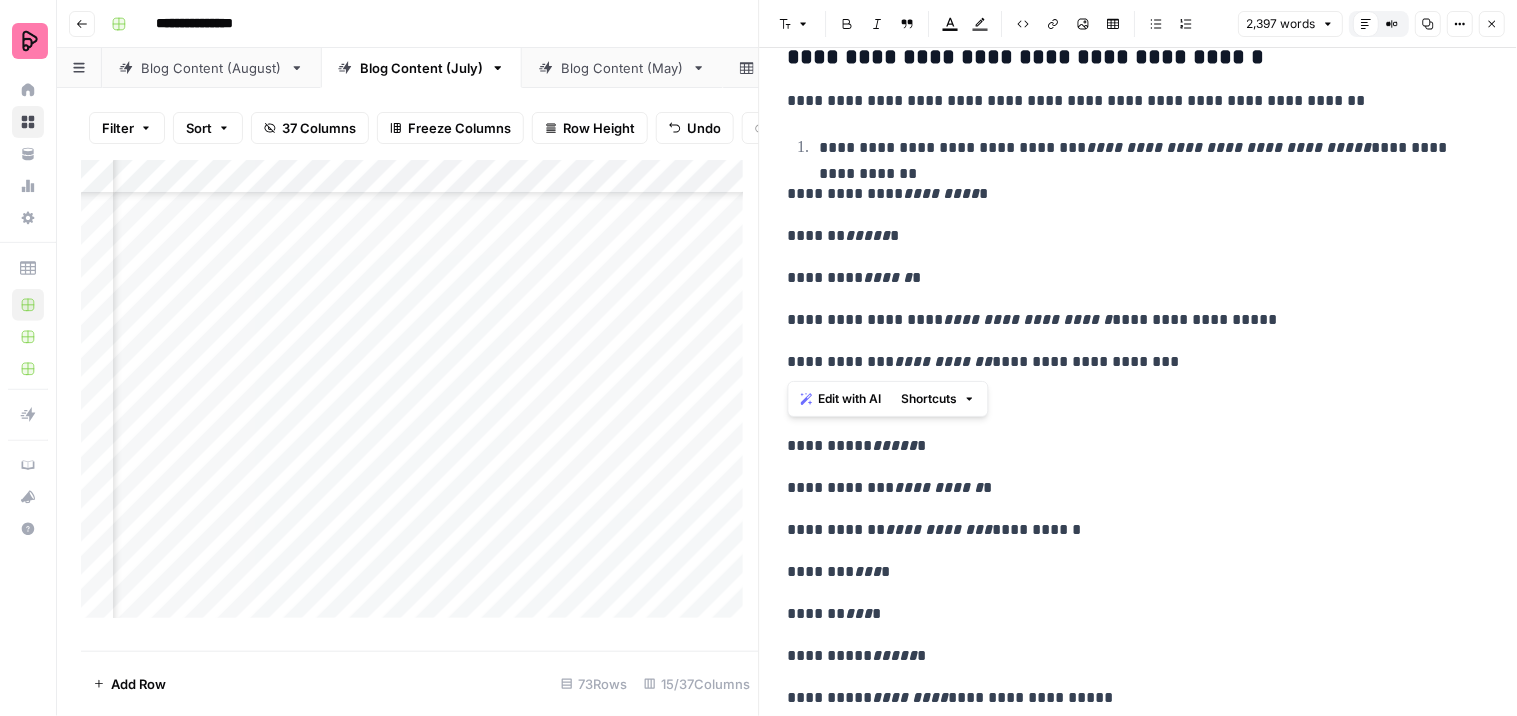 click on "**********" at bounding box center (1139, 760) 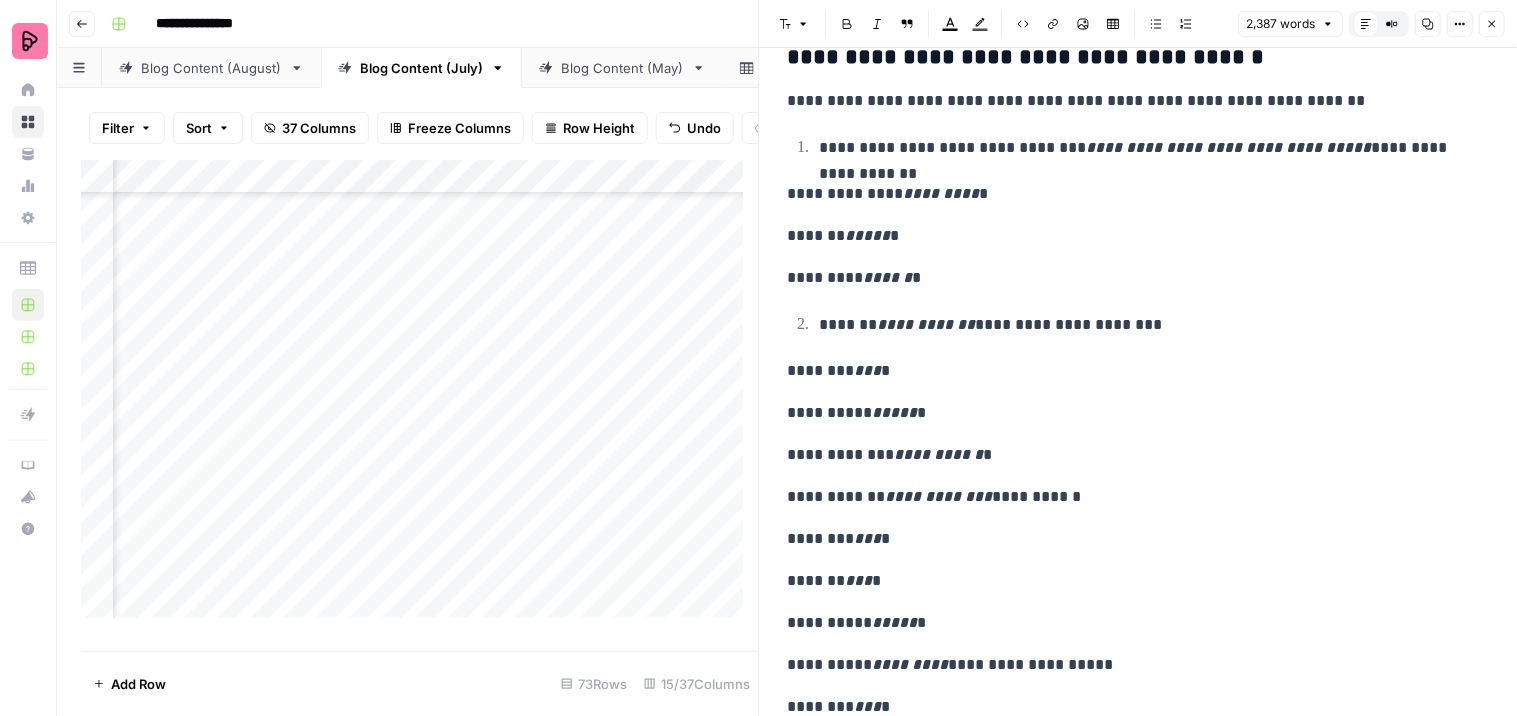 click on "**********" at bounding box center (1130, 497) 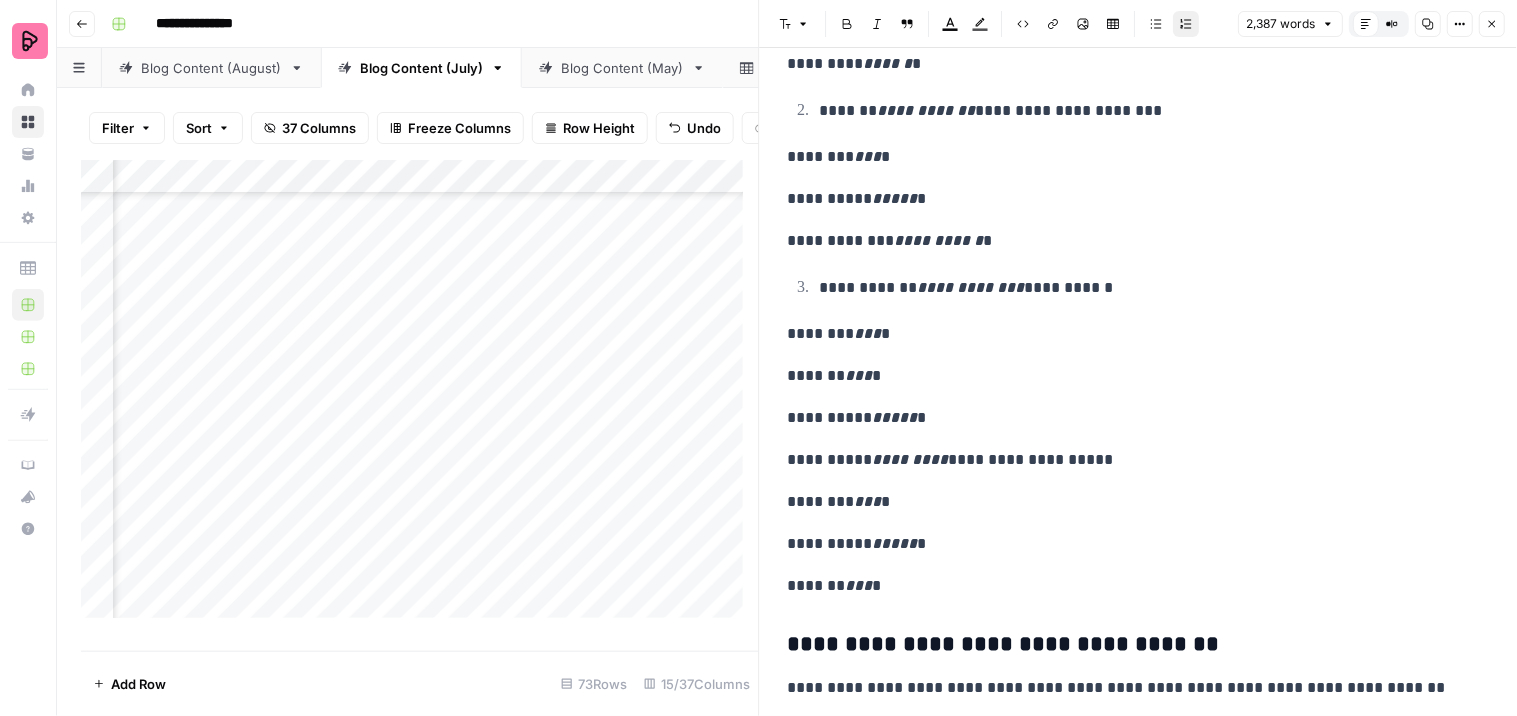 scroll, scrollTop: 3830, scrollLeft: 0, axis: vertical 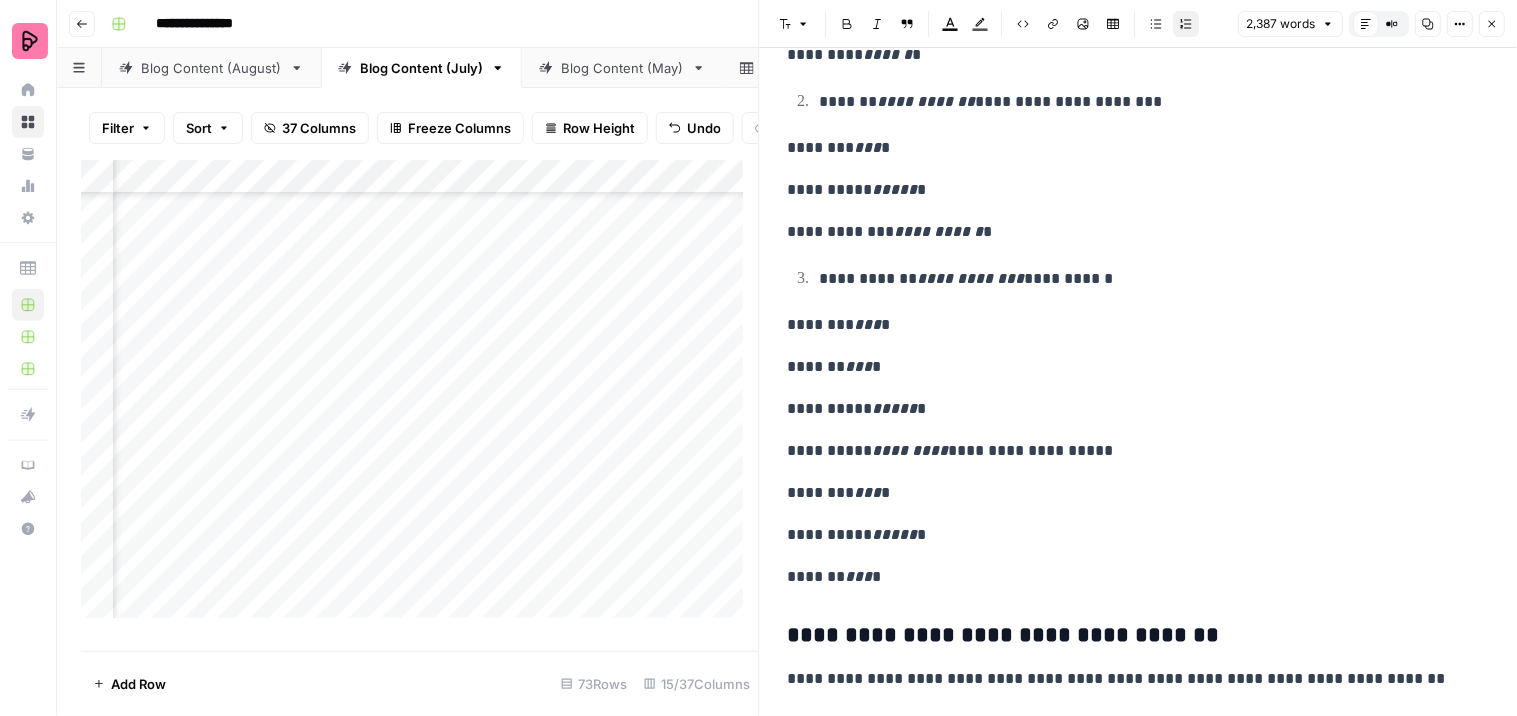 click on "**********" at bounding box center (1130, 451) 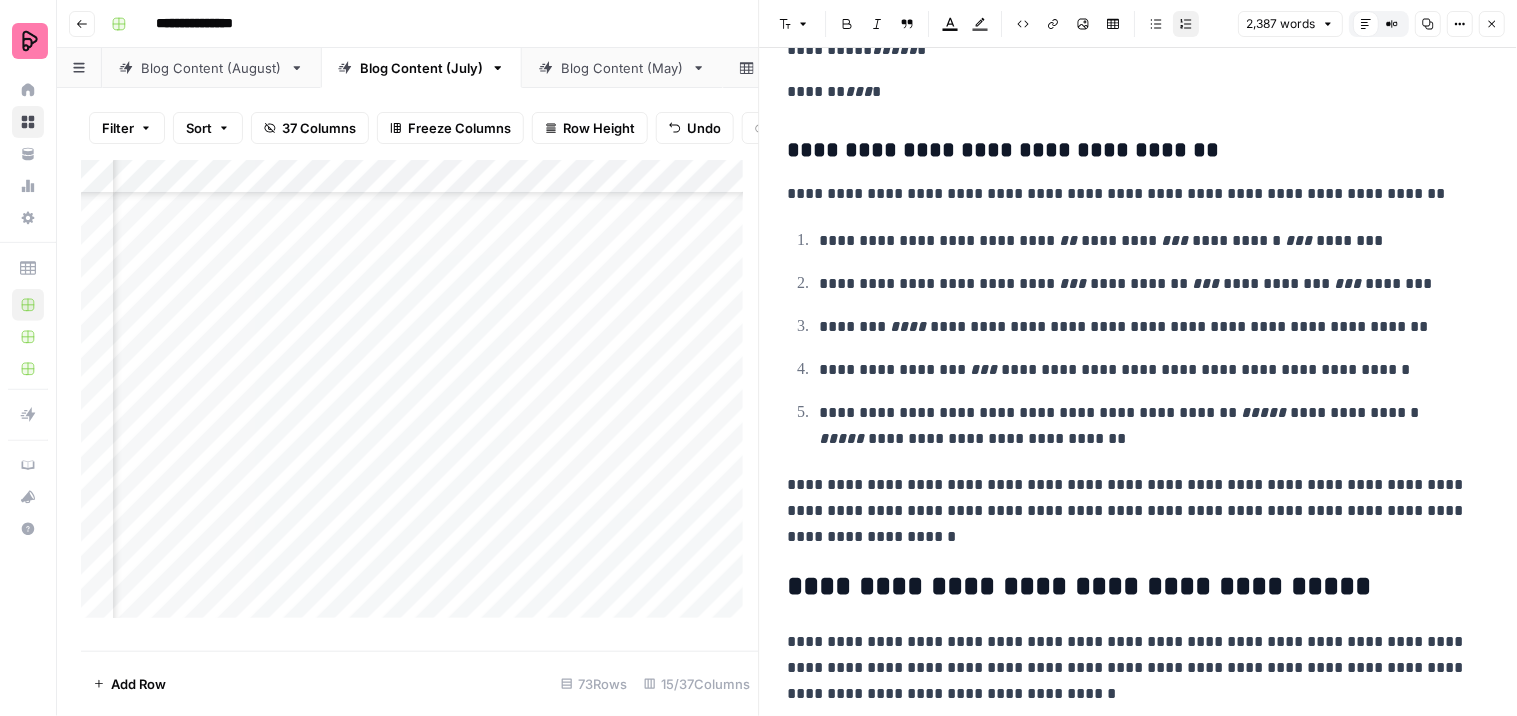 scroll, scrollTop: 4385, scrollLeft: 0, axis: vertical 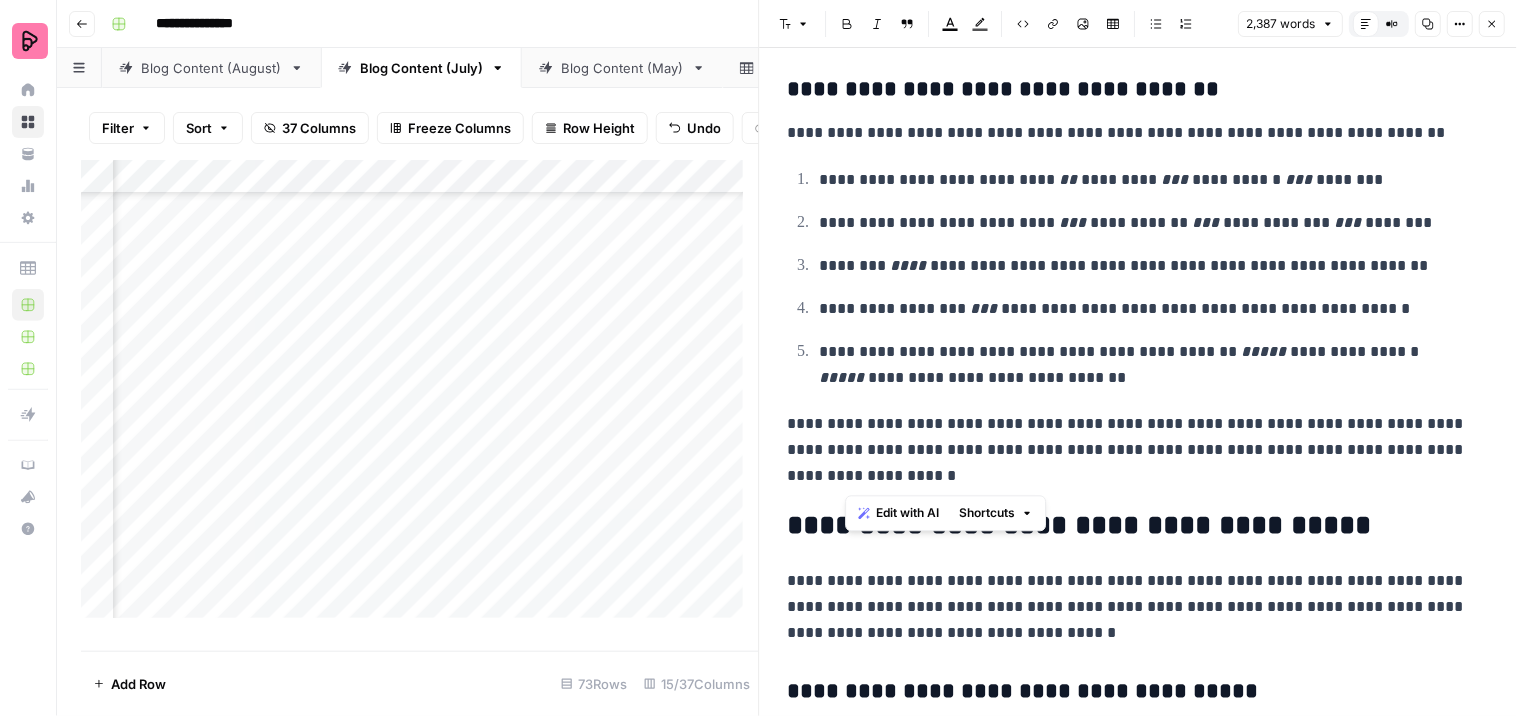 drag, startPoint x: 936, startPoint y: 452, endPoint x: 956, endPoint y: 477, distance: 32.01562 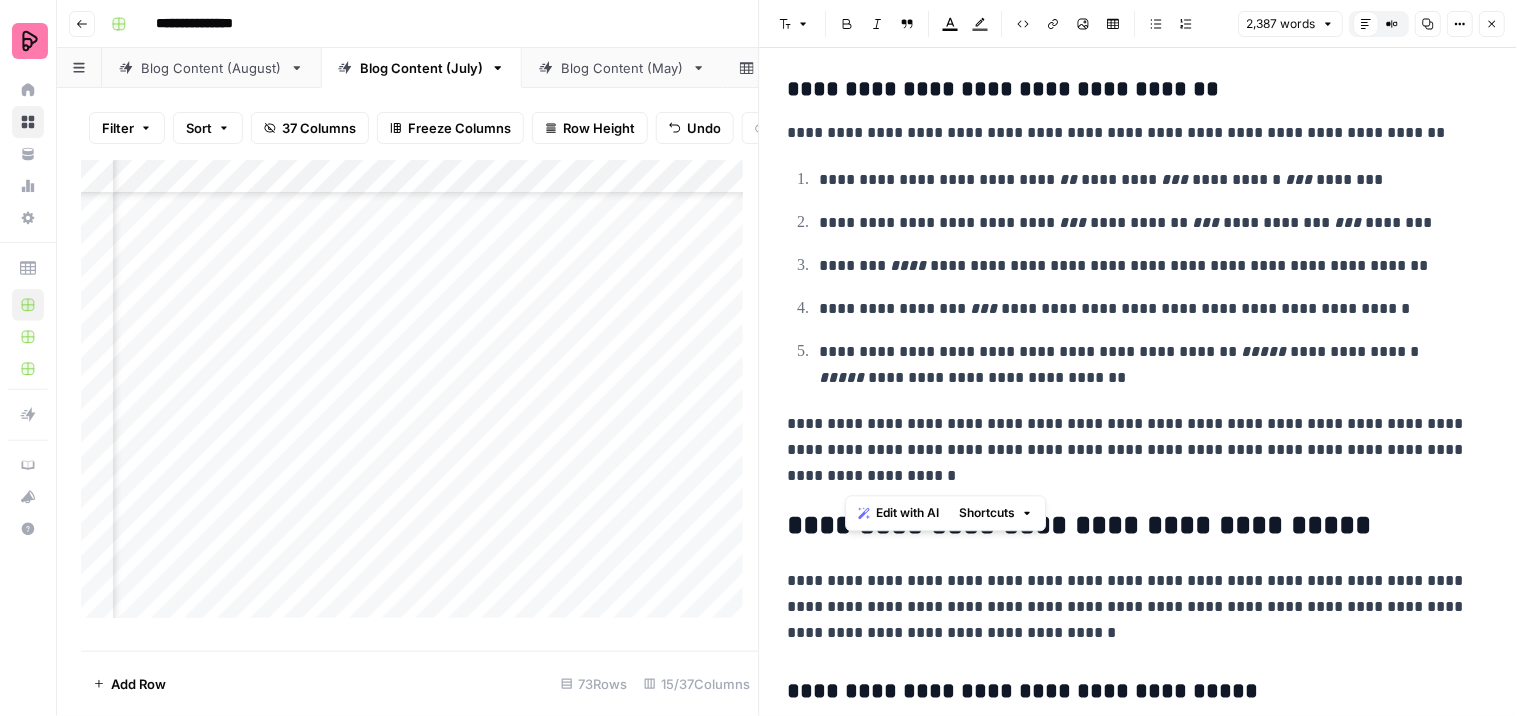 click on "**********" at bounding box center [1130, 450] 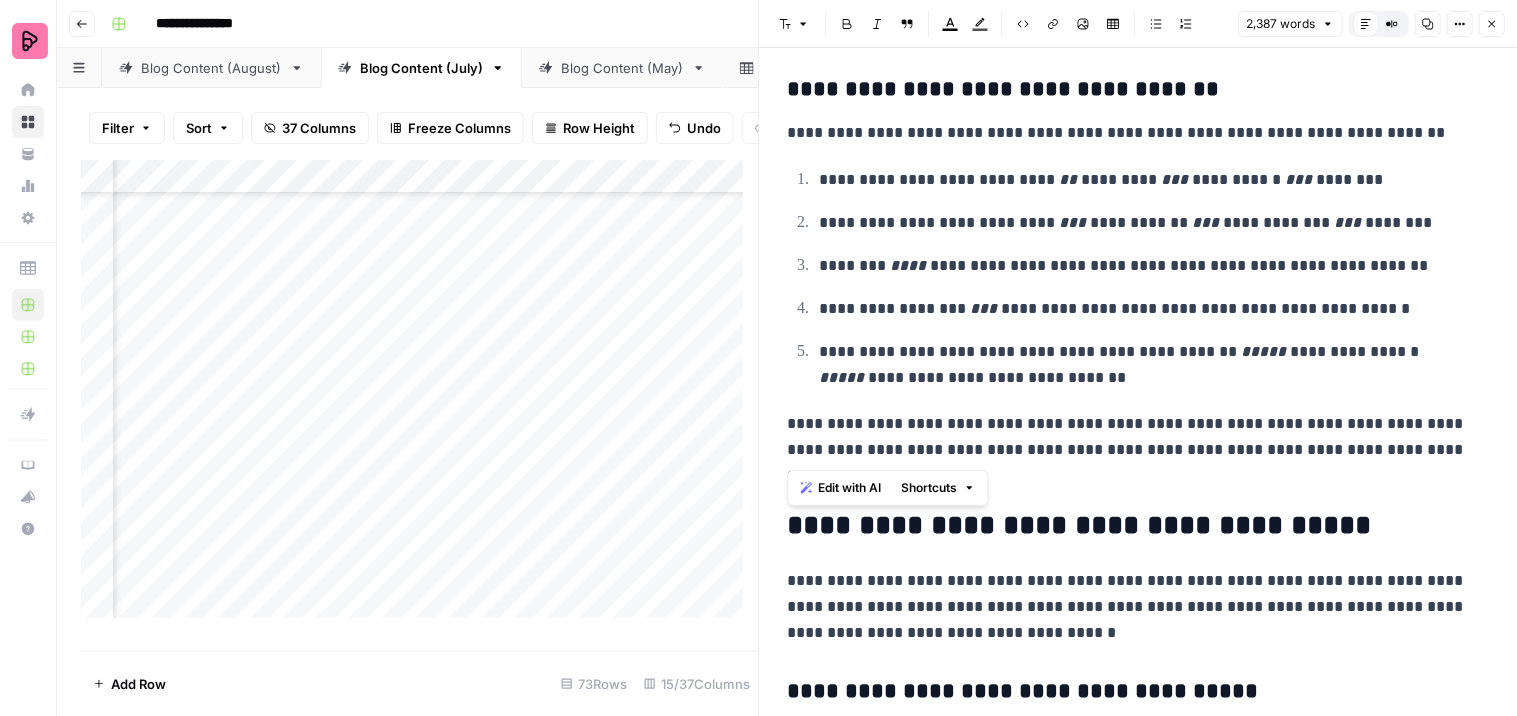 drag, startPoint x: 944, startPoint y: 451, endPoint x: 775, endPoint y: 426, distance: 170.83911 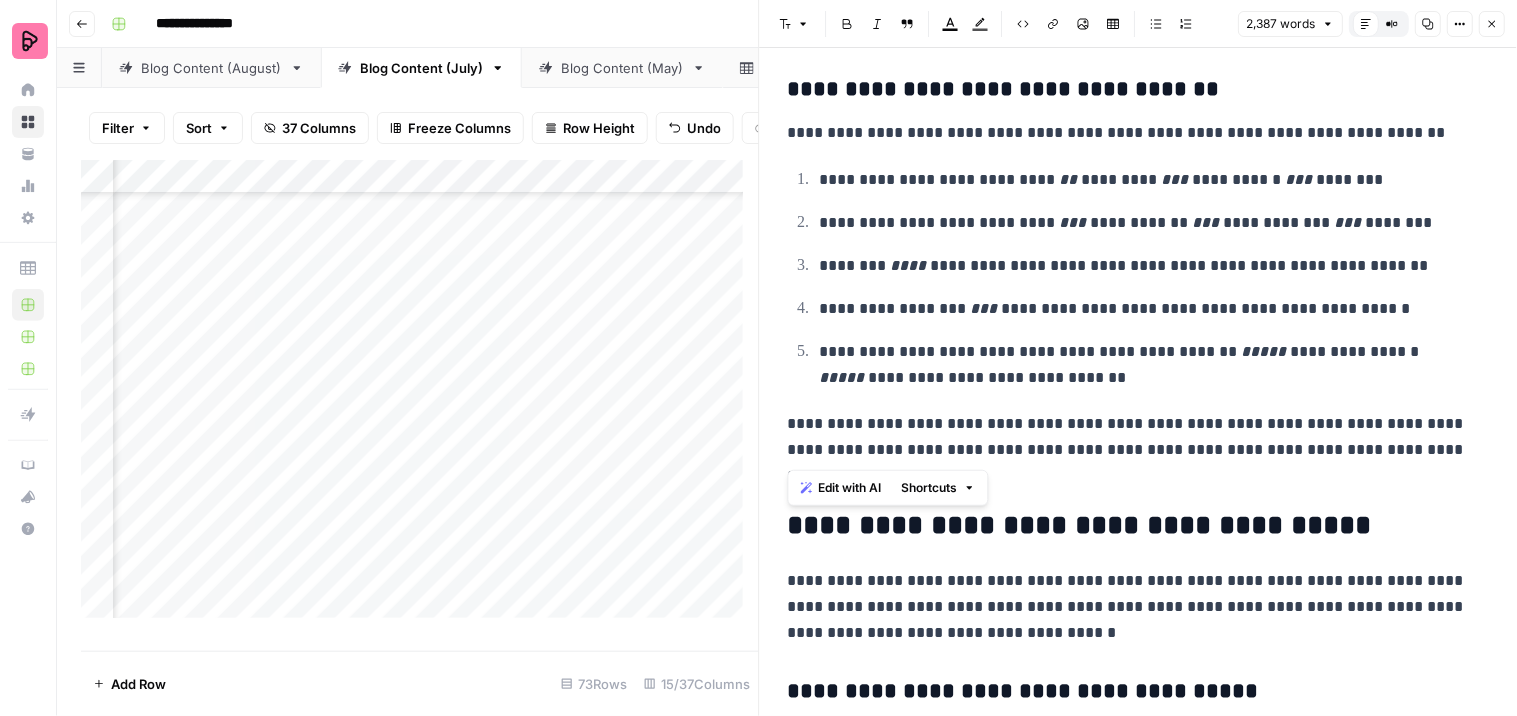 click on "**********" at bounding box center [1139, -25] 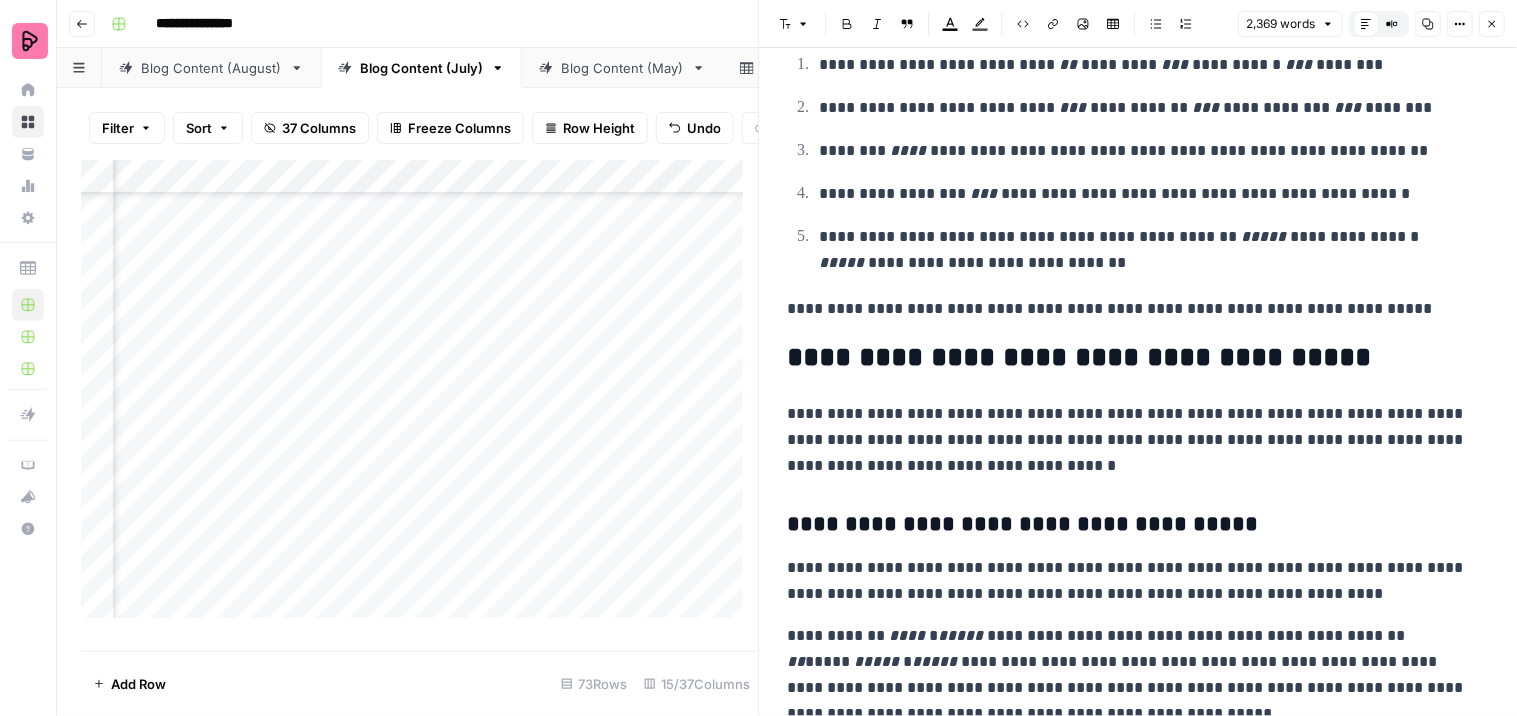 scroll, scrollTop: 4607, scrollLeft: 0, axis: vertical 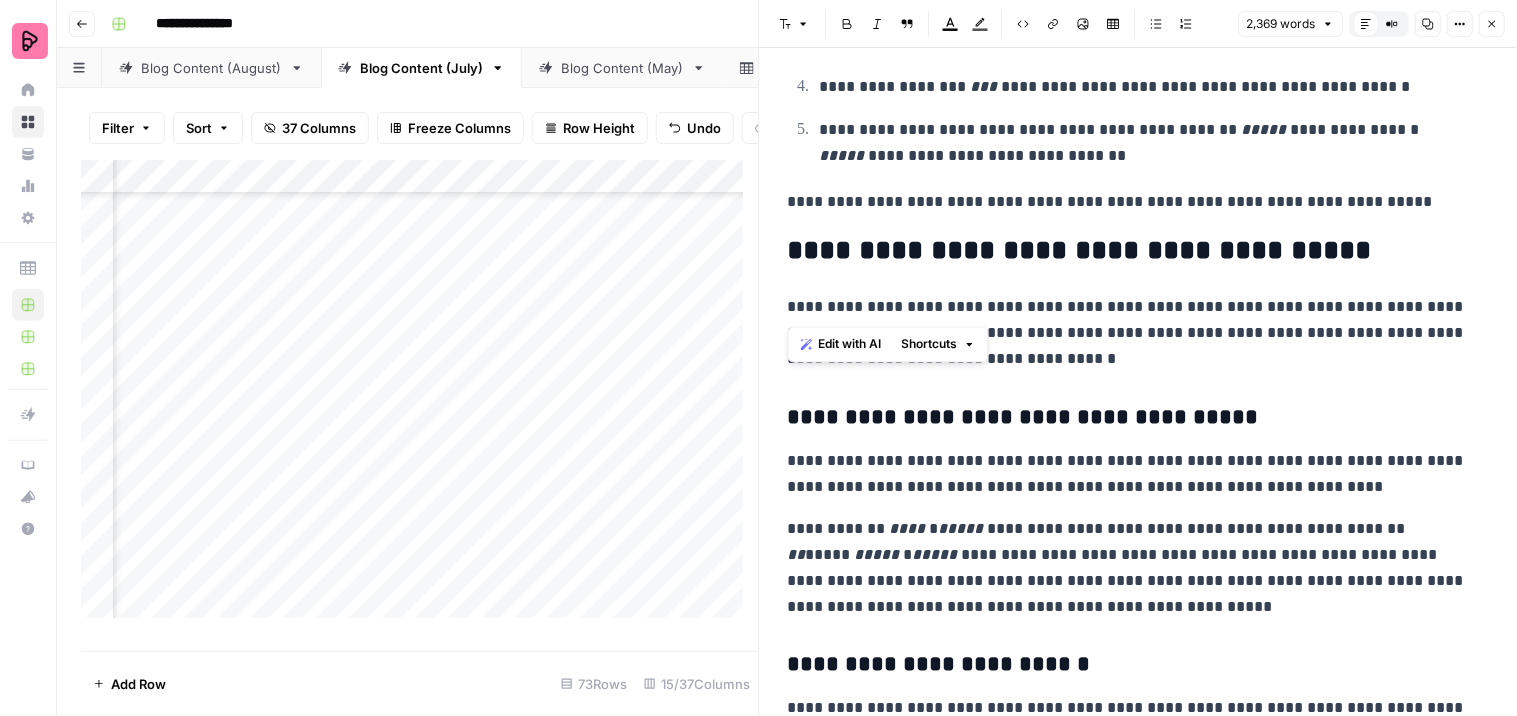 drag, startPoint x: 1187, startPoint y: 307, endPoint x: 781, endPoint y: 302, distance: 406.0308 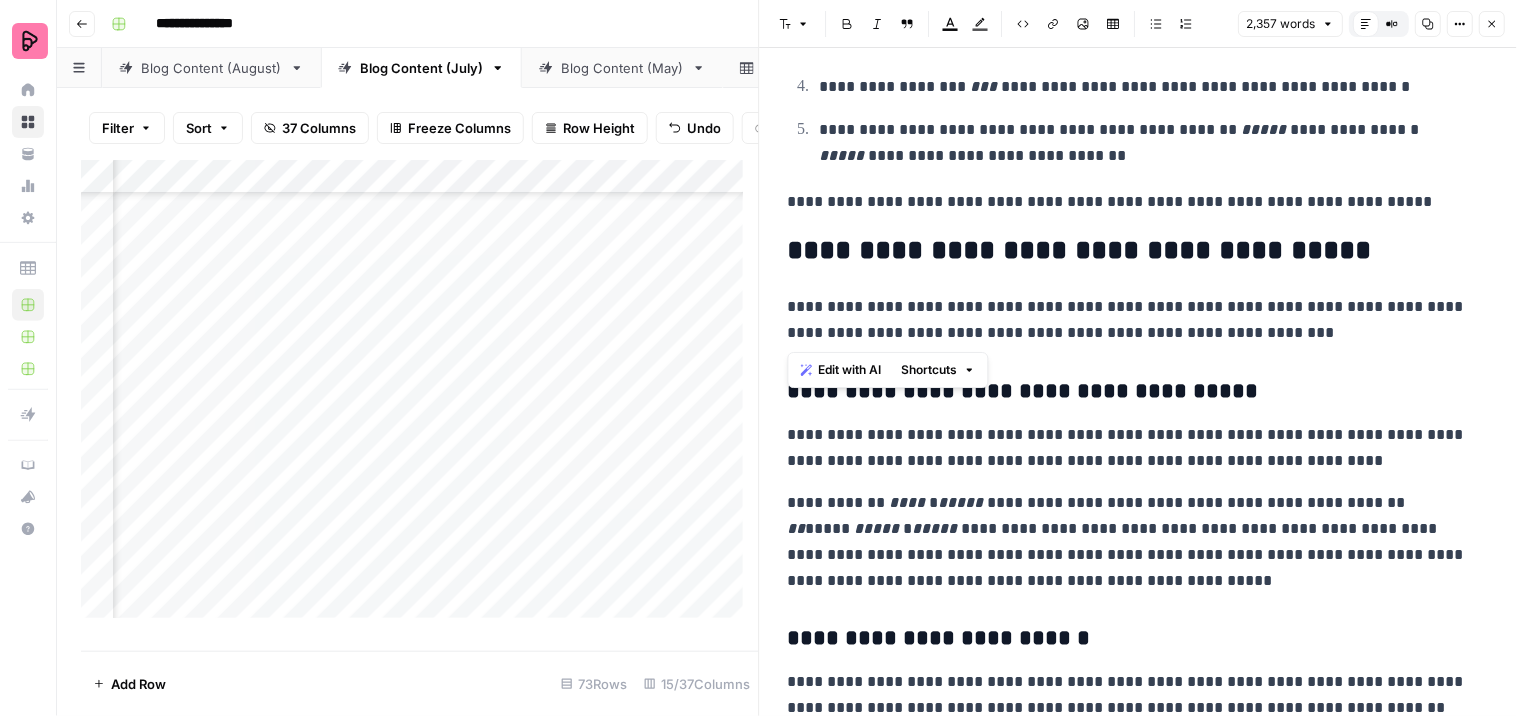 drag, startPoint x: 1307, startPoint y: 332, endPoint x: 776, endPoint y: 332, distance: 531 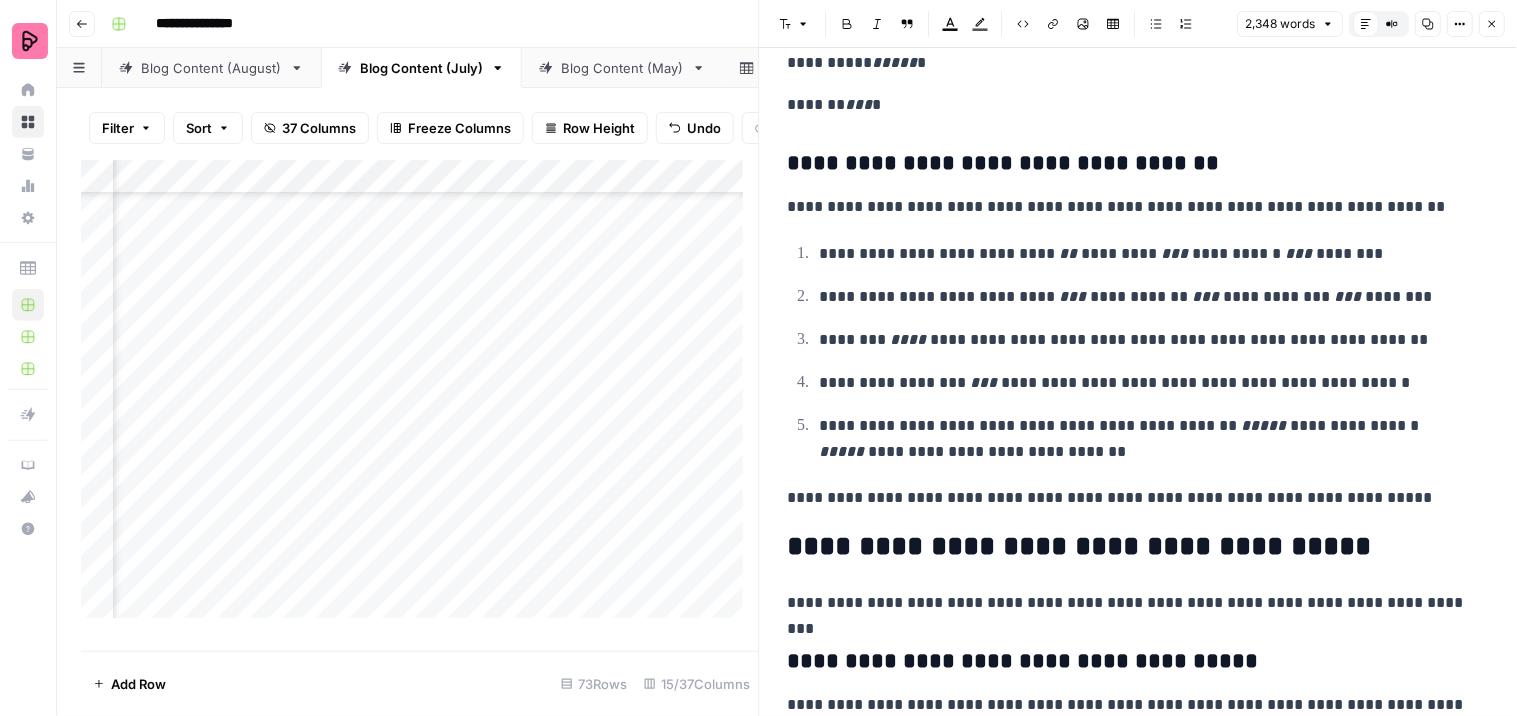 scroll, scrollTop: 4274, scrollLeft: 0, axis: vertical 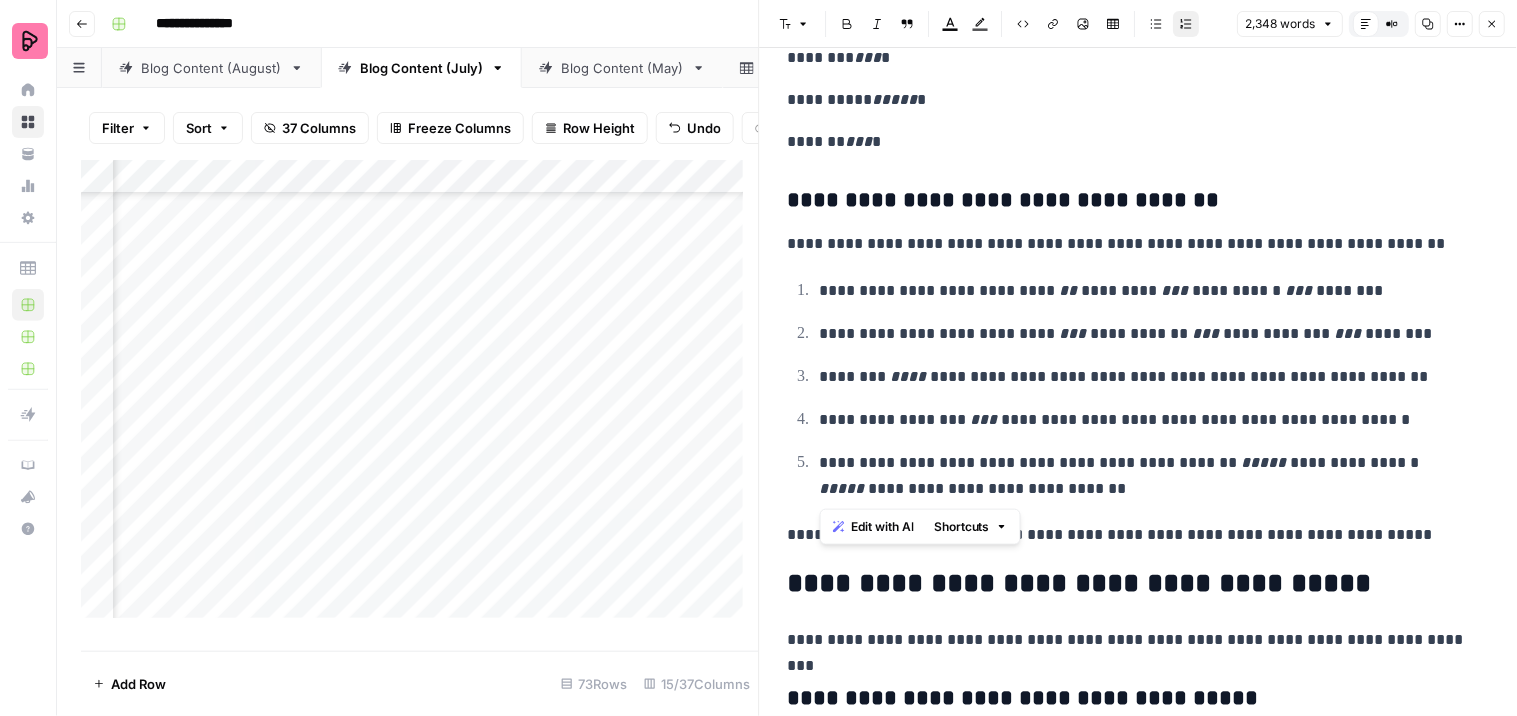 drag, startPoint x: 1033, startPoint y: 483, endPoint x: 793, endPoint y: 285, distance: 311.13342 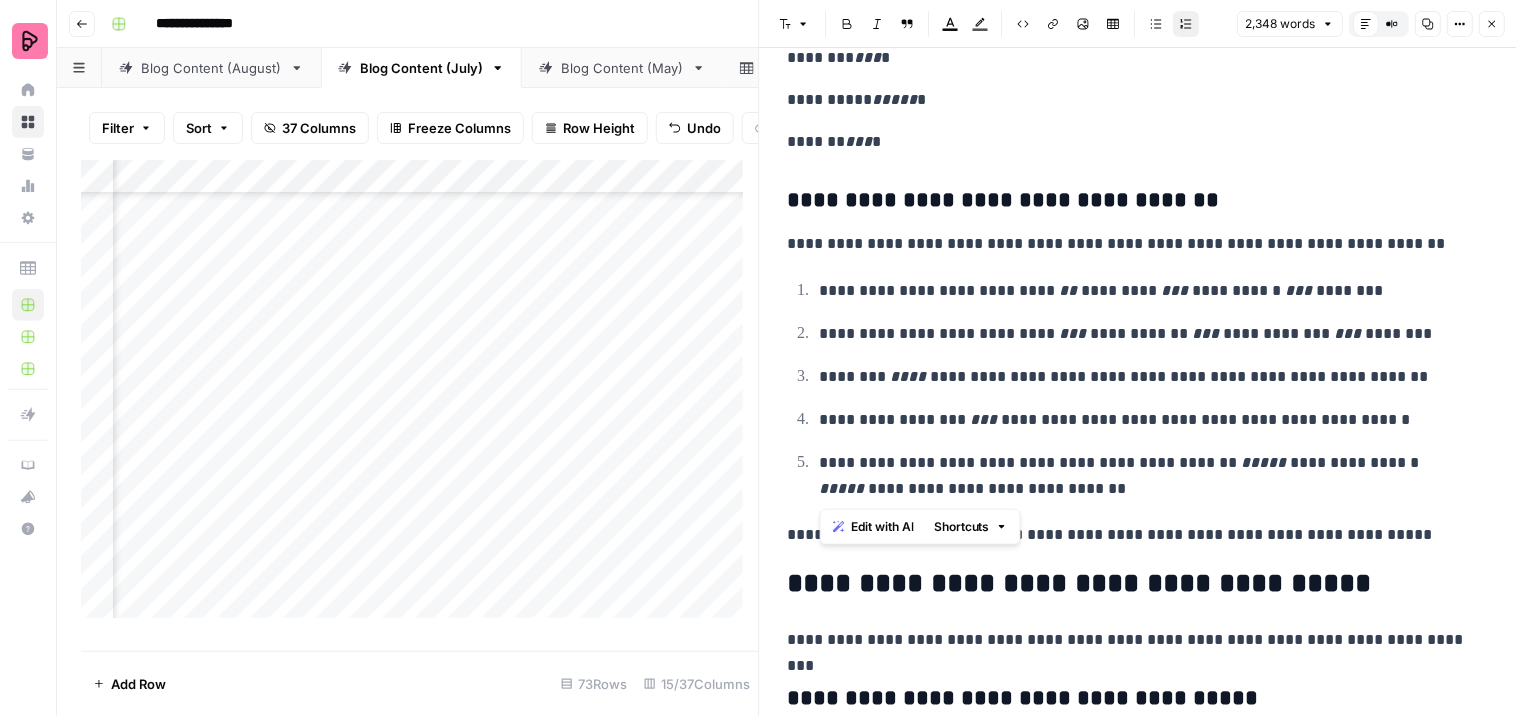 click on "**********" at bounding box center (1139, 389) 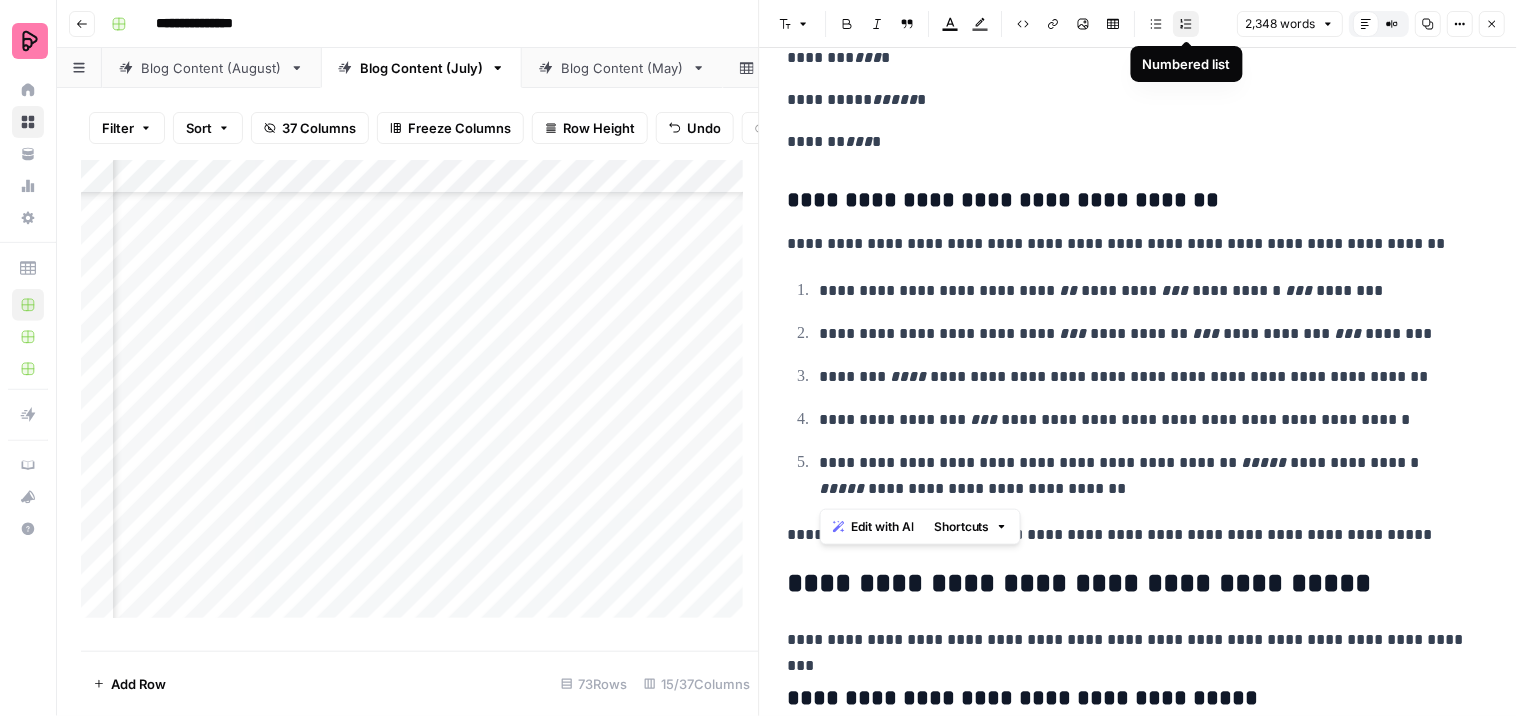 click 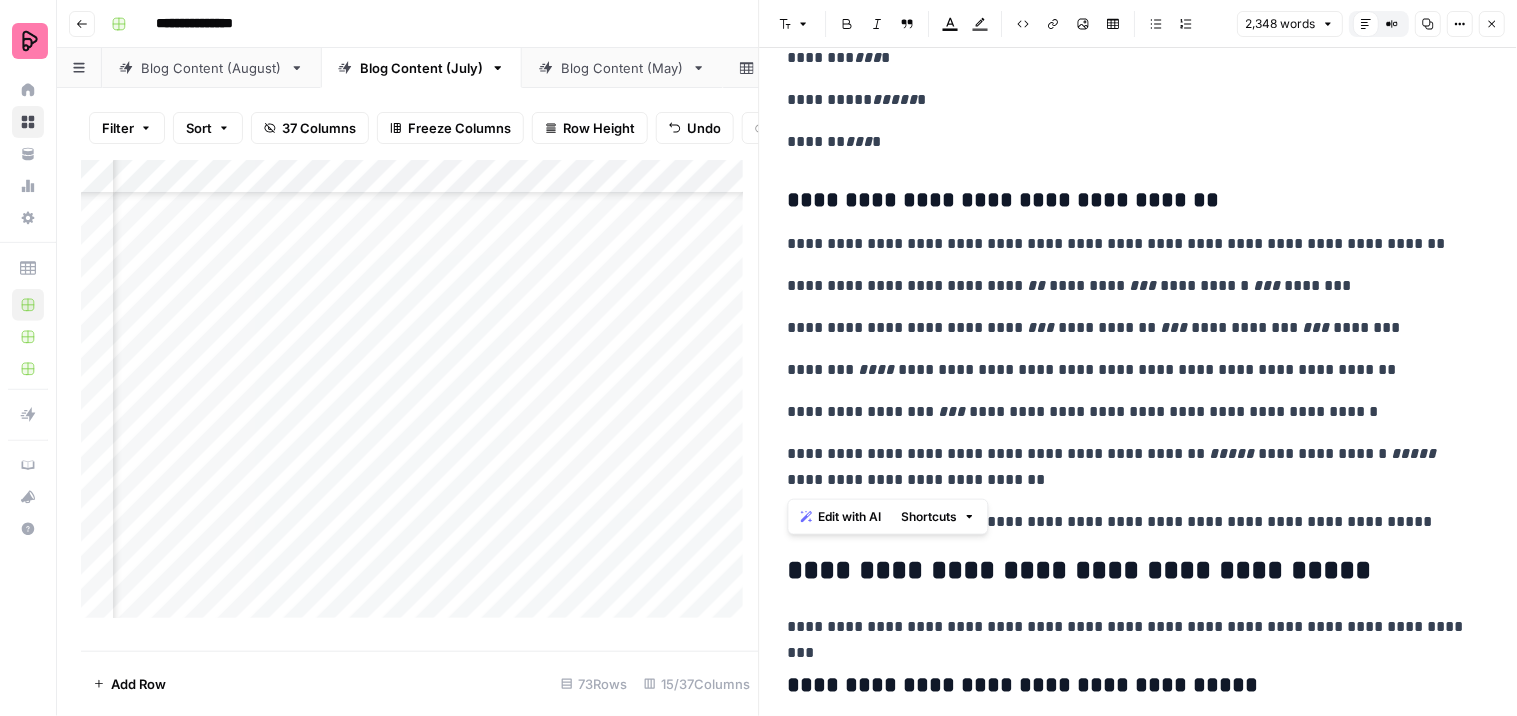 click on "**********" at bounding box center (1130, 286) 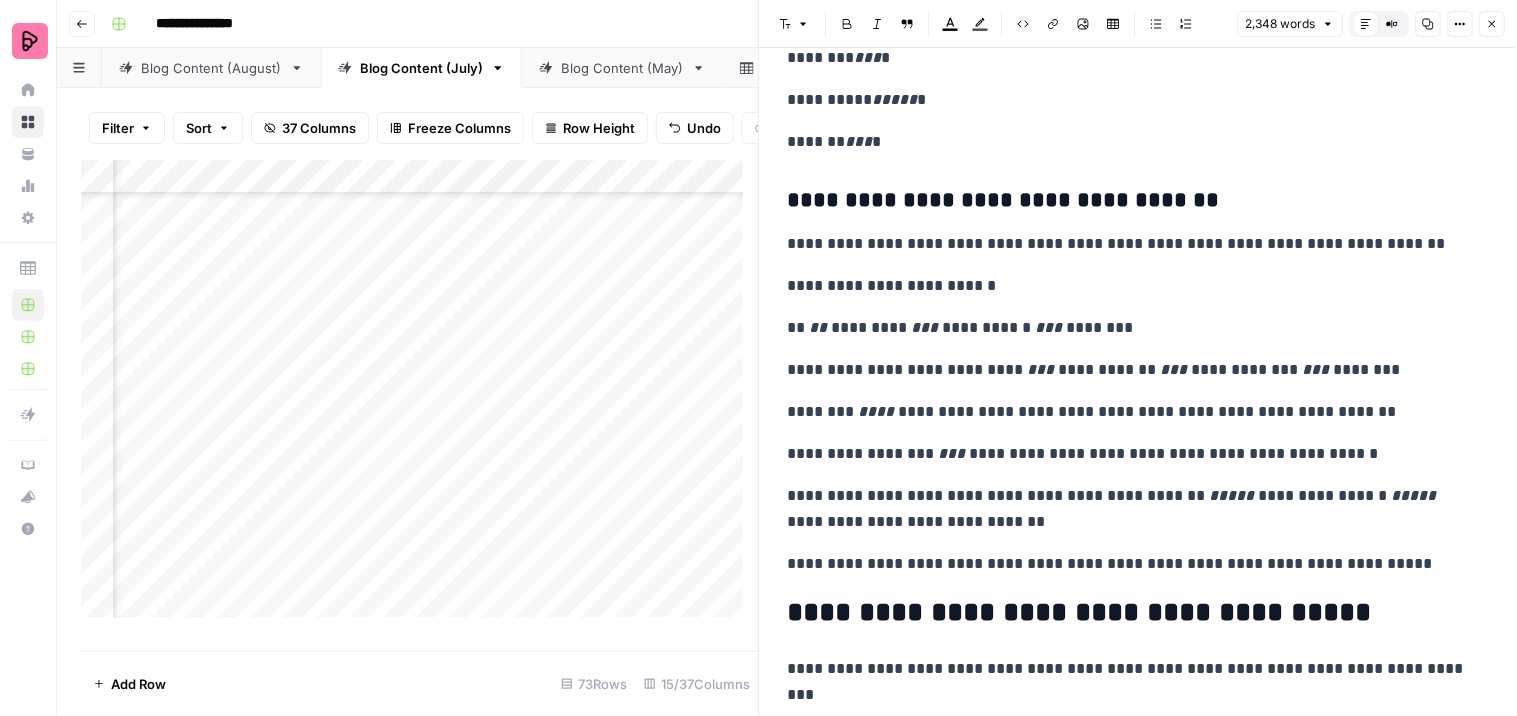click on "**********" at bounding box center [1130, 328] 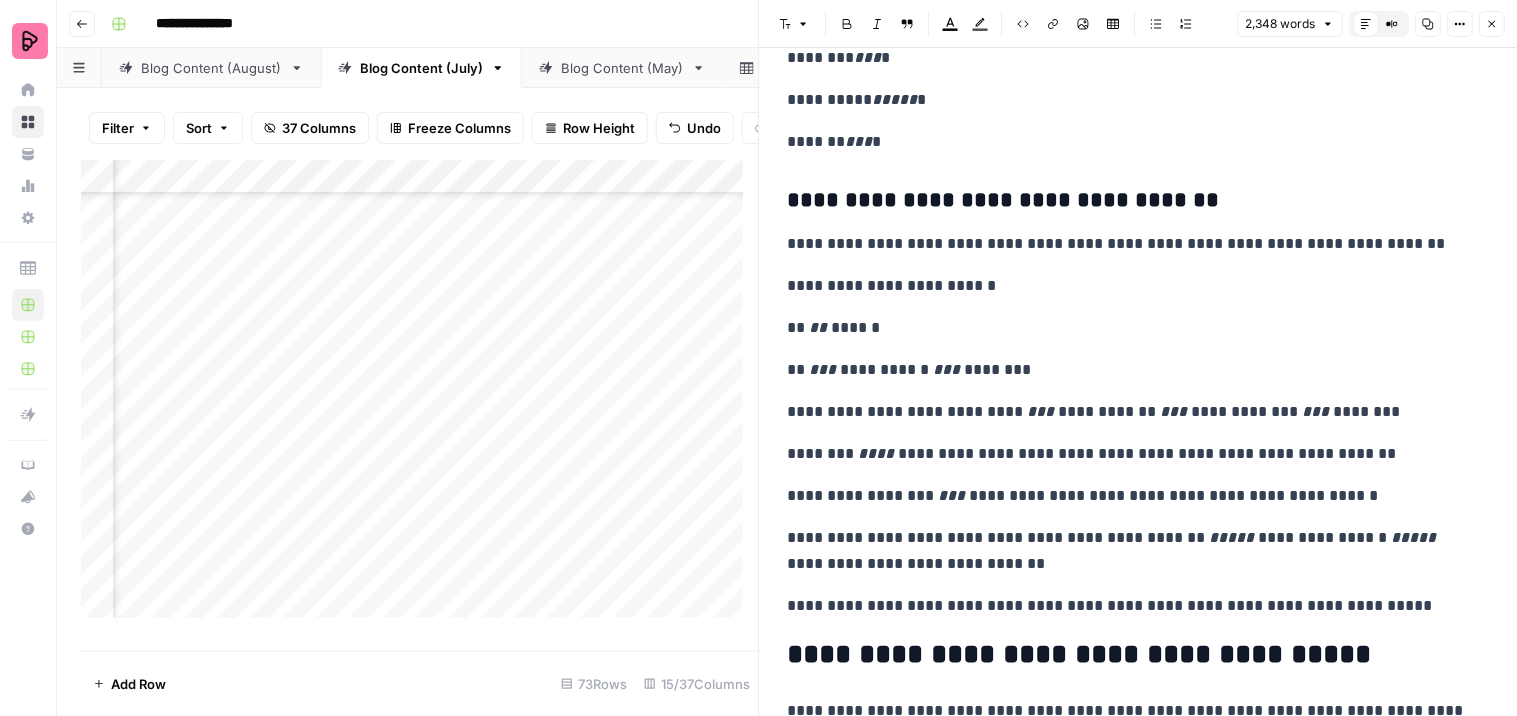 click on "**********" at bounding box center [1130, 370] 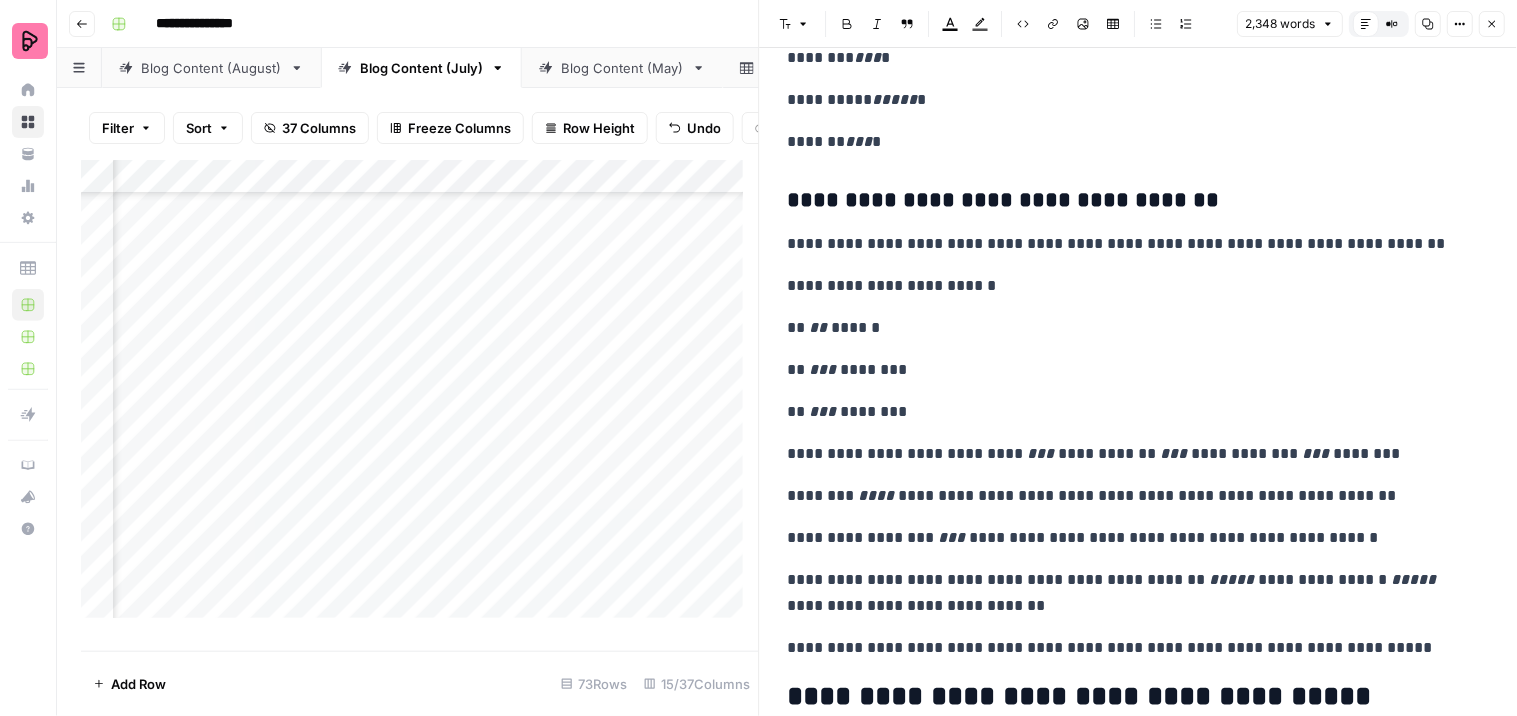 click on "**********" at bounding box center [1130, 454] 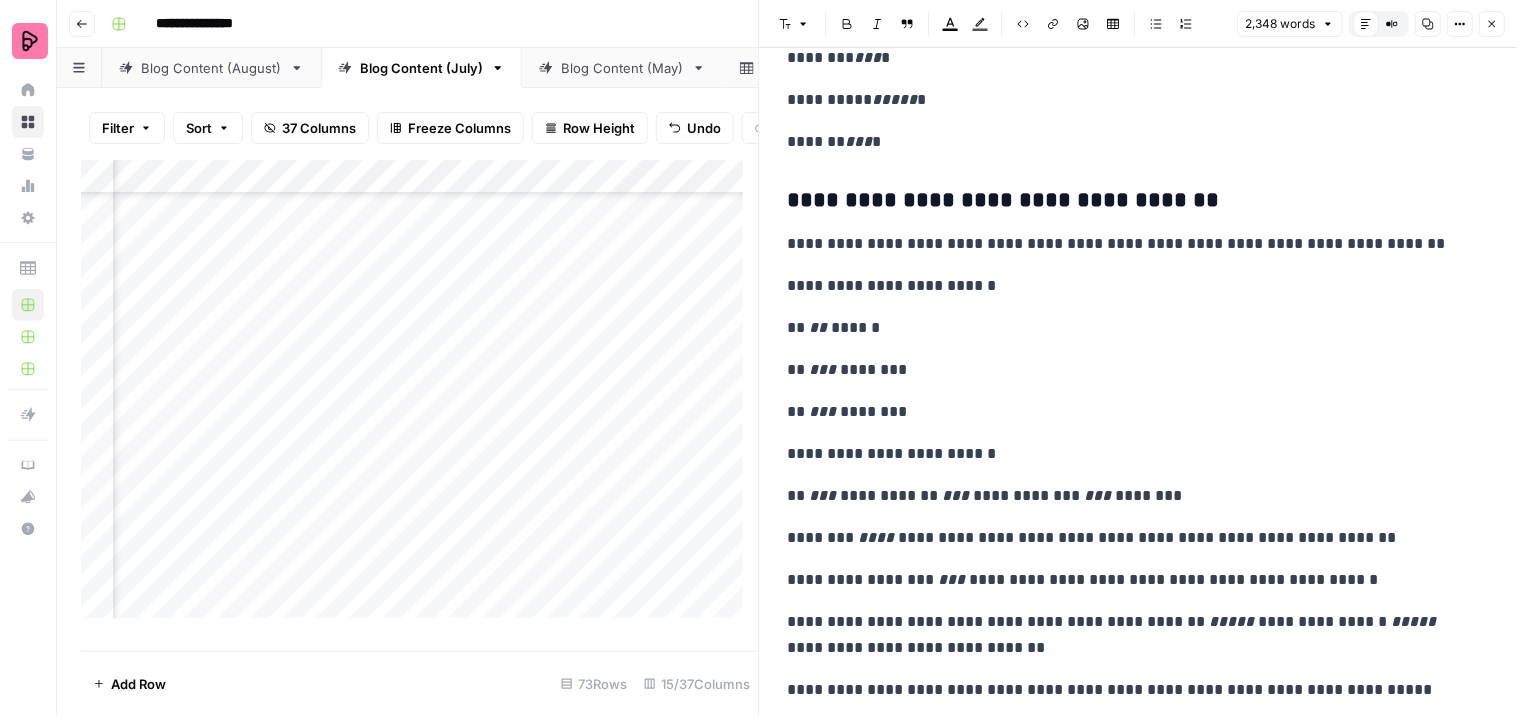 click on "**********" at bounding box center (1130, 496) 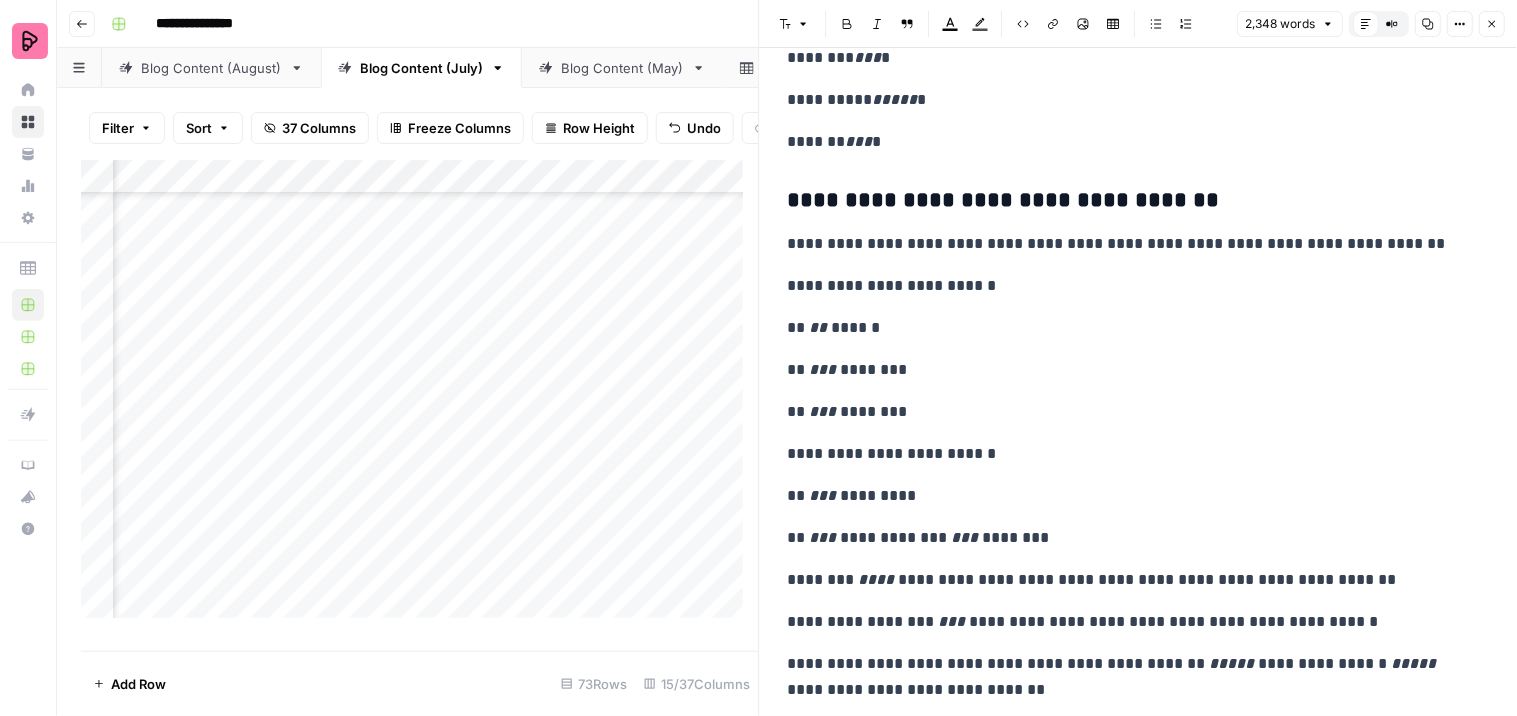 click on "**********" at bounding box center [1130, 538] 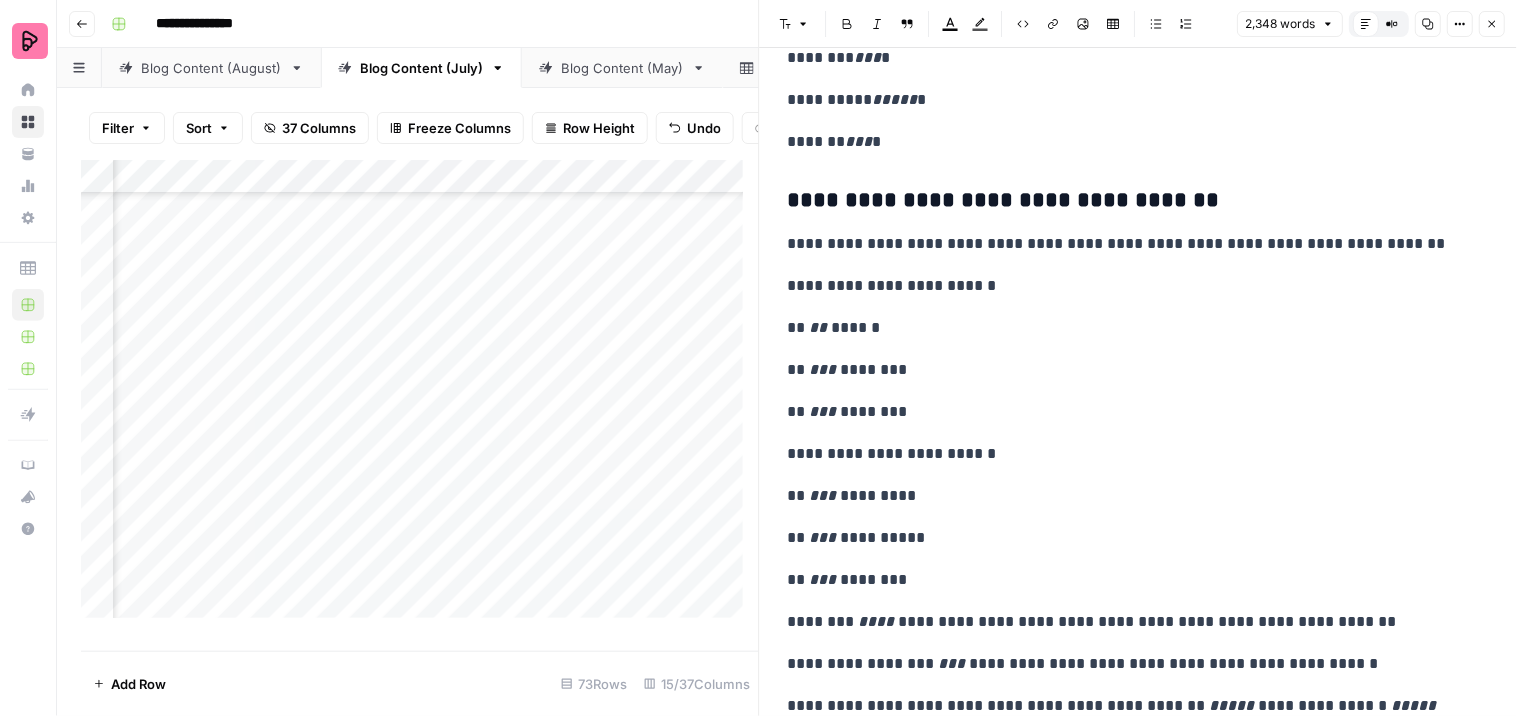 click on "**********" at bounding box center (1130, 622) 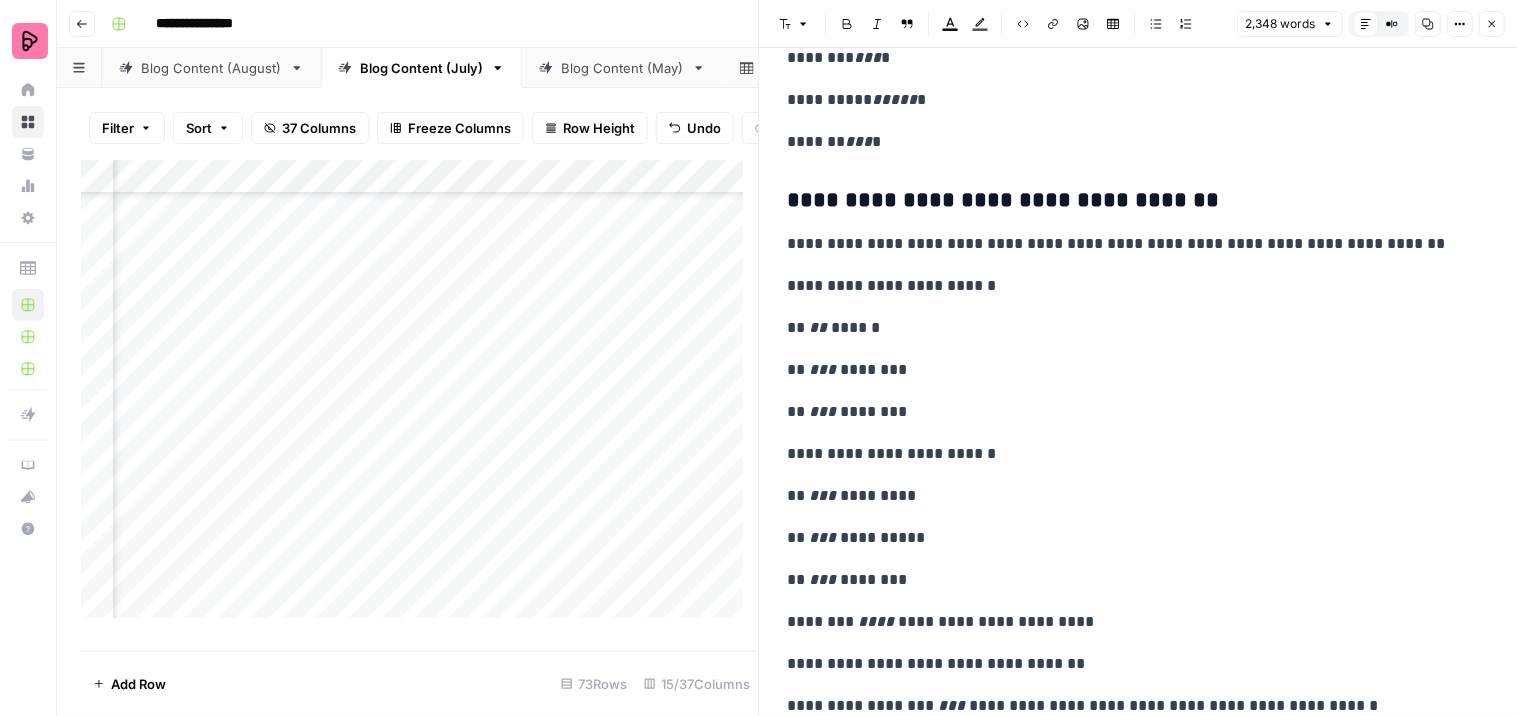click on "**********" at bounding box center (1130, 664) 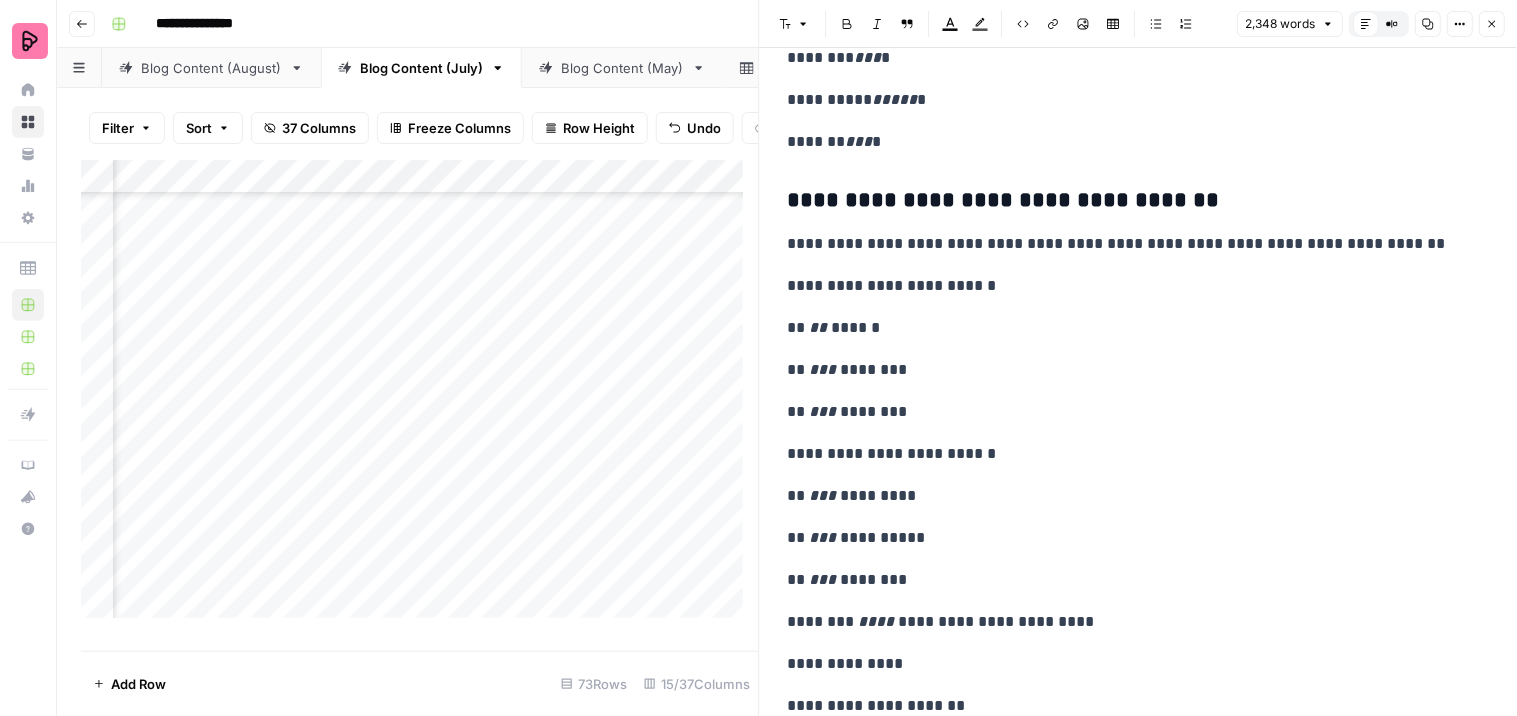 click on "**********" at bounding box center (1130, 706) 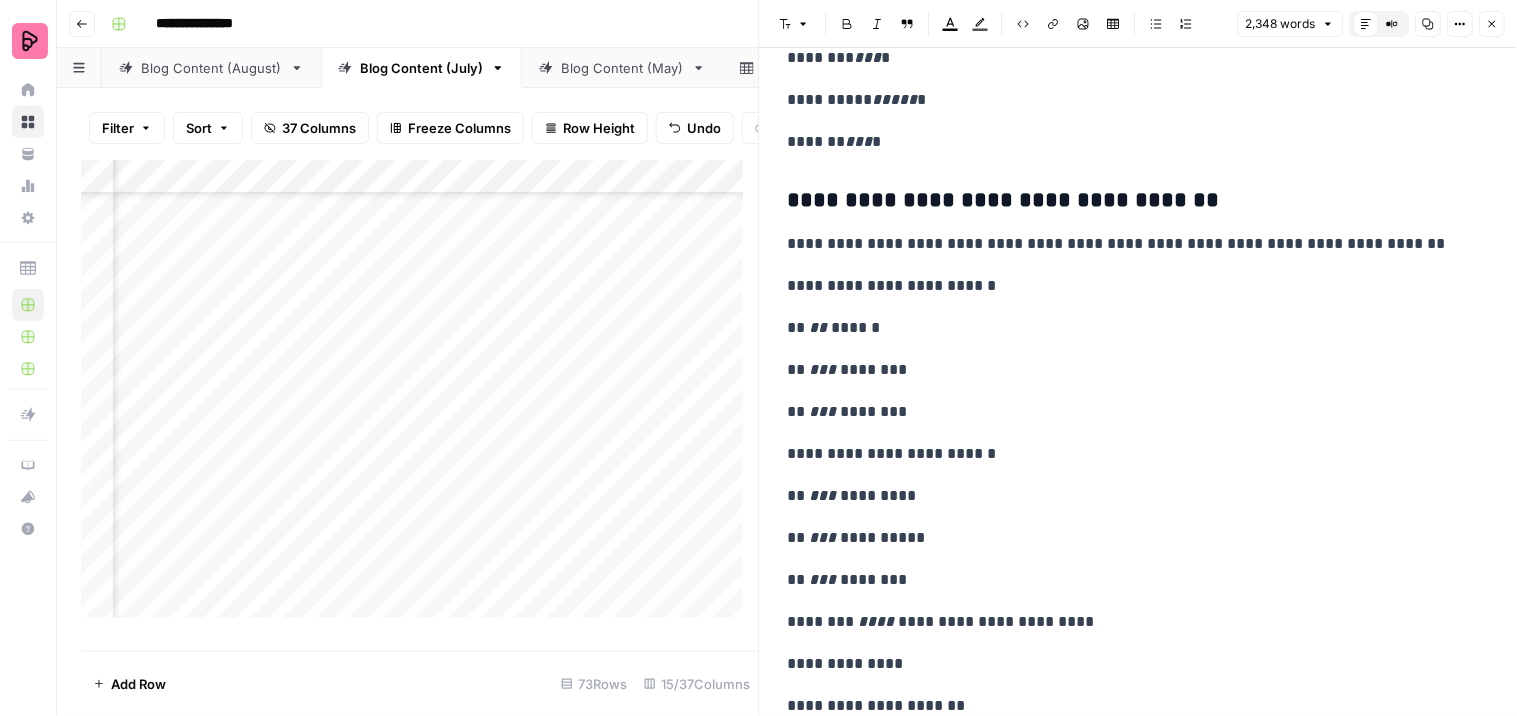 click on "**********" at bounding box center [1130, 706] 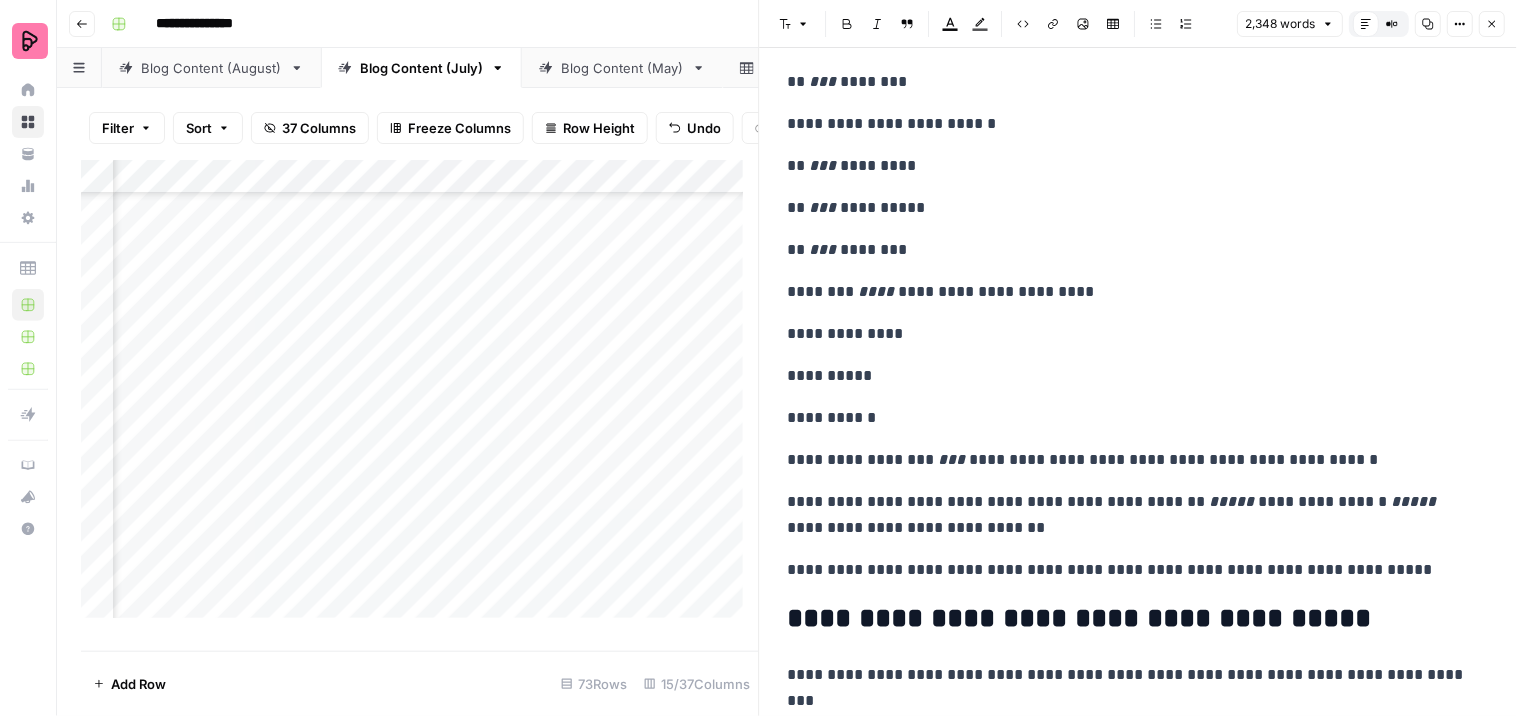 scroll, scrollTop: 4654, scrollLeft: 0, axis: vertical 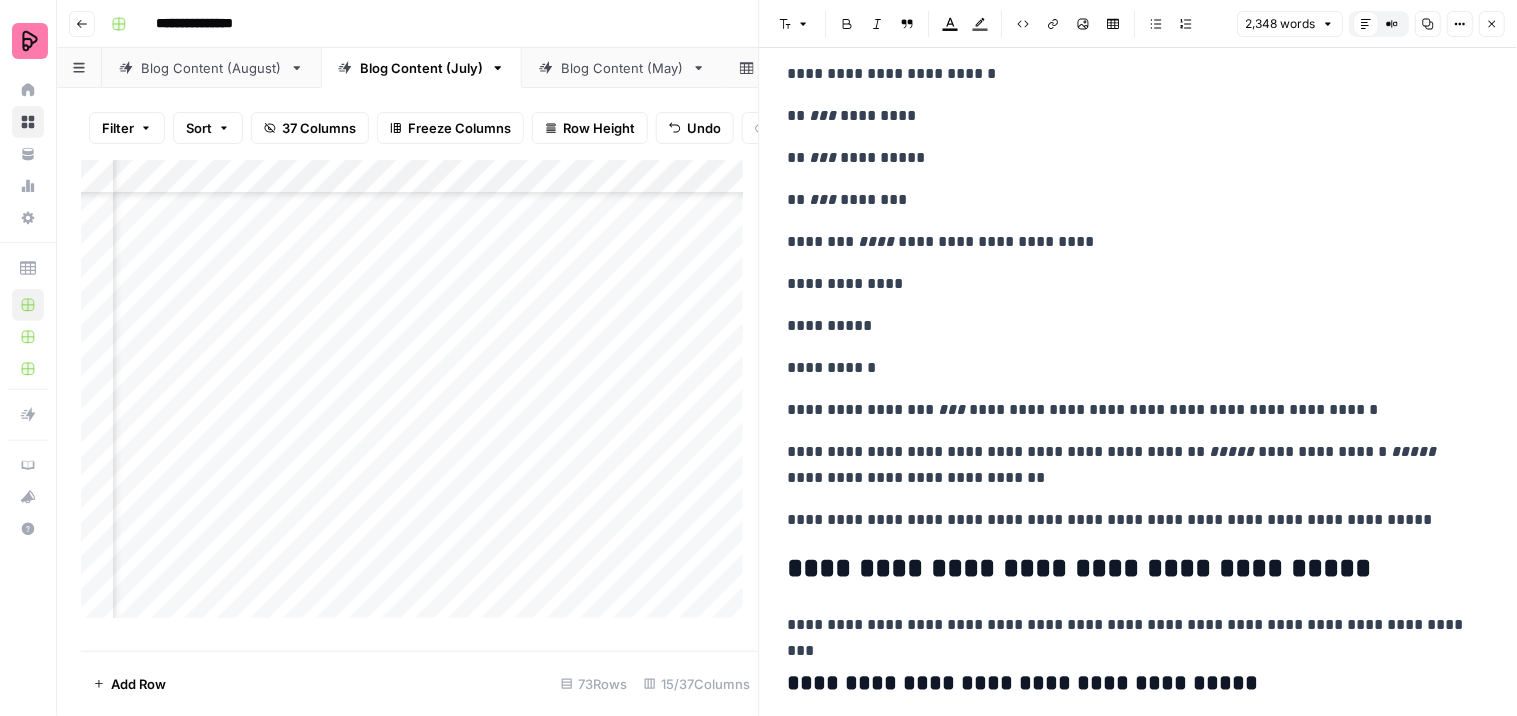 click on "**********" at bounding box center [1130, 410] 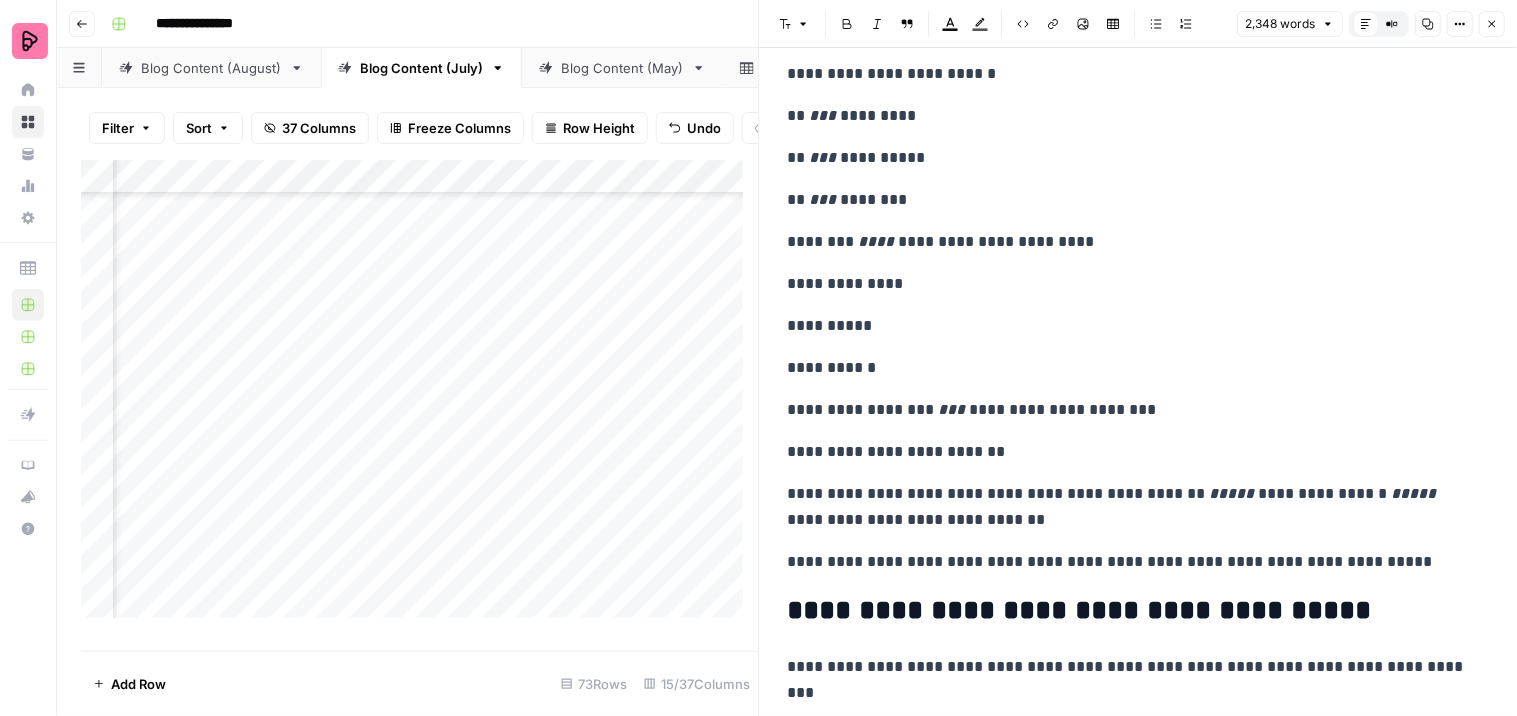 click on "**********" at bounding box center (1130, 452) 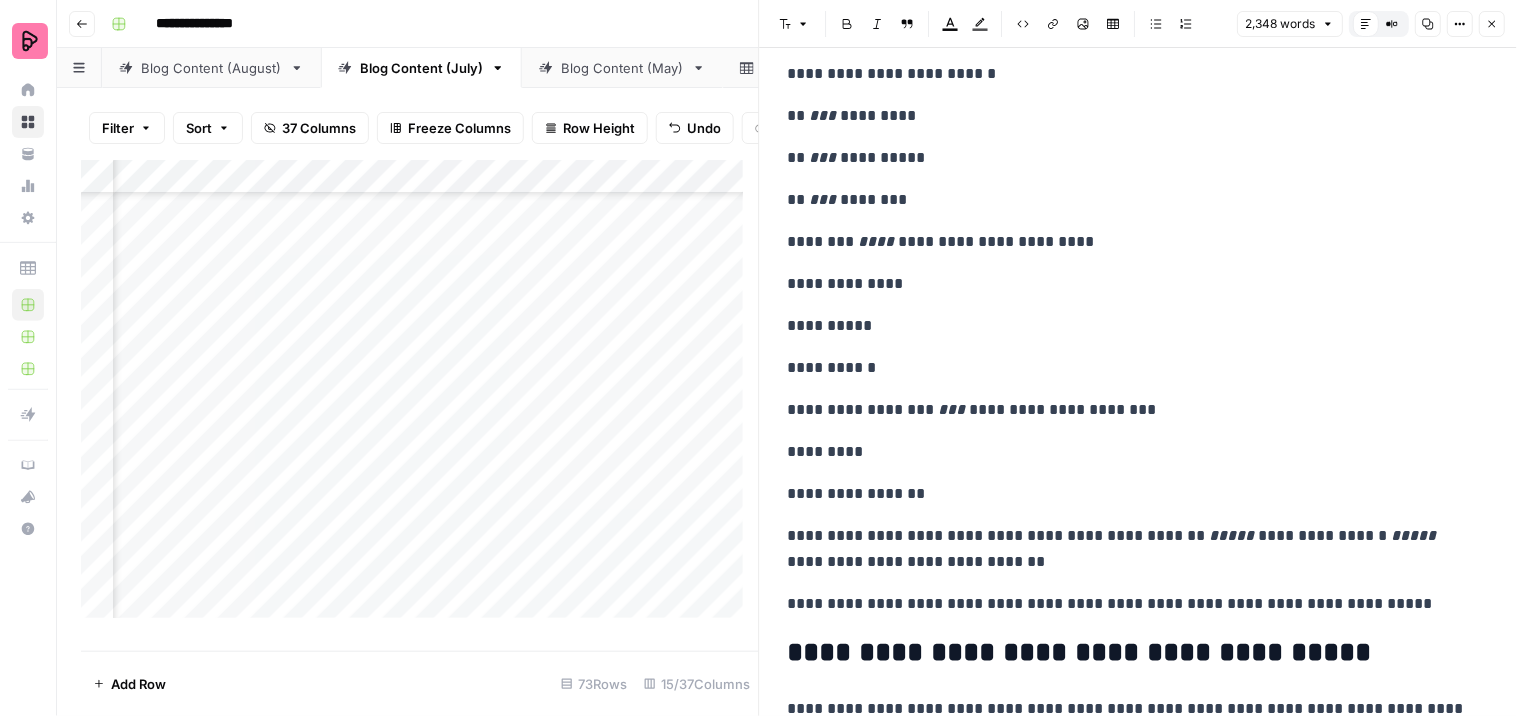 click on "**********" at bounding box center (1130, 494) 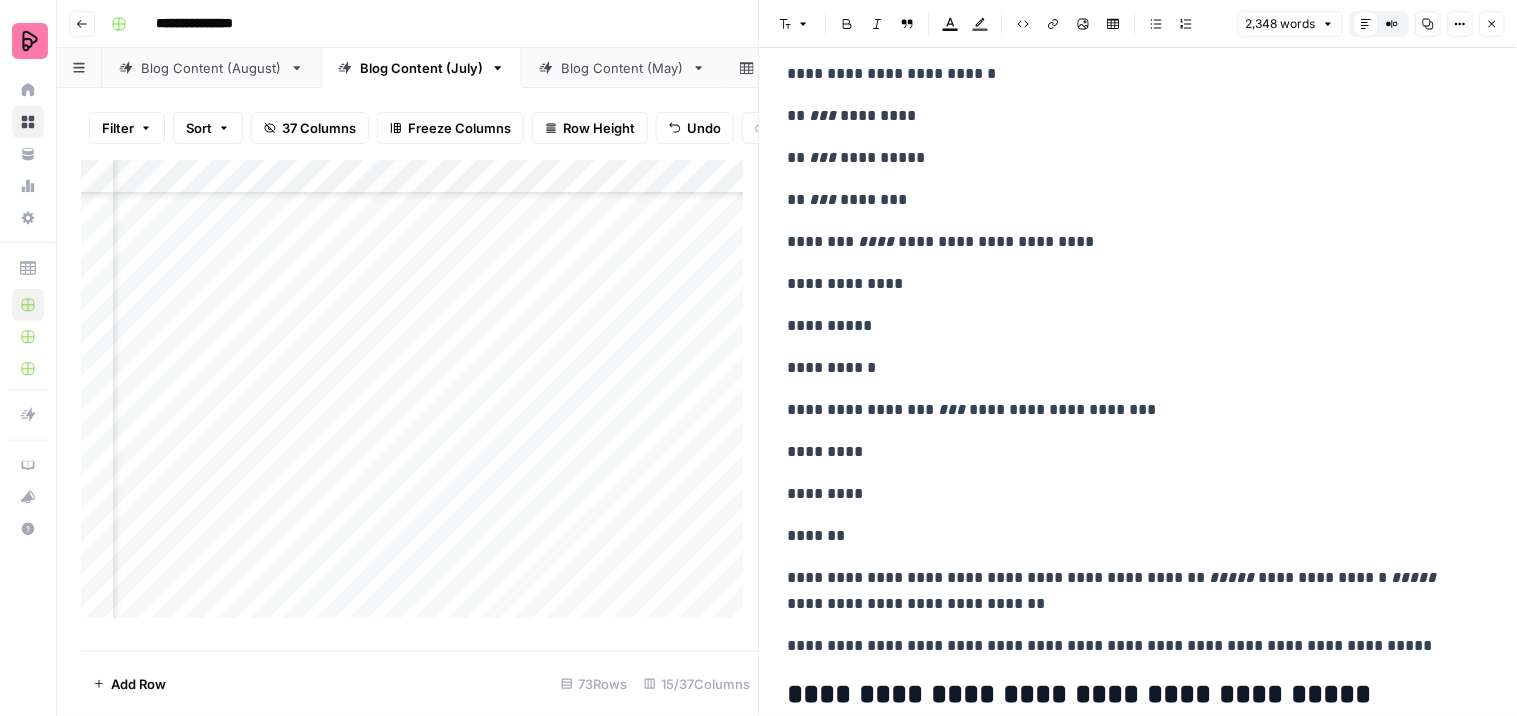 click on "**********" at bounding box center [1130, 591] 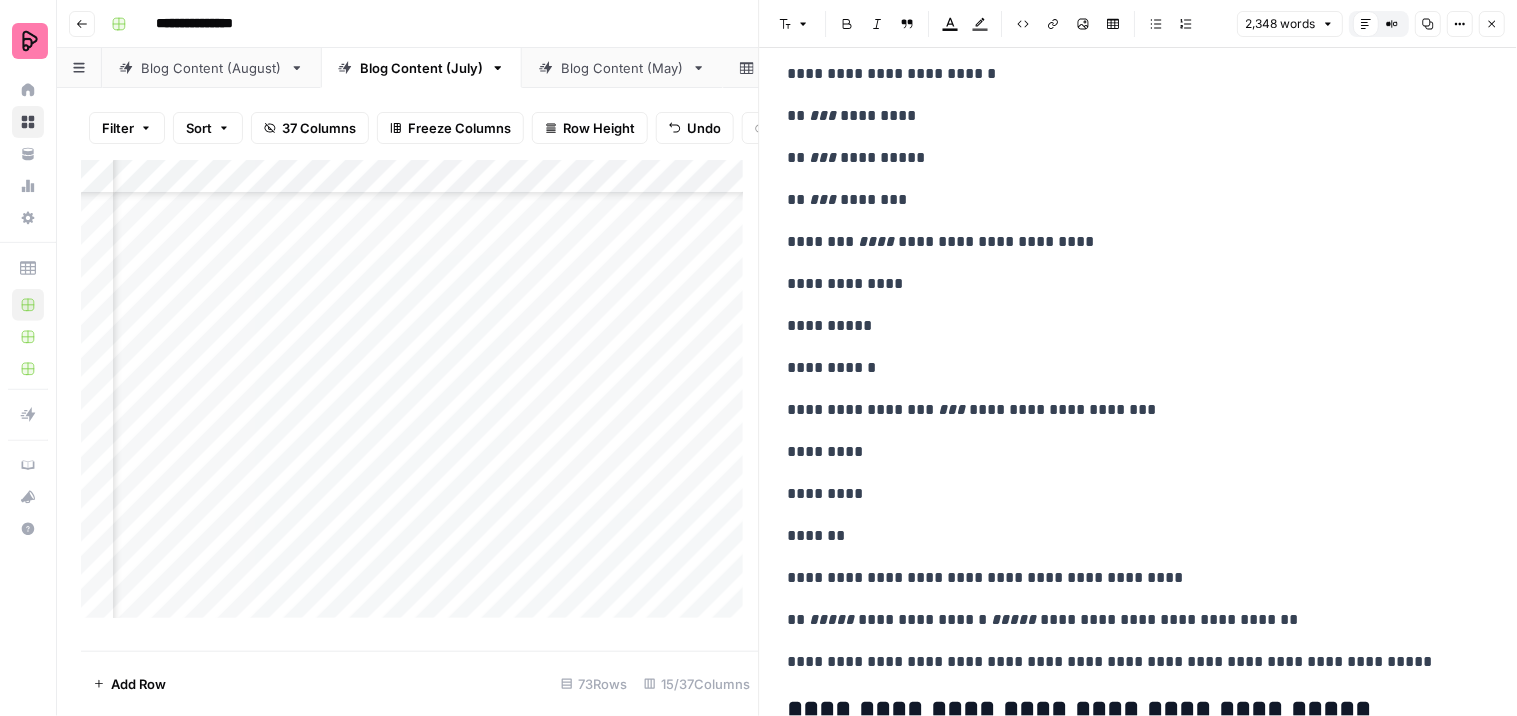 click on "**********" at bounding box center (1130, 620) 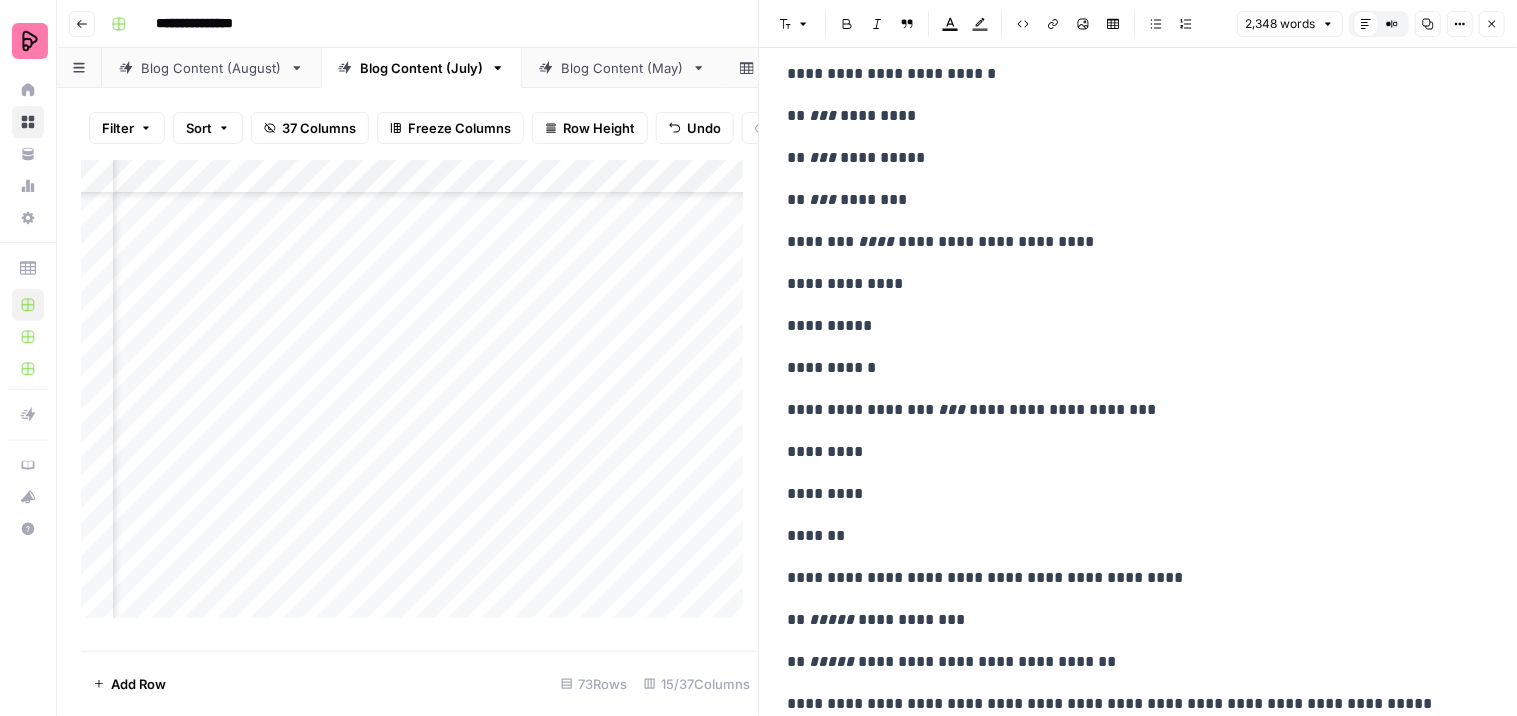 click on "**********" at bounding box center [1130, 662] 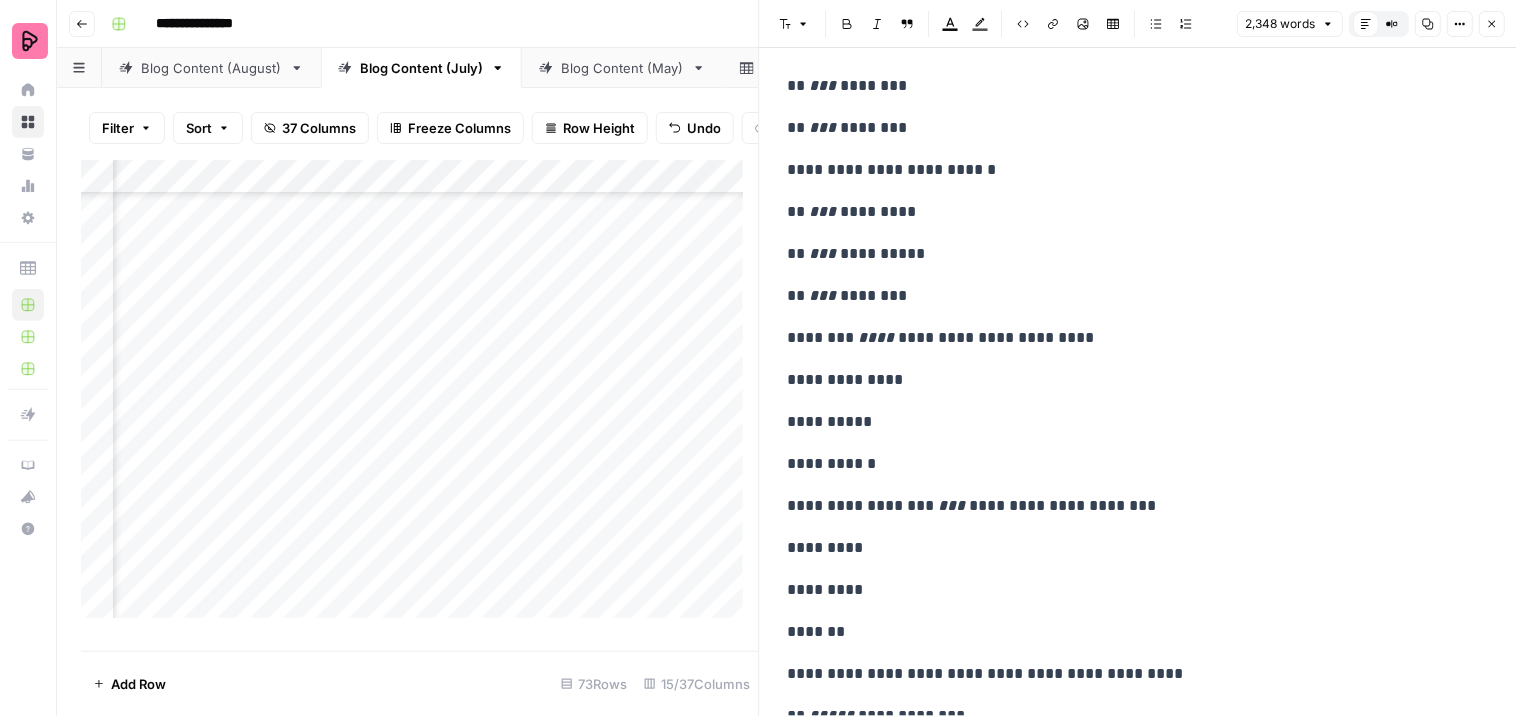 scroll, scrollTop: 4210, scrollLeft: 0, axis: vertical 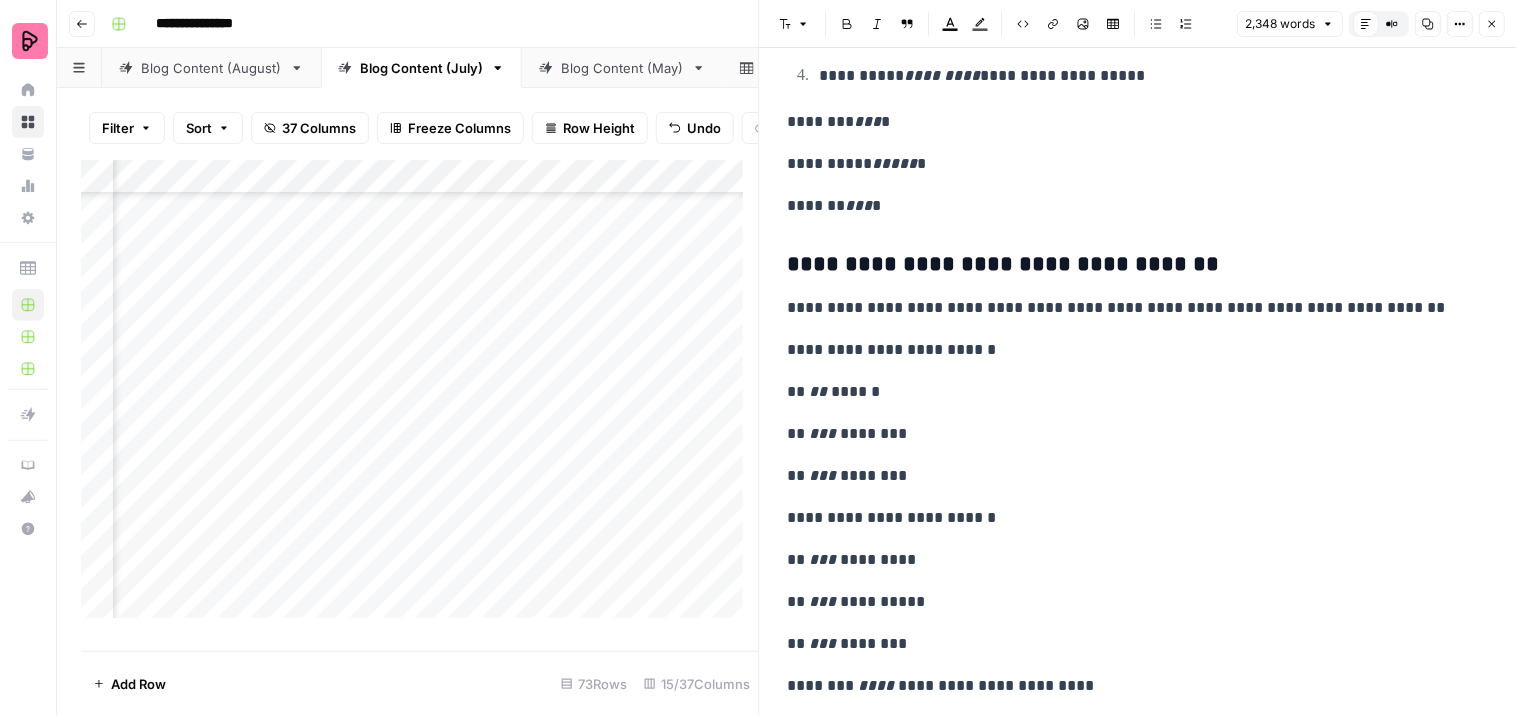 click on "**********" at bounding box center [1139, 393] 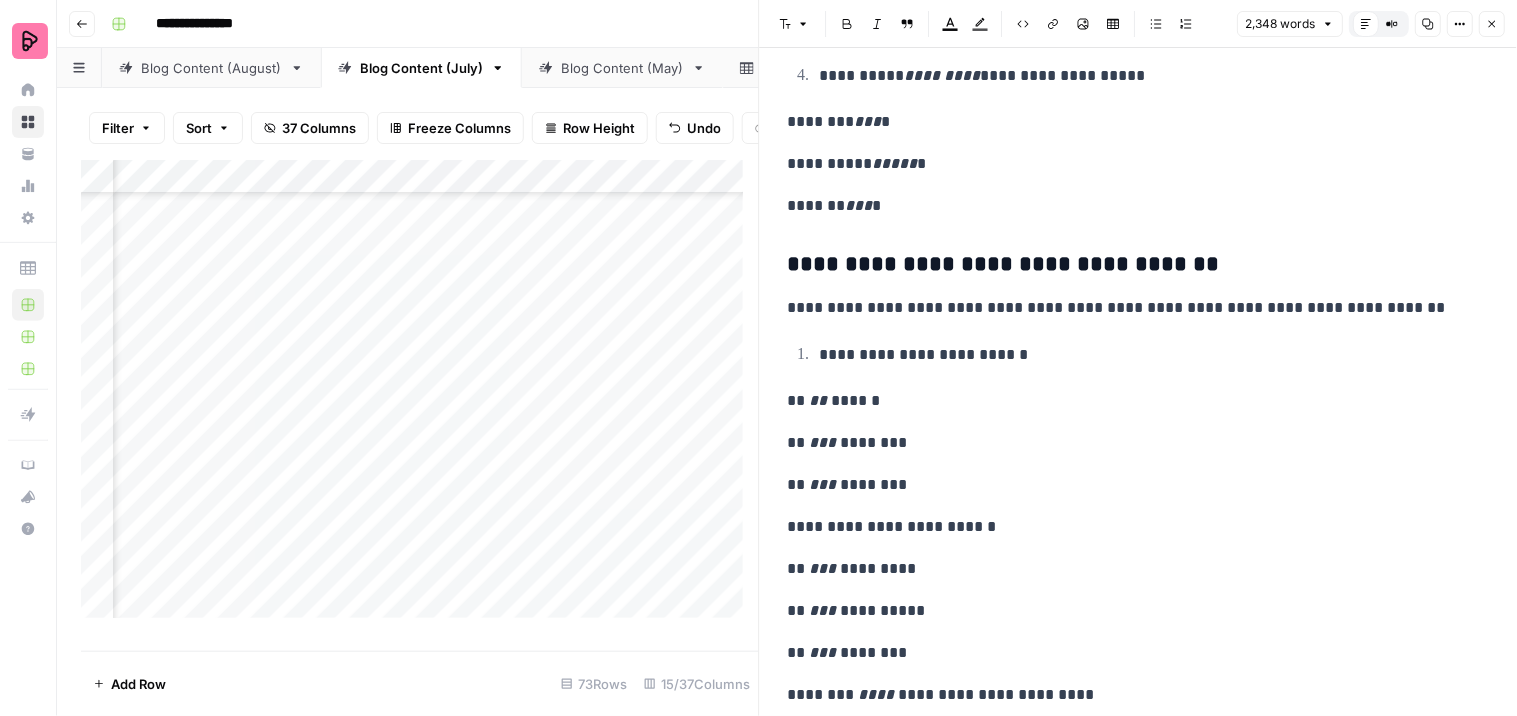 click on "**********" at bounding box center (1130, 527) 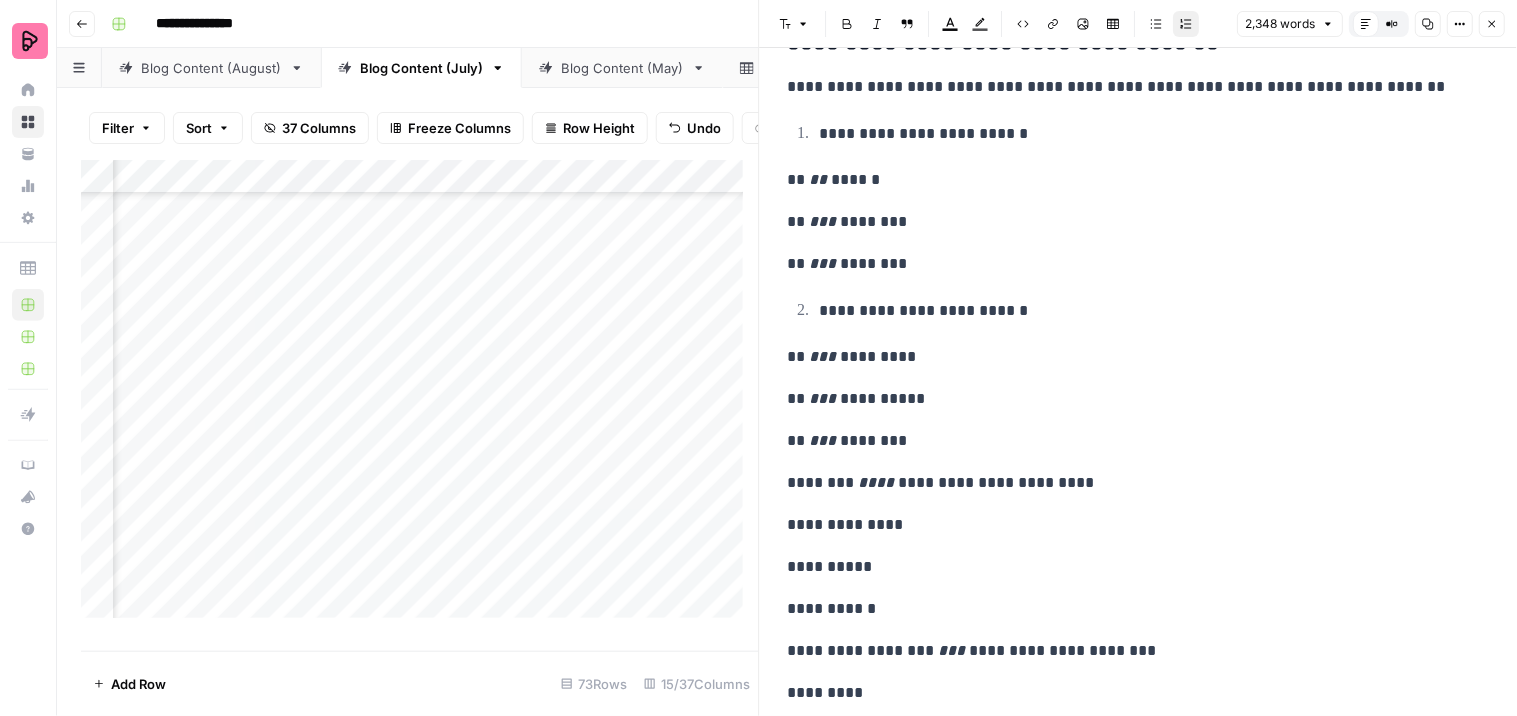 scroll, scrollTop: 4432, scrollLeft: 0, axis: vertical 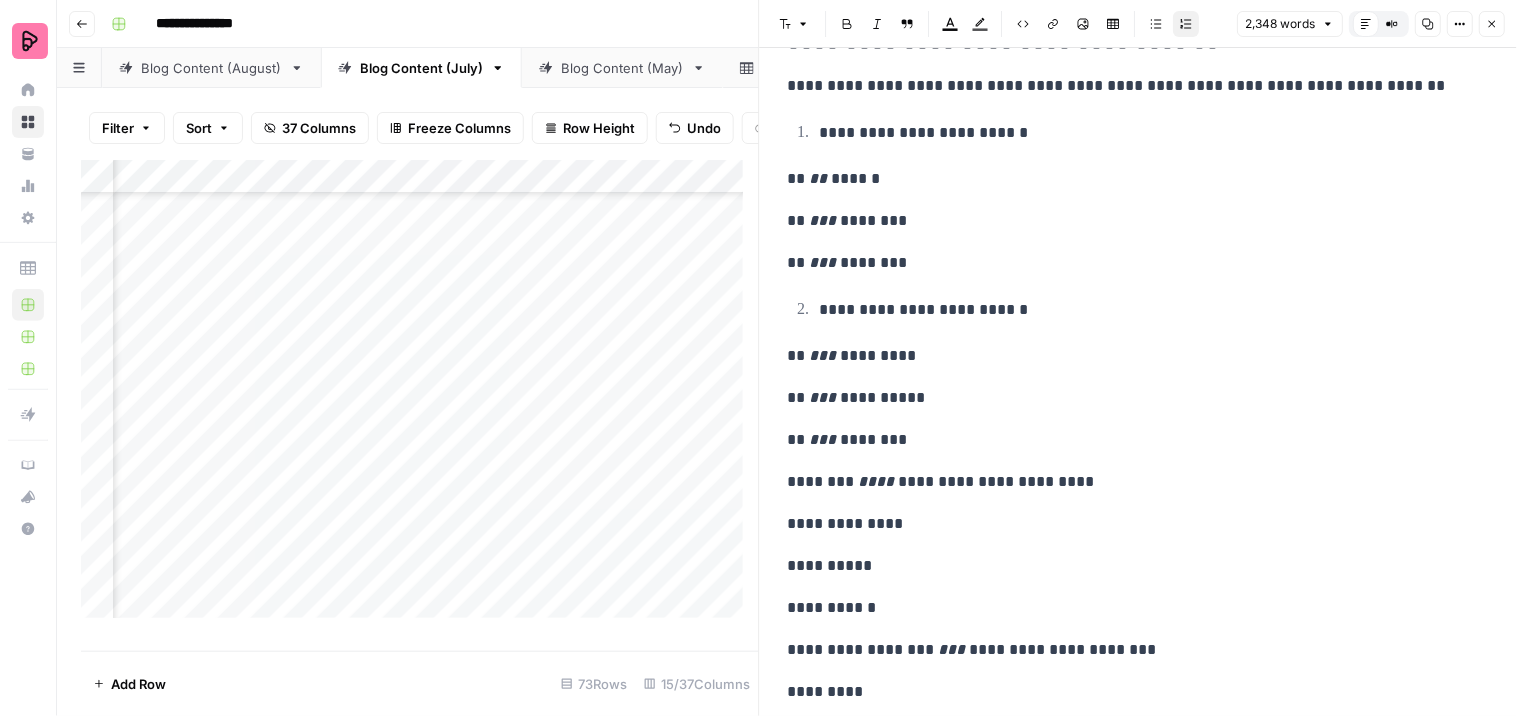click on "**********" at bounding box center [1139, 180] 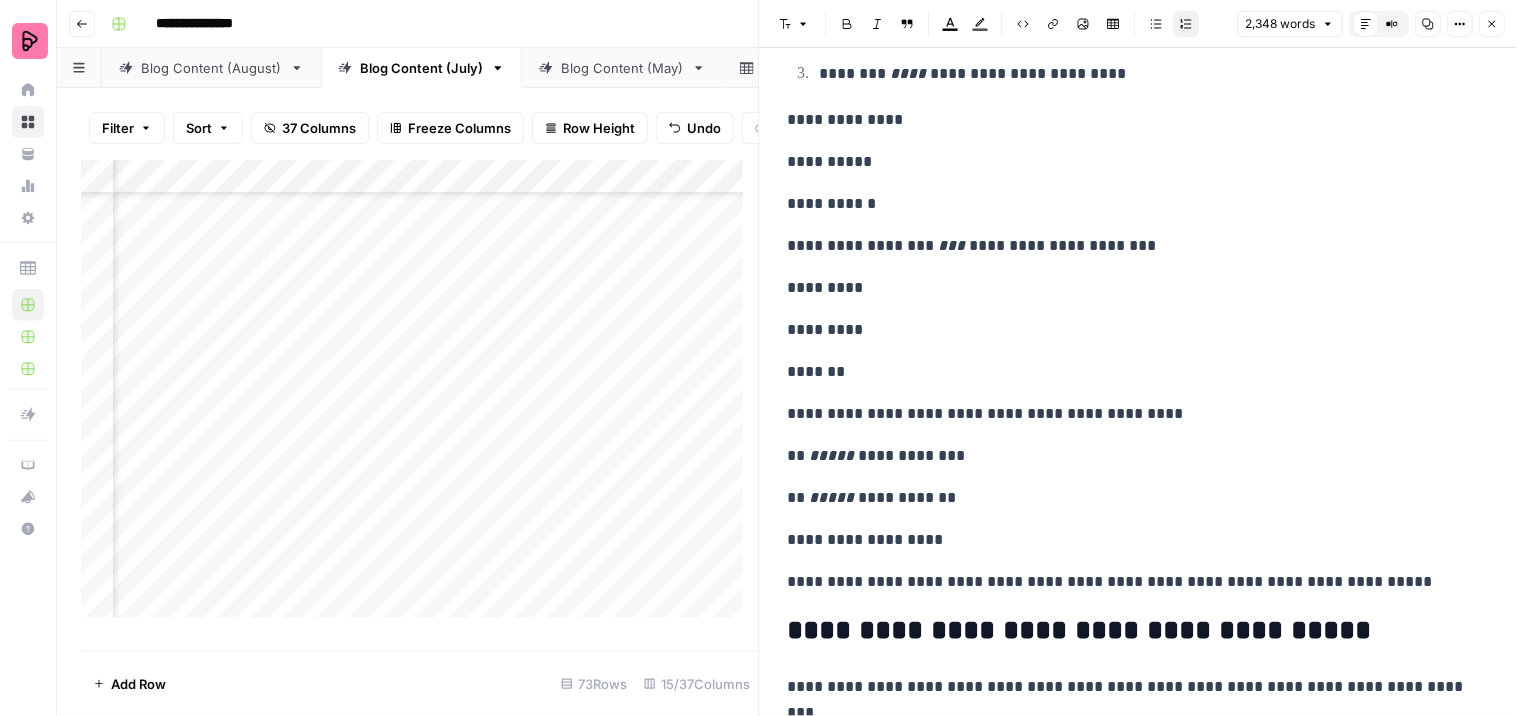 scroll, scrollTop: 4876, scrollLeft: 0, axis: vertical 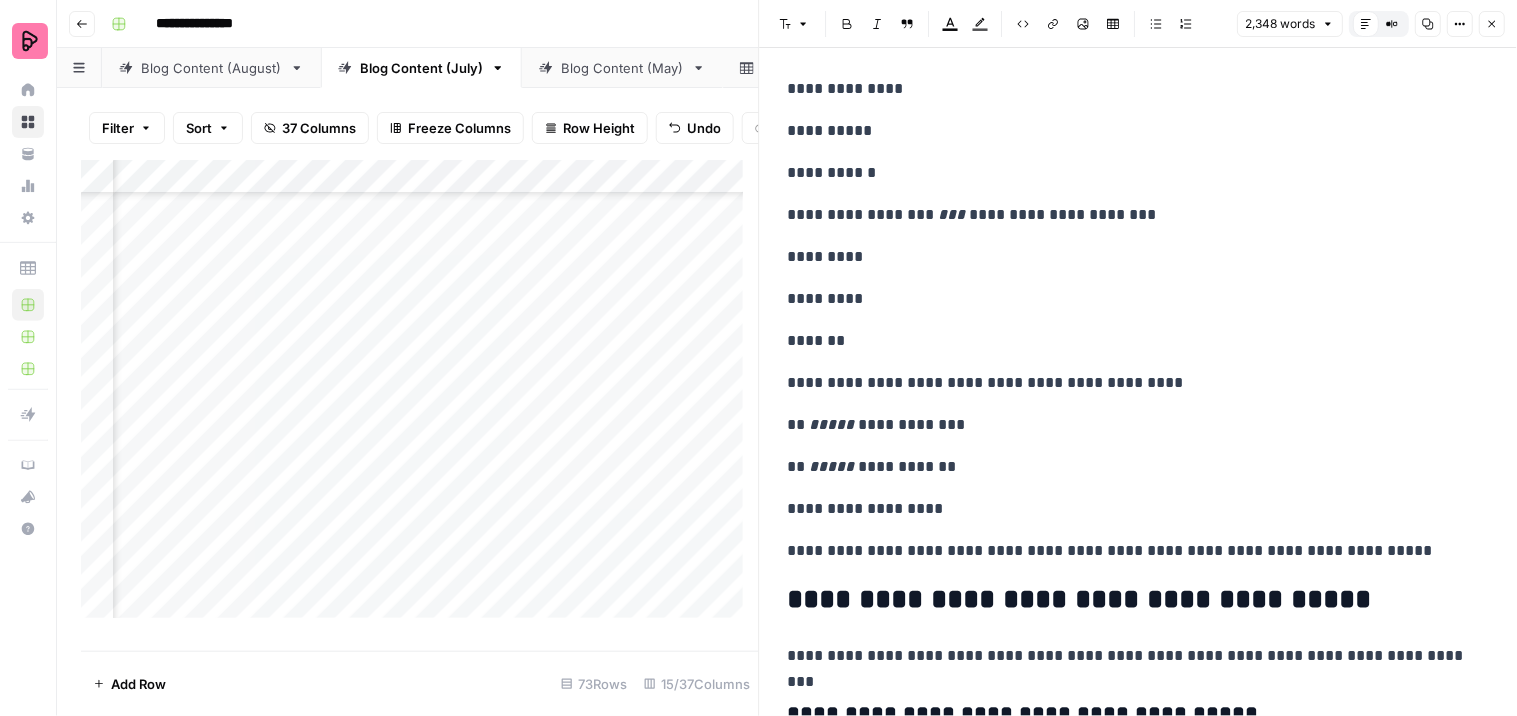 click on "**********" at bounding box center (1139, -259) 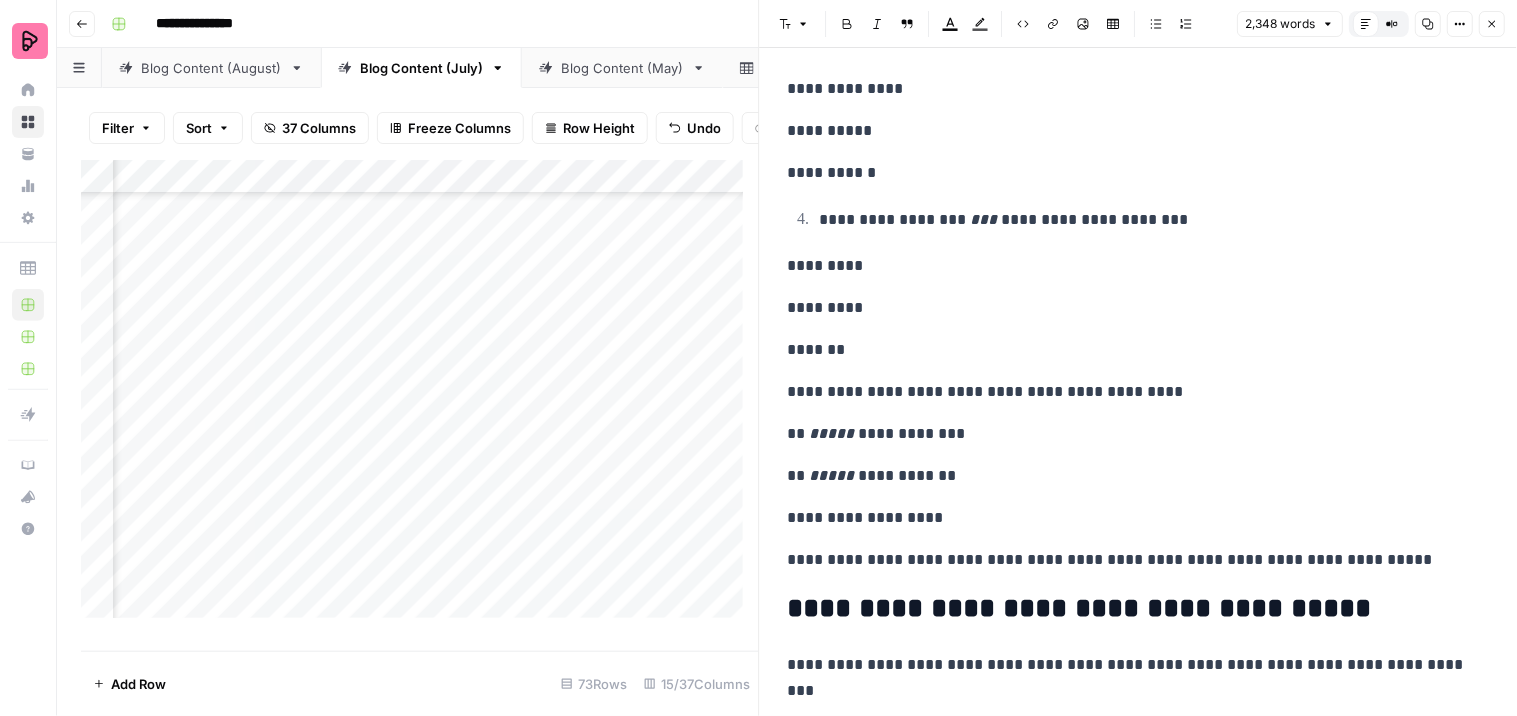 click on "**********" at bounding box center (1130, 392) 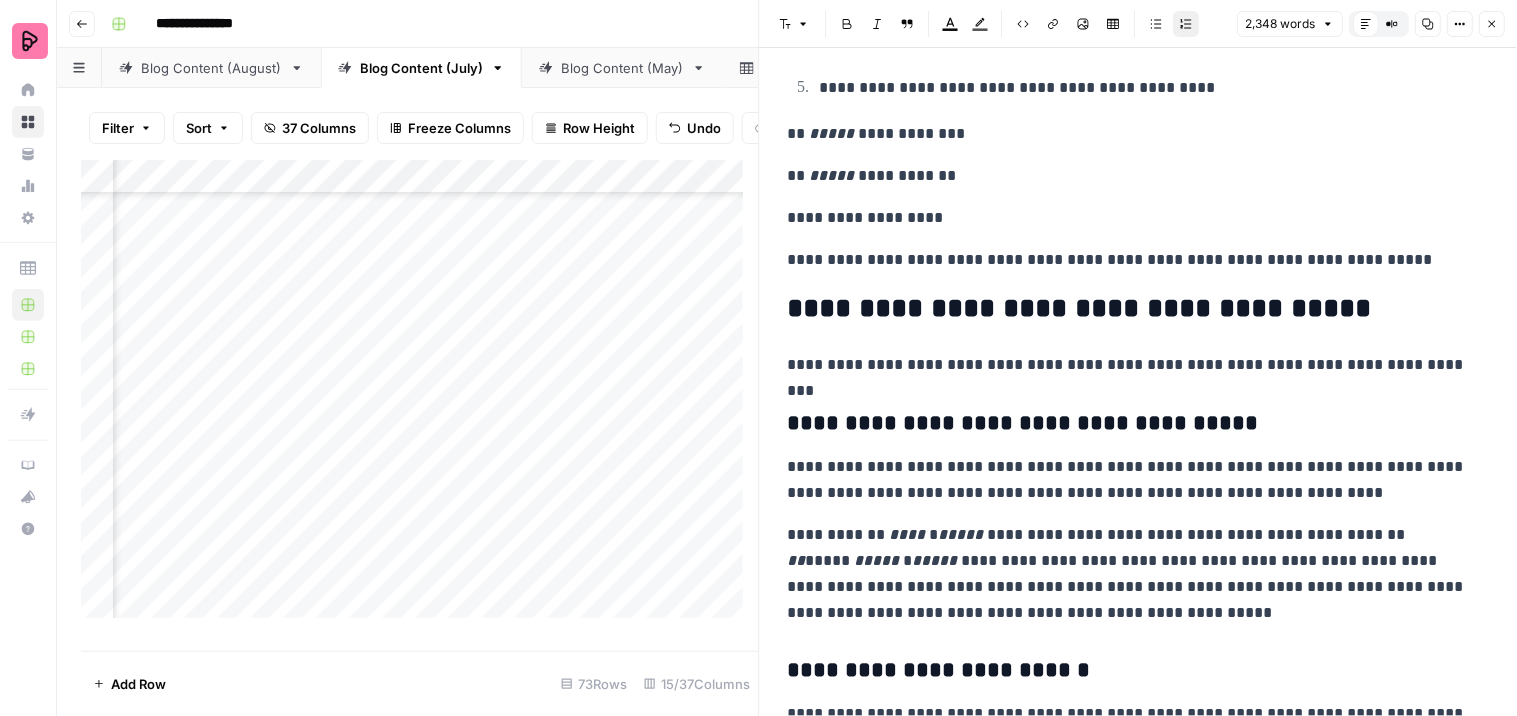 scroll, scrollTop: 5321, scrollLeft: 0, axis: vertical 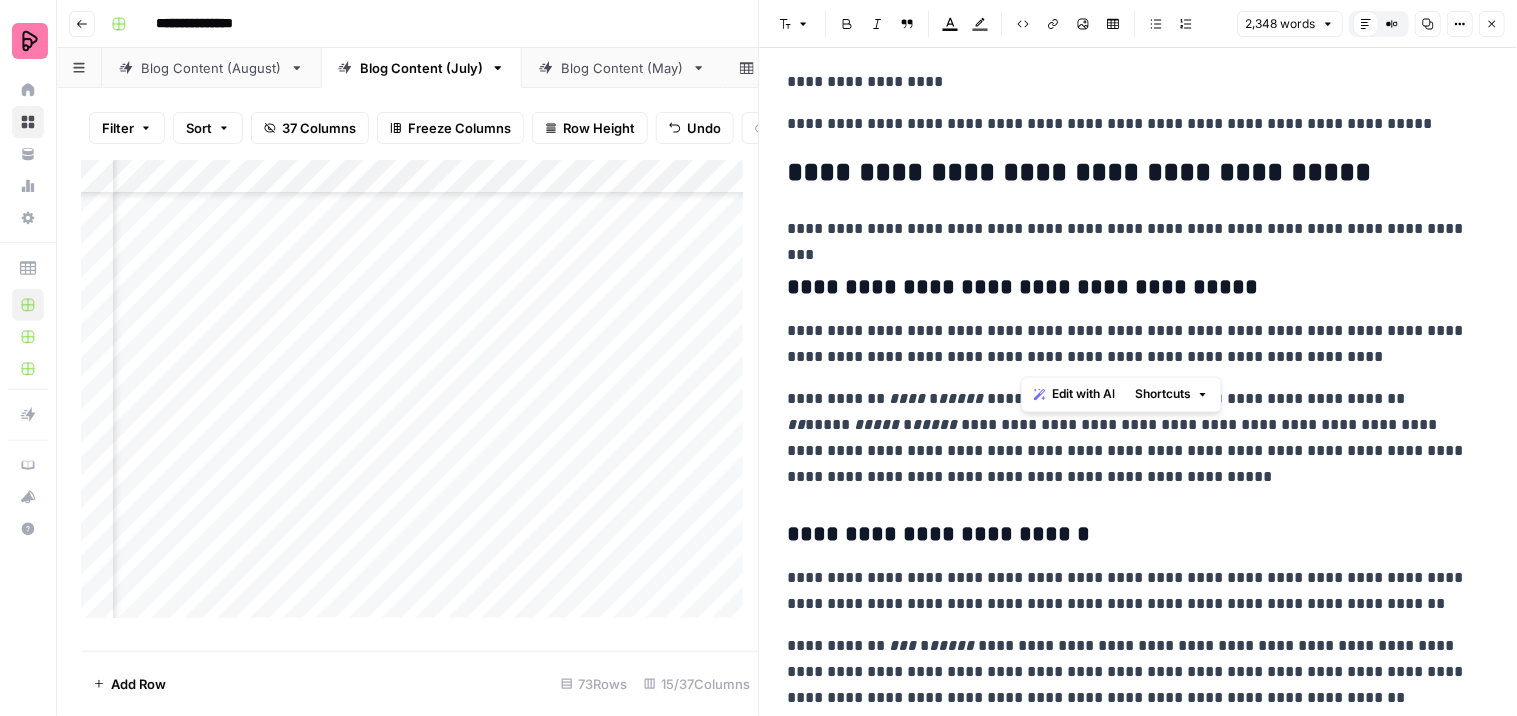 drag, startPoint x: 1317, startPoint y: 347, endPoint x: 1023, endPoint y: 352, distance: 294.0425 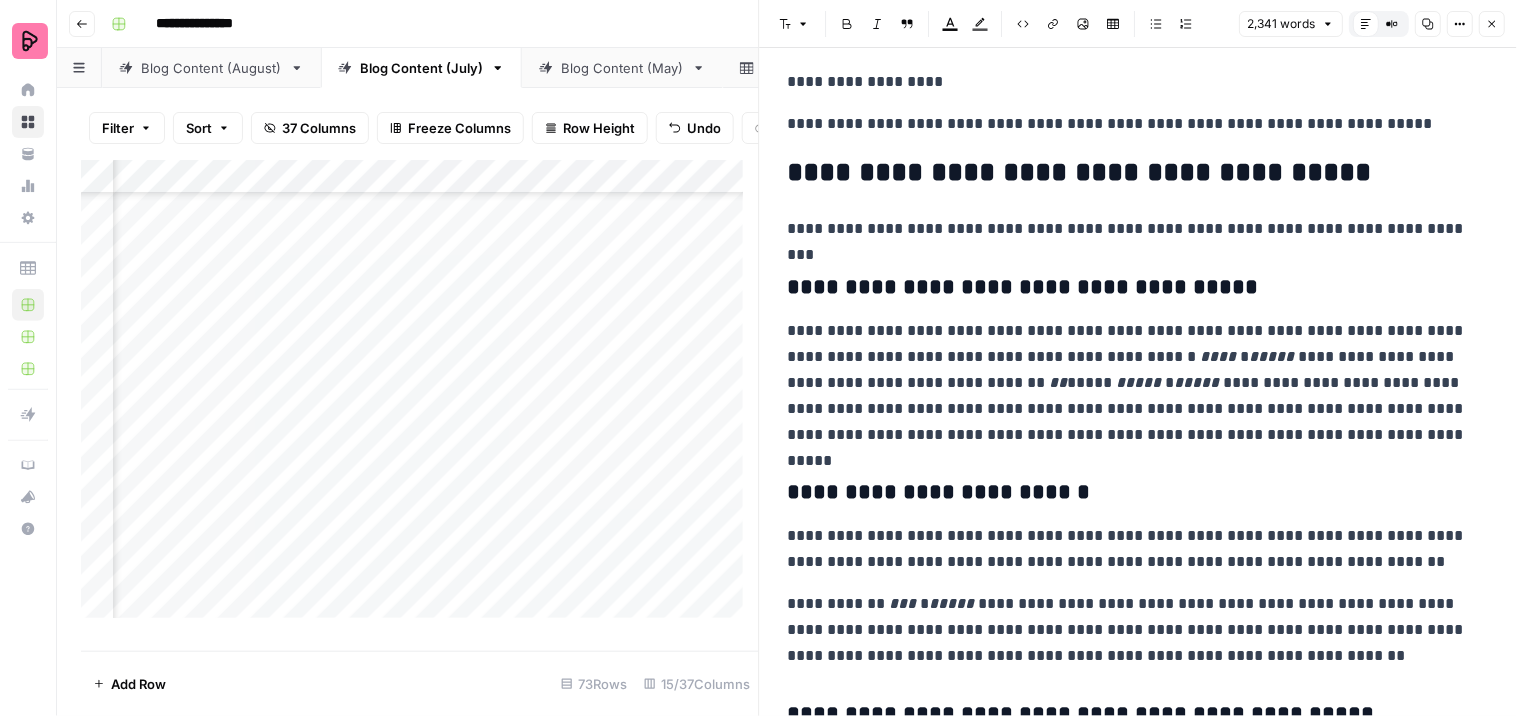 scroll, scrollTop: 5432, scrollLeft: 0, axis: vertical 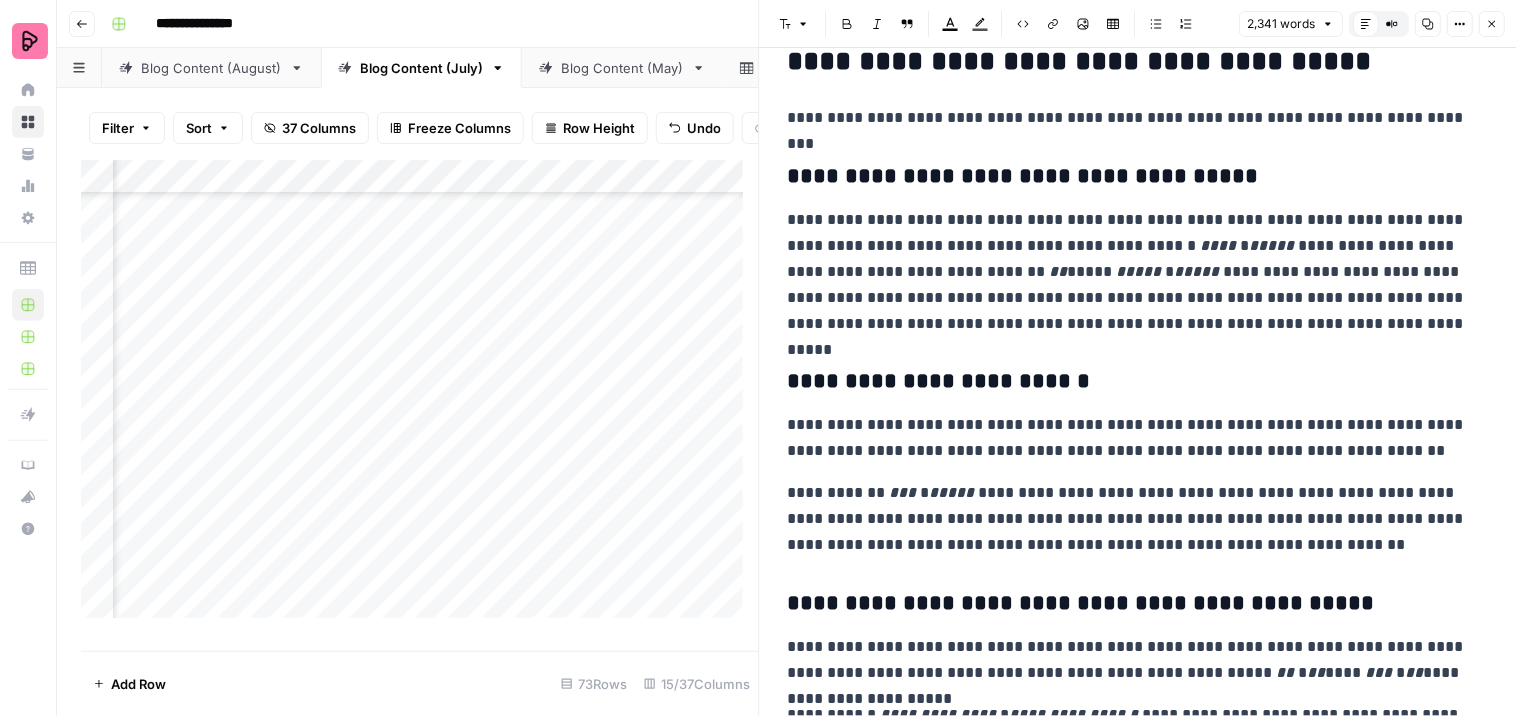 click on "**********" at bounding box center (1139, -827) 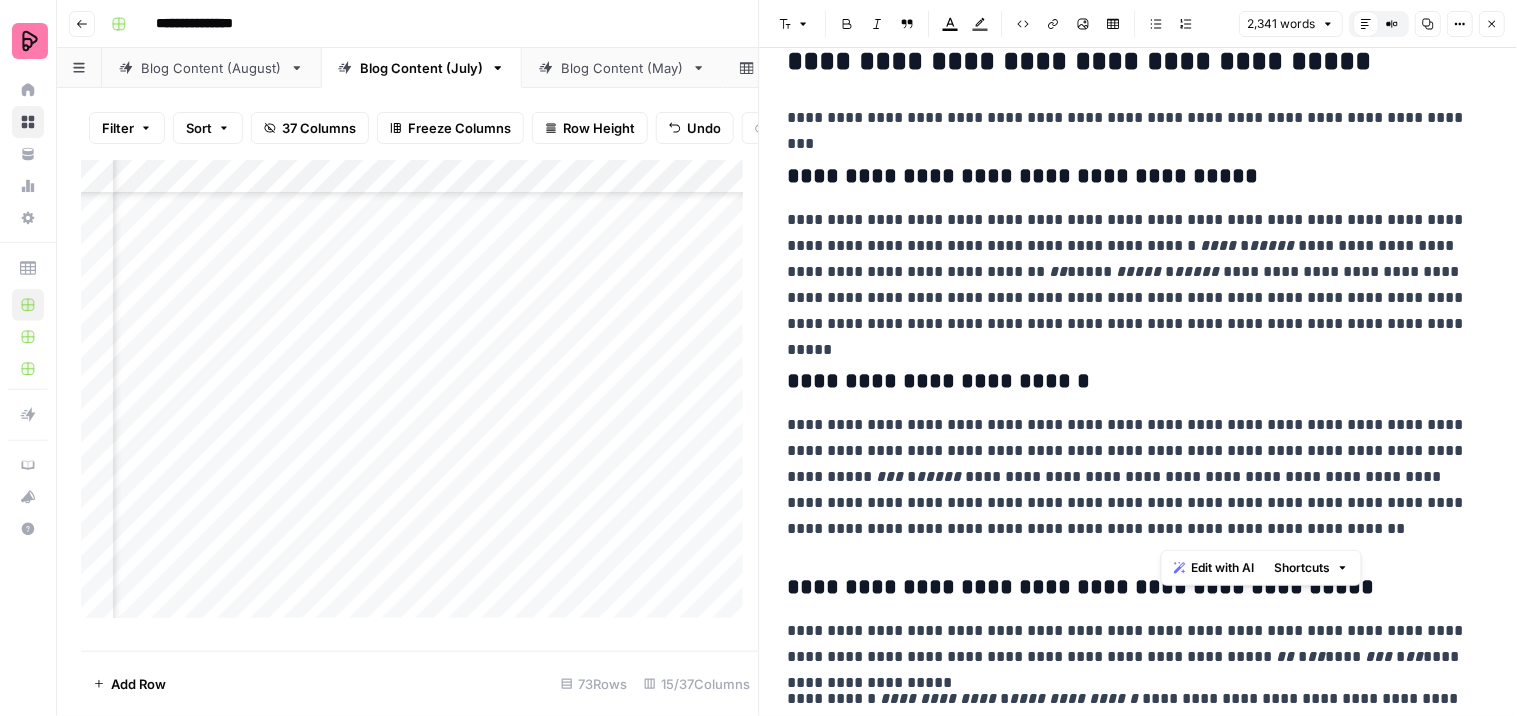 drag, startPoint x: 1181, startPoint y: 500, endPoint x: 1198, endPoint y: 527, distance: 31.906113 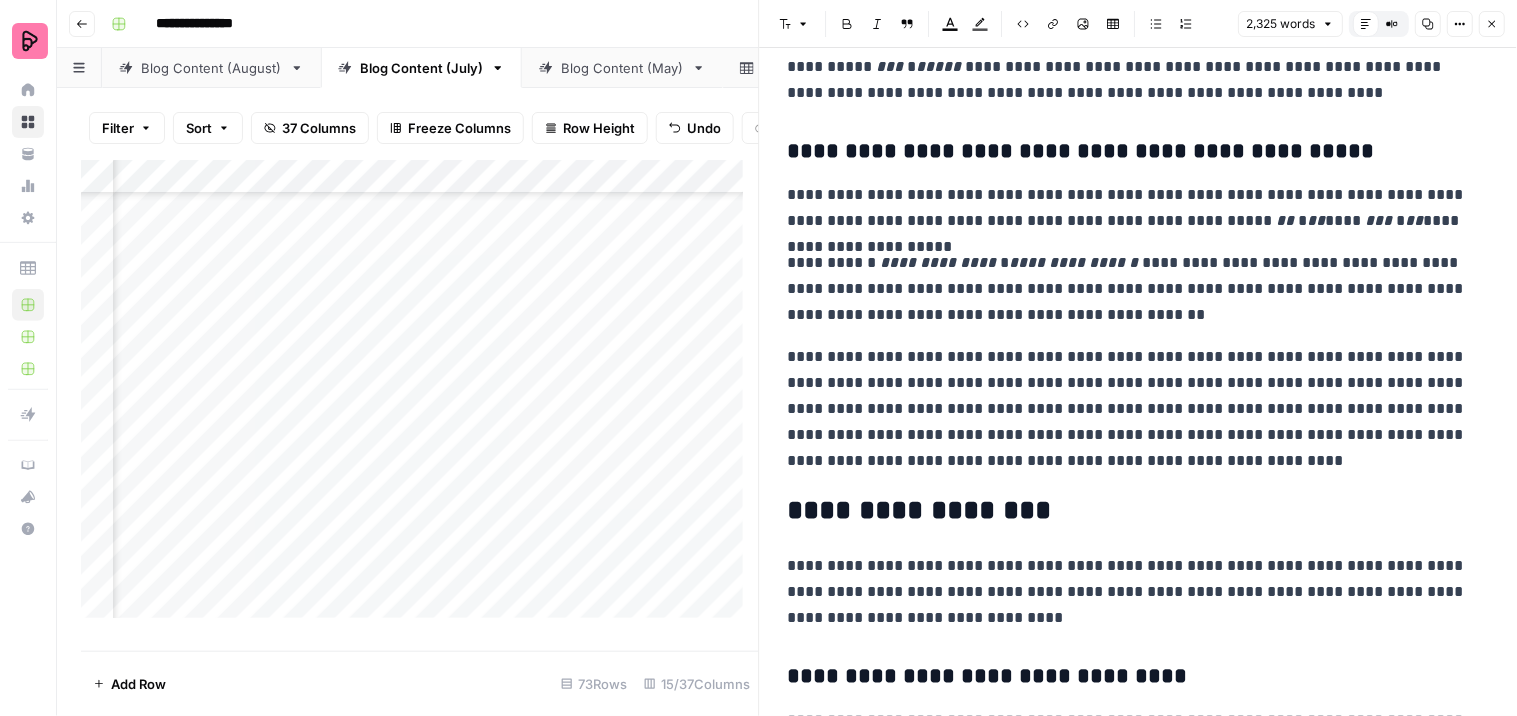 scroll, scrollTop: 5876, scrollLeft: 0, axis: vertical 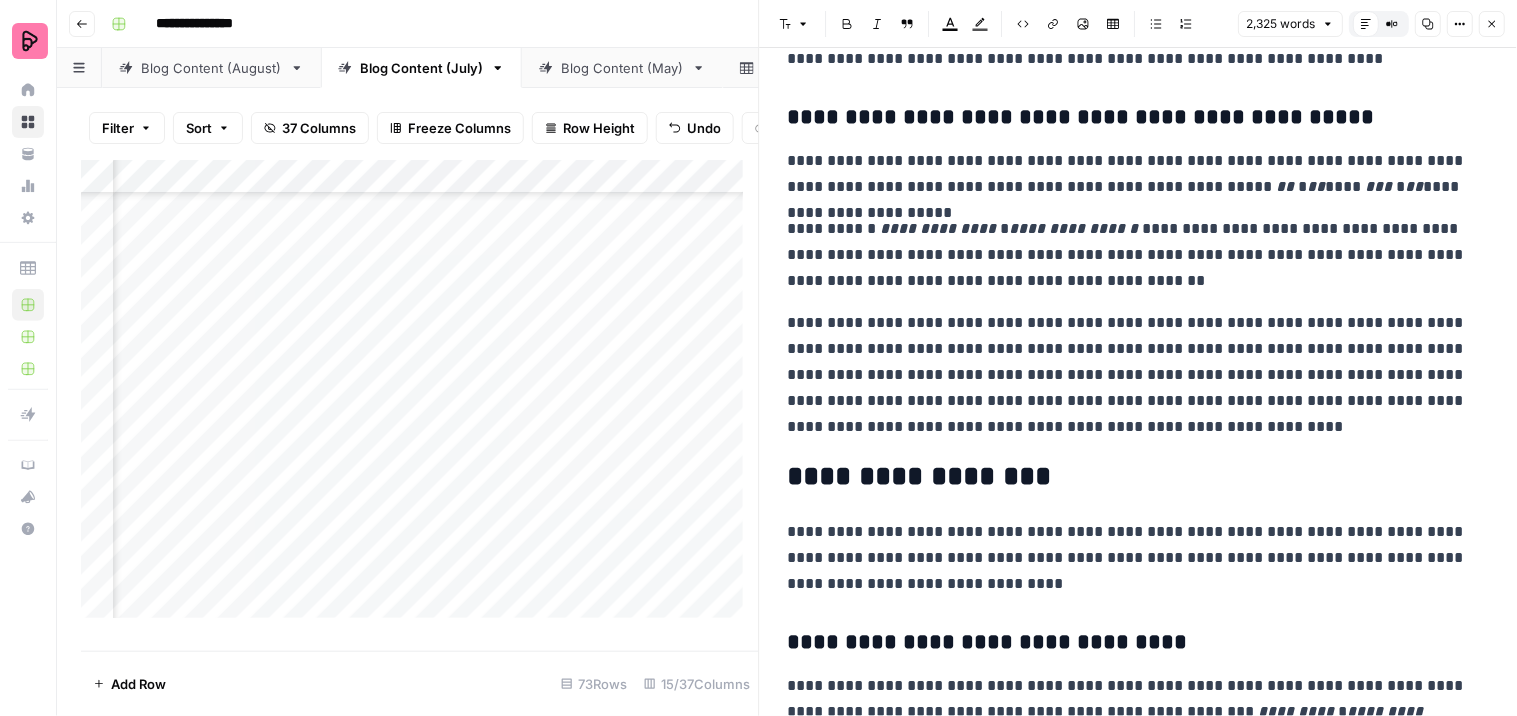 click on "**********" at bounding box center [1139, -1292] 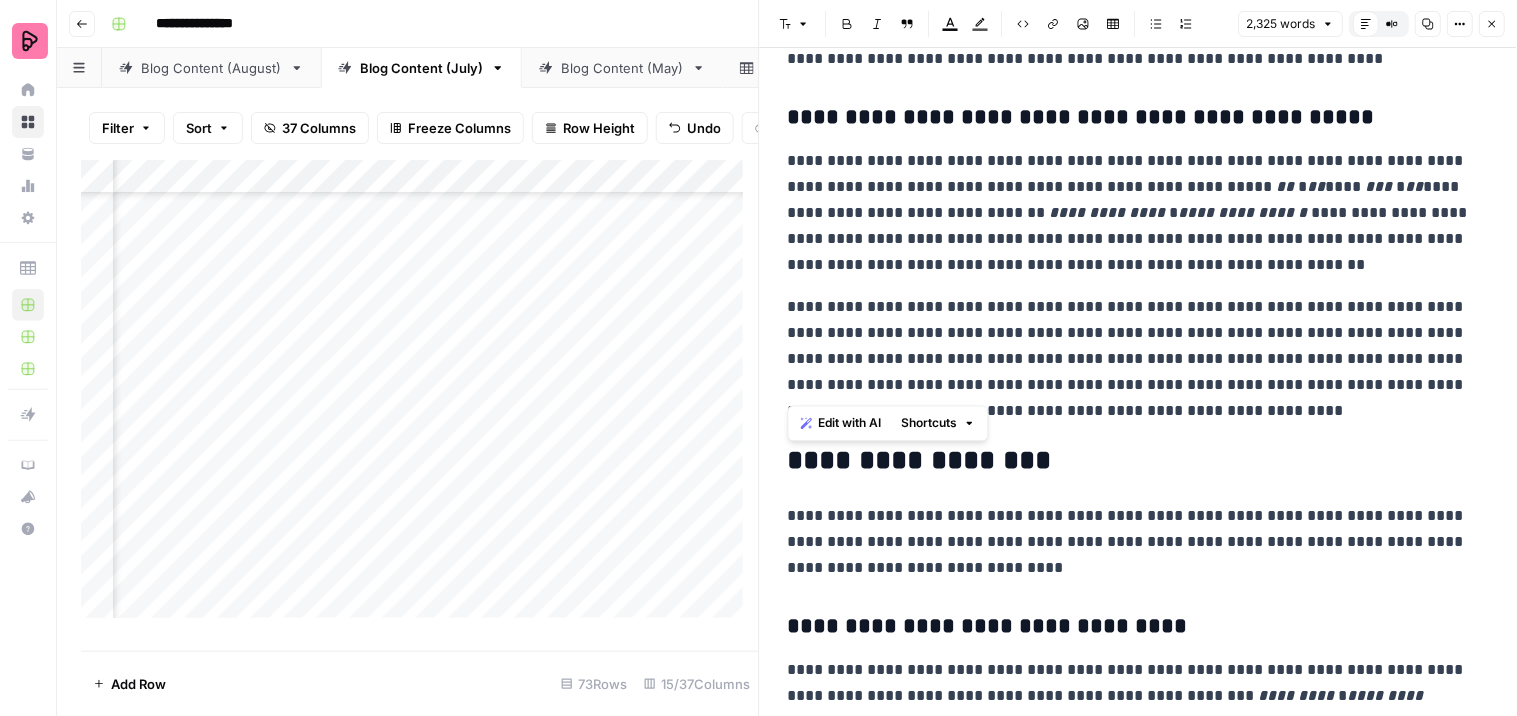 drag, startPoint x: 1036, startPoint y: 385, endPoint x: 786, endPoint y: 310, distance: 261.00766 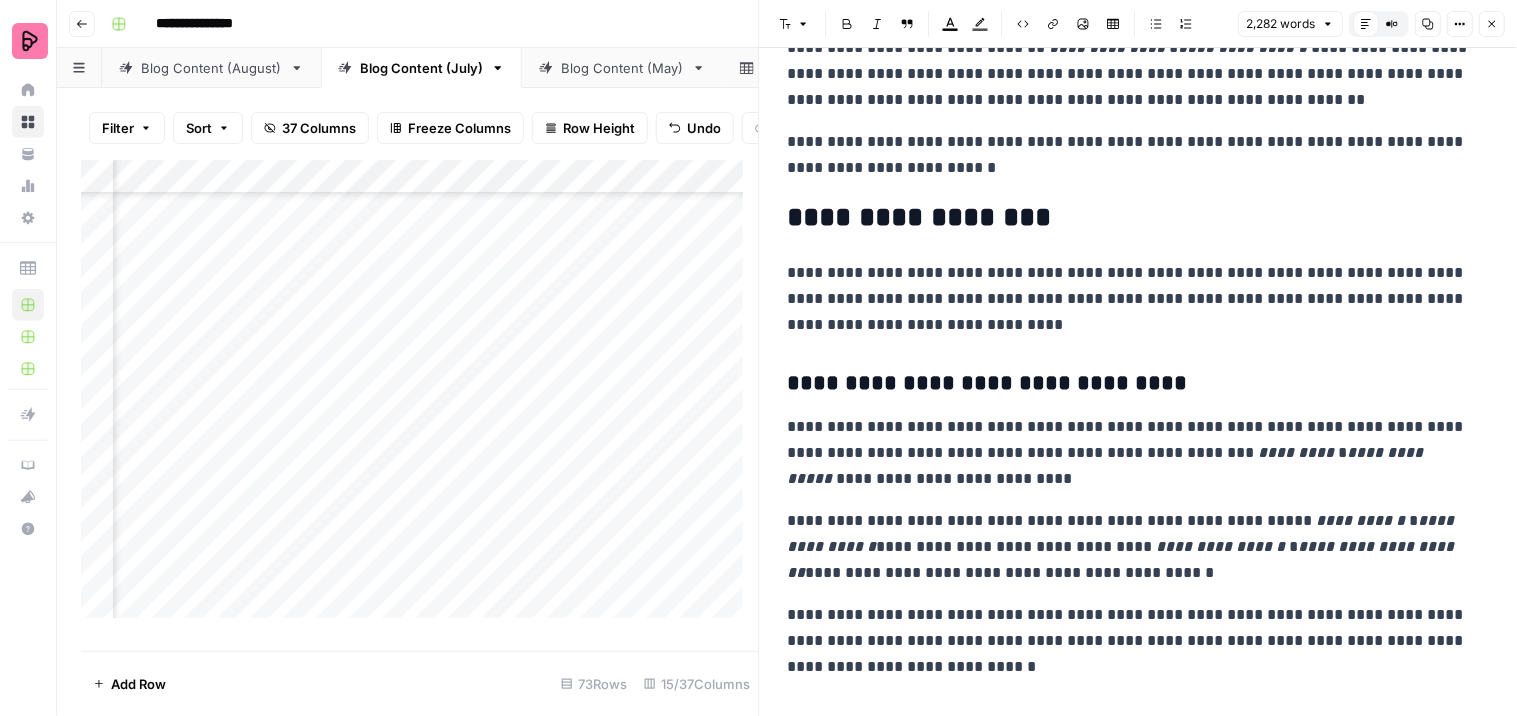 scroll, scrollTop: 6098, scrollLeft: 0, axis: vertical 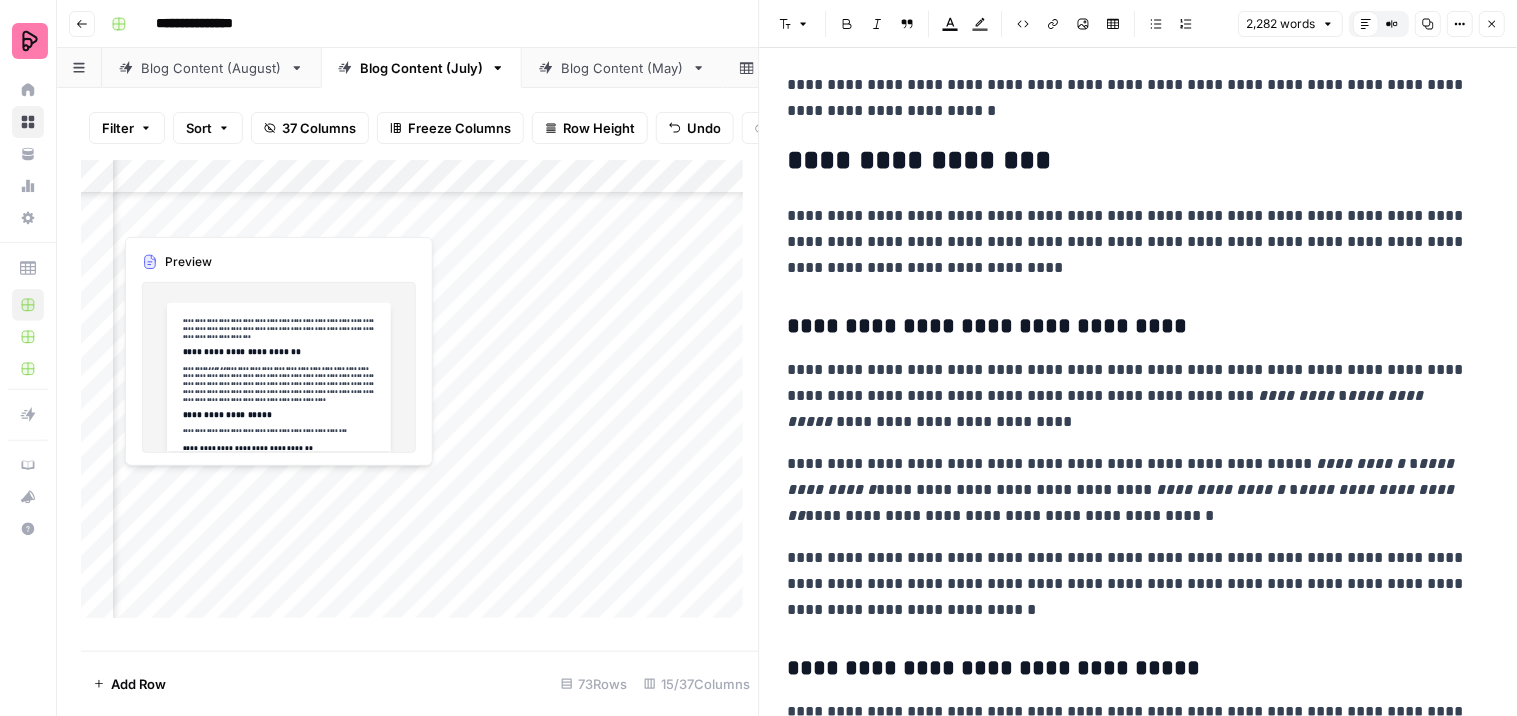 click on "Add Column" at bounding box center (420, 397) 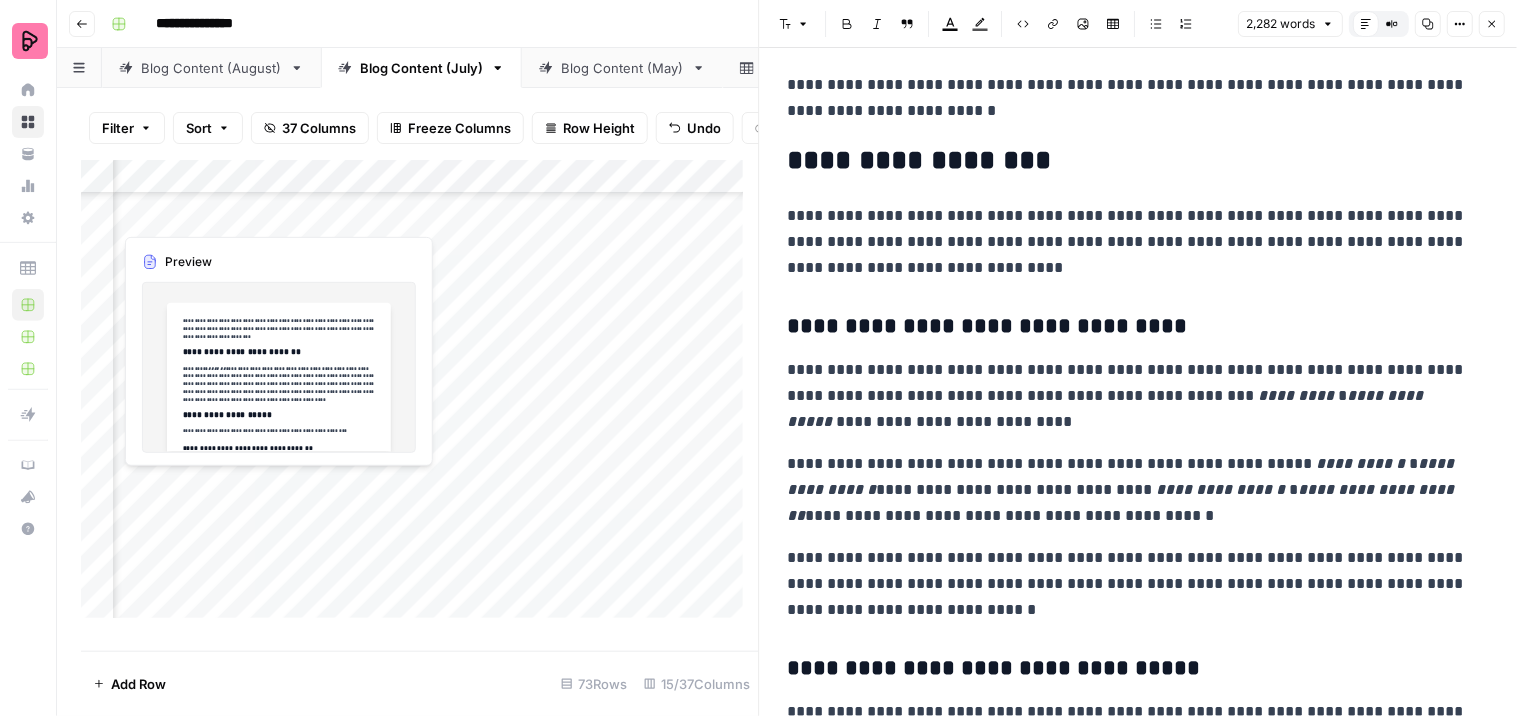 click on "Add Column" at bounding box center [420, 397] 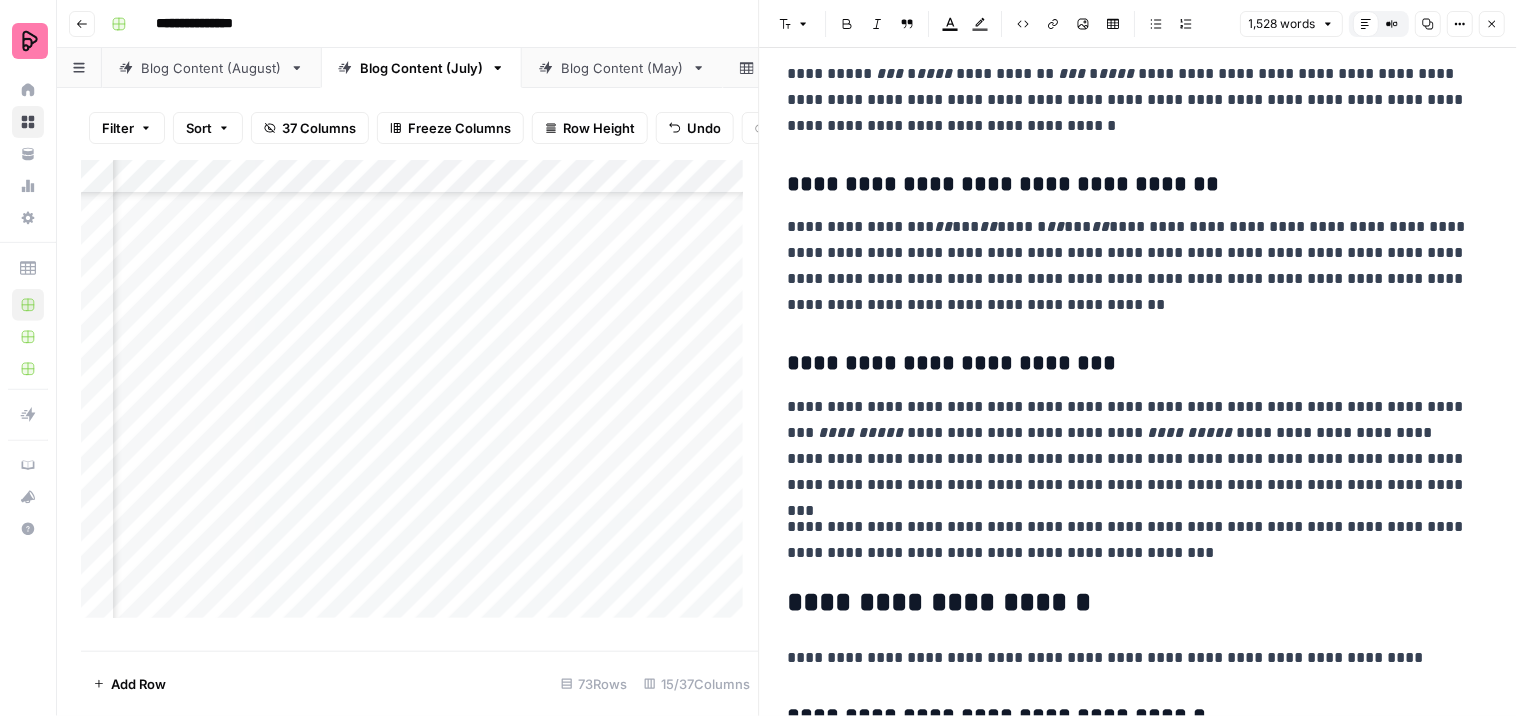 scroll, scrollTop: 4333, scrollLeft: 0, axis: vertical 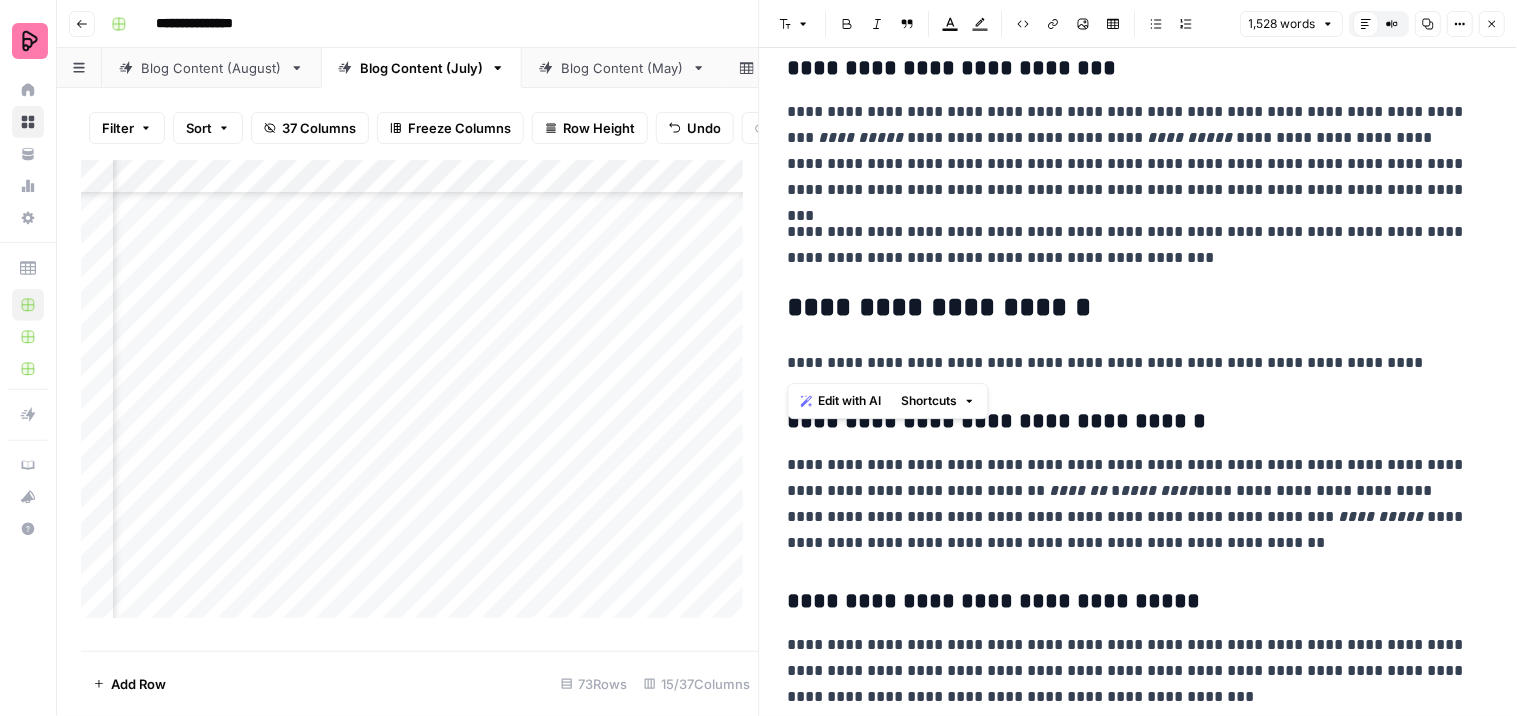 drag, startPoint x: 1393, startPoint y: 356, endPoint x: 790, endPoint y: 364, distance: 603.05304 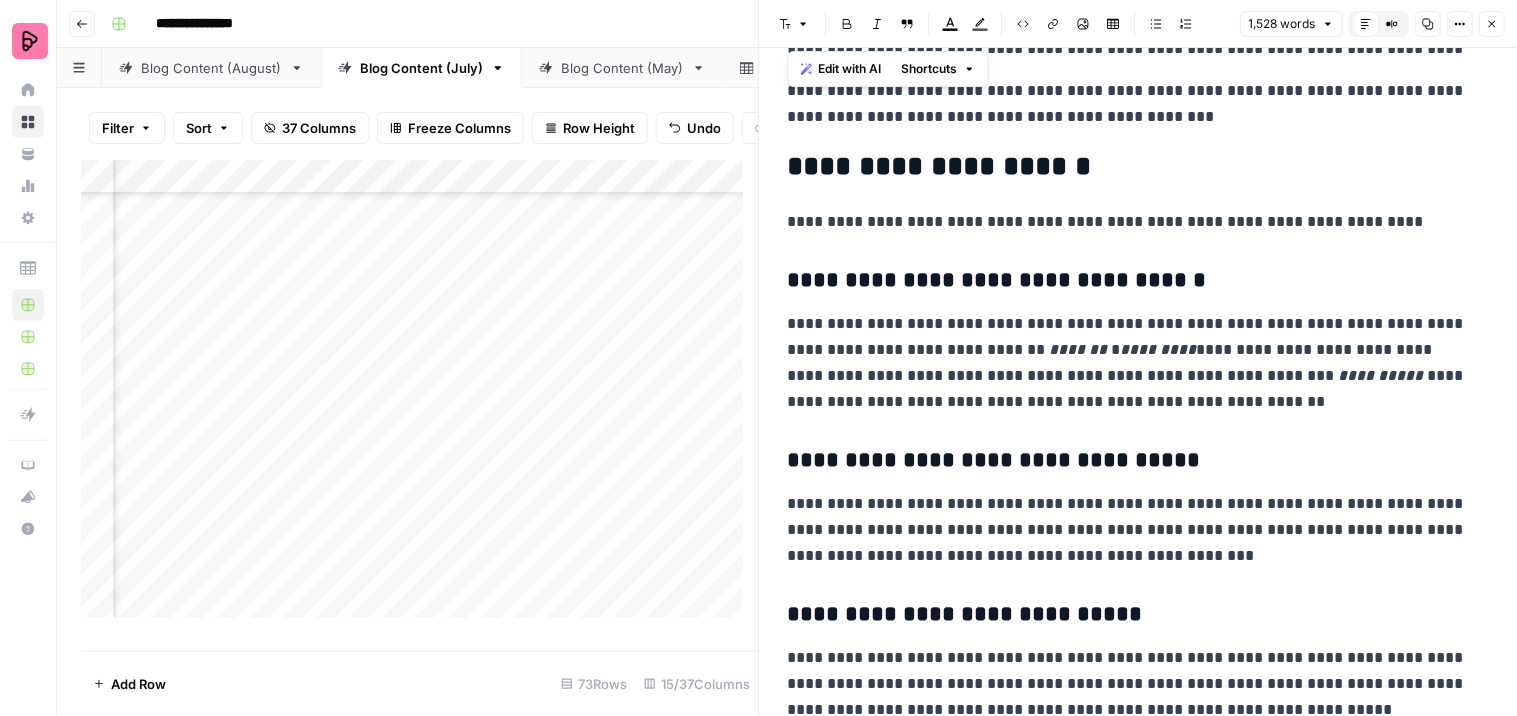 scroll, scrollTop: 4888, scrollLeft: 0, axis: vertical 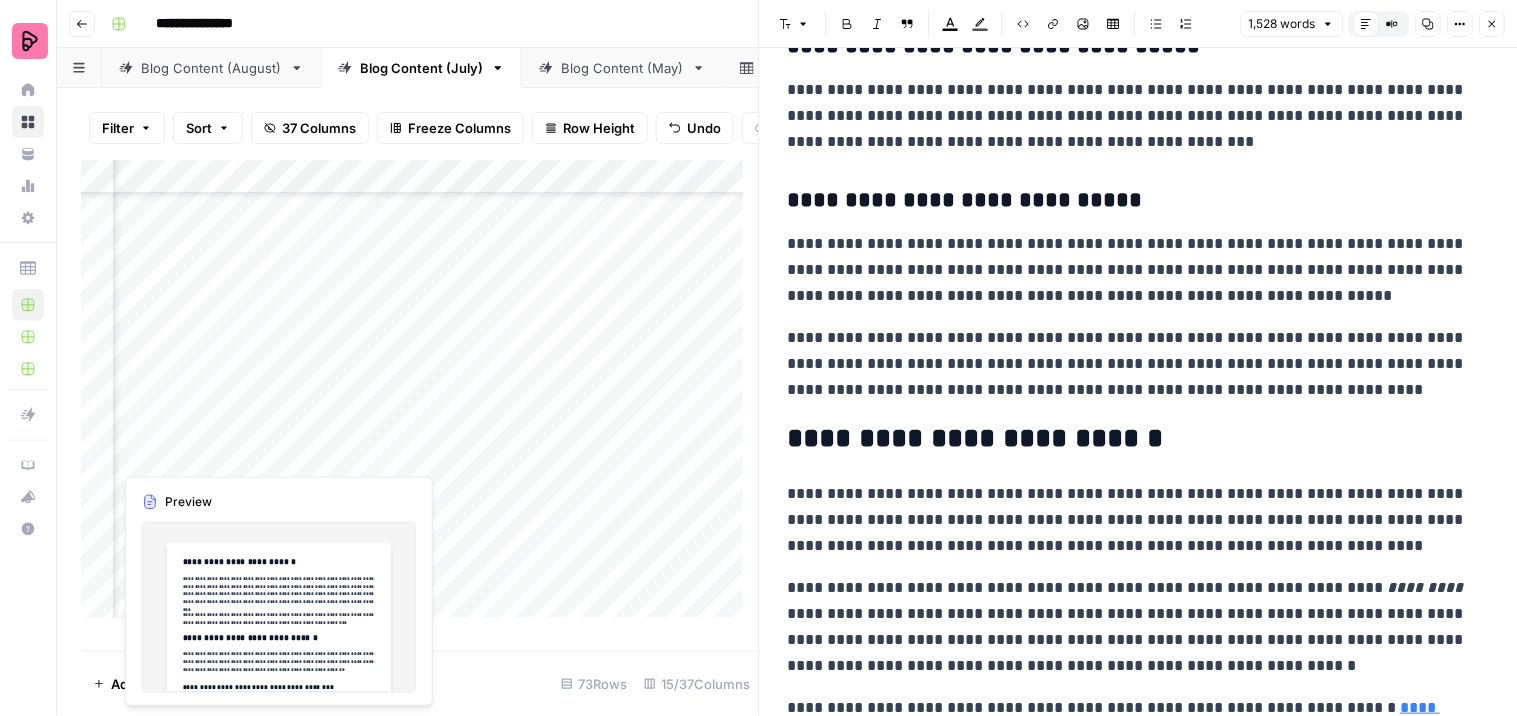 click on "Add Column" at bounding box center (420, 397) 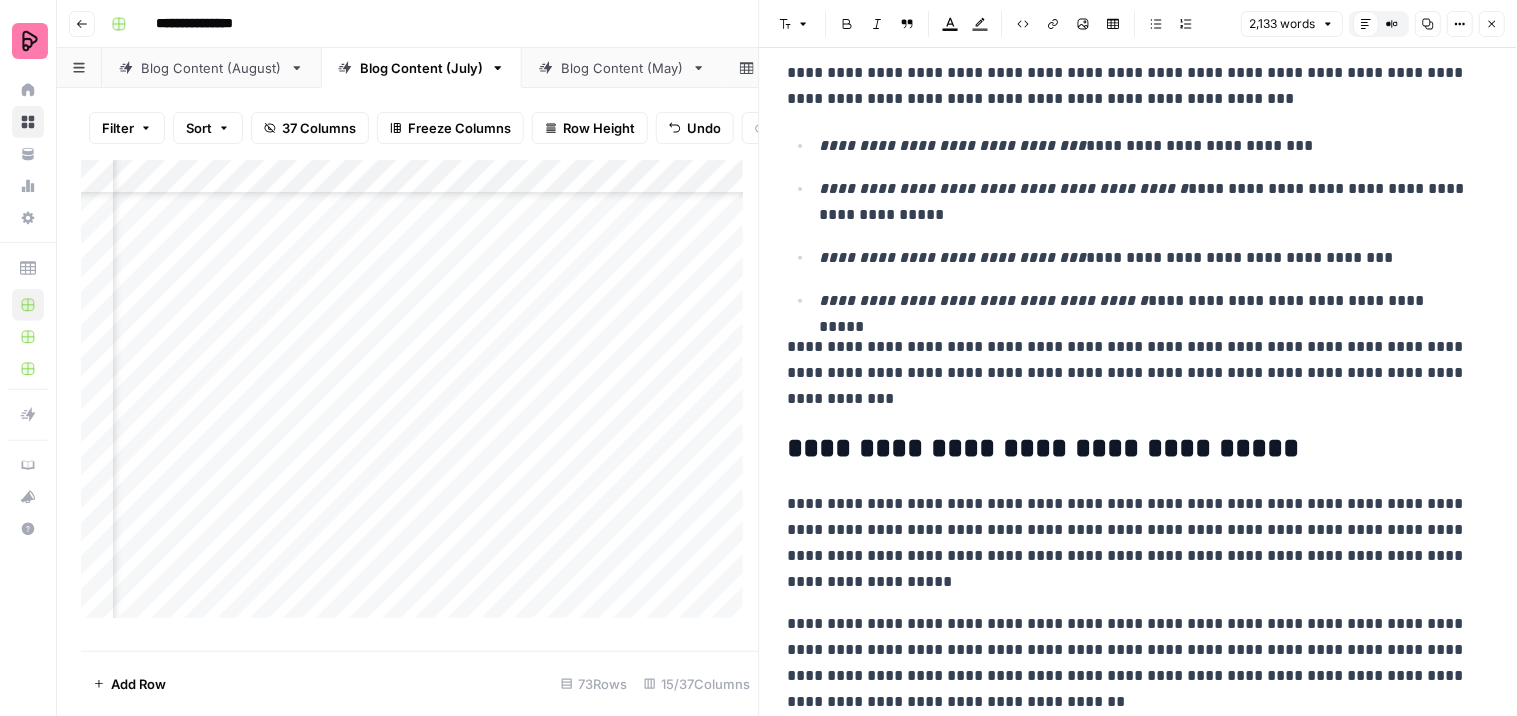 scroll, scrollTop: 5888, scrollLeft: 0, axis: vertical 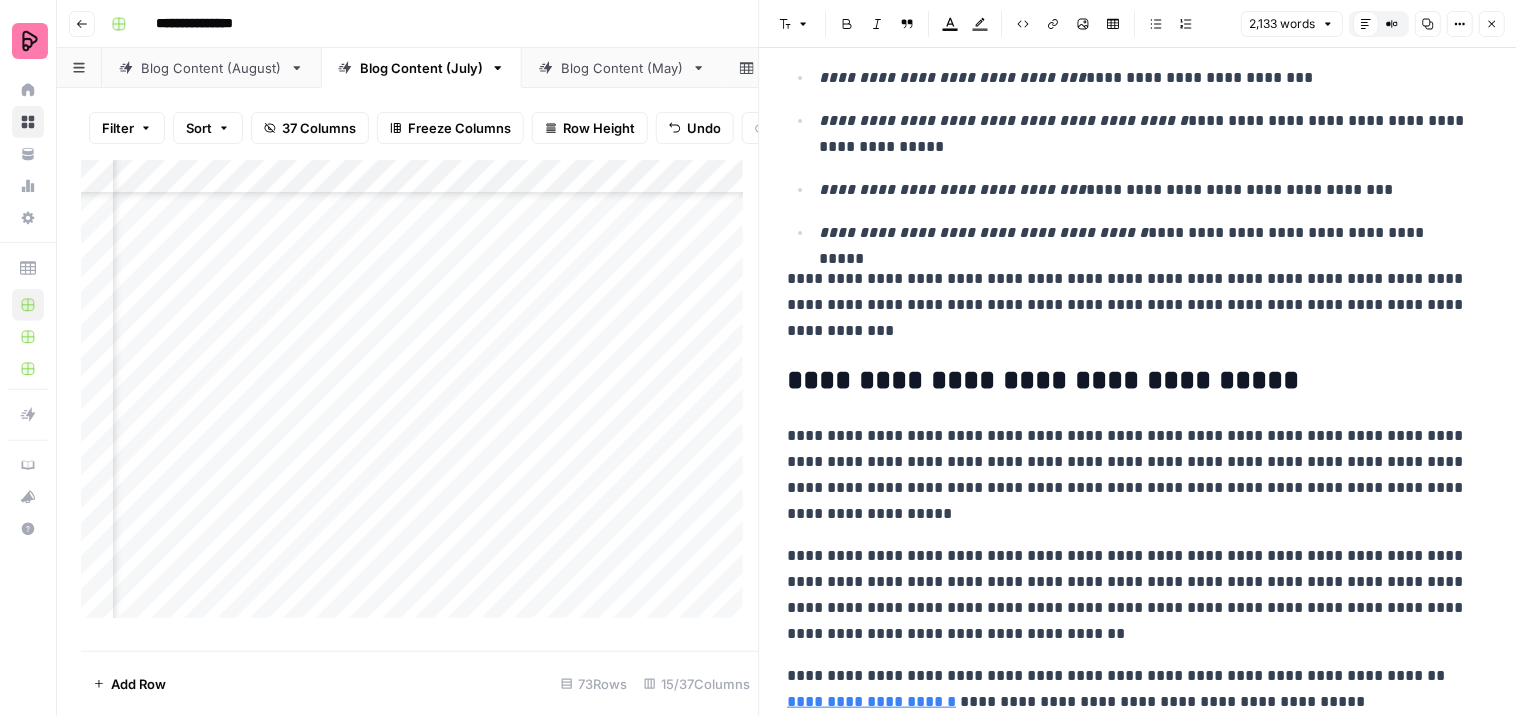 click on "Add Column" at bounding box center [420, 397] 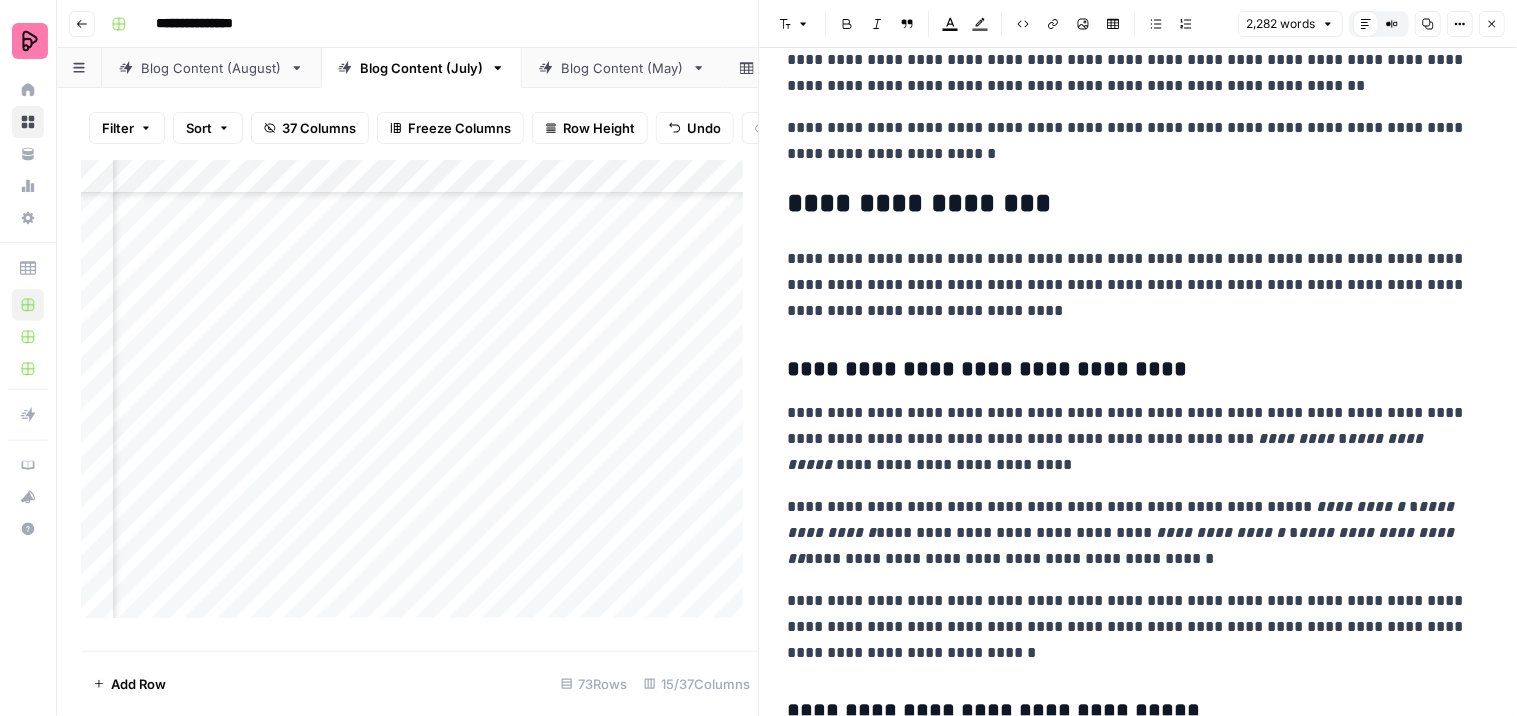 scroll, scrollTop: 6111, scrollLeft: 0, axis: vertical 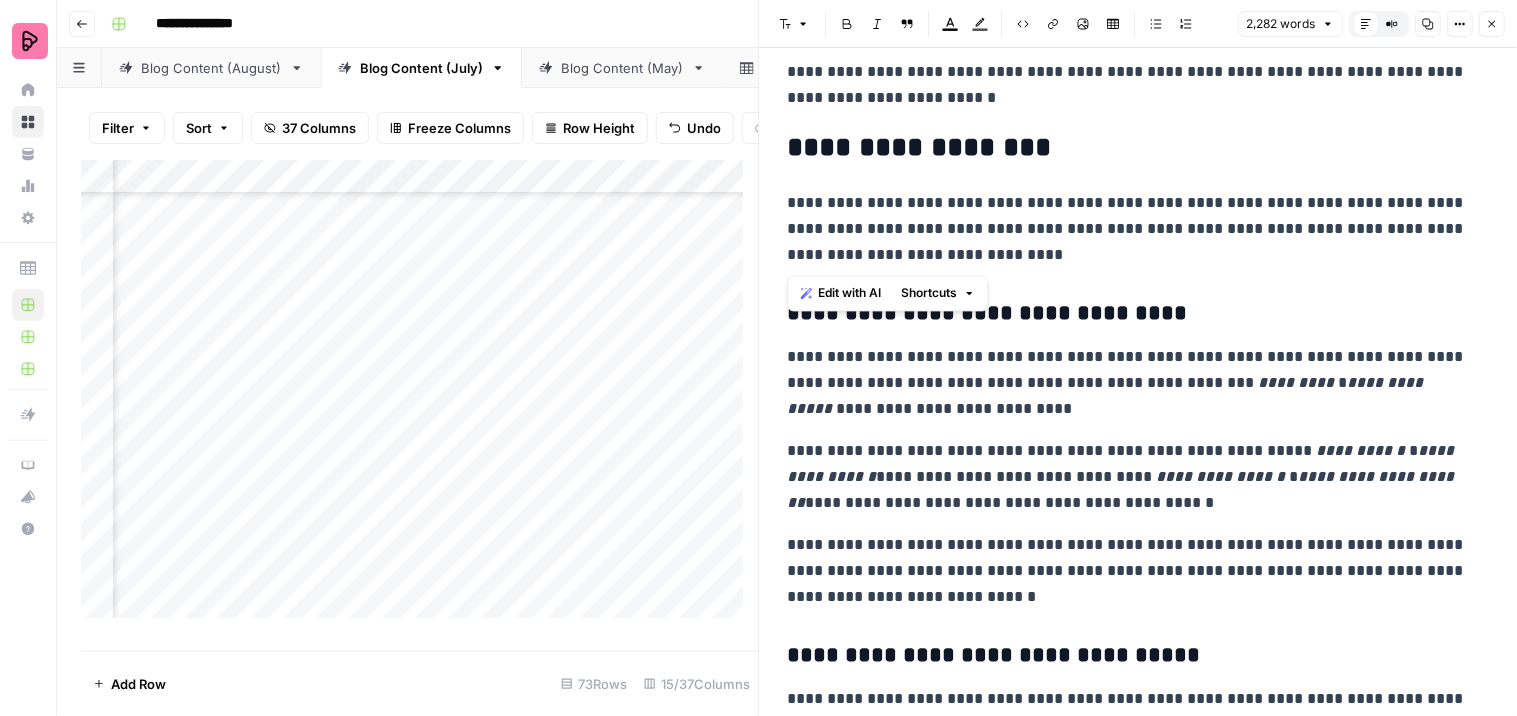 drag, startPoint x: 987, startPoint y: 256, endPoint x: 768, endPoint y: 230, distance: 220.53798 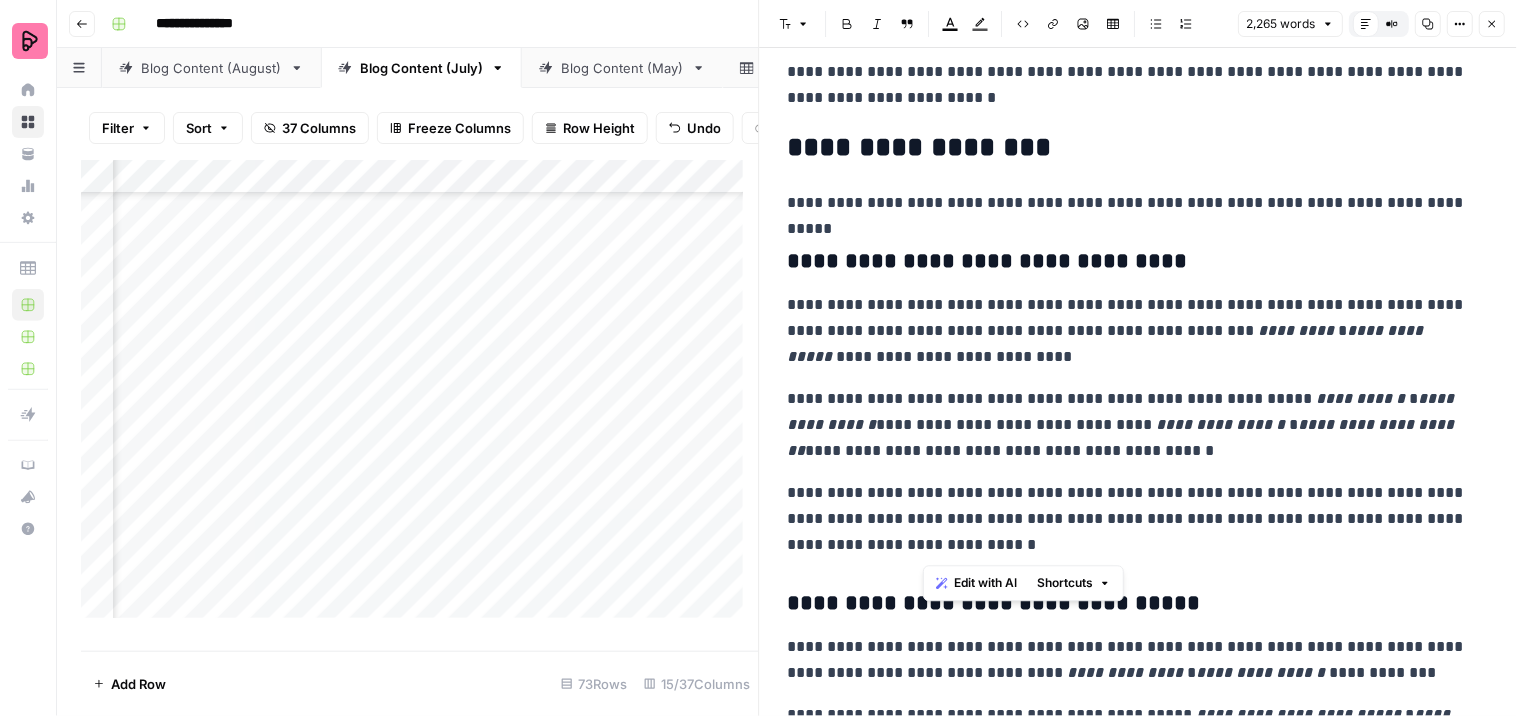 drag, startPoint x: 993, startPoint y: 518, endPoint x: 1018, endPoint y: 540, distance: 33.30165 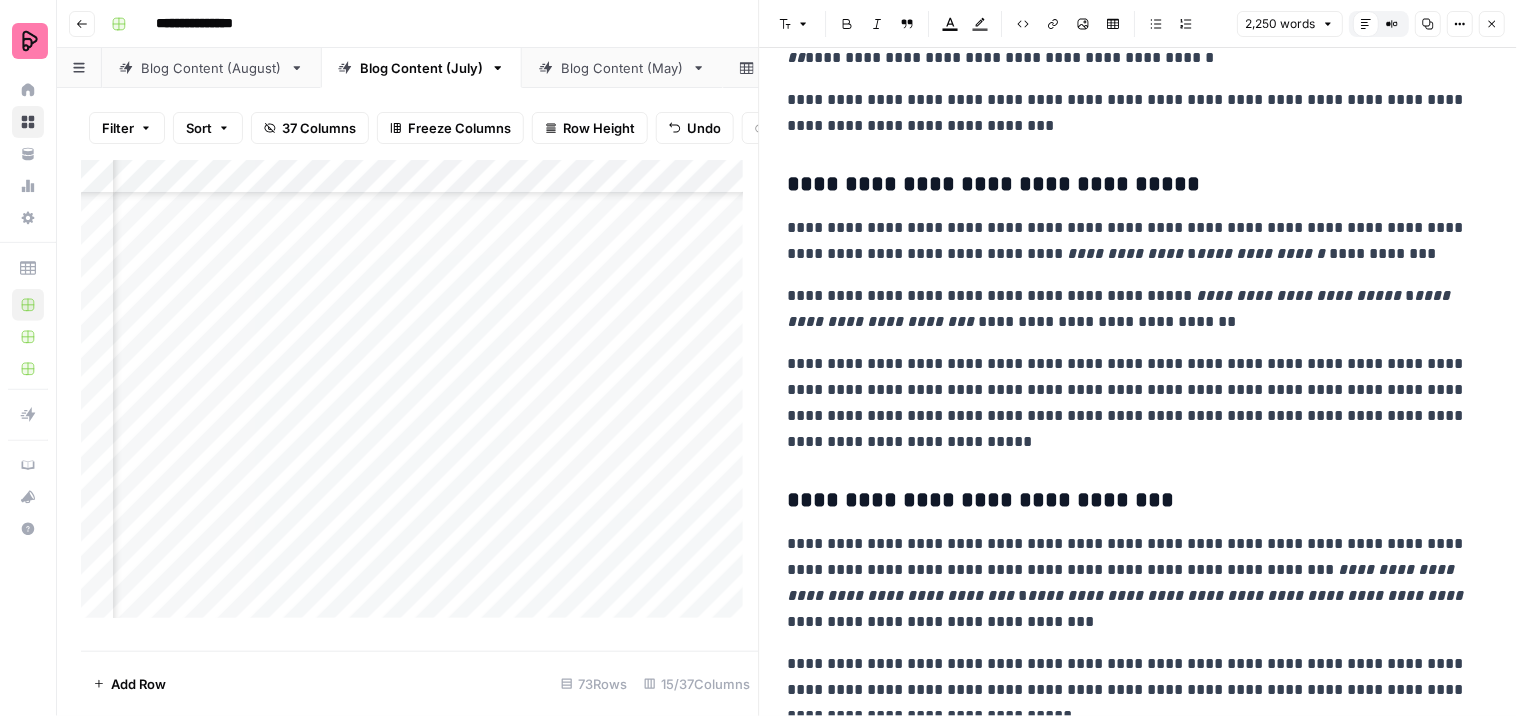 scroll, scrollTop: 6555, scrollLeft: 0, axis: vertical 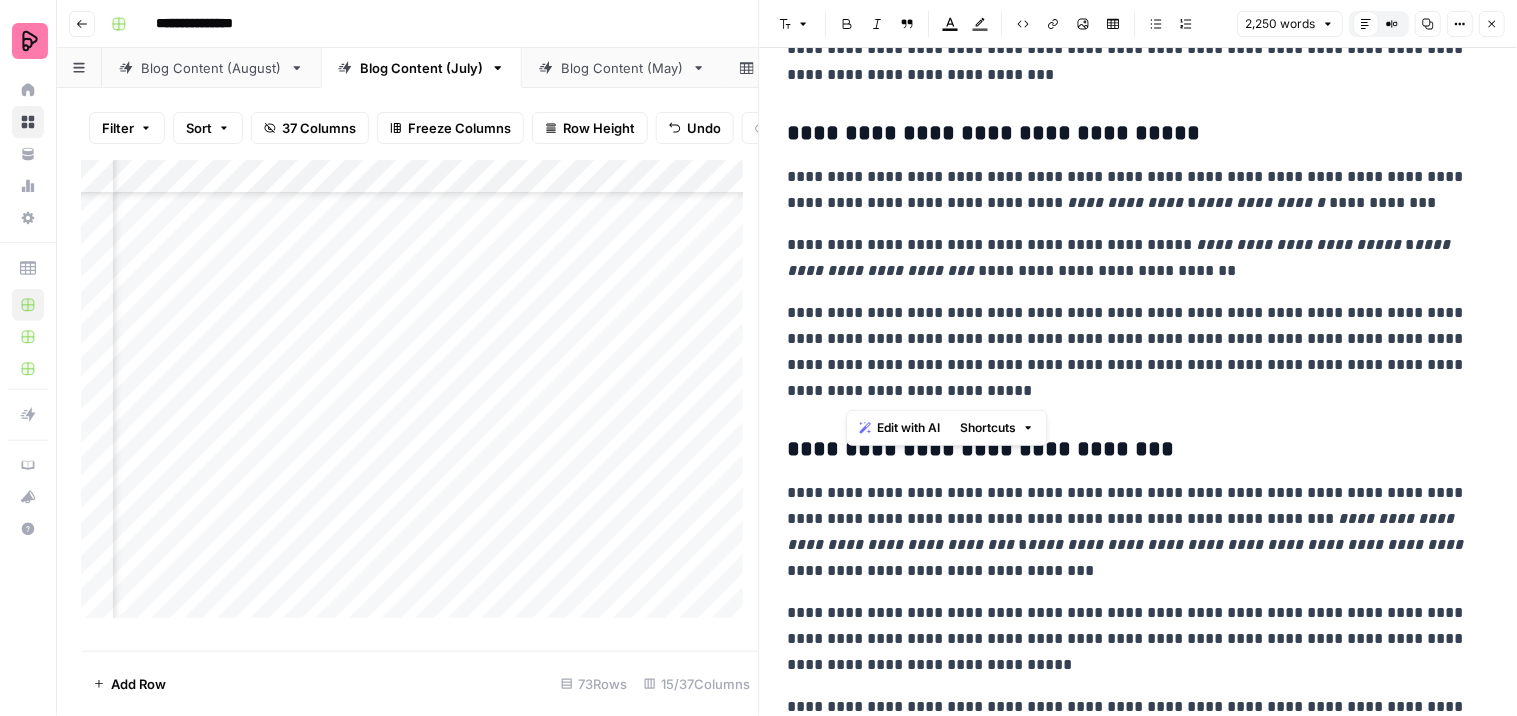 drag, startPoint x: 851, startPoint y: 365, endPoint x: 910, endPoint y: 397, distance: 67.11929 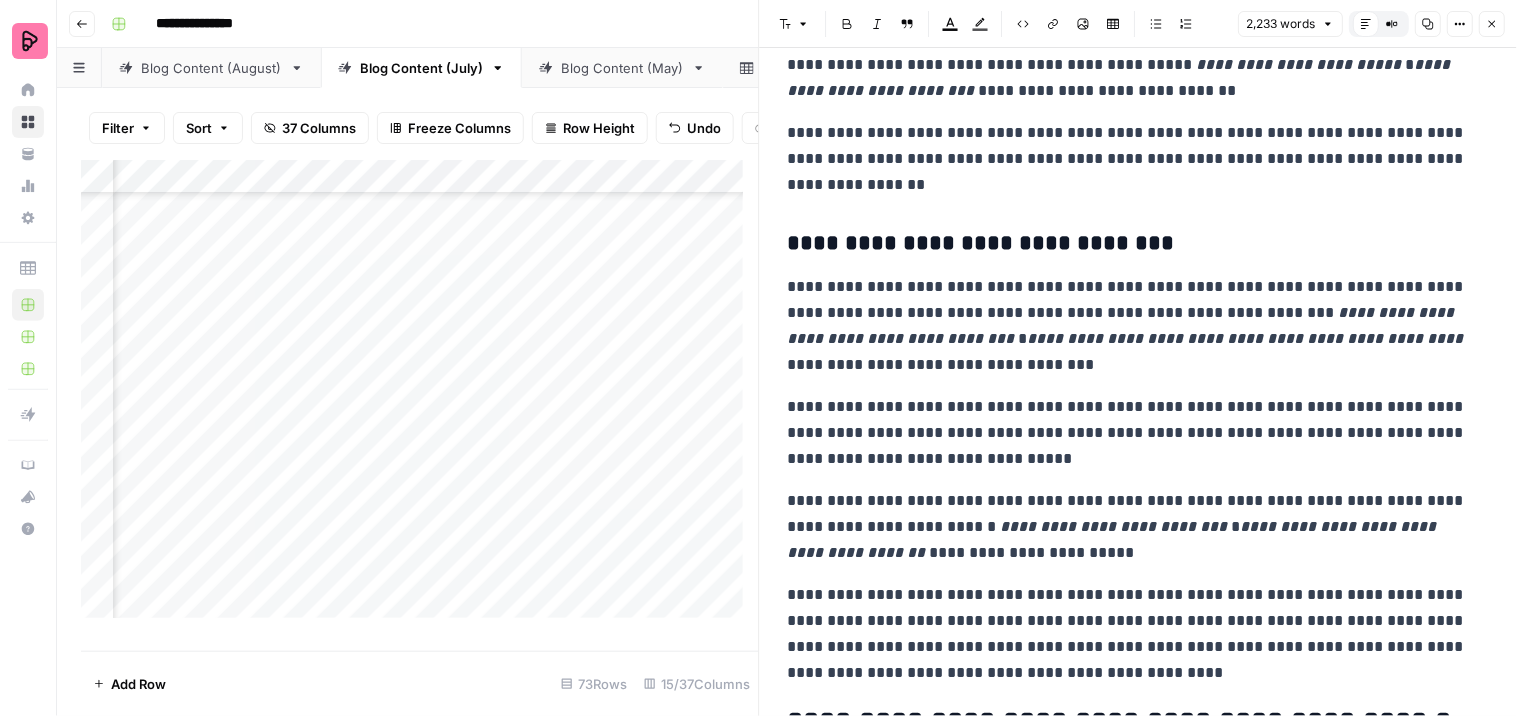 scroll, scrollTop: 6777, scrollLeft: 0, axis: vertical 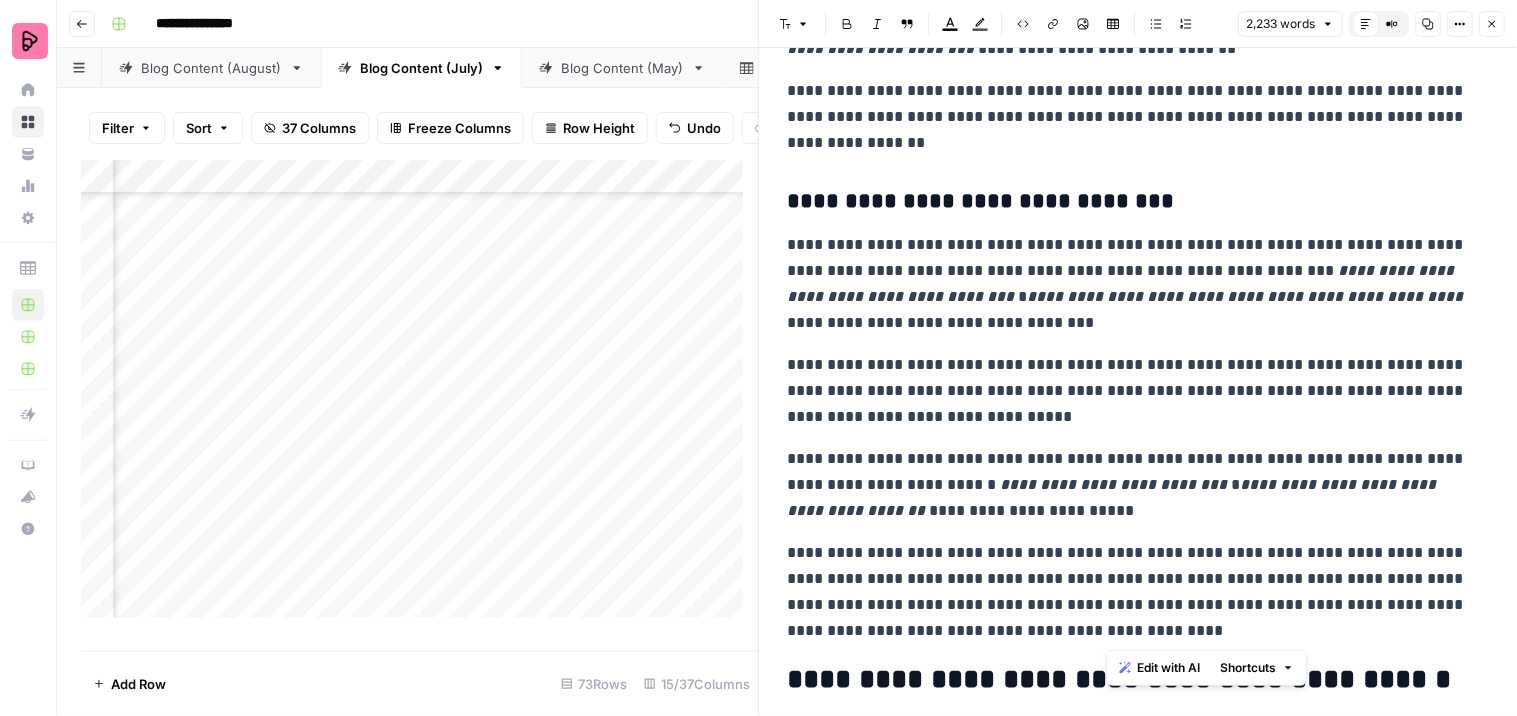 drag, startPoint x: 1300, startPoint y: 554, endPoint x: 1193, endPoint y: 626, distance: 128.969 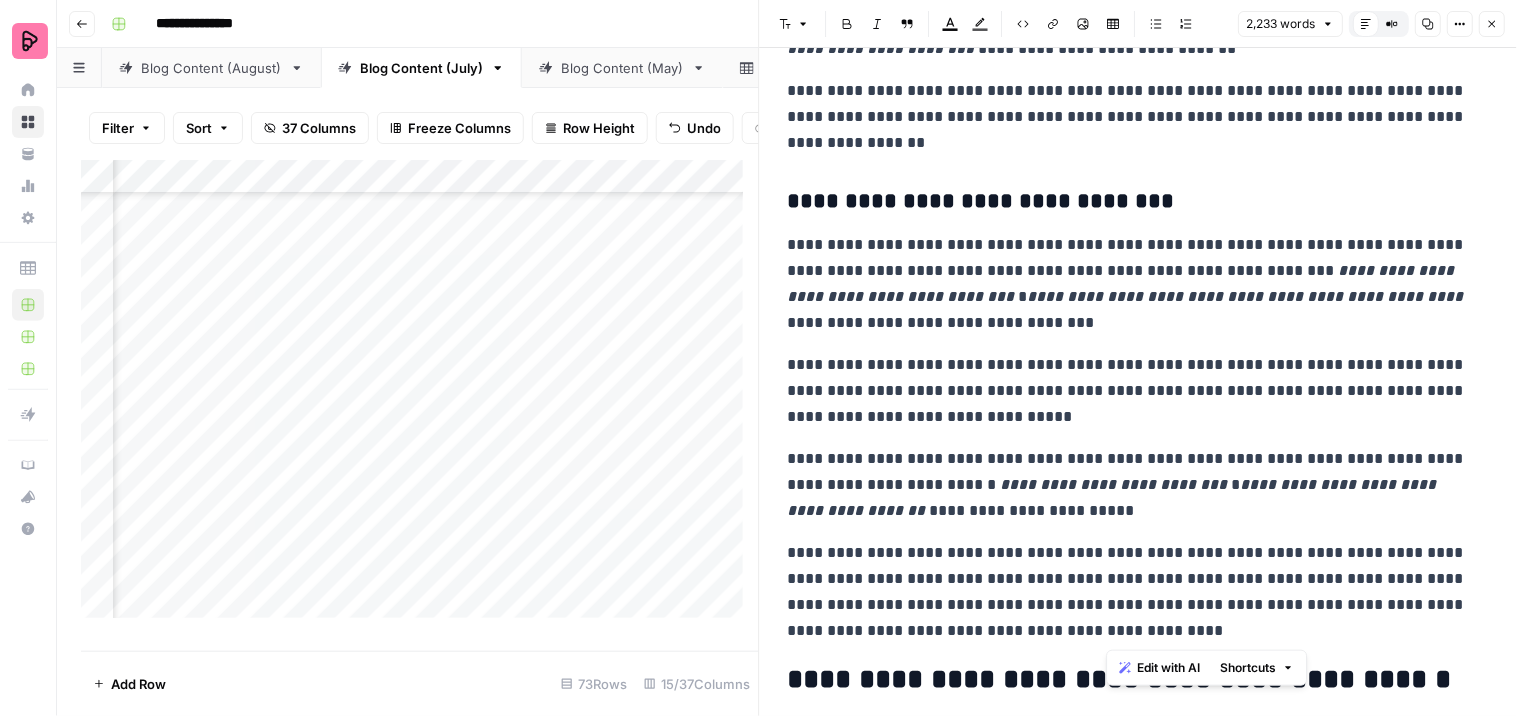 click on "**********" at bounding box center [1130, 592] 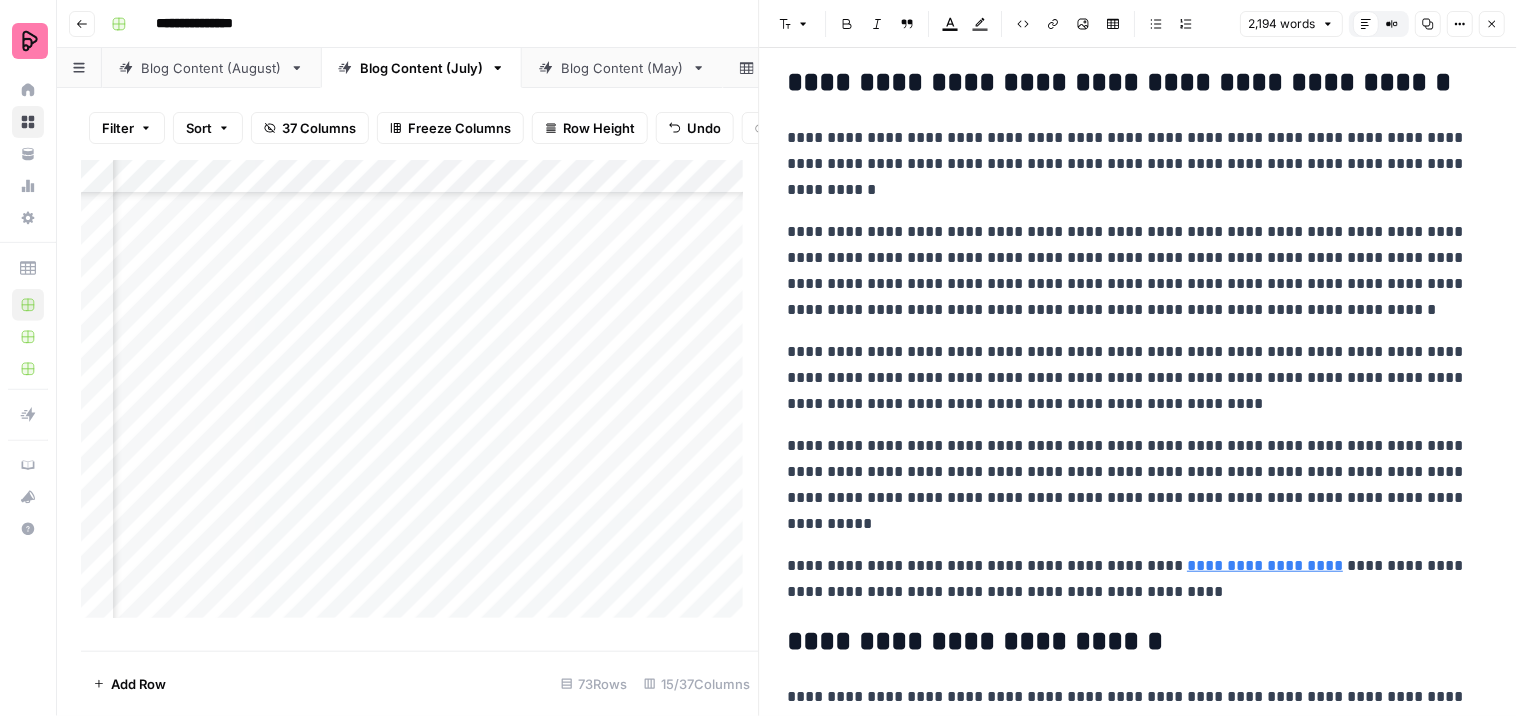 scroll, scrollTop: 7333, scrollLeft: 0, axis: vertical 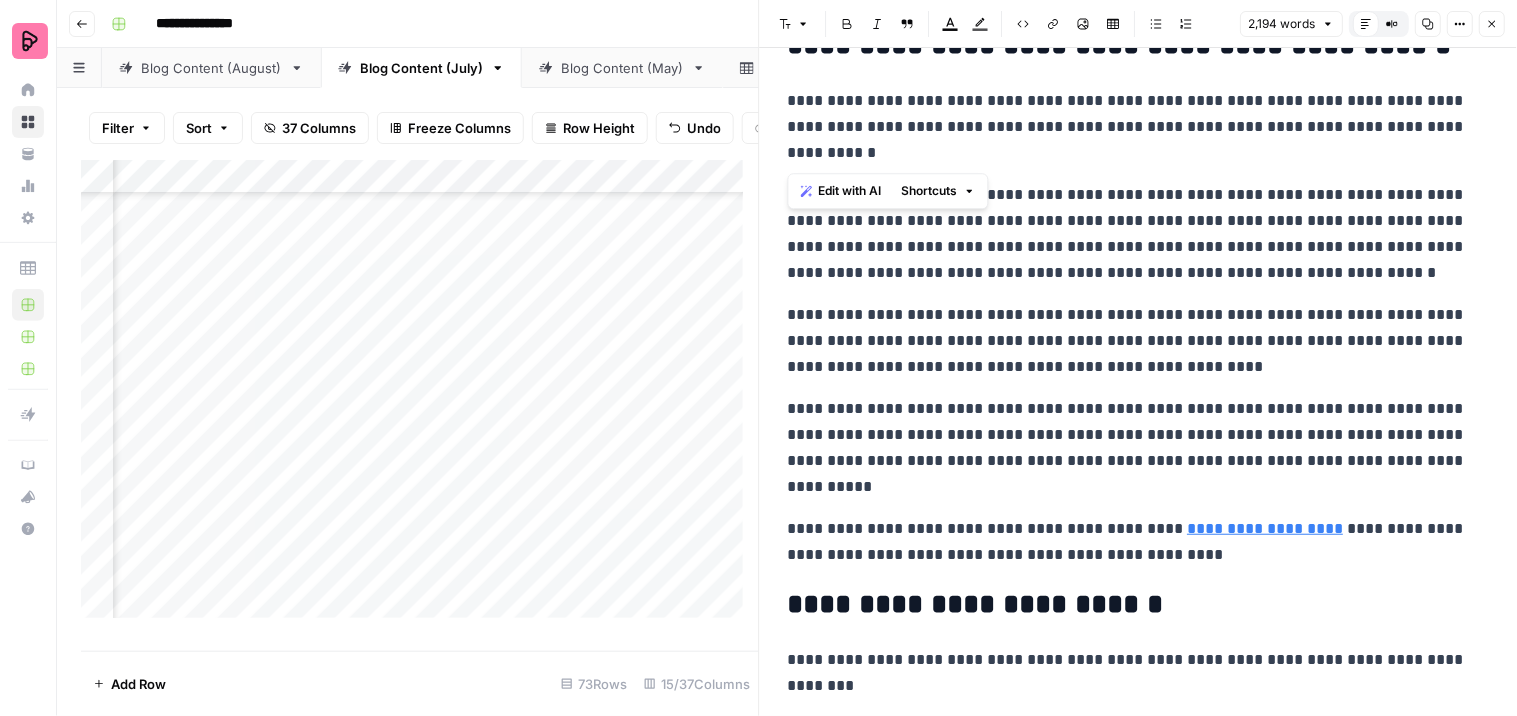 drag, startPoint x: 886, startPoint y: 152, endPoint x: 782, endPoint y: 95, distance: 118.595955 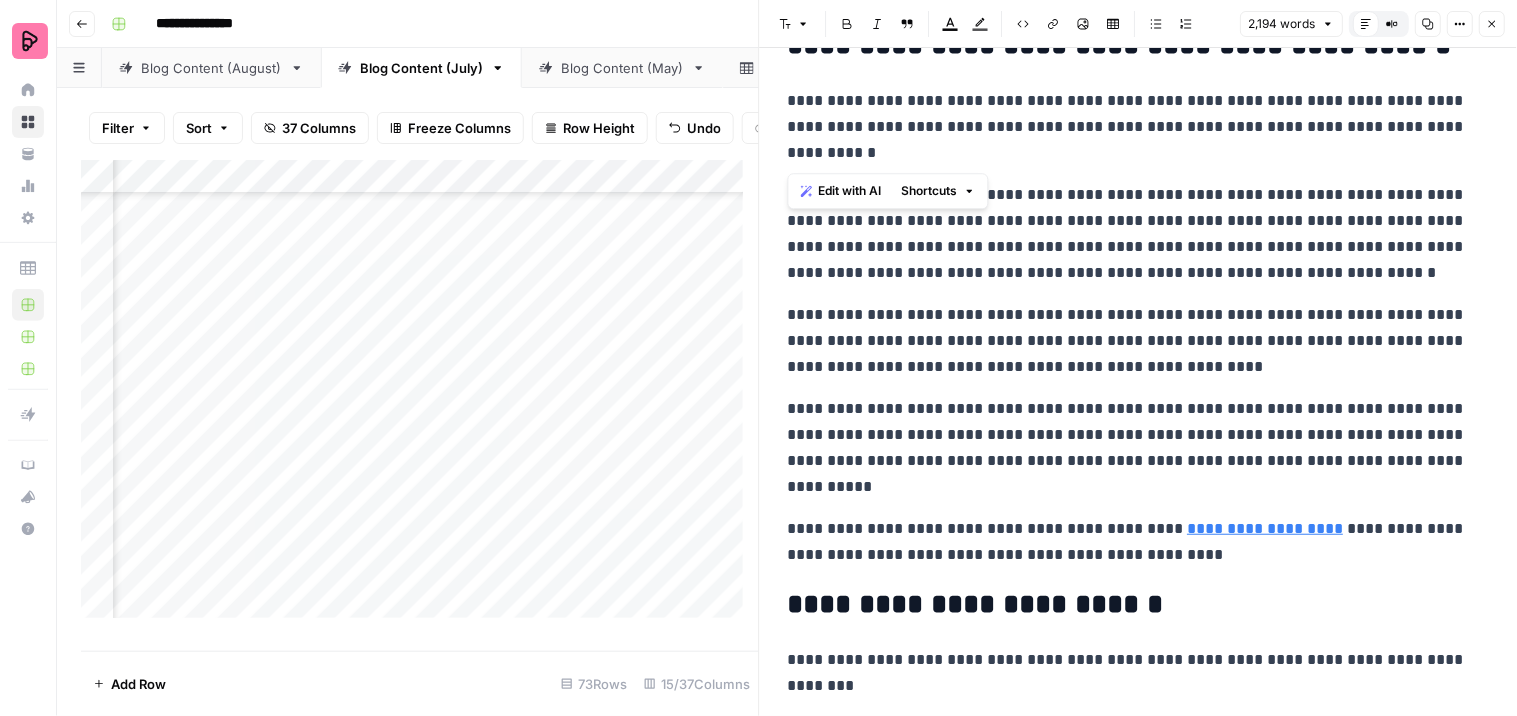 click on "**********" at bounding box center (1139, -2887) 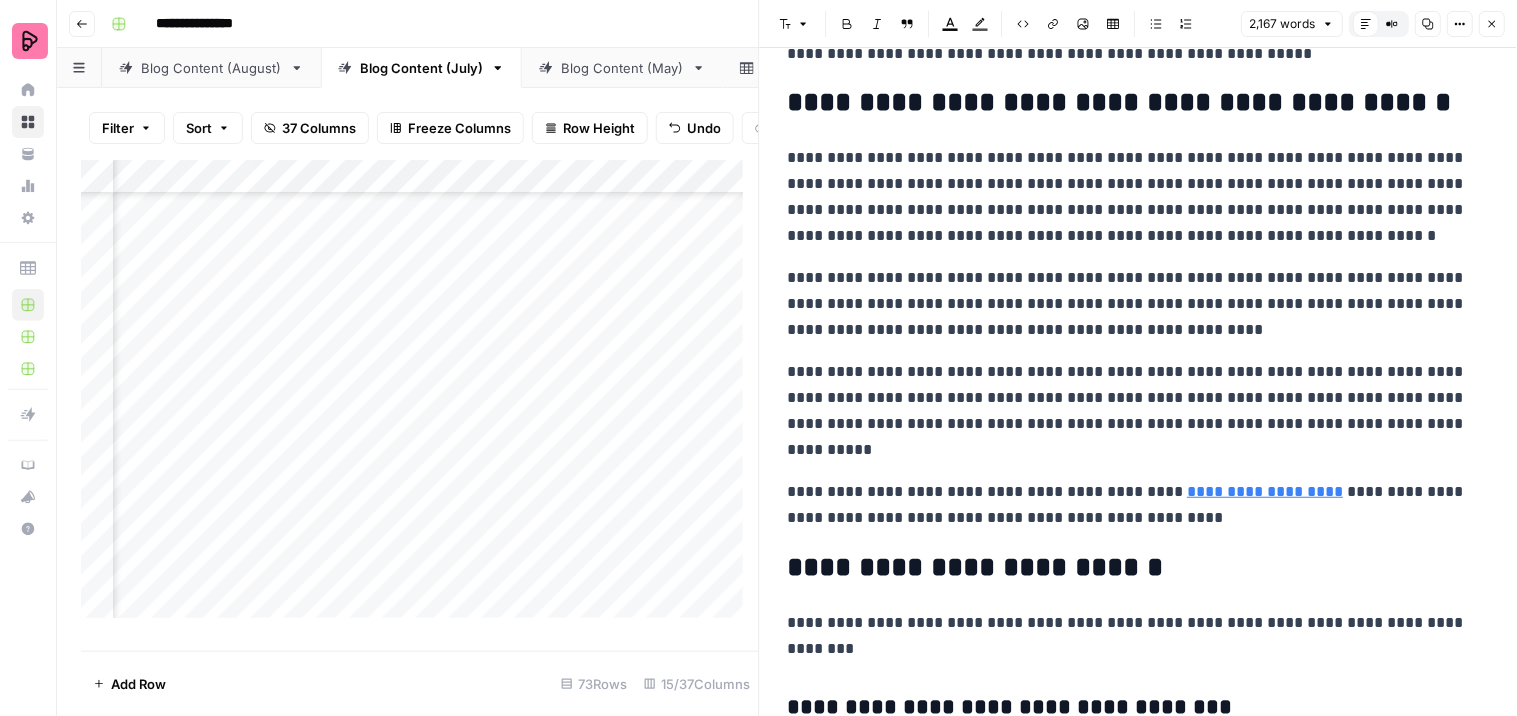 scroll, scrollTop: 7222, scrollLeft: 0, axis: vertical 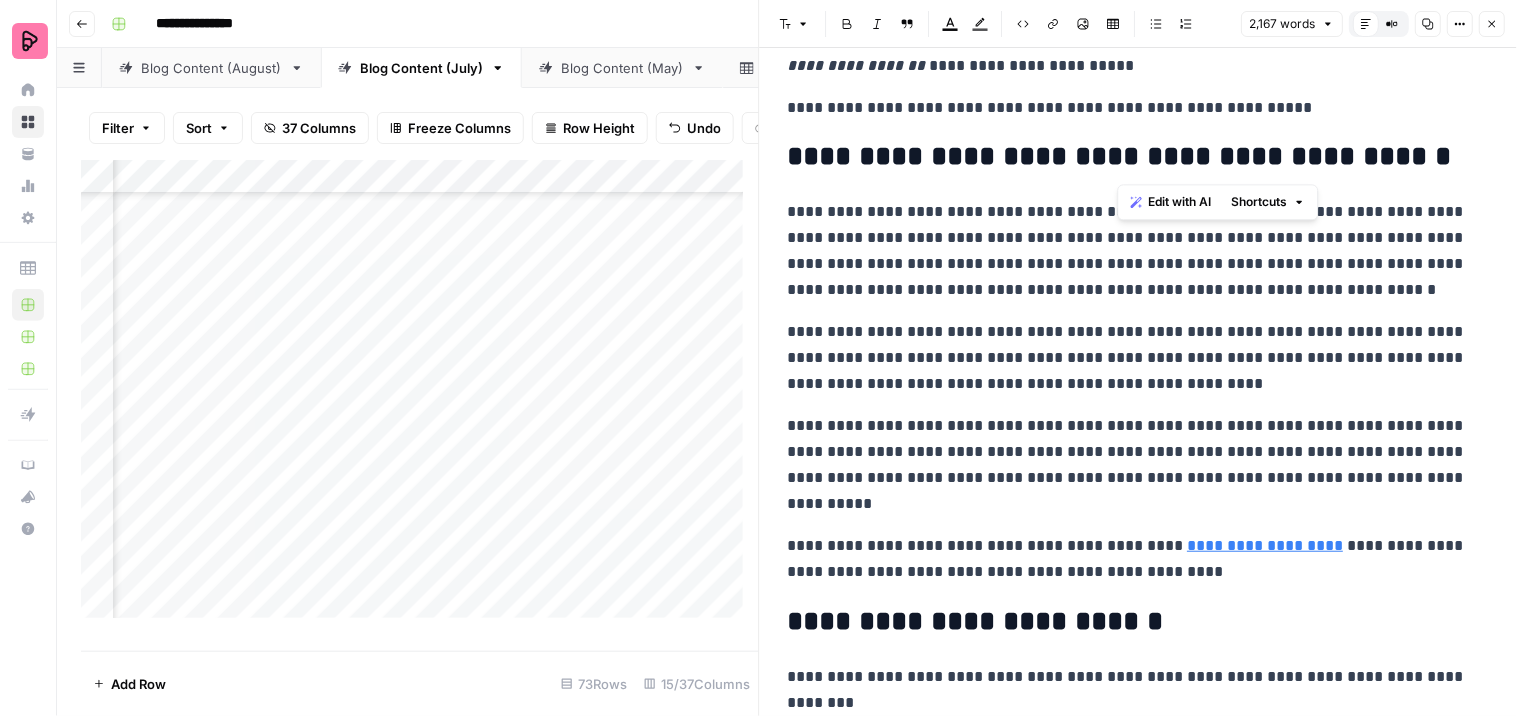 drag, startPoint x: 1187, startPoint y: 163, endPoint x: 1116, endPoint y: 154, distance: 71.568146 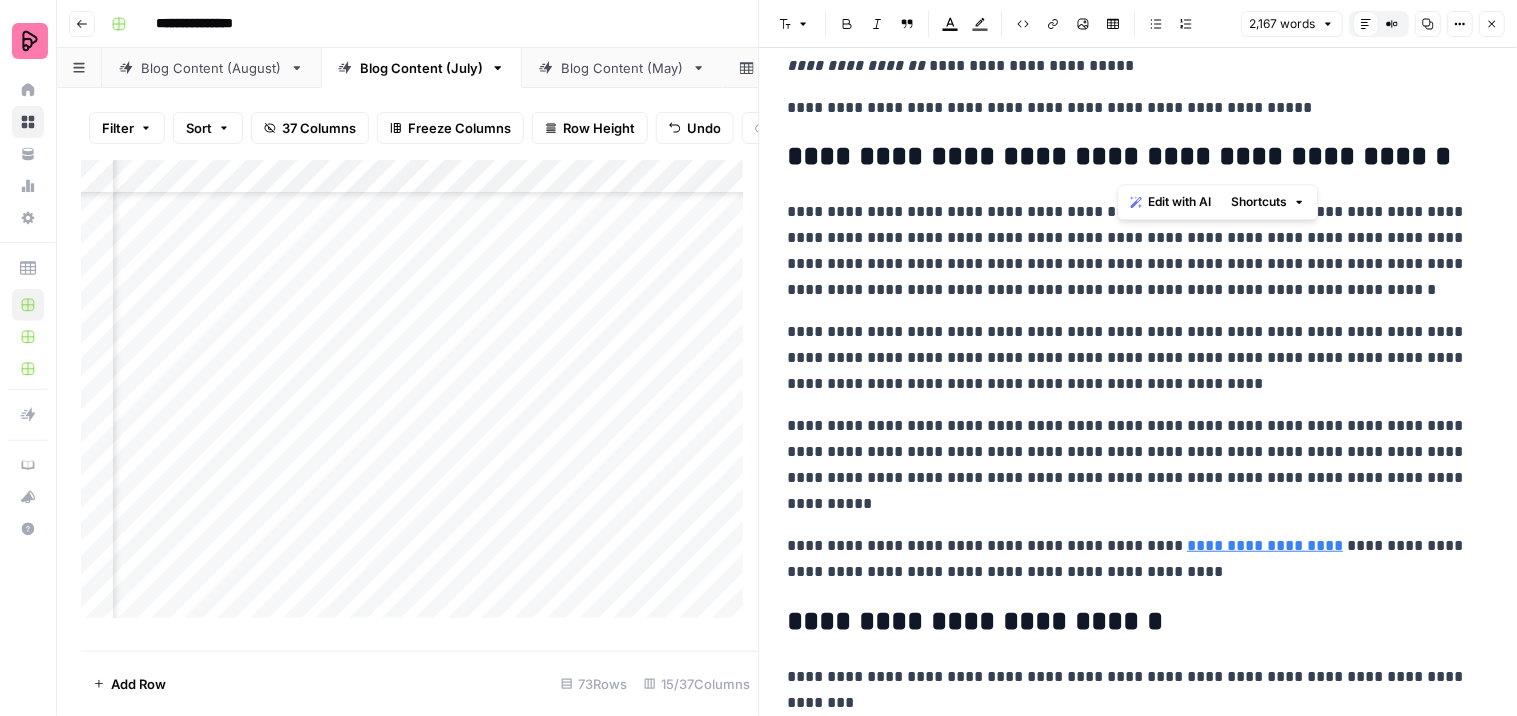 click on "**********" at bounding box center [1130, 157] 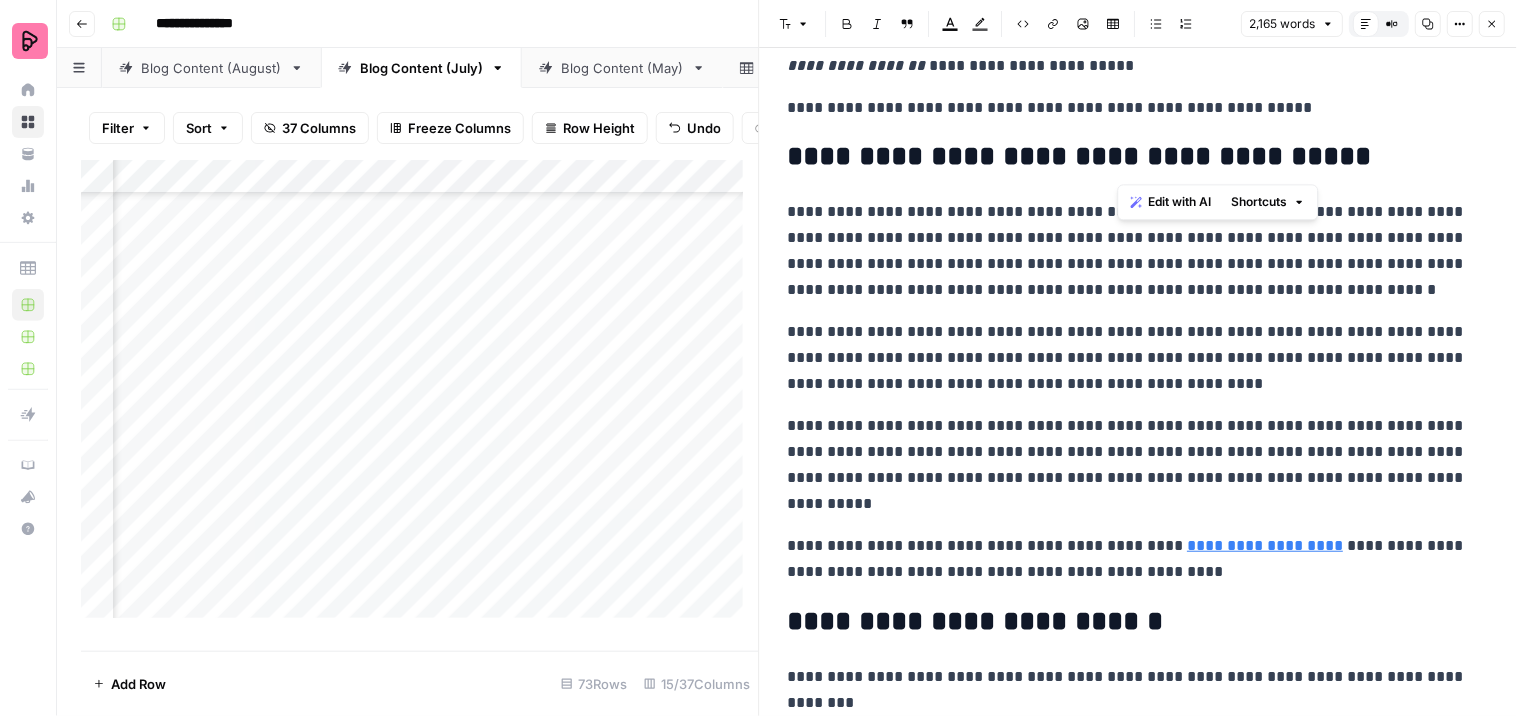 drag, startPoint x: 1338, startPoint y: 161, endPoint x: 1122, endPoint y: 161, distance: 216 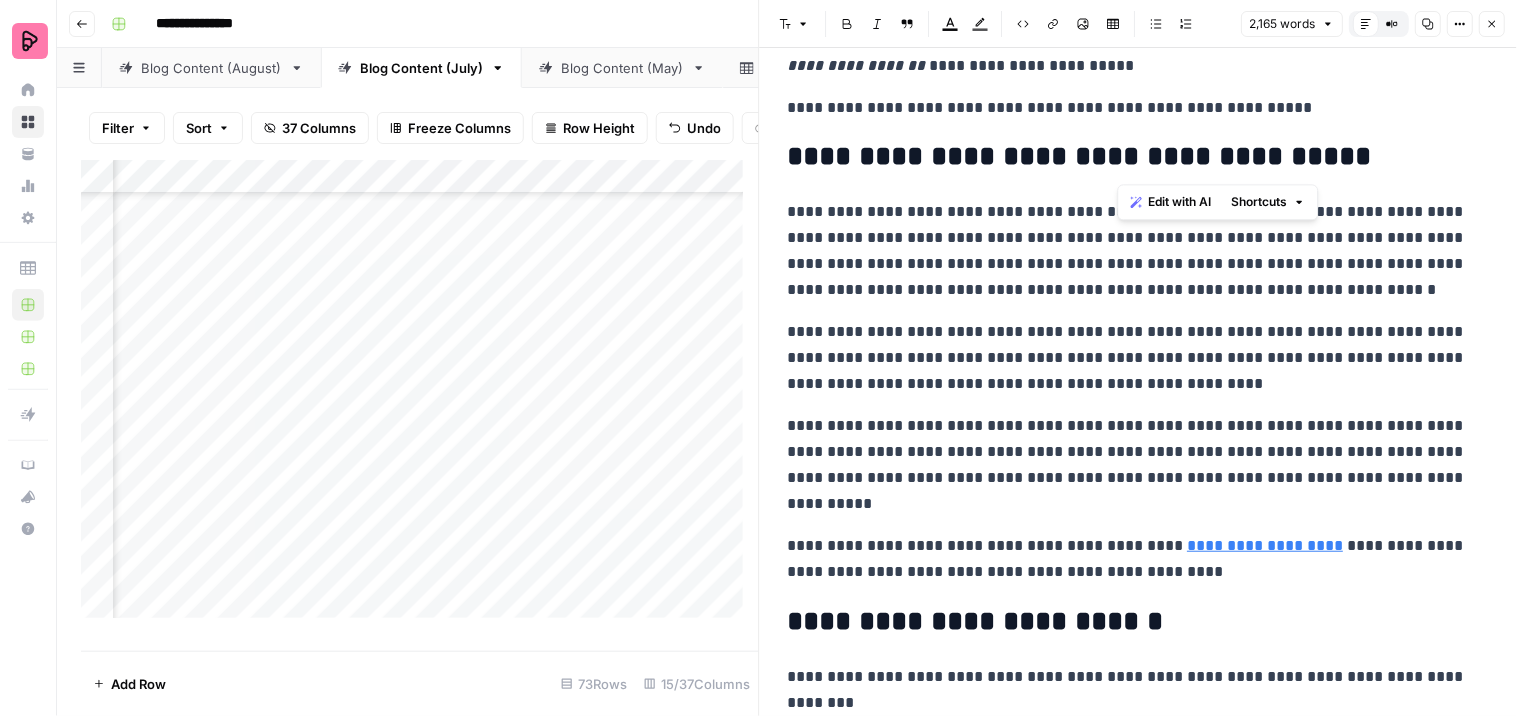 click on "**********" at bounding box center [1130, 157] 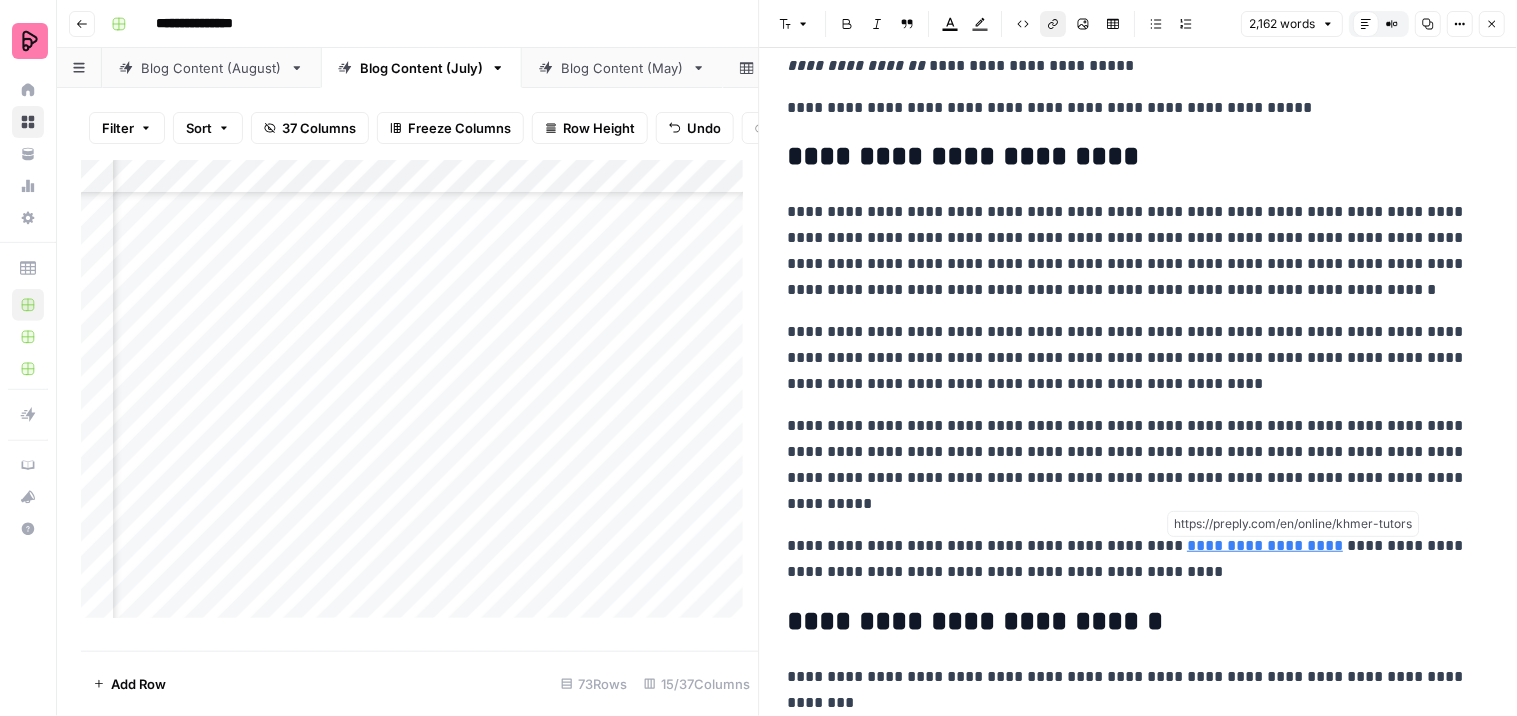 click on "**********" at bounding box center (1266, 545) 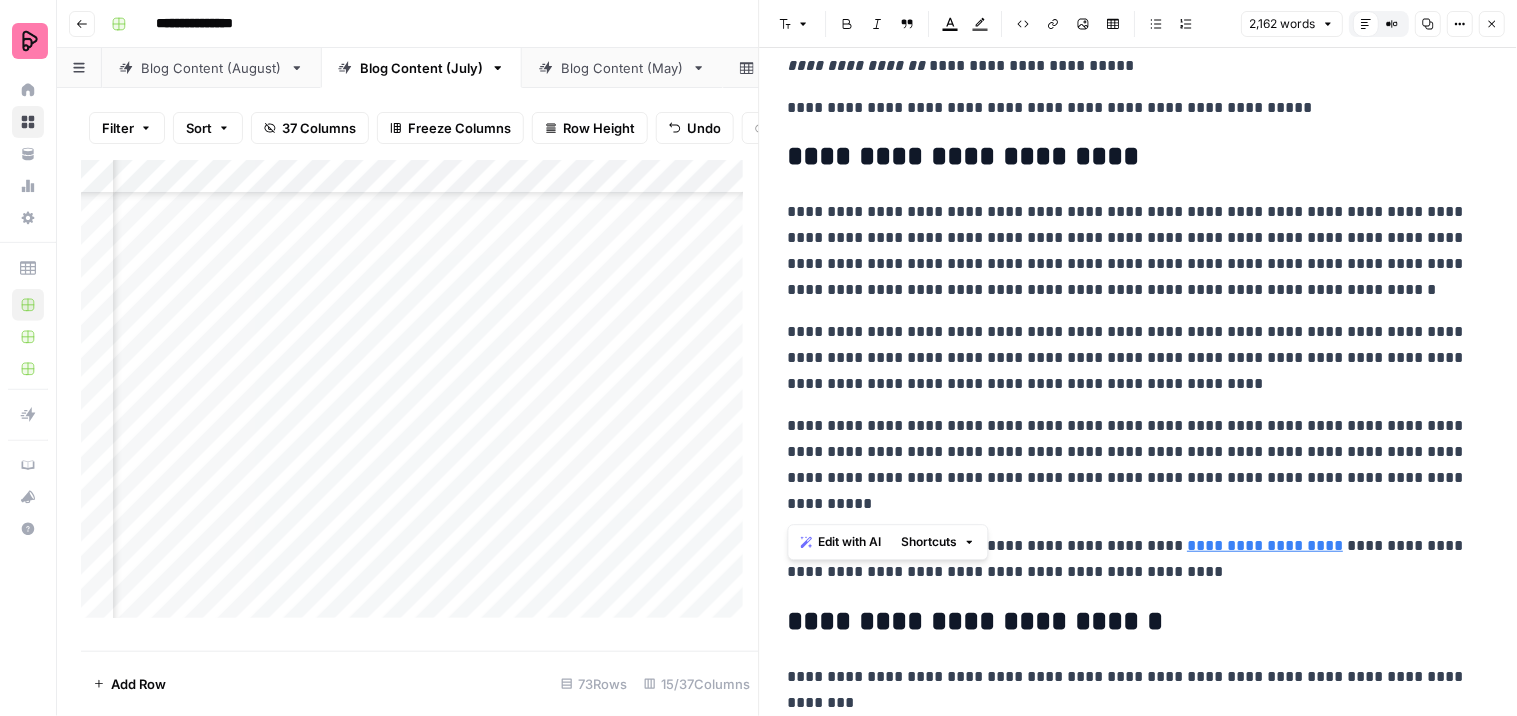 drag, startPoint x: 867, startPoint y: 510, endPoint x: 785, endPoint y: 420, distance: 121.75385 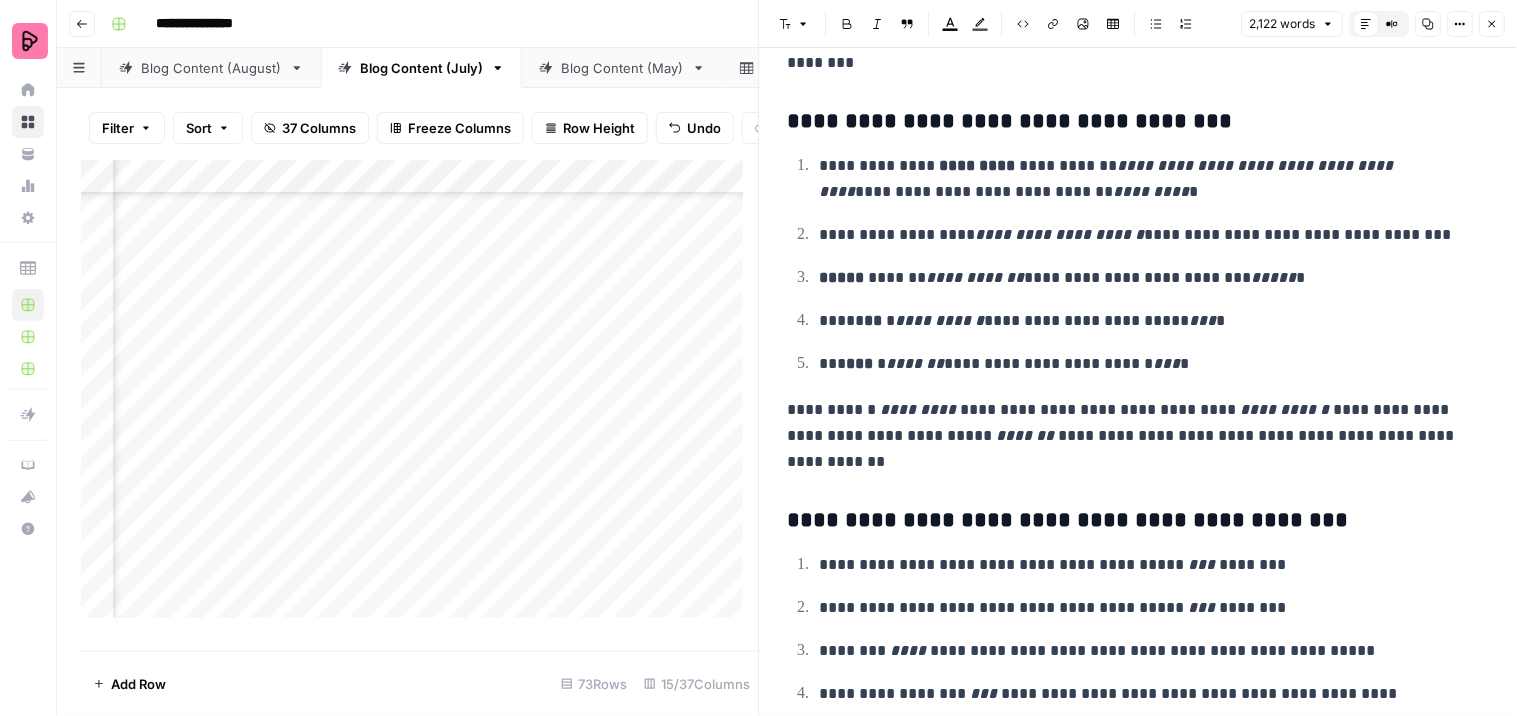 scroll, scrollTop: 7884, scrollLeft: 0, axis: vertical 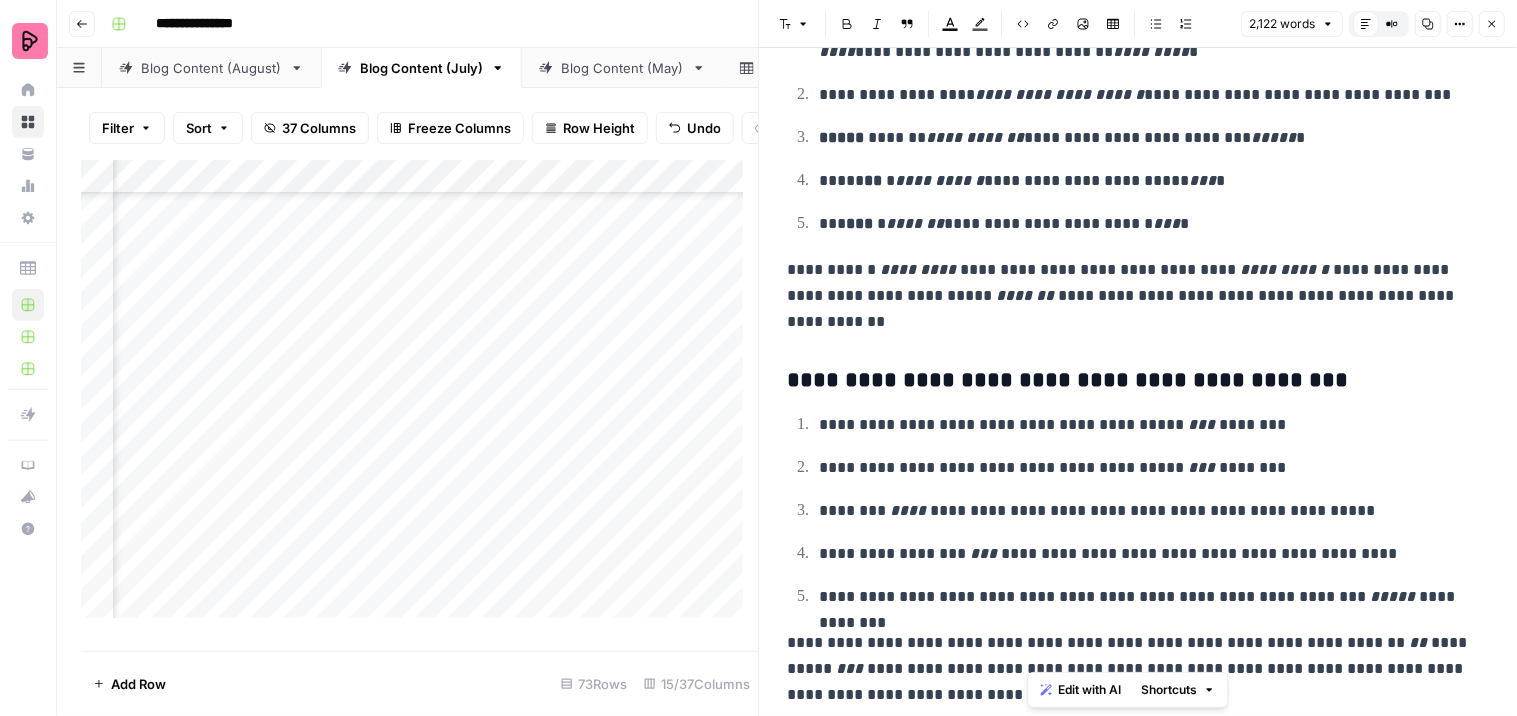 drag, startPoint x: 1172, startPoint y: 667, endPoint x: 1354, endPoint y: 698, distance: 184.62123 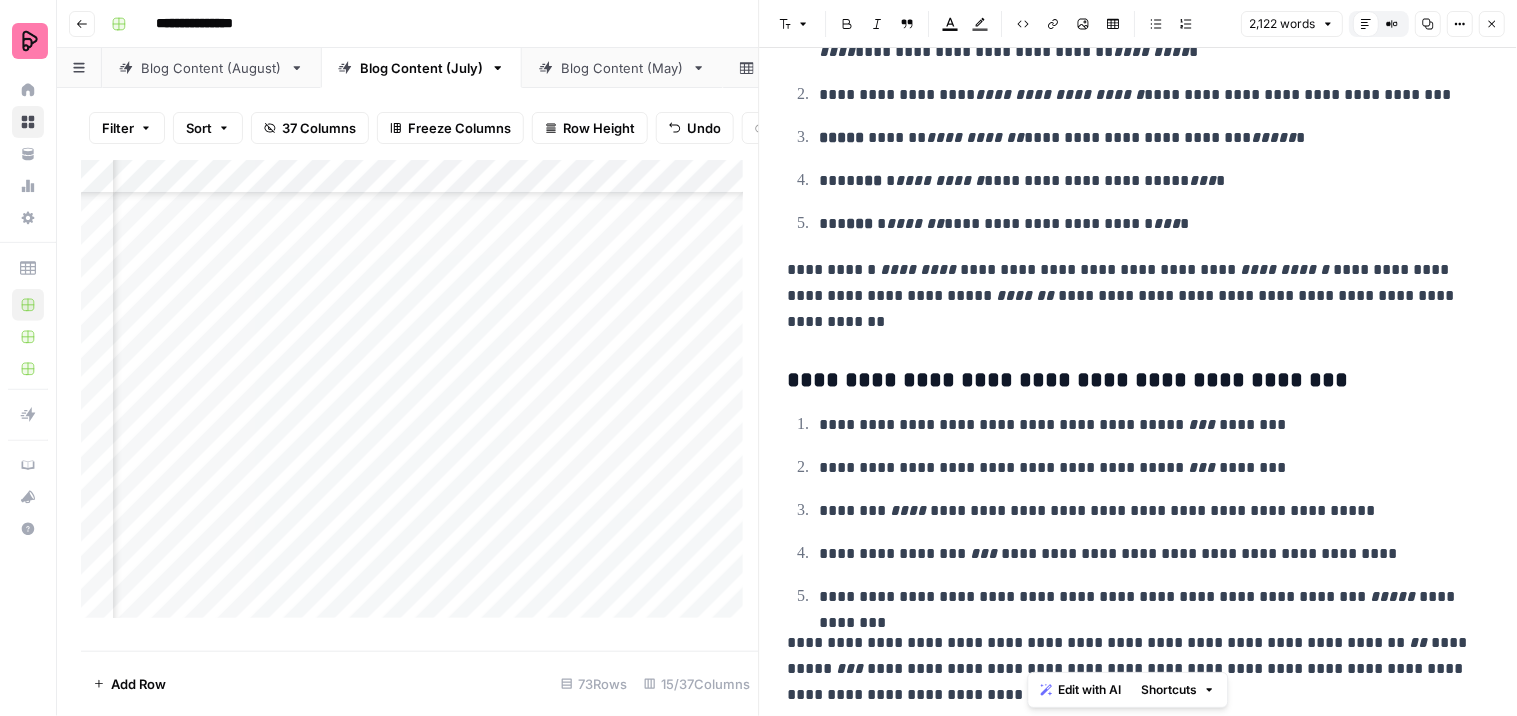 click on "**********" at bounding box center [1130, 669] 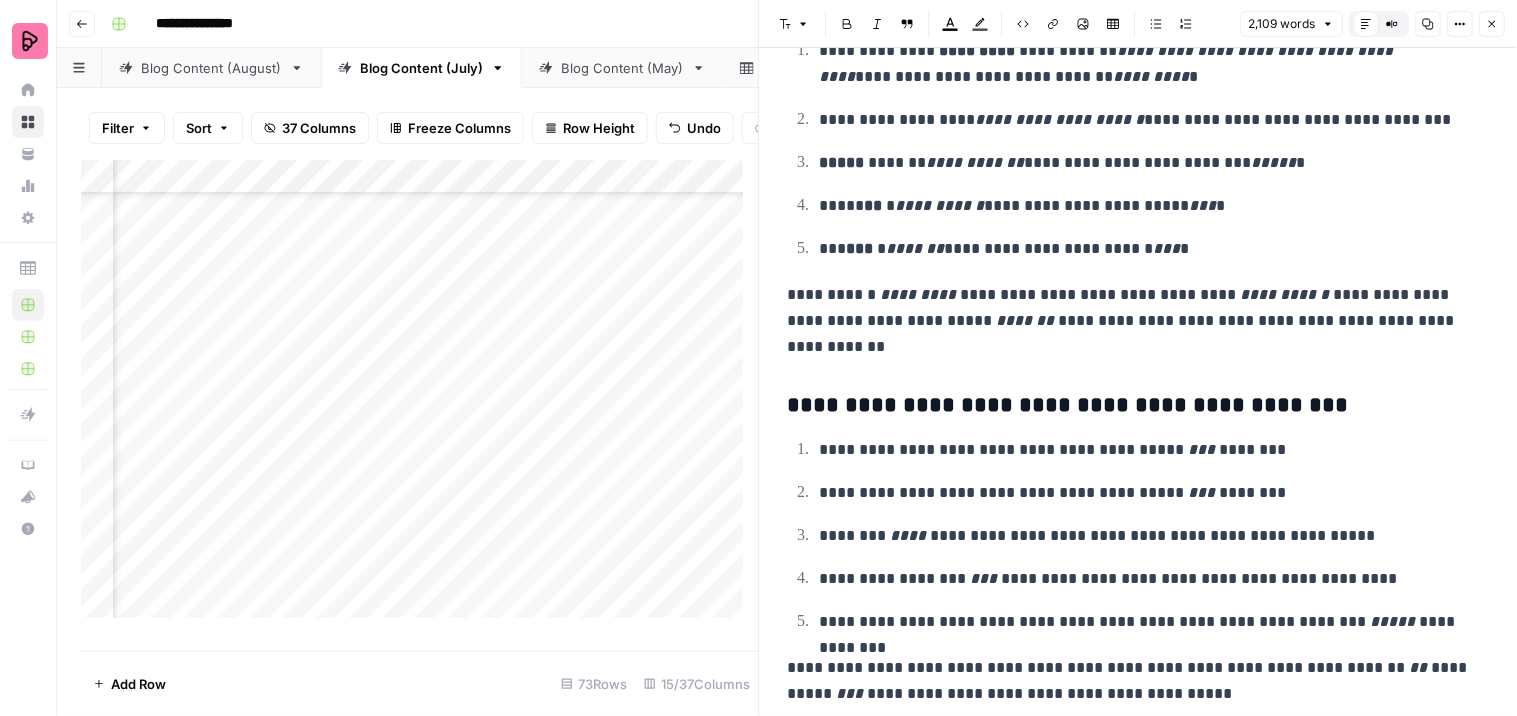 scroll, scrollTop: 7893, scrollLeft: 0, axis: vertical 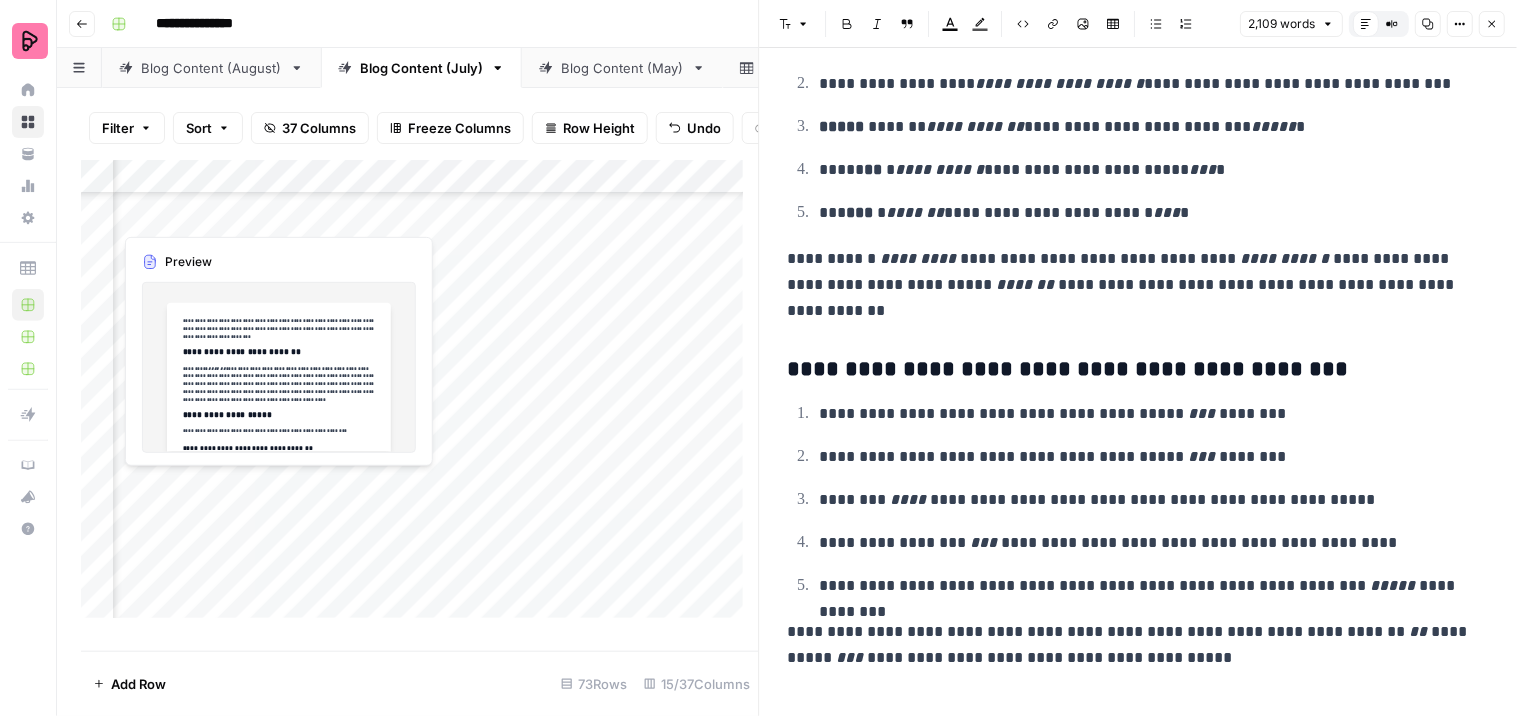 click on "Add Column" at bounding box center [420, 397] 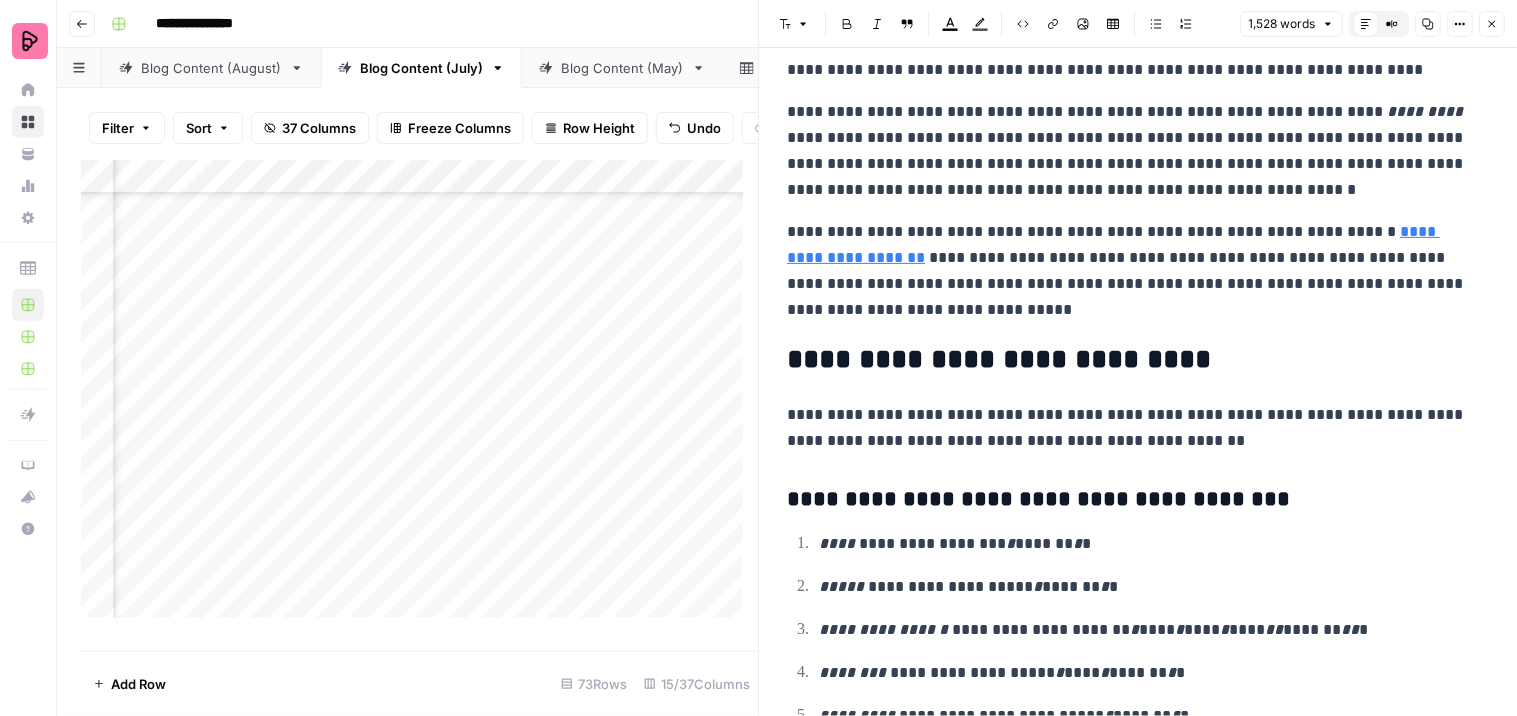 scroll, scrollTop: 5847, scrollLeft: 0, axis: vertical 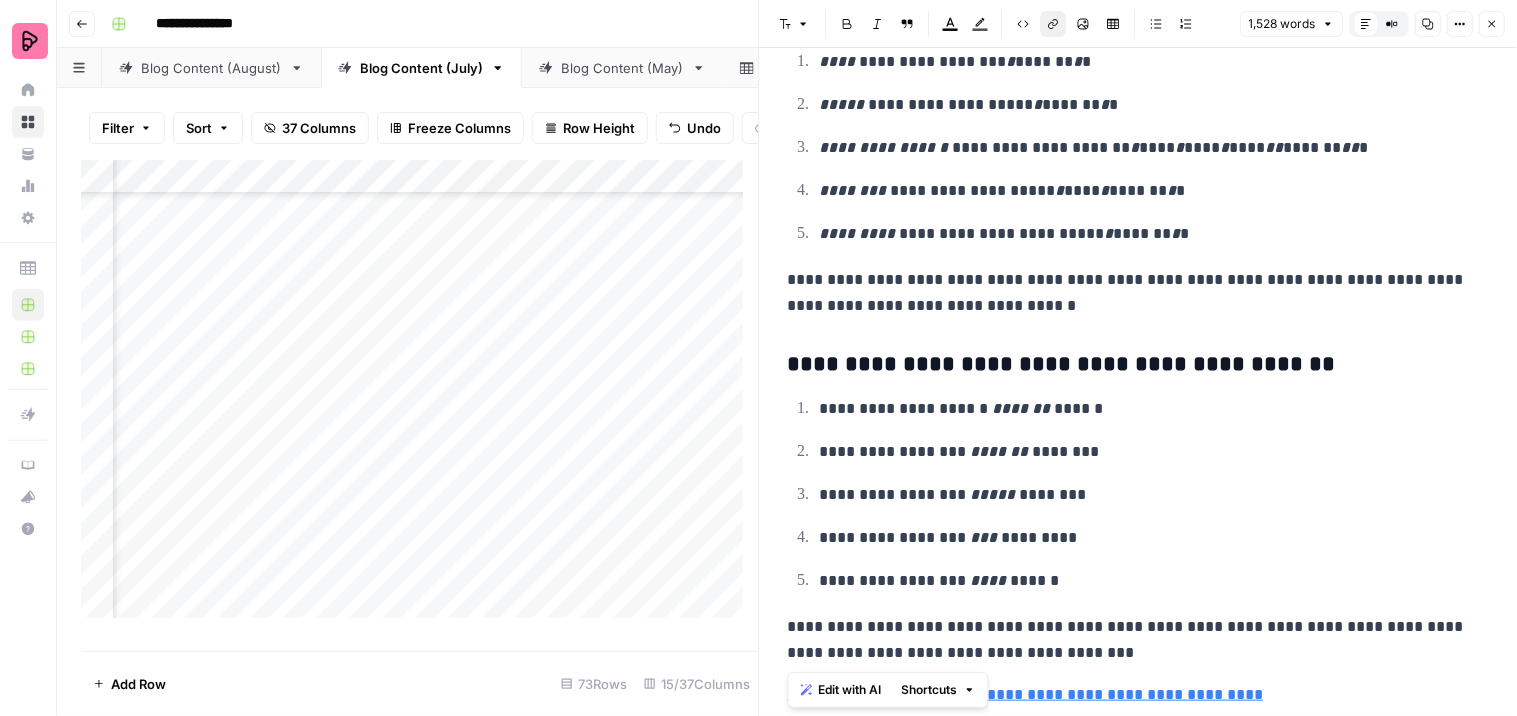 drag, startPoint x: 794, startPoint y: 698, endPoint x: 1233, endPoint y: 697, distance: 439.00113 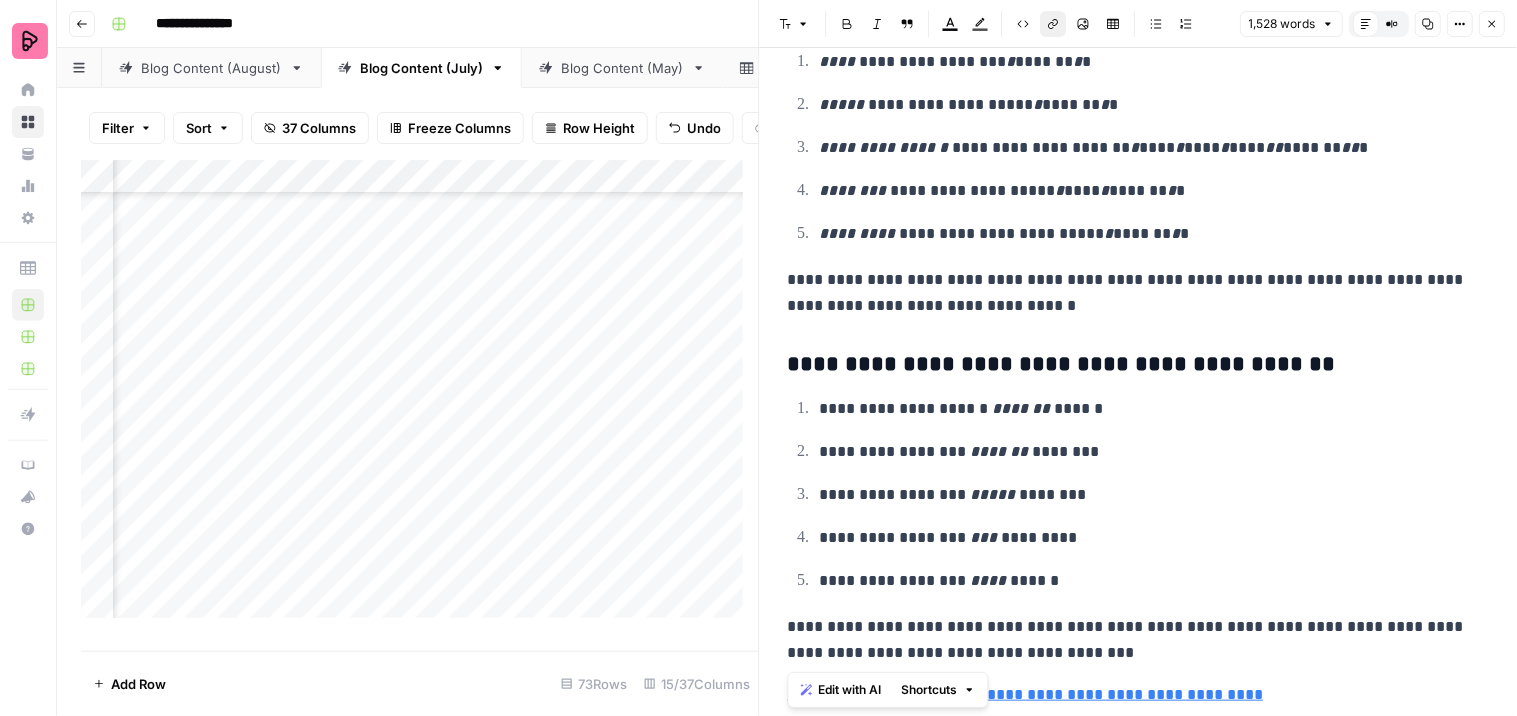 click on "**********" at bounding box center [1139, 695] 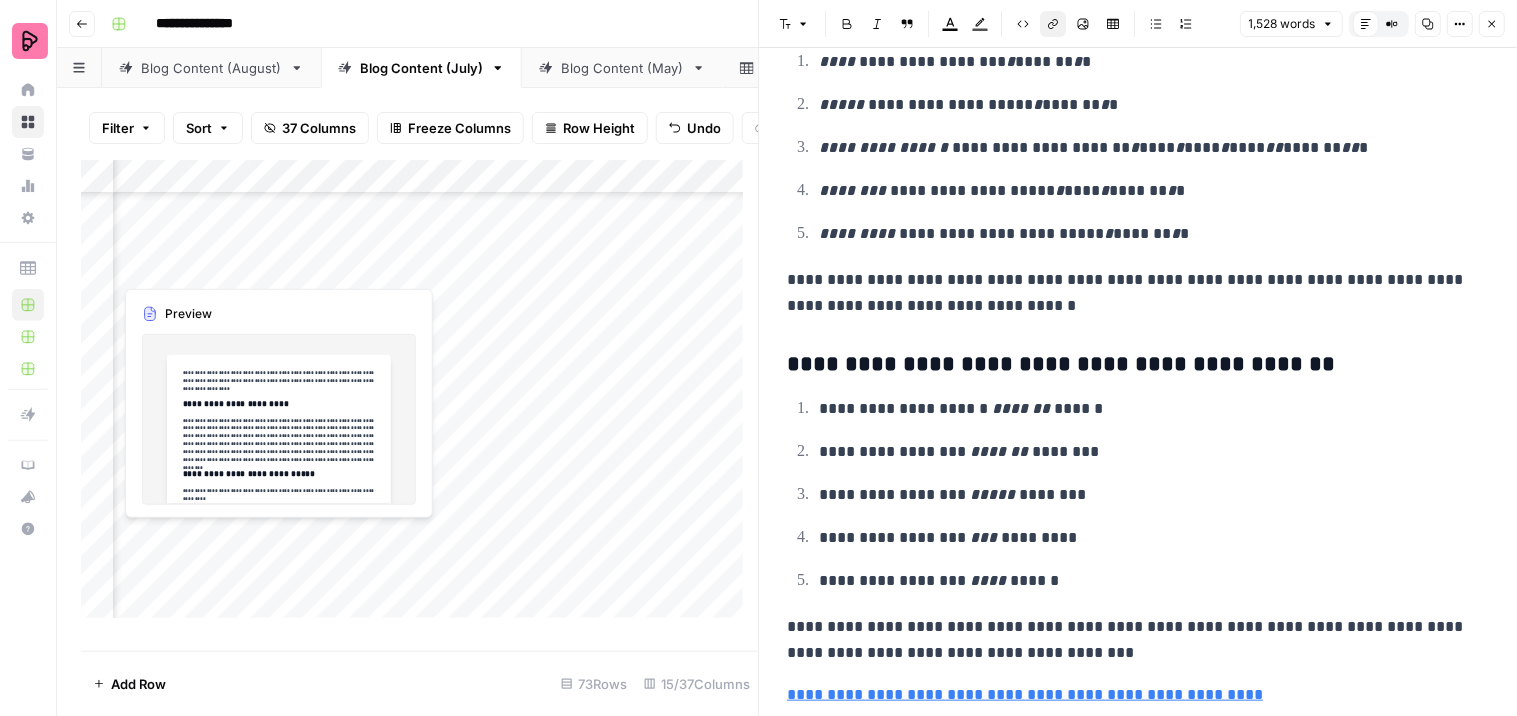 click on "Add Column" at bounding box center (420, 397) 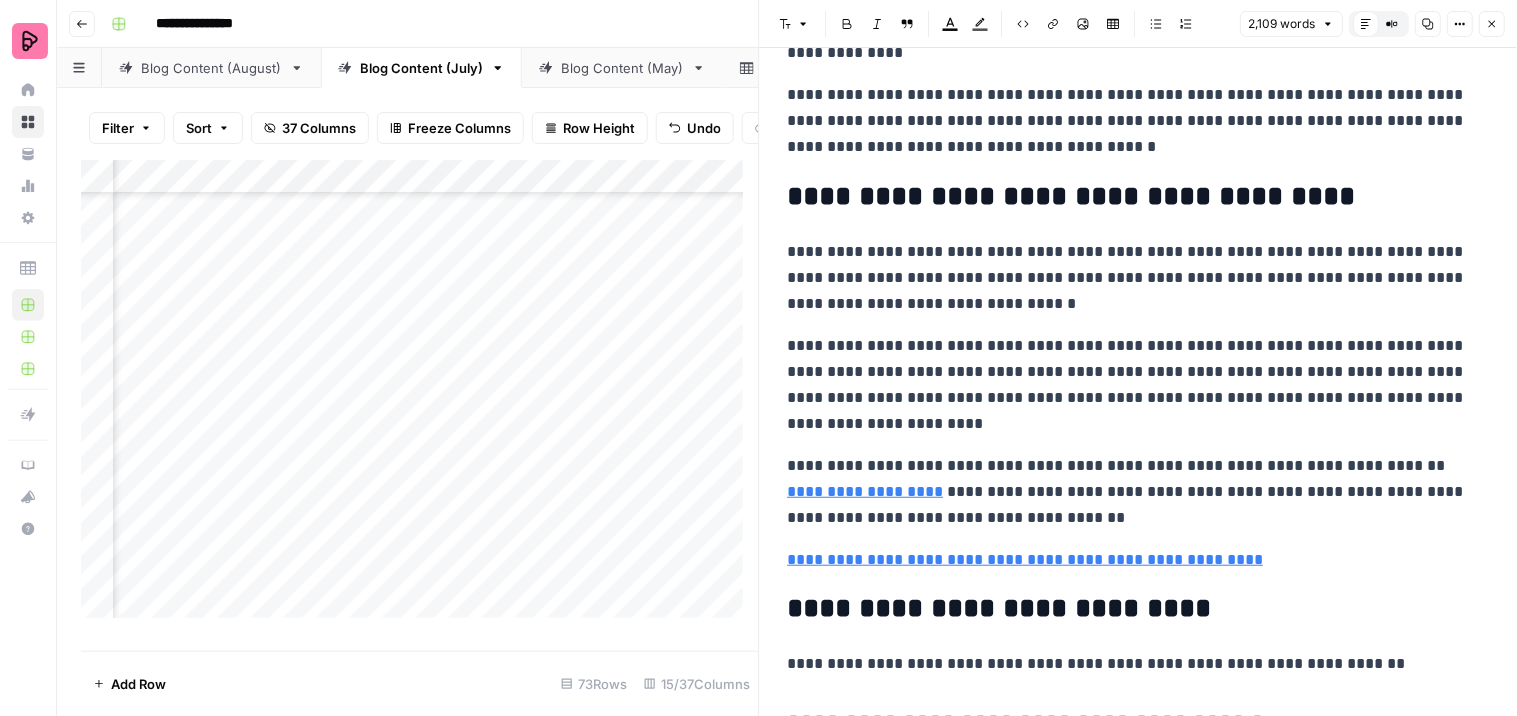scroll, scrollTop: 2888, scrollLeft: 0, axis: vertical 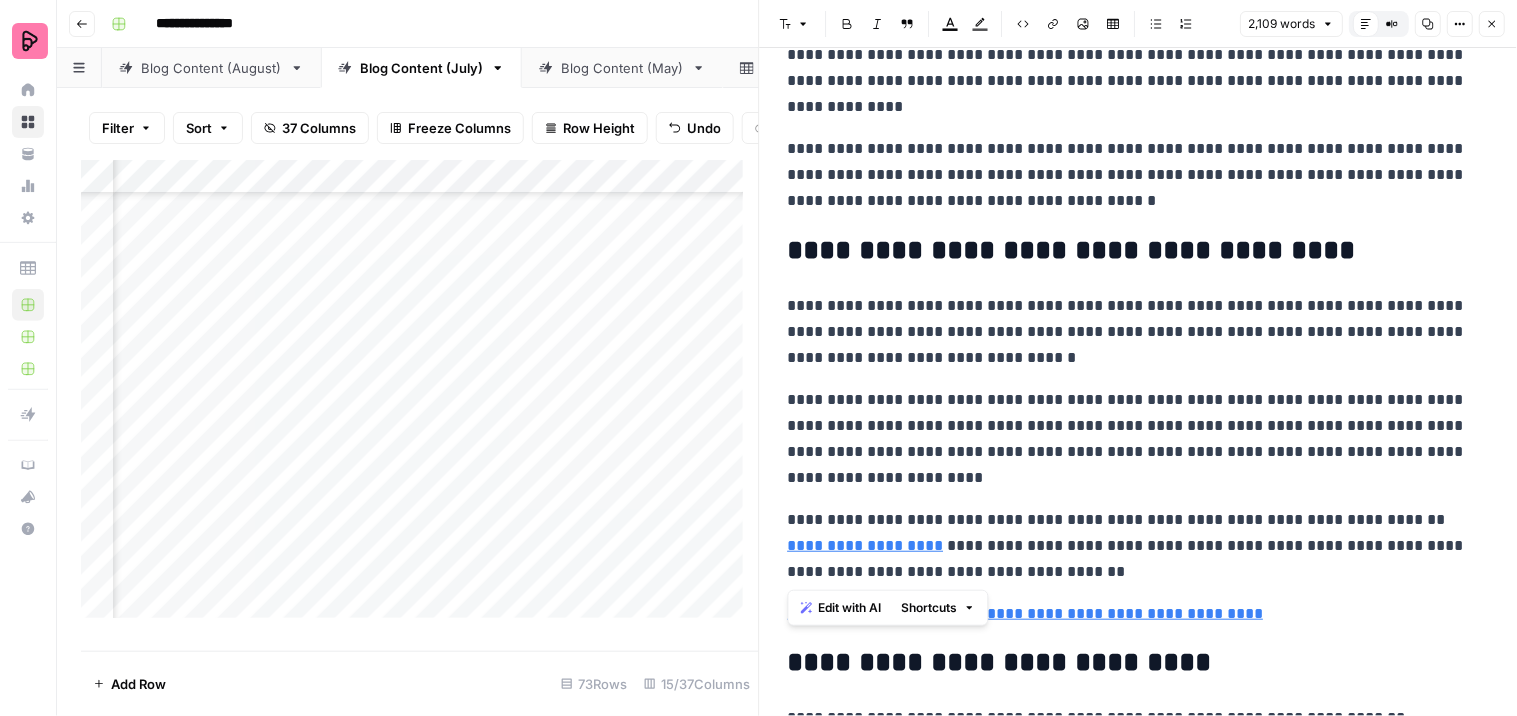 drag, startPoint x: 1068, startPoint y: 567, endPoint x: 787, endPoint y: 238, distance: 432.66846 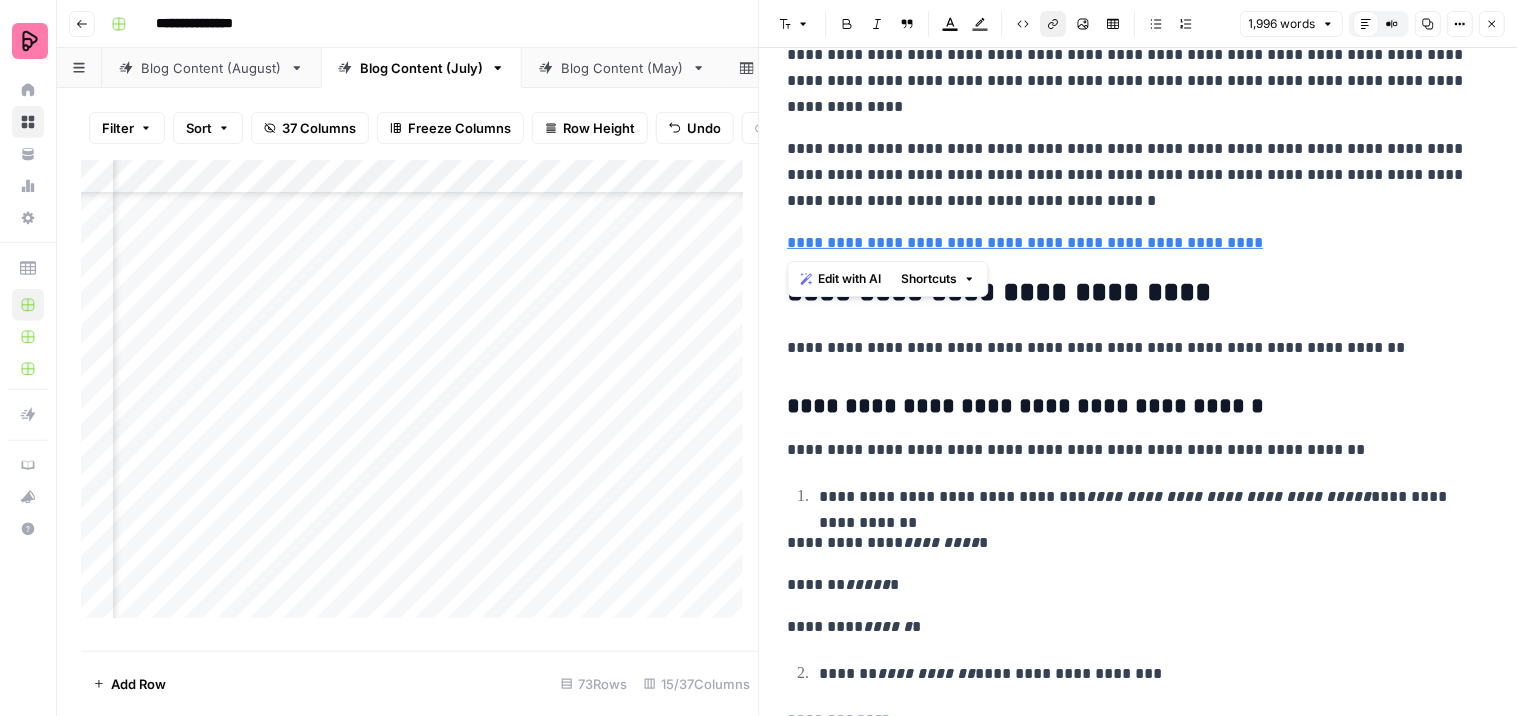 drag, startPoint x: 1238, startPoint y: 243, endPoint x: 785, endPoint y: 232, distance: 453.13354 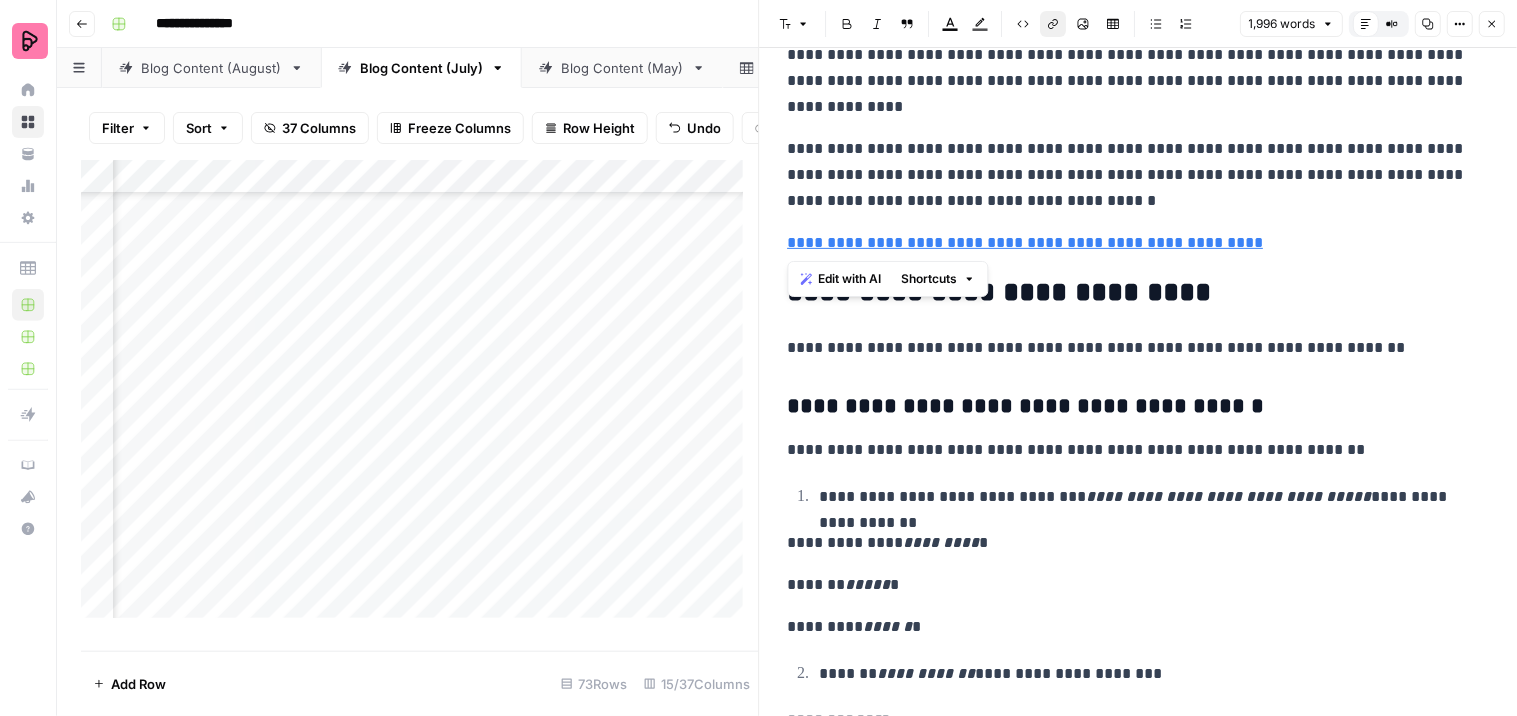 click on "**********" at bounding box center (1139, 1273) 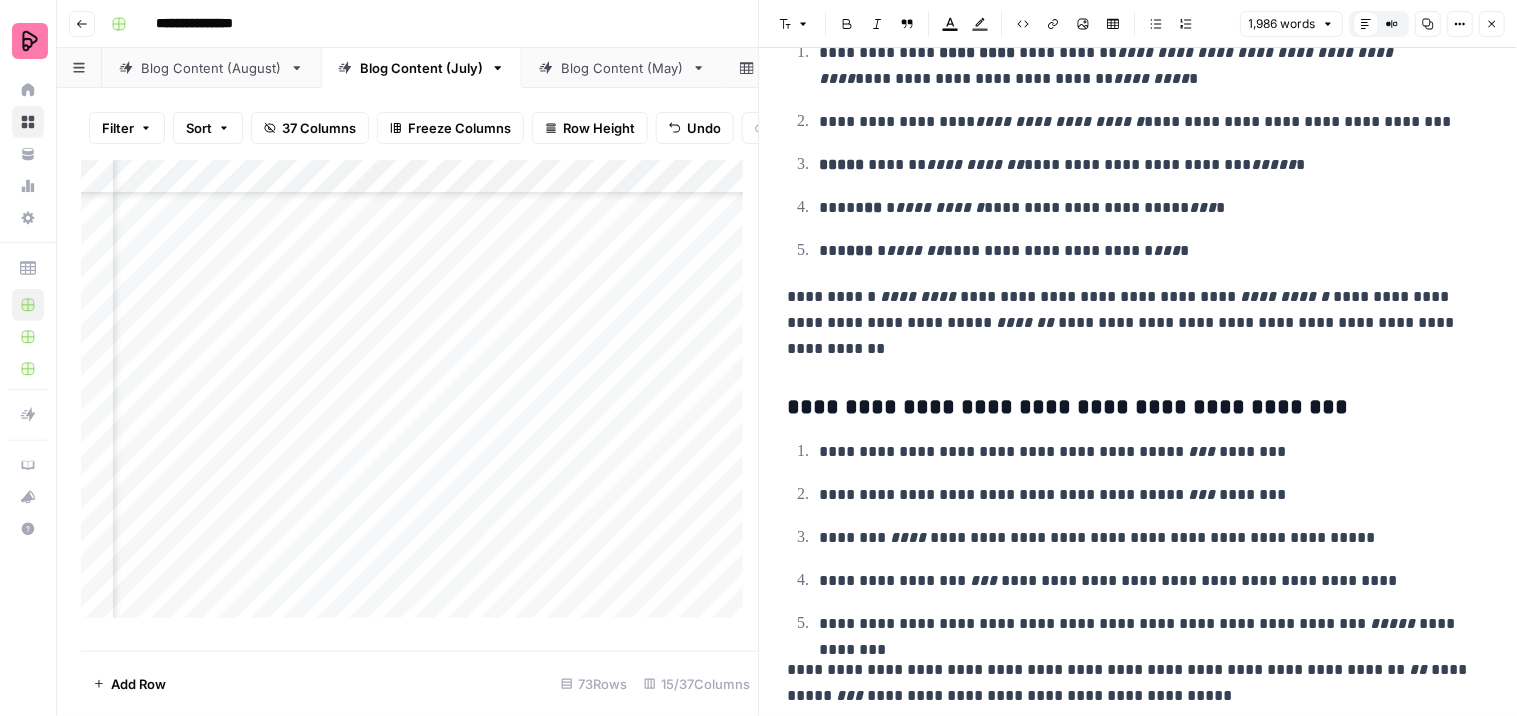 scroll, scrollTop: 7487, scrollLeft: 0, axis: vertical 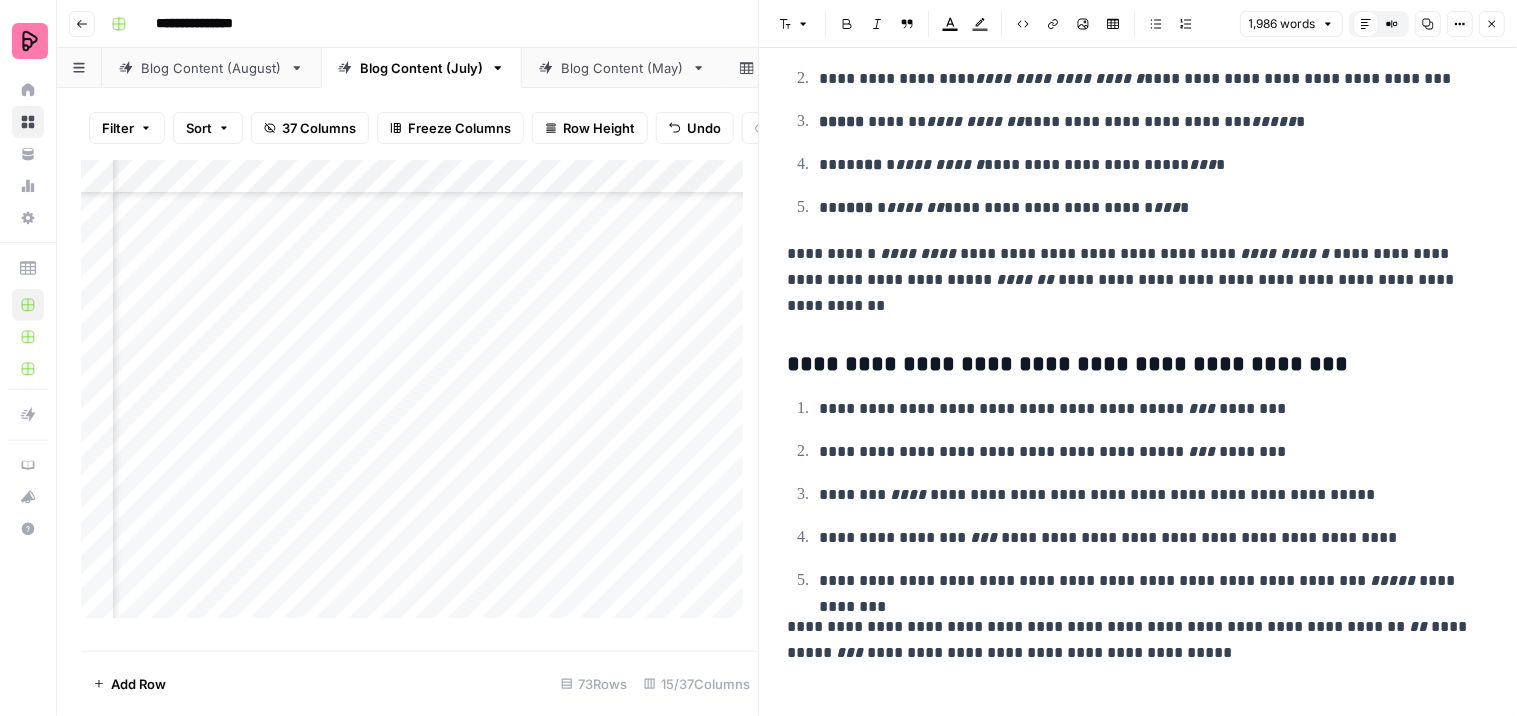 click at bounding box center [1139, 695] 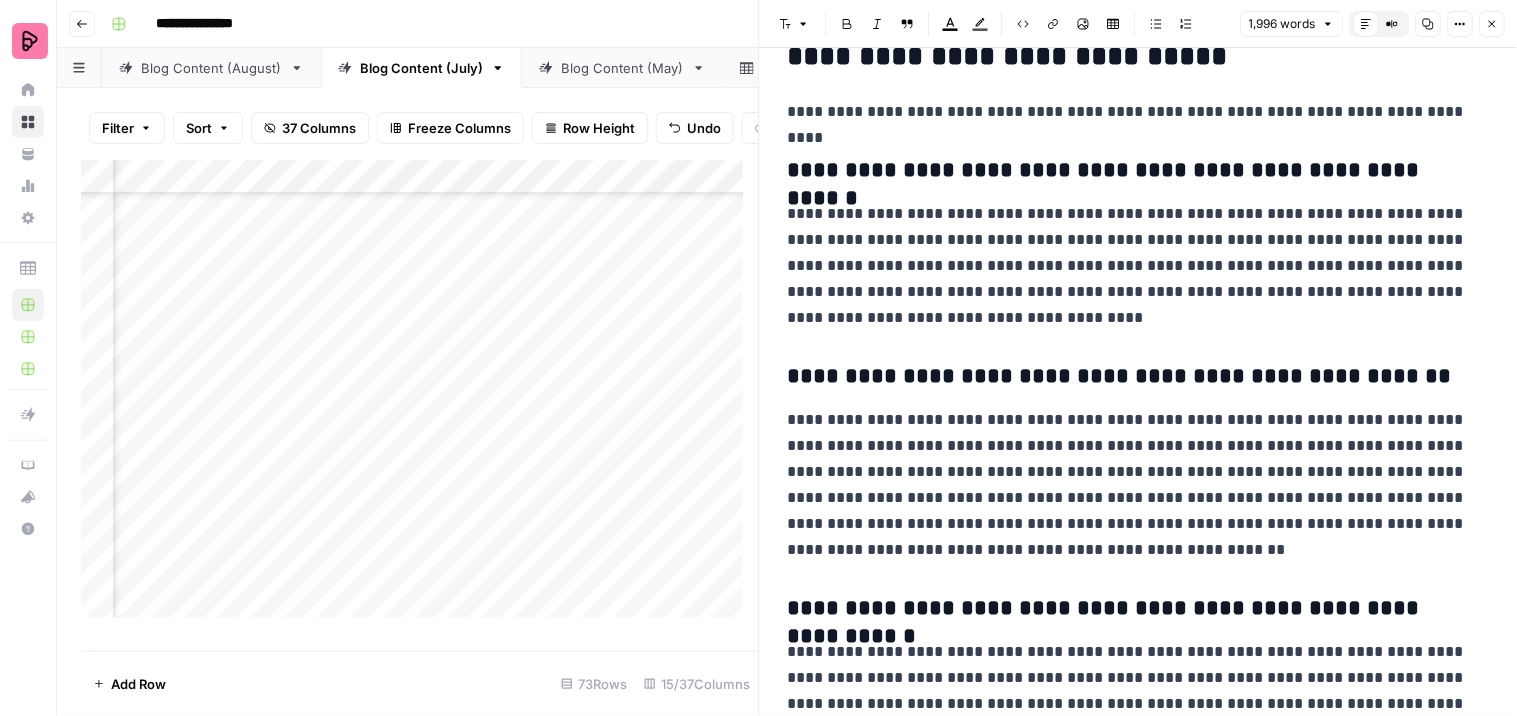 scroll, scrollTop: 0, scrollLeft: 0, axis: both 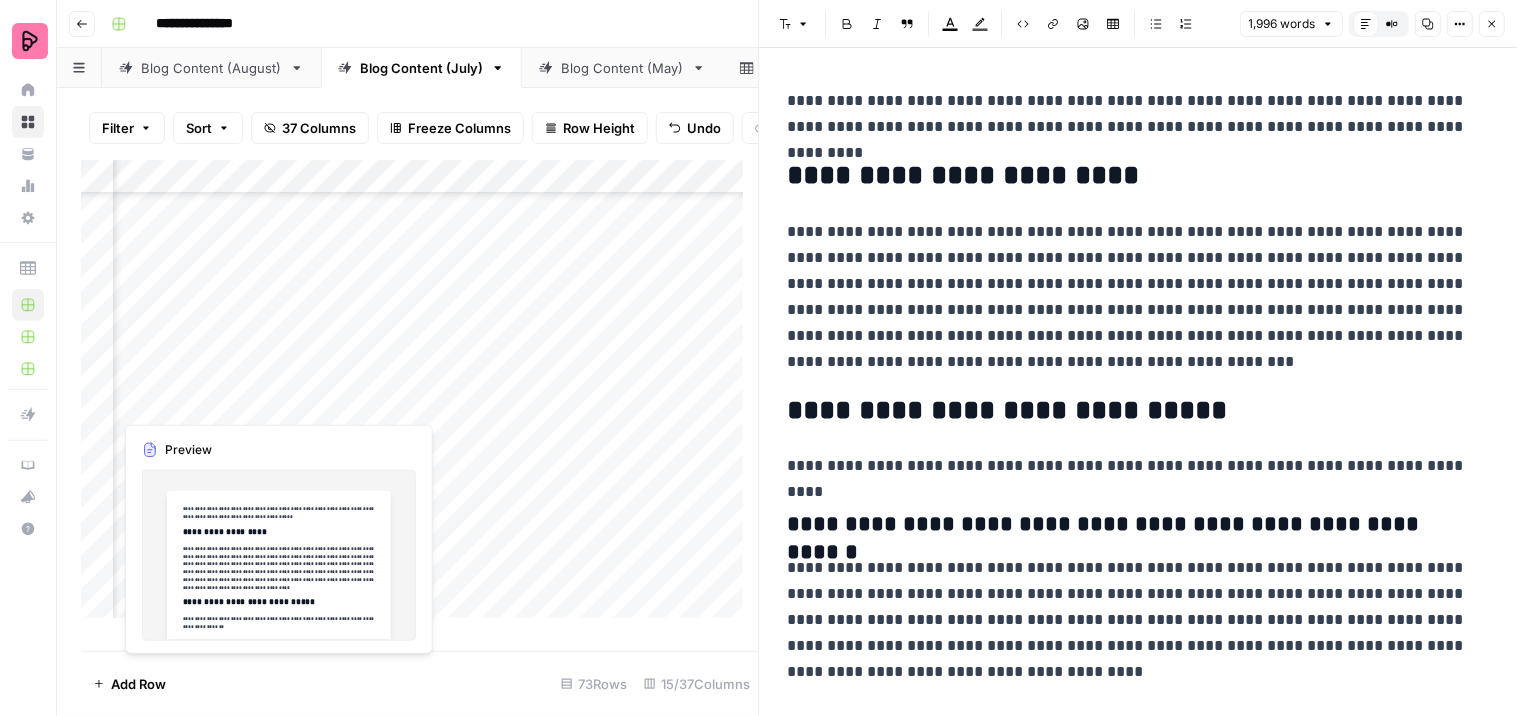 click on "Add Column" at bounding box center [420, 397] 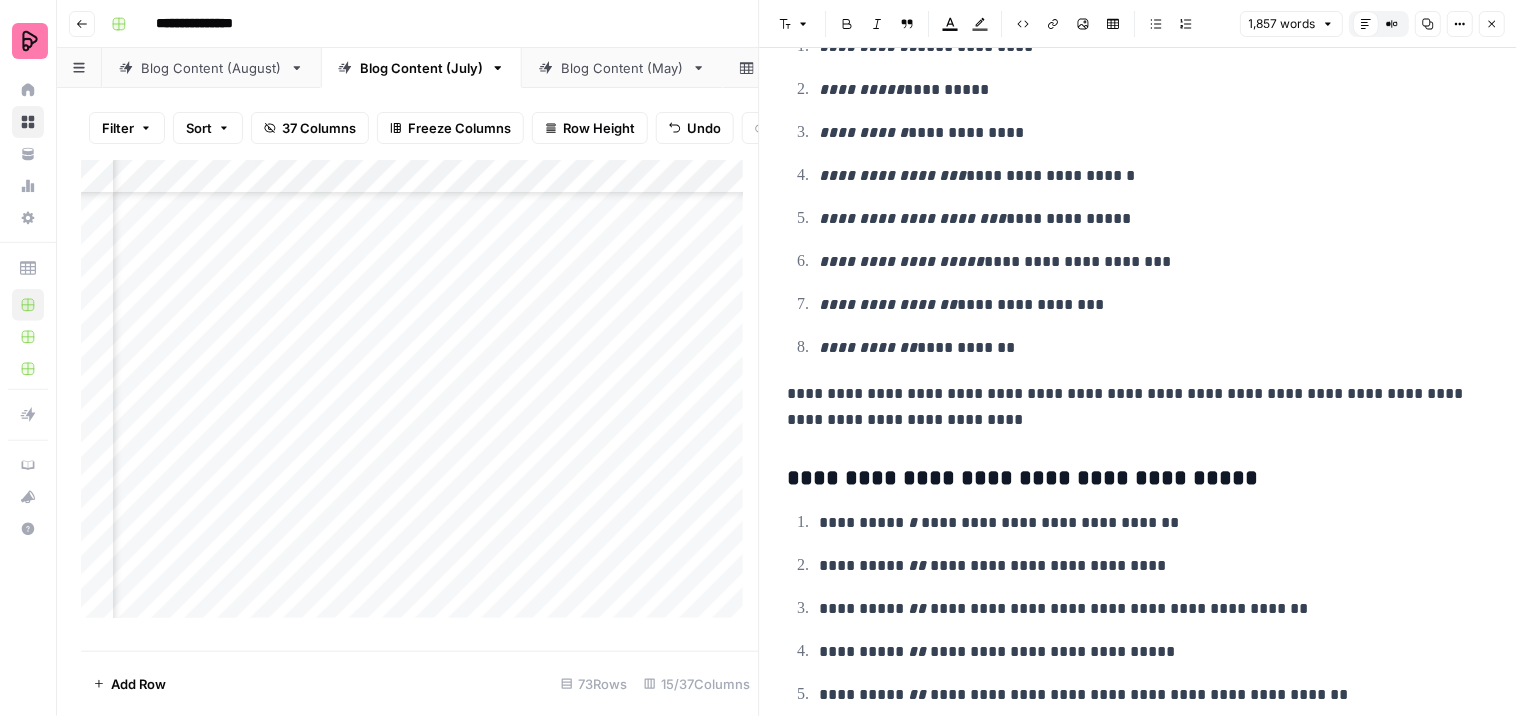 scroll, scrollTop: 7110, scrollLeft: 0, axis: vertical 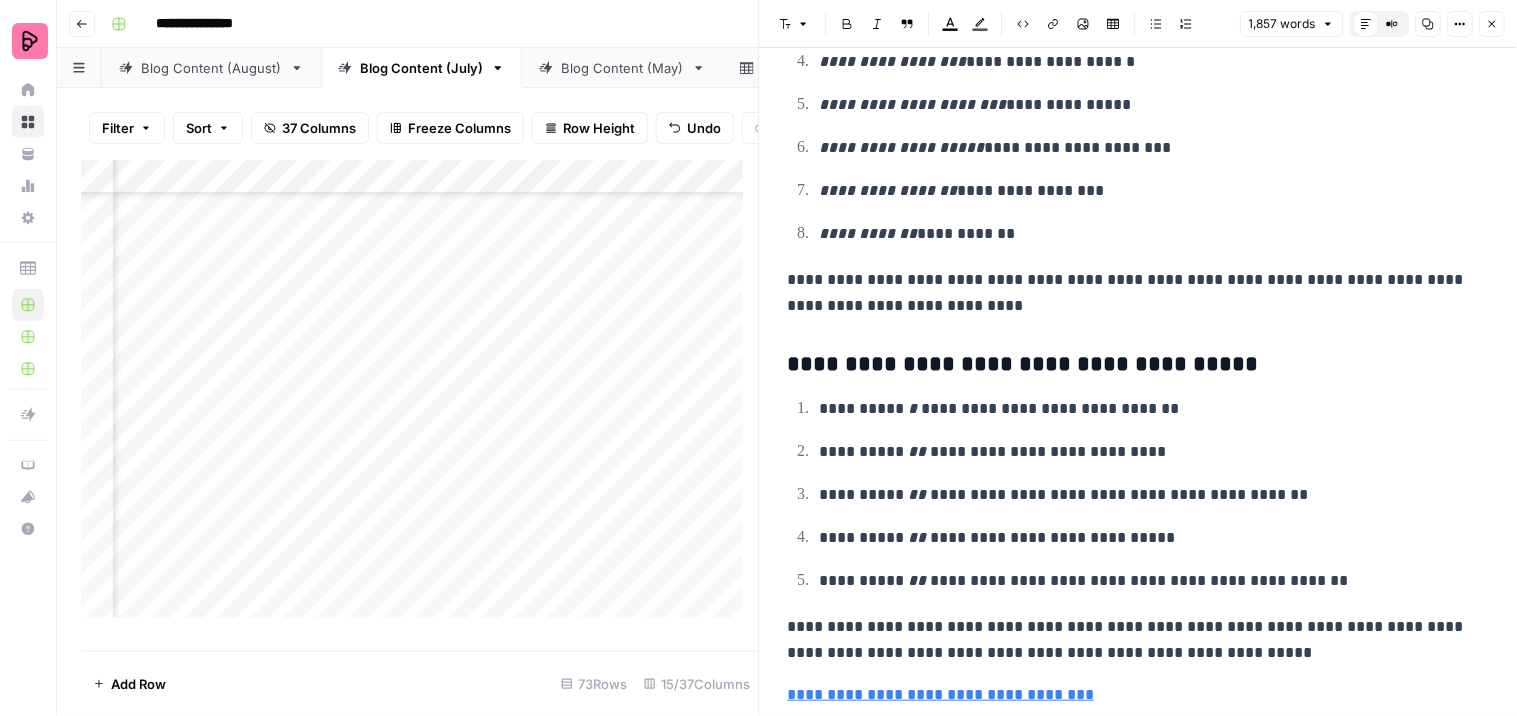 click on "Add Column" at bounding box center [420, 397] 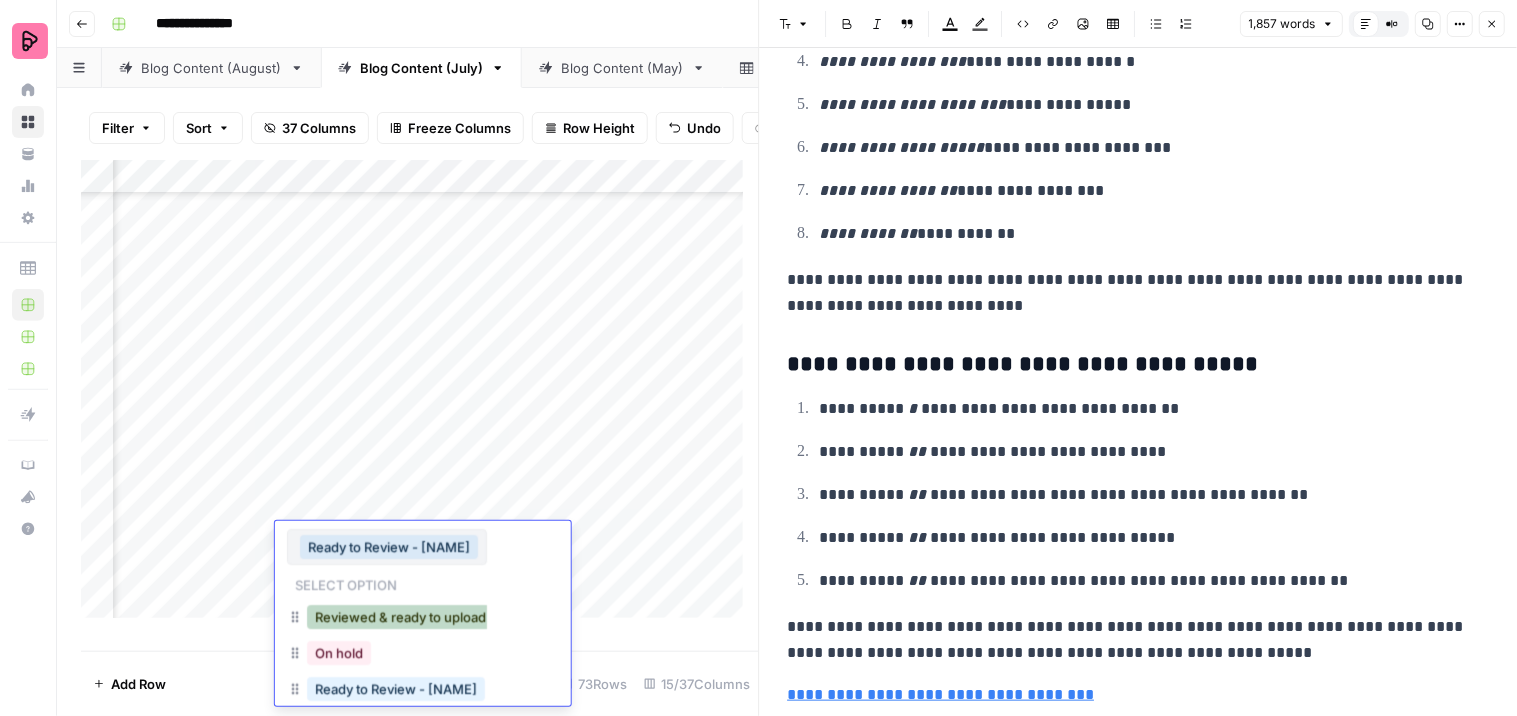 scroll, scrollTop: 48, scrollLeft: 0, axis: vertical 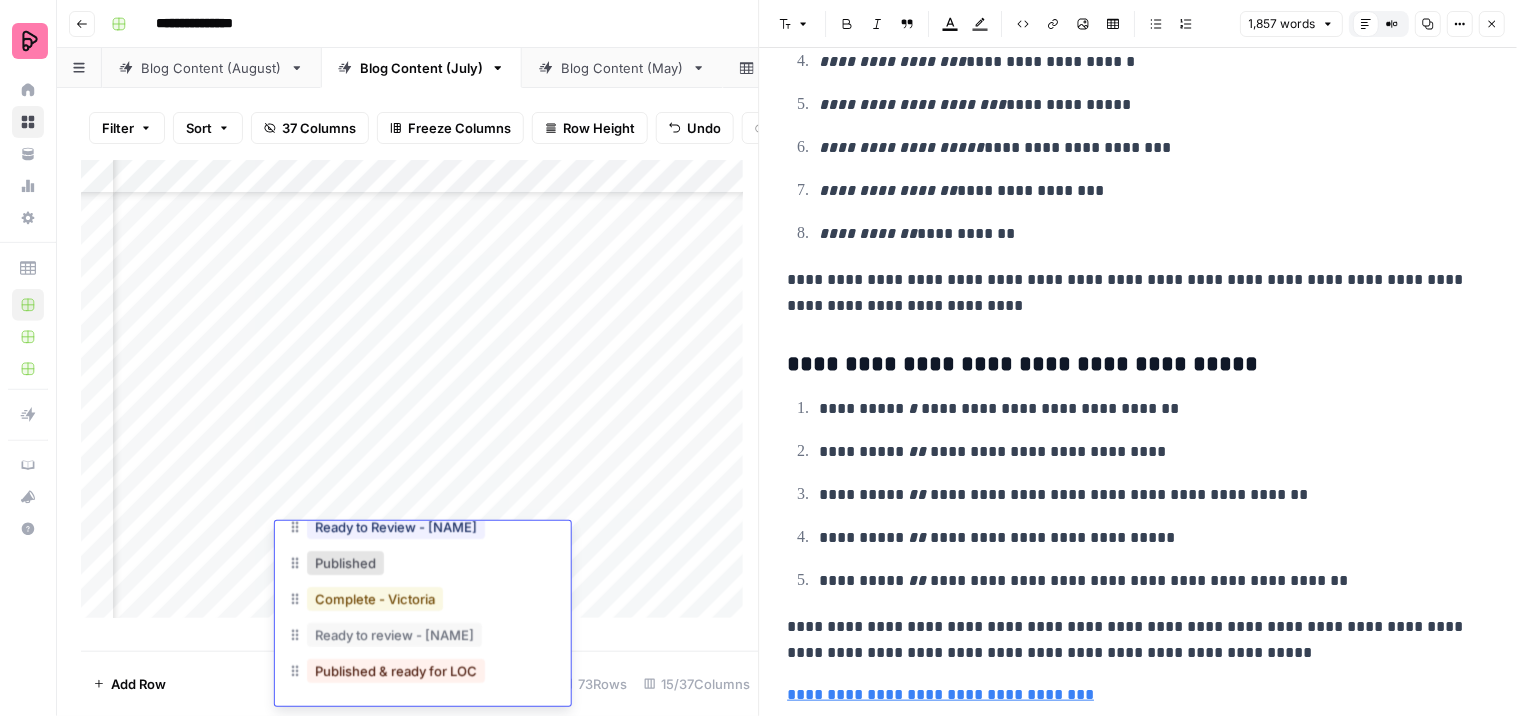 click on "Complete - Victoria" at bounding box center (375, 599) 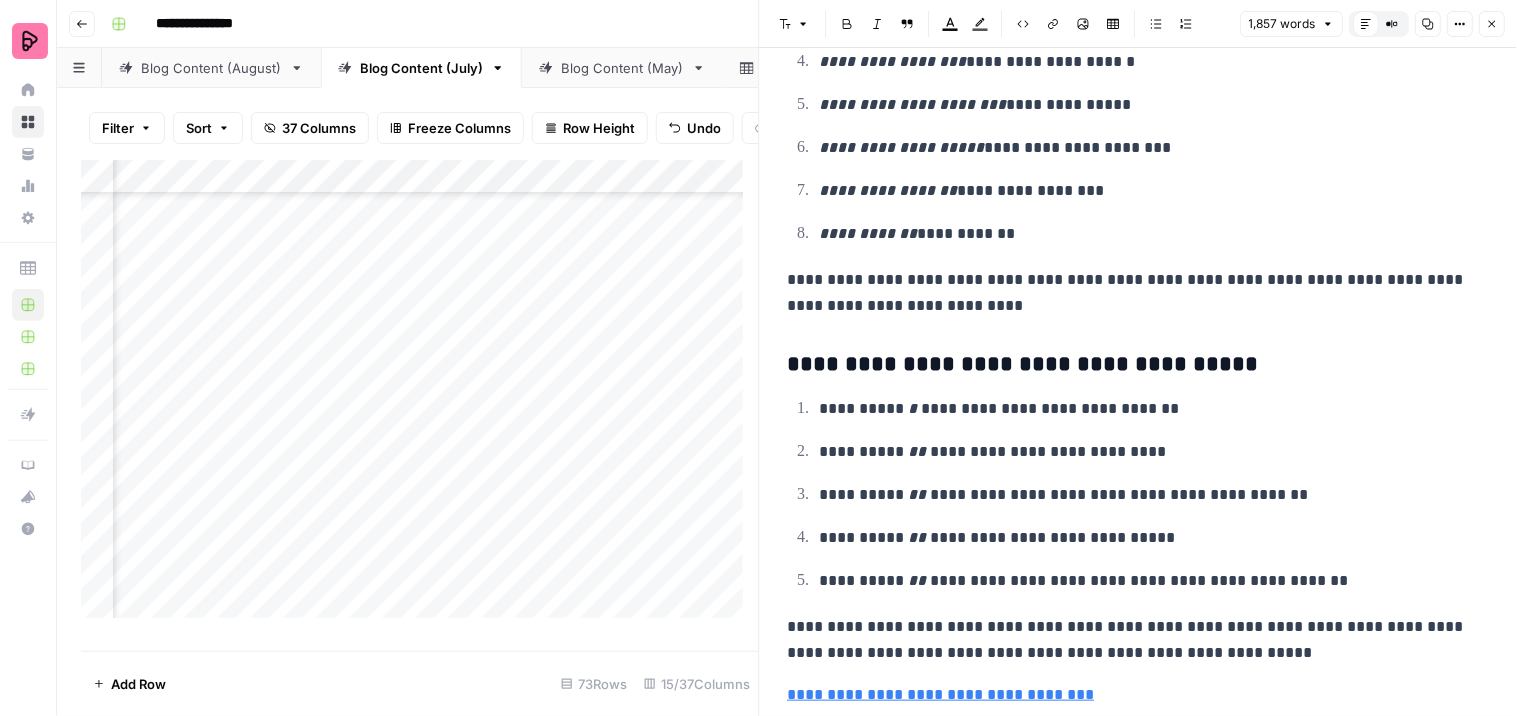 scroll, scrollTop: 3175, scrollLeft: 1117, axis: both 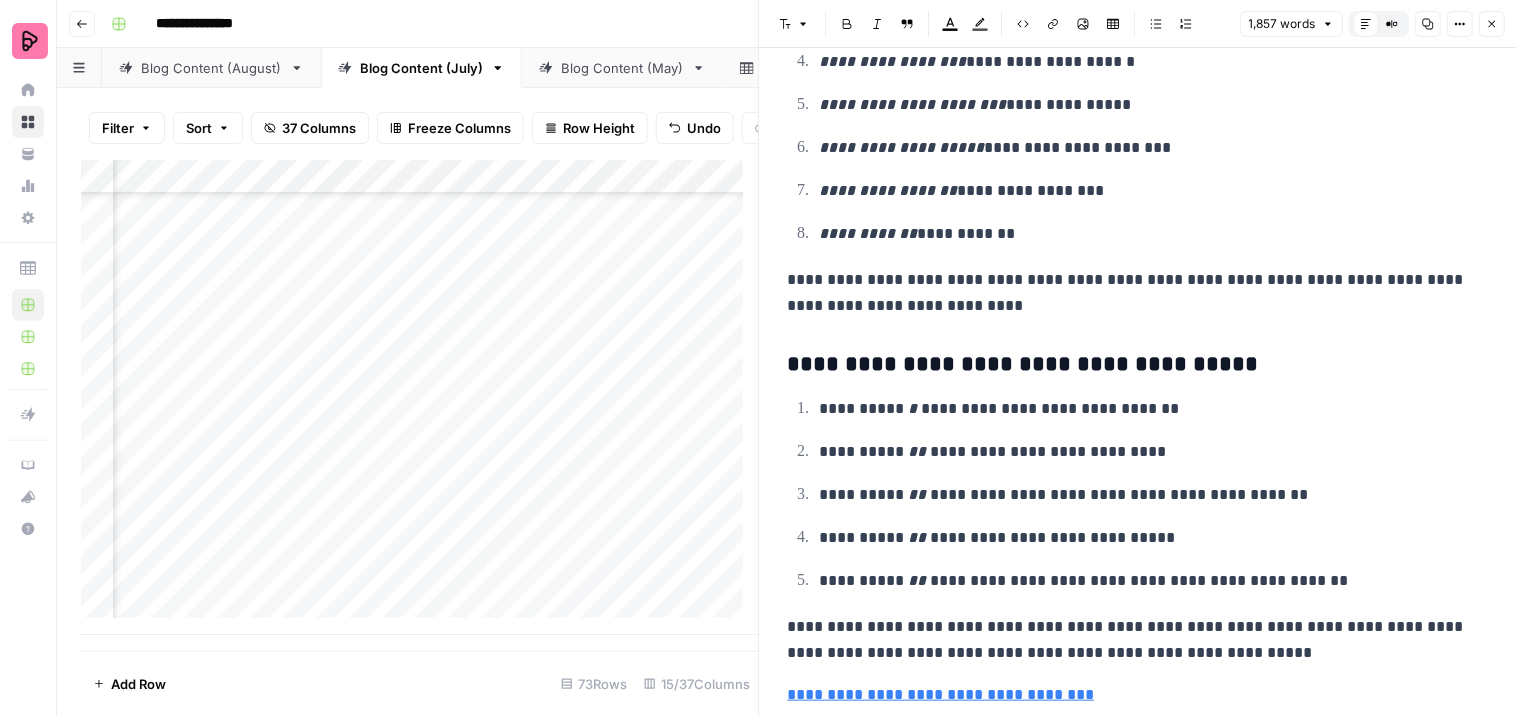 click on "Add Column" at bounding box center (420, 397) 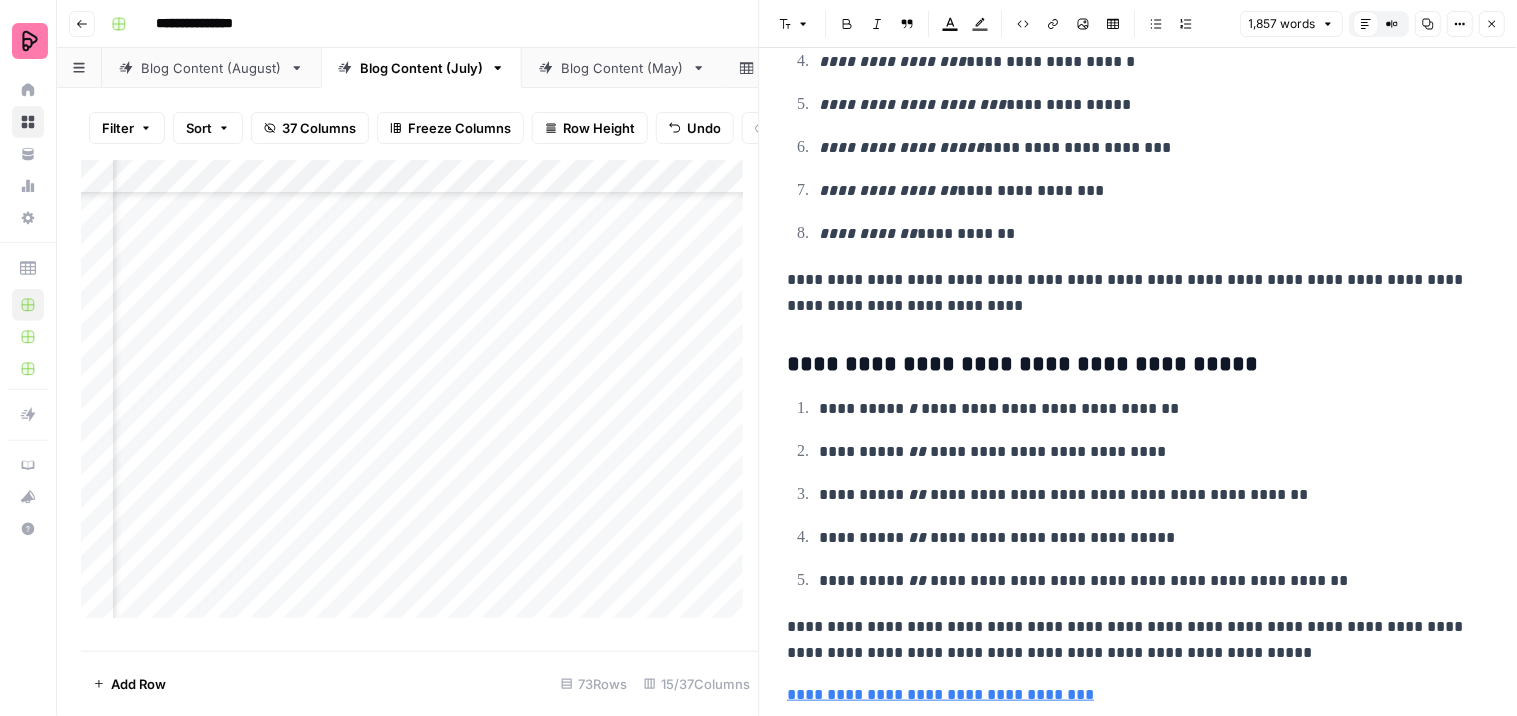 scroll, scrollTop: 3327, scrollLeft: 1117, axis: both 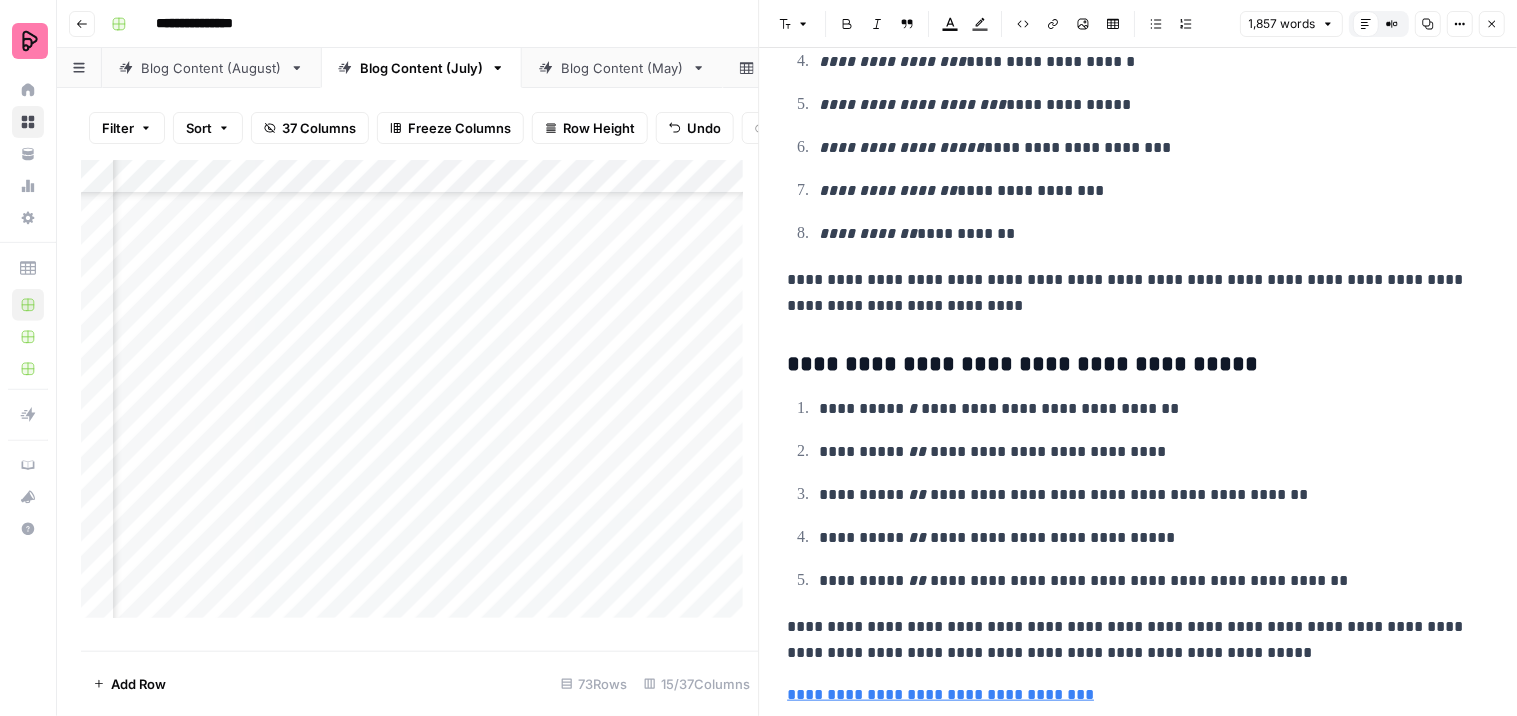 click on "Add Column" at bounding box center (420, 397) 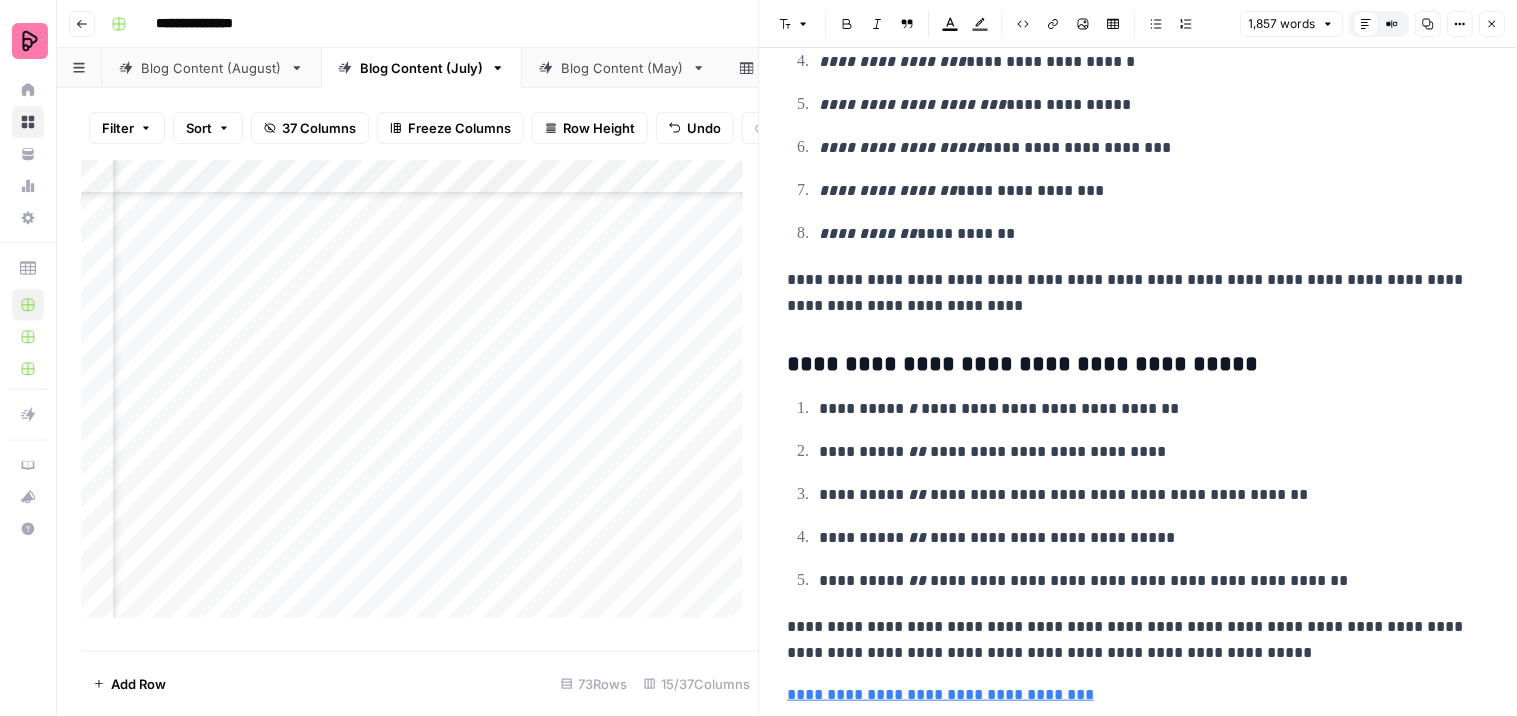 click on "Add Column" at bounding box center [420, 397] 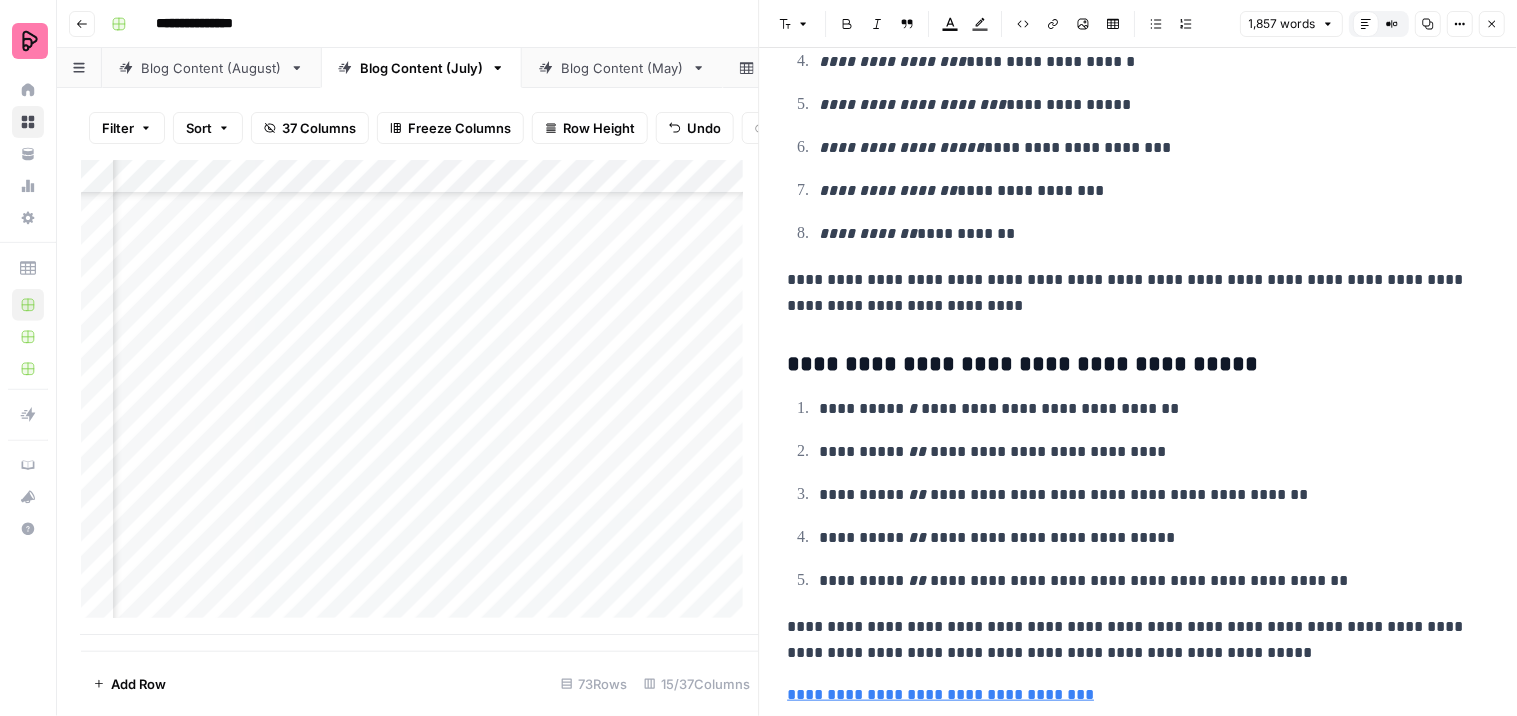 scroll, scrollTop: 3380, scrollLeft: 1117, axis: both 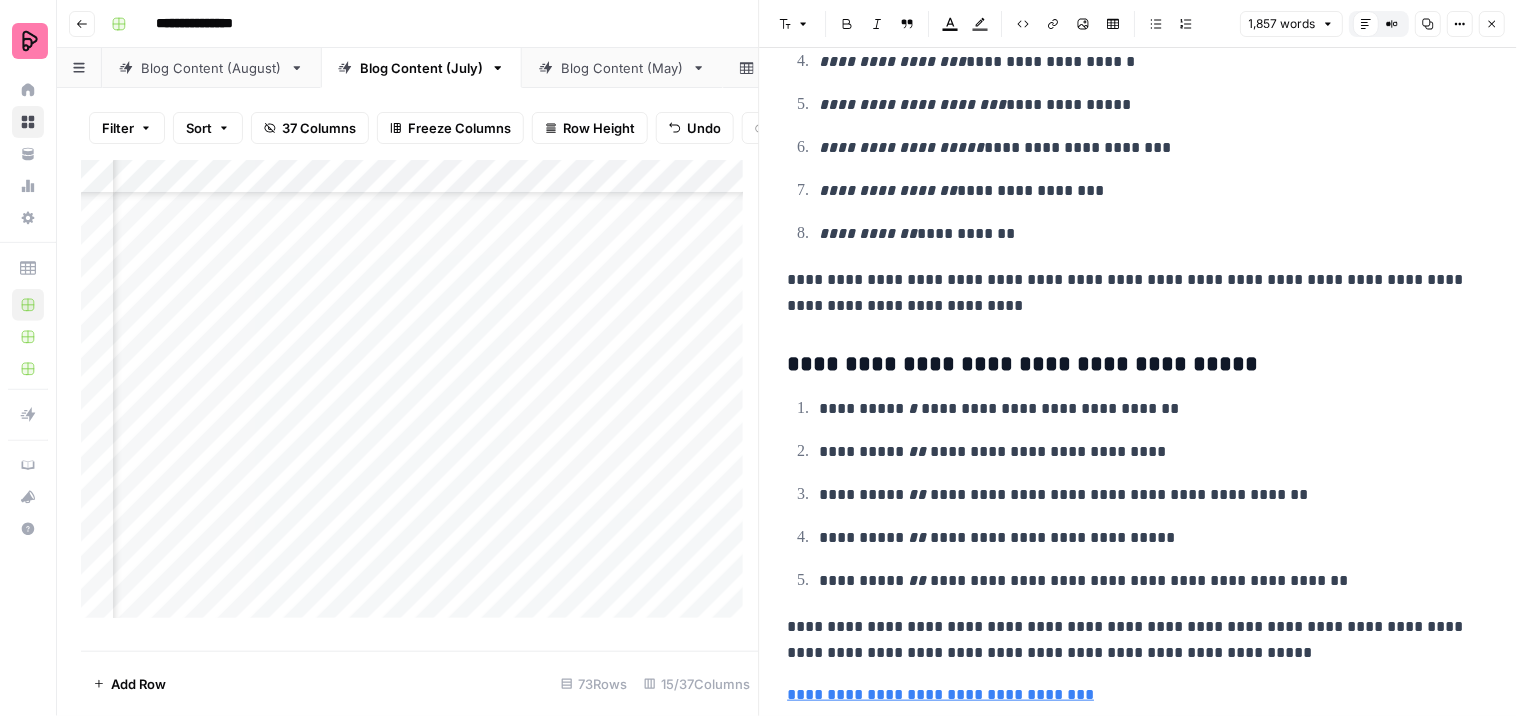 click on "Add Column" at bounding box center [420, 397] 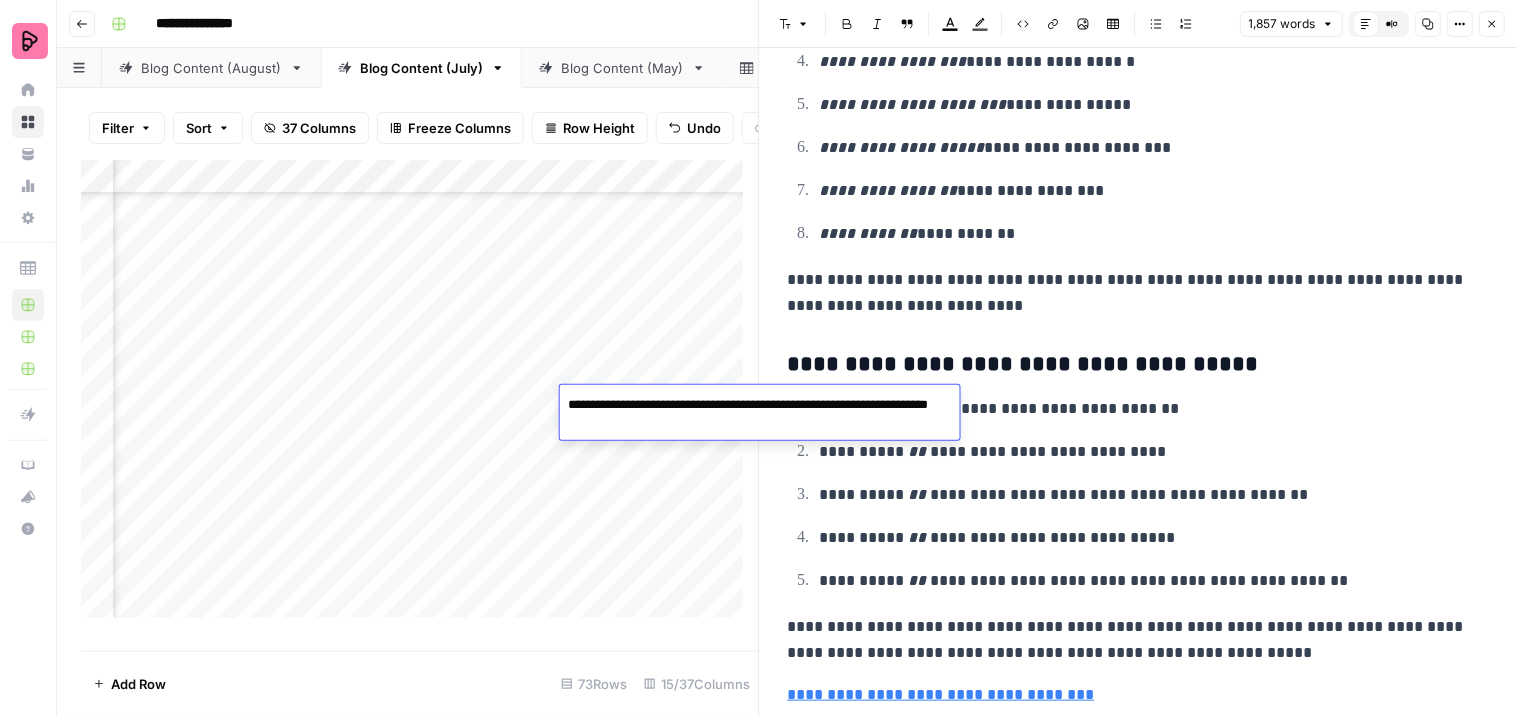 click on "Add Column" at bounding box center (420, 397) 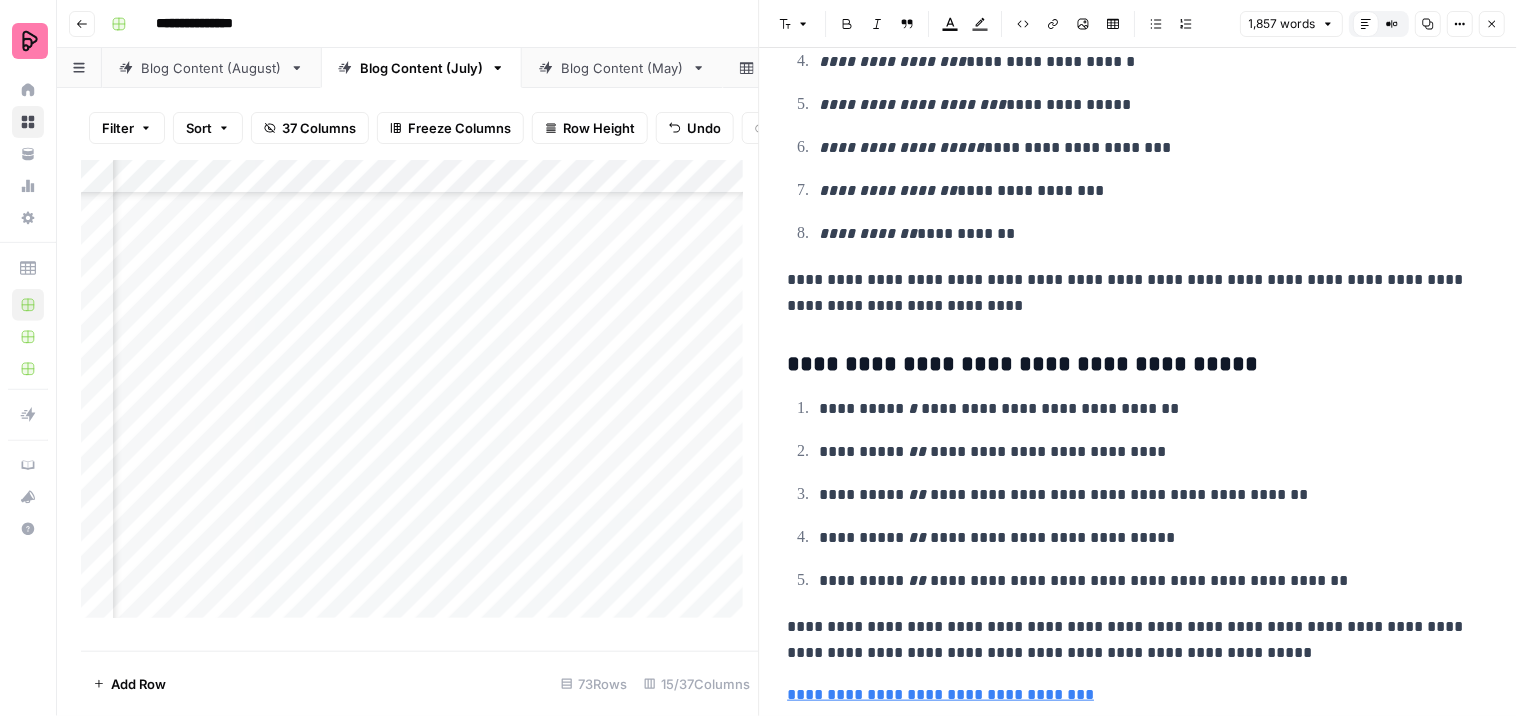 scroll, scrollTop: 3046, scrollLeft: 1305, axis: both 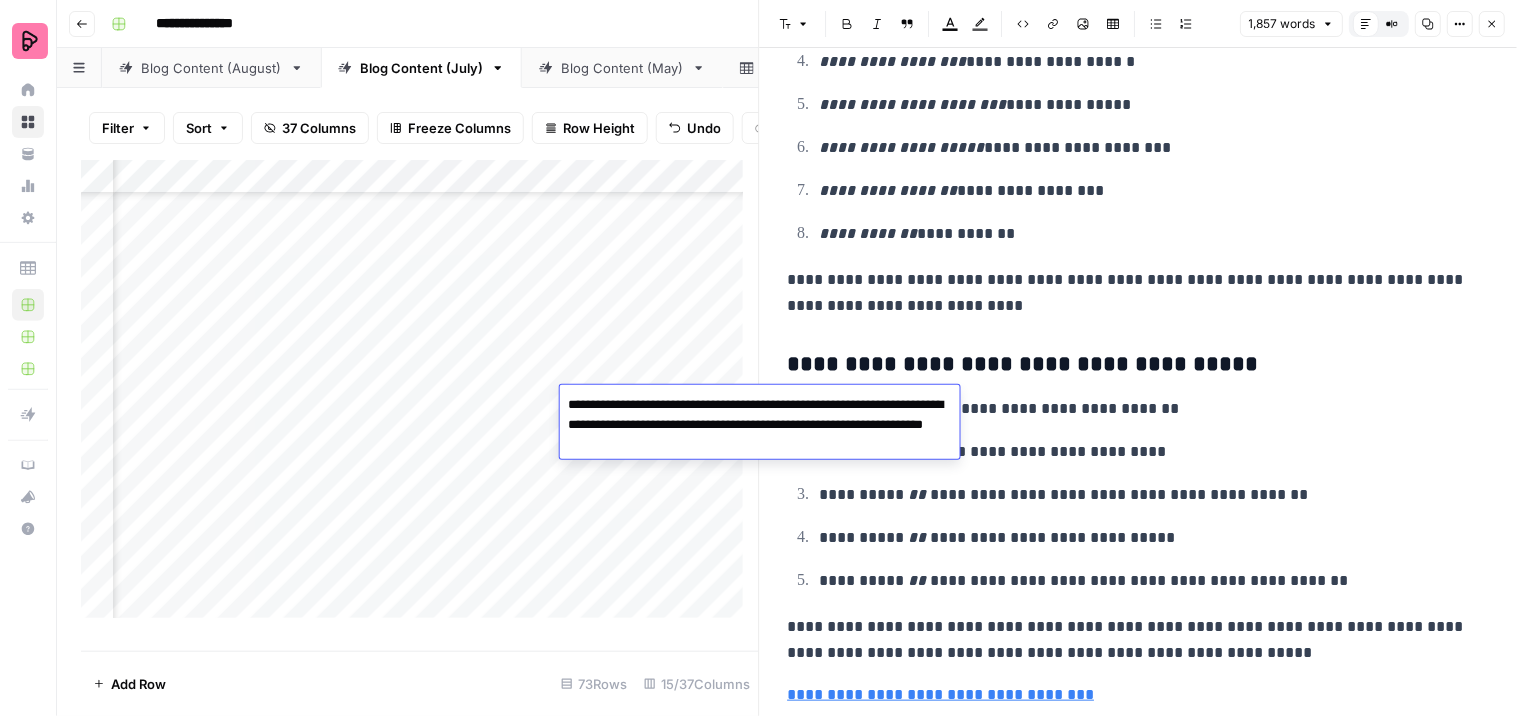 click on "Add Column" at bounding box center [420, 397] 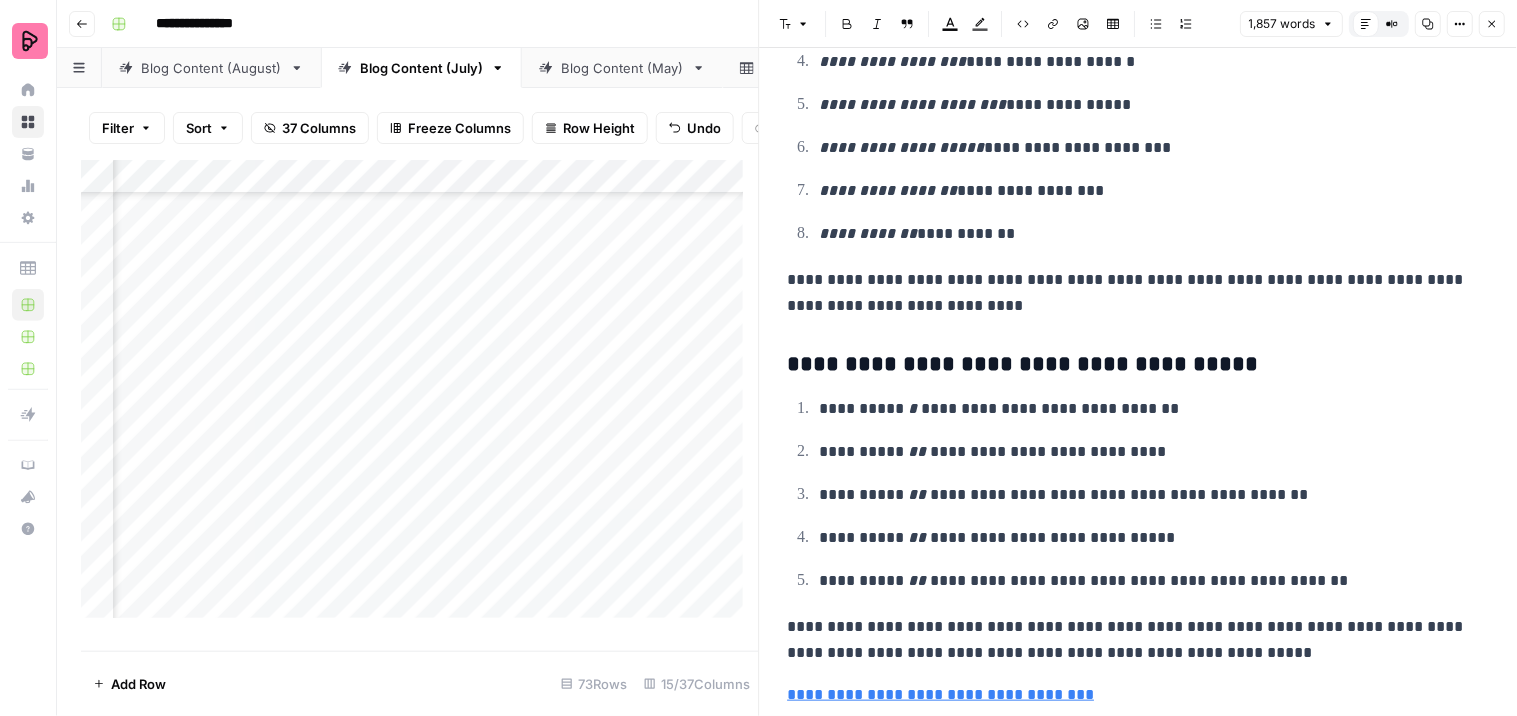 click on "Add Column" at bounding box center [420, 397] 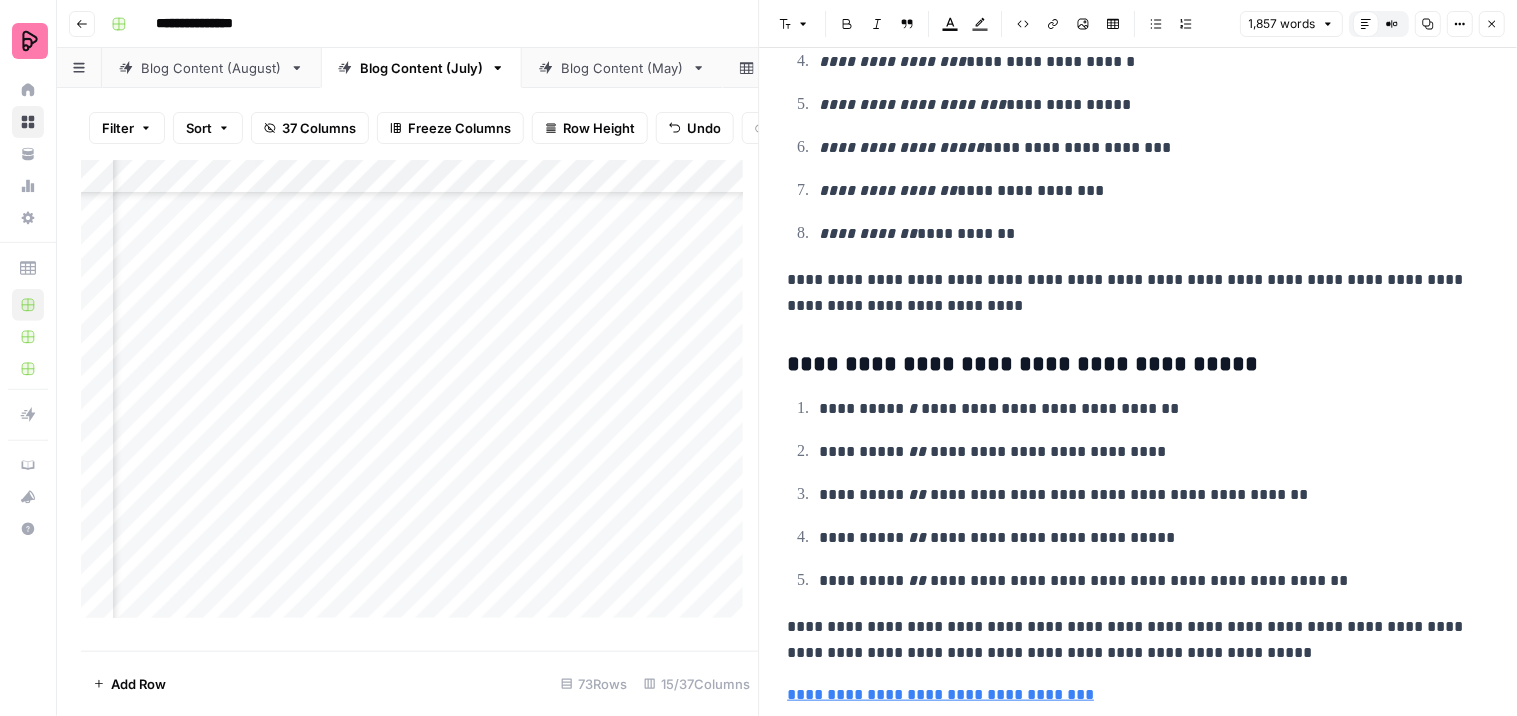 click on "Add Column" at bounding box center (420, 397) 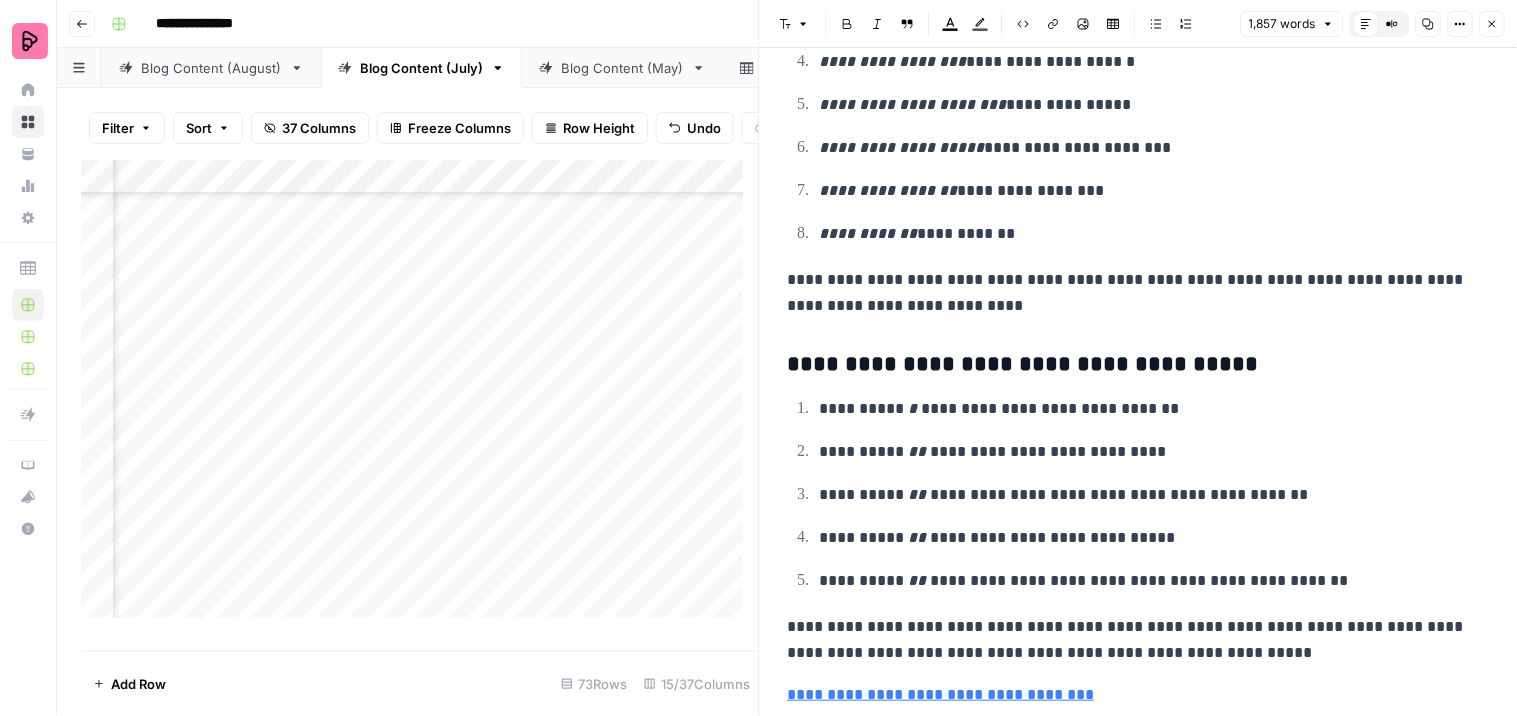 scroll, scrollTop: 3046, scrollLeft: 1281, axis: both 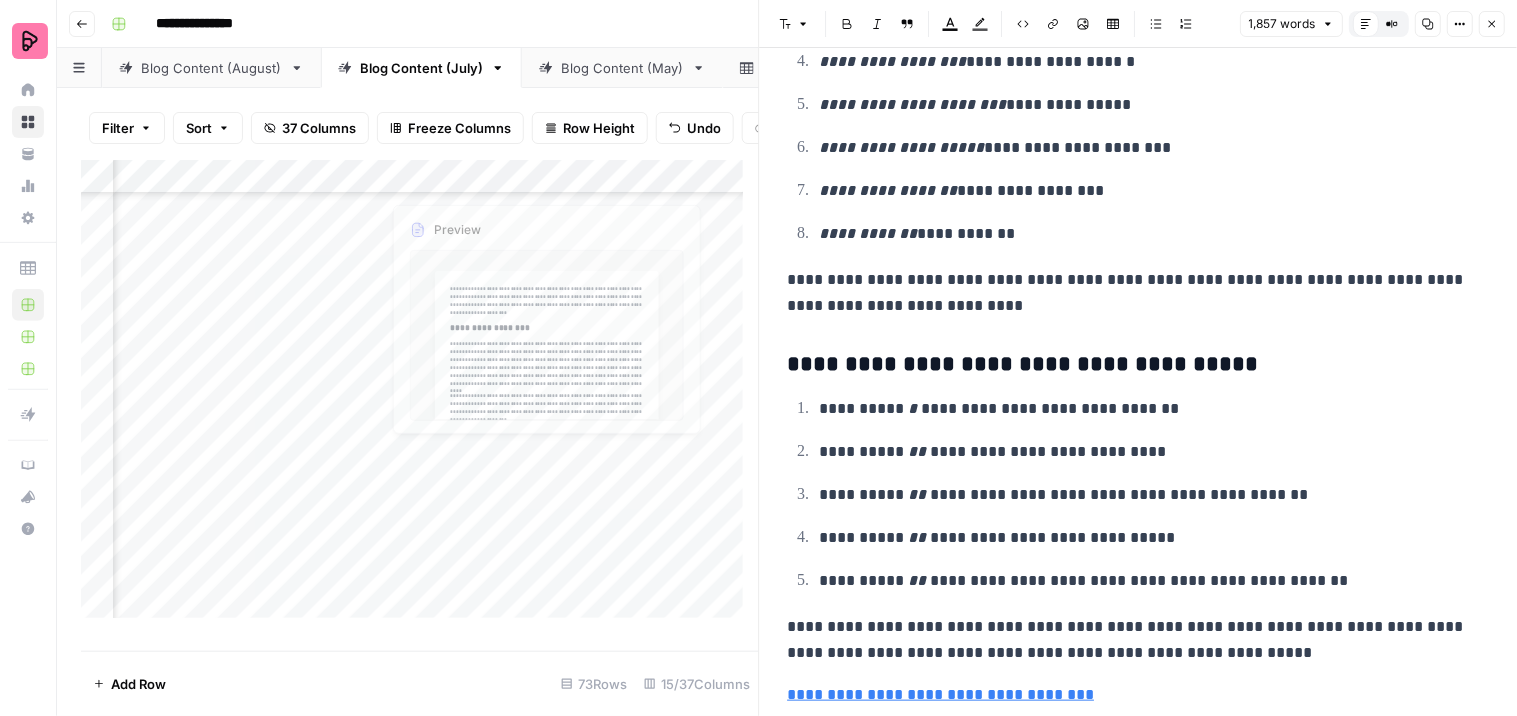 click on "Add Column" at bounding box center [420, 397] 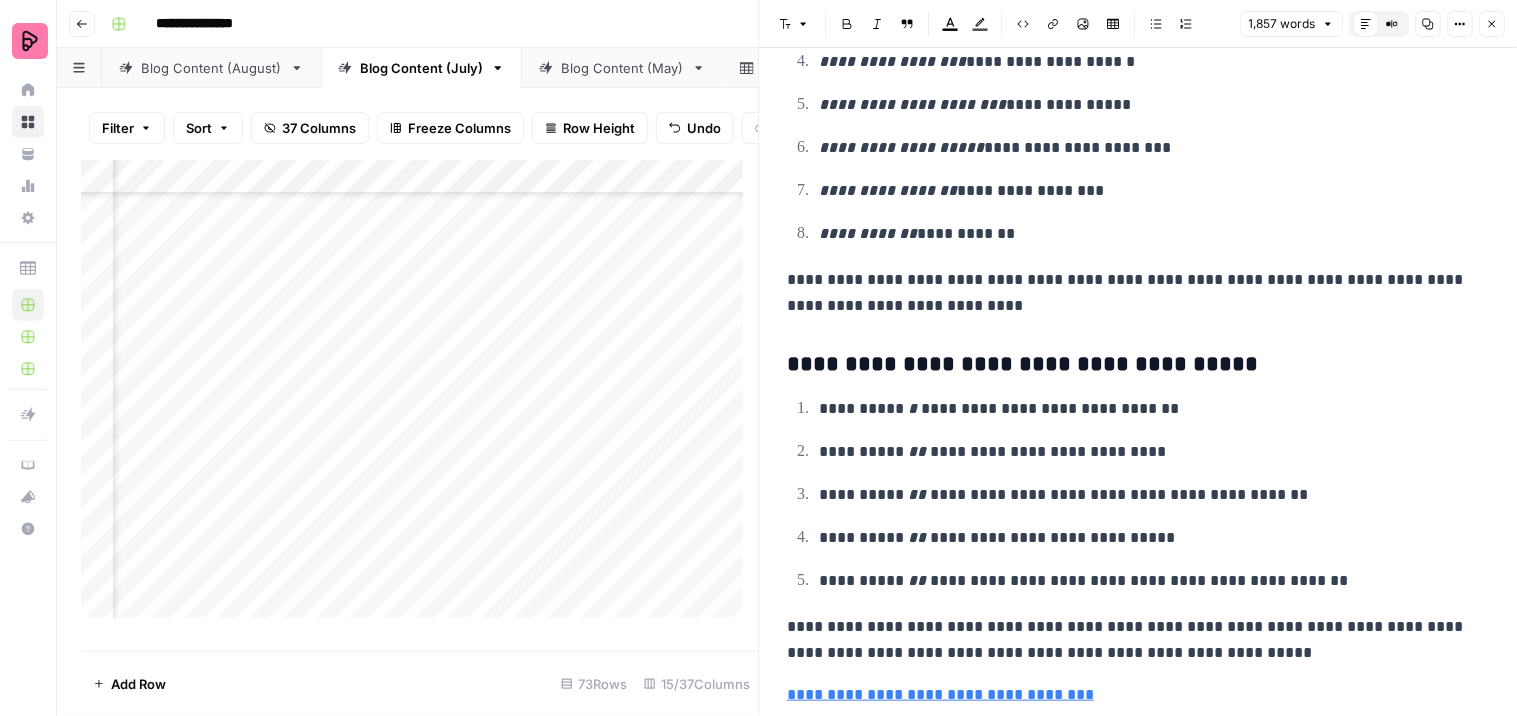 click on "Add Column" at bounding box center [420, 397] 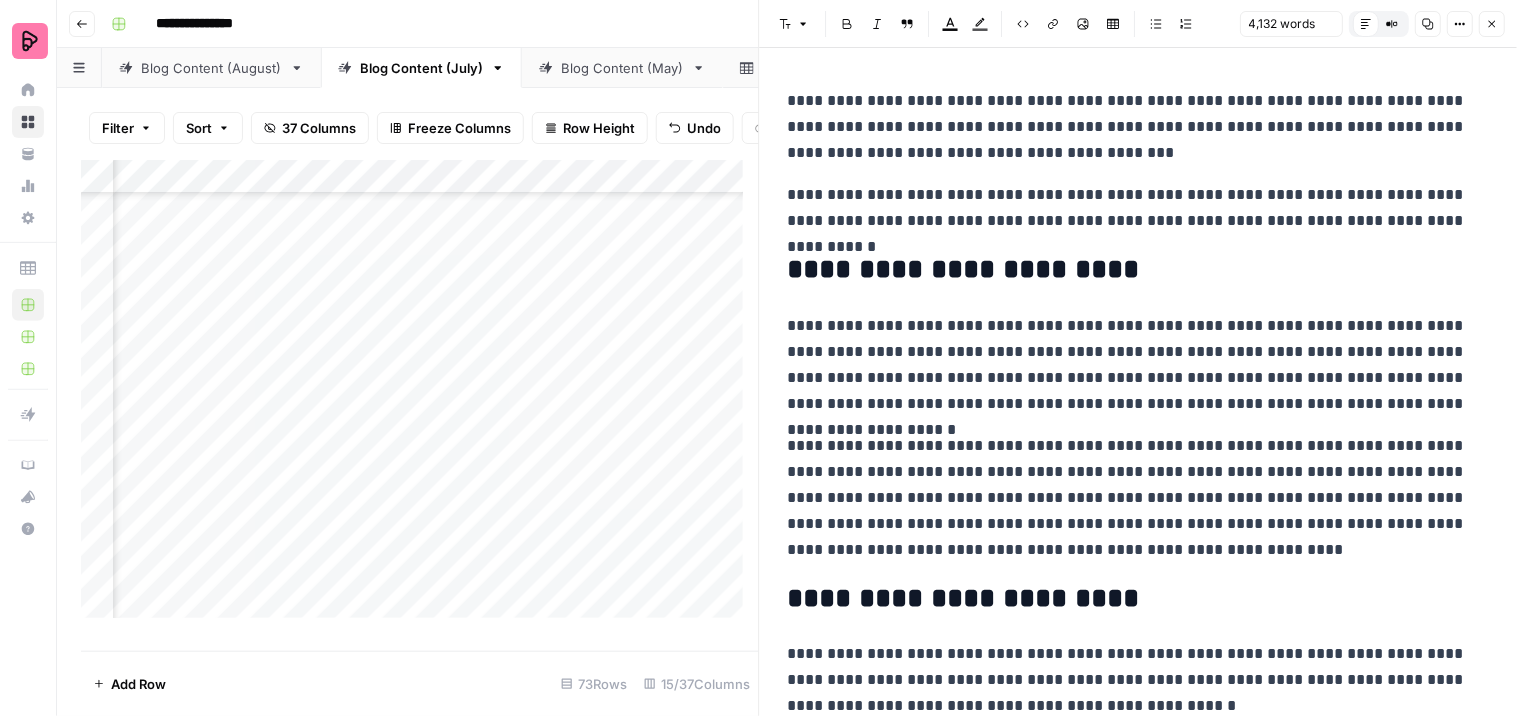 click on "Add Column" at bounding box center (420, 397) 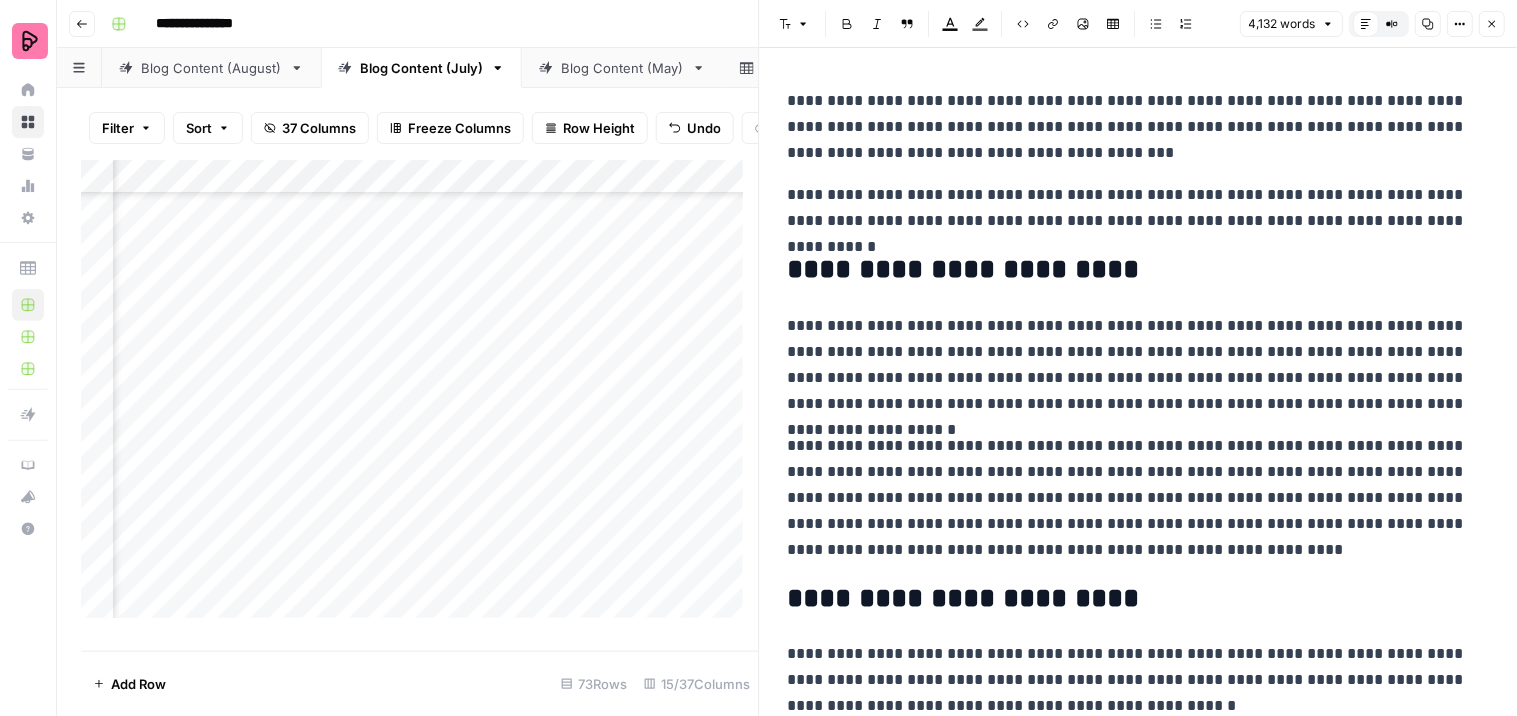 click on "Add Column" at bounding box center [420, 397] 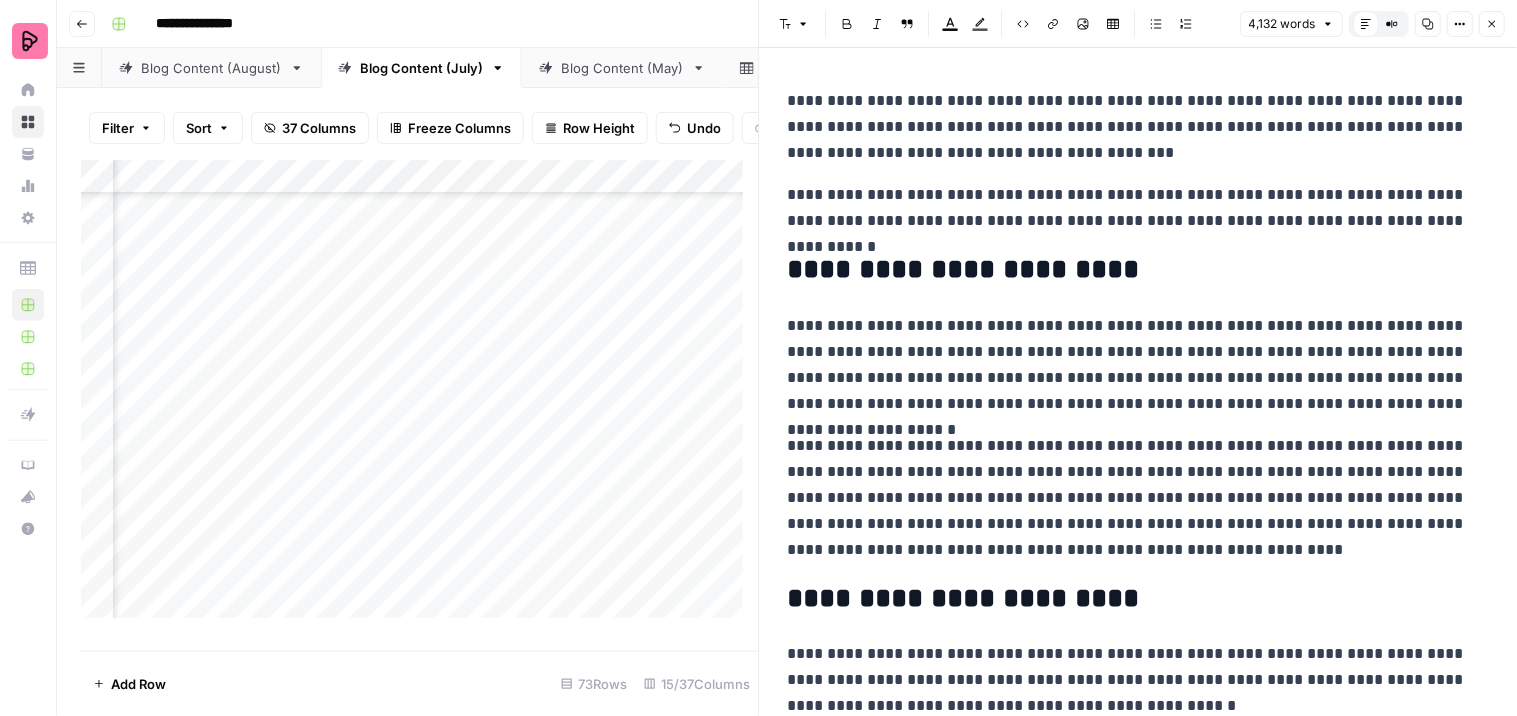 click on "Add Column" at bounding box center [420, 397] 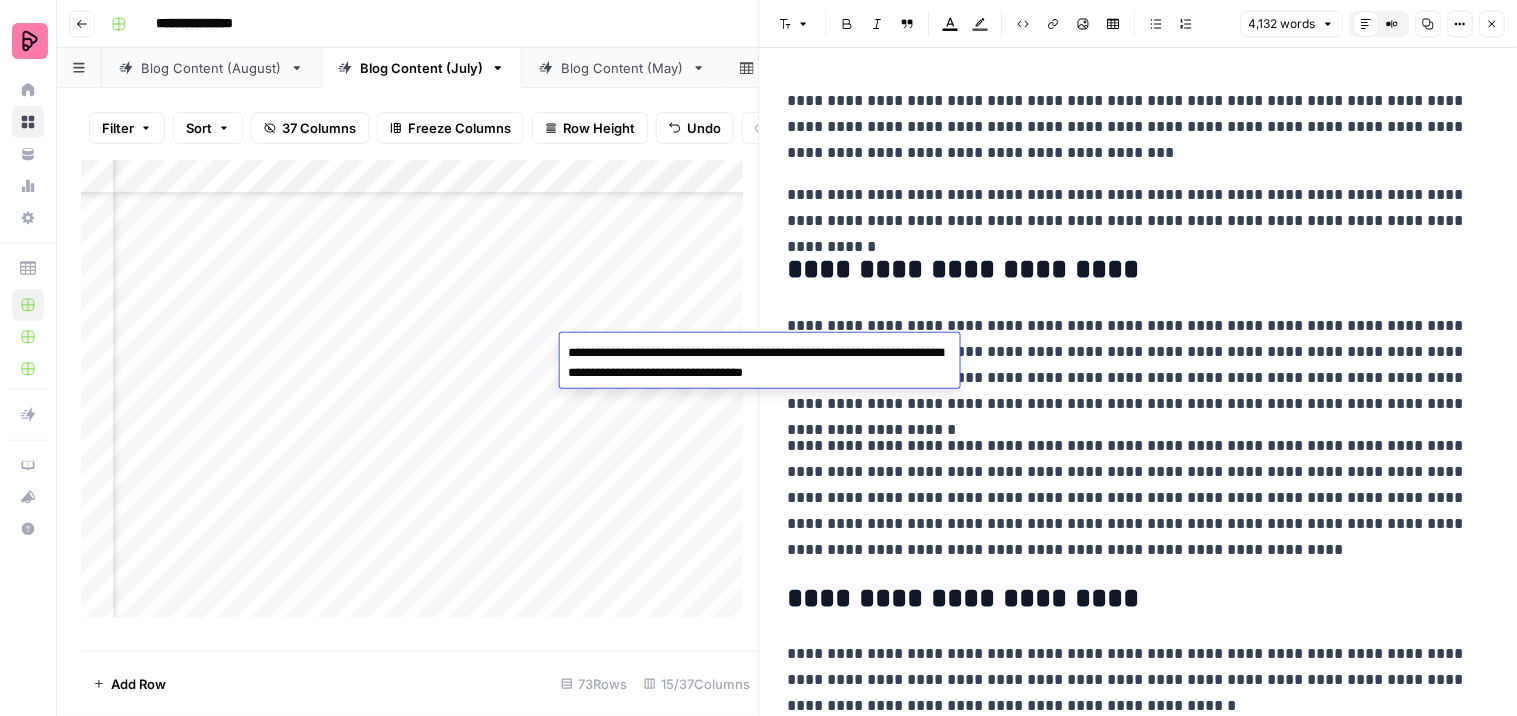 click on "Add Column" at bounding box center [420, 397] 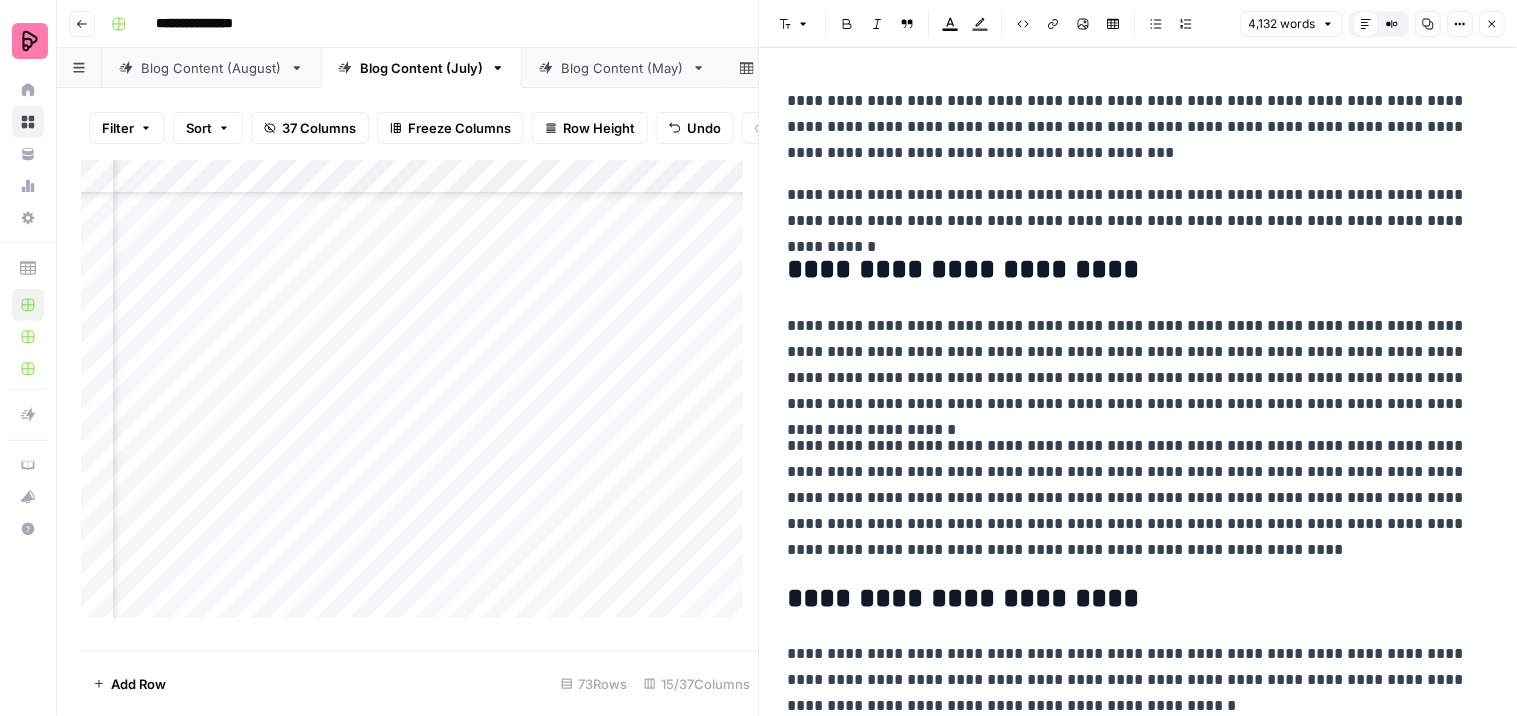 scroll, scrollTop: 3046, scrollLeft: 1845, axis: both 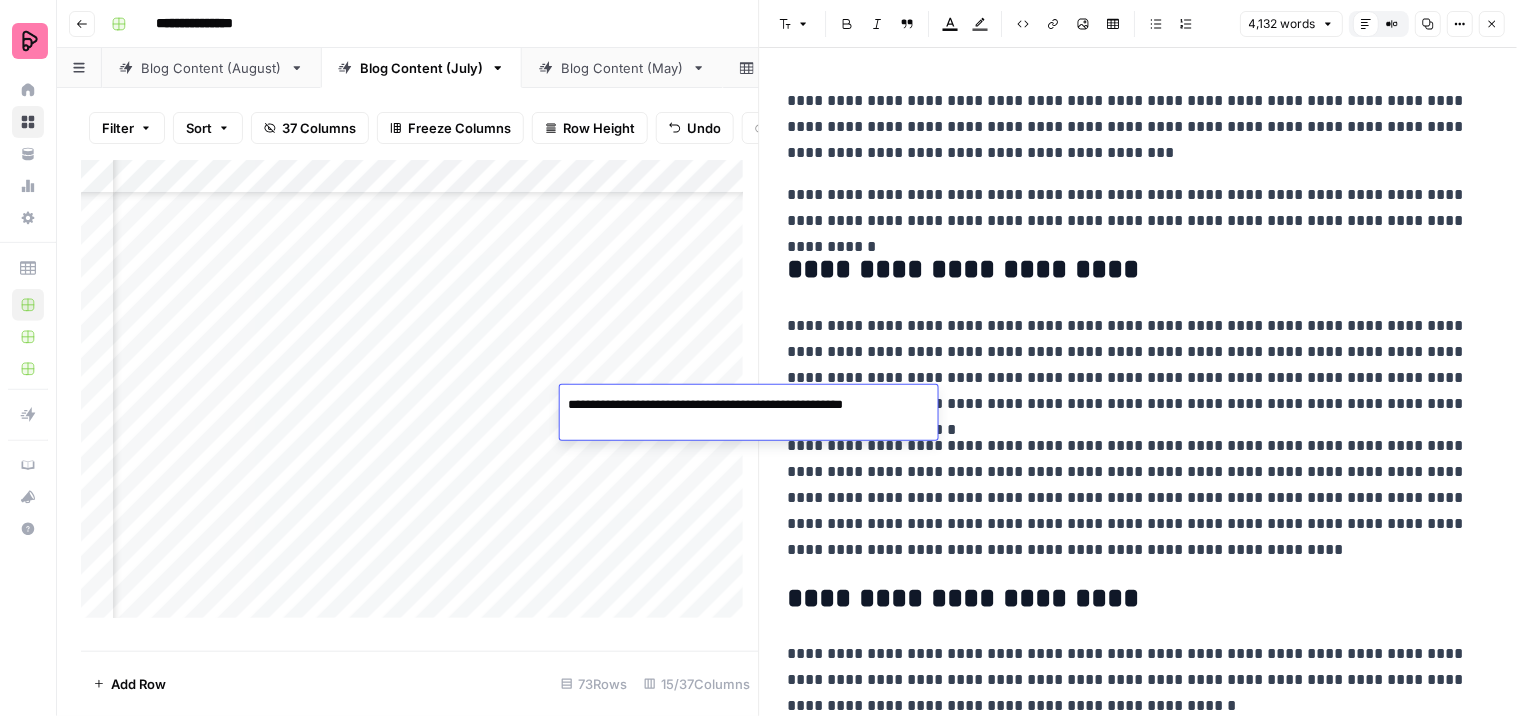 click on "Add Column" at bounding box center [420, 397] 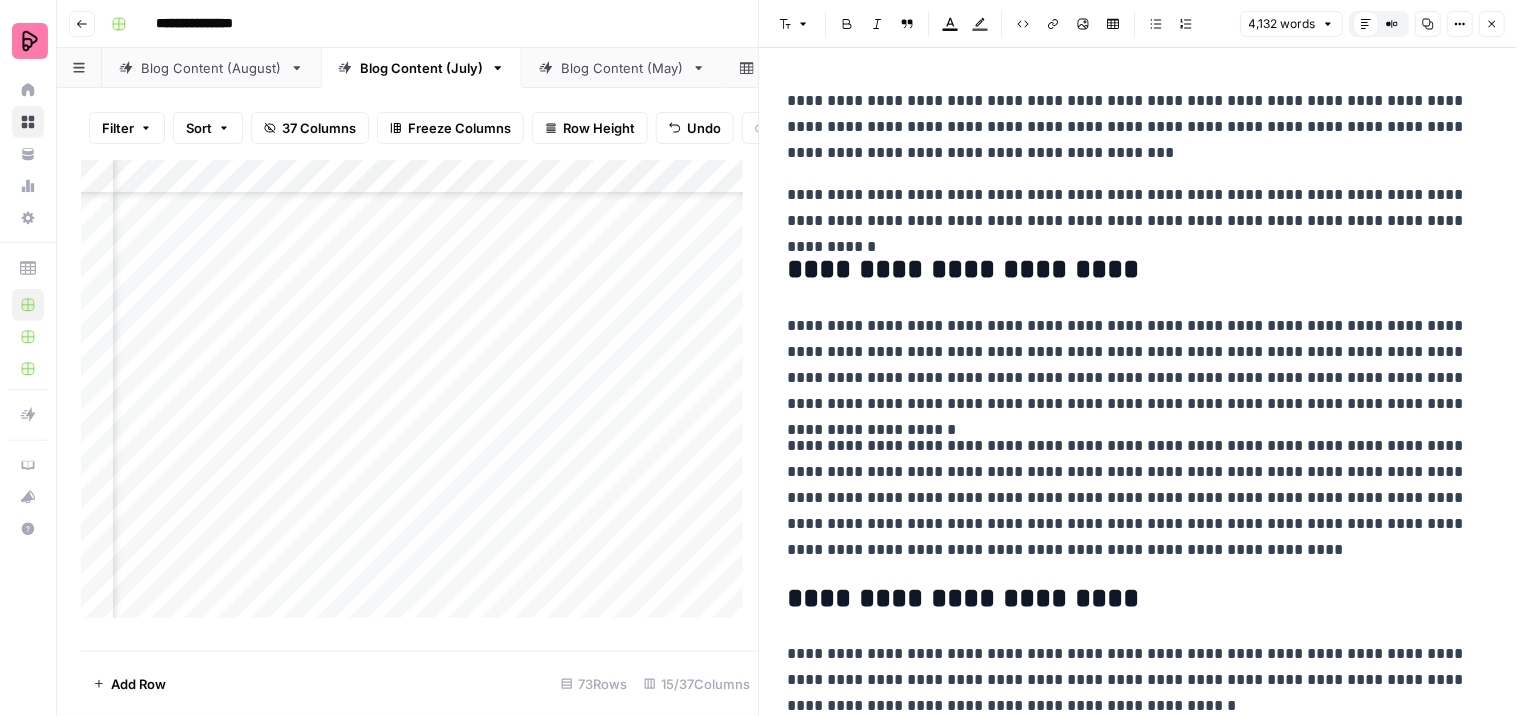 scroll, scrollTop: 3046, scrollLeft: 2025, axis: both 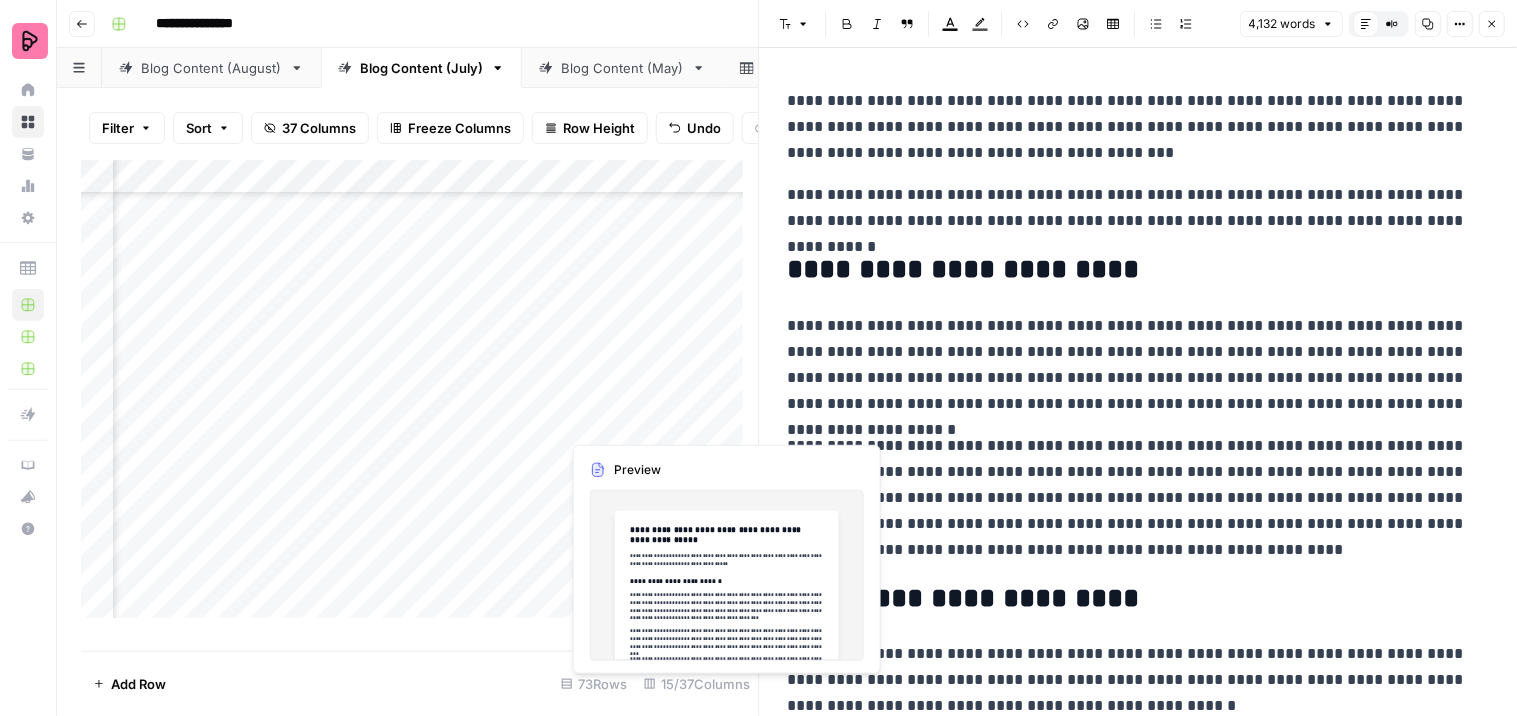 click on "Add Column" at bounding box center (420, 397) 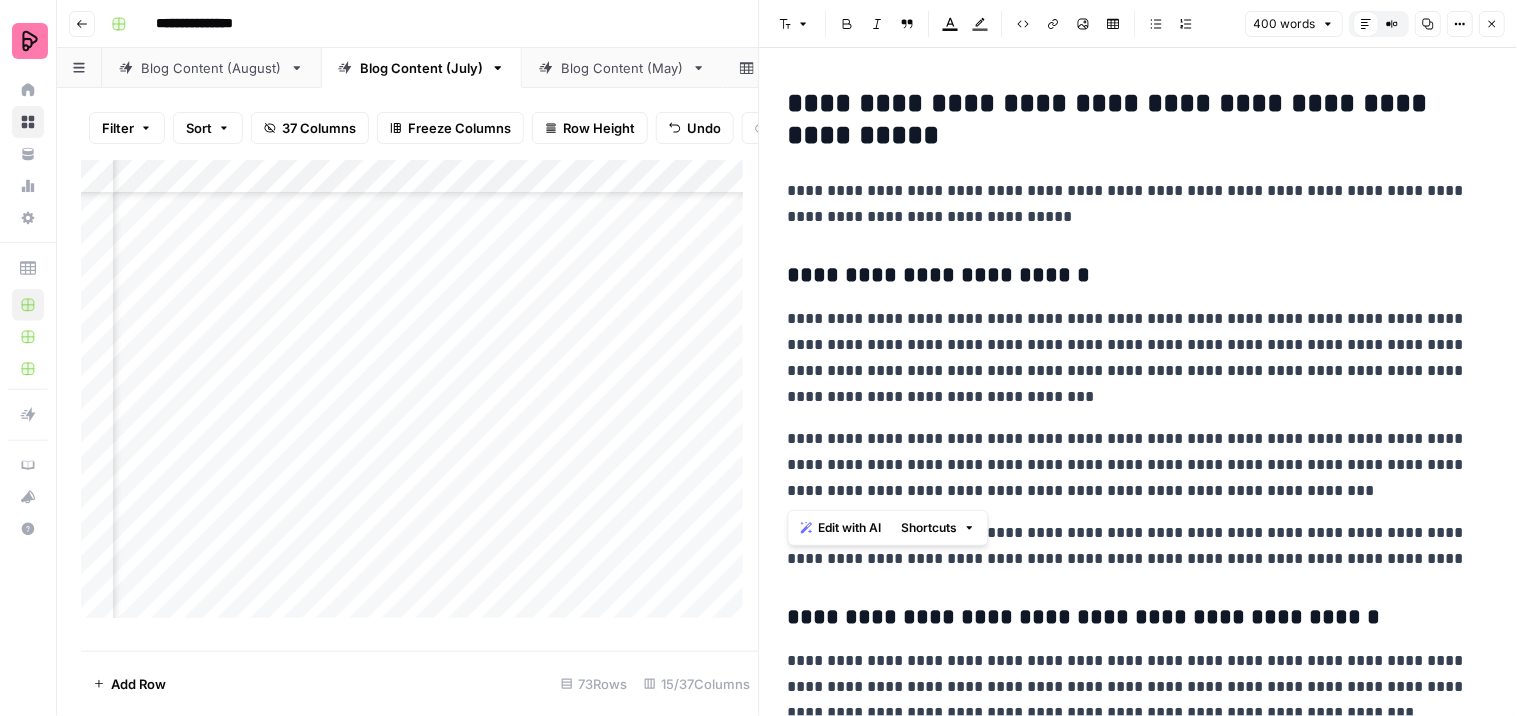drag, startPoint x: 1236, startPoint y: 487, endPoint x: 766, endPoint y: 436, distance: 472.7589 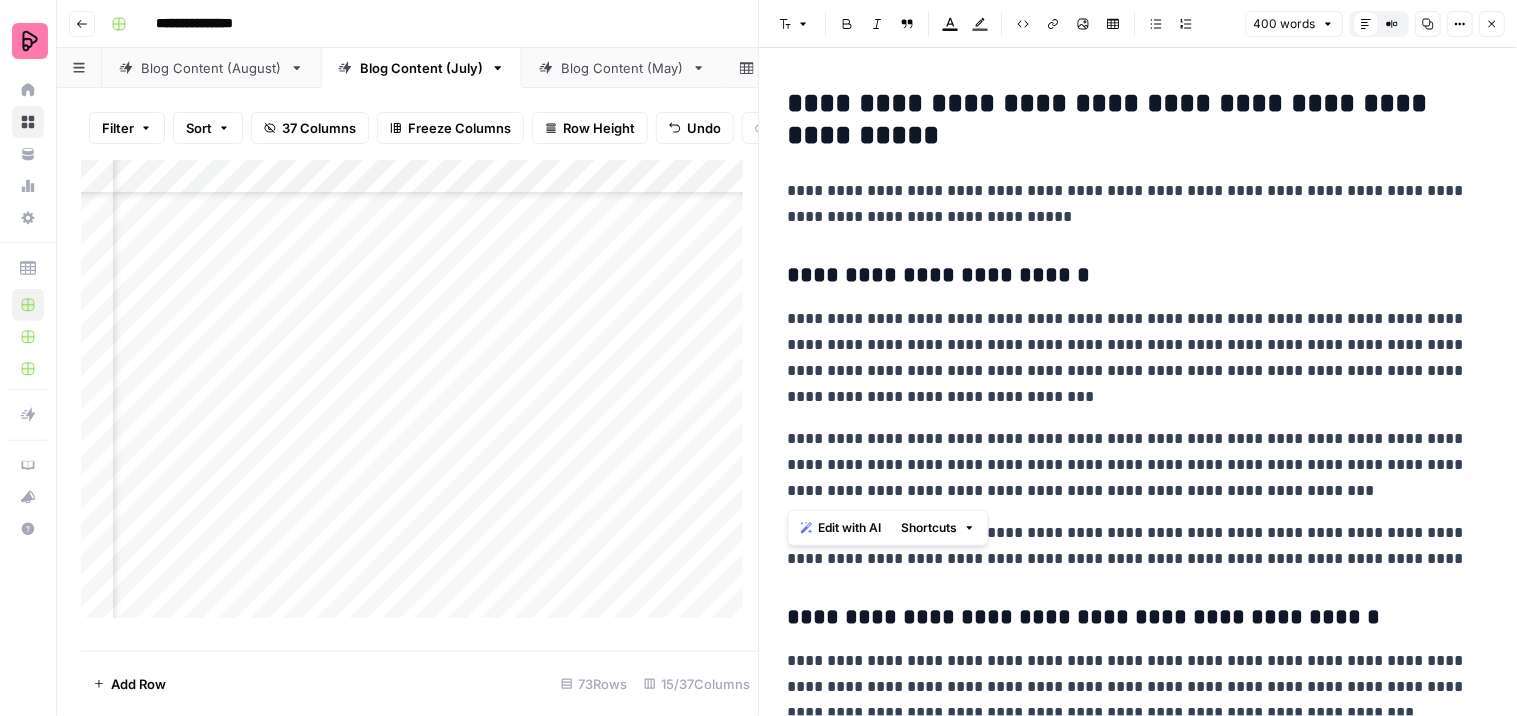 click on "**********" at bounding box center [1138, 358] 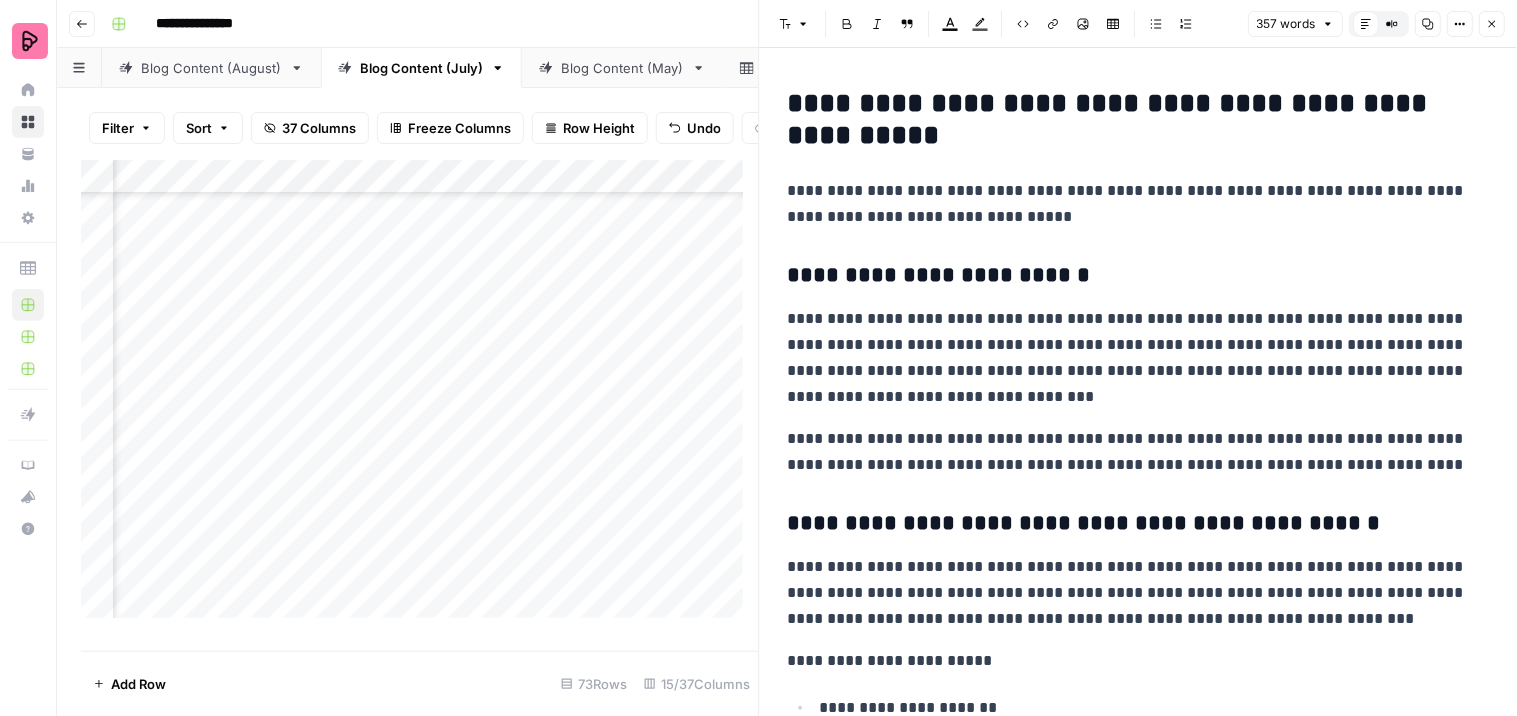 click on "**********" at bounding box center [1130, 358] 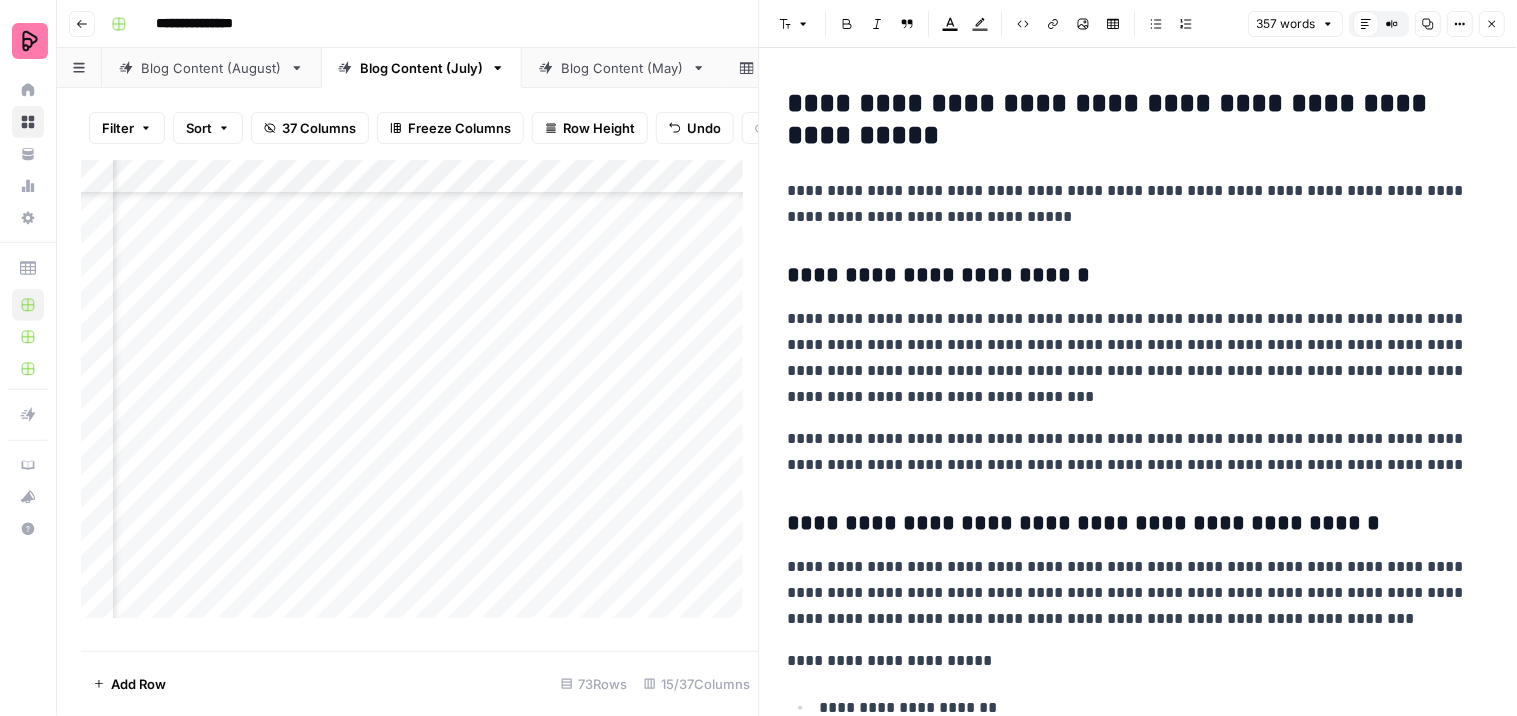 type 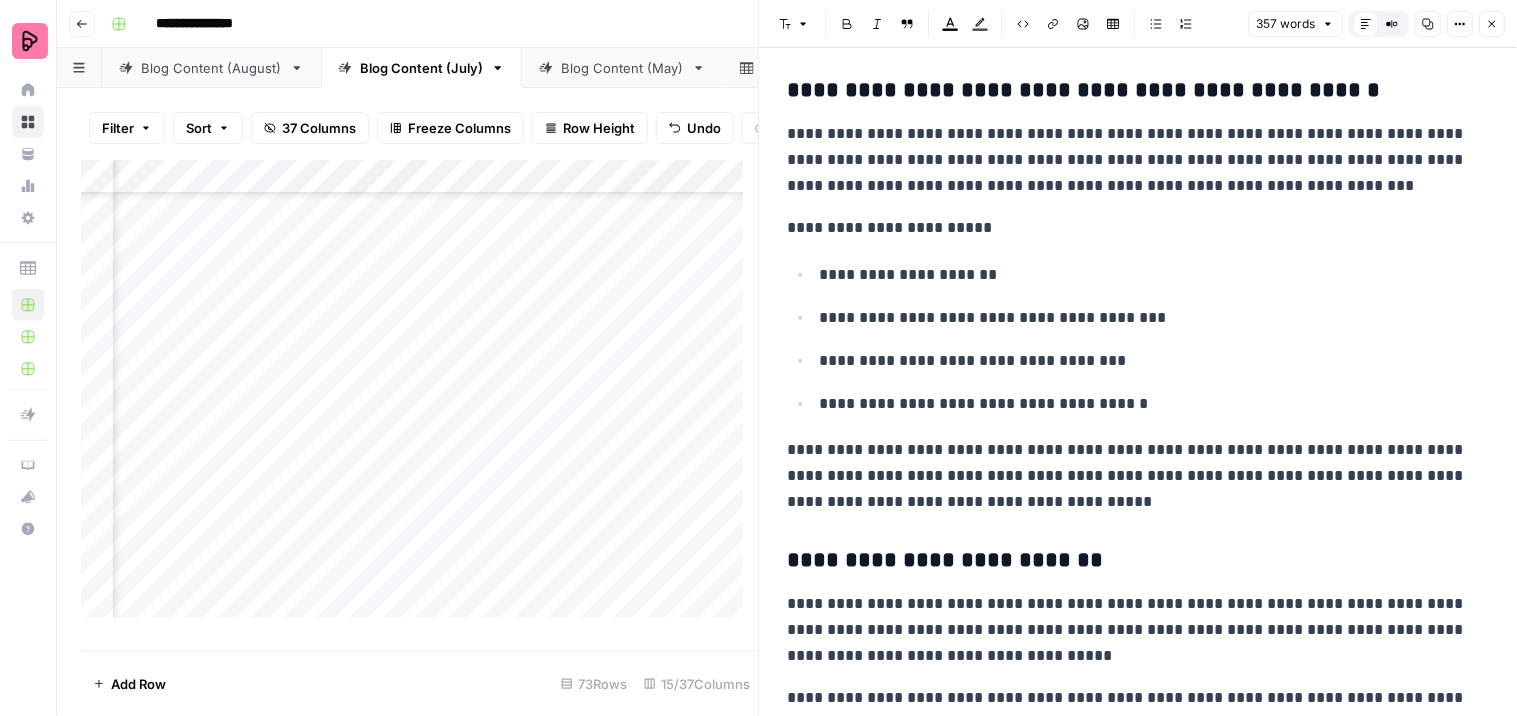 scroll, scrollTop: 444, scrollLeft: 0, axis: vertical 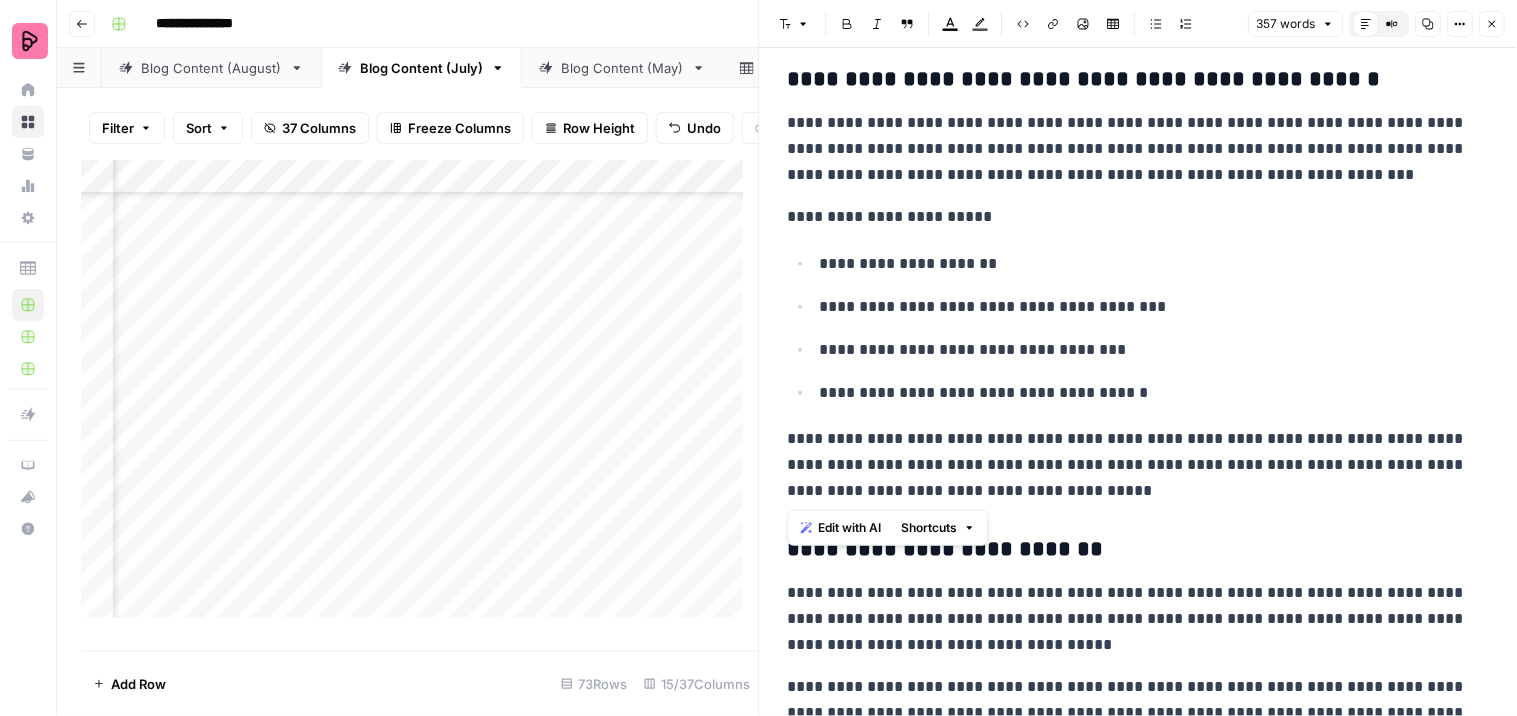 drag, startPoint x: 1102, startPoint y: 483, endPoint x: 785, endPoint y: 206, distance: 420.9727 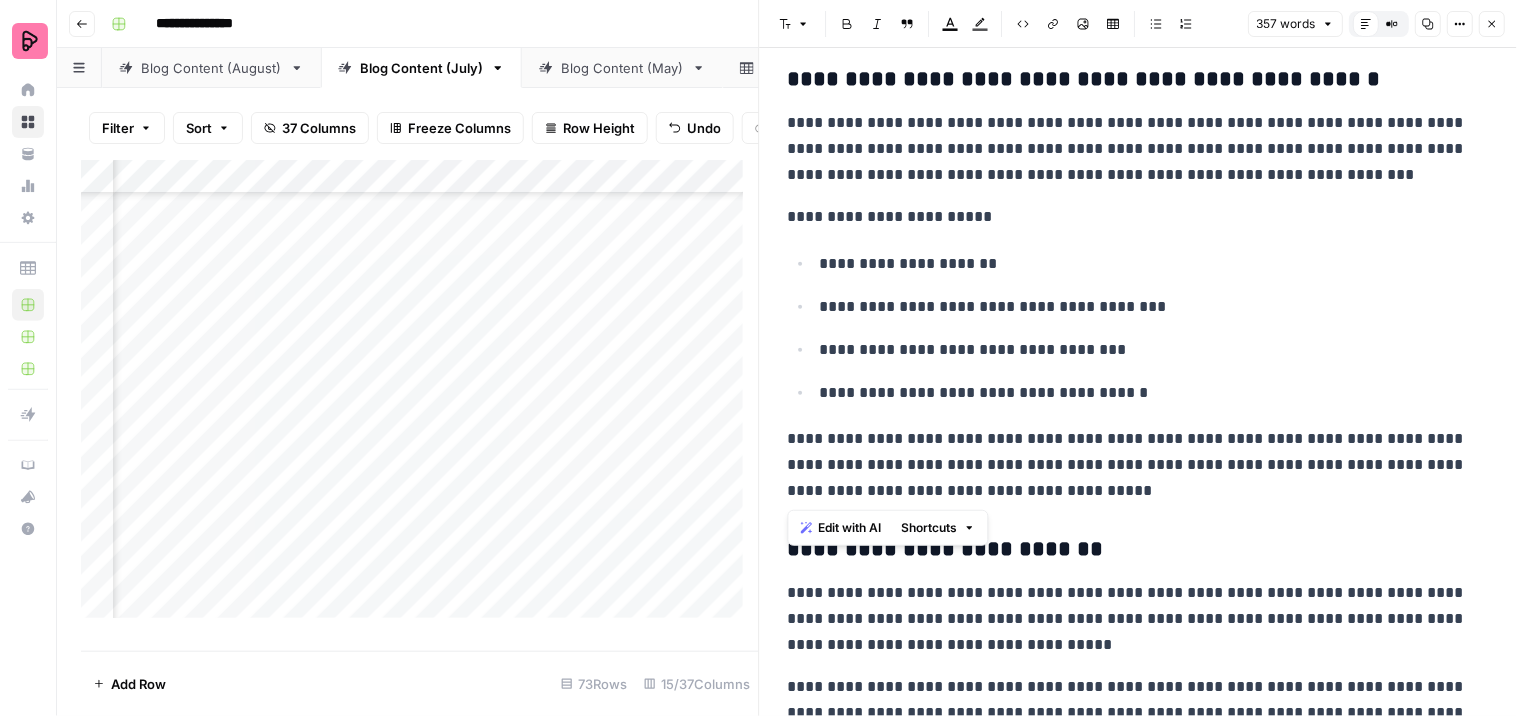 click on "**********" at bounding box center [1139, 292] 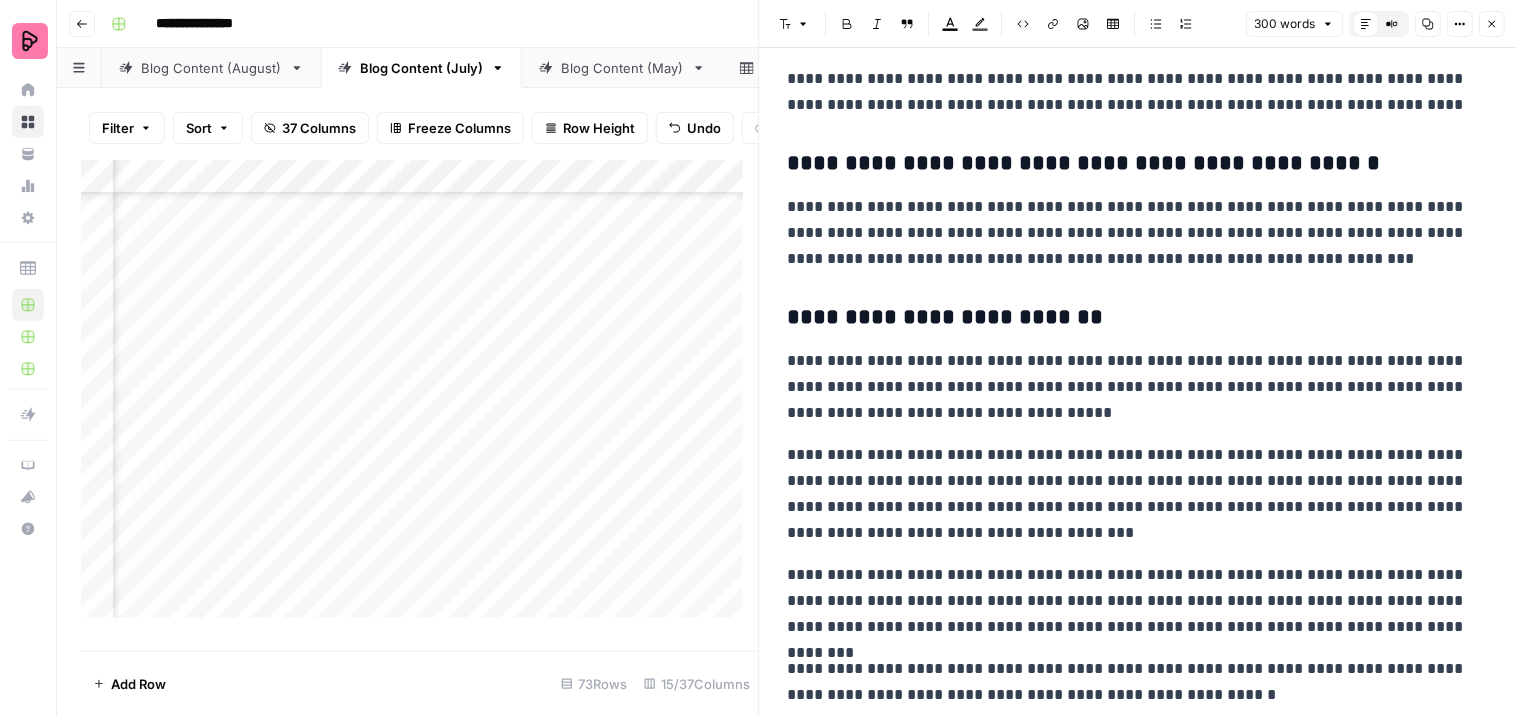 scroll, scrollTop: 360, scrollLeft: 0, axis: vertical 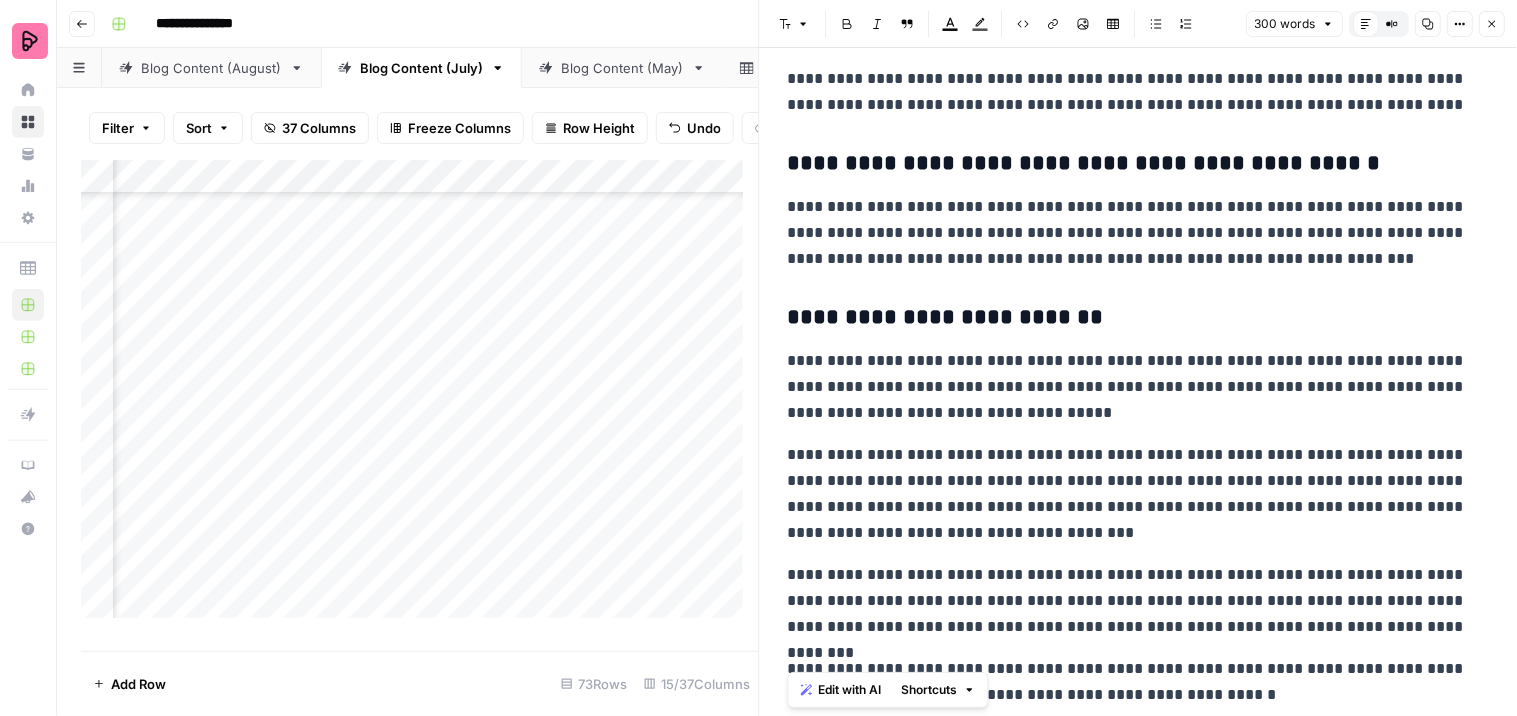 drag, startPoint x: 1220, startPoint y: 690, endPoint x: 790, endPoint y: 567, distance: 447.246 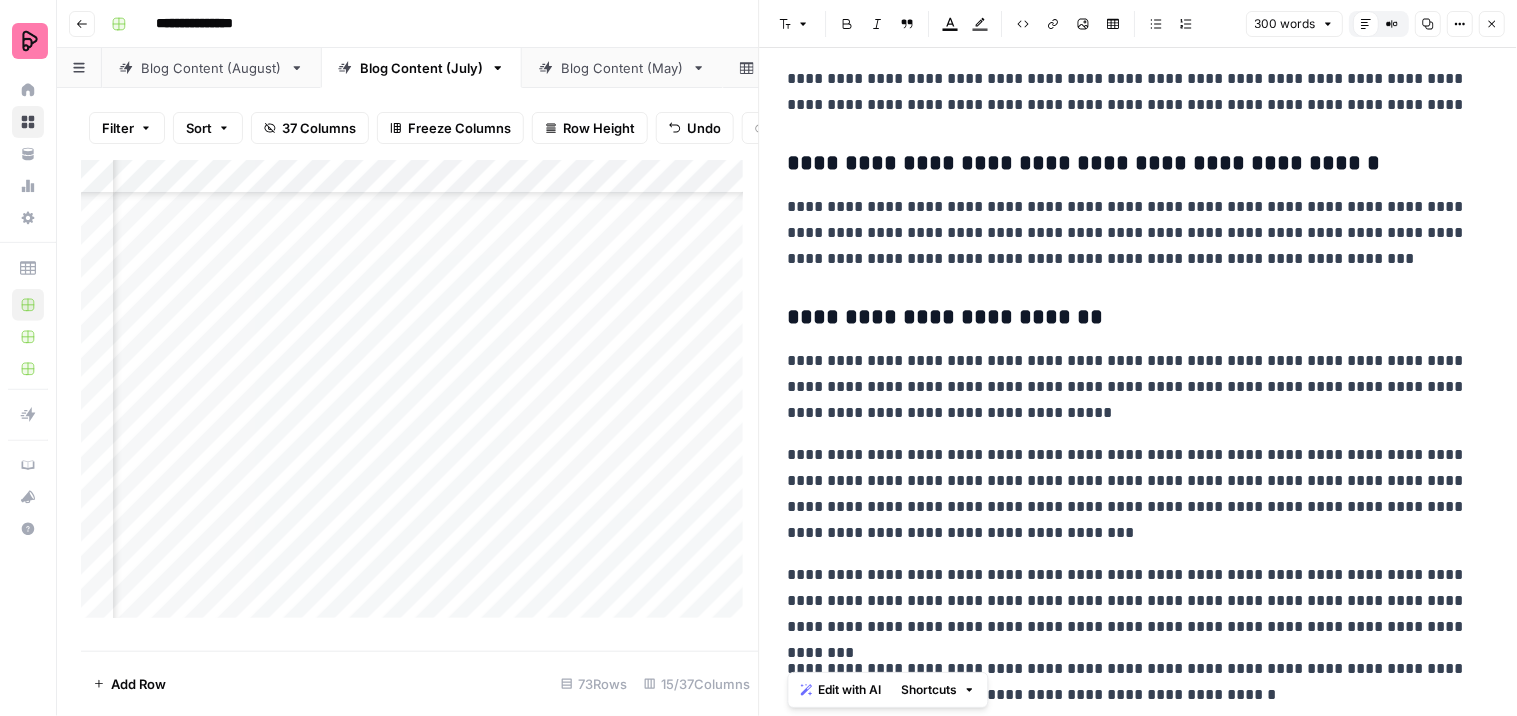 click on "**********" at bounding box center [1139, 218] 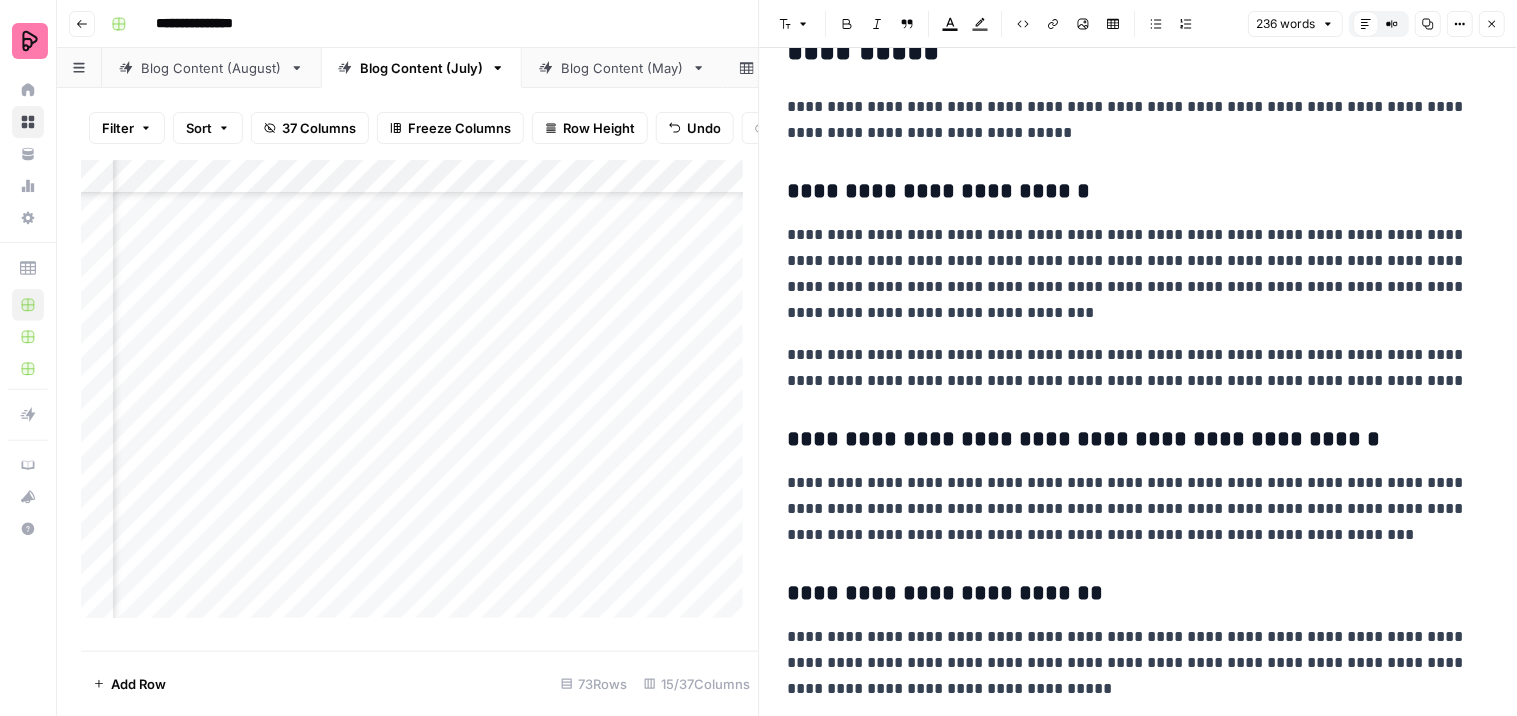 scroll, scrollTop: 17, scrollLeft: 0, axis: vertical 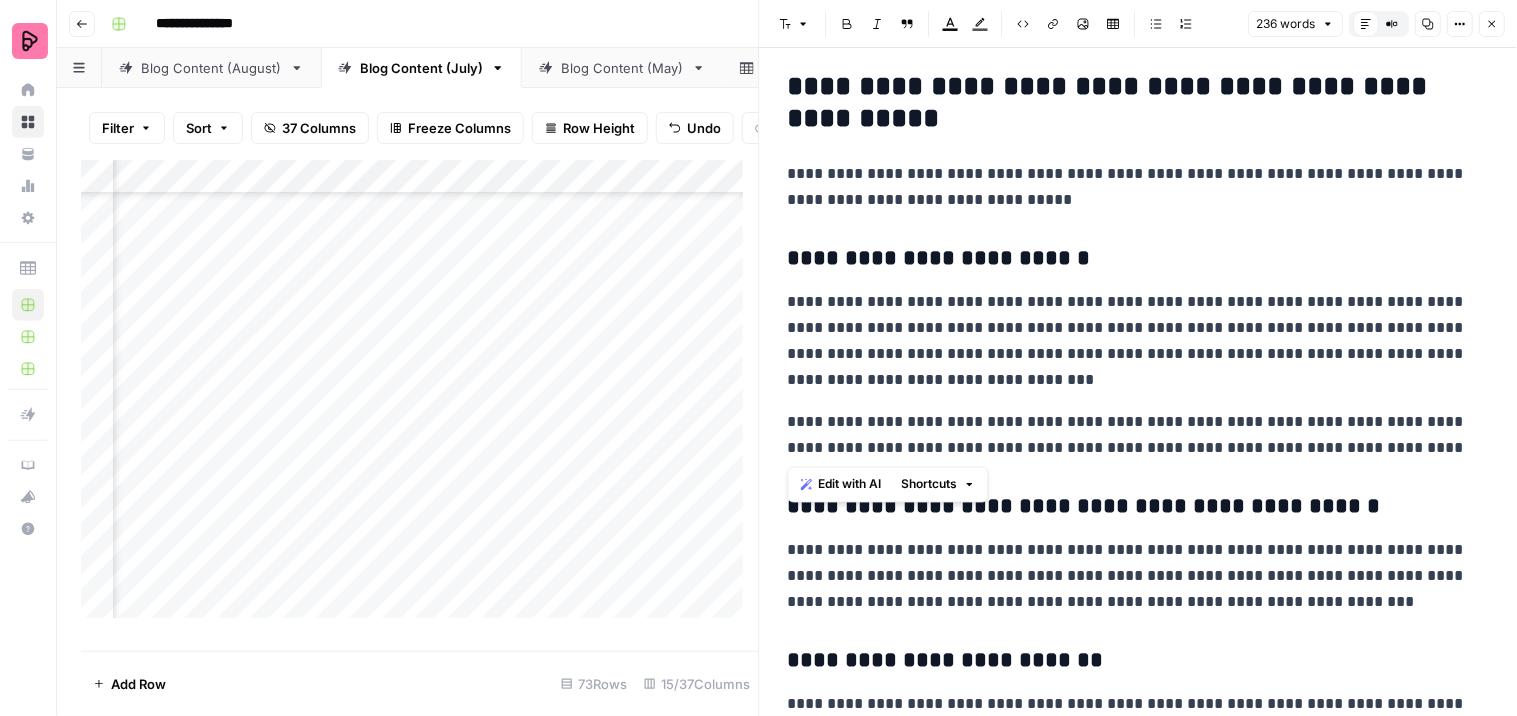 drag, startPoint x: 1374, startPoint y: 442, endPoint x: 783, endPoint y: 404, distance: 592.2204 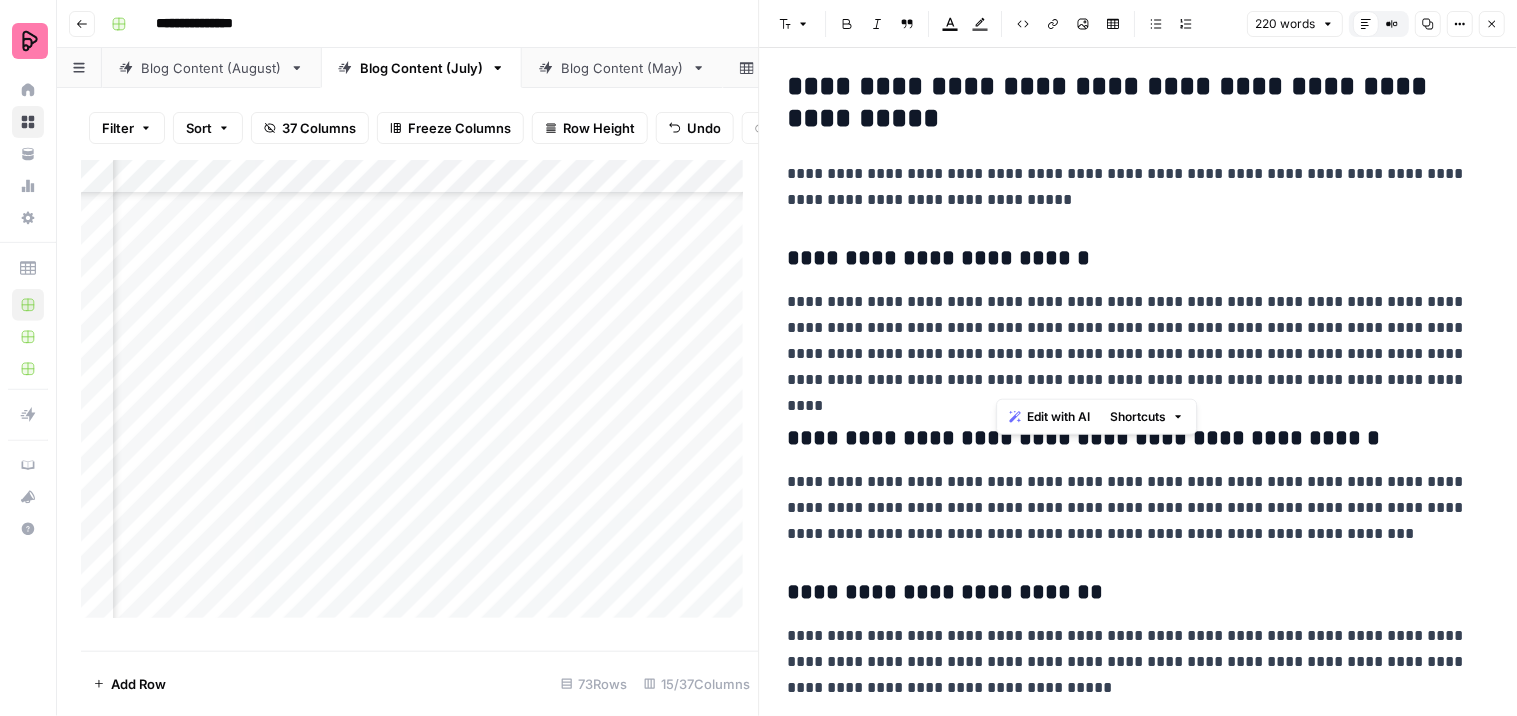 drag, startPoint x: 1320, startPoint y: 348, endPoint x: 993, endPoint y: 377, distance: 328.28342 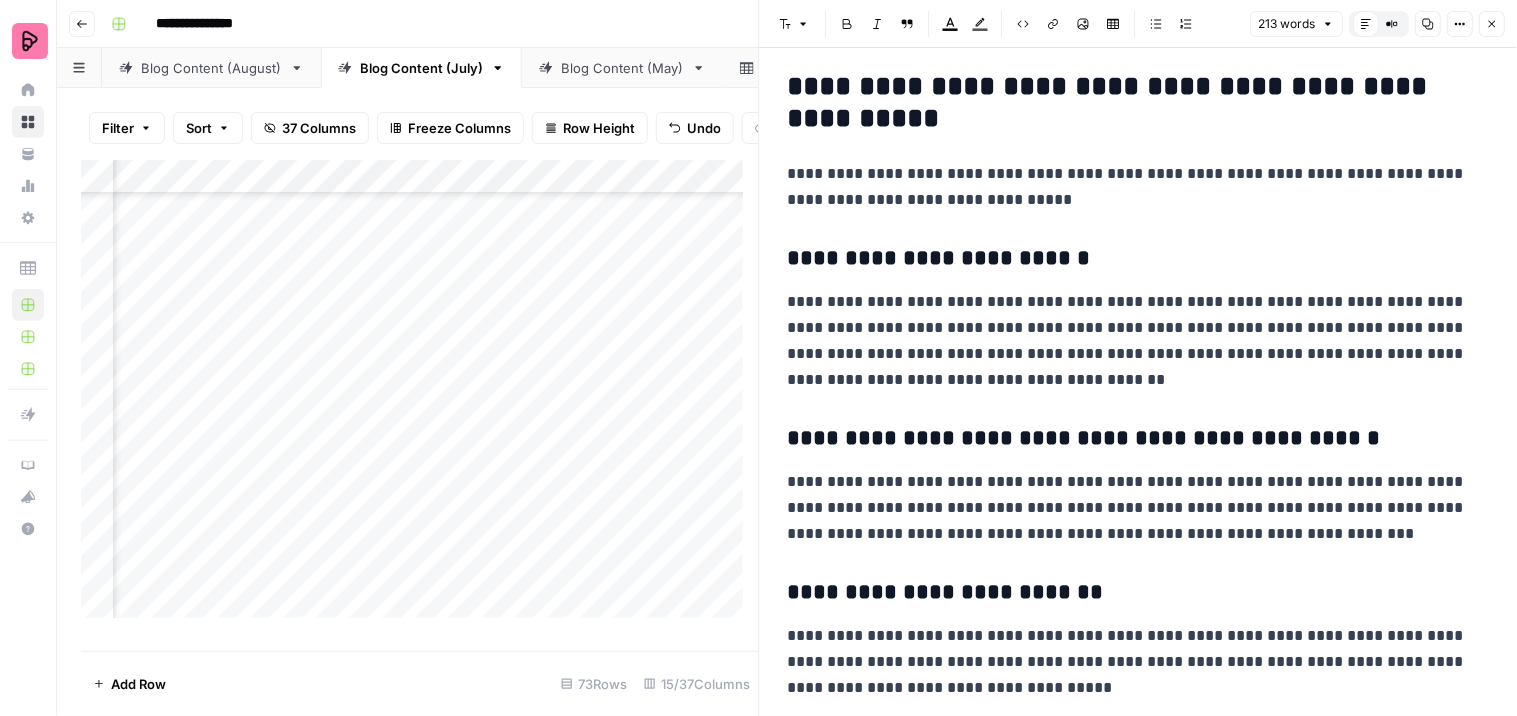scroll, scrollTop: 172, scrollLeft: 0, axis: vertical 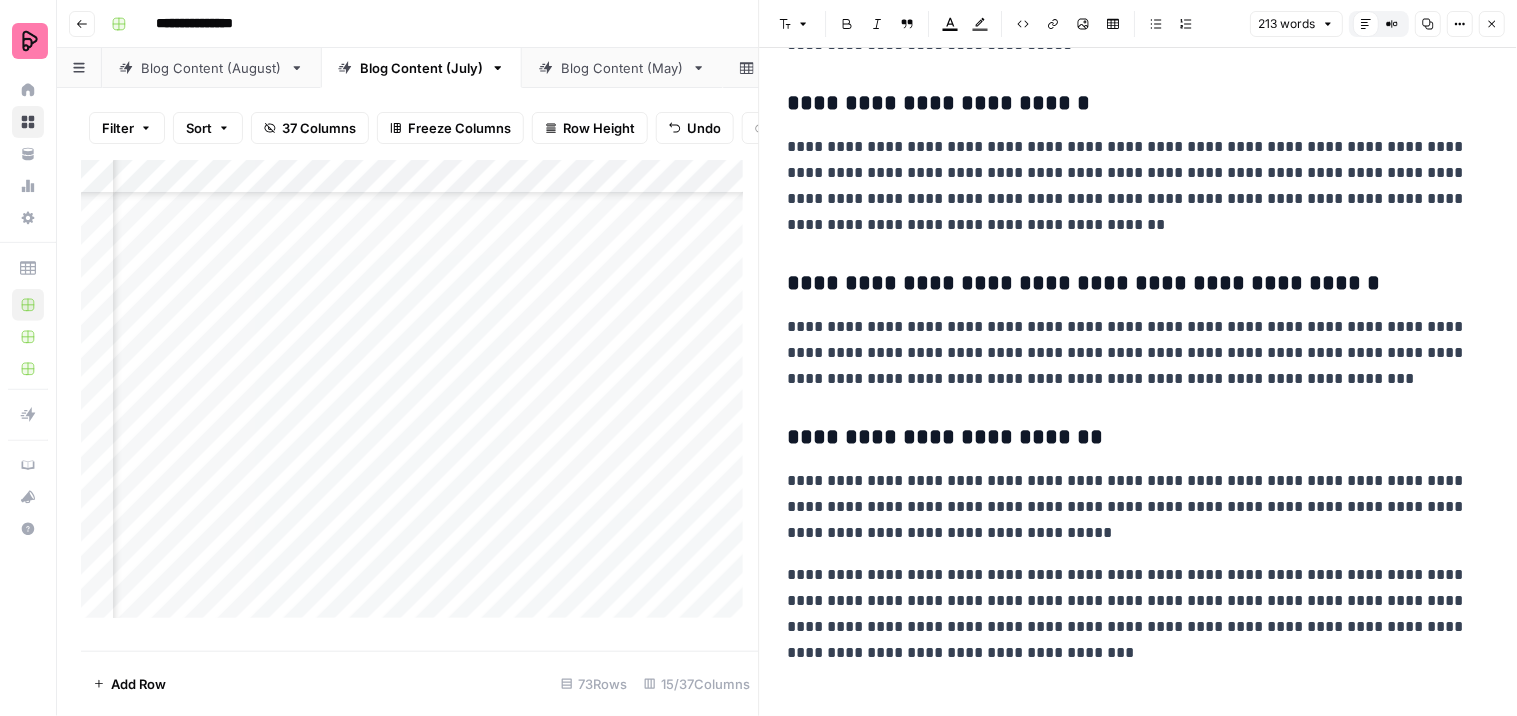 click on "**********" at bounding box center (1130, 507) 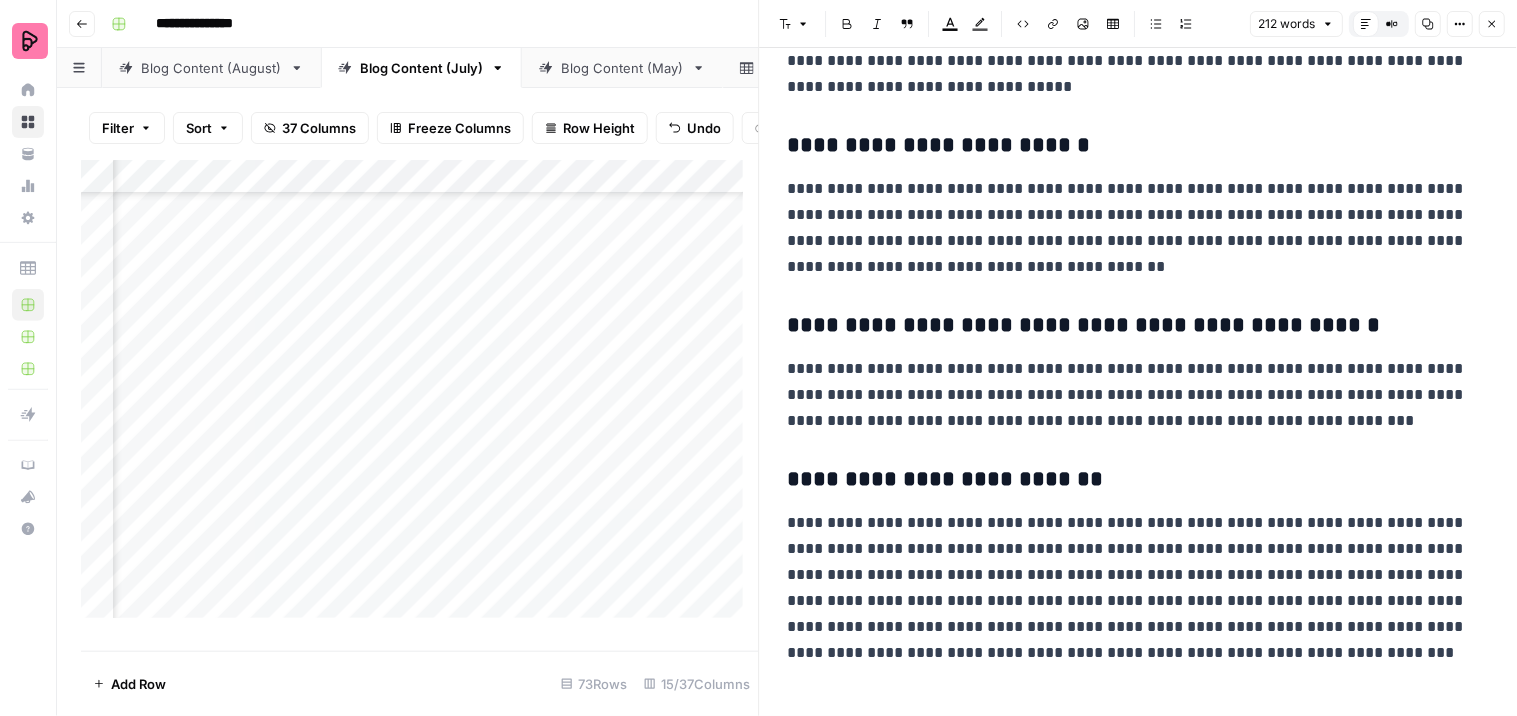 scroll, scrollTop: 130, scrollLeft: 0, axis: vertical 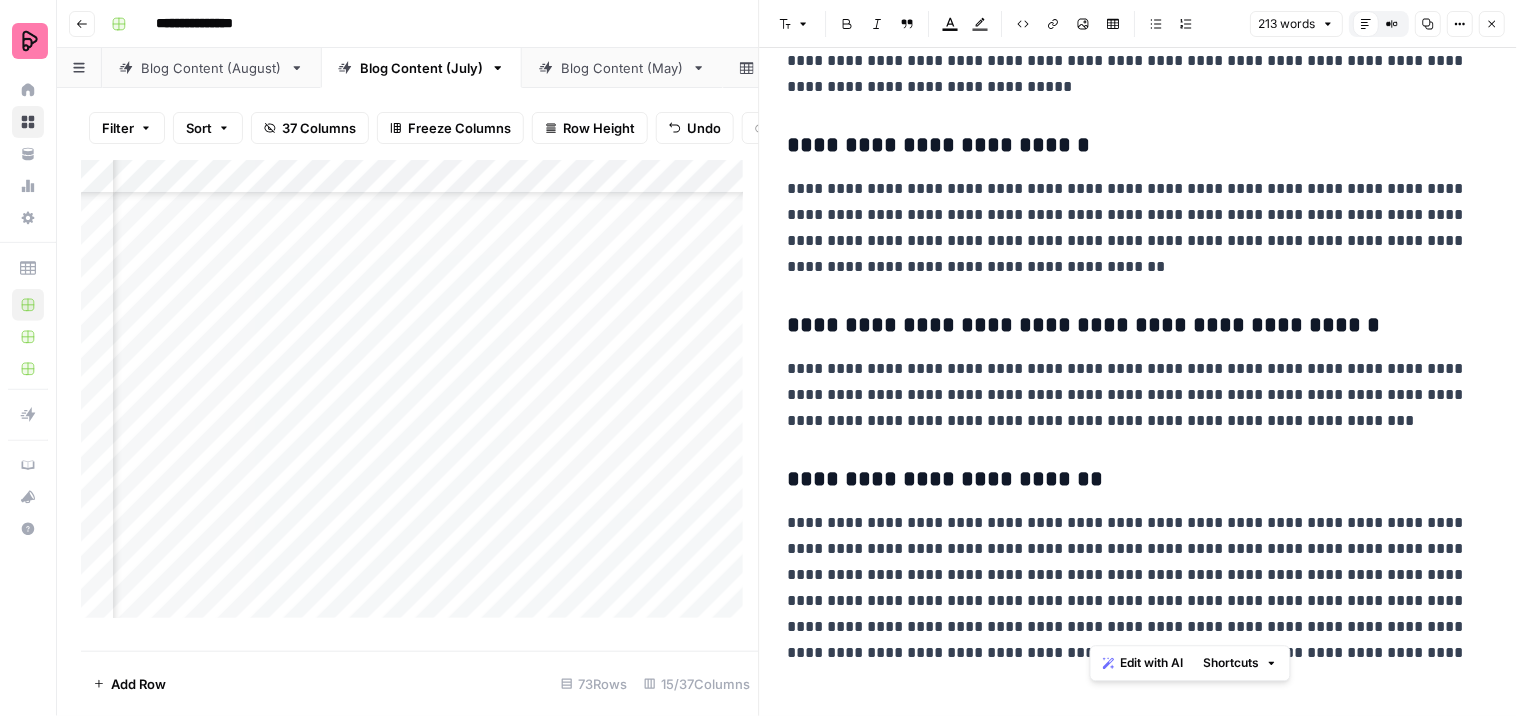 drag, startPoint x: 1098, startPoint y: 600, endPoint x: 1088, endPoint y: 628, distance: 29.732138 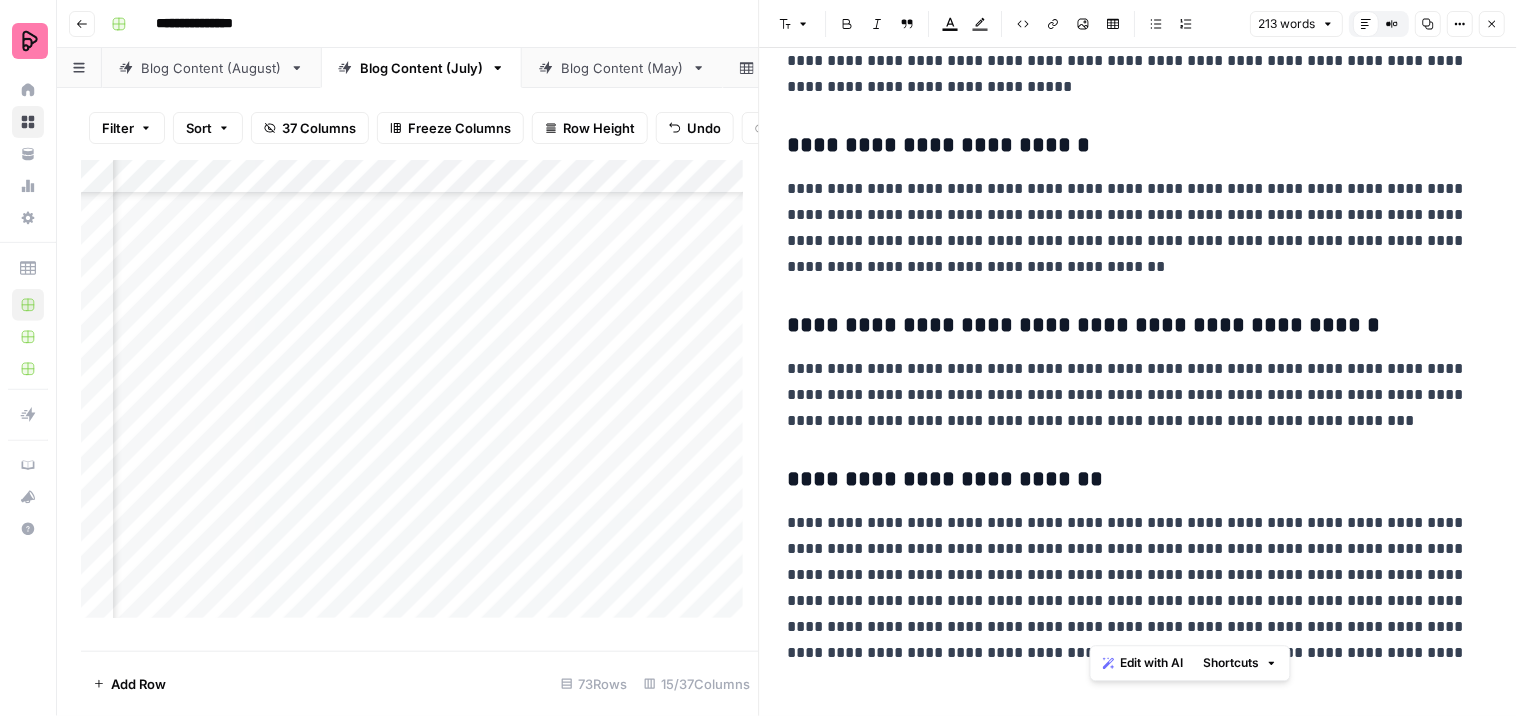 click on "**********" at bounding box center (1130, 588) 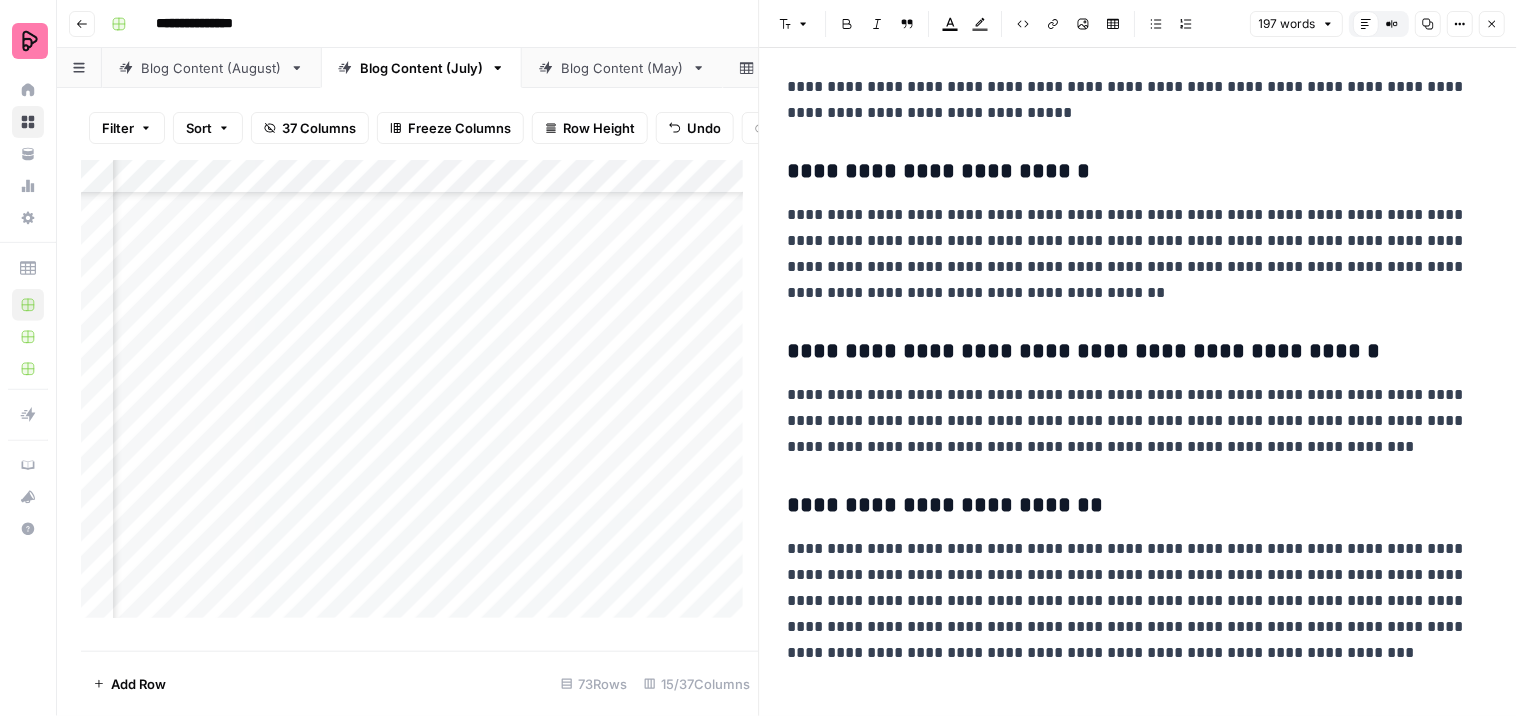 click on "Add Column" at bounding box center (420, 397) 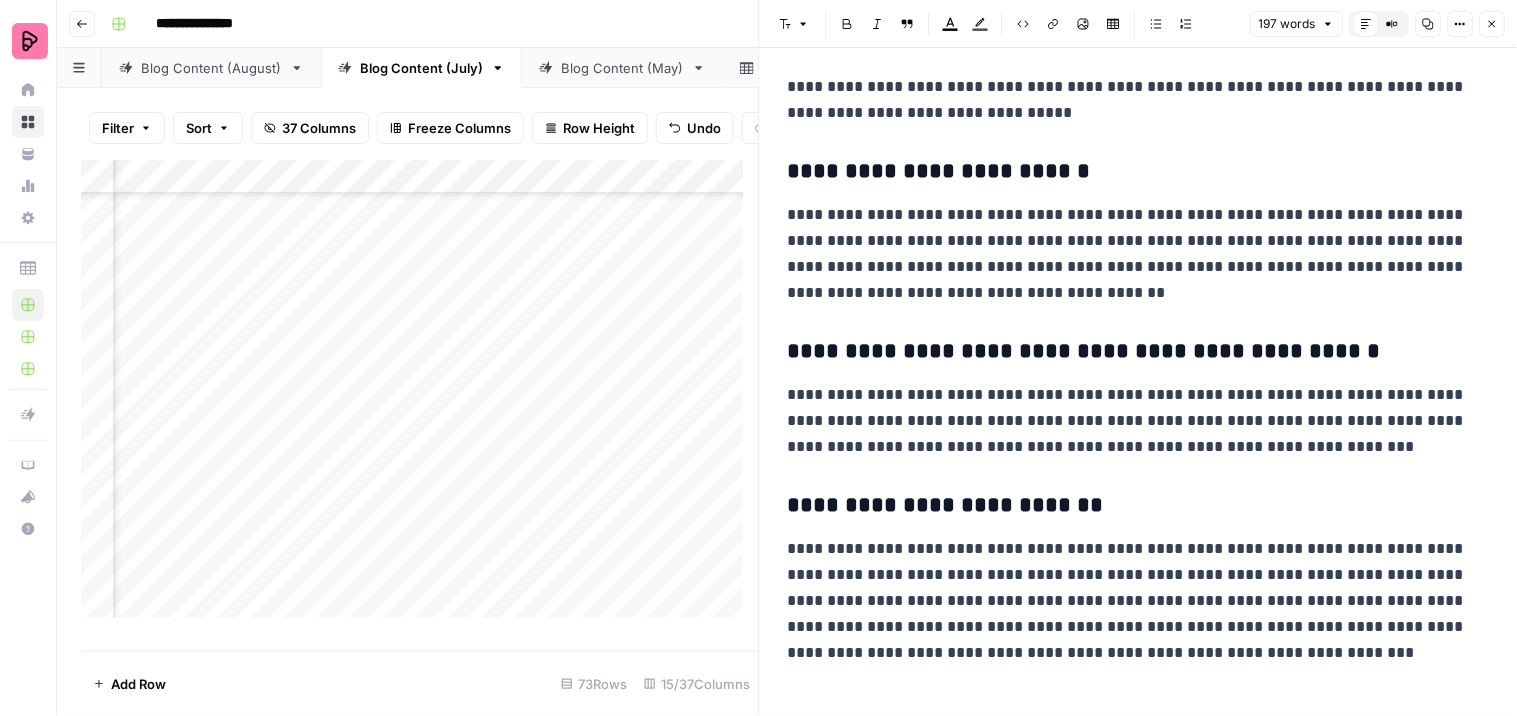 scroll, scrollTop: 3046, scrollLeft: 1754, axis: both 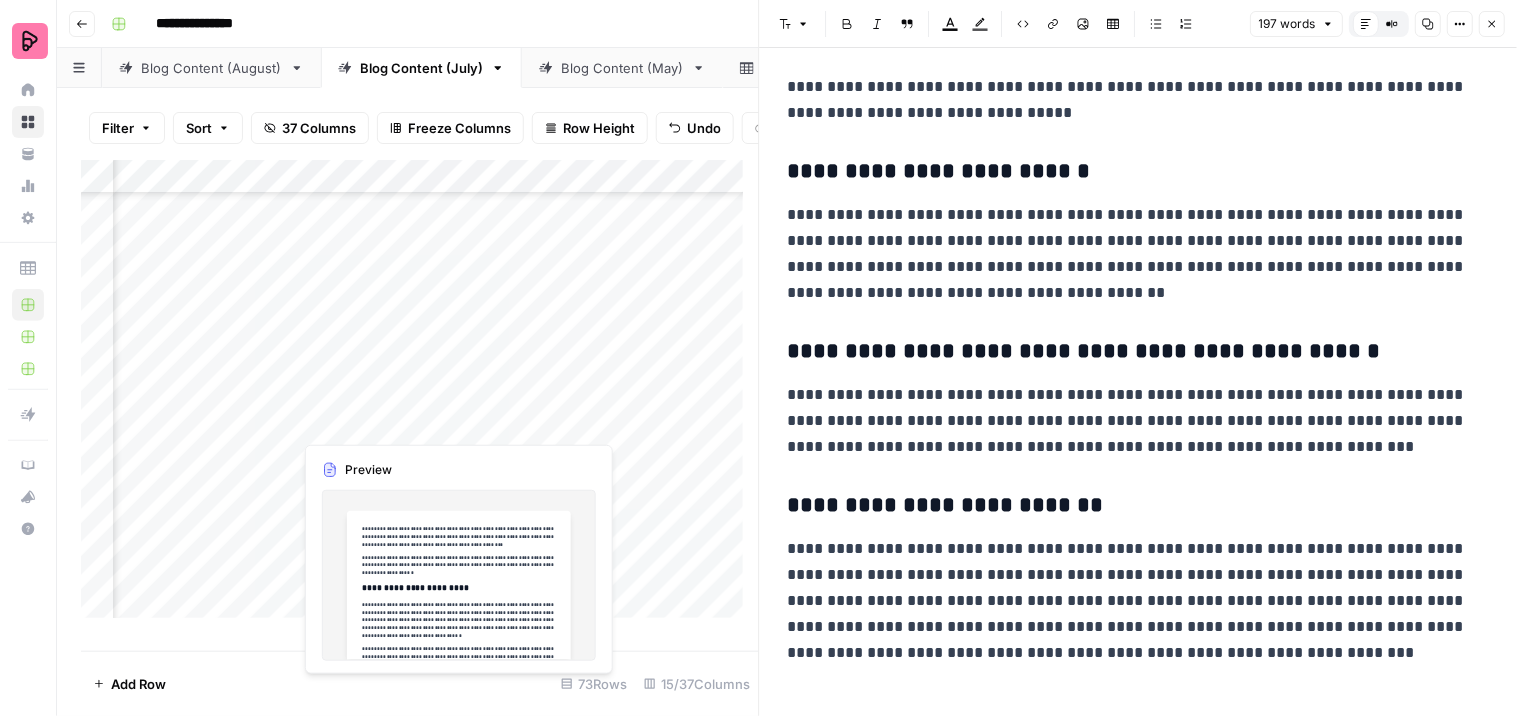 click on "Add Column" at bounding box center [420, 397] 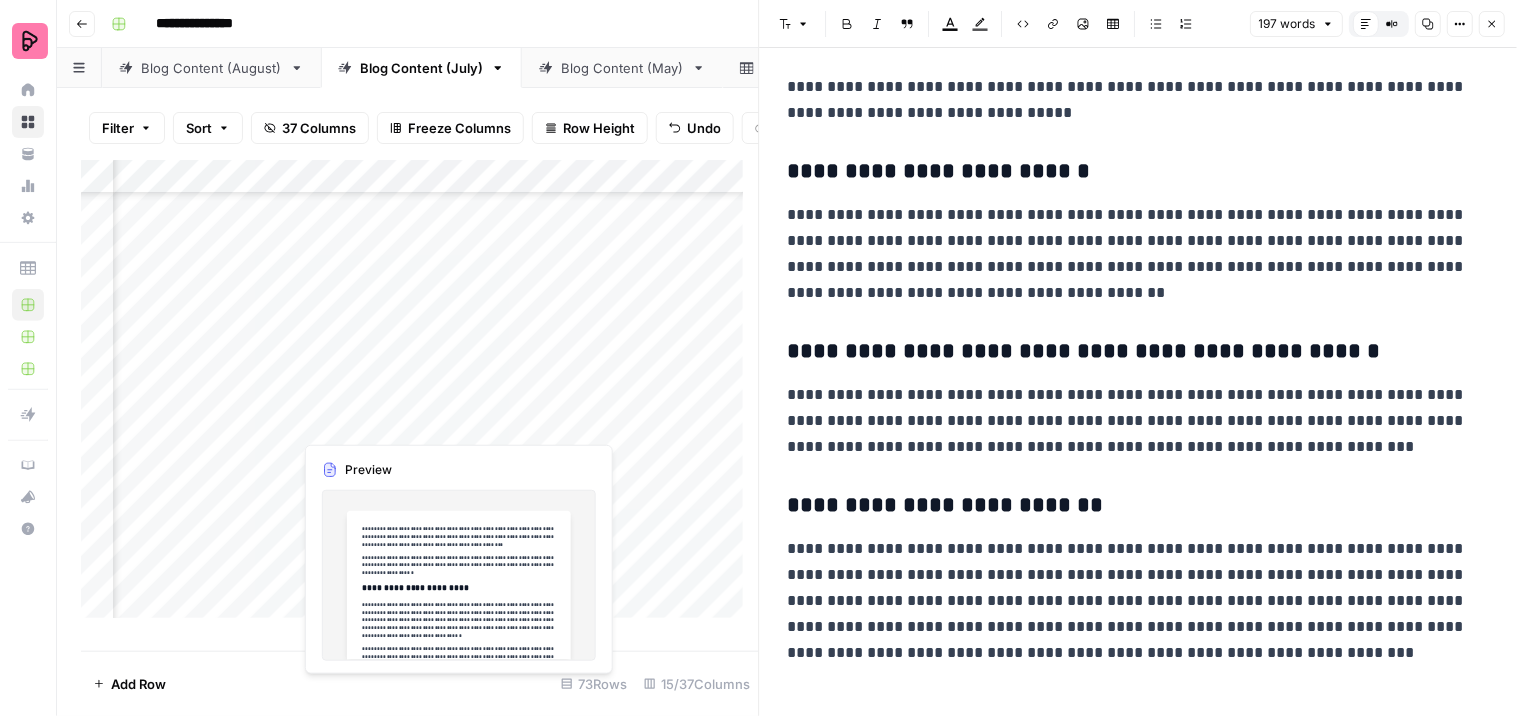 click at bounding box center [383, 412] 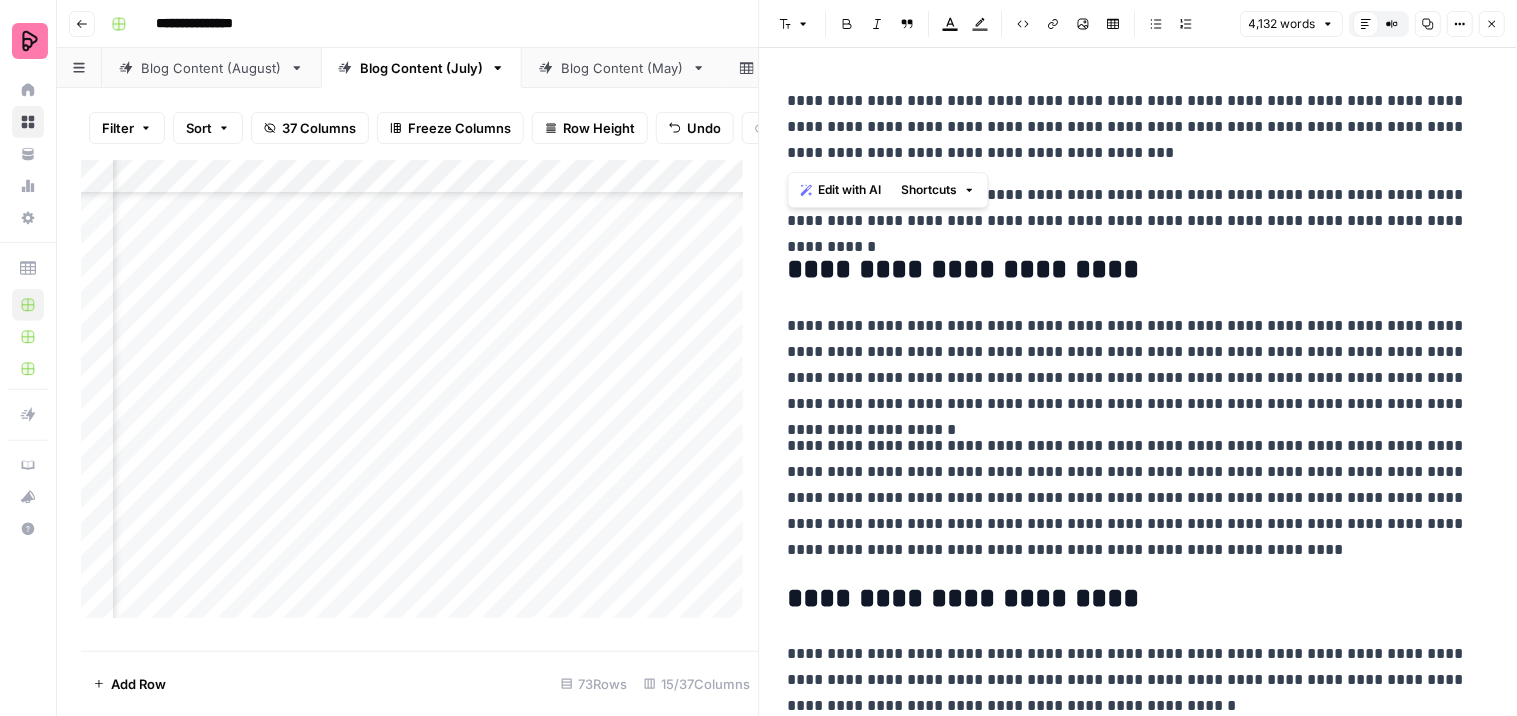 drag, startPoint x: 1058, startPoint y: 156, endPoint x: 786, endPoint y: 93, distance: 279.20065 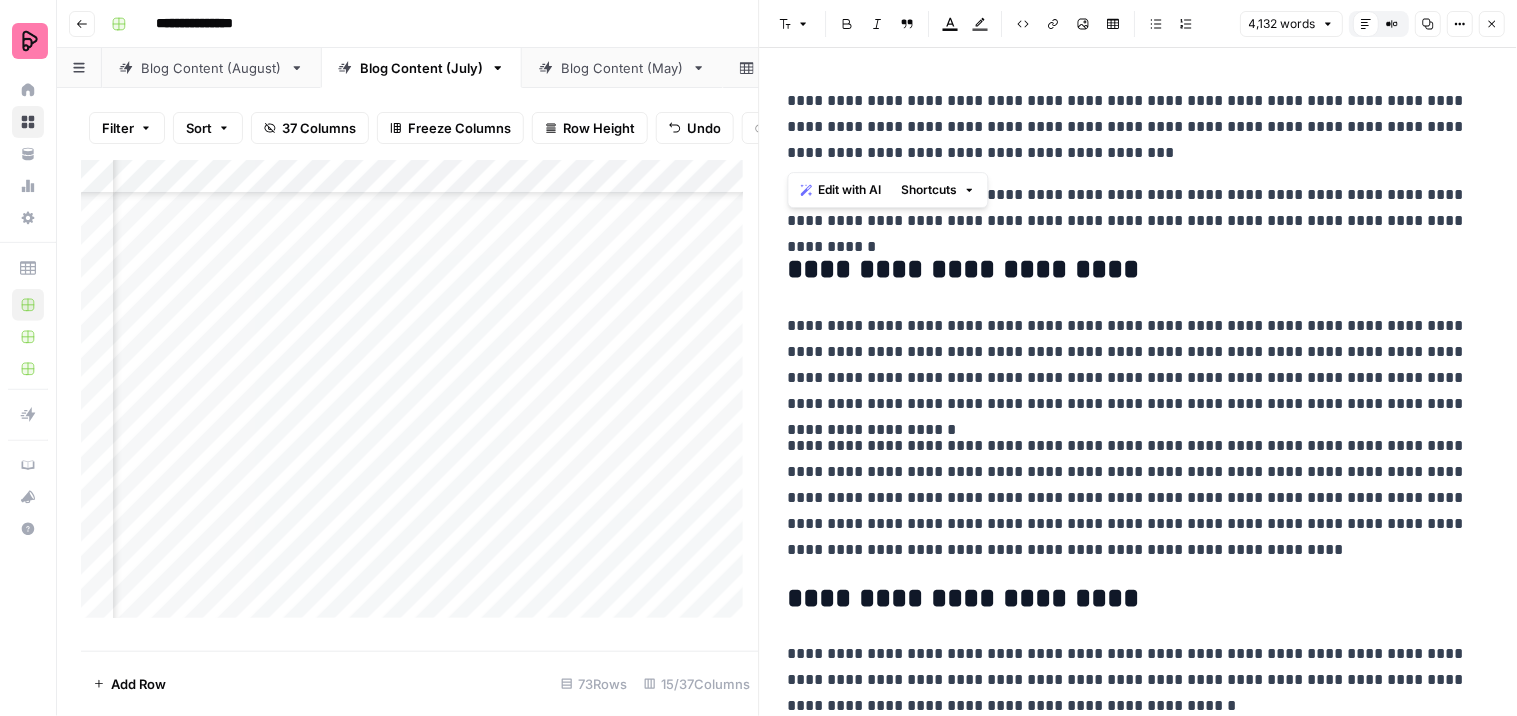 click on "**********" at bounding box center [1130, 127] 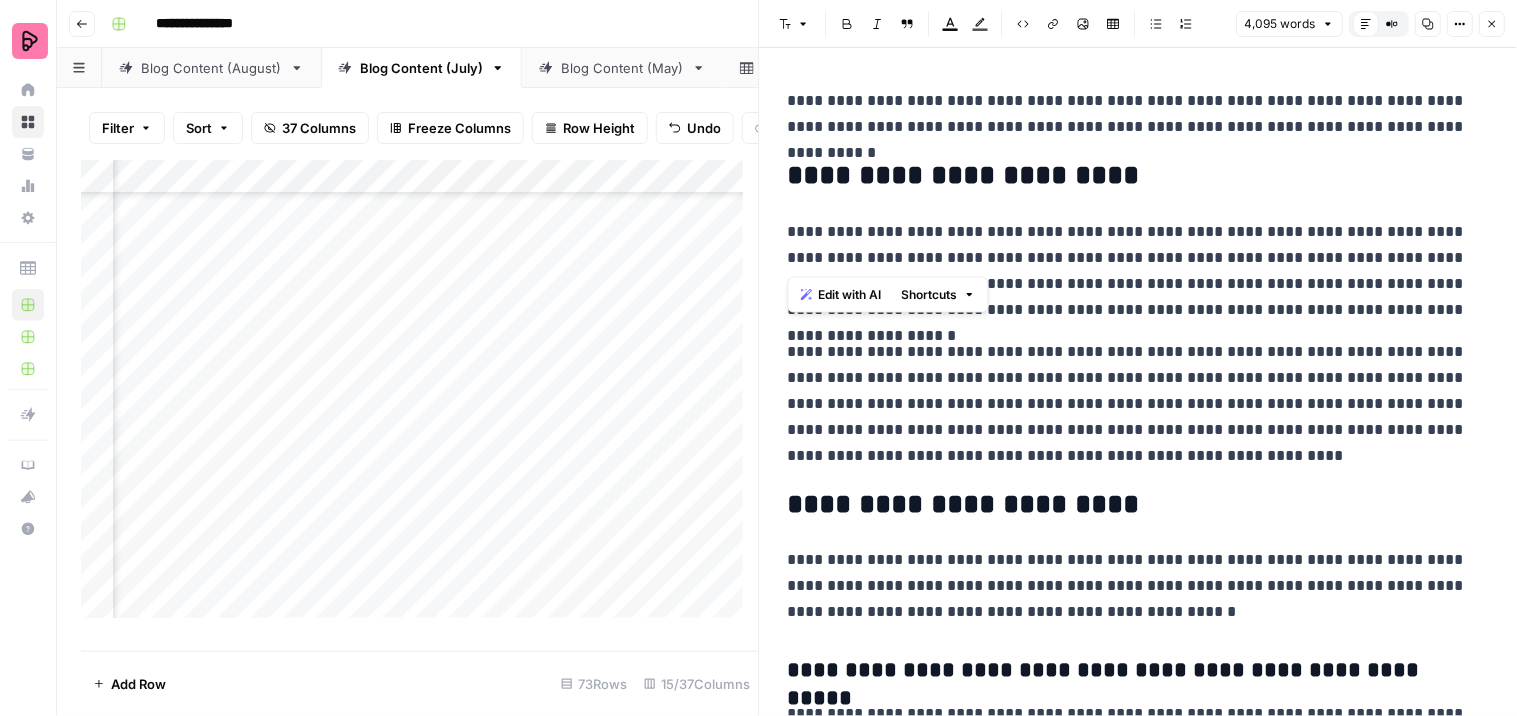 drag, startPoint x: 964, startPoint y: 261, endPoint x: 786, endPoint y: 234, distance: 180.0361 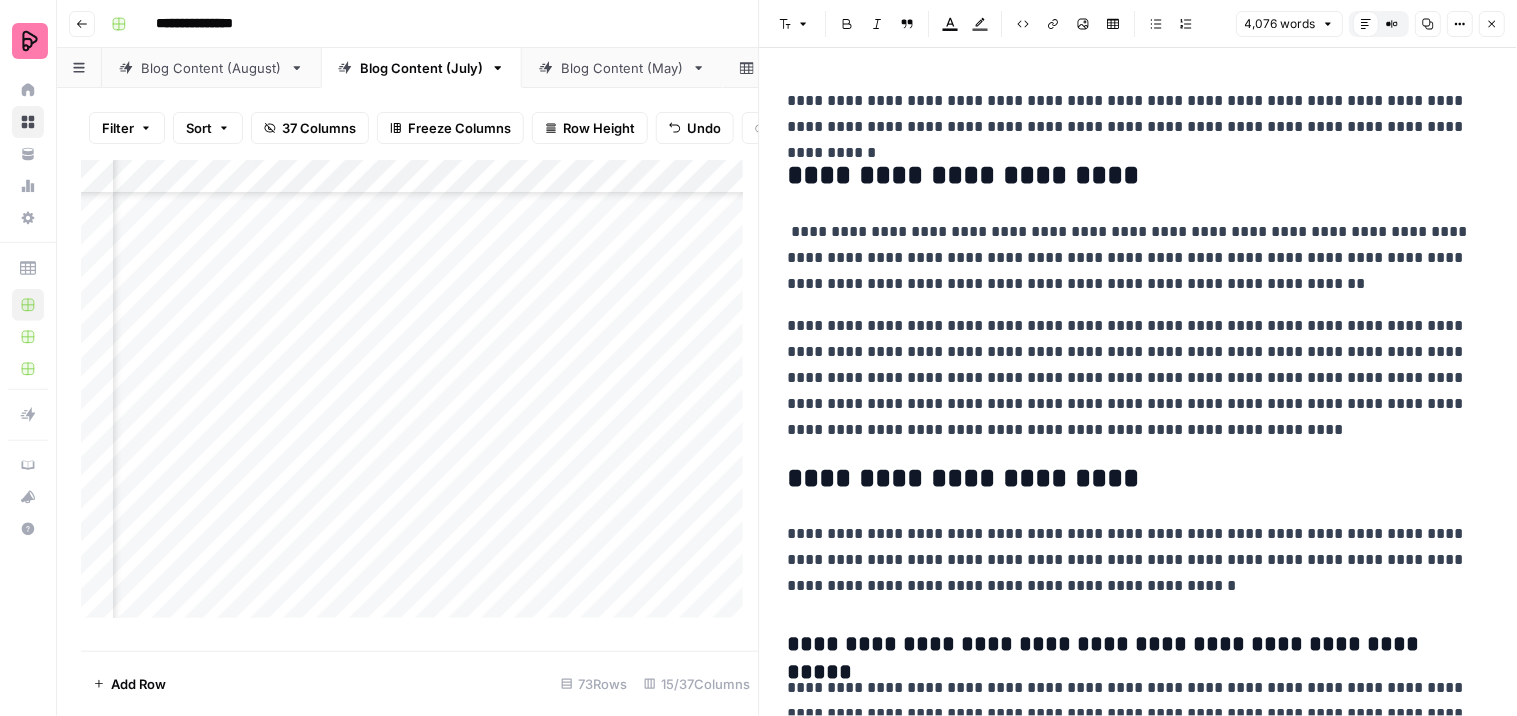 type 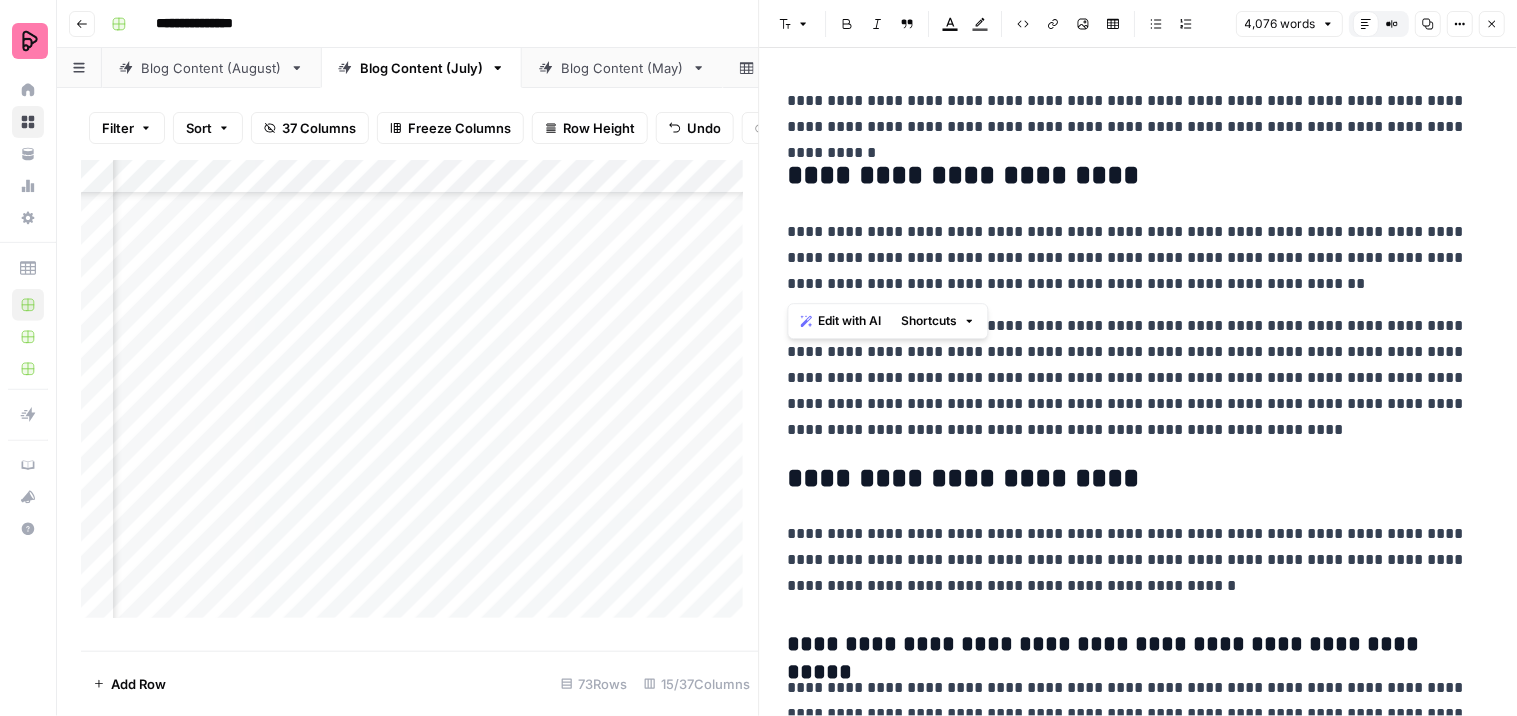drag, startPoint x: 1288, startPoint y: 278, endPoint x: 855, endPoint y: 272, distance: 433.04156 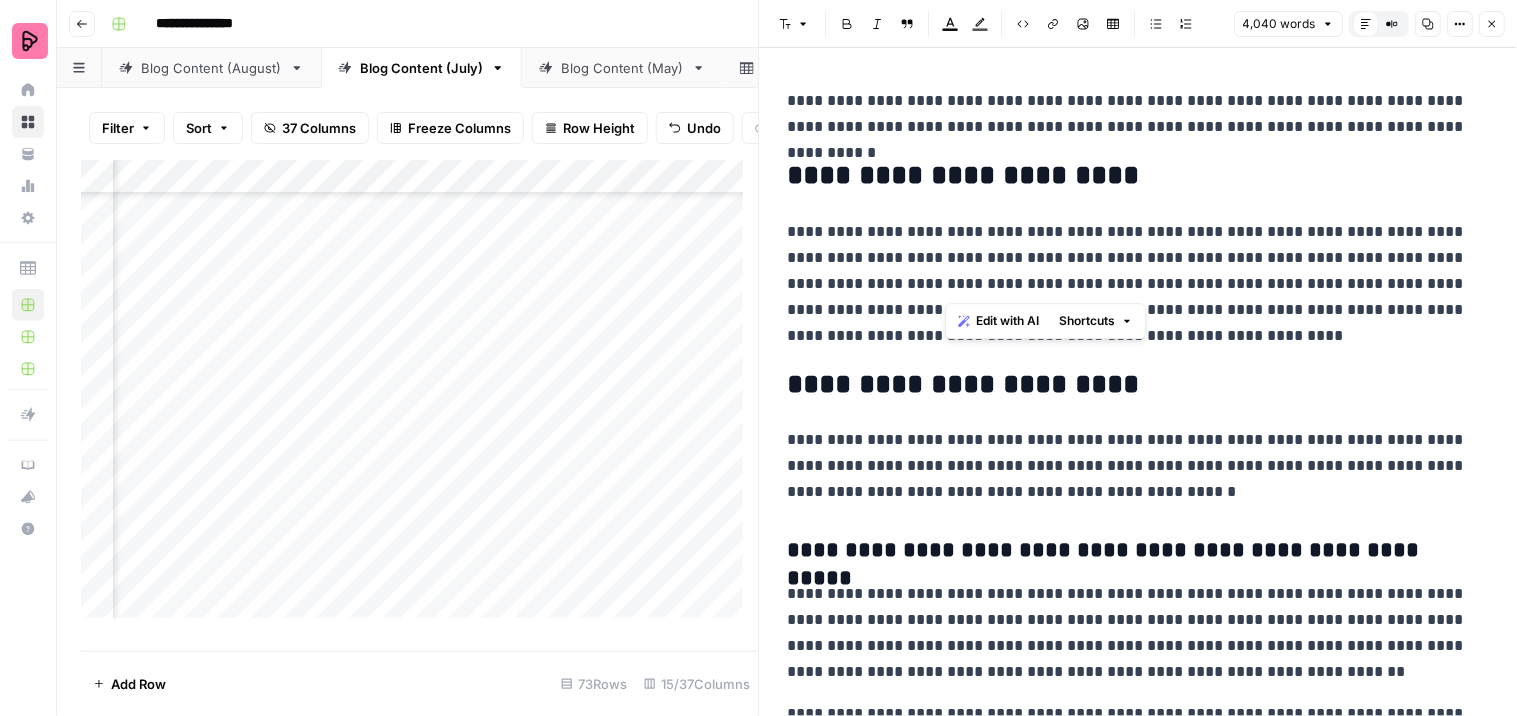 drag, startPoint x: 1375, startPoint y: 228, endPoint x: 957, endPoint y: 282, distance: 421.4736 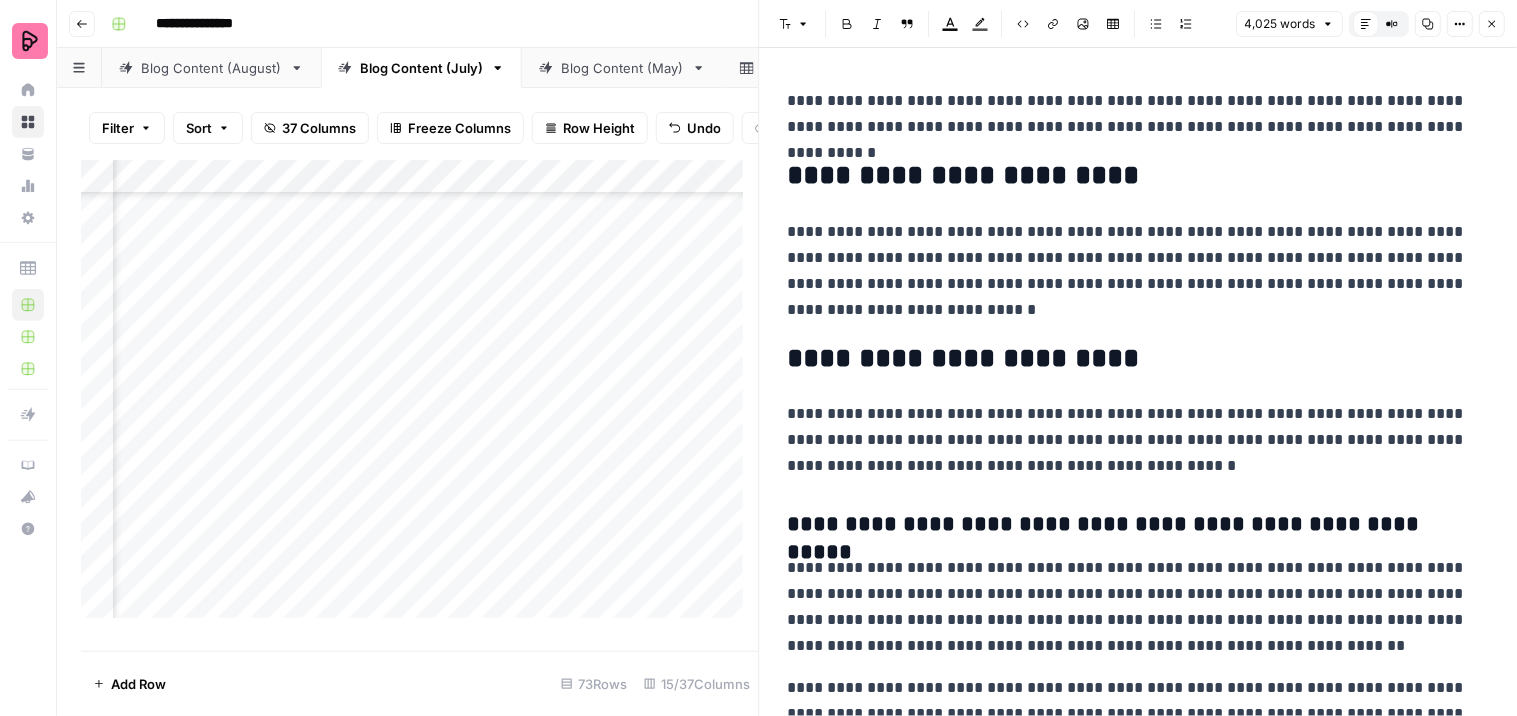 click on "Compare Old vs New Content" at bounding box center (1392, 24) 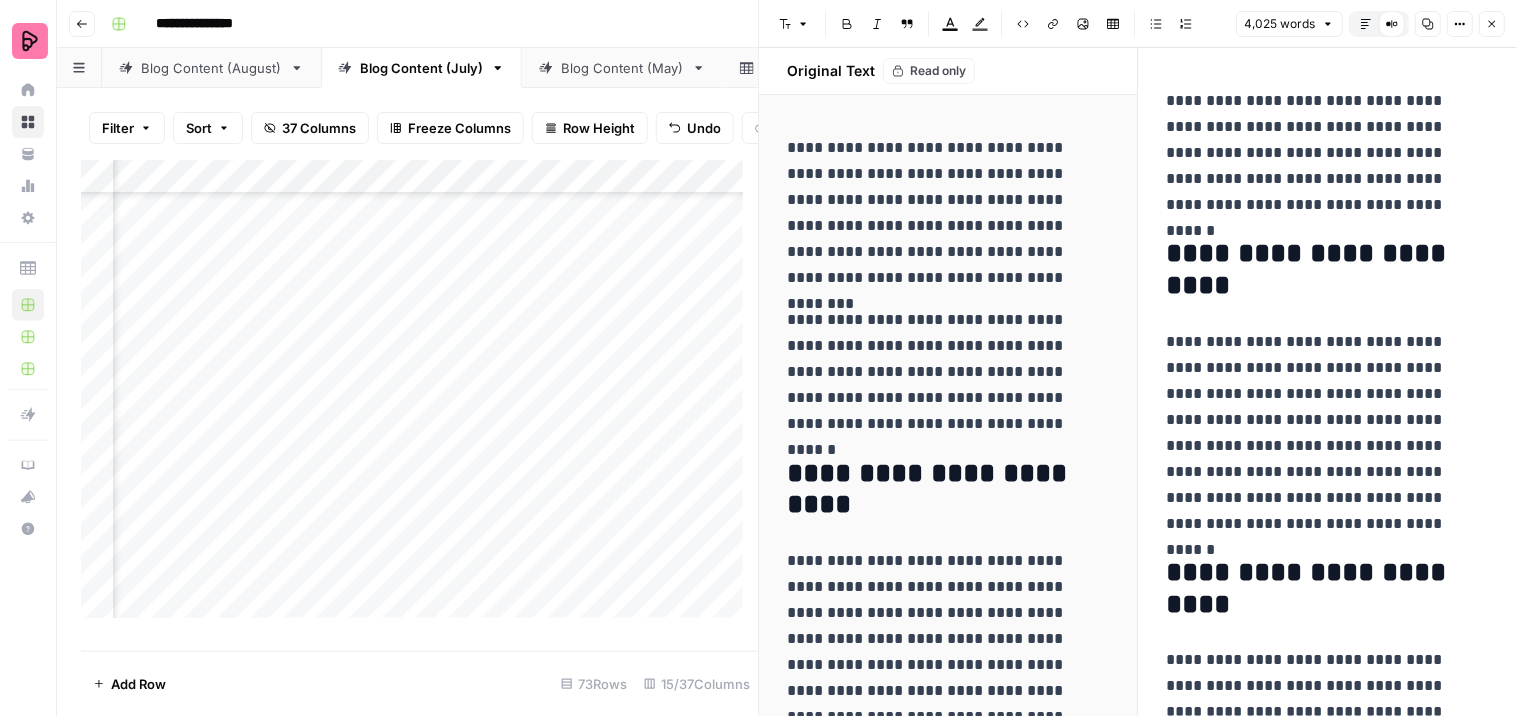 drag, startPoint x: 1078, startPoint y: 423, endPoint x: 792, endPoint y: 134, distance: 406.59192 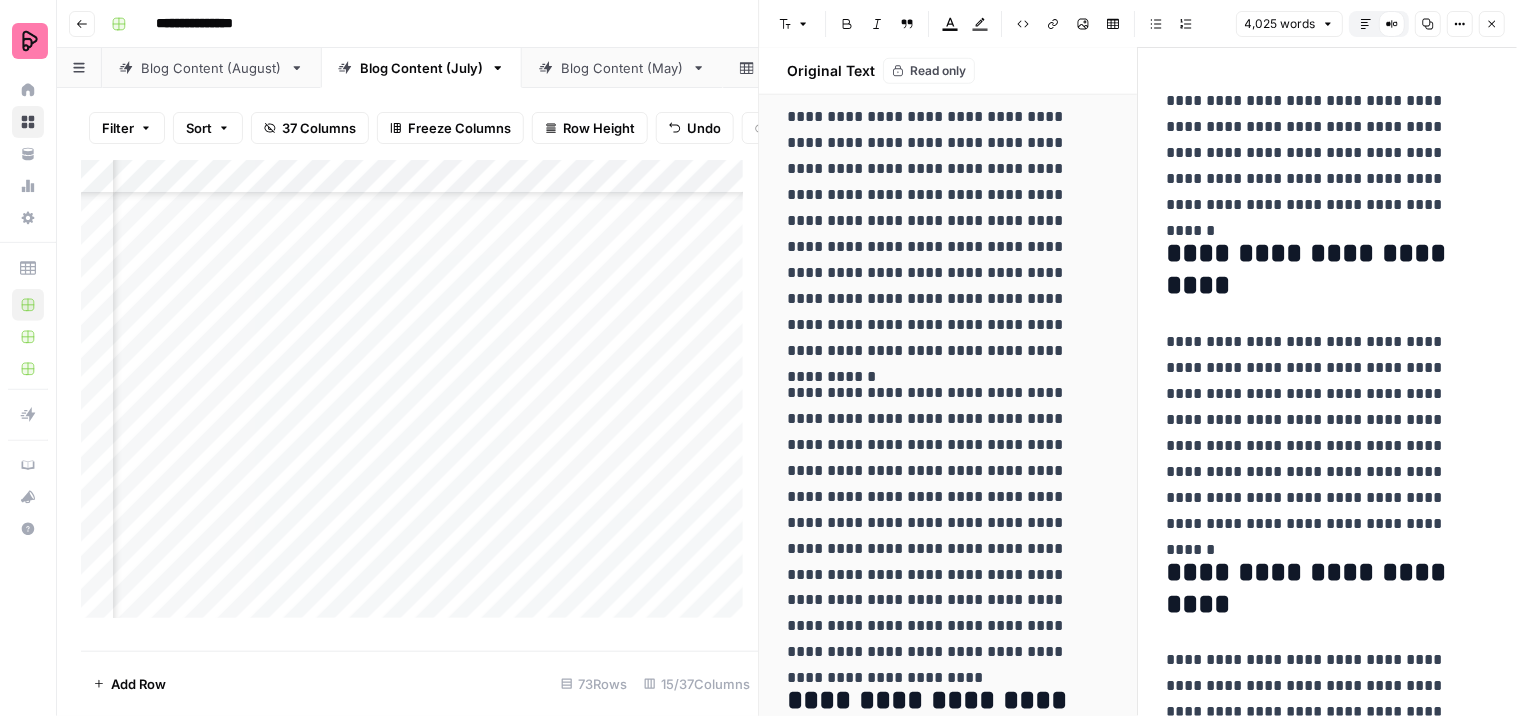 scroll, scrollTop: 555, scrollLeft: 0, axis: vertical 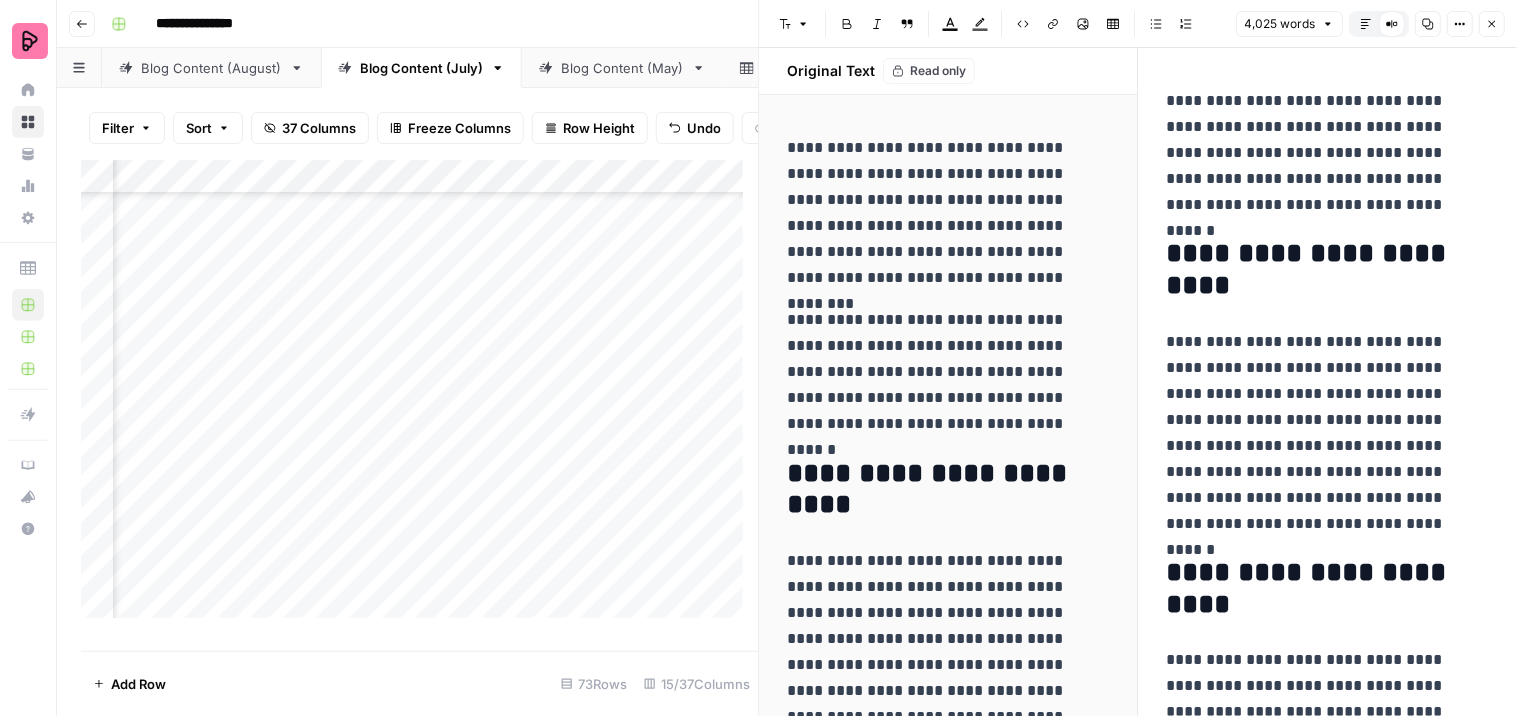 drag, startPoint x: 1023, startPoint y: 536, endPoint x: 778, endPoint y: 134, distance: 470.7749 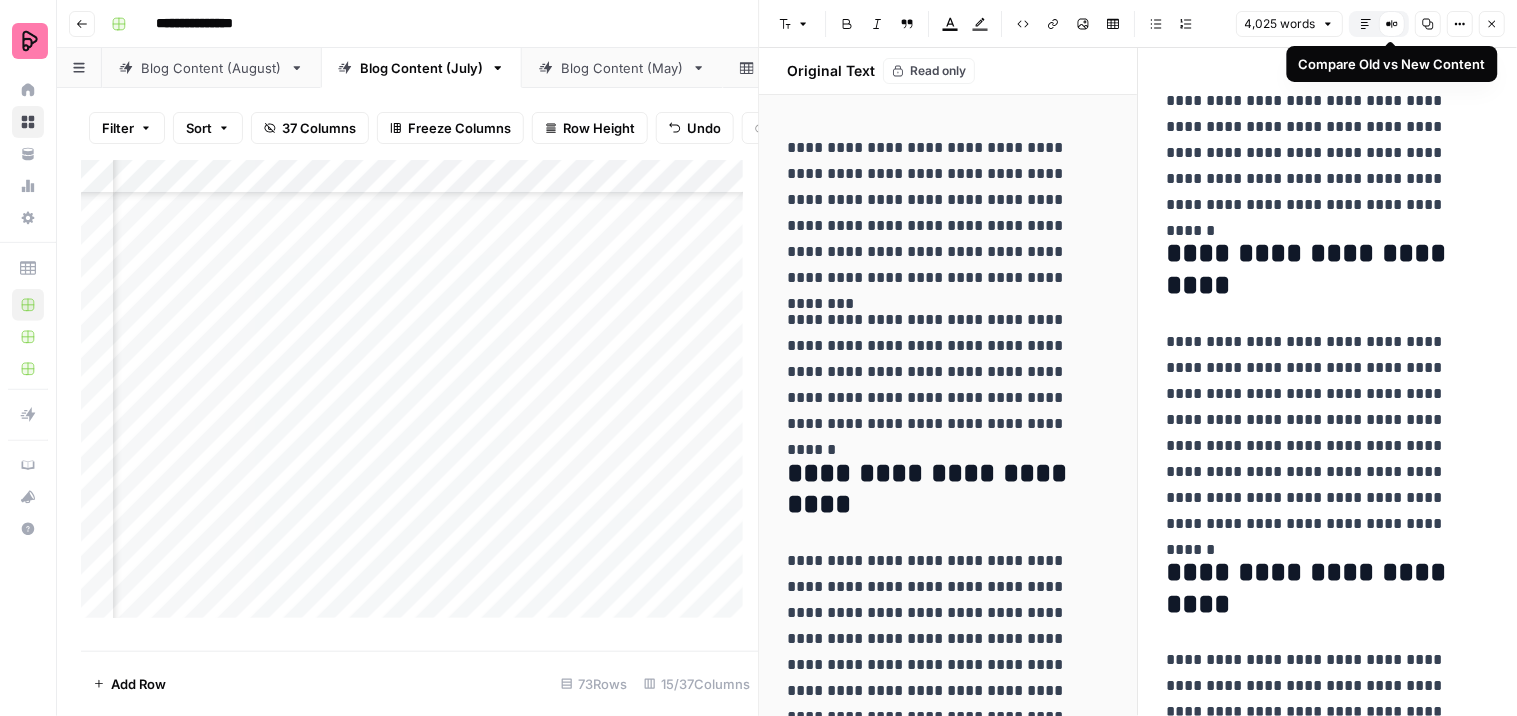 click 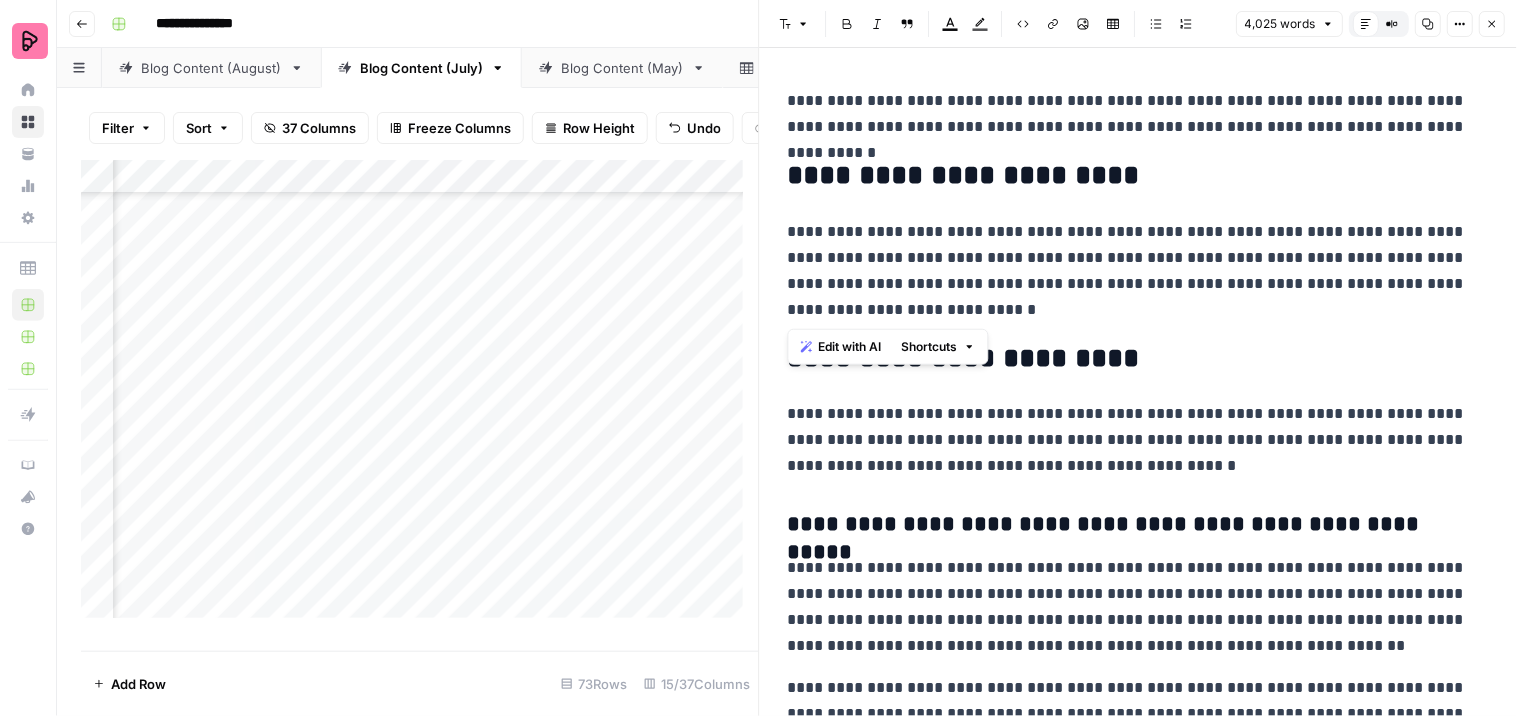 drag, startPoint x: 785, startPoint y: 96, endPoint x: 900, endPoint y: 307, distance: 240.30397 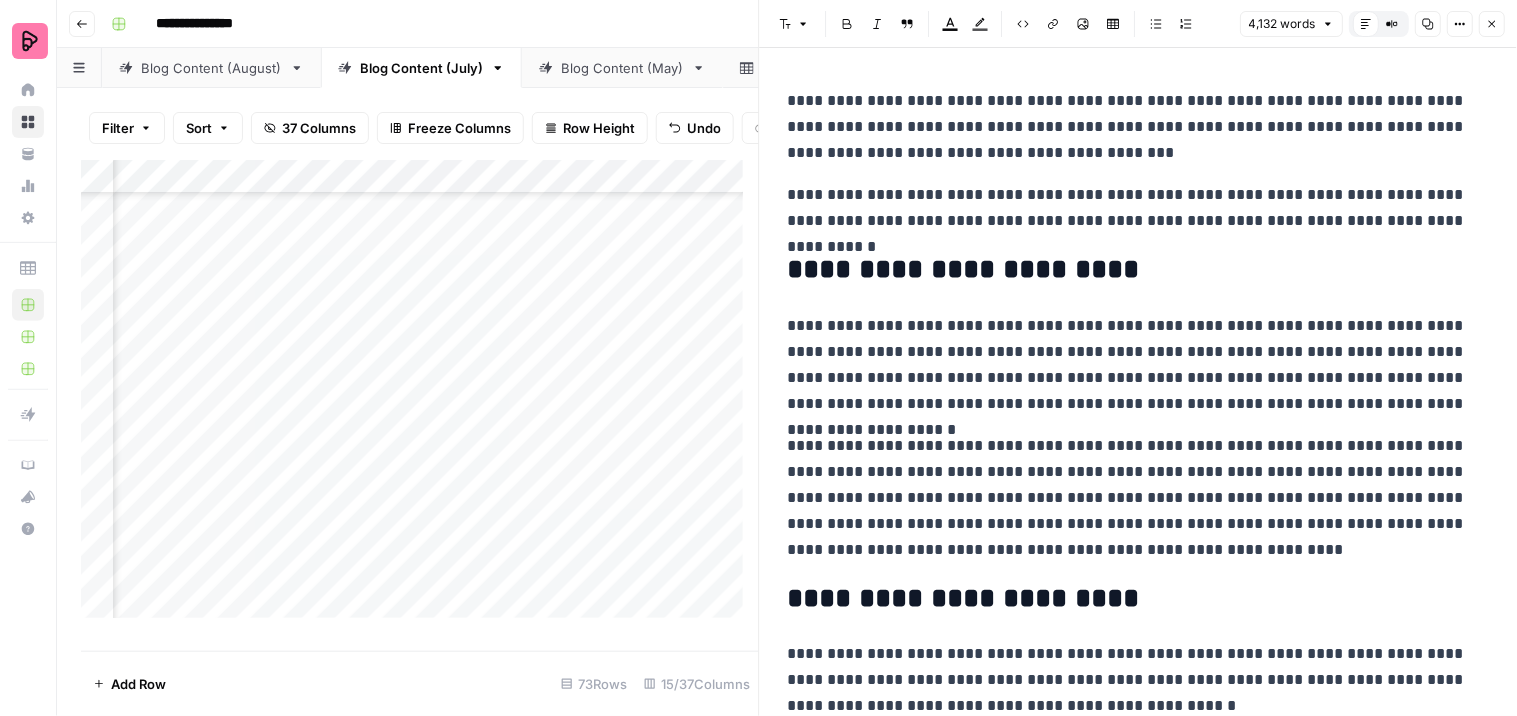 click on "Add Column" at bounding box center (420, 397) 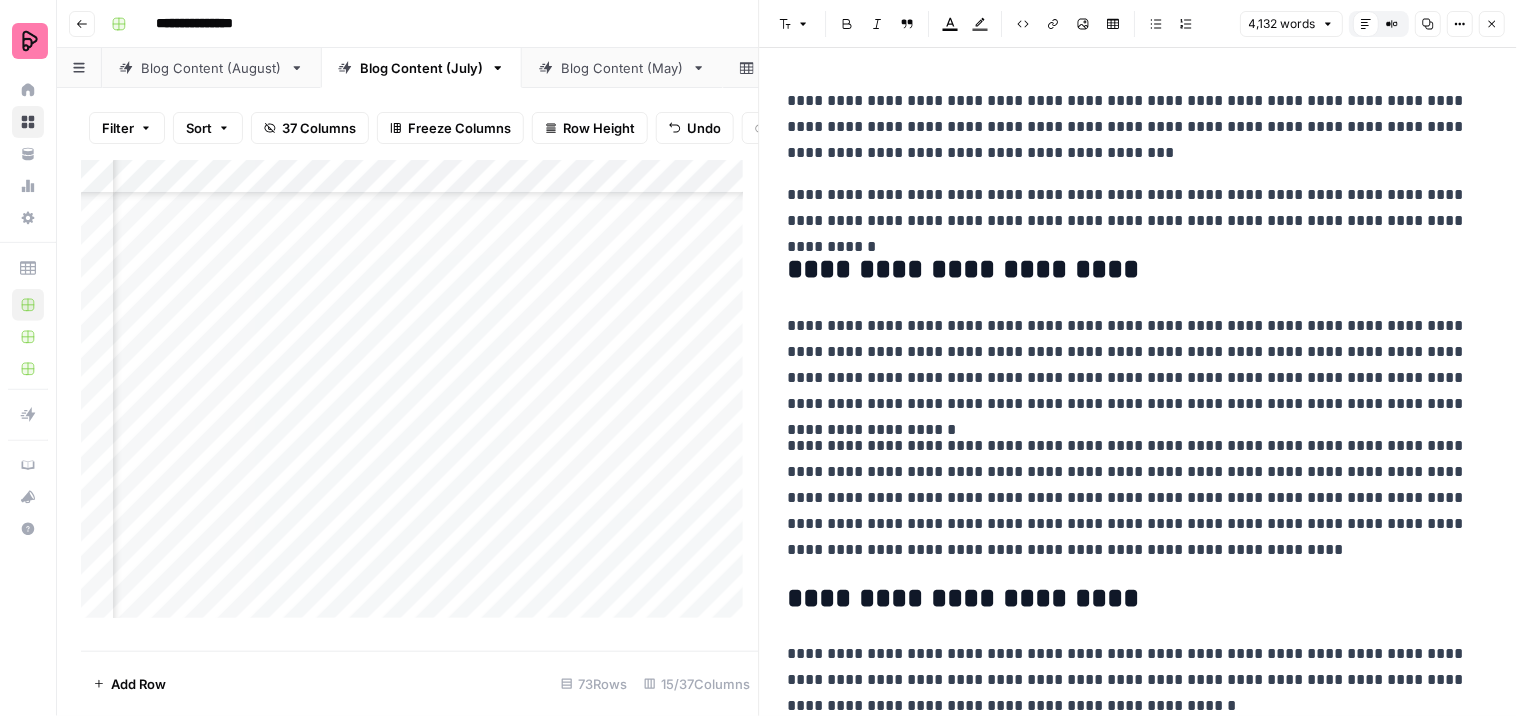 scroll, scrollTop: 3046, scrollLeft: 1281, axis: both 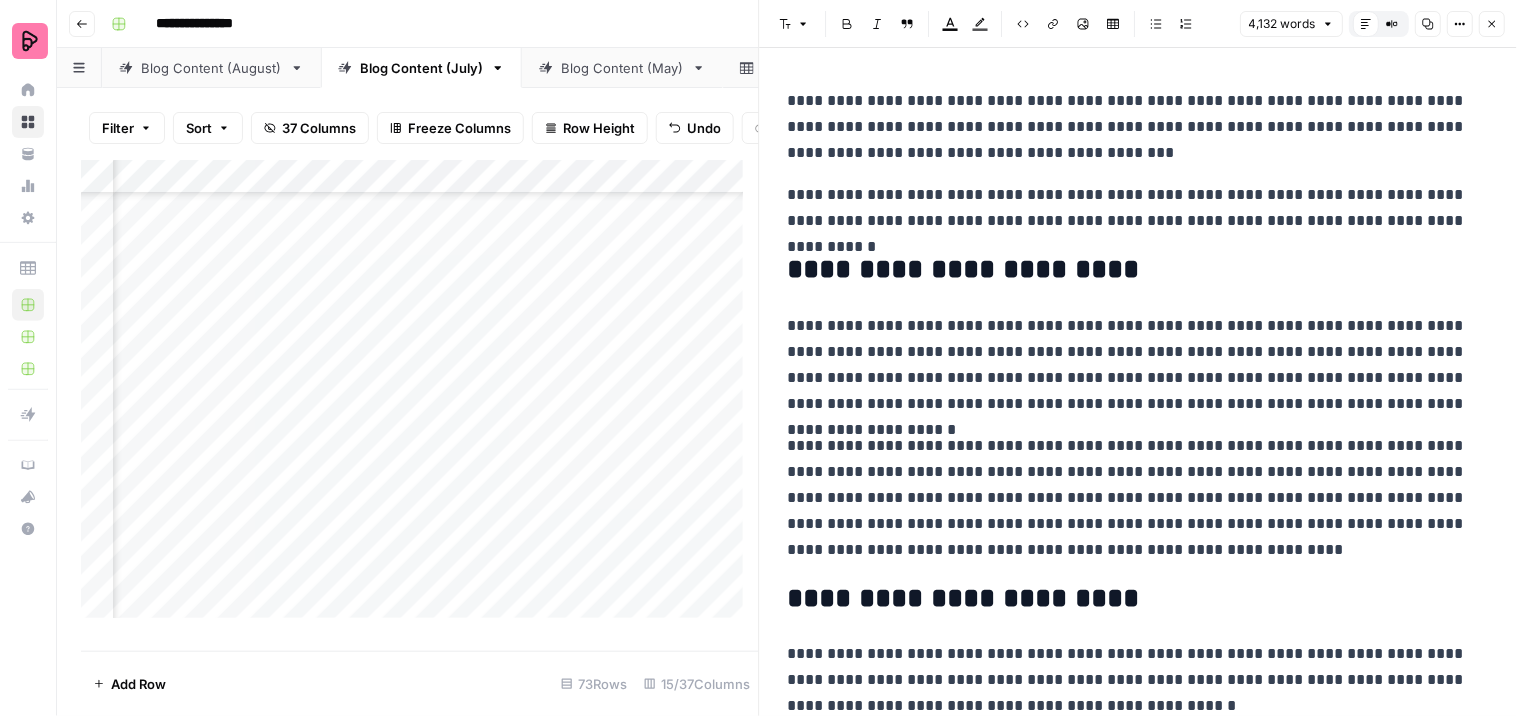 click on "Add Column" at bounding box center [420, 397] 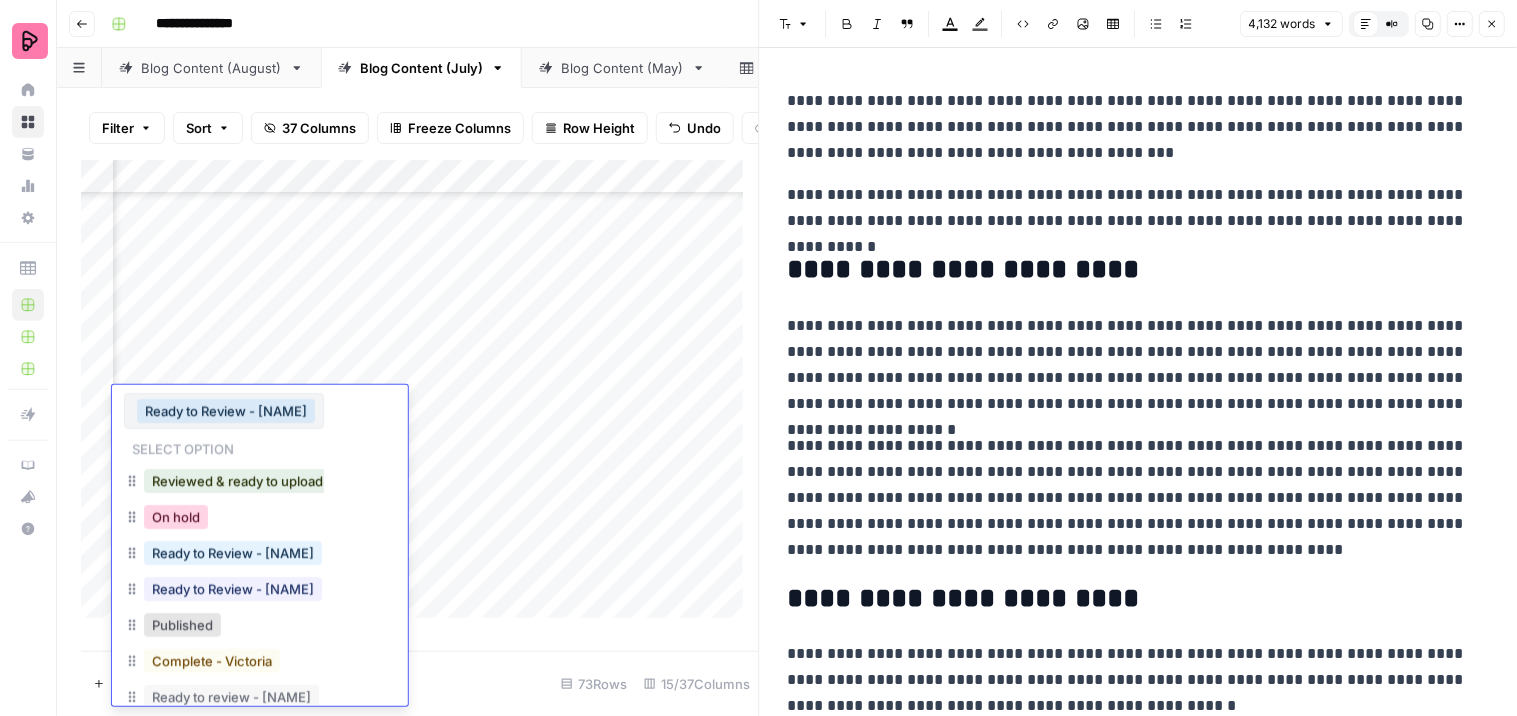 click on "On hold" at bounding box center [176, 517] 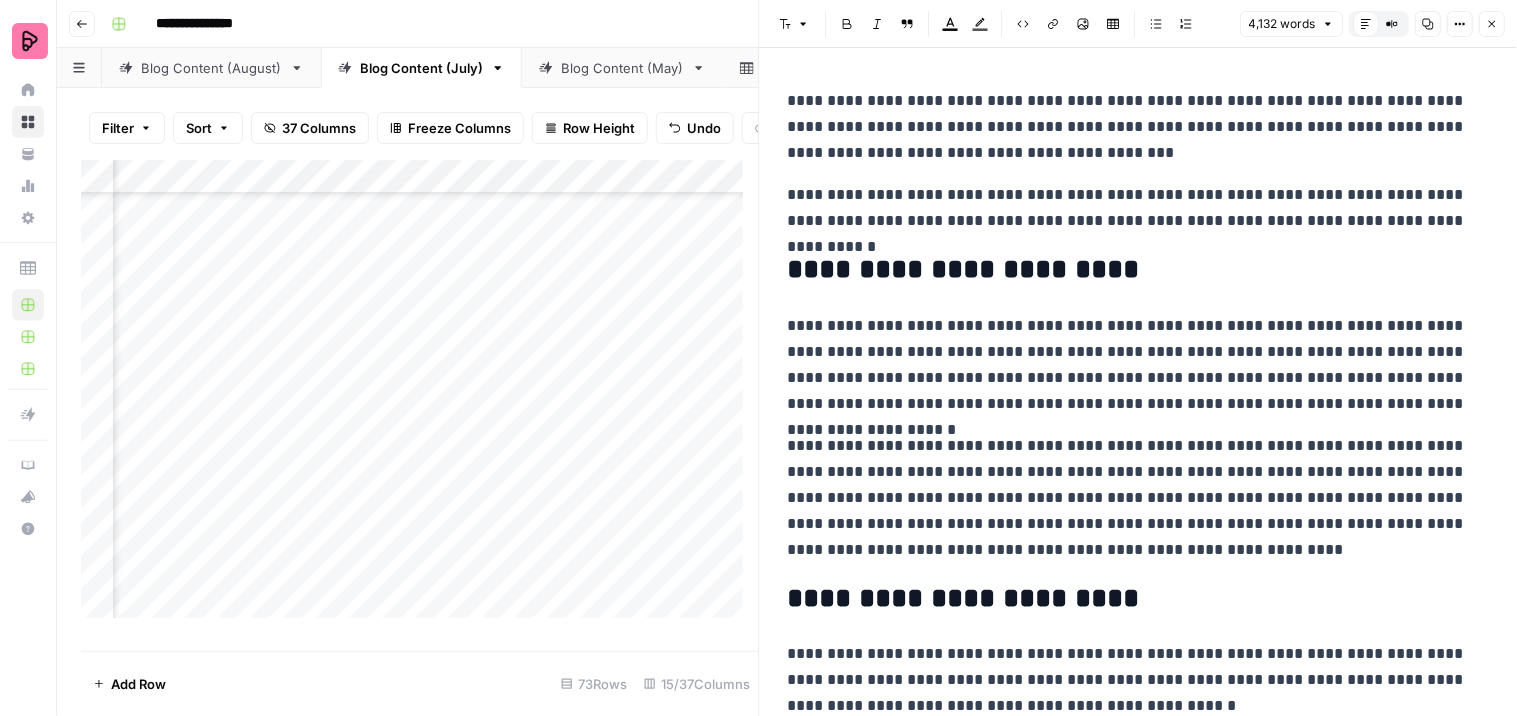 click on "**********" at bounding box center [1130, 498] 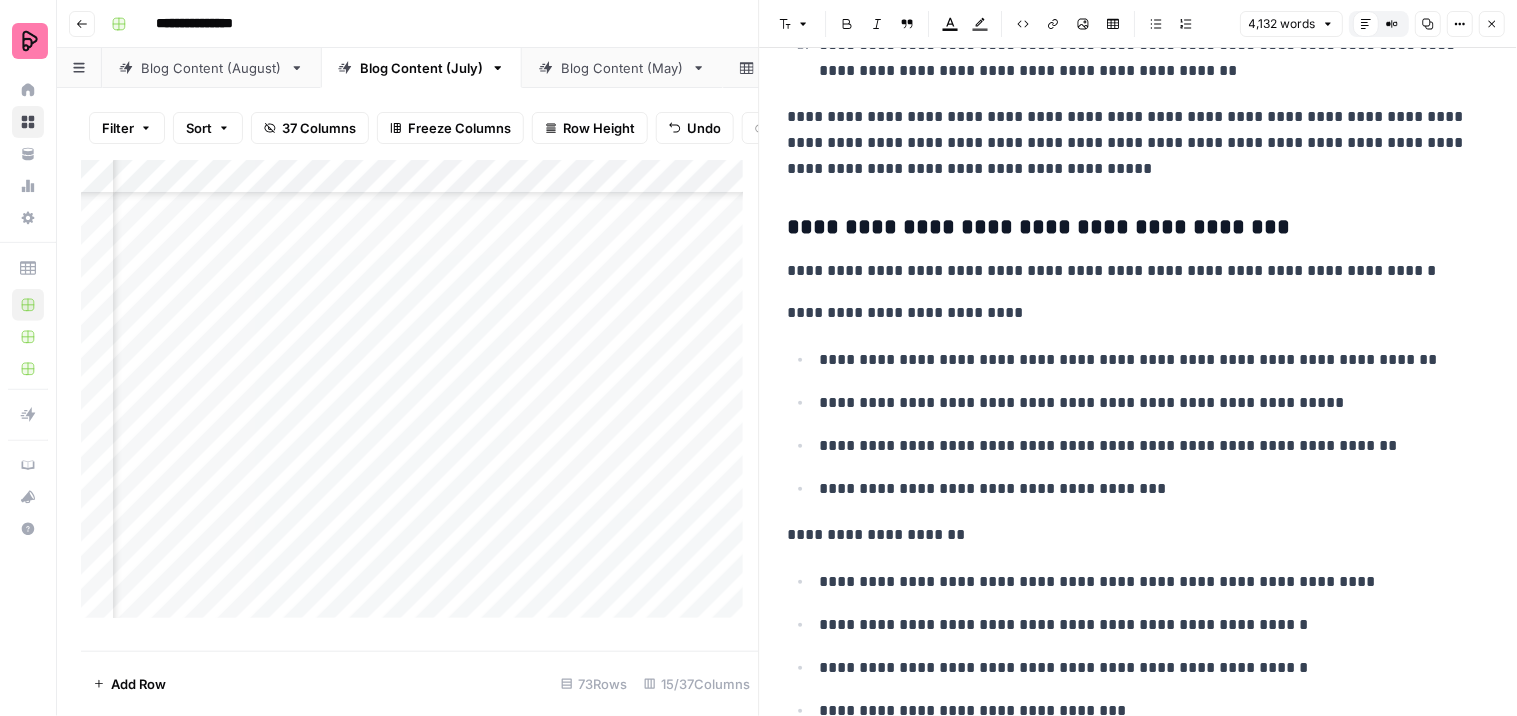 scroll, scrollTop: 13760, scrollLeft: 0, axis: vertical 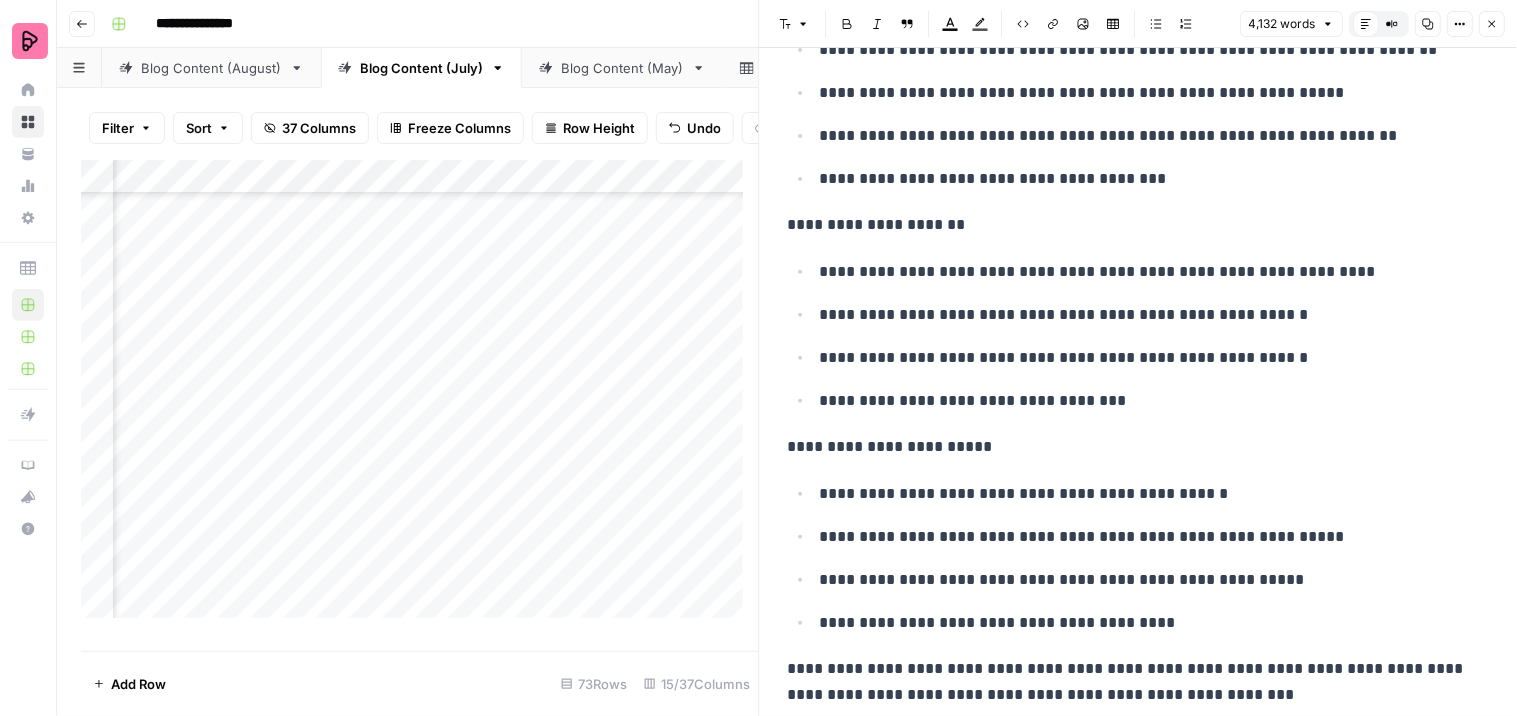 click on "Add Column" at bounding box center (420, 397) 